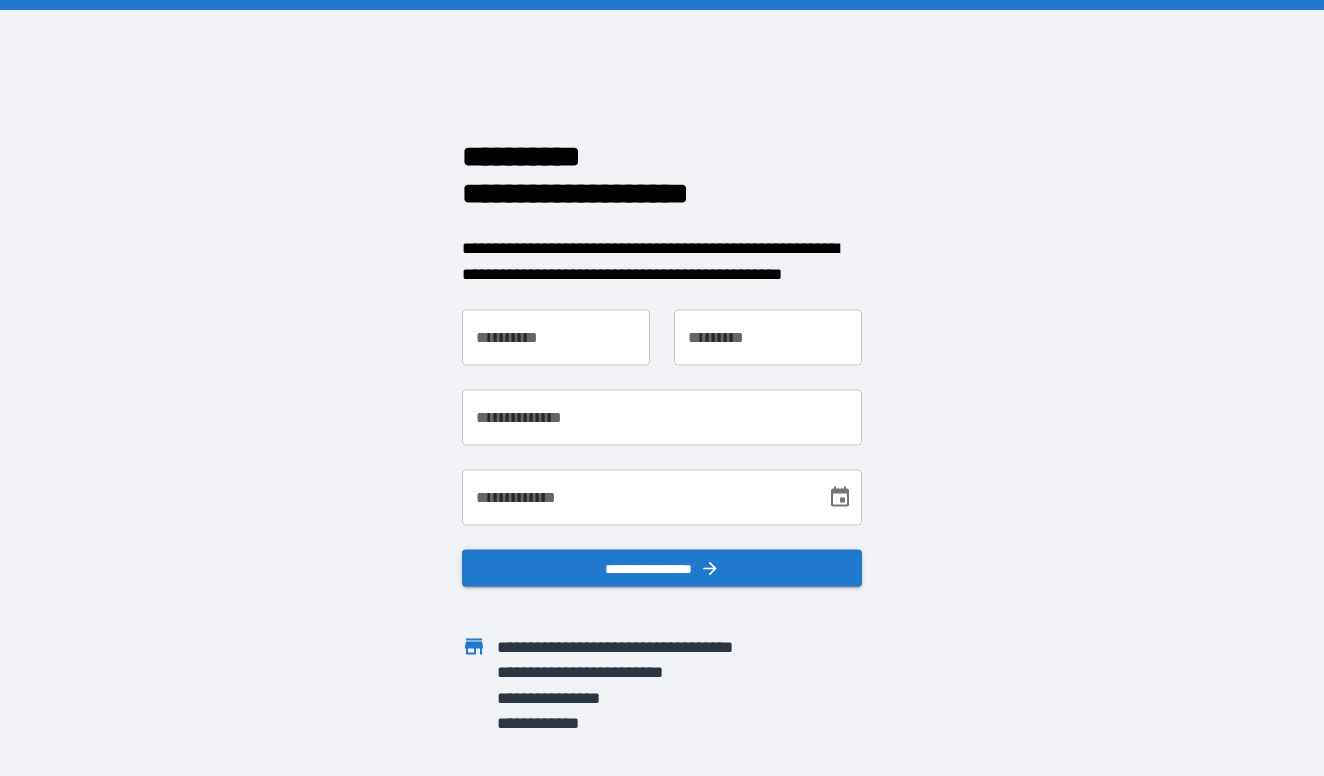 scroll, scrollTop: 0, scrollLeft: 0, axis: both 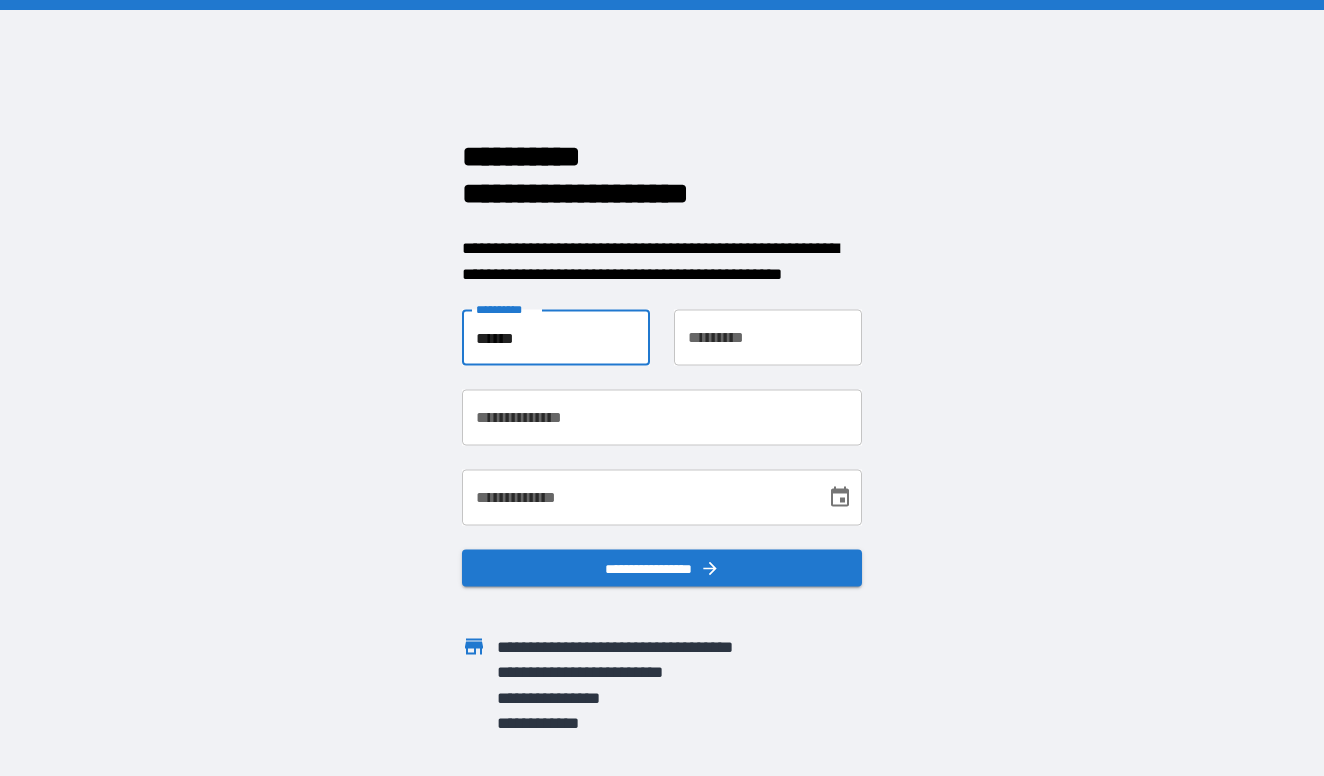 type on "******" 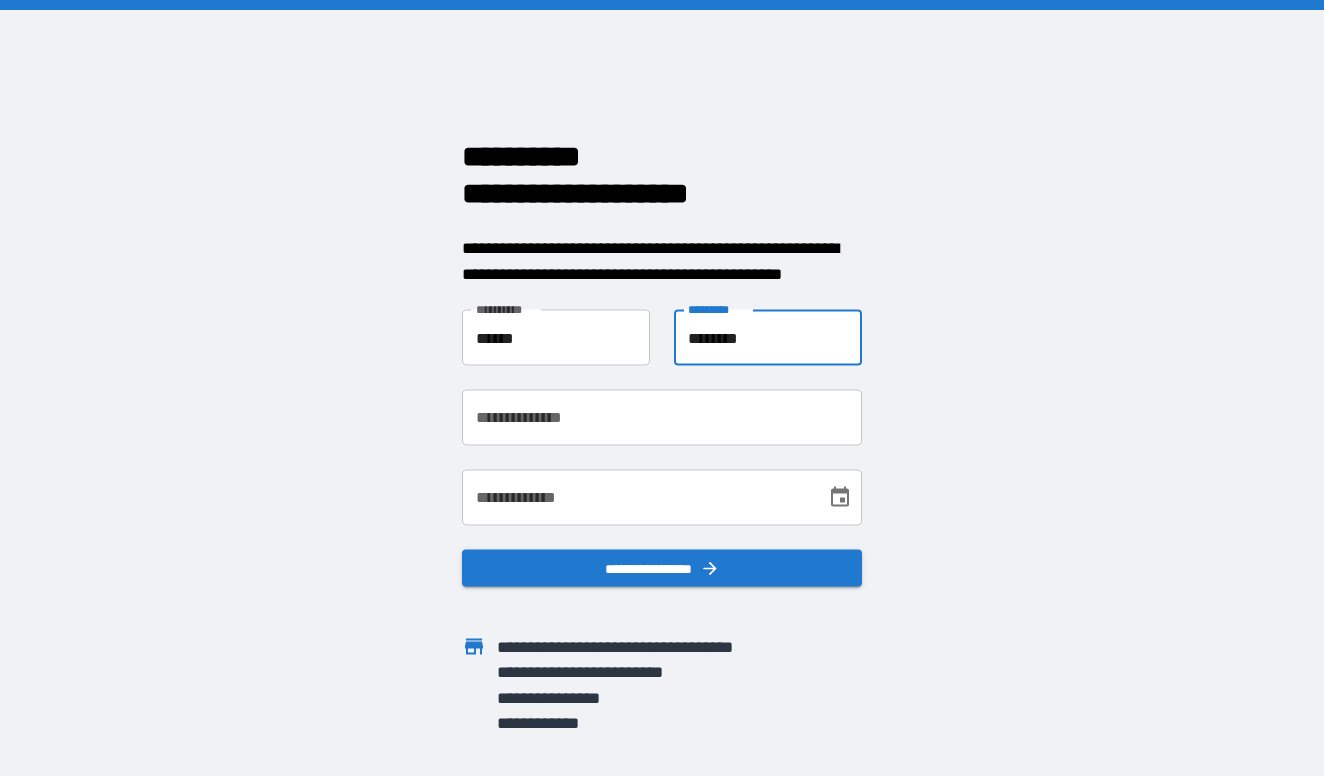 type on "********" 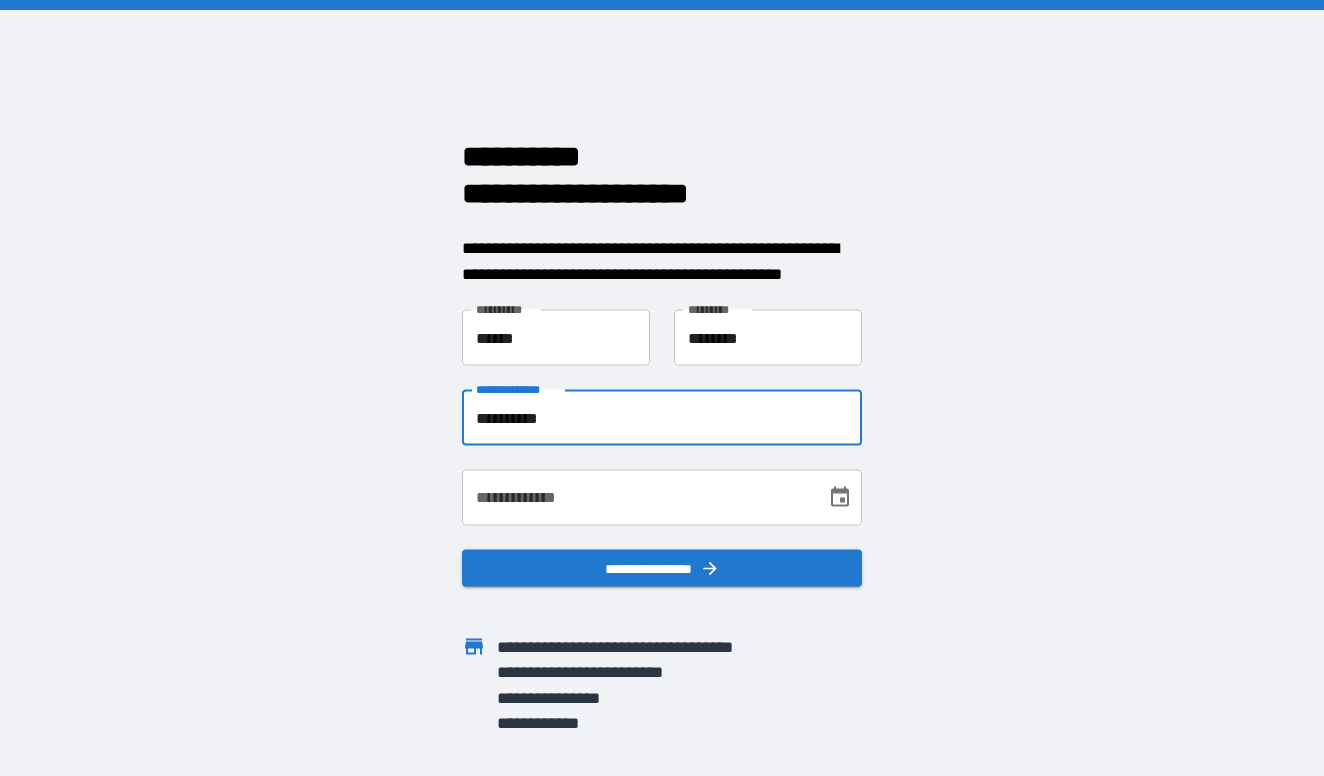 type on "**********" 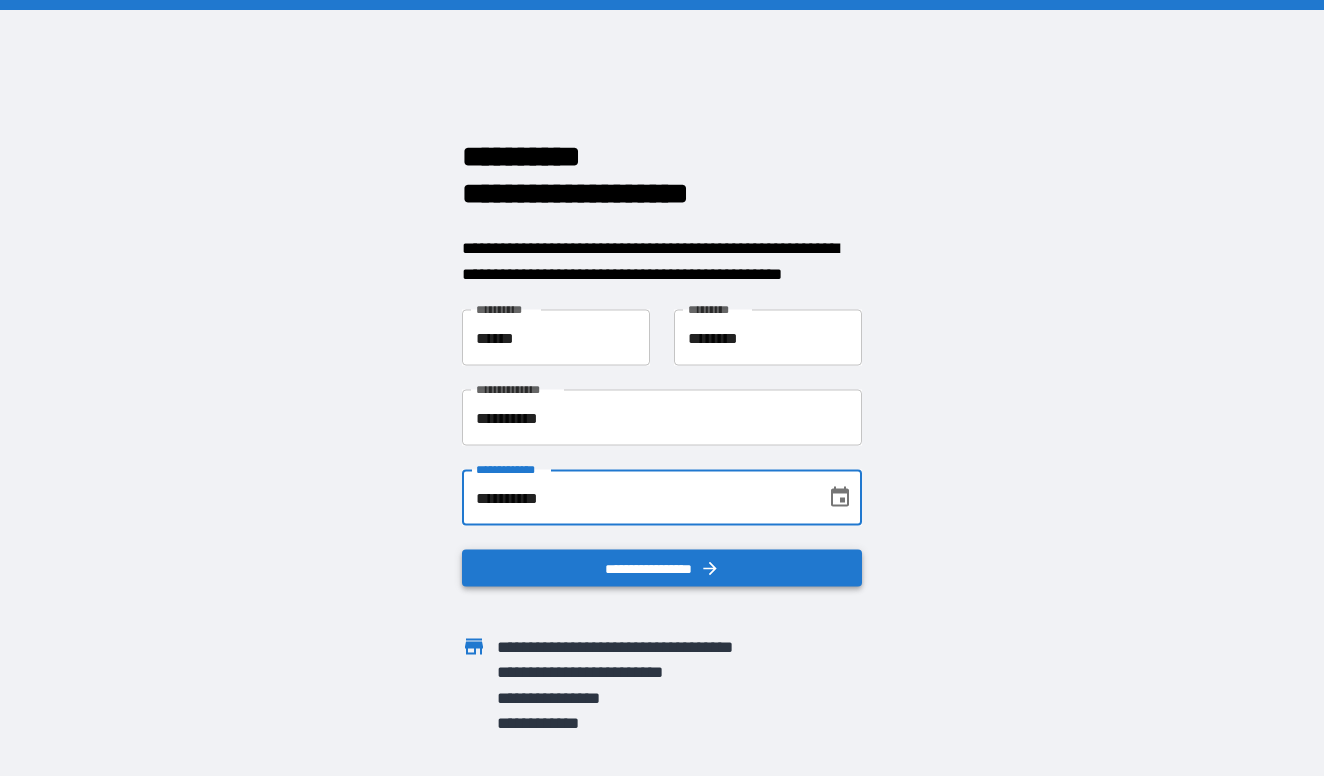 type on "**********" 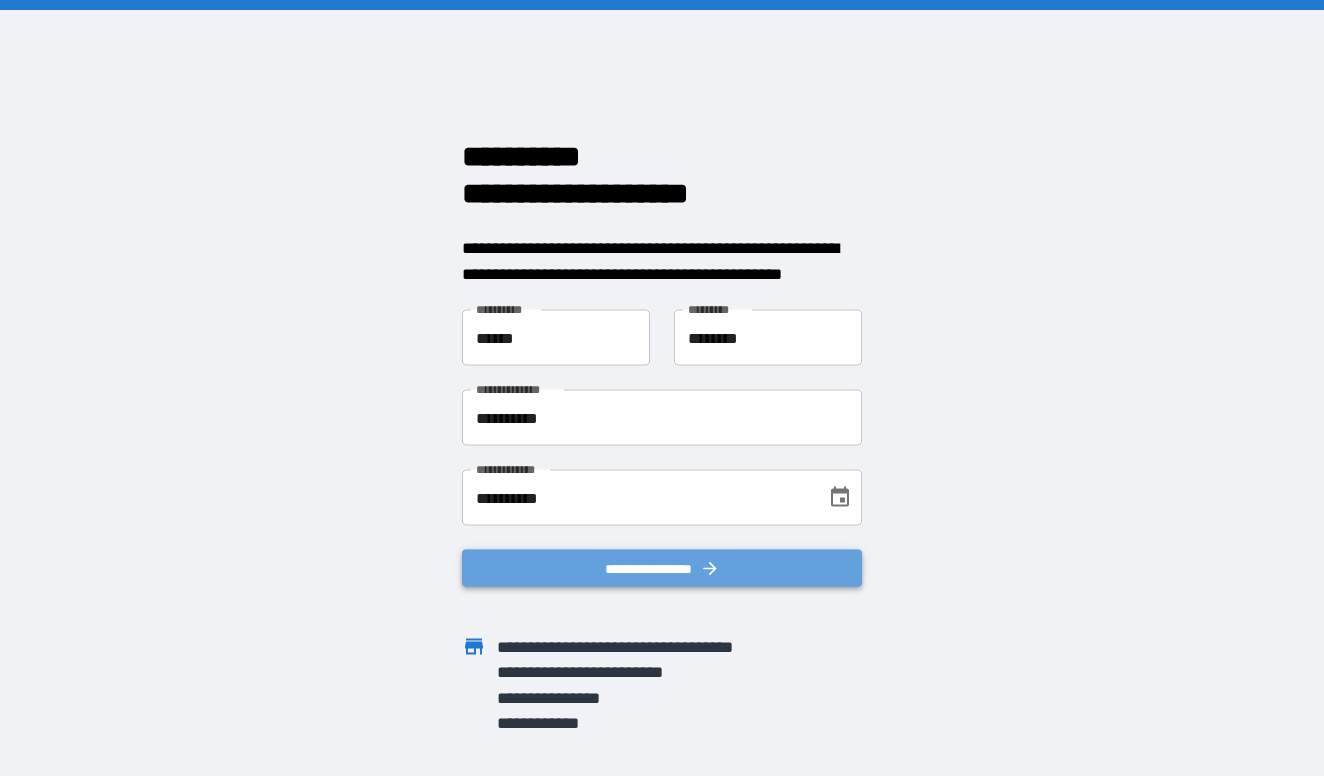 click on "**********" at bounding box center (662, 568) 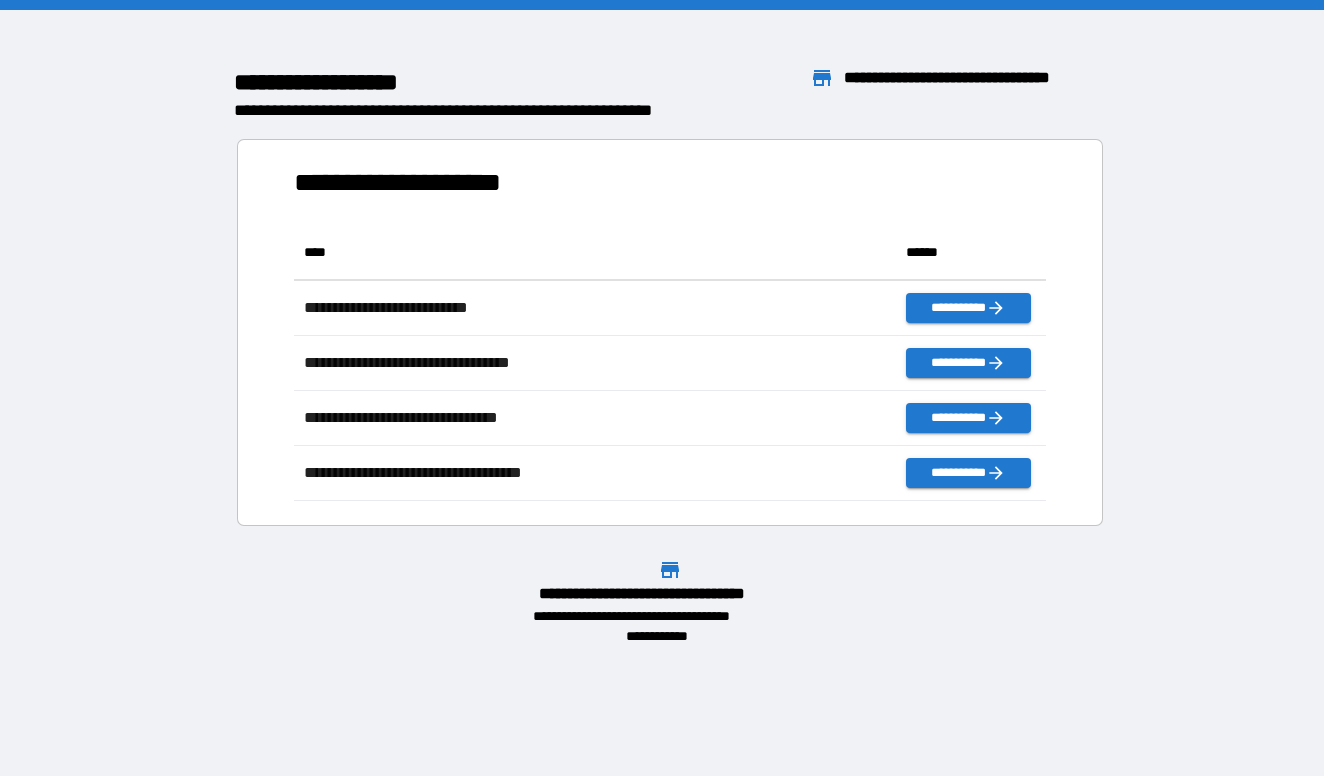 scroll, scrollTop: 1, scrollLeft: 1, axis: both 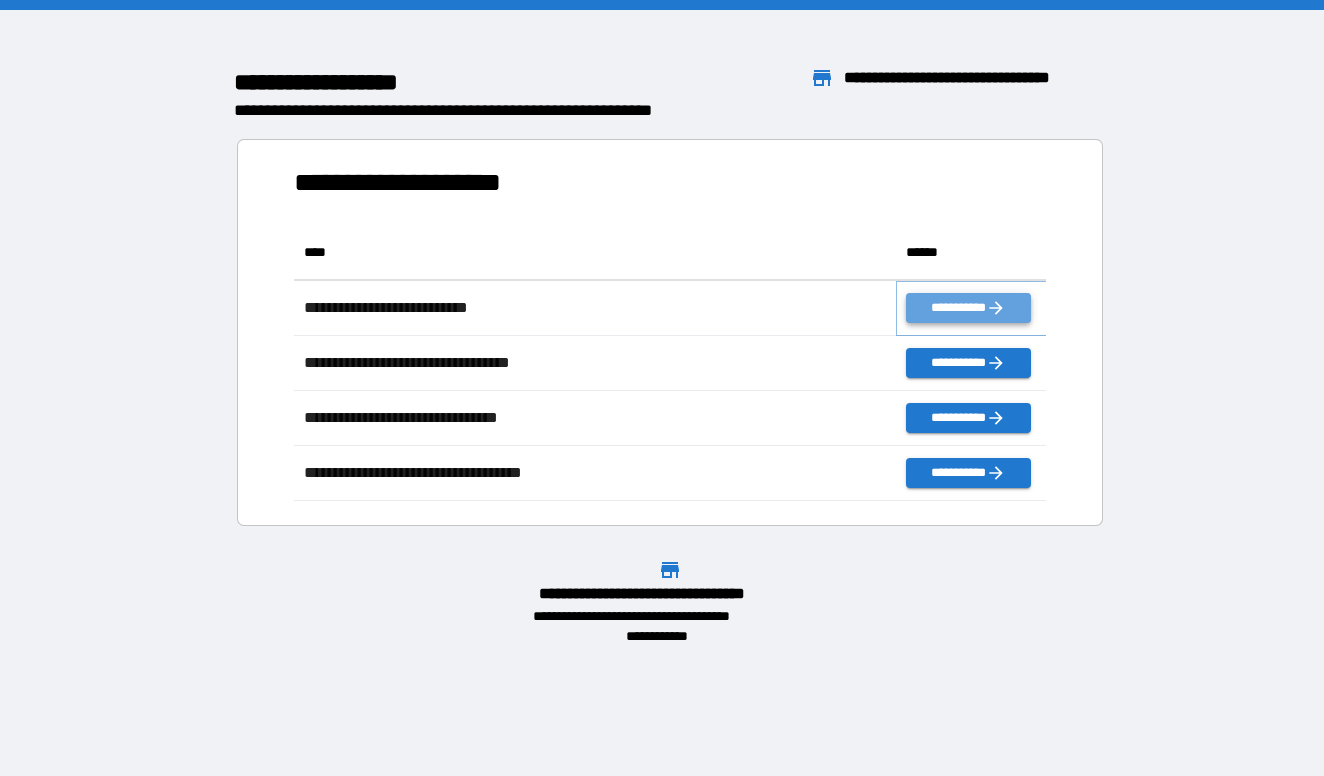 click on "**********" at bounding box center [968, 308] 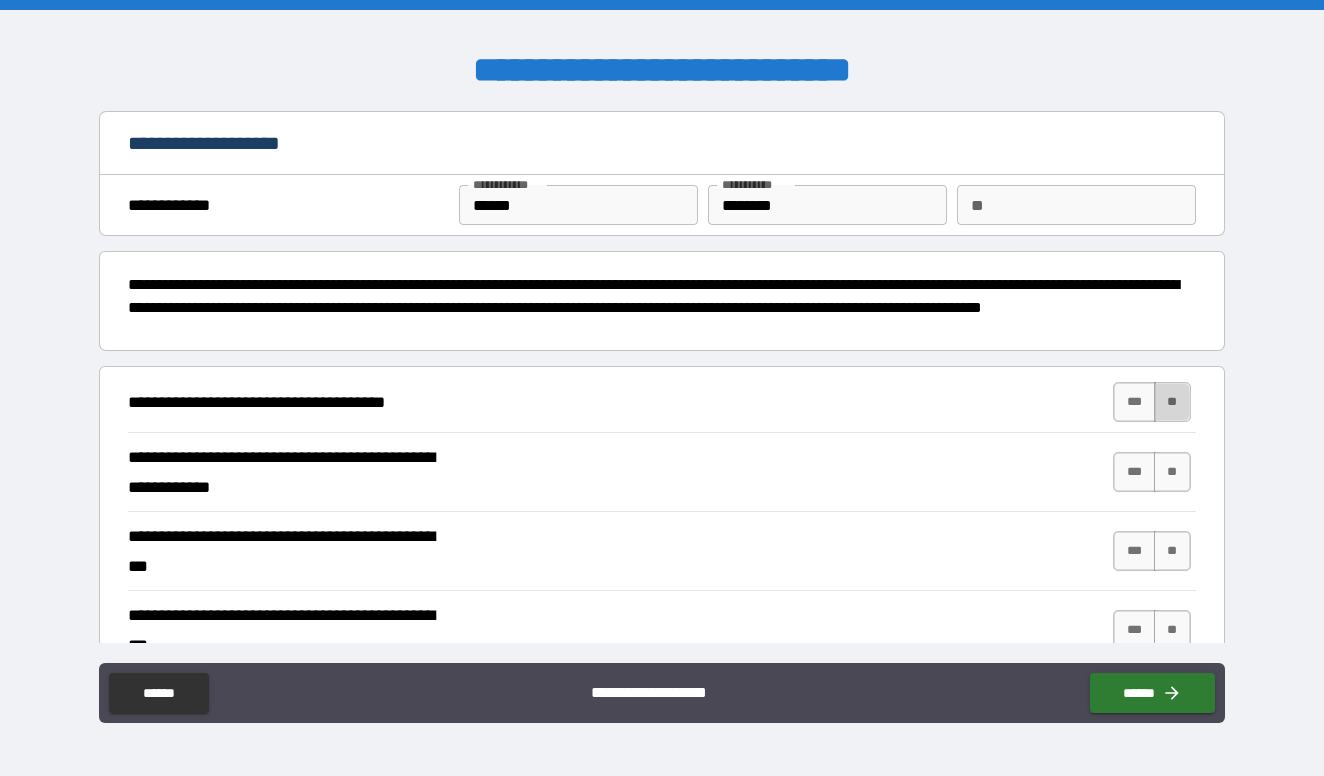 click on "**" at bounding box center (1172, 402) 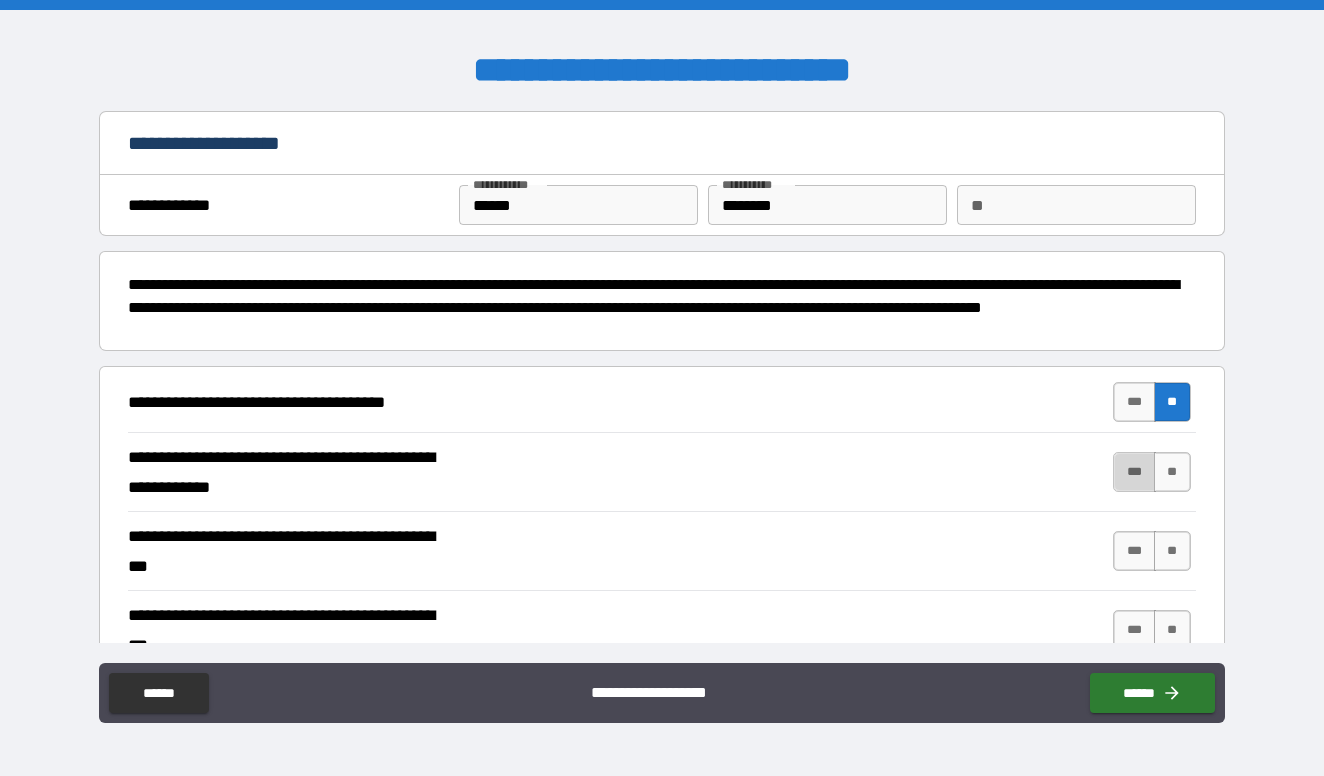 click on "***" at bounding box center [1134, 472] 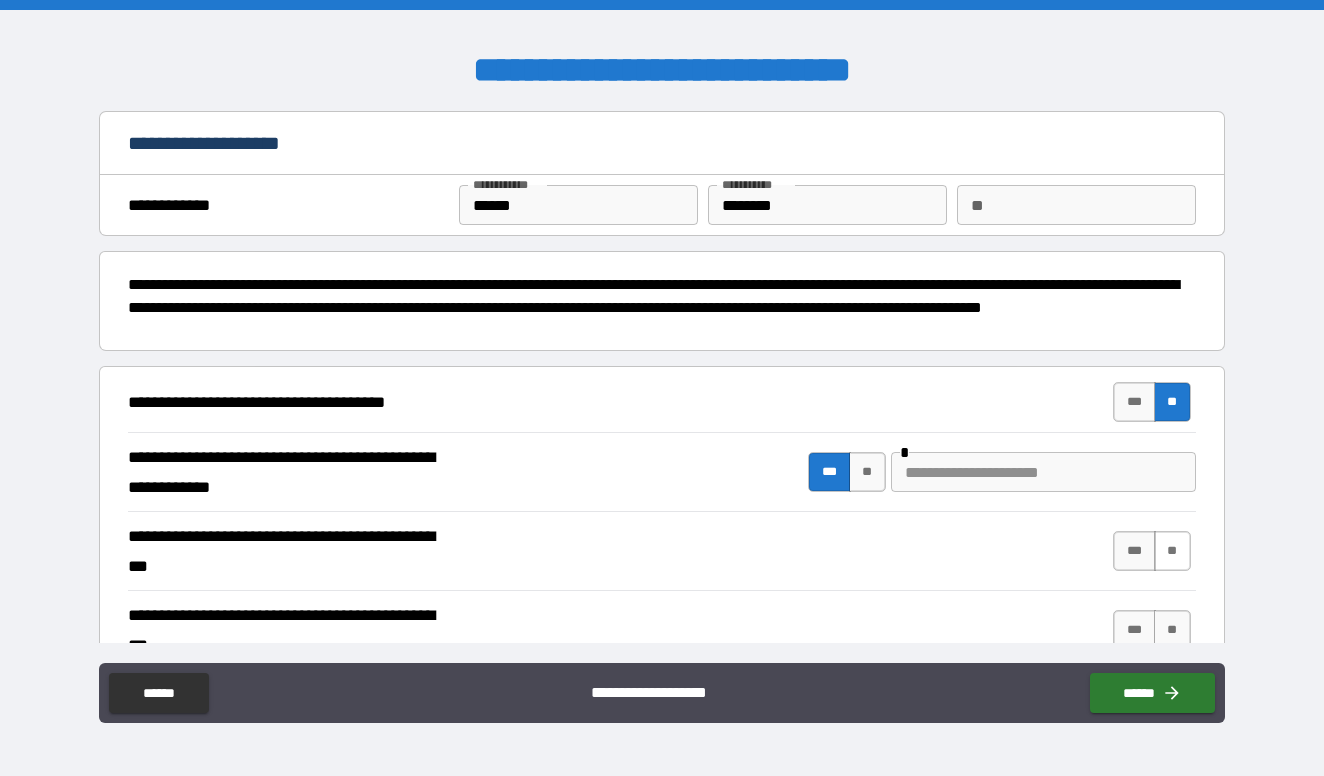 click on "**" at bounding box center [1172, 551] 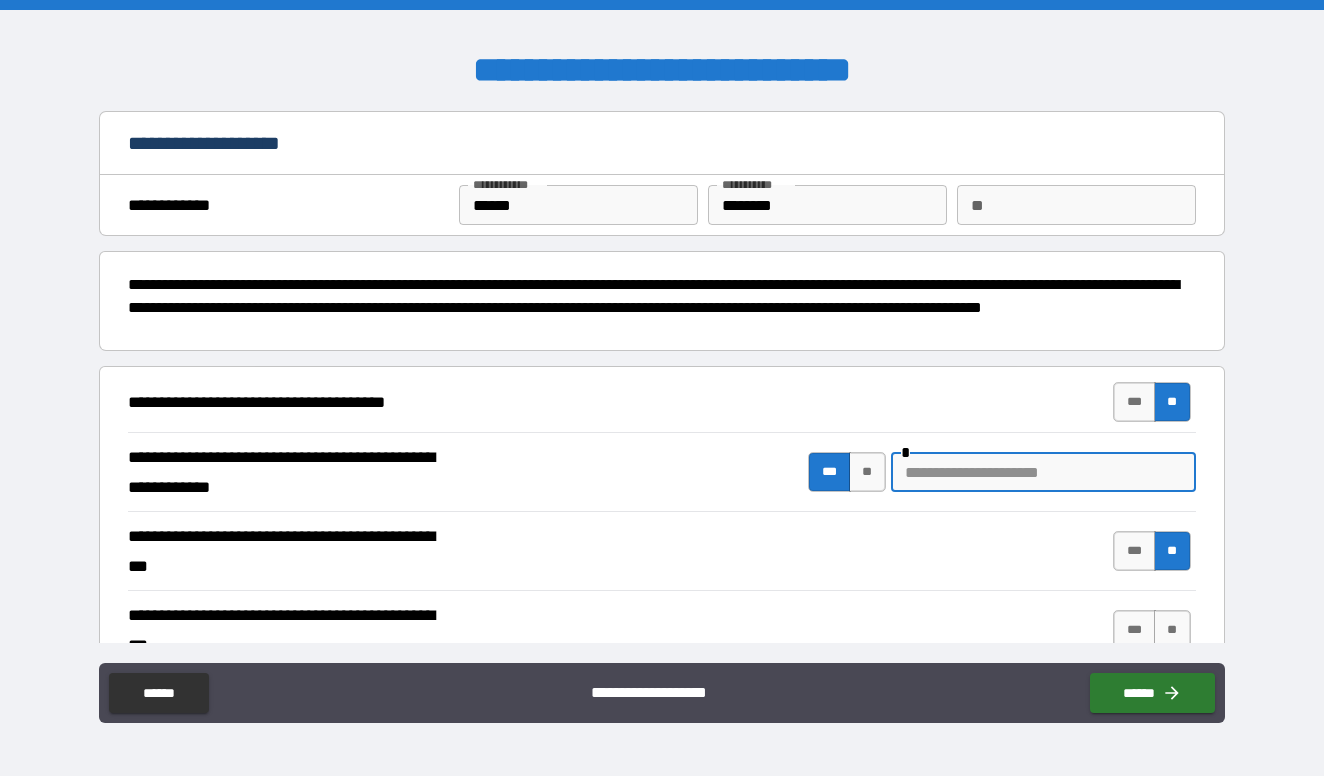 click at bounding box center (1043, 472) 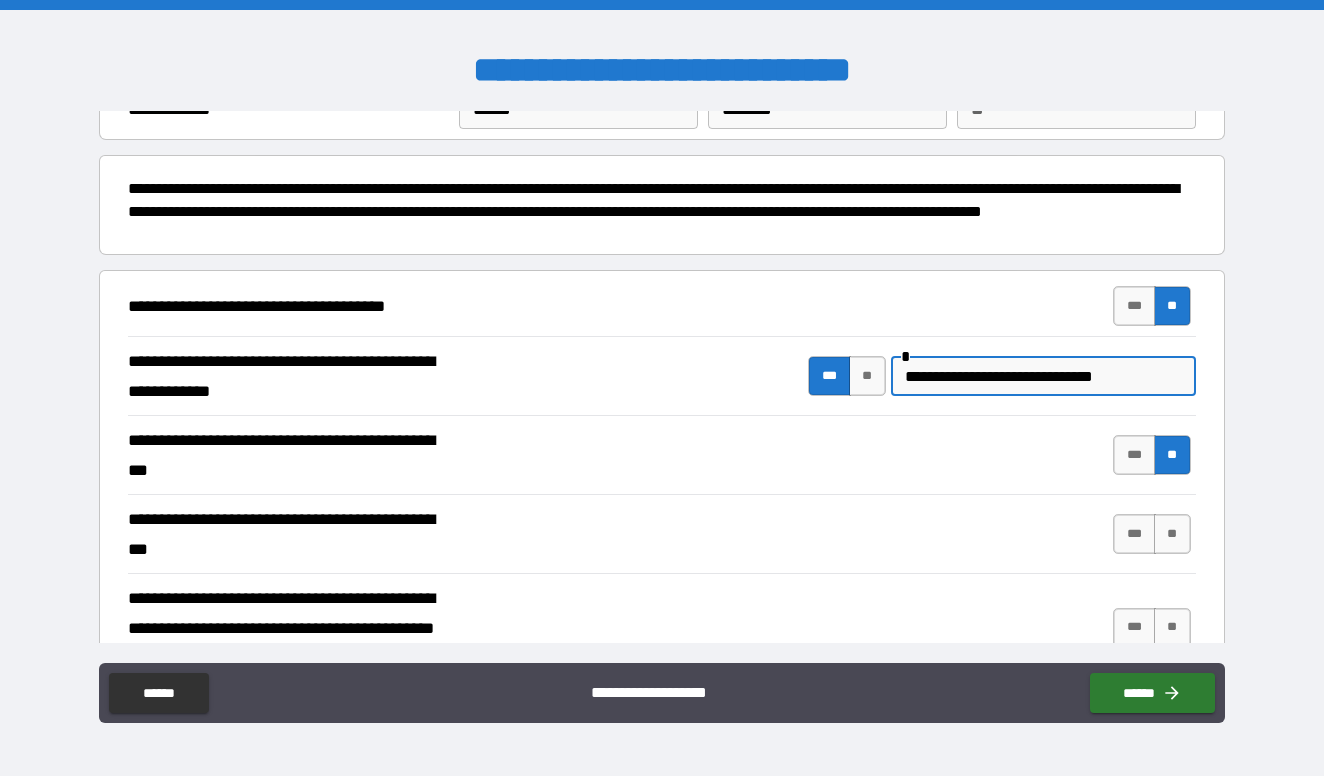 scroll, scrollTop: 97, scrollLeft: 0, axis: vertical 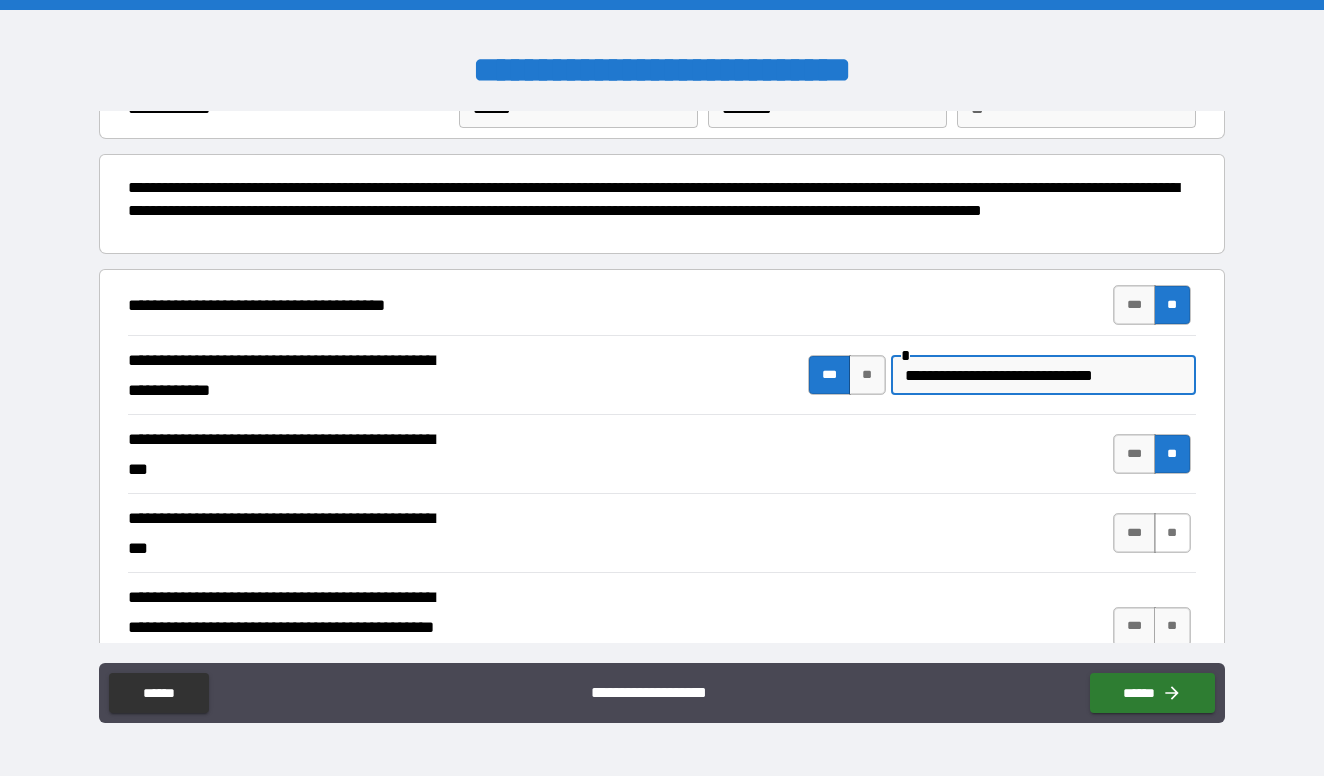 type on "**********" 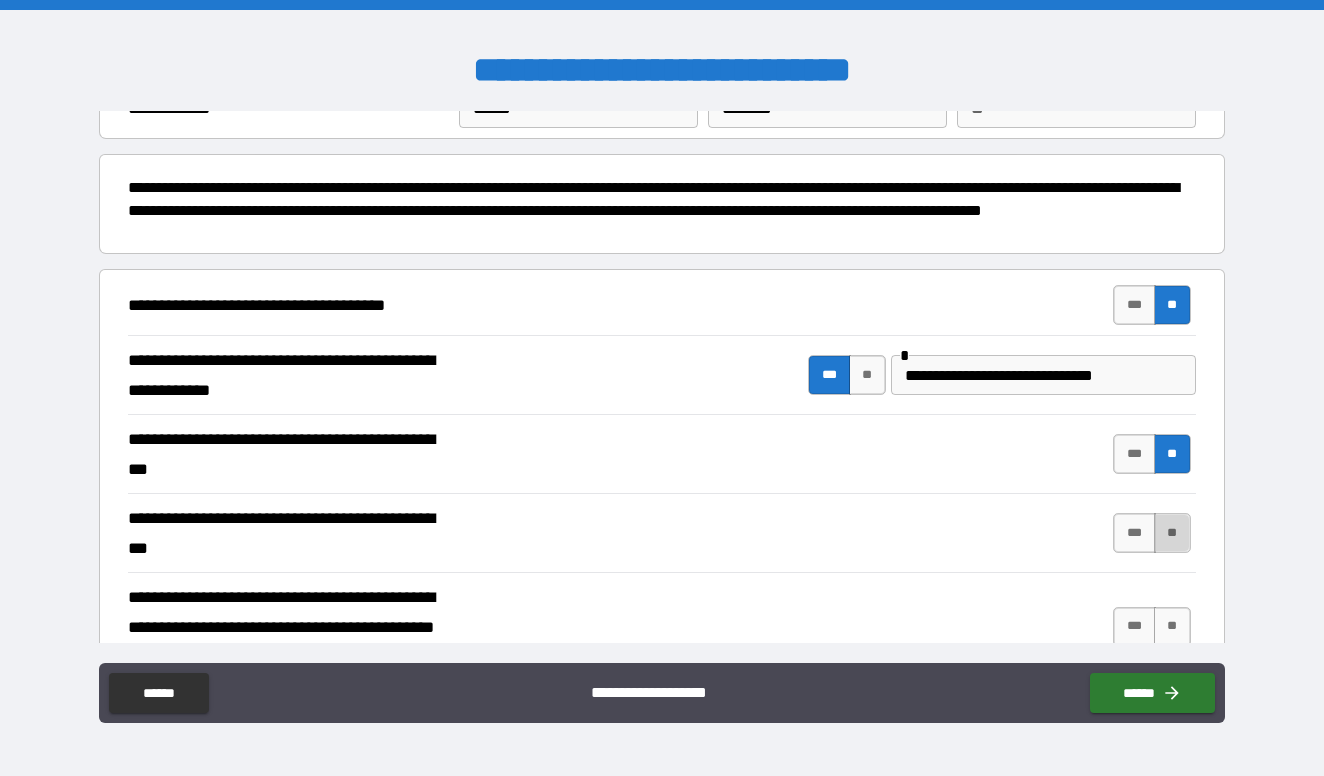 click on "**" at bounding box center [1172, 533] 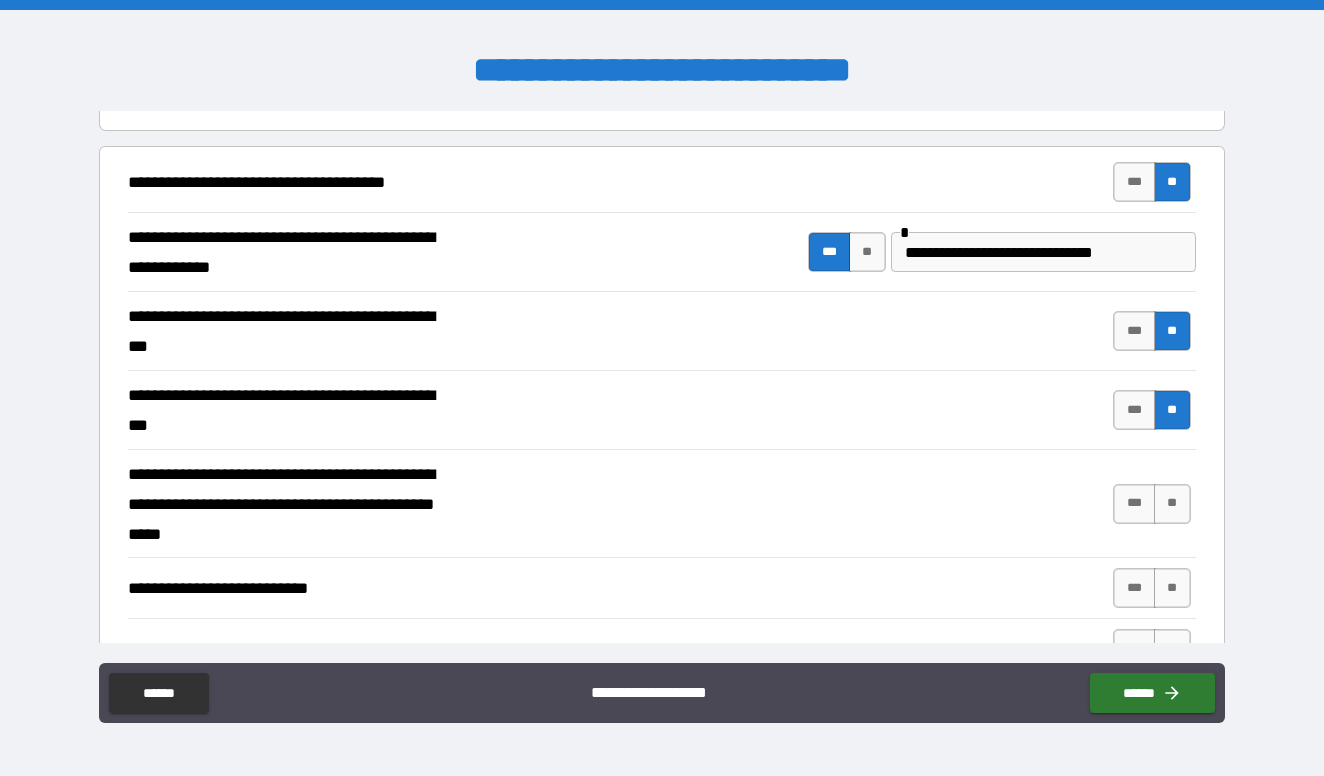 scroll, scrollTop: 222, scrollLeft: 0, axis: vertical 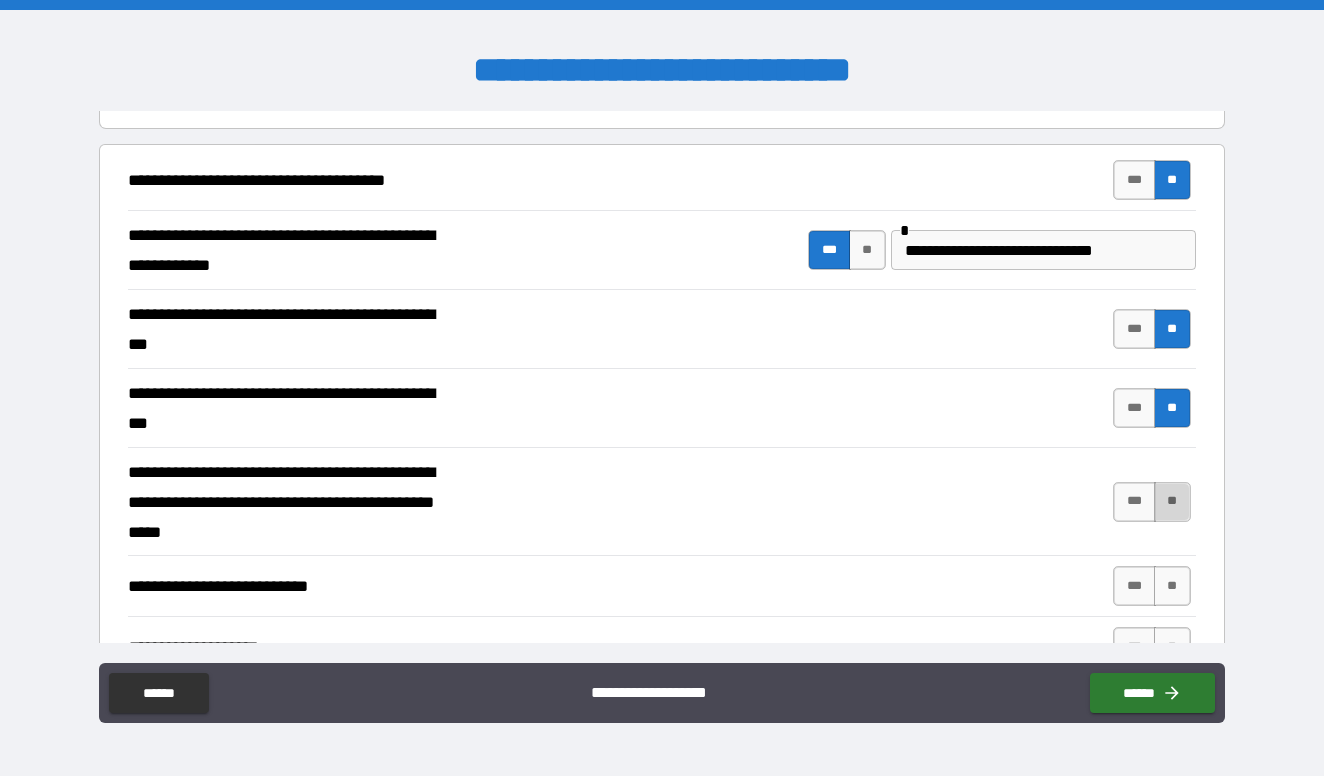 click on "**" at bounding box center [1172, 502] 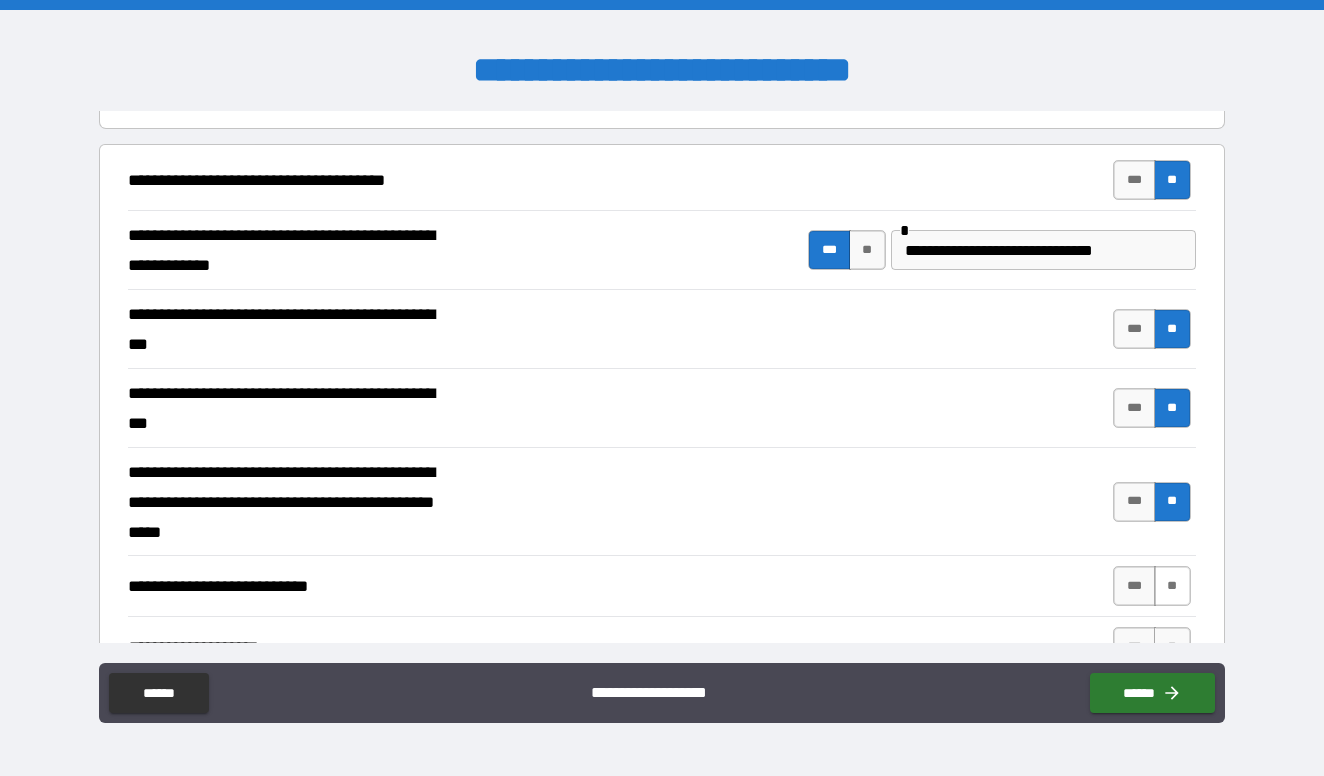 click on "**" at bounding box center (1172, 586) 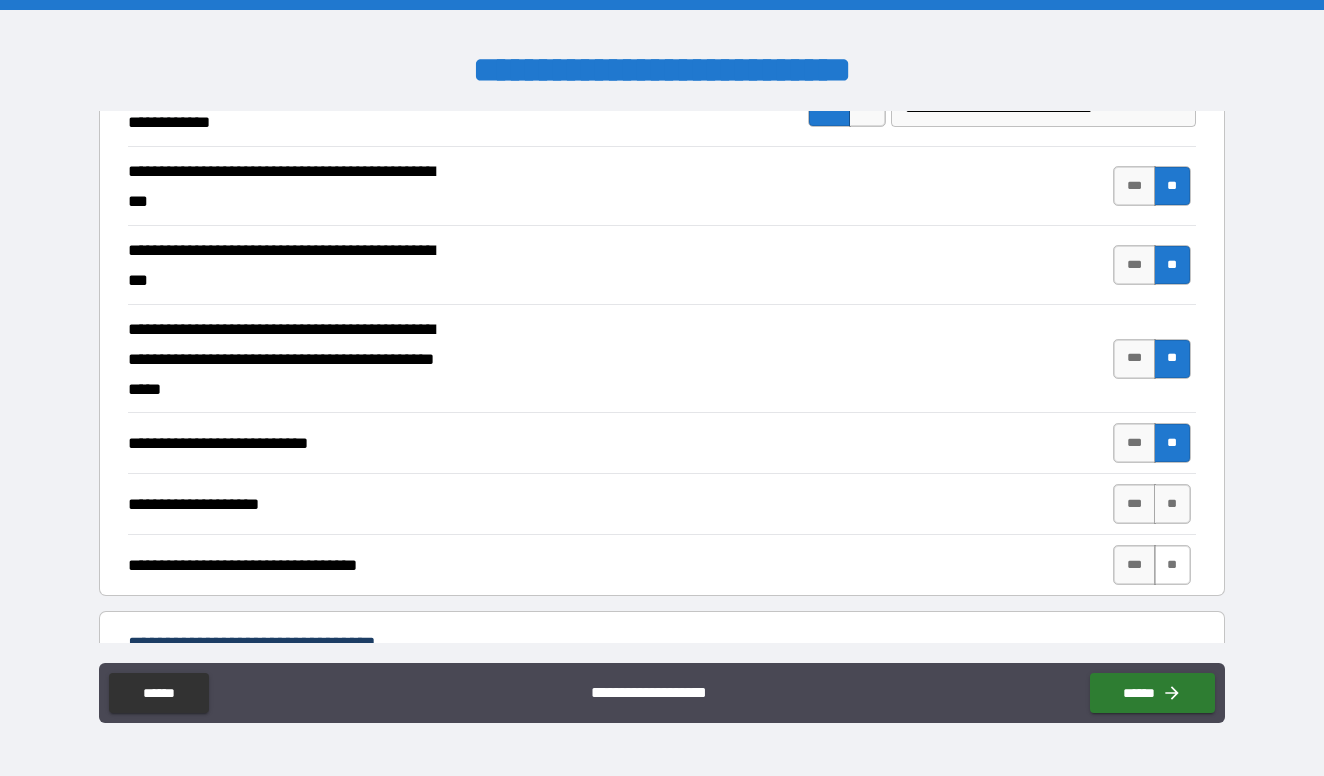 scroll, scrollTop: 364, scrollLeft: 0, axis: vertical 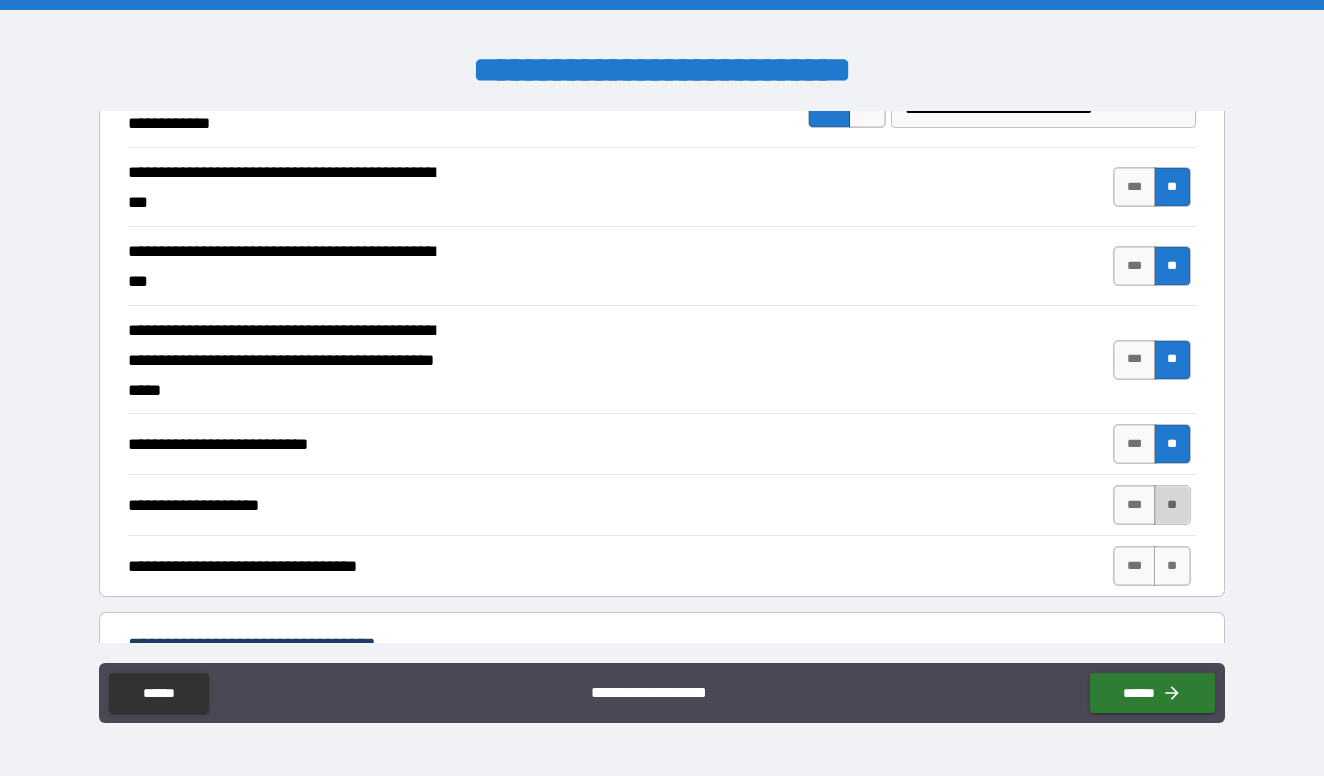 click on "**" at bounding box center [1172, 505] 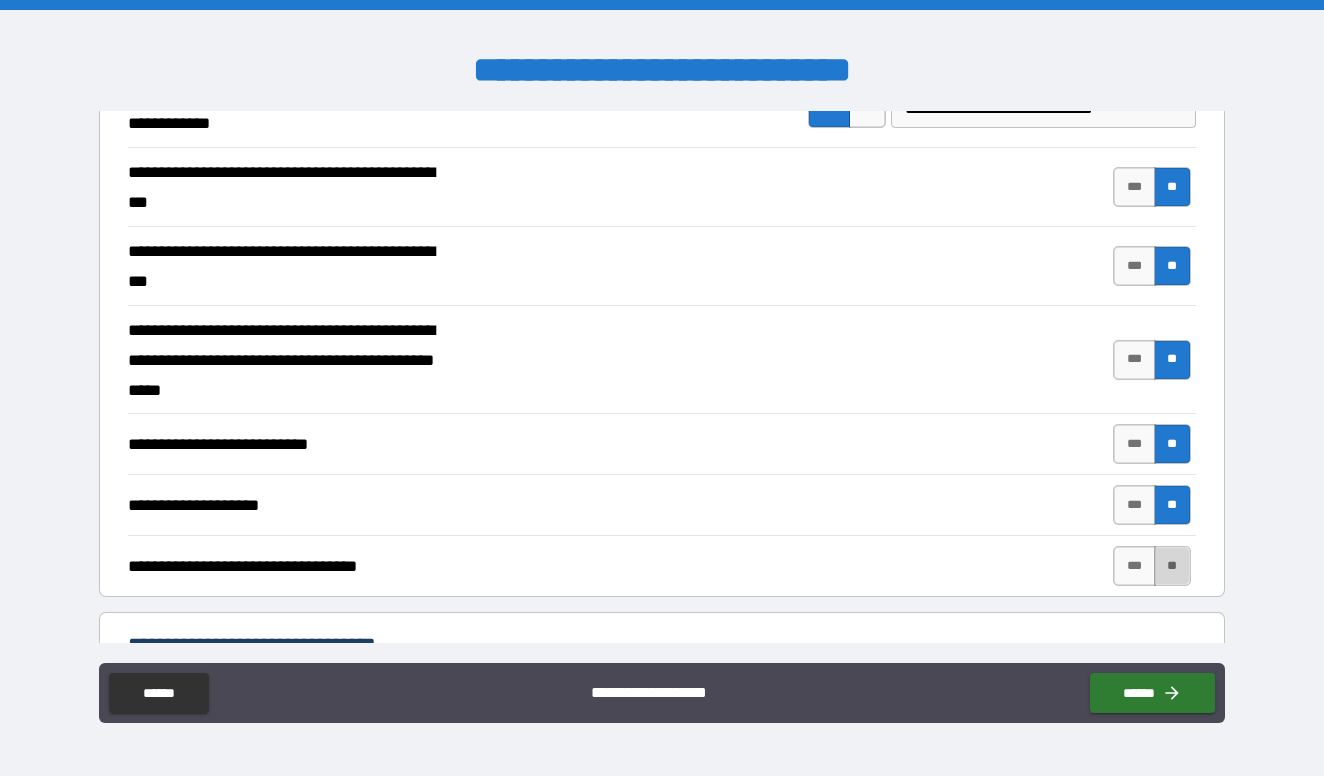 click on "**" at bounding box center (1172, 566) 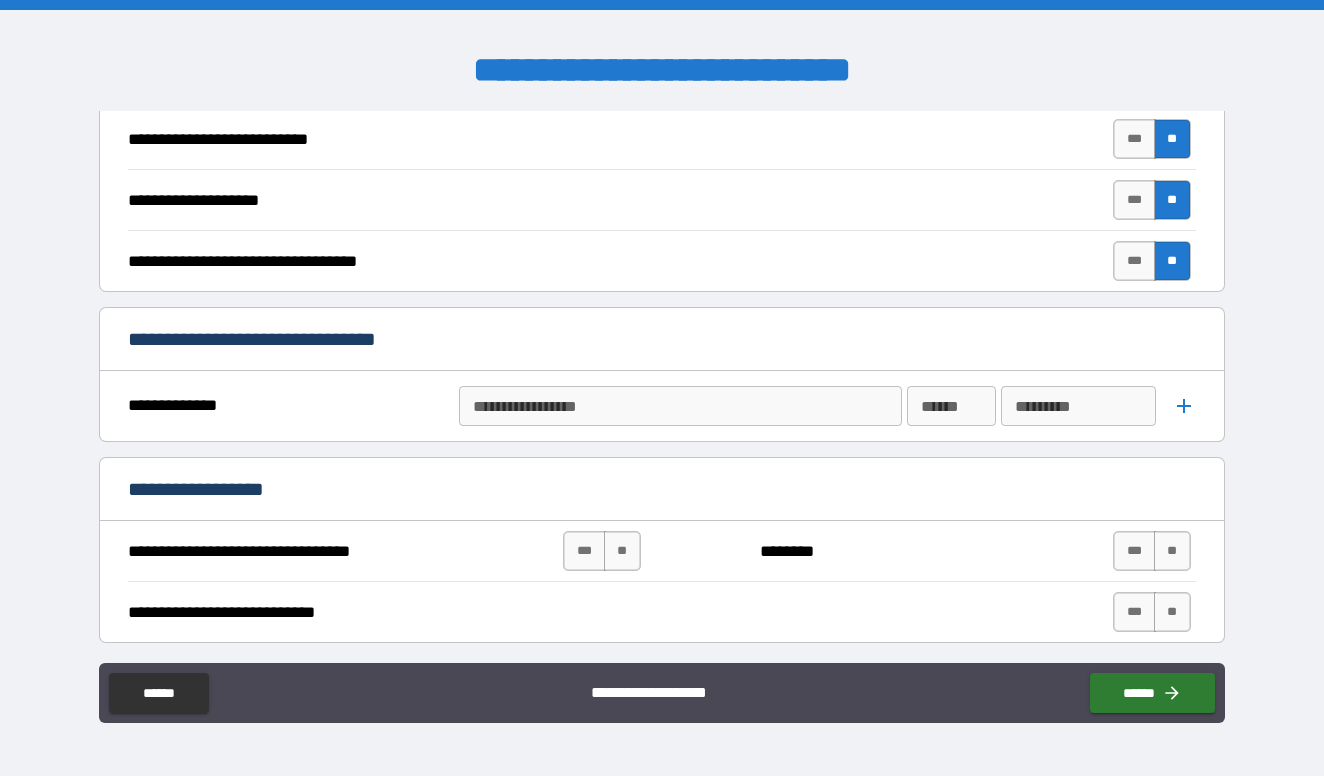 scroll, scrollTop: 678, scrollLeft: 0, axis: vertical 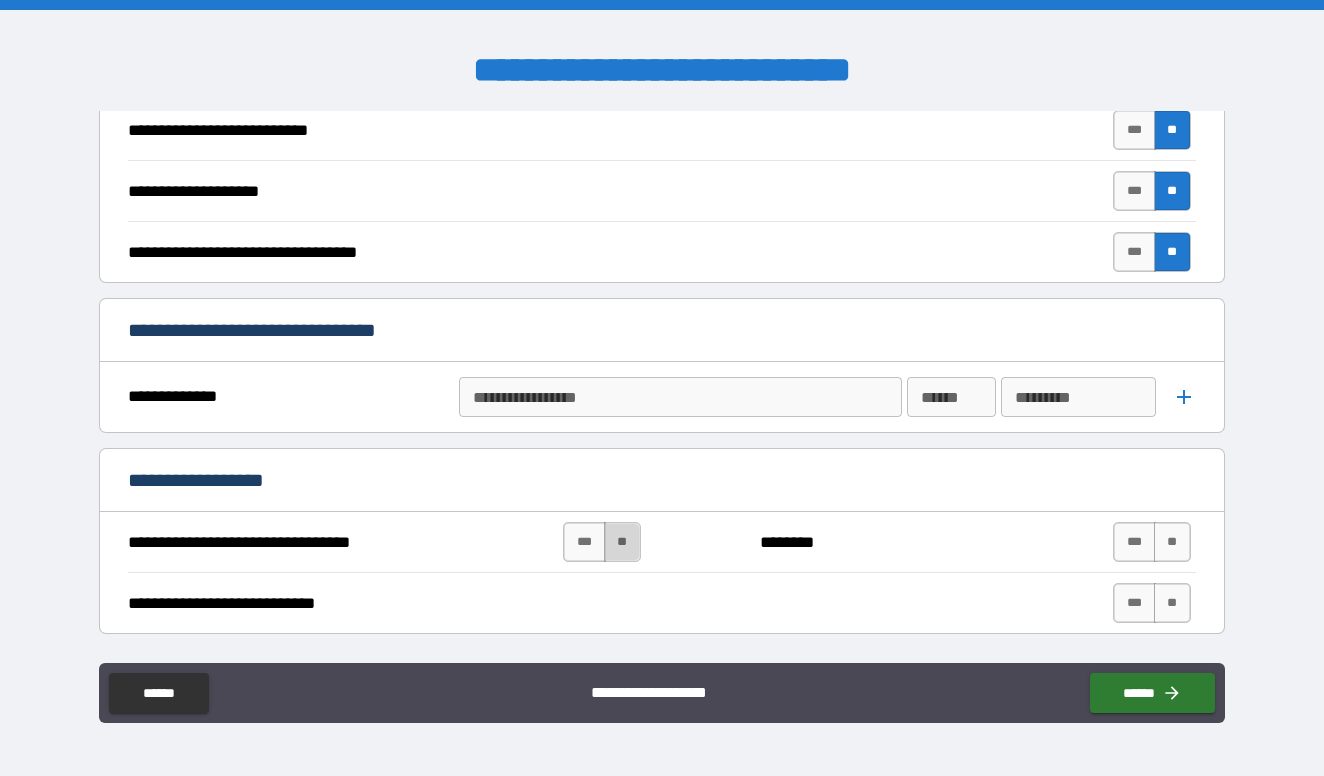 click on "**" at bounding box center [622, 542] 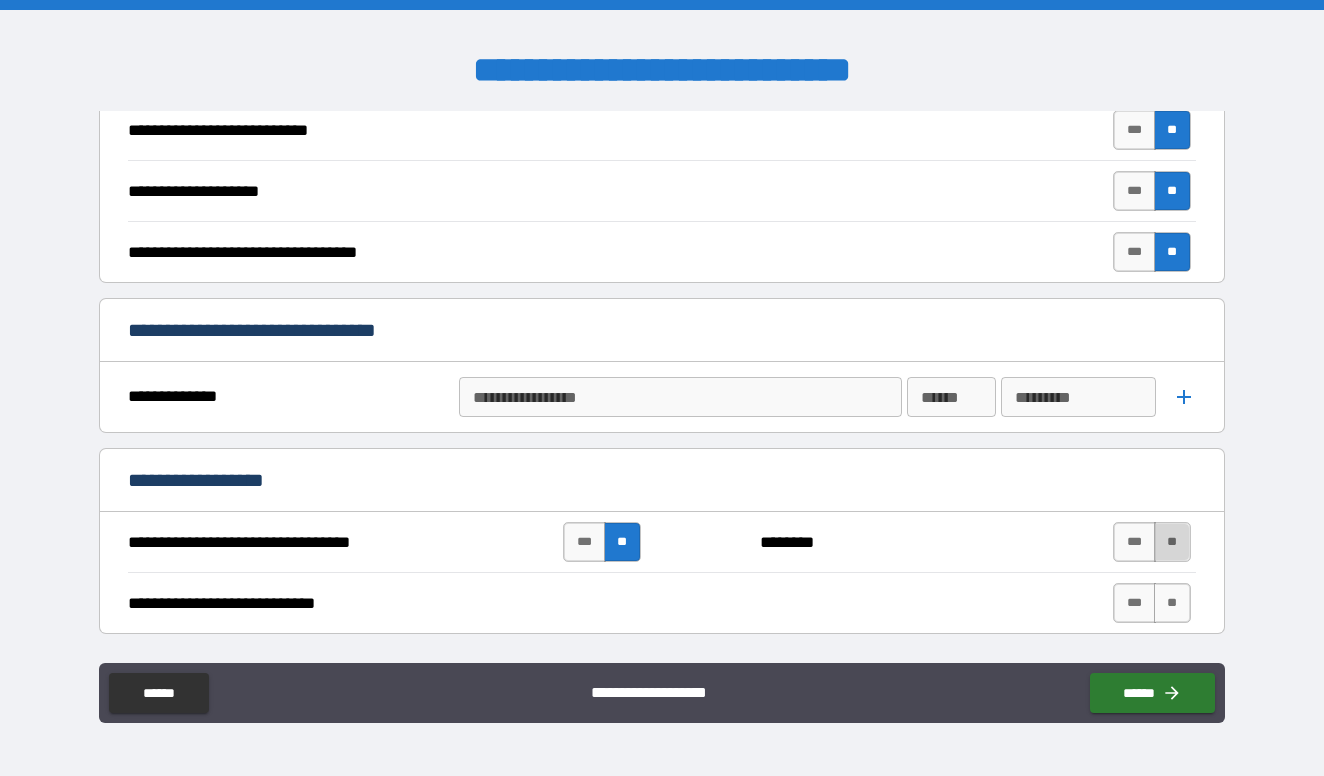 click on "**" at bounding box center (1172, 542) 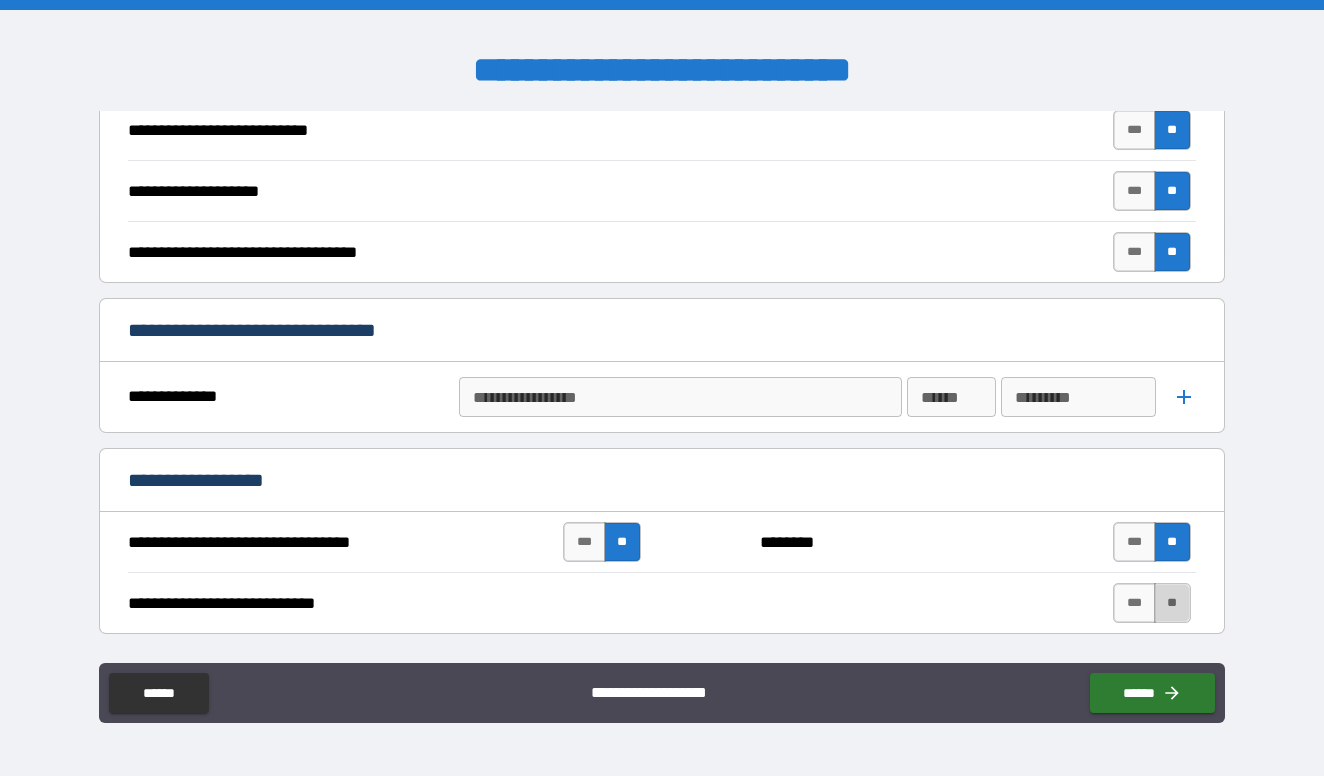 click on "**" at bounding box center [1172, 603] 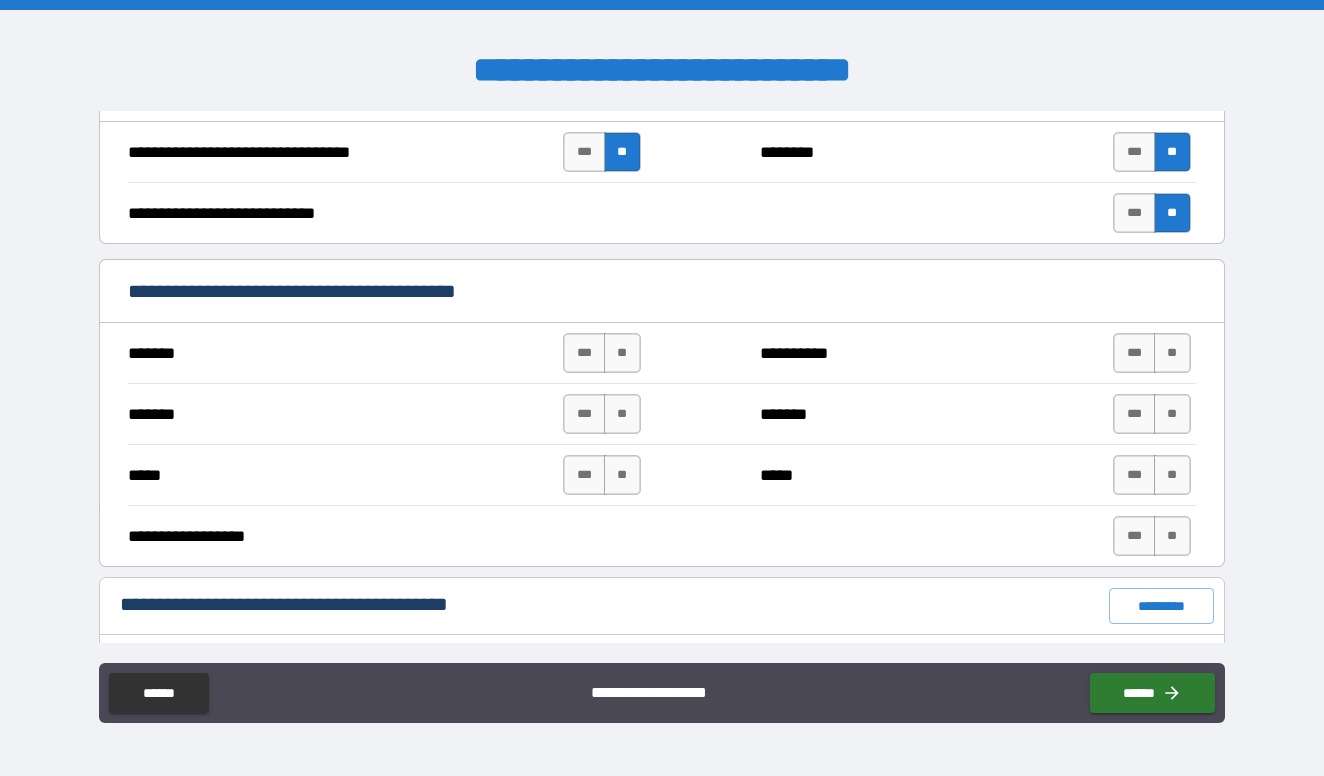 scroll, scrollTop: 1085, scrollLeft: 0, axis: vertical 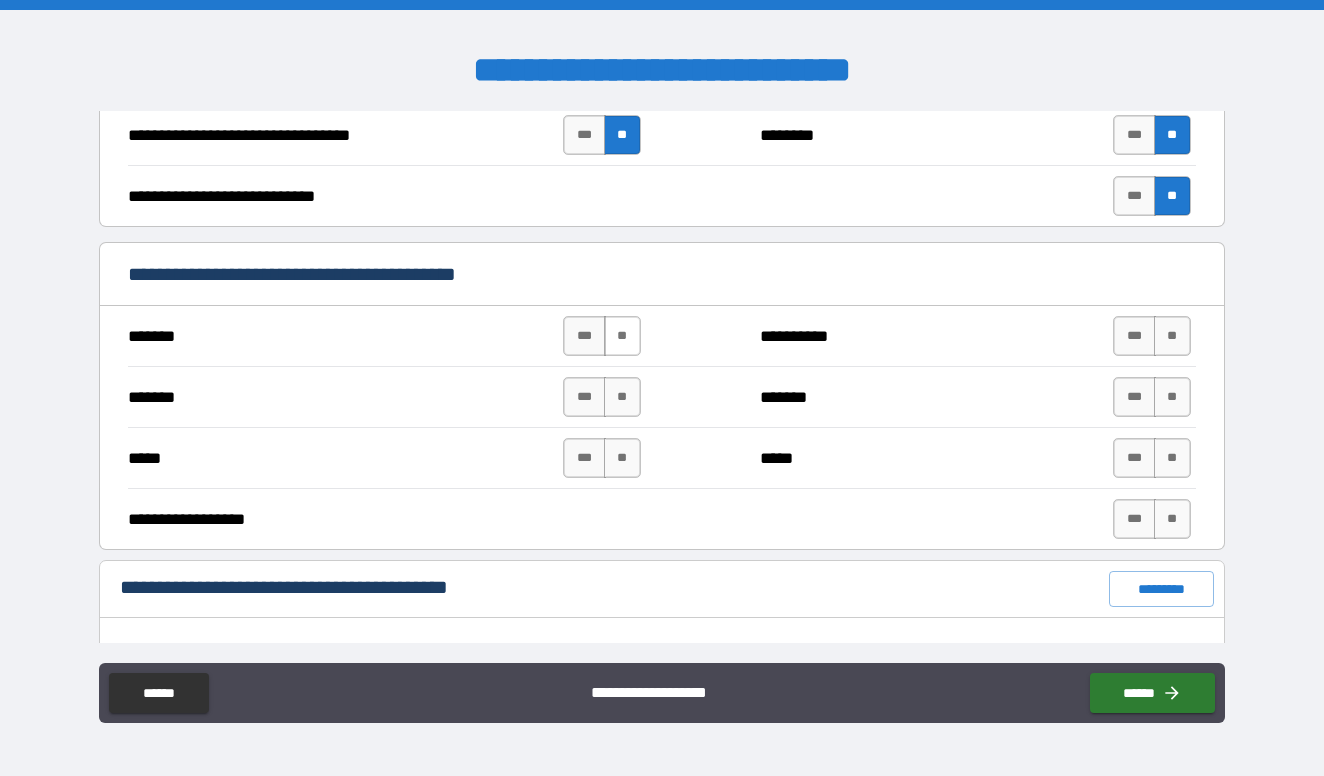 click on "**" at bounding box center [622, 336] 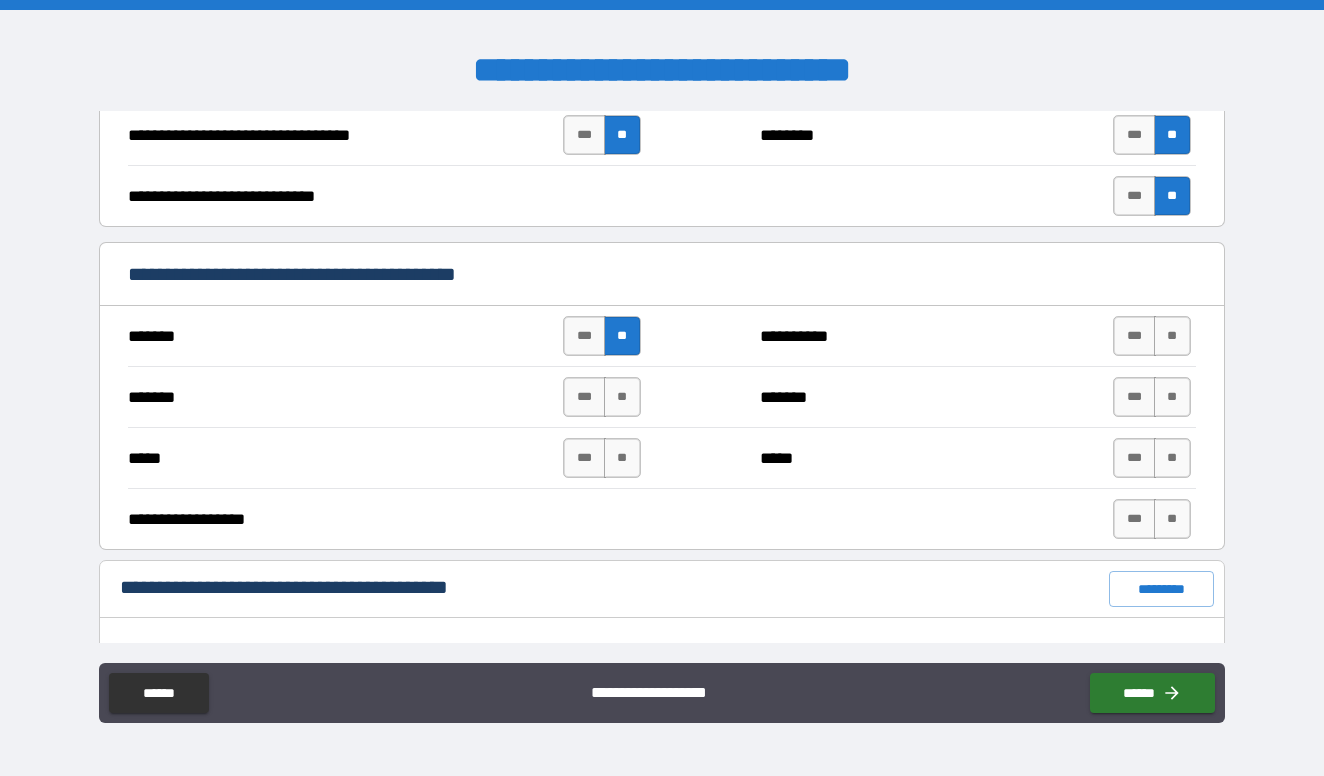 click on "******* *** ** ******* *** **" at bounding box center (661, 396) 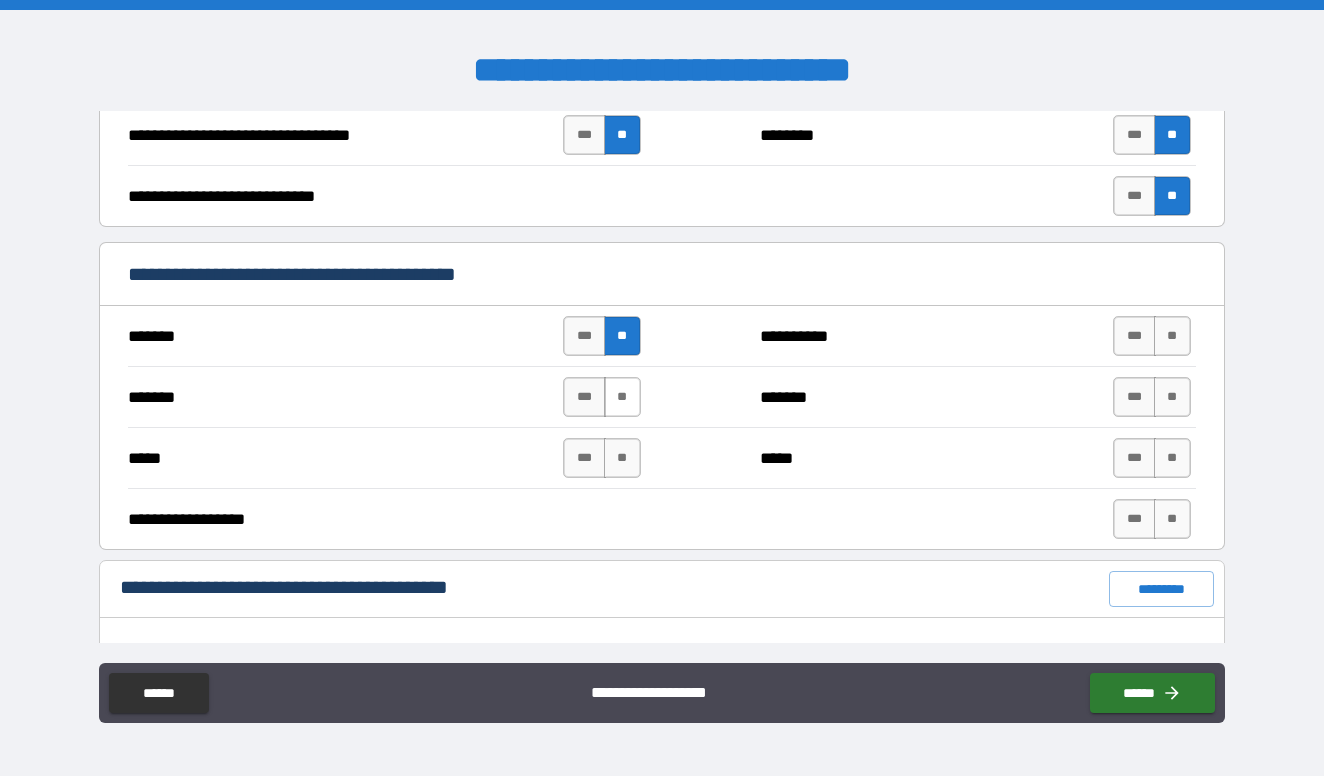 click on "**" at bounding box center [622, 397] 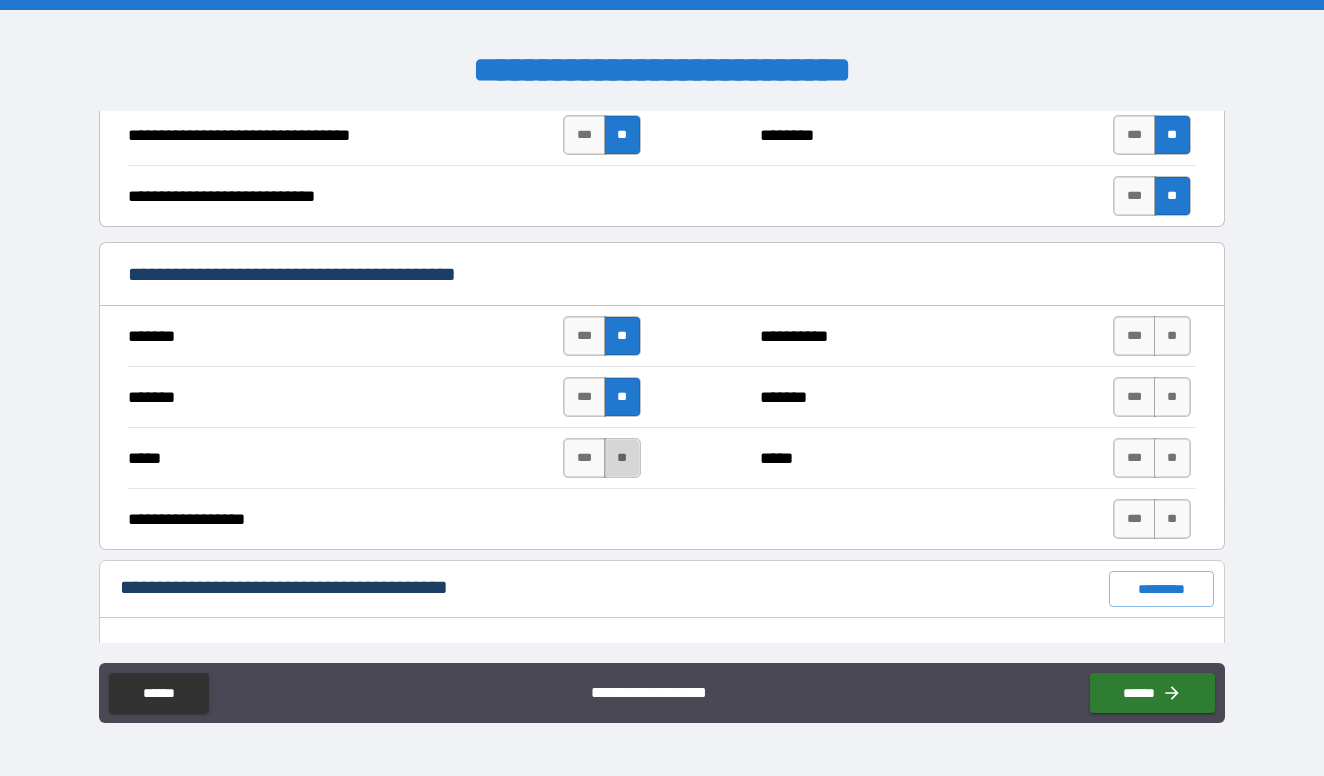 click on "**" at bounding box center (622, 458) 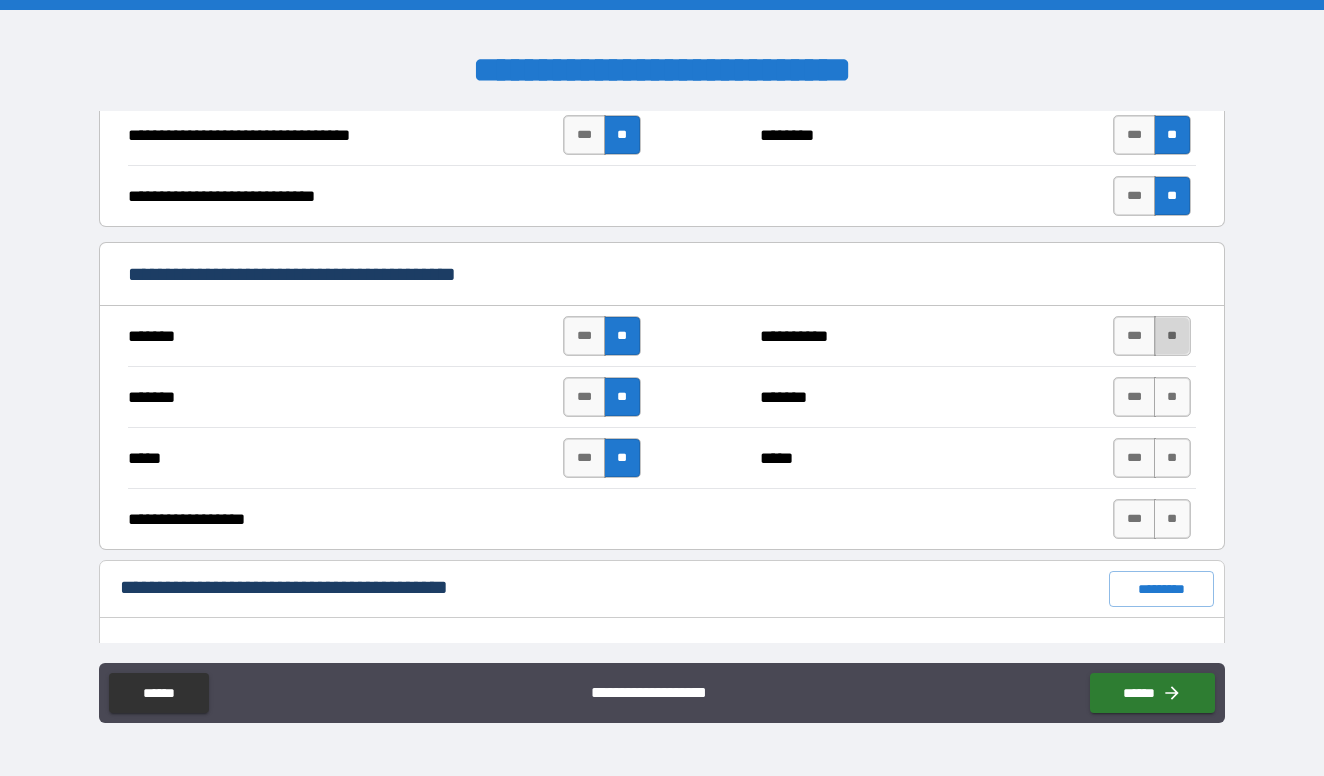 click on "**" at bounding box center (1172, 336) 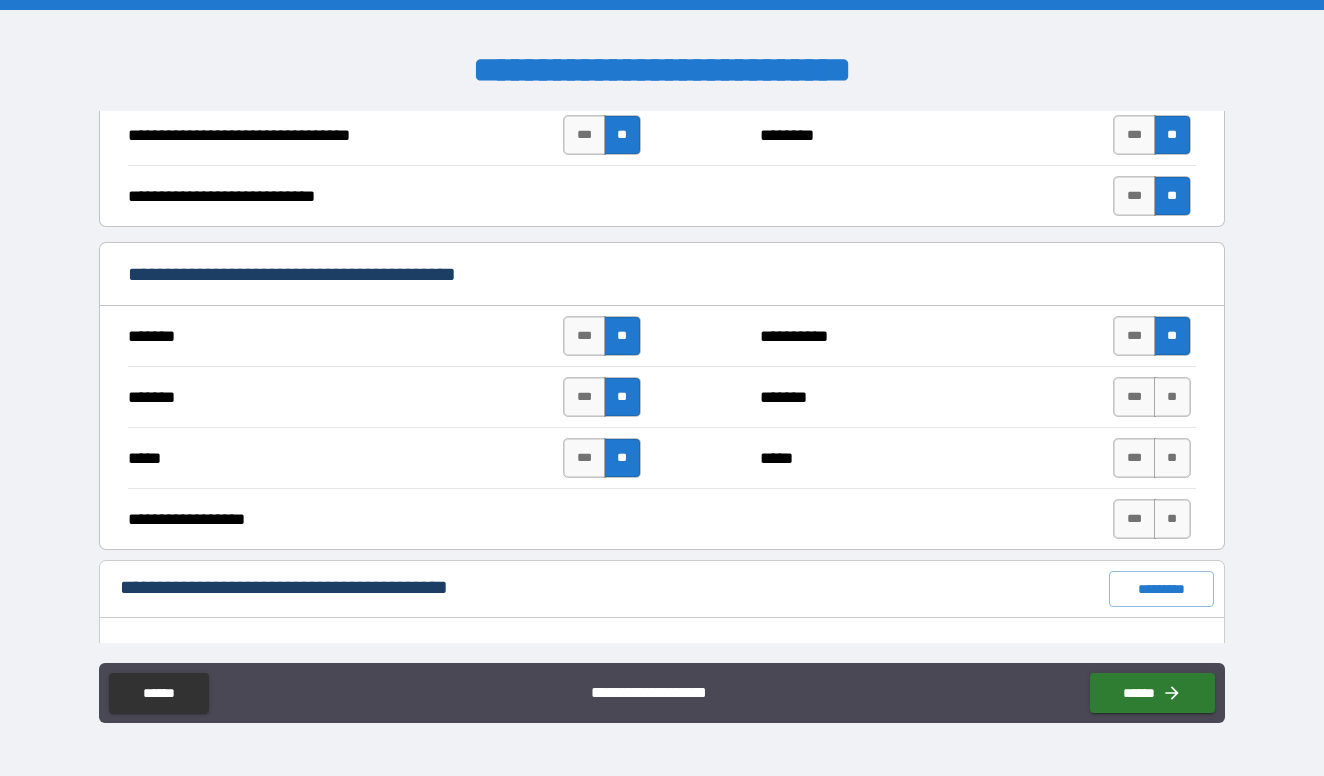 click on "*** **" at bounding box center [1154, 397] 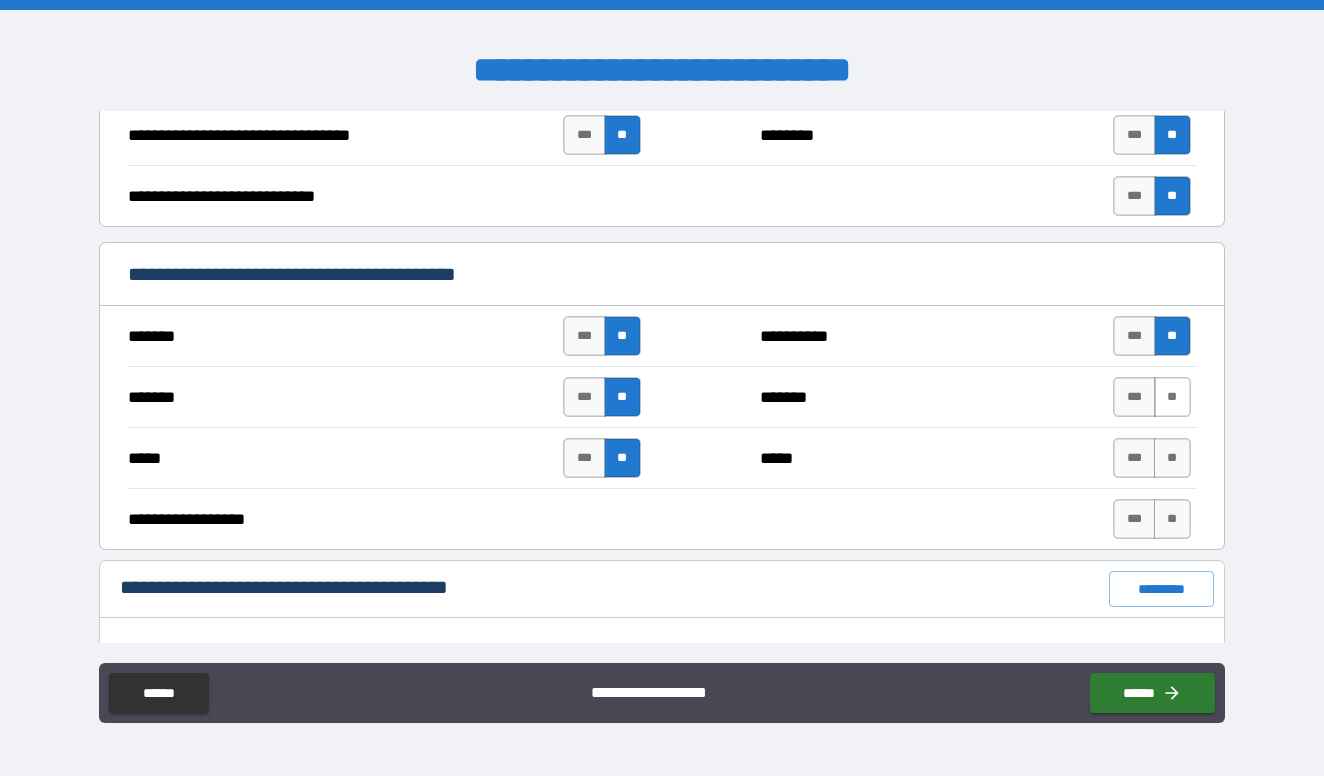 click on "**" at bounding box center (1172, 397) 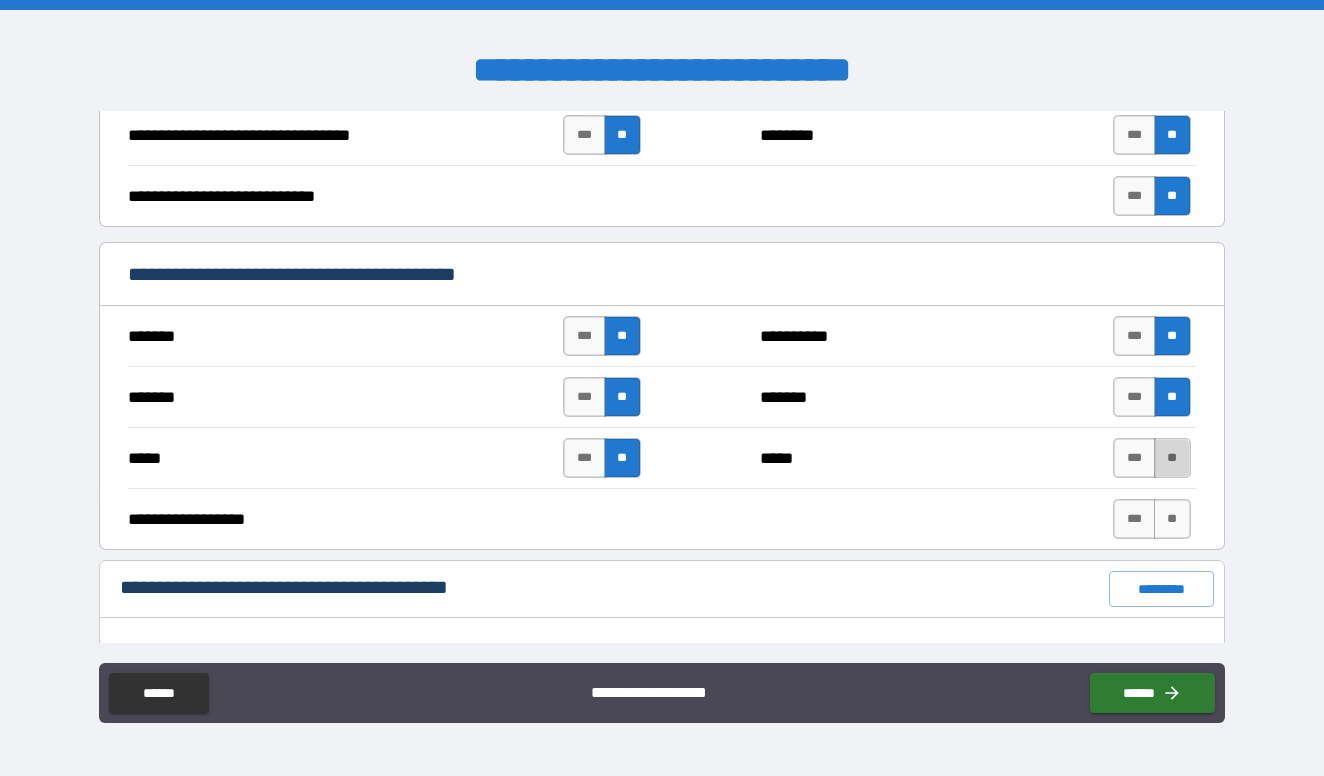 click on "**" at bounding box center (1172, 458) 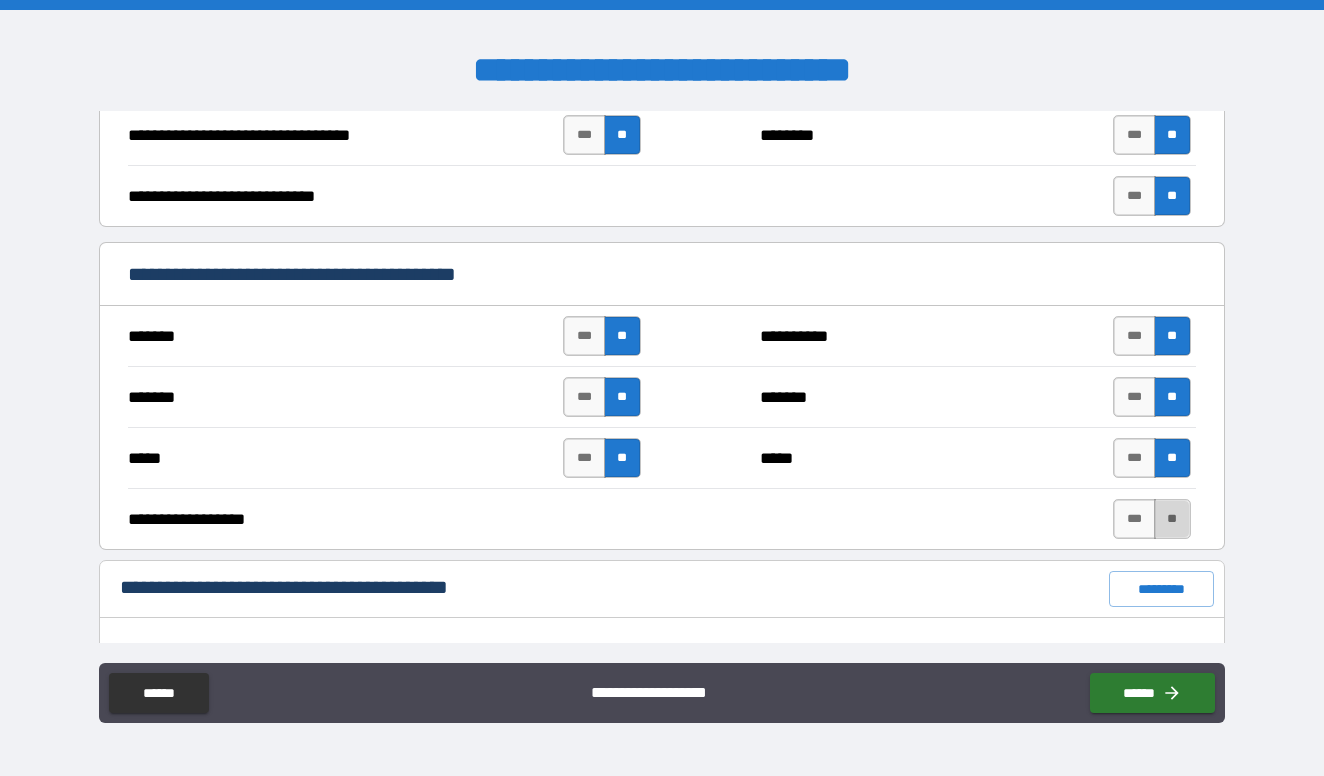 click on "**" at bounding box center (1172, 519) 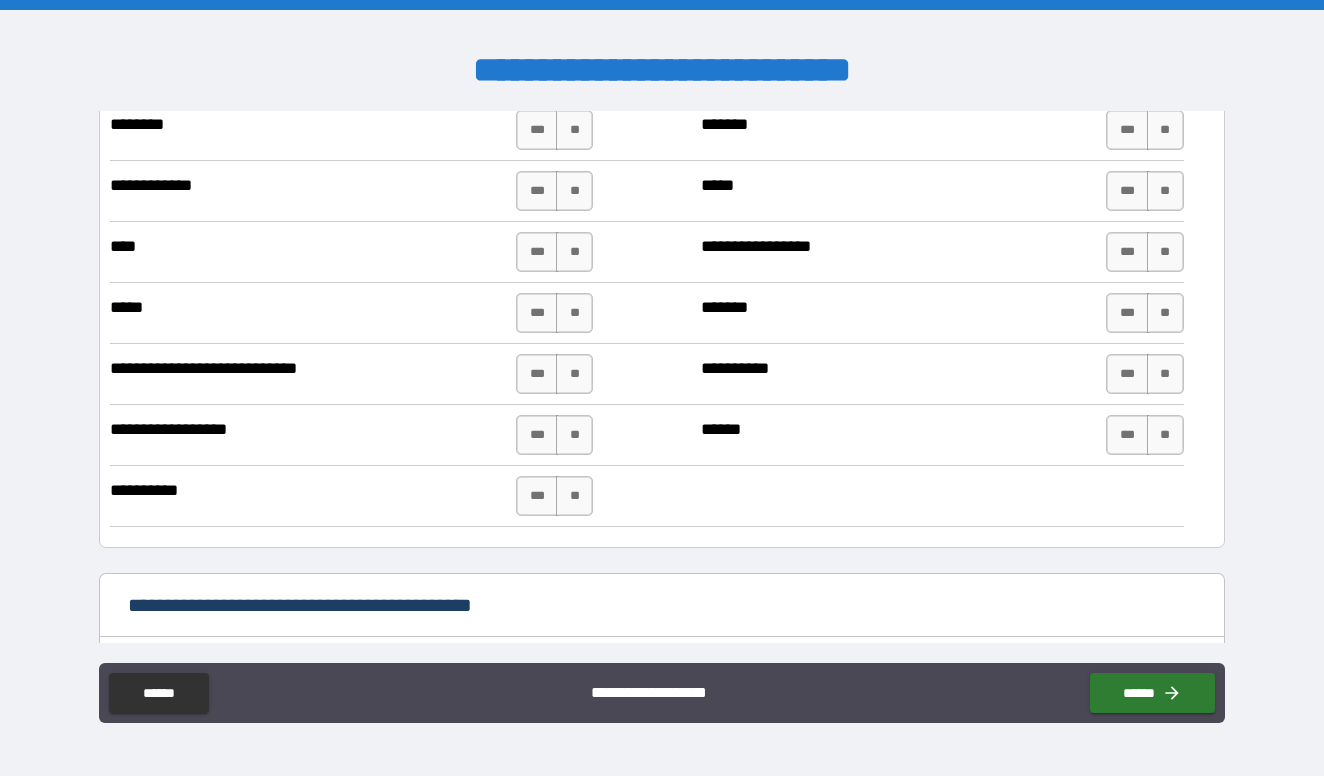 scroll, scrollTop: 1742, scrollLeft: 0, axis: vertical 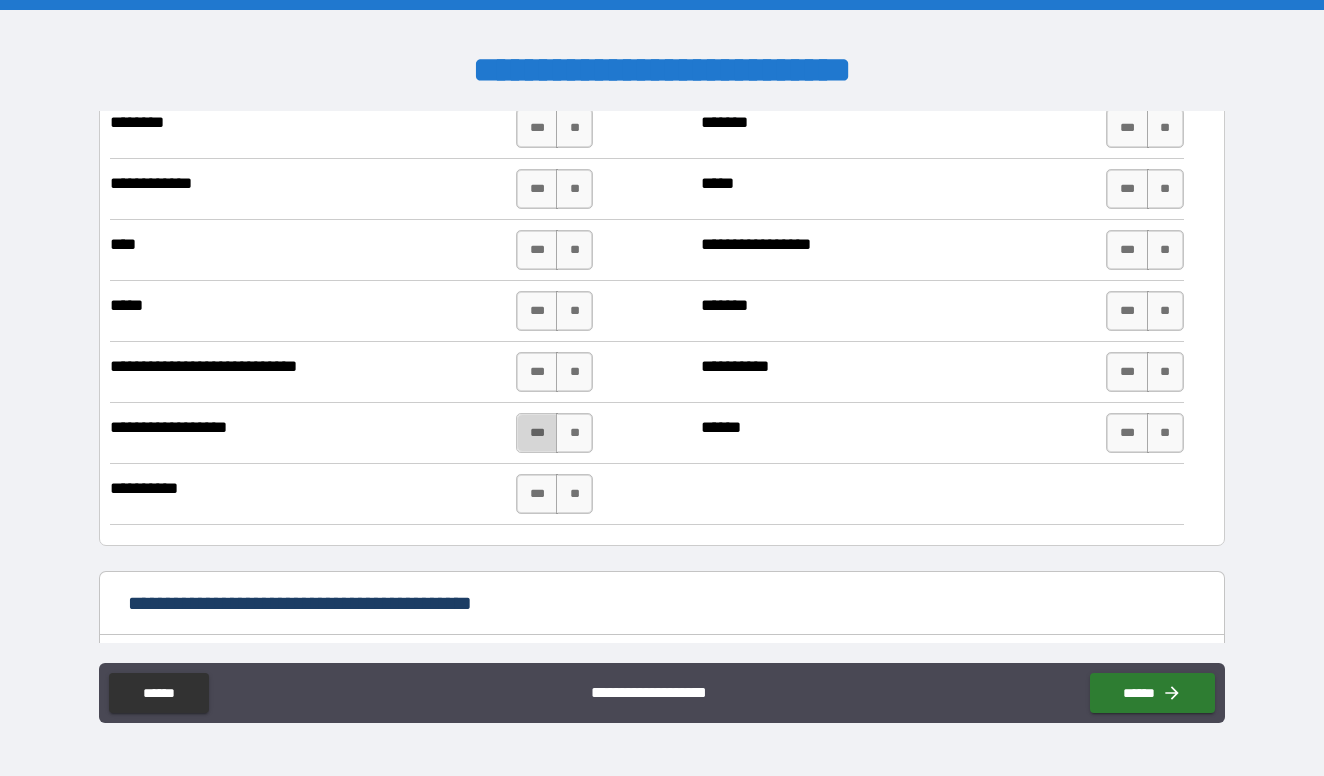 click on "***" at bounding box center [537, 433] 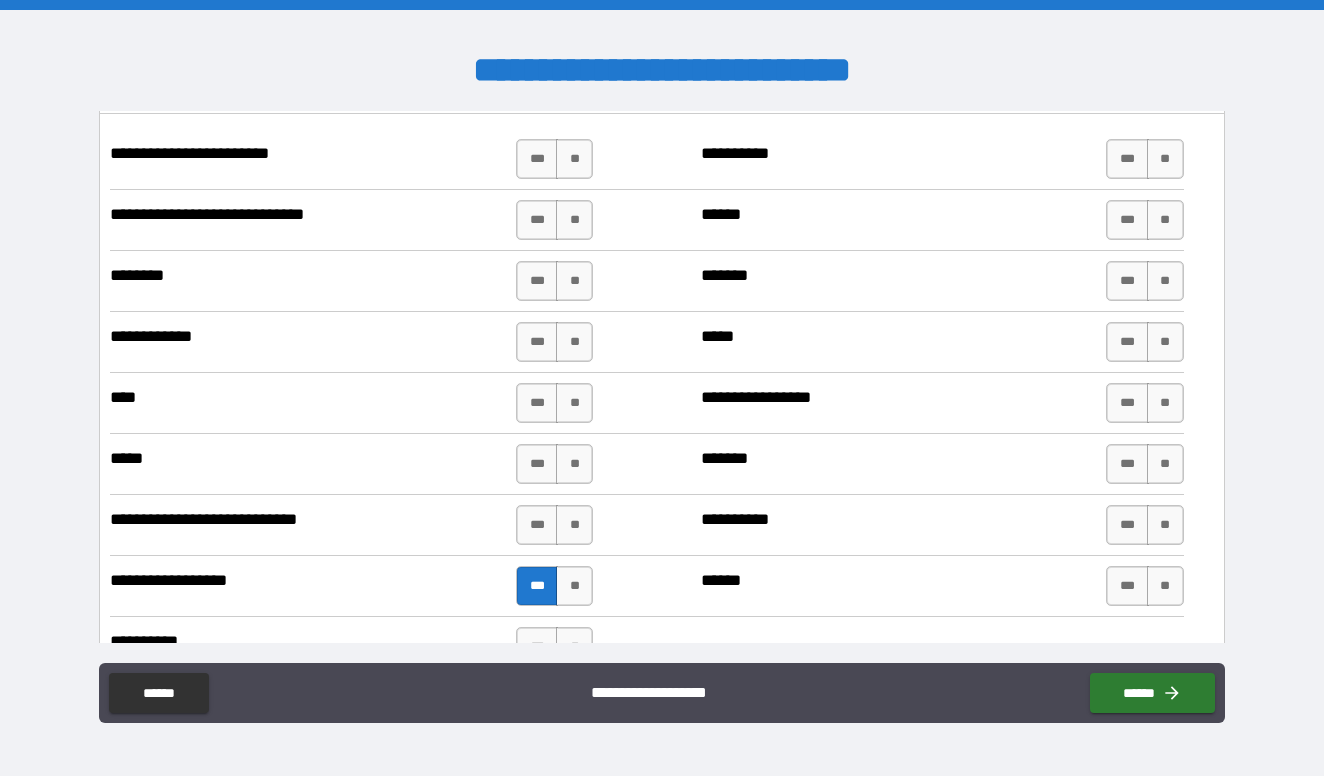 scroll, scrollTop: 1536, scrollLeft: 0, axis: vertical 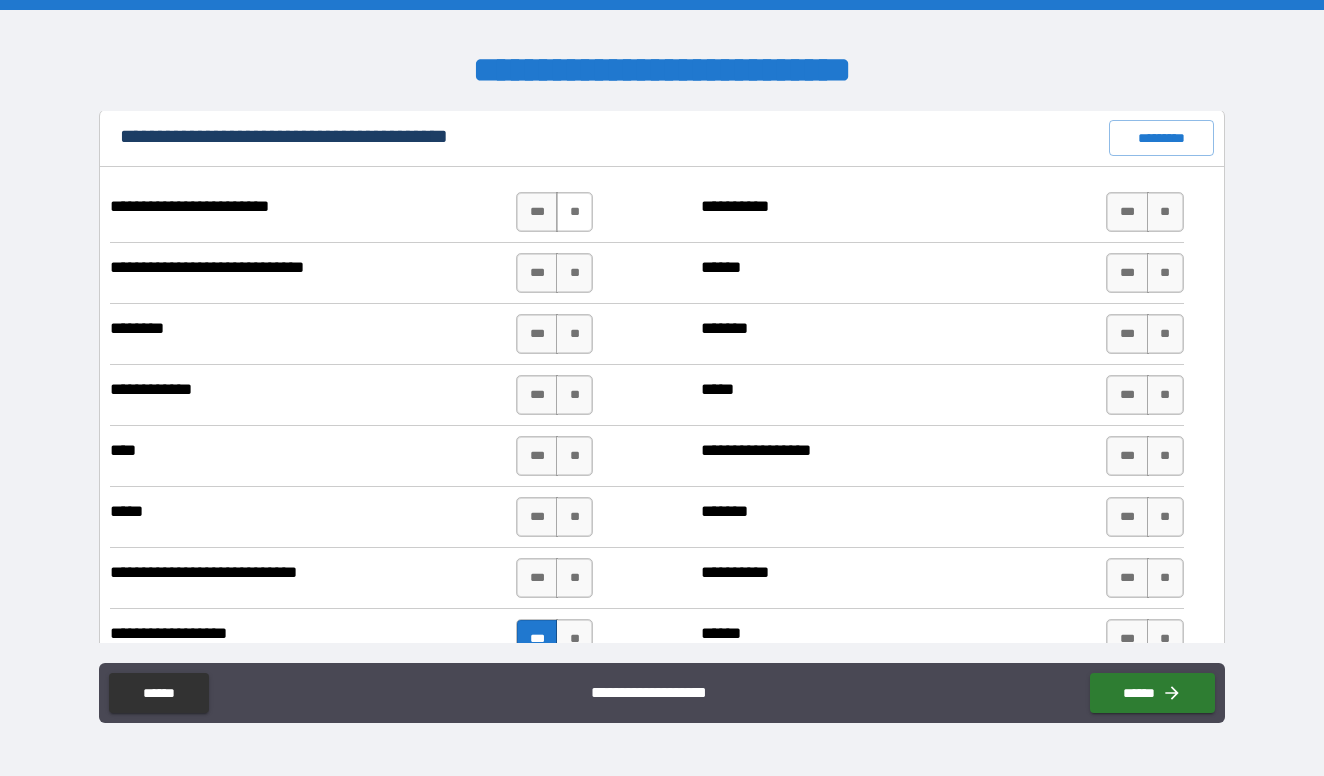 click on "**" at bounding box center (574, 212) 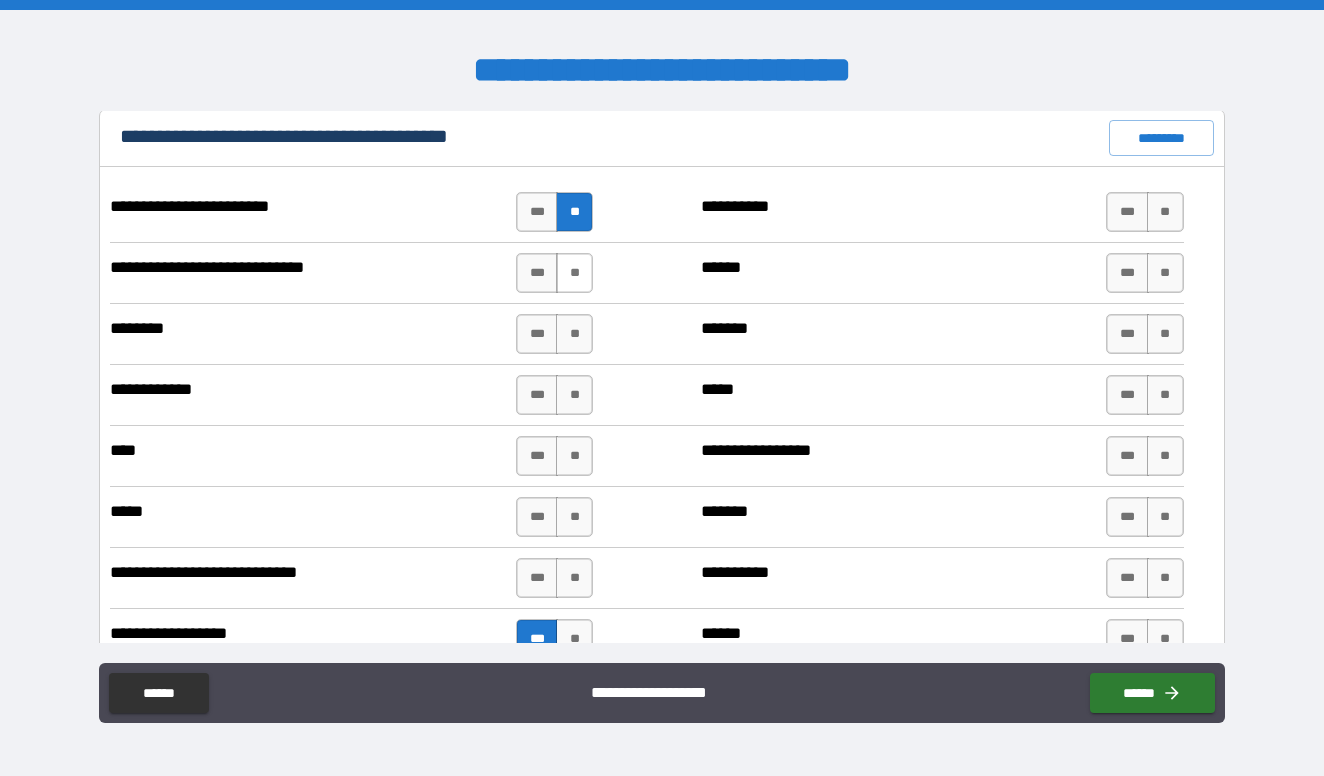click on "**" at bounding box center (574, 273) 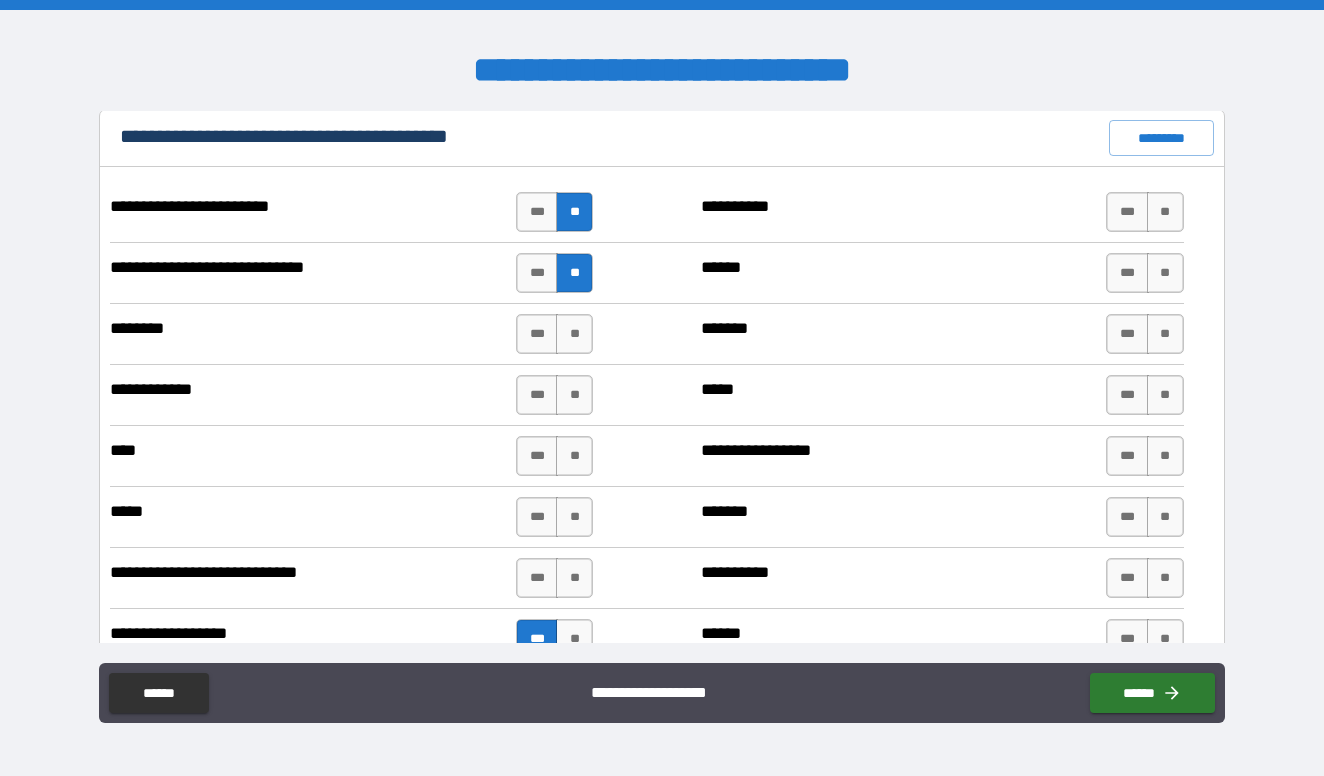 click on "******** *** ** ******* *** **" at bounding box center (646, 334) 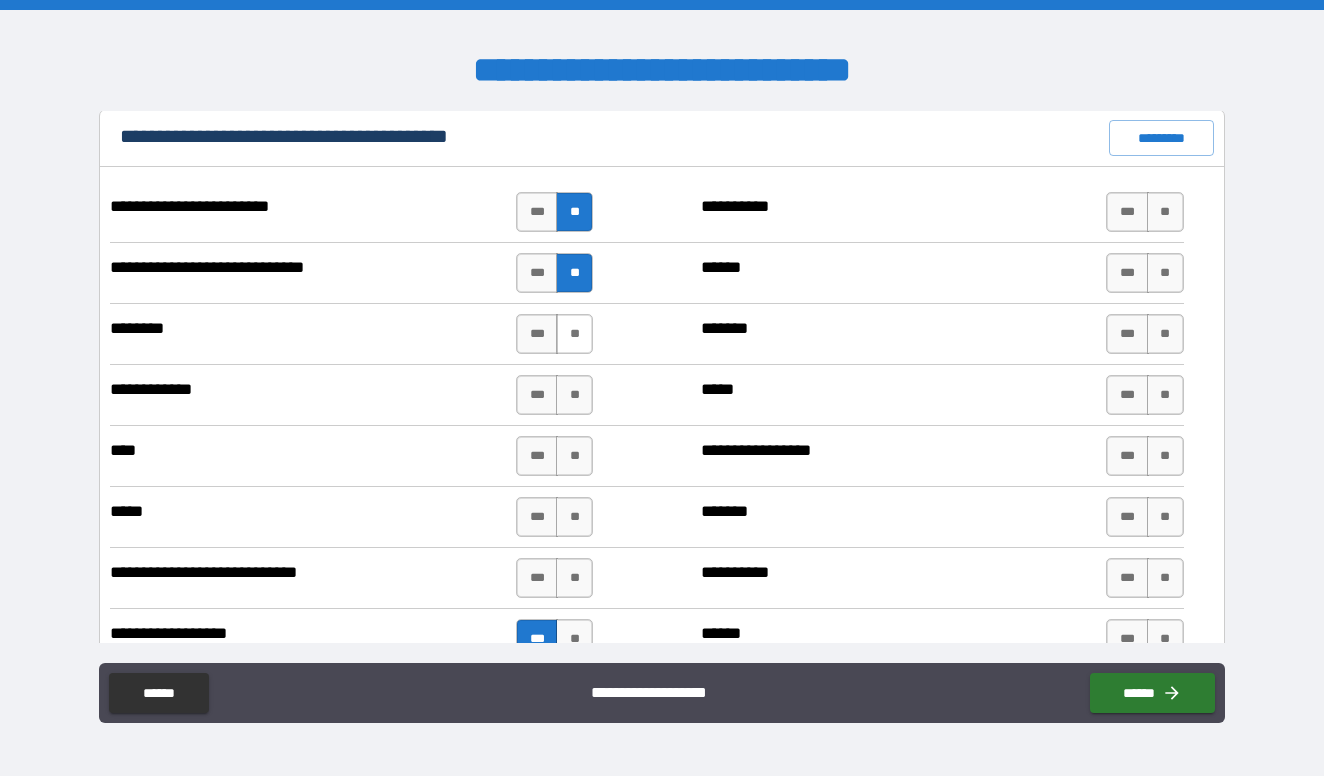 click on "**" at bounding box center [574, 334] 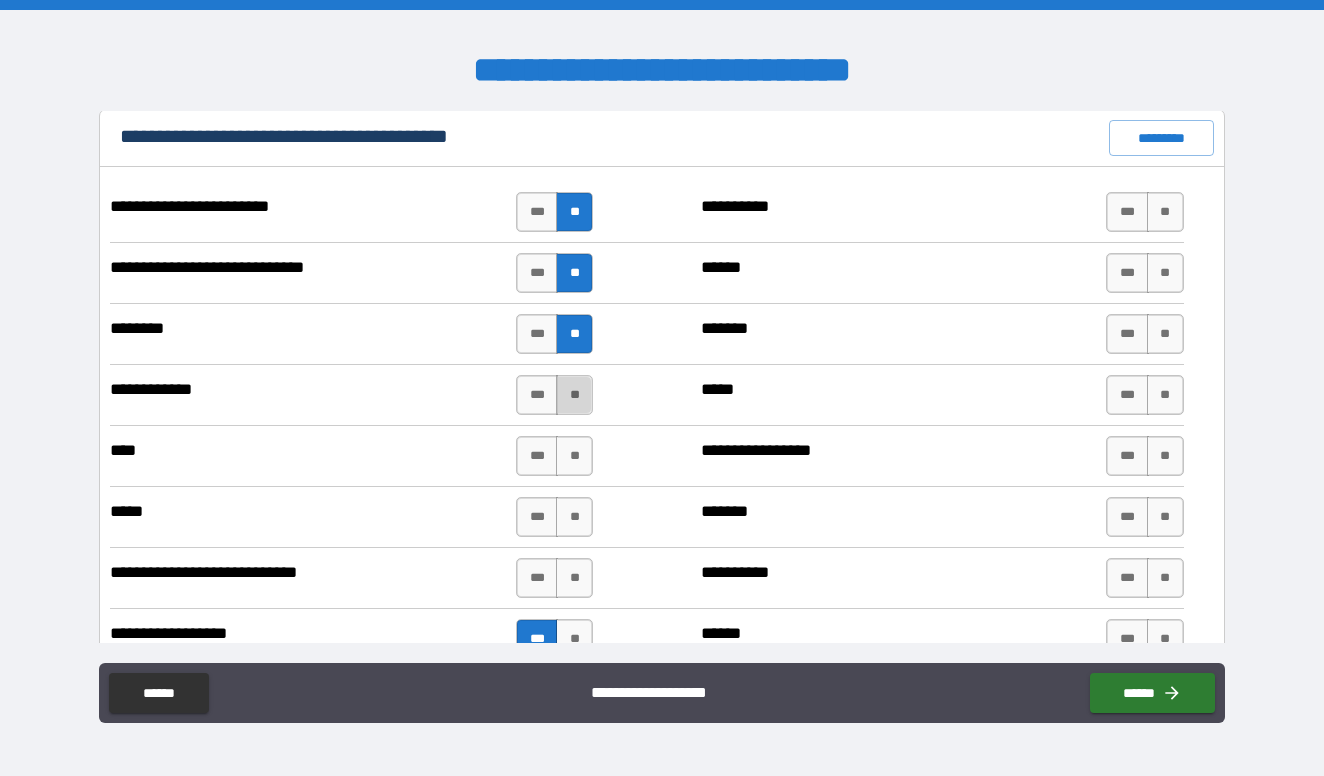 click on "**" at bounding box center (574, 395) 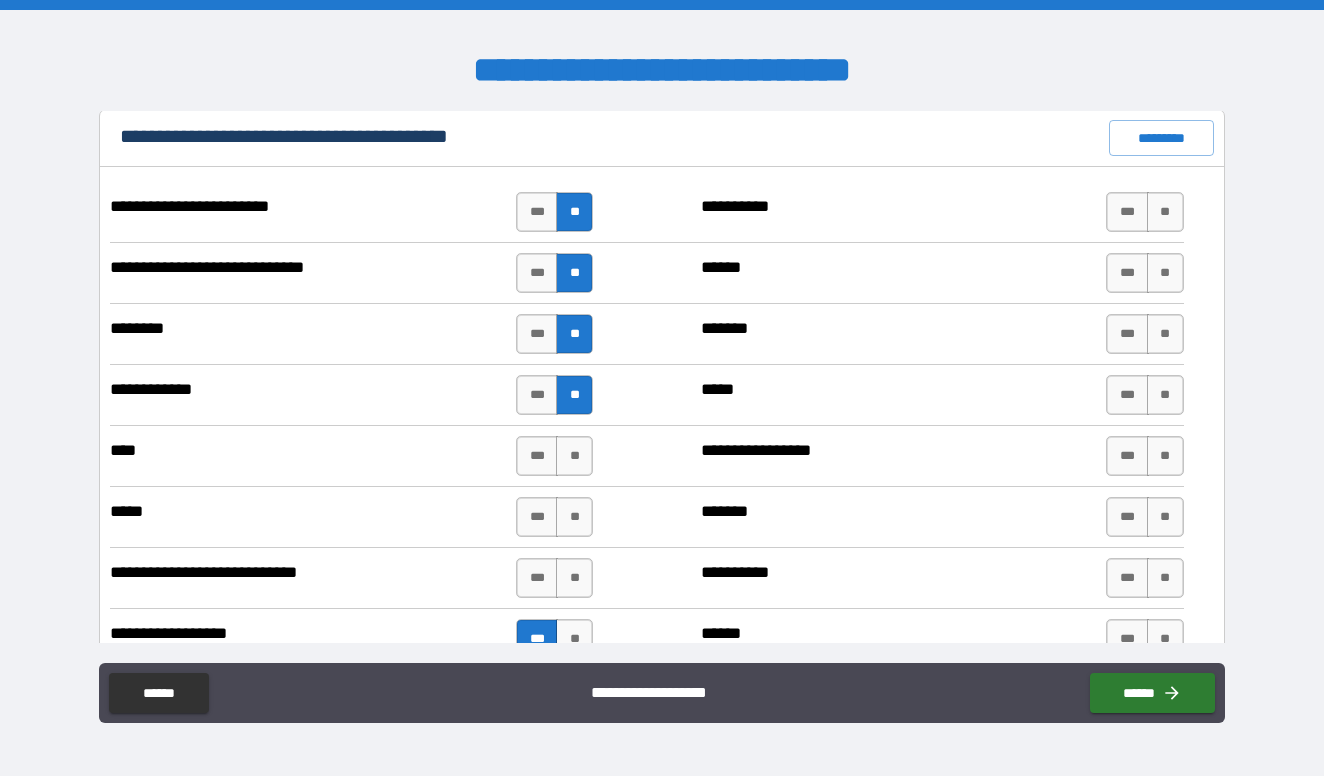 click on "*** **" at bounding box center [554, 456] 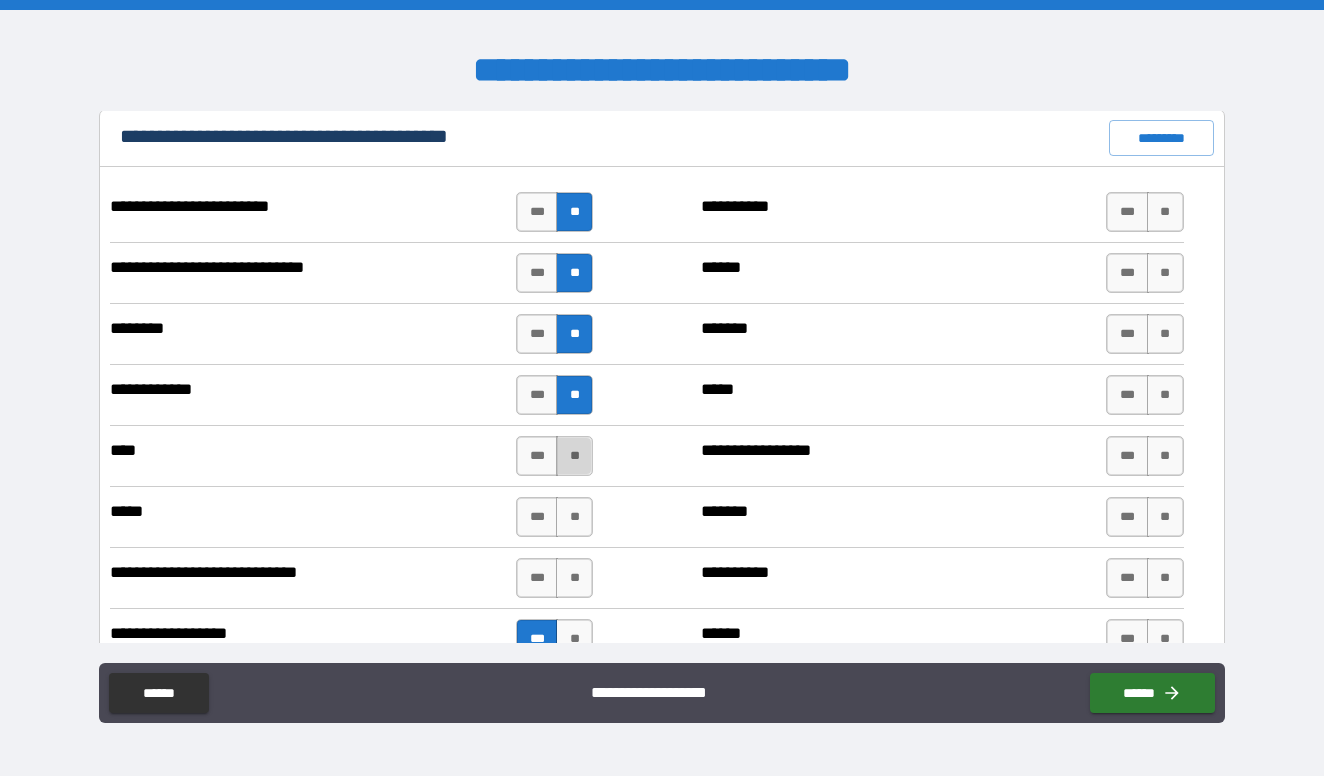 click on "**" at bounding box center (574, 456) 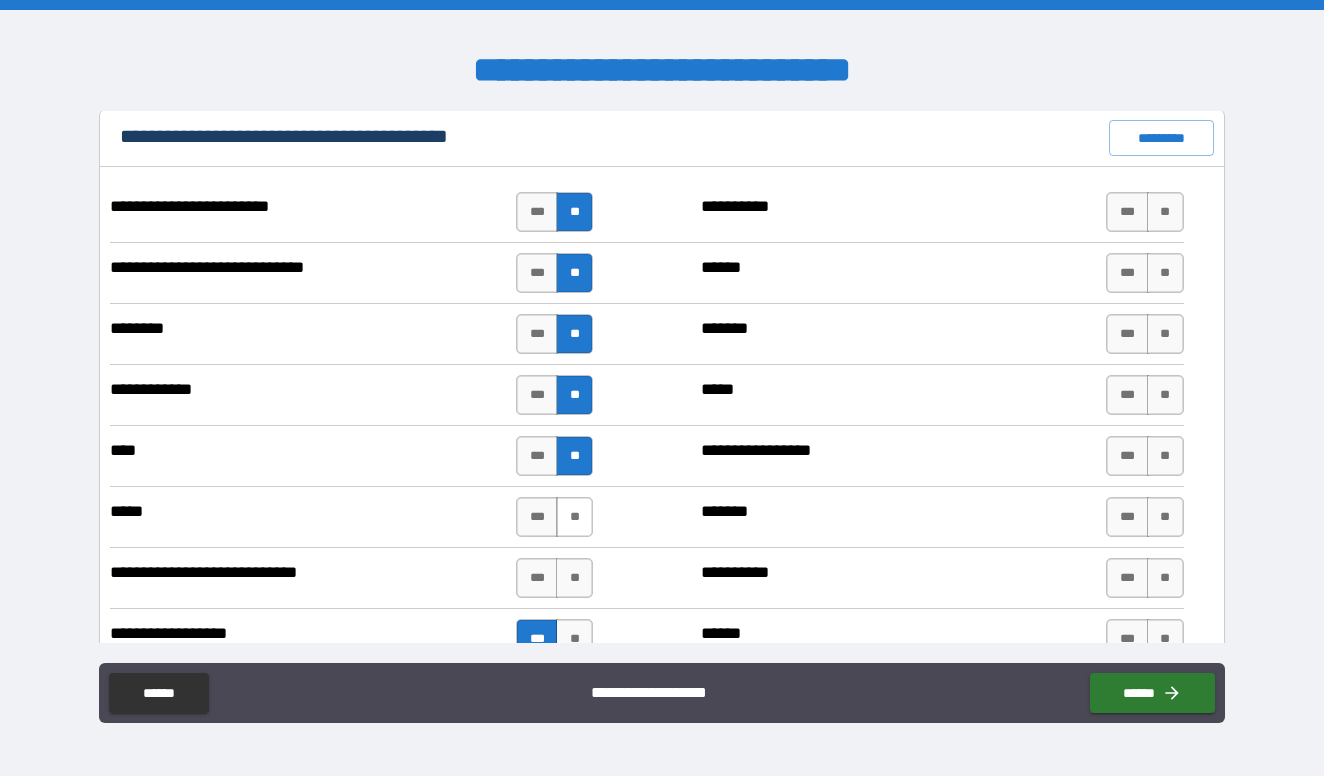 click on "**" at bounding box center [574, 517] 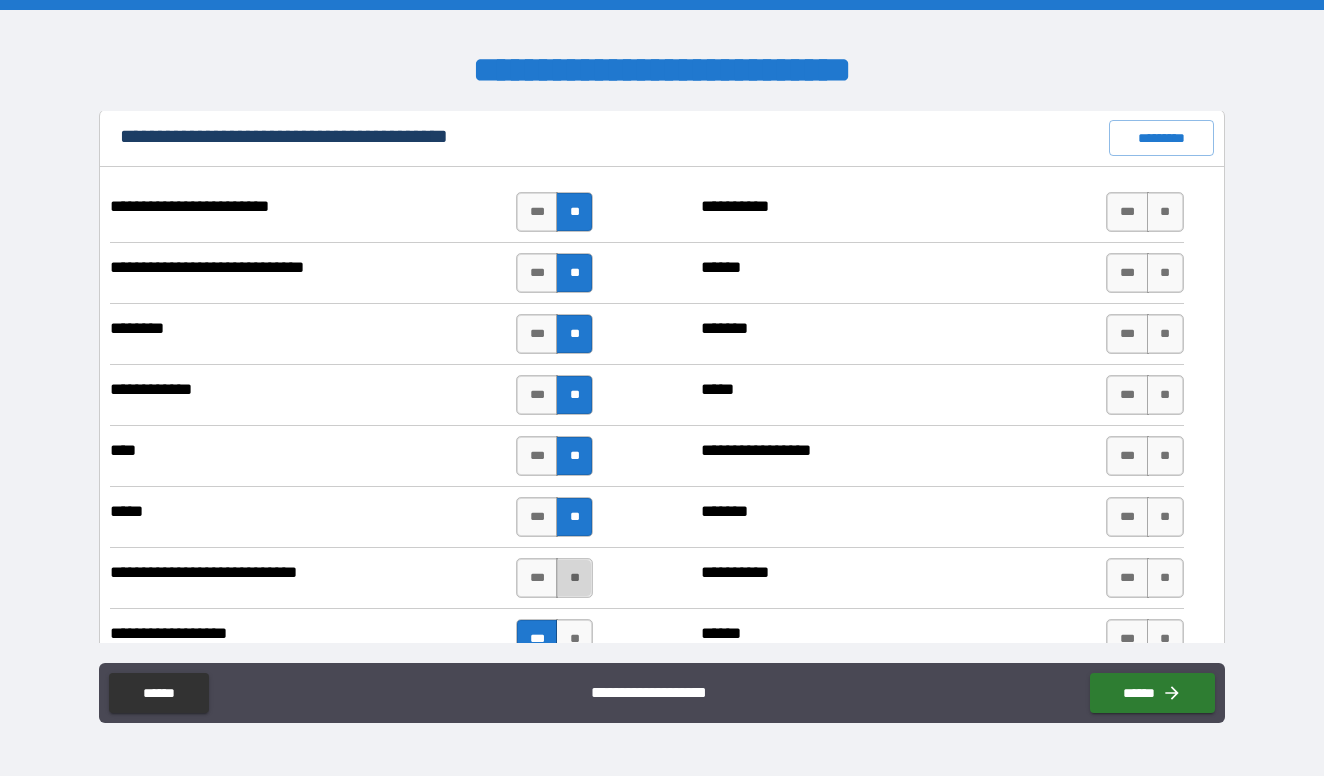 click on "**" at bounding box center (574, 578) 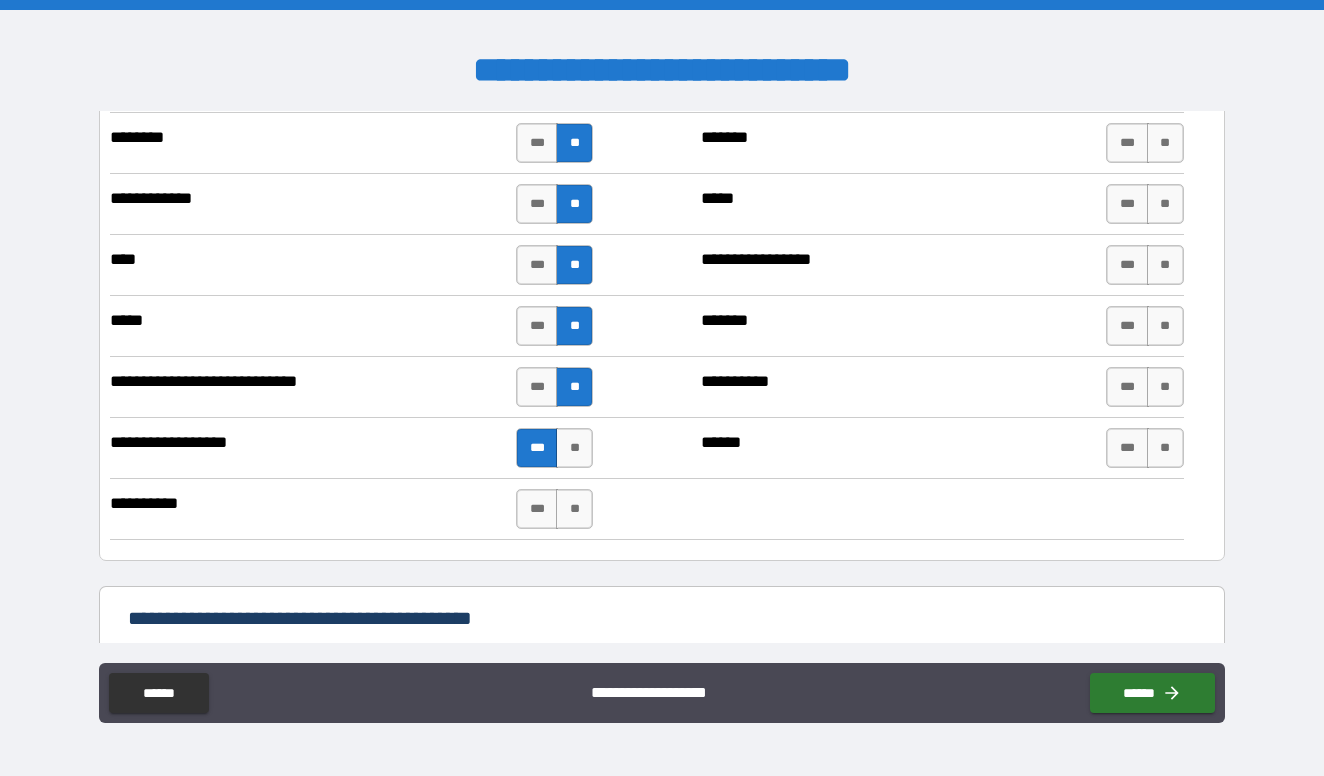 scroll, scrollTop: 1733, scrollLeft: 0, axis: vertical 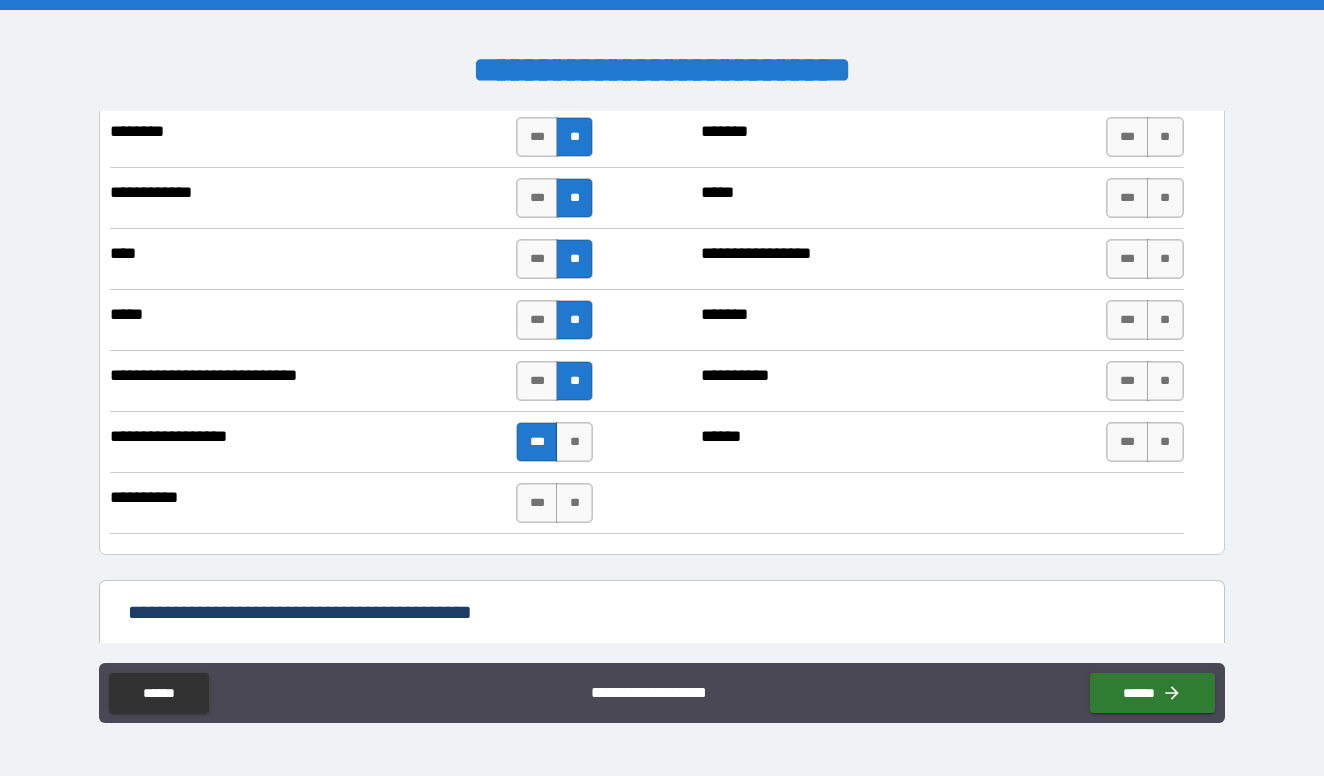 click on "**********" at bounding box center [646, 503] 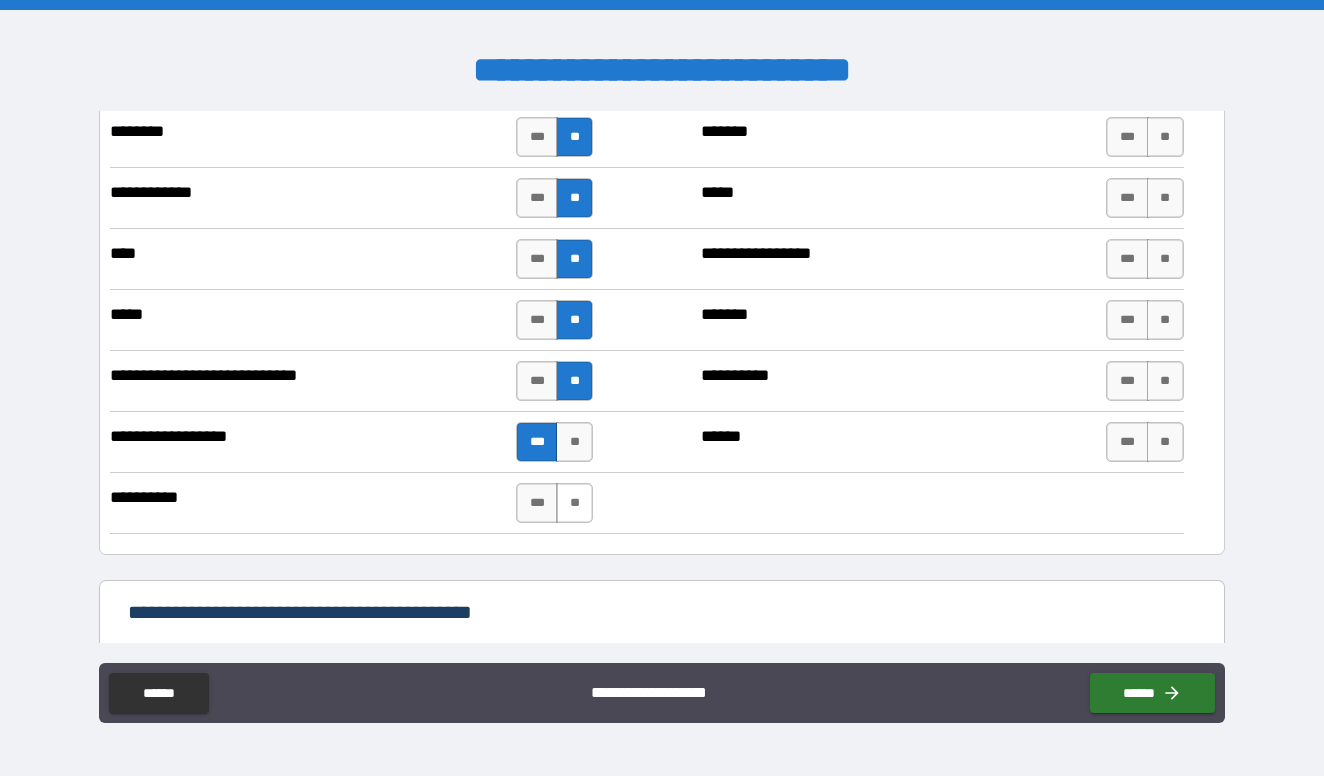 click on "**" at bounding box center (574, 503) 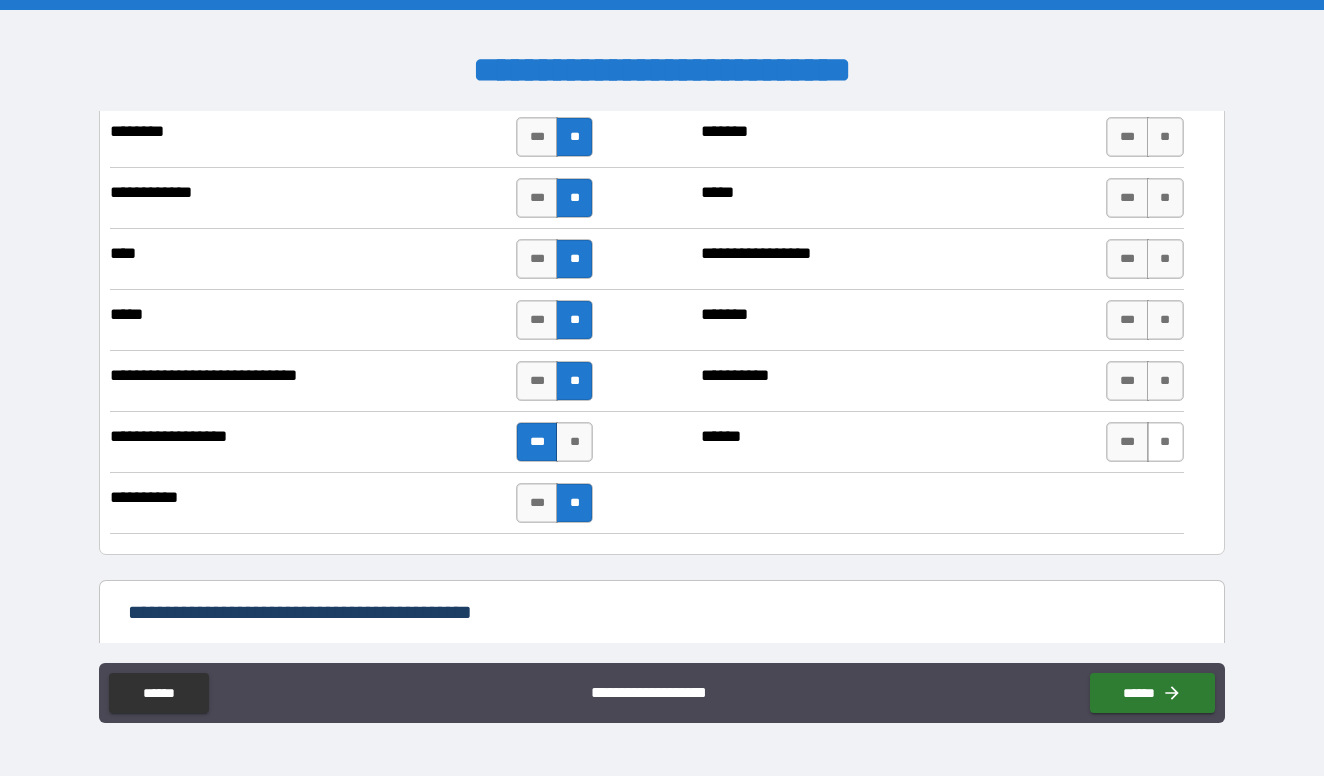 click on "**" at bounding box center [1165, 442] 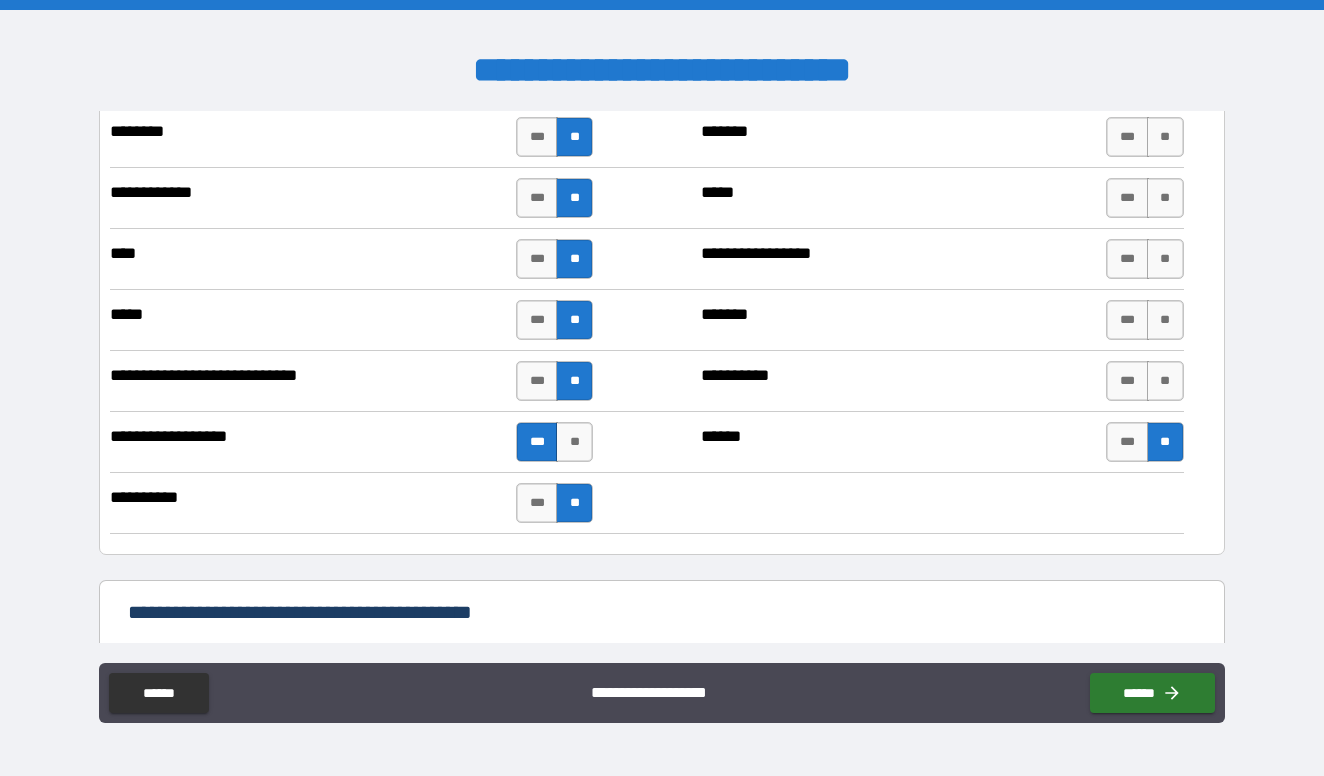 click on "**********" at bounding box center (646, 381) 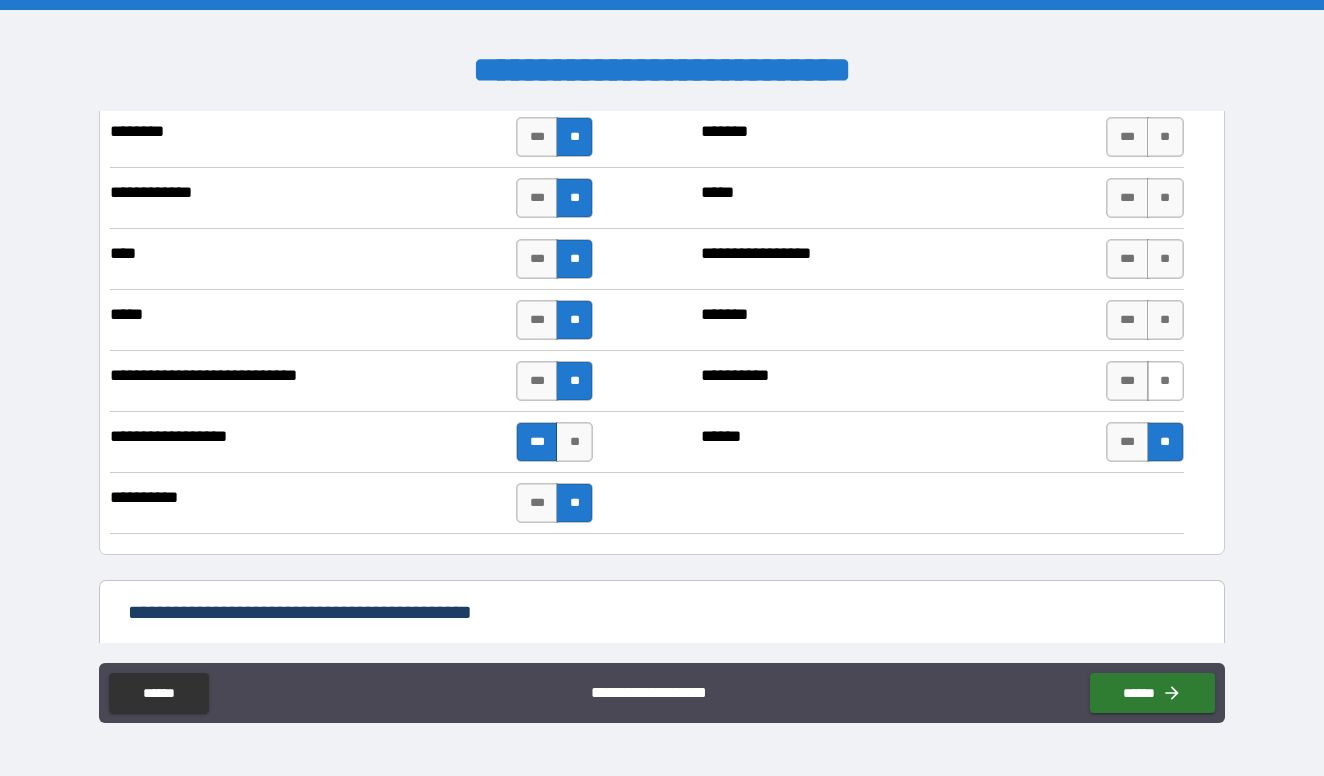 click on "**" at bounding box center (1165, 381) 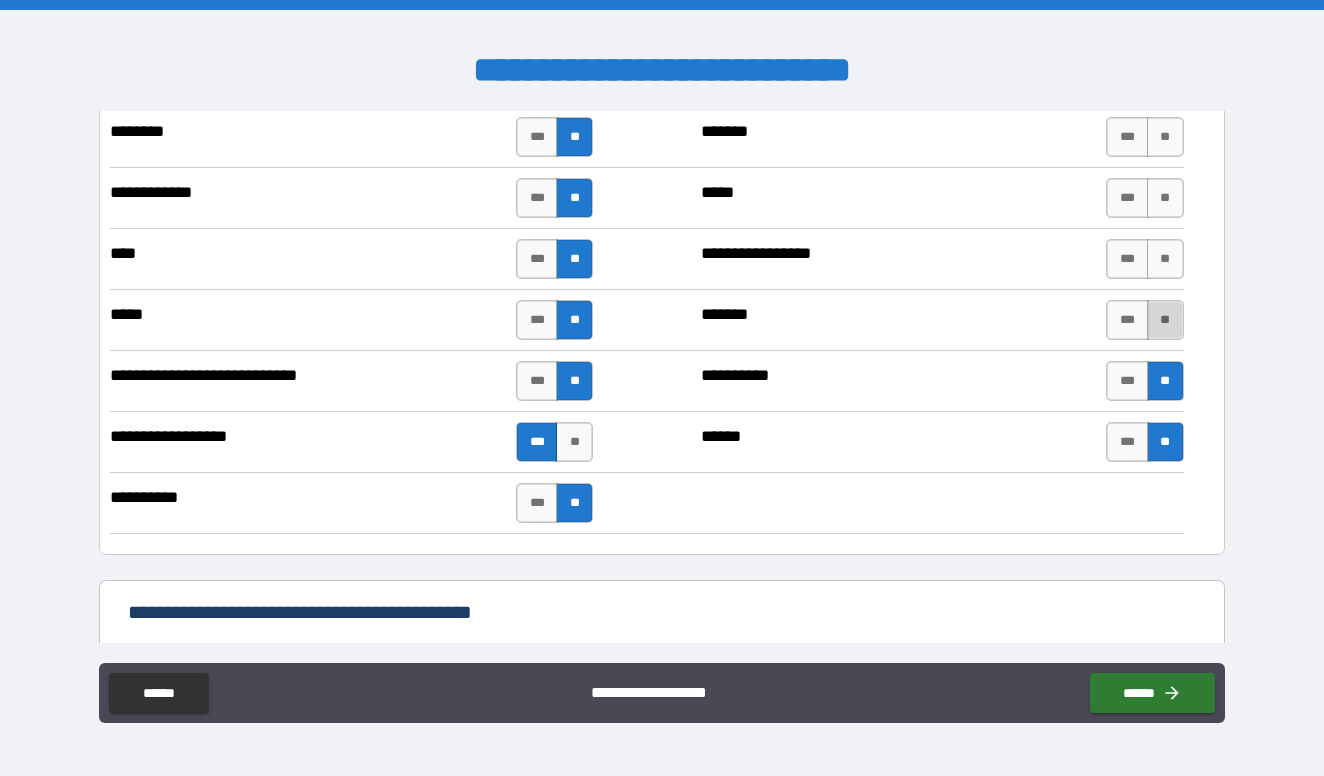 click on "**" at bounding box center (1165, 320) 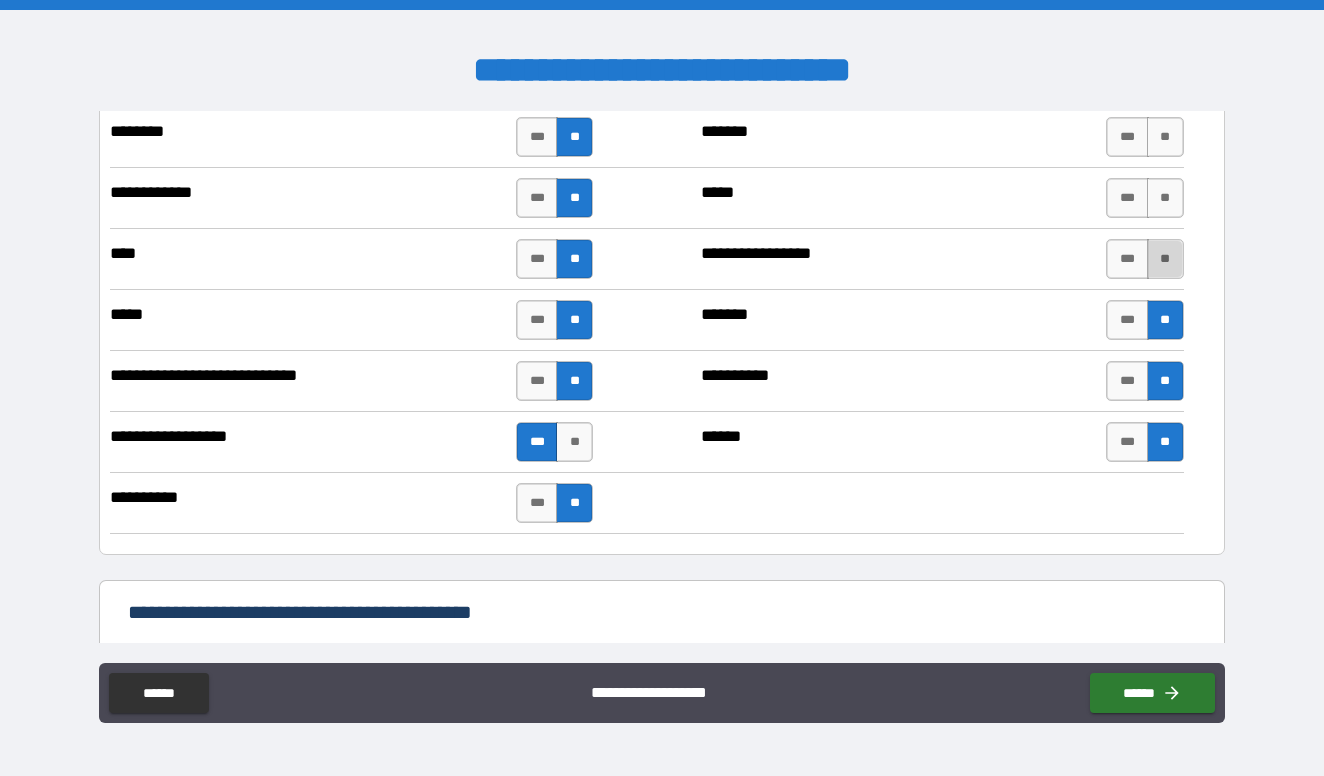click on "**" at bounding box center (1165, 259) 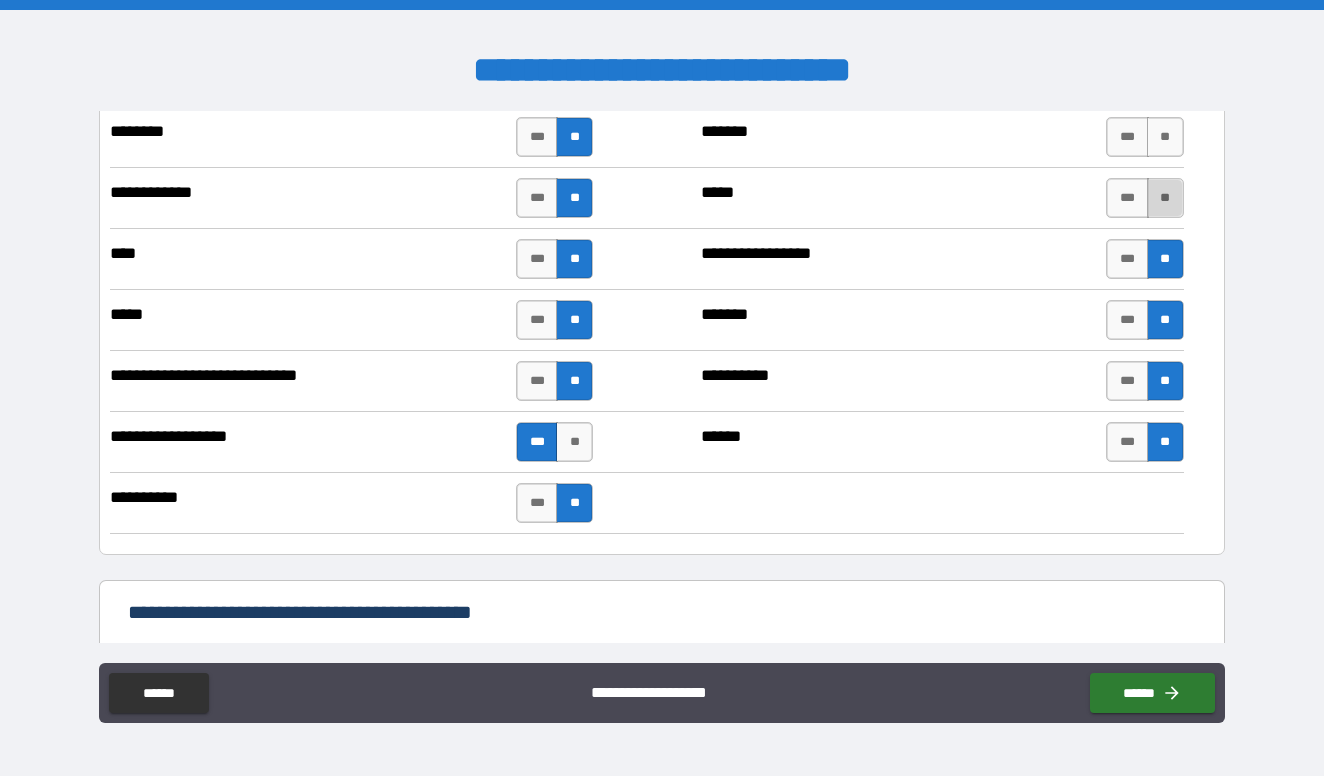 click on "**" at bounding box center (1165, 198) 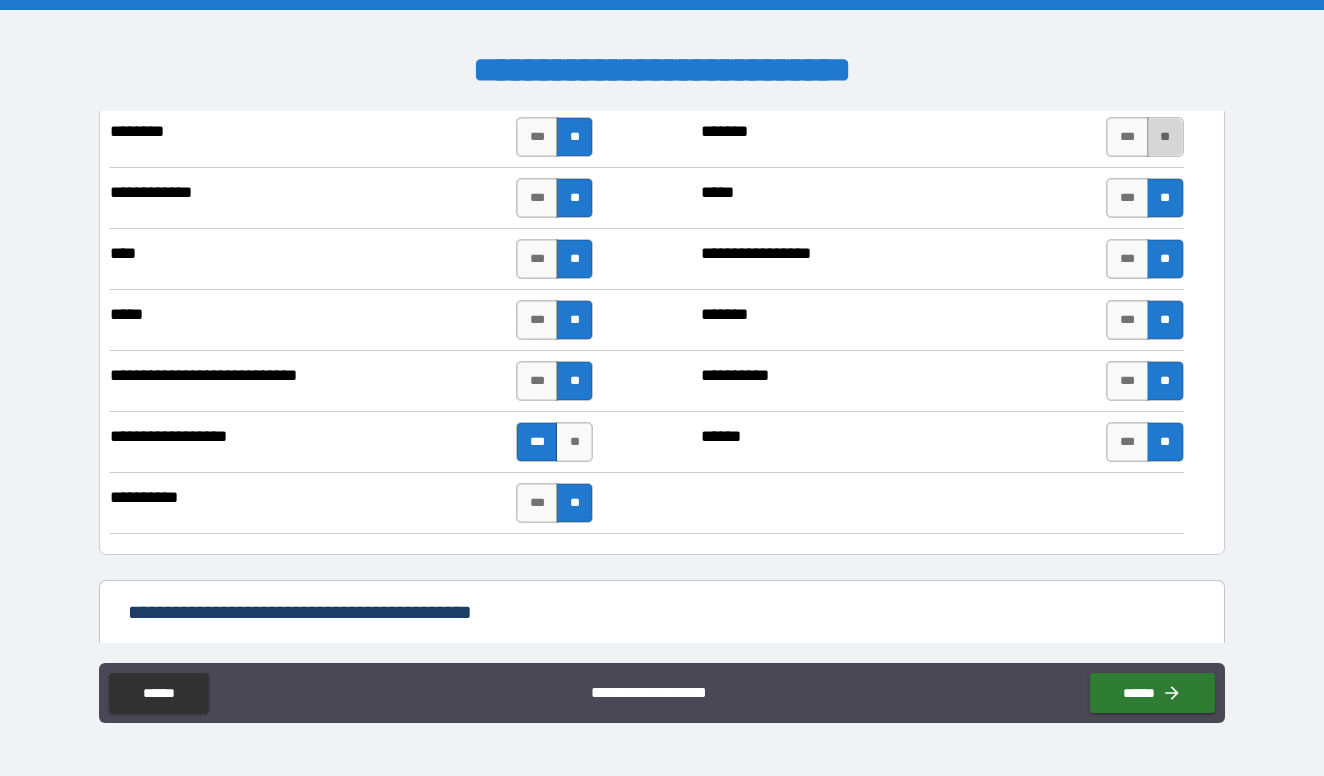 click on "**" at bounding box center [1165, 137] 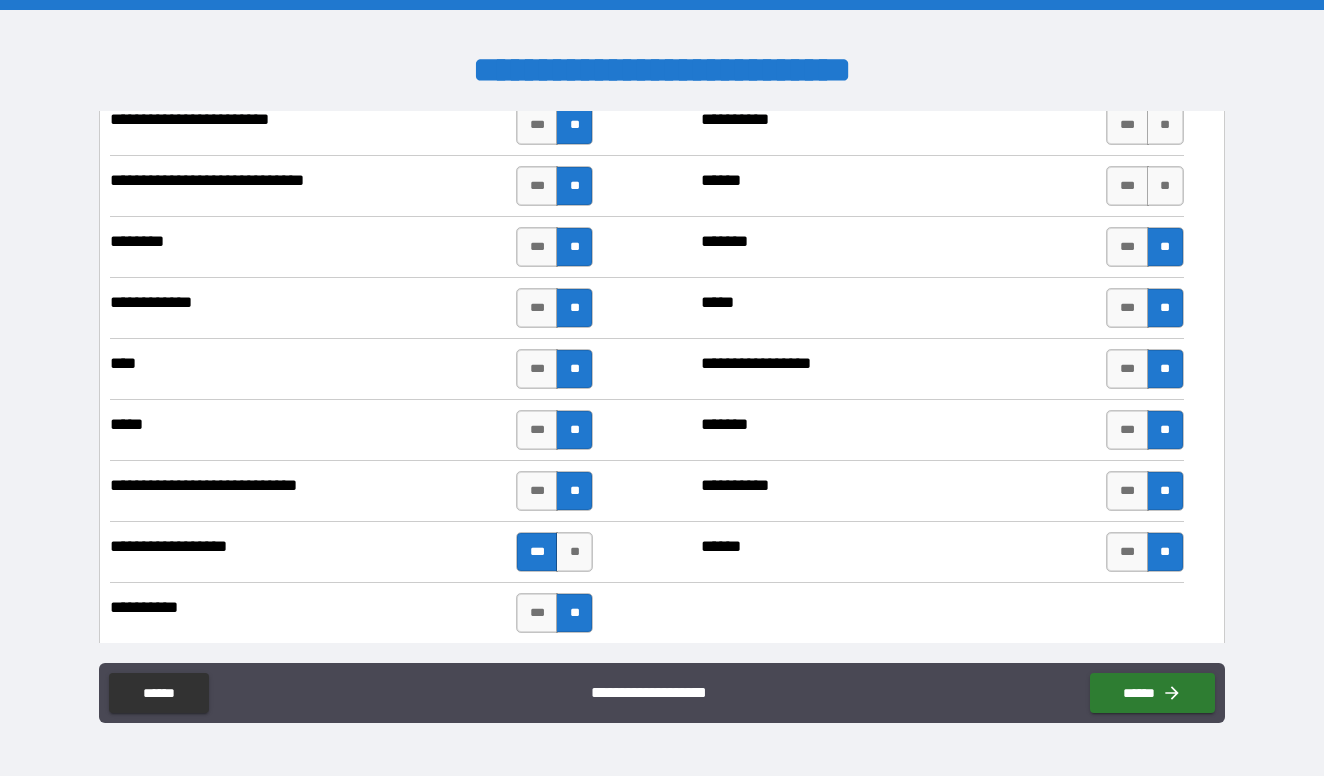 scroll, scrollTop: 1618, scrollLeft: 0, axis: vertical 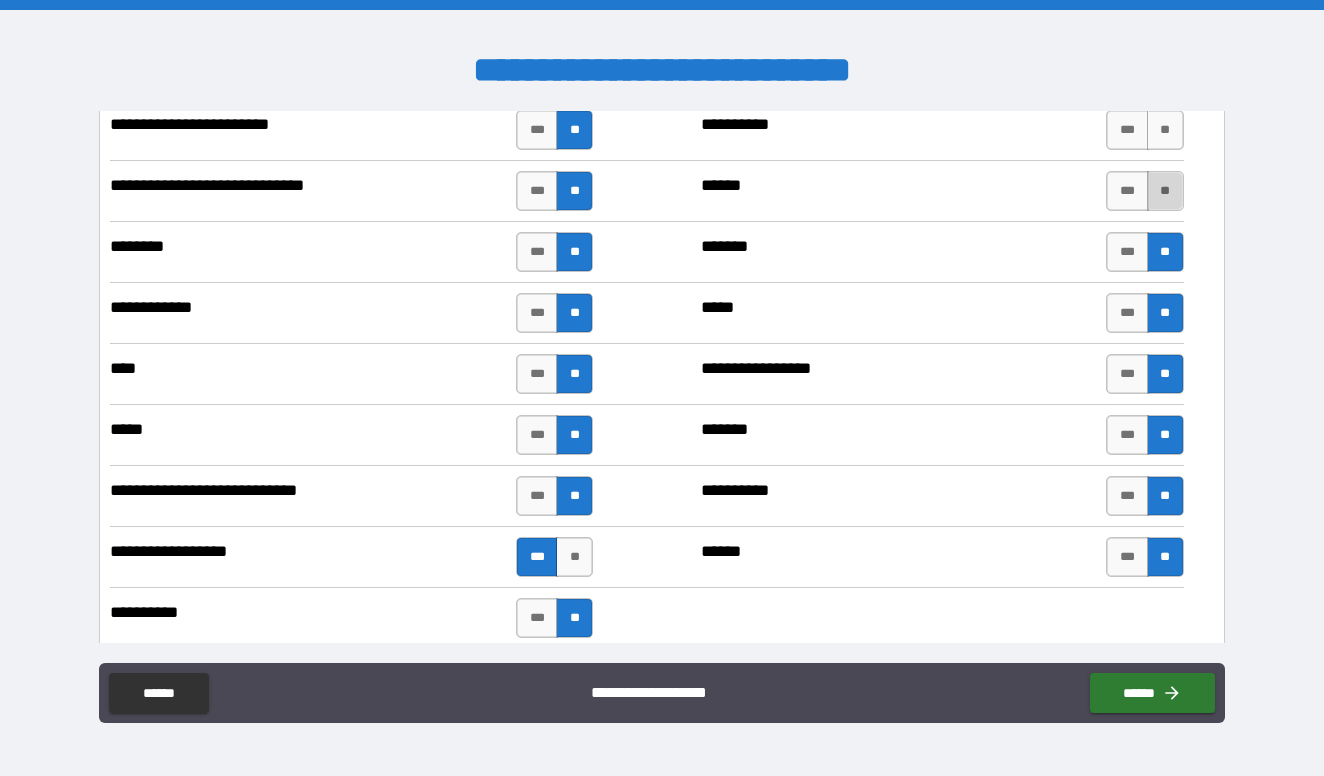 click on "**" at bounding box center [1165, 191] 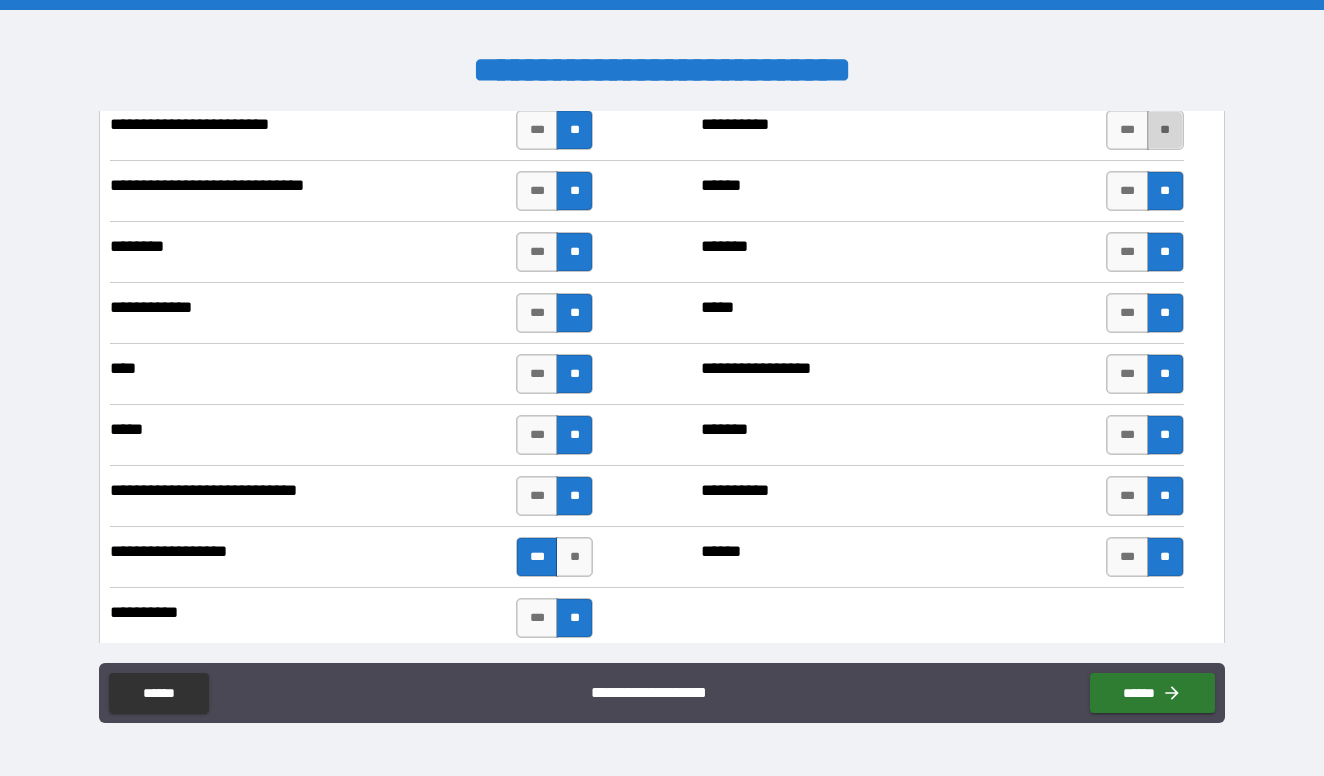 click on "**" at bounding box center (1165, 130) 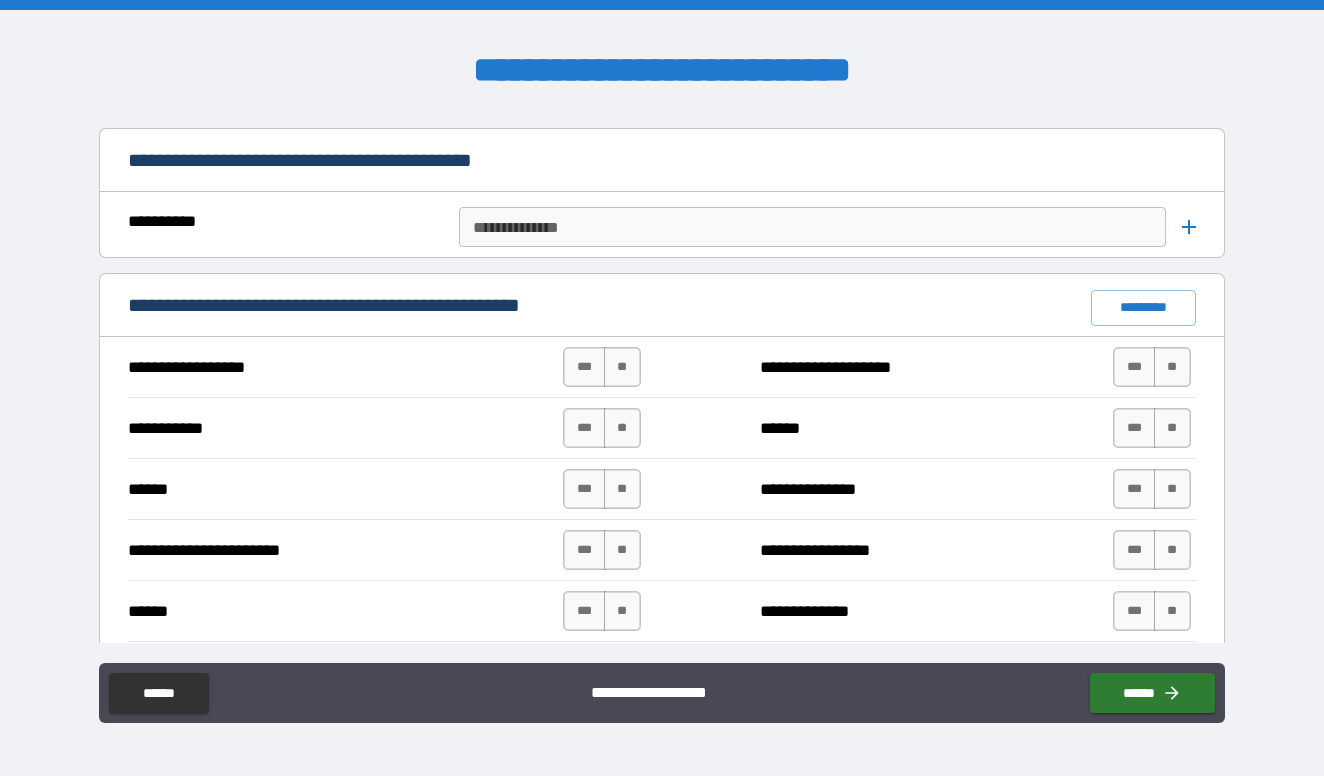 scroll, scrollTop: 2183, scrollLeft: 0, axis: vertical 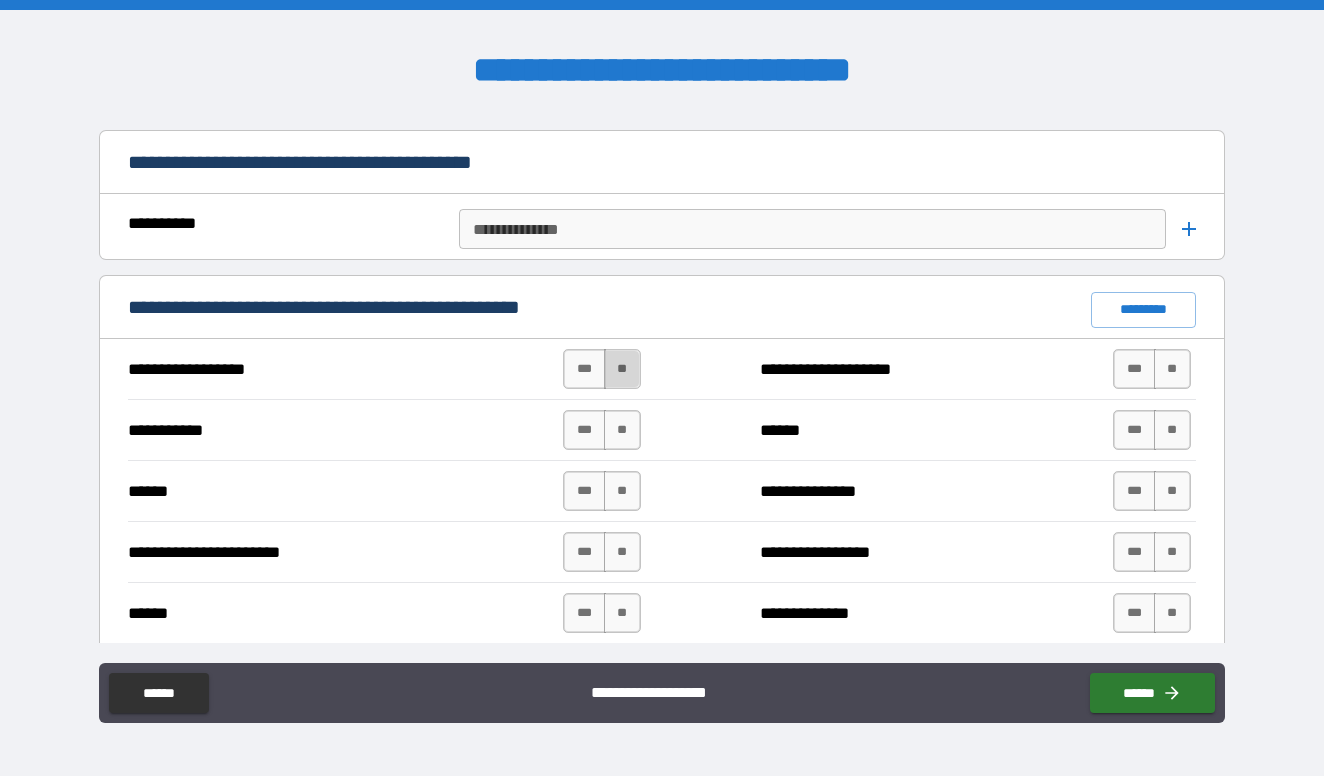 click on "**" at bounding box center (622, 369) 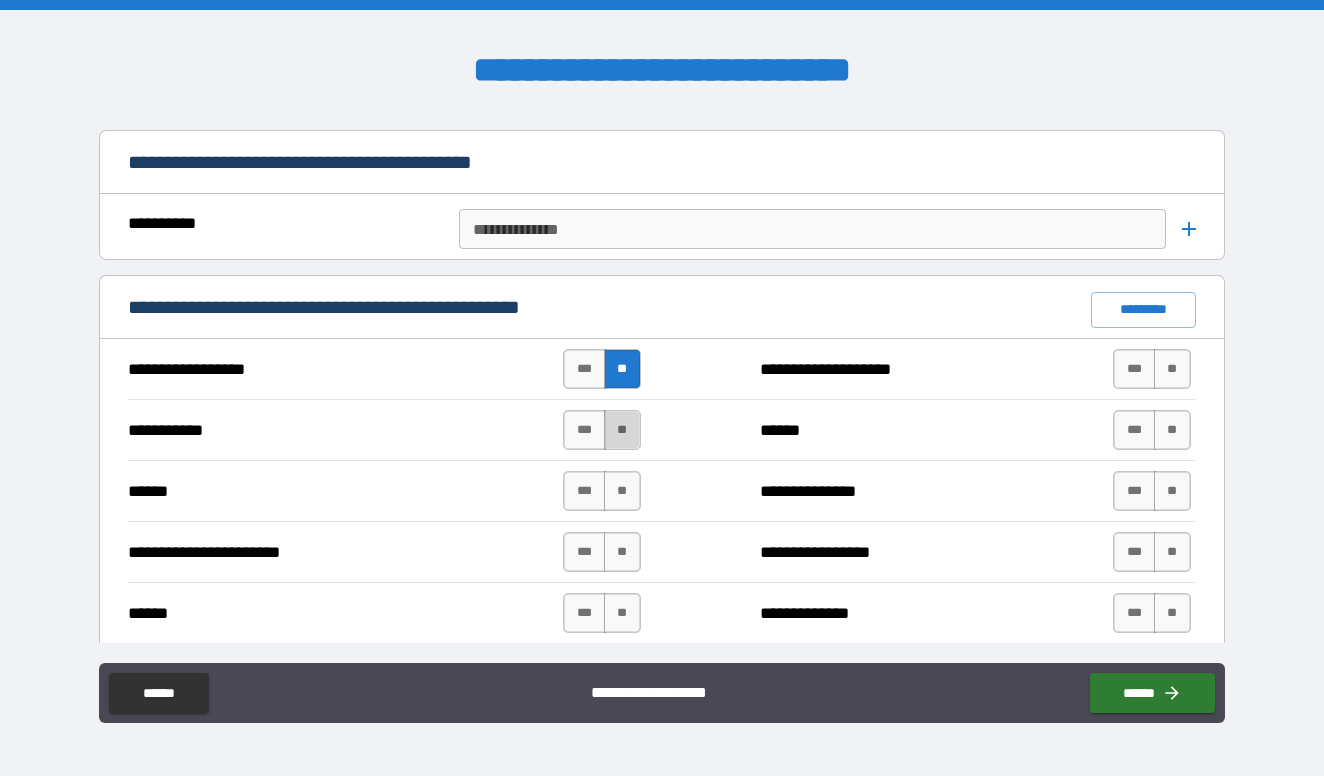 click on "**" at bounding box center (622, 430) 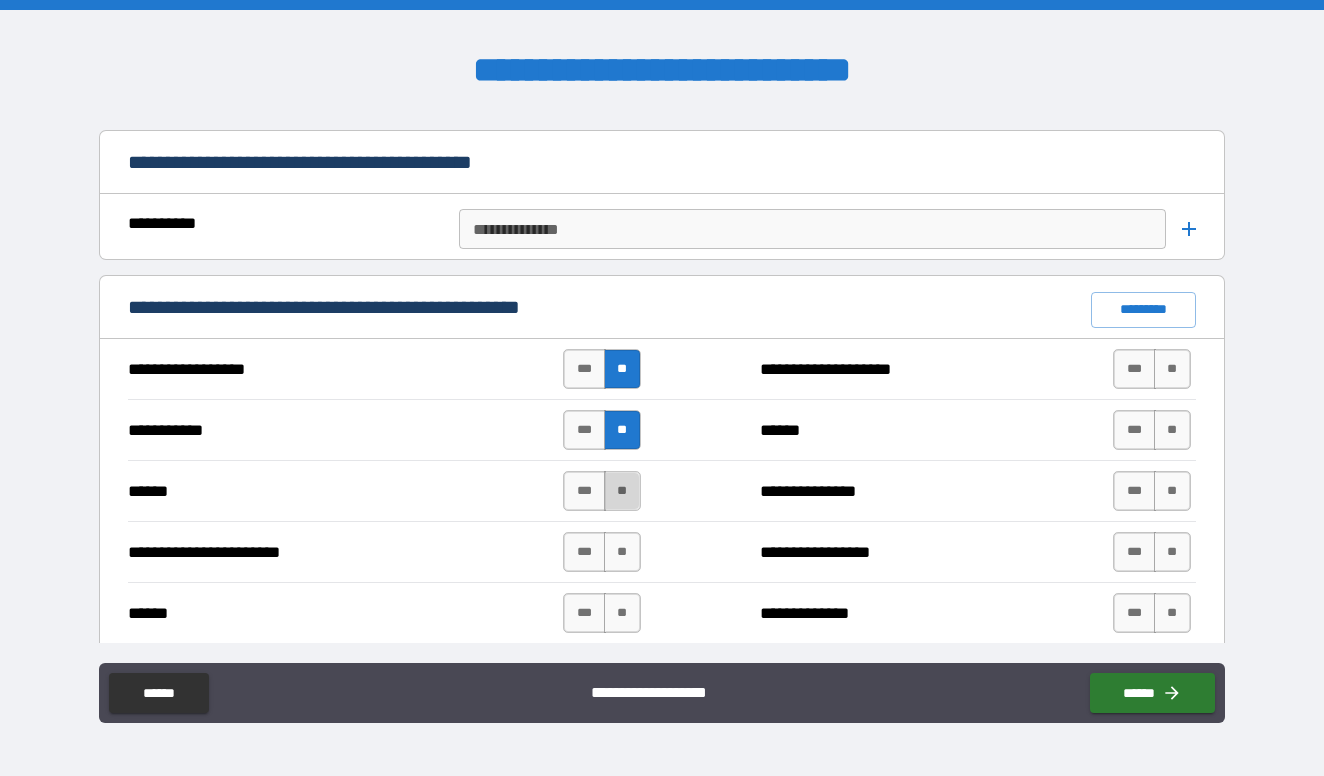 click on "**" at bounding box center [622, 491] 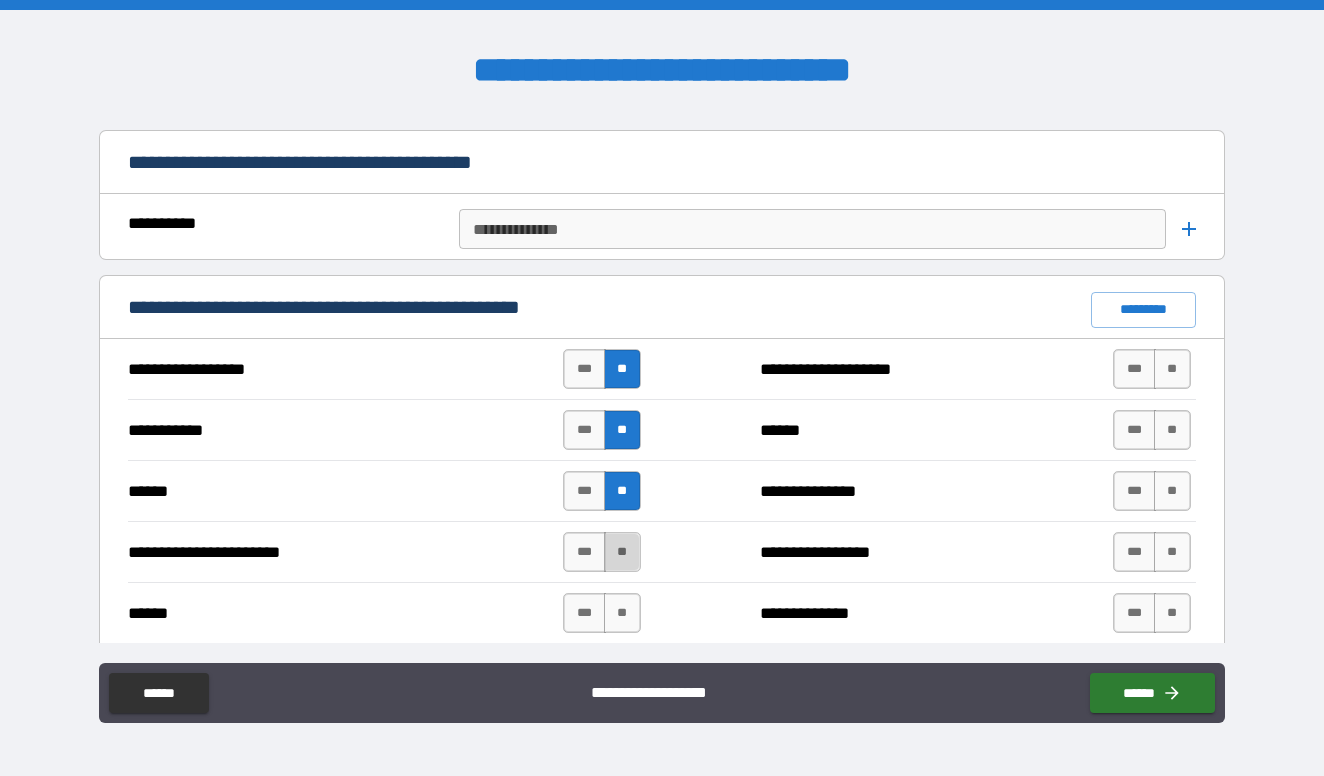 click on "**" at bounding box center (622, 552) 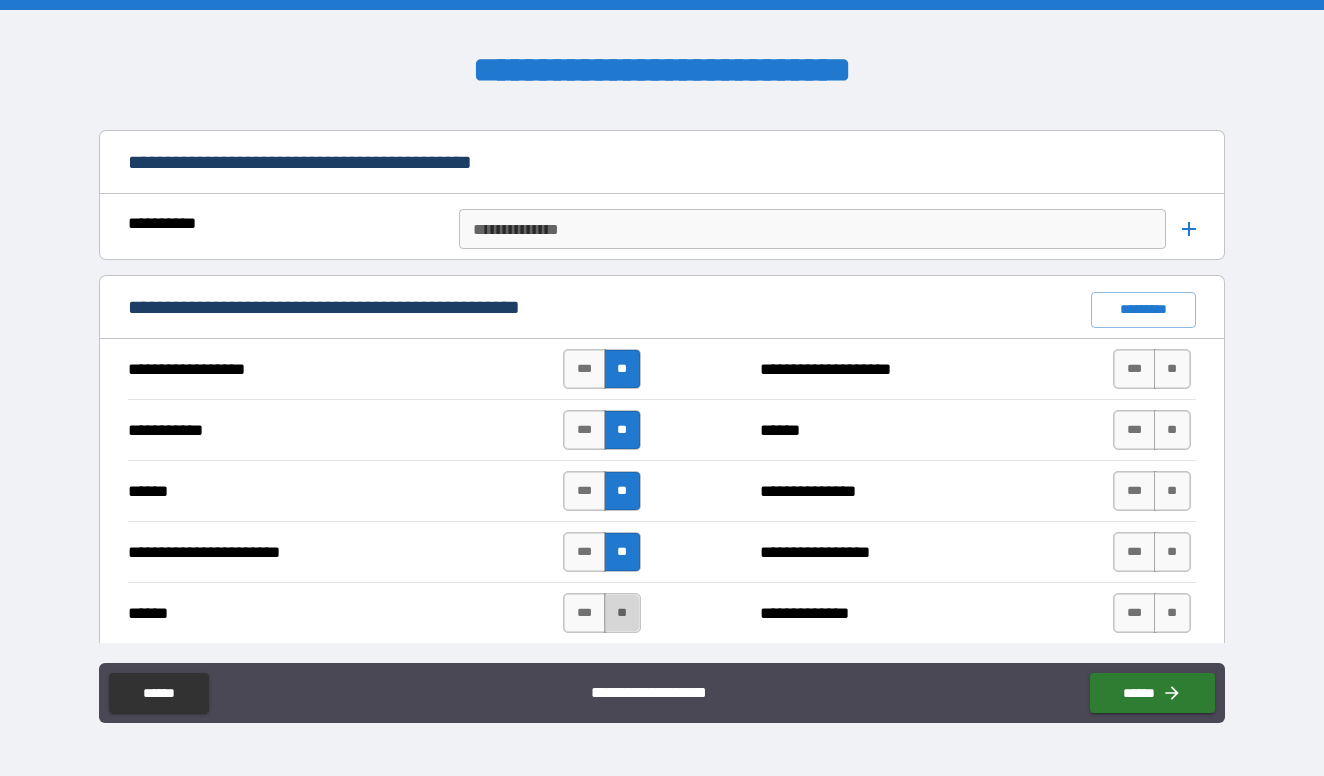 click on "**" at bounding box center [622, 613] 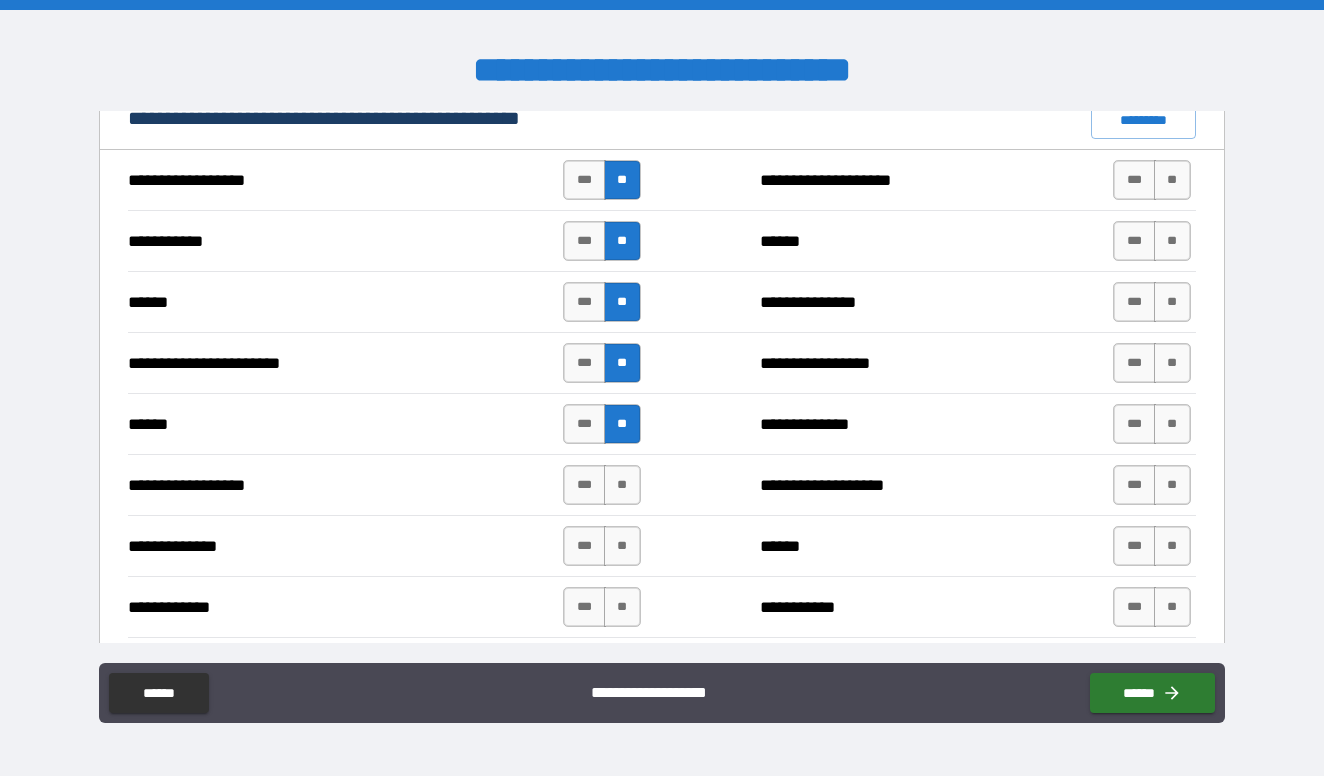 scroll, scrollTop: 2376, scrollLeft: 0, axis: vertical 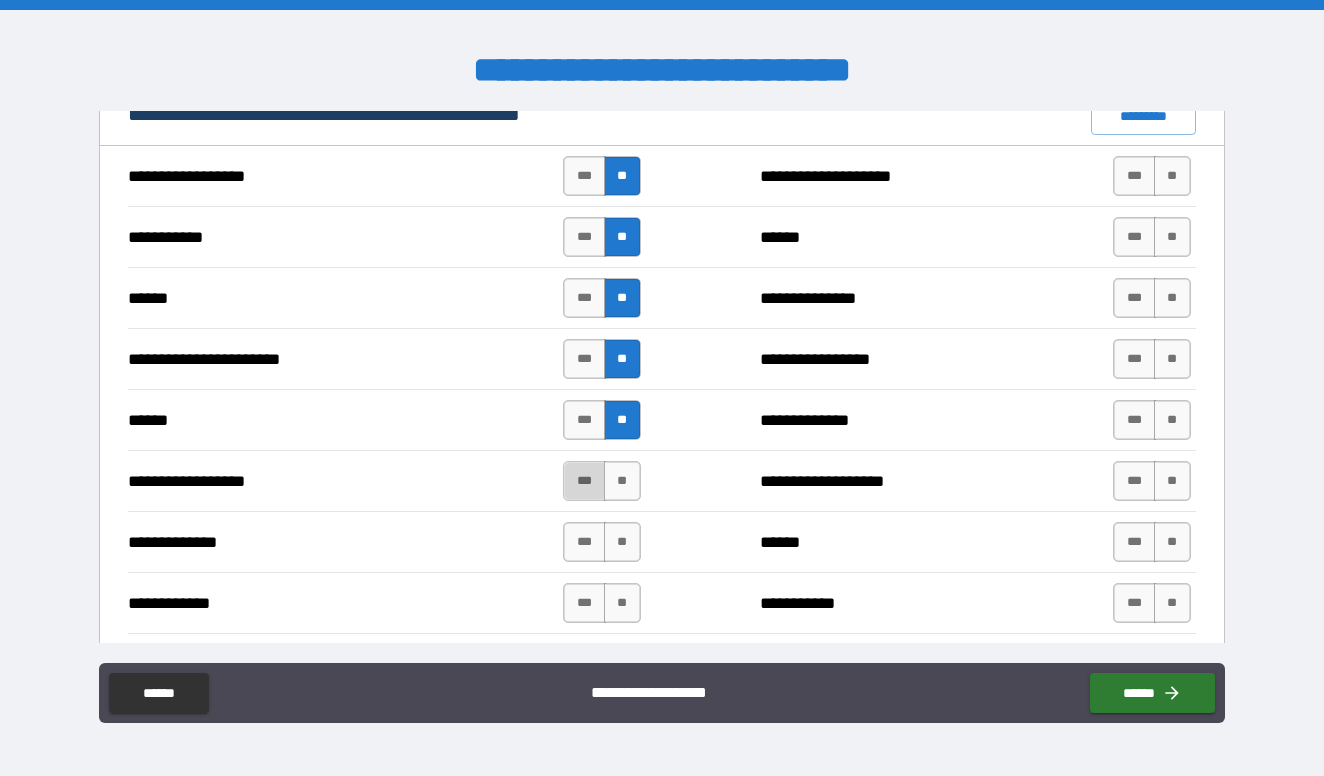 click on "***" at bounding box center (584, 481) 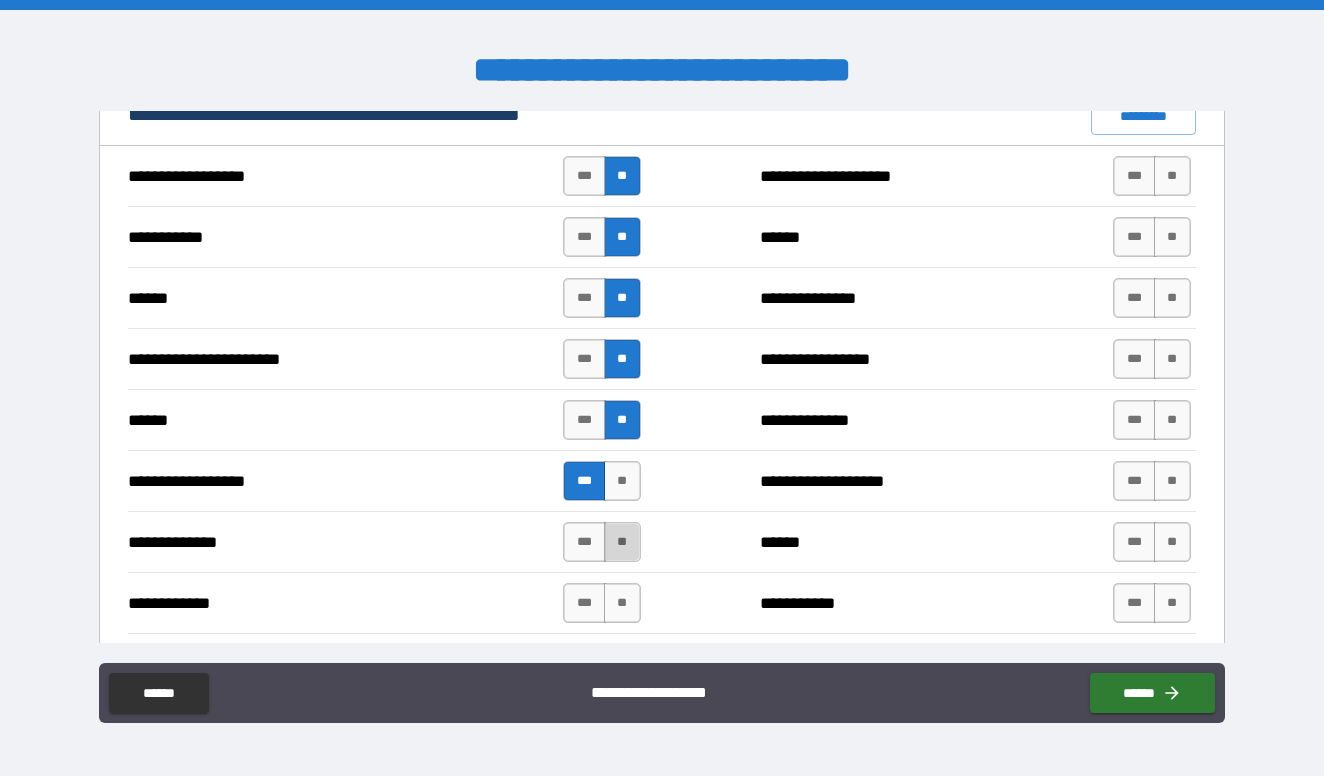 click on "**" at bounding box center [622, 542] 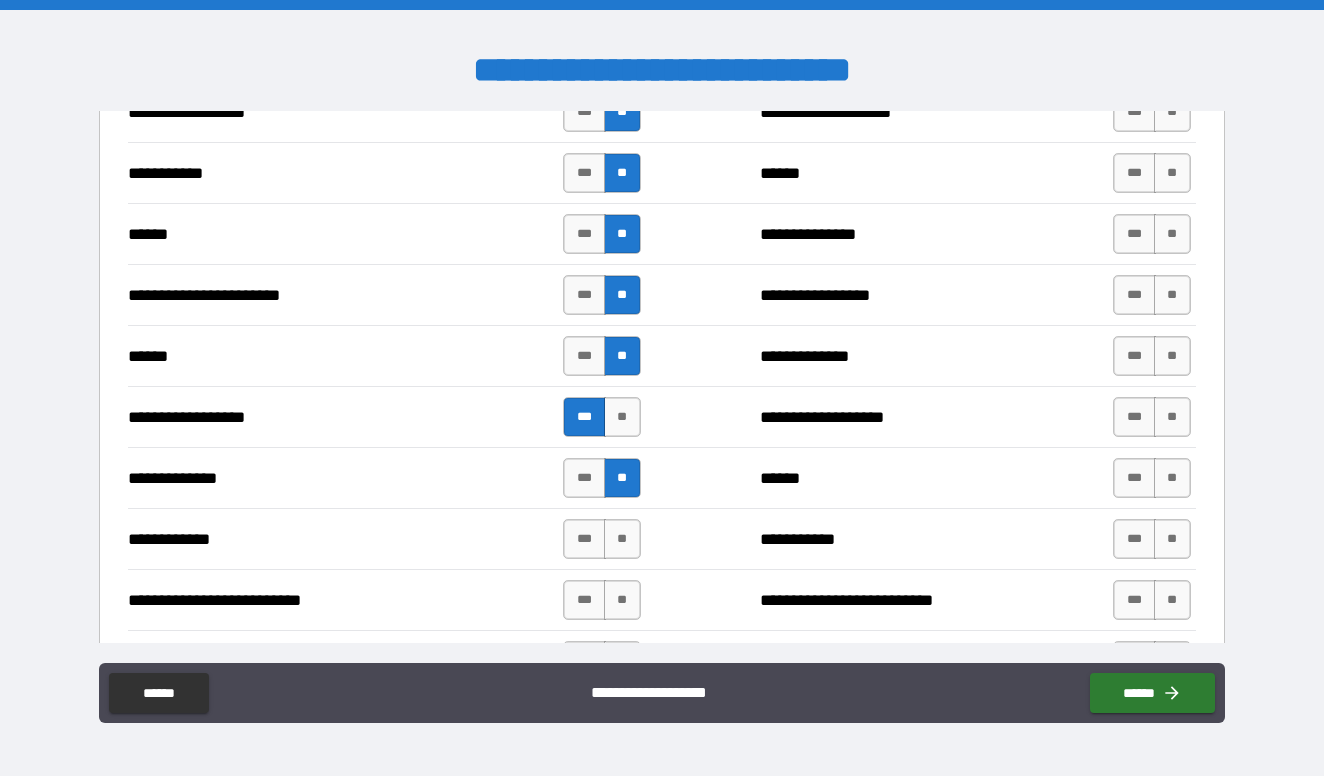 scroll, scrollTop: 2457, scrollLeft: 0, axis: vertical 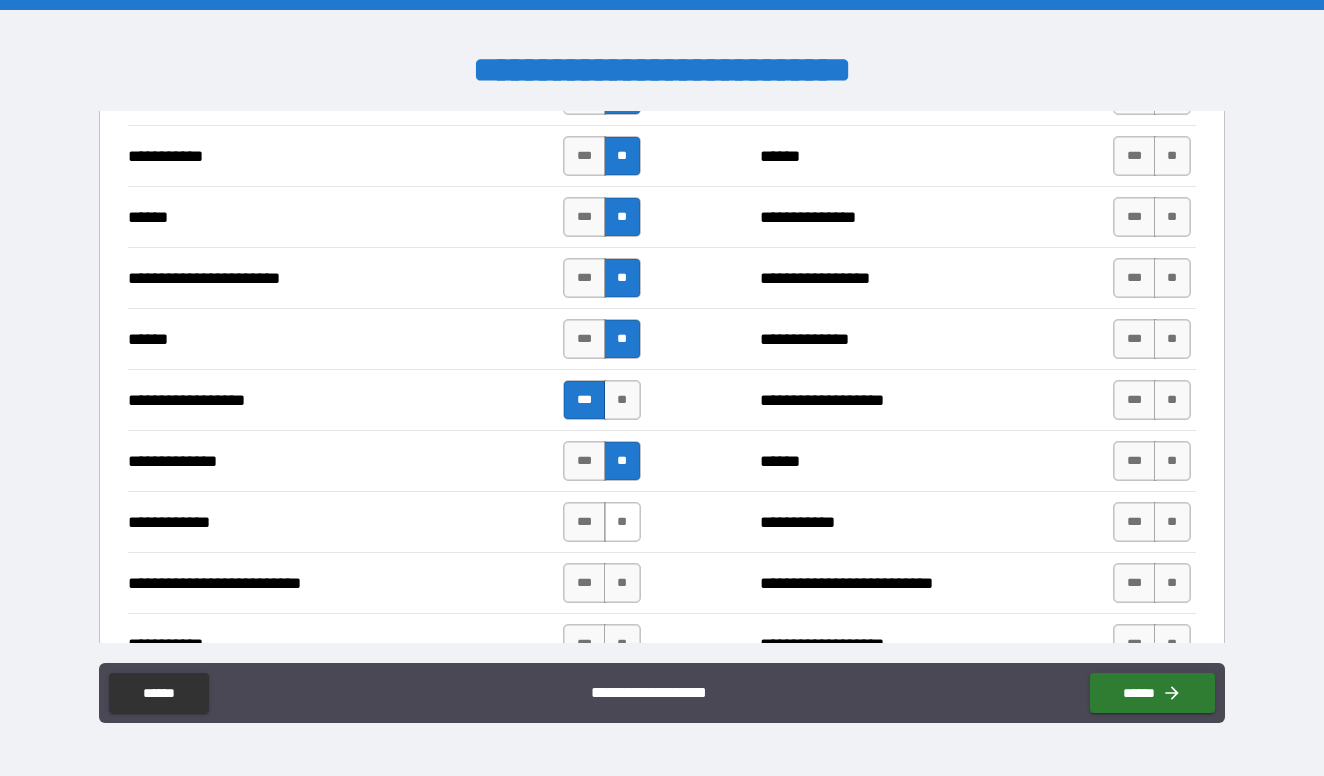 click on "**" at bounding box center [622, 522] 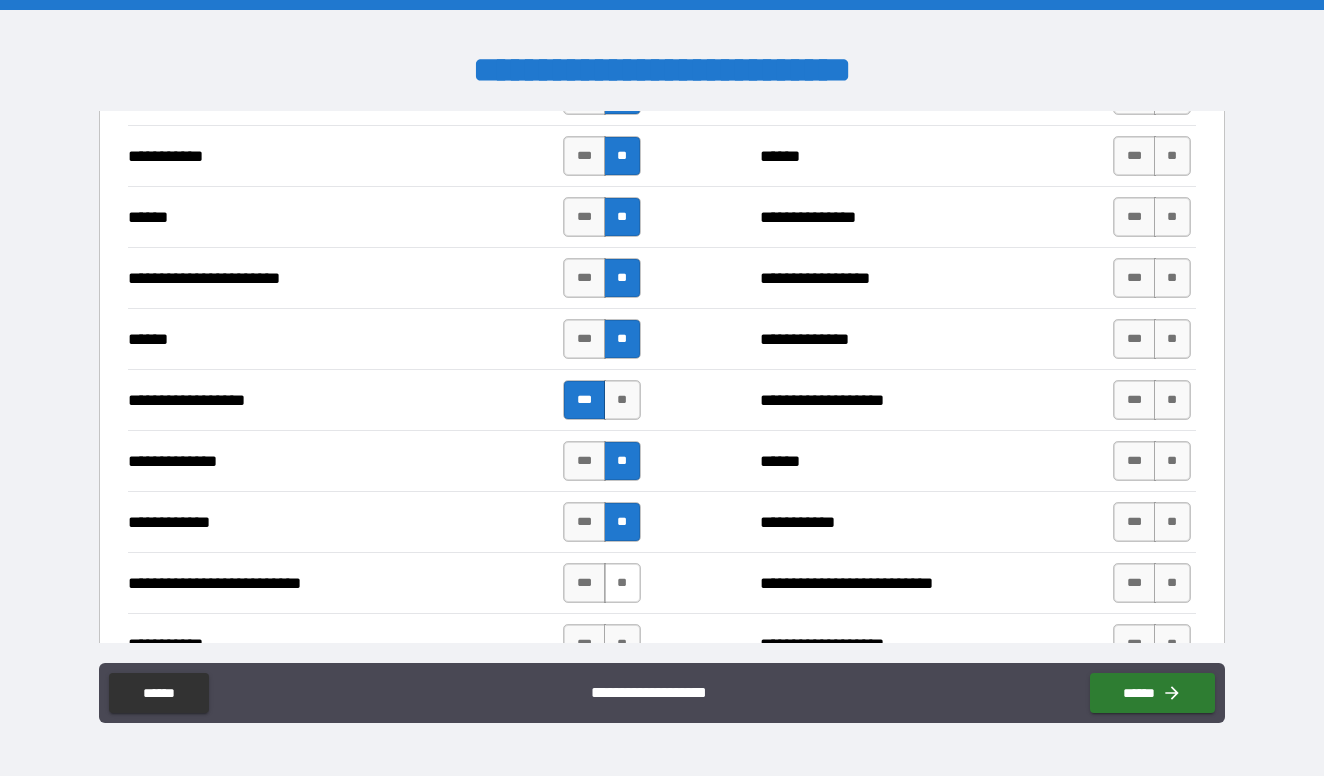 click on "**" at bounding box center [622, 583] 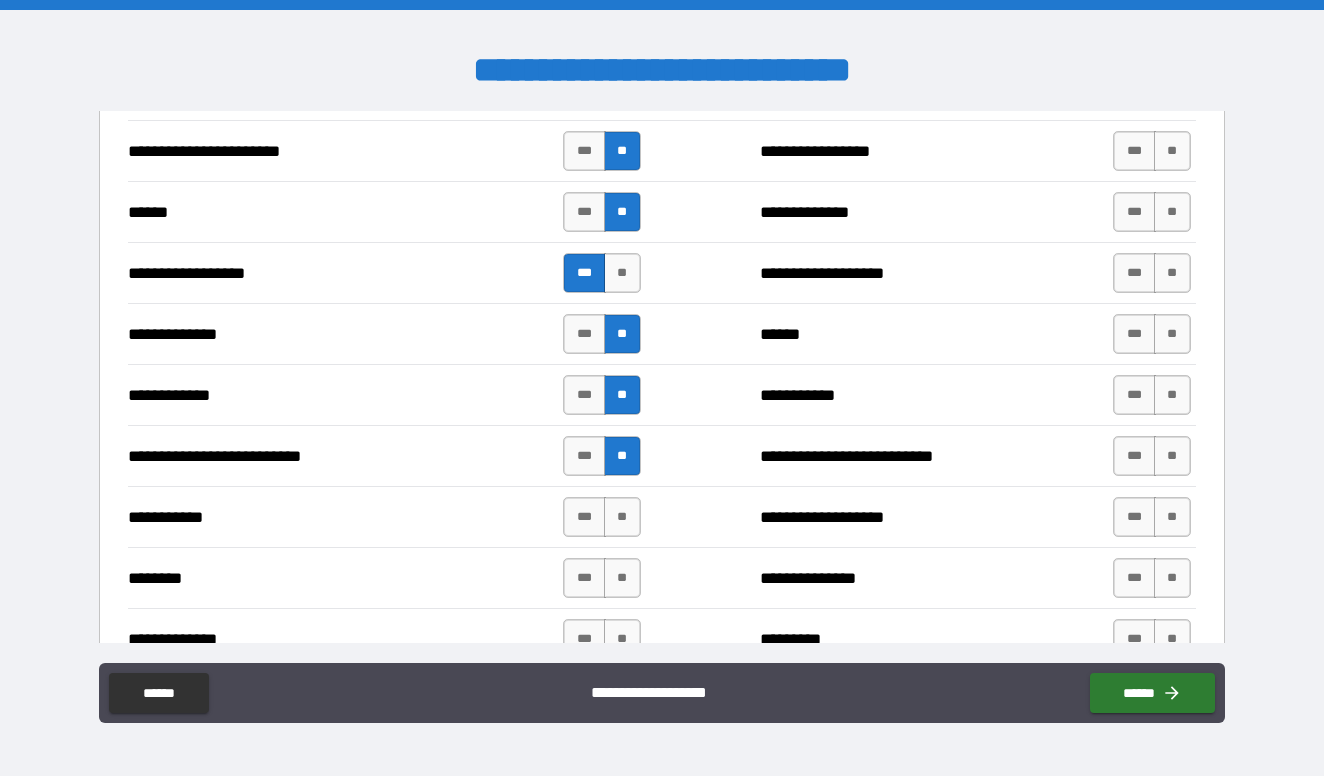 scroll, scrollTop: 2587, scrollLeft: 0, axis: vertical 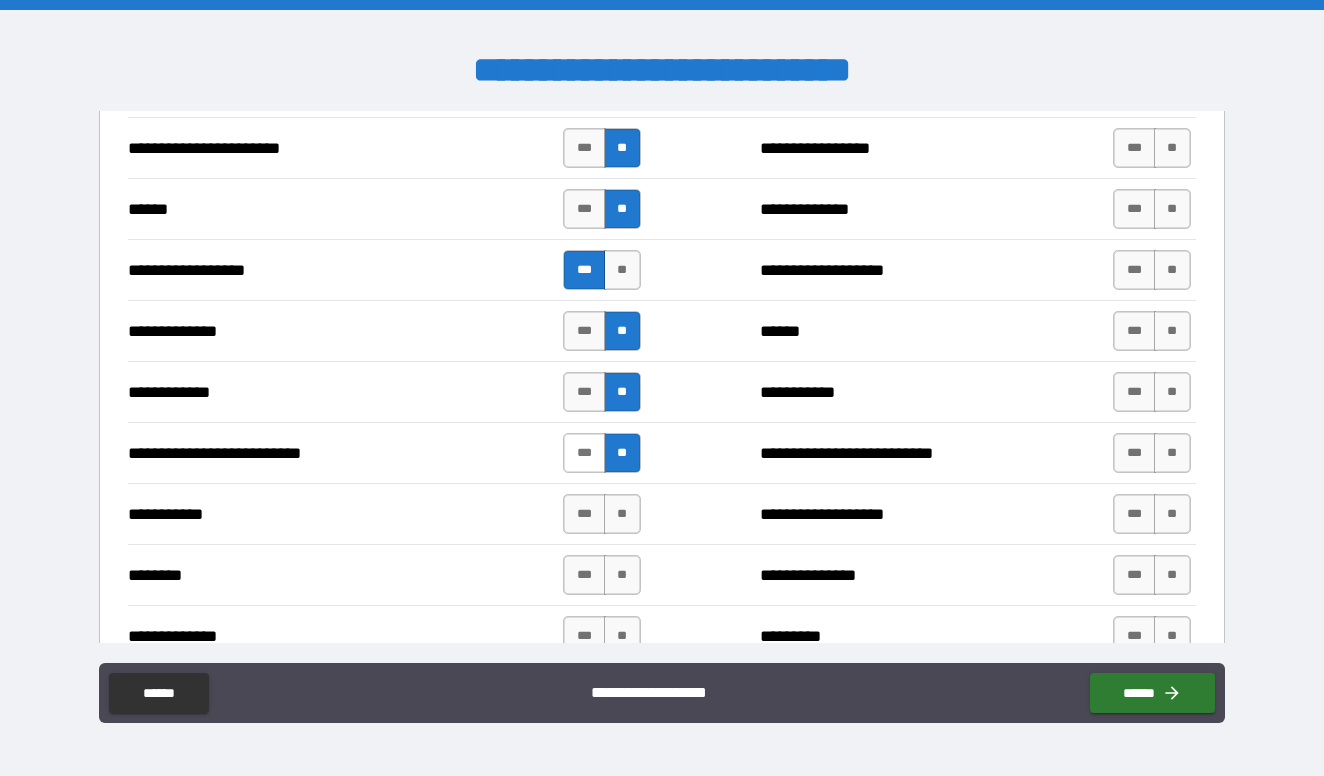 click on "***" at bounding box center [584, 453] 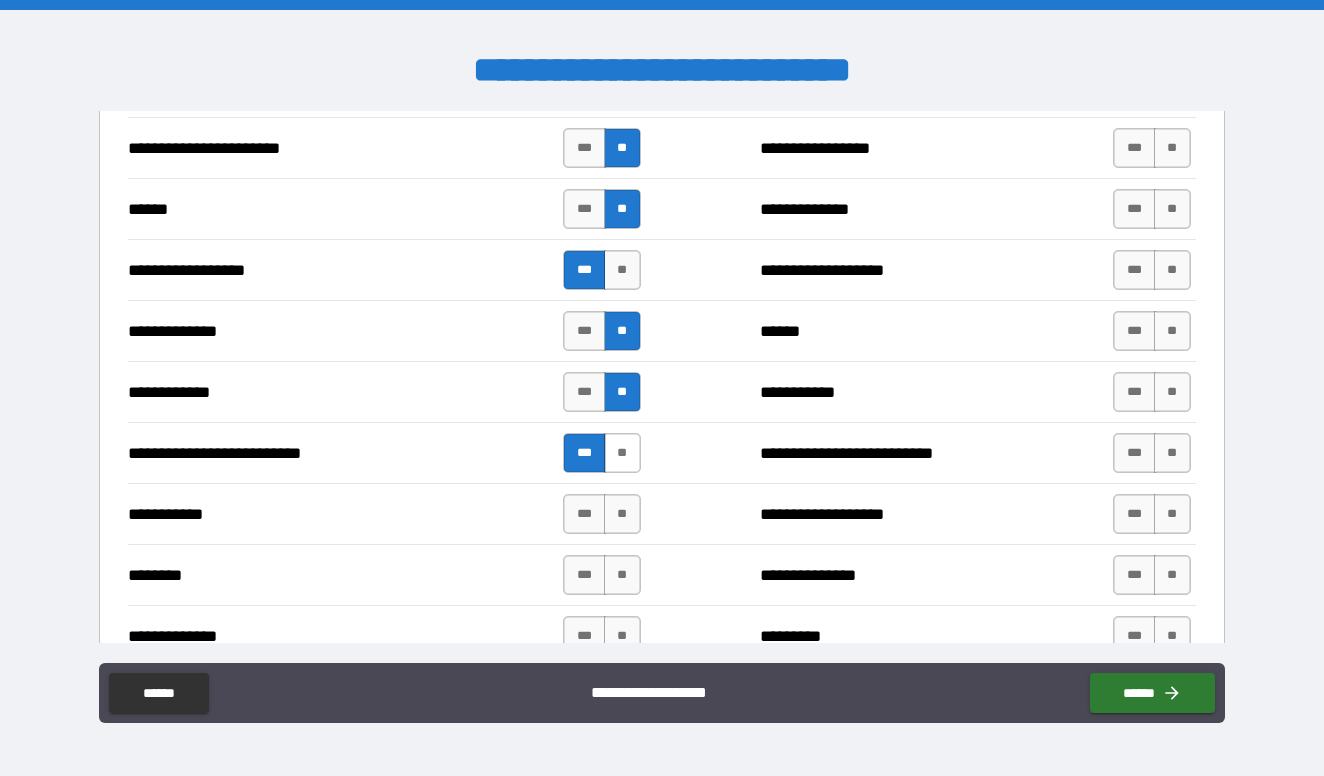 click on "**" at bounding box center [622, 453] 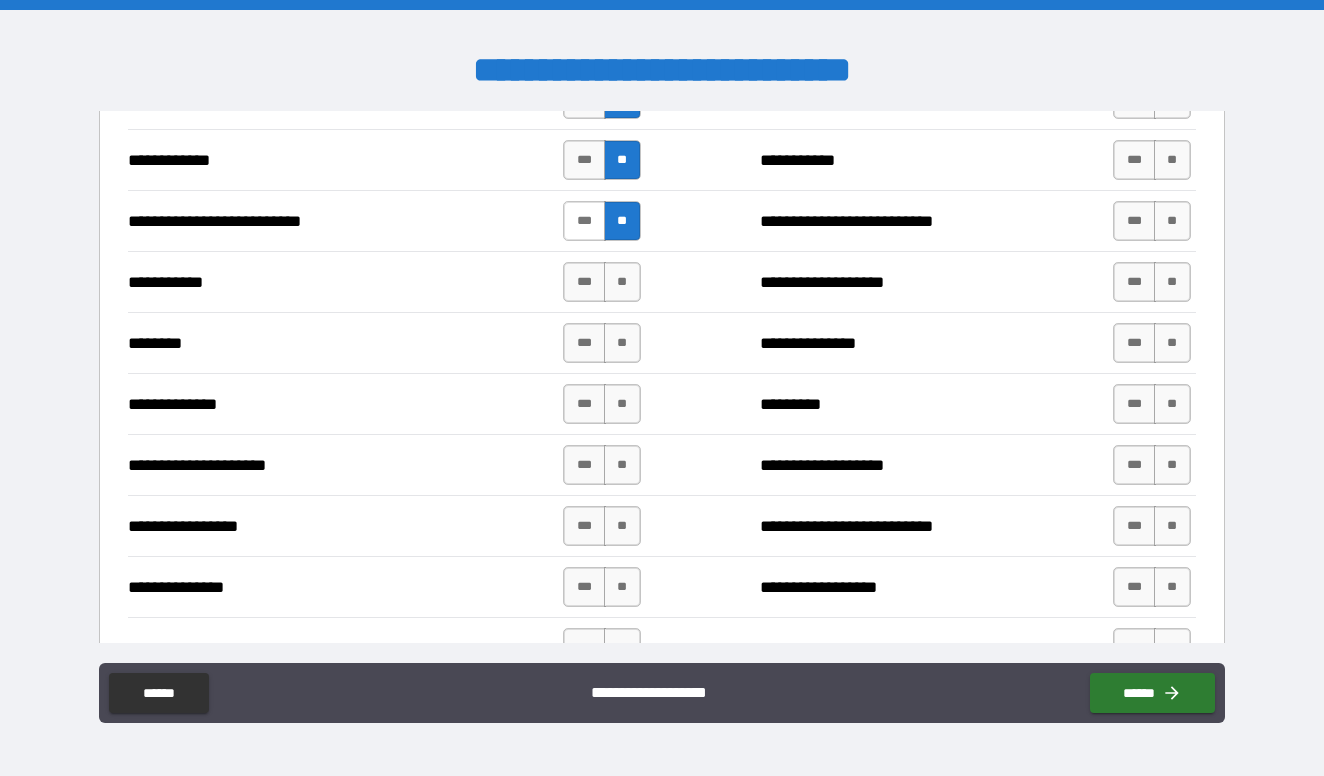 scroll, scrollTop: 2820, scrollLeft: 0, axis: vertical 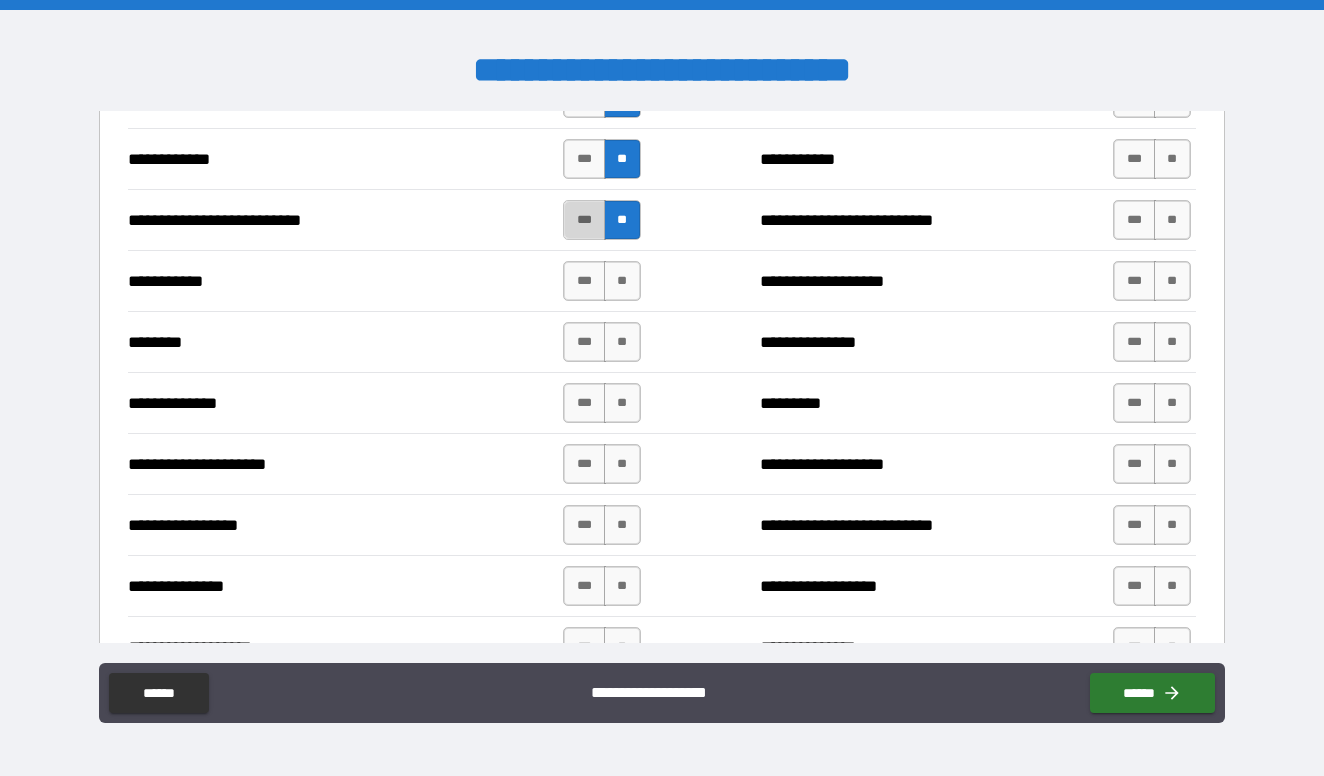 click on "***" at bounding box center [584, 220] 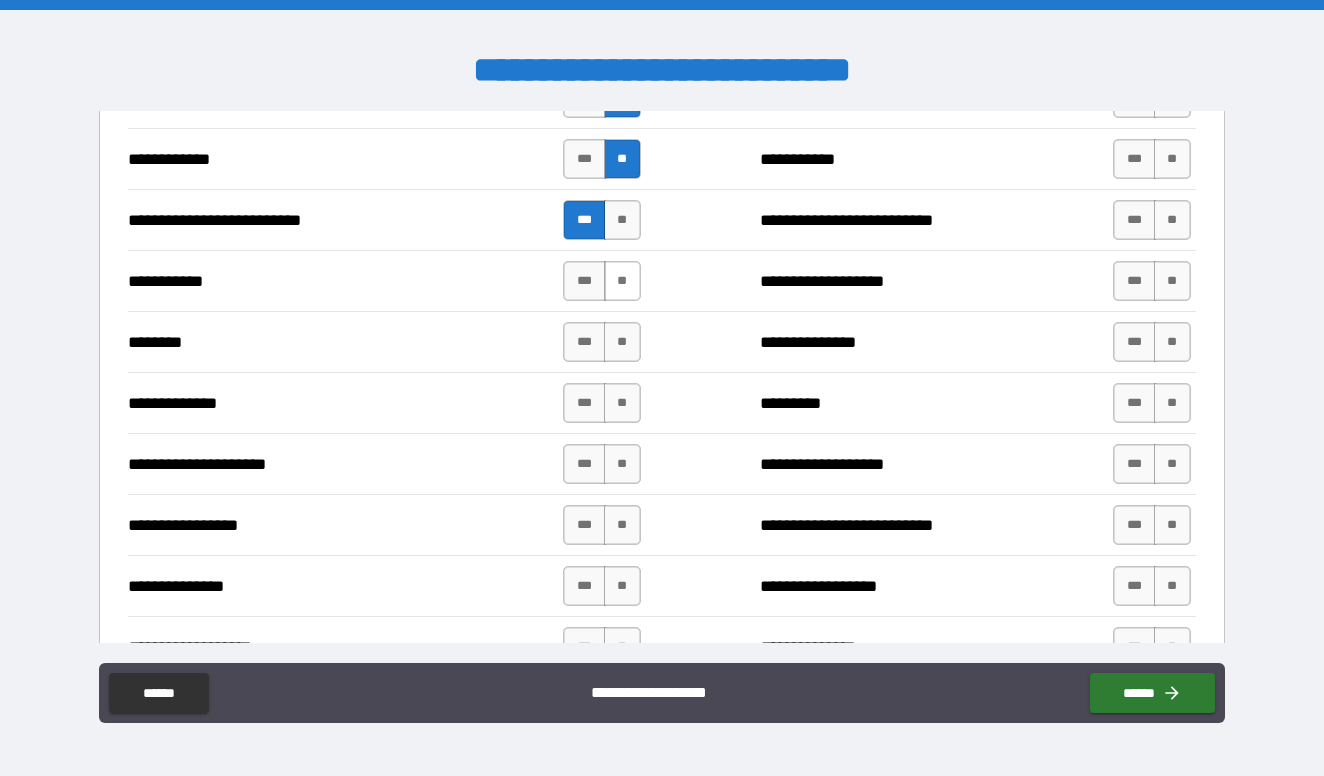 click on "**" at bounding box center [622, 281] 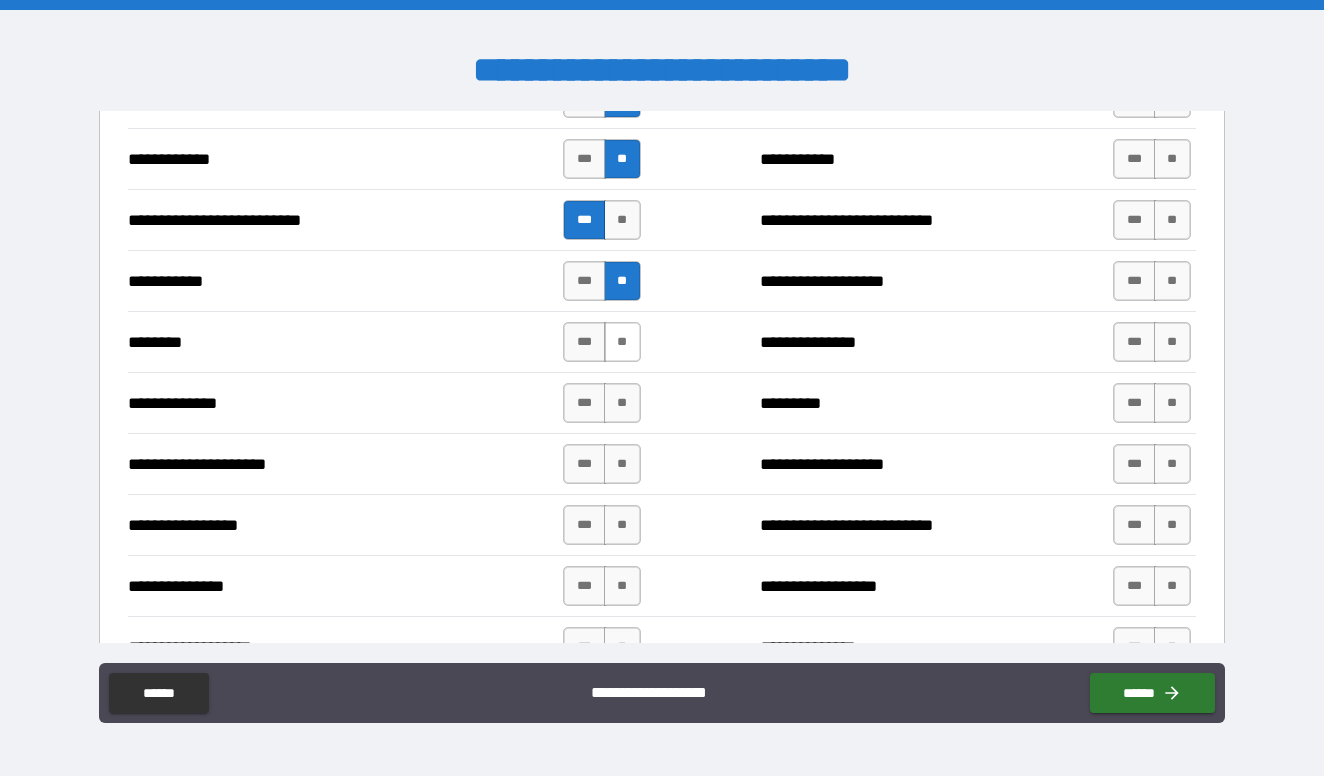 click on "**" at bounding box center [622, 342] 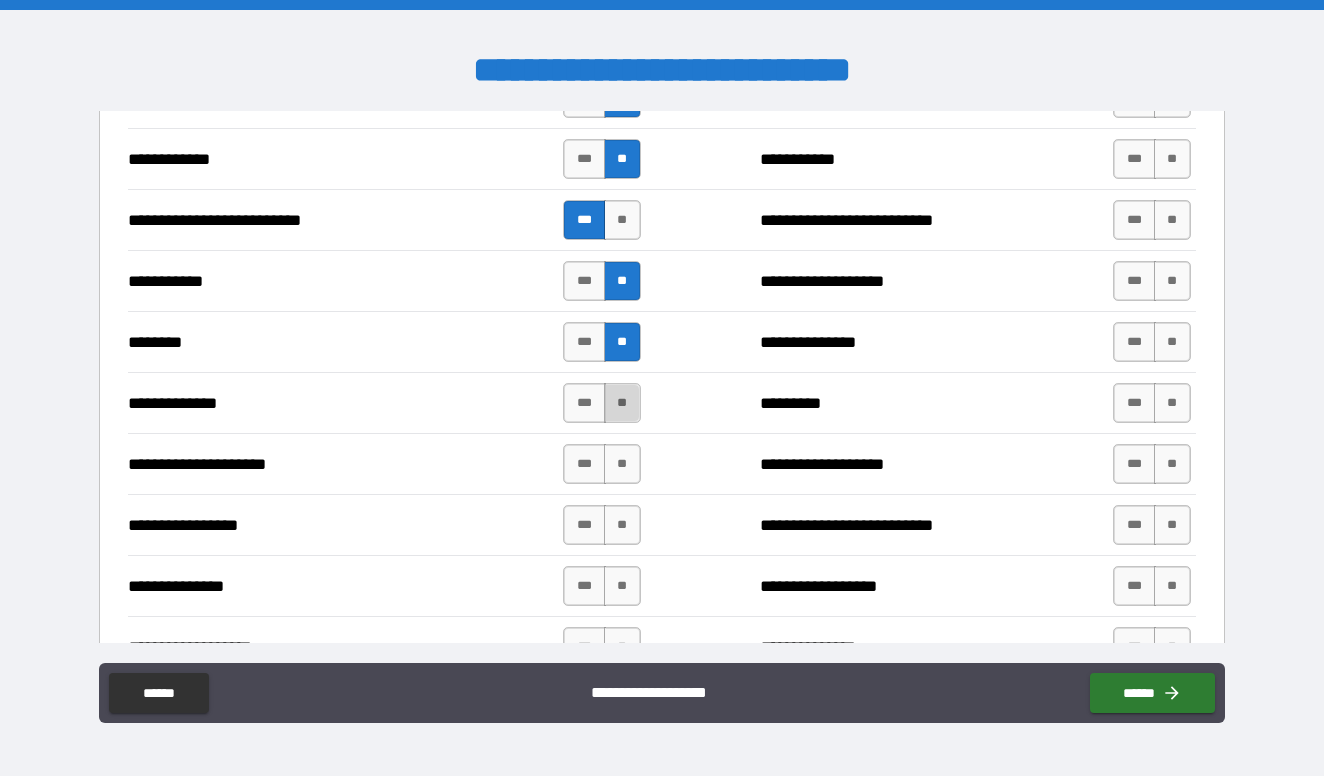 click on "**" at bounding box center [622, 403] 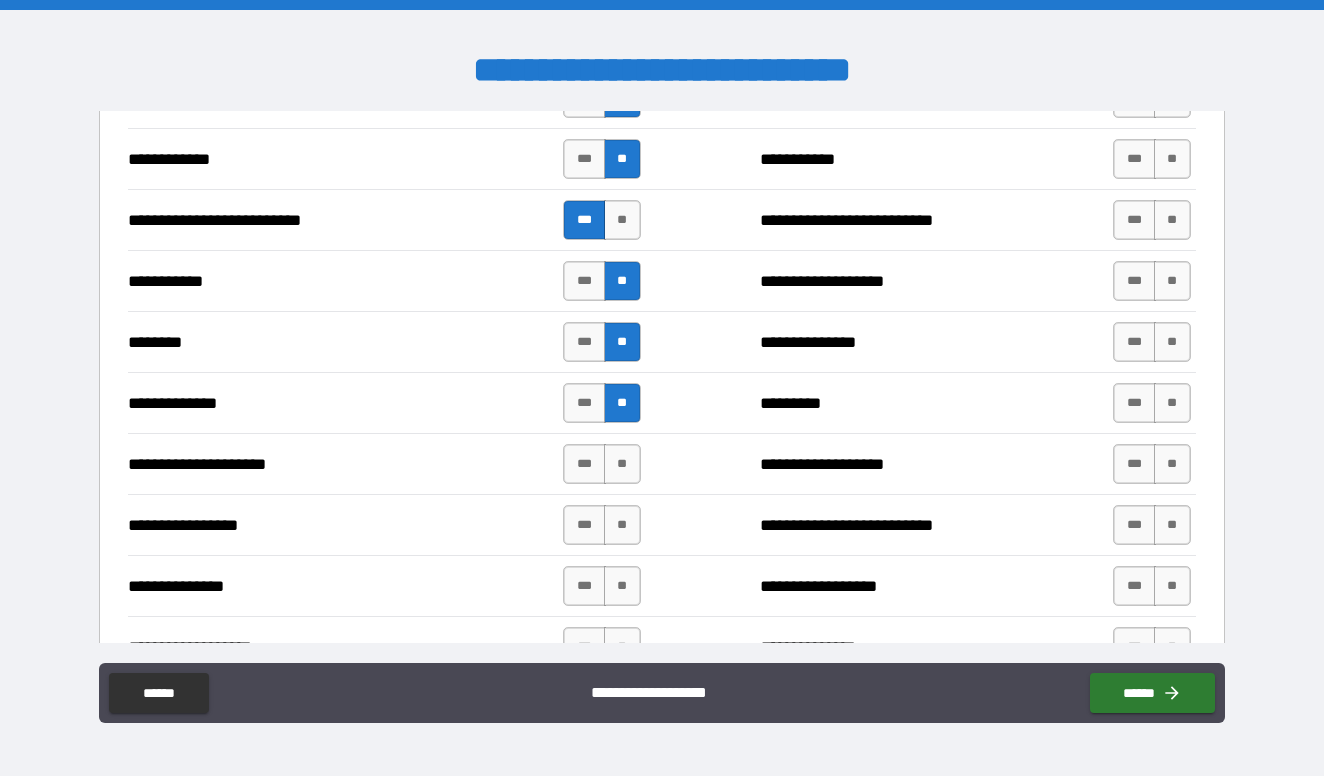 click on "**********" at bounding box center (661, 463) 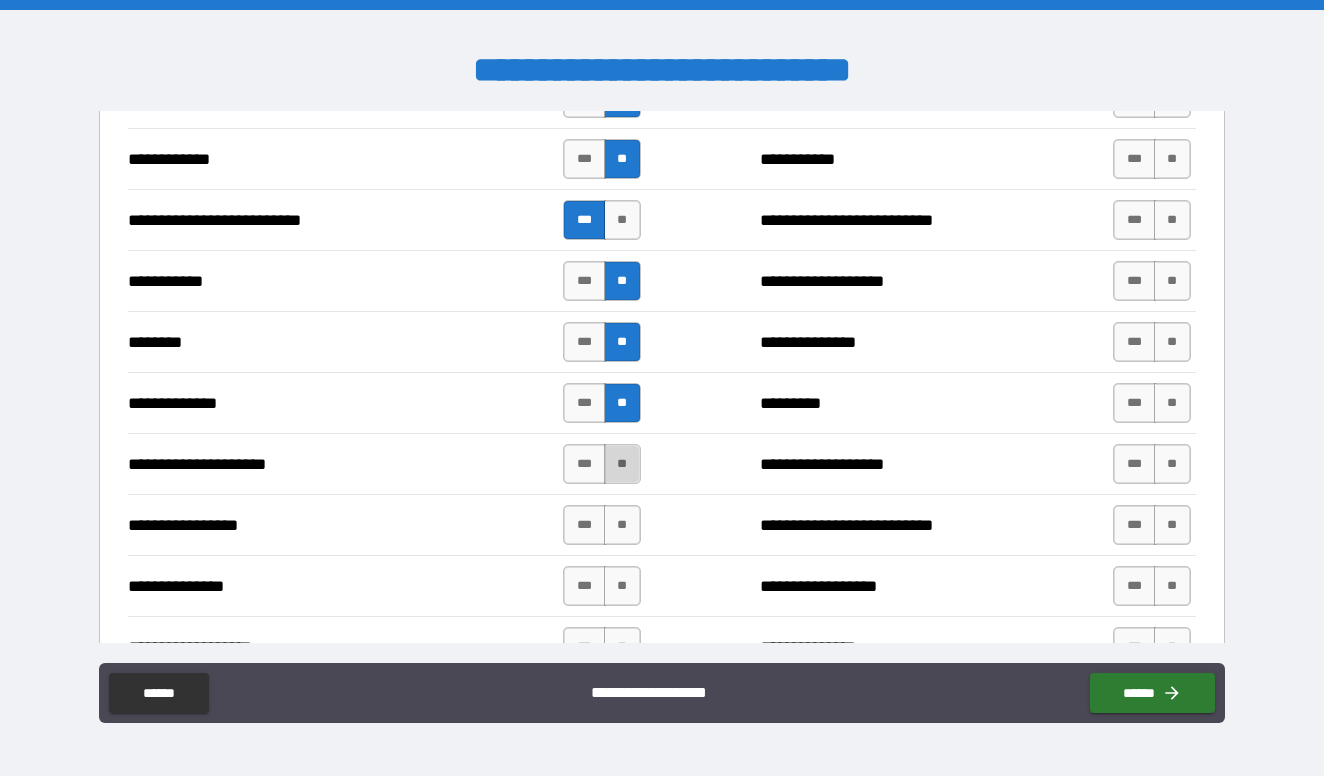 click on "**" at bounding box center [622, 464] 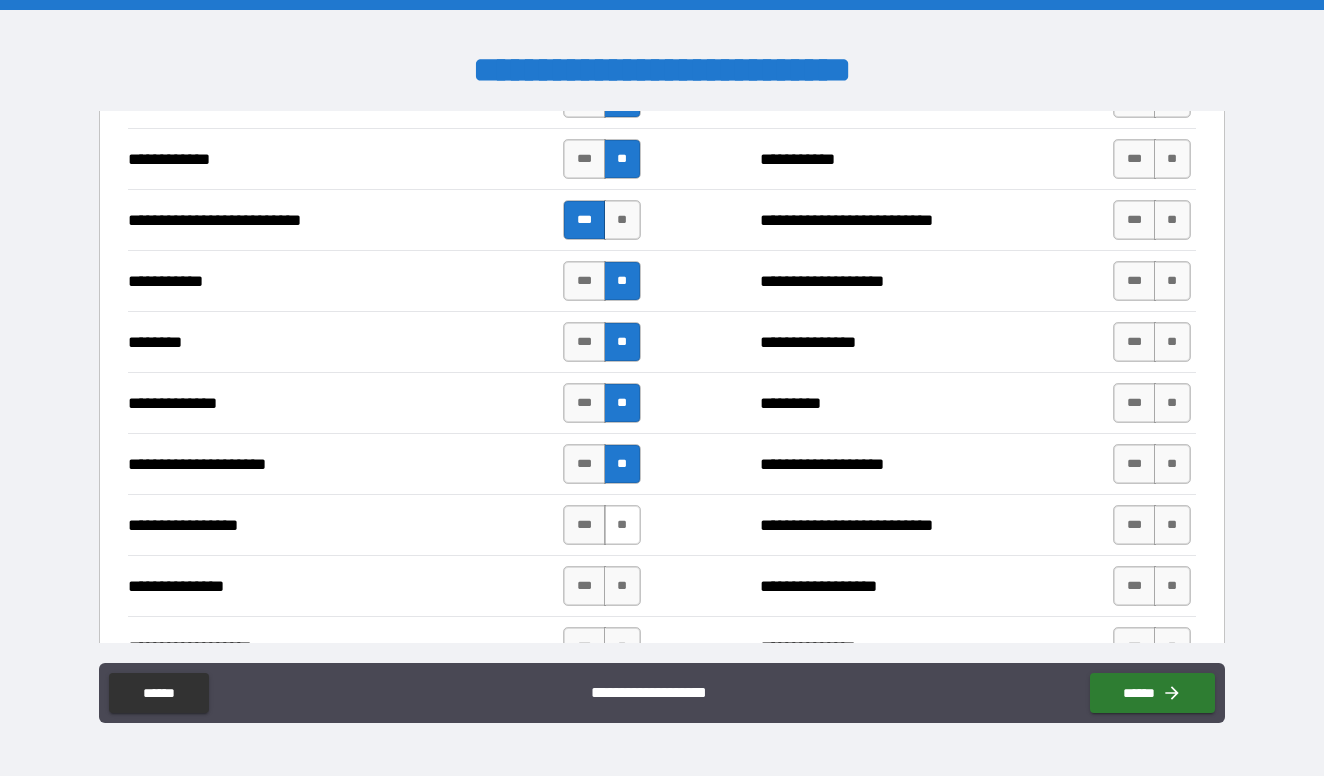 click on "**" at bounding box center (622, 525) 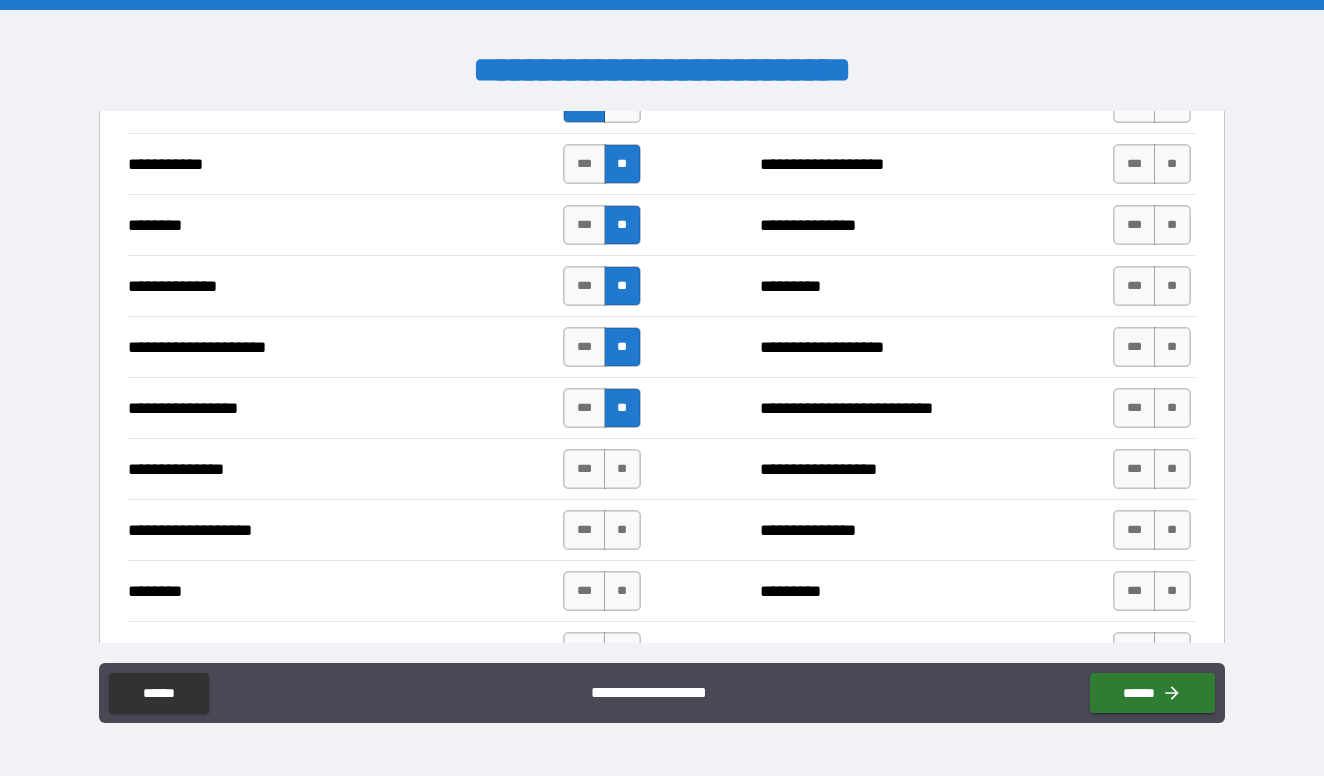 scroll, scrollTop: 2948, scrollLeft: 0, axis: vertical 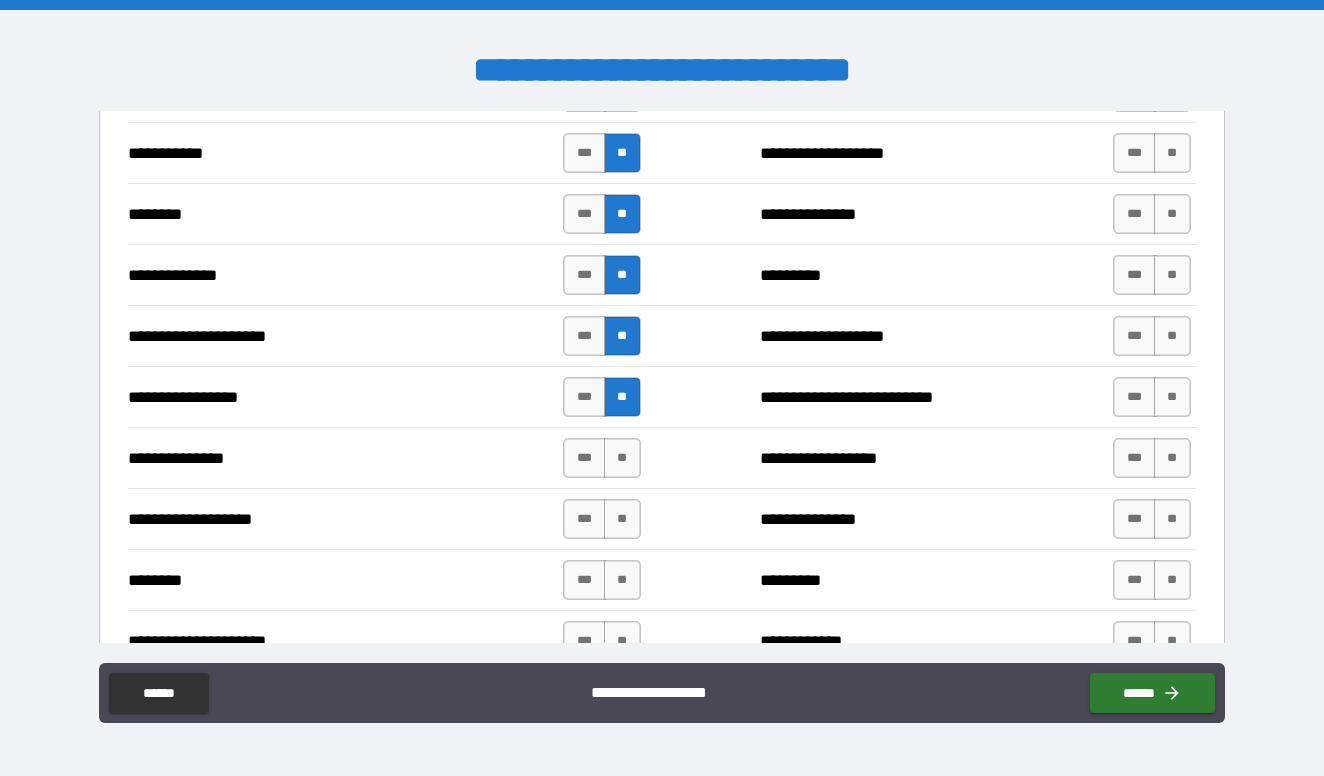 click on "**********" at bounding box center [661, 457] 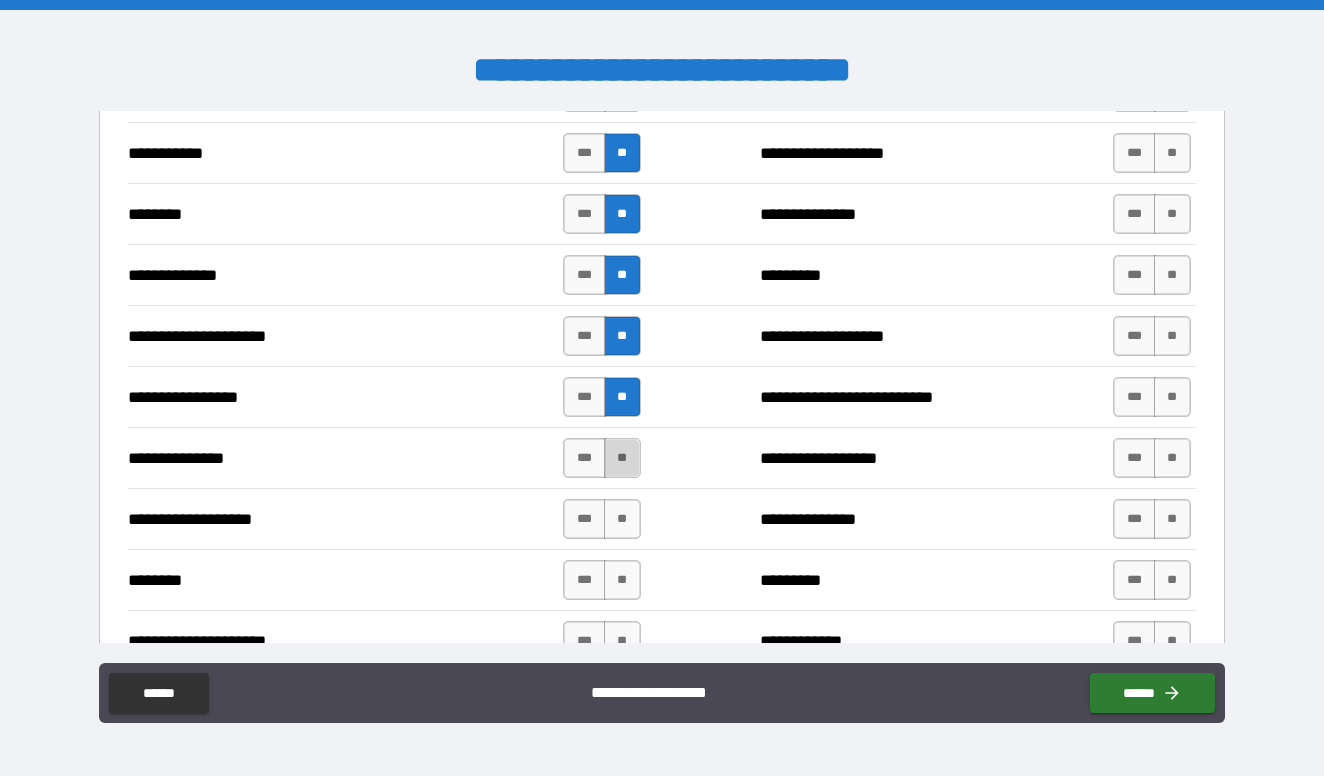 click on "**" at bounding box center [622, 458] 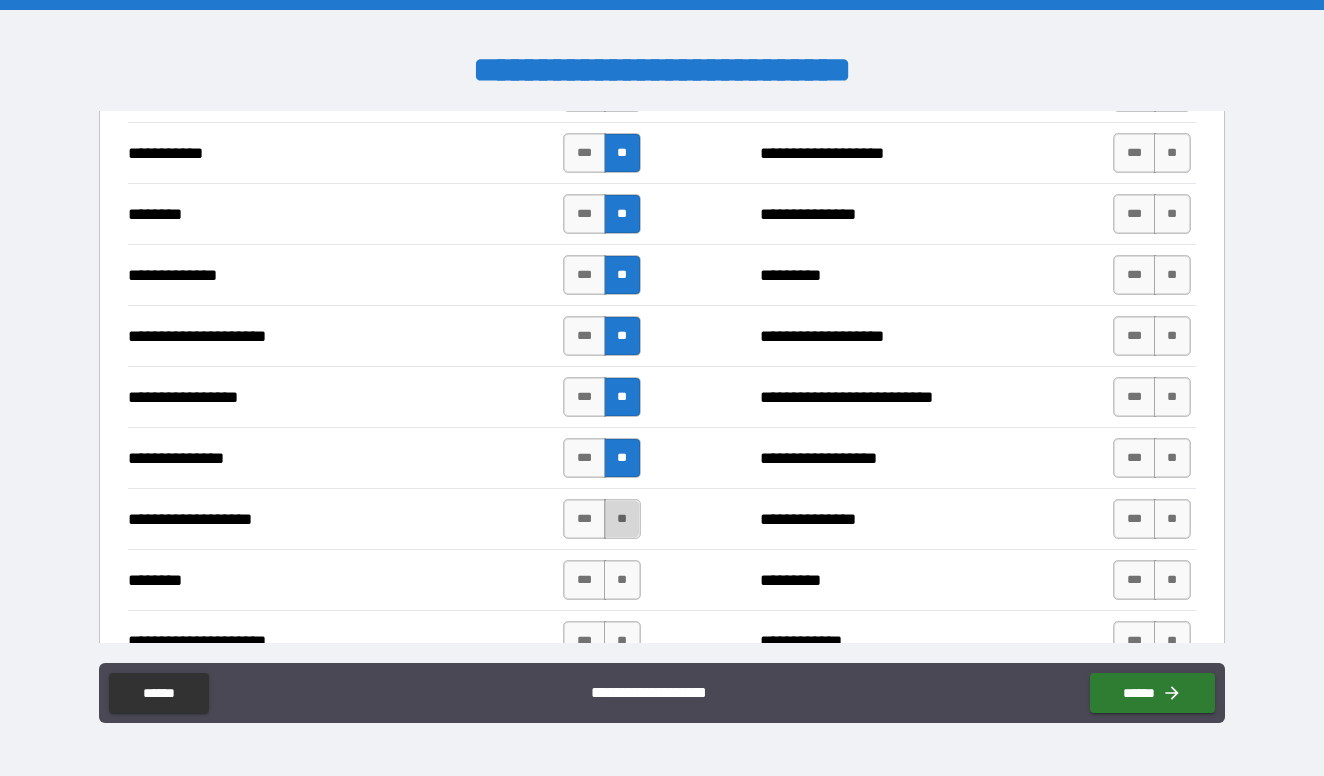 click on "**" at bounding box center (622, 519) 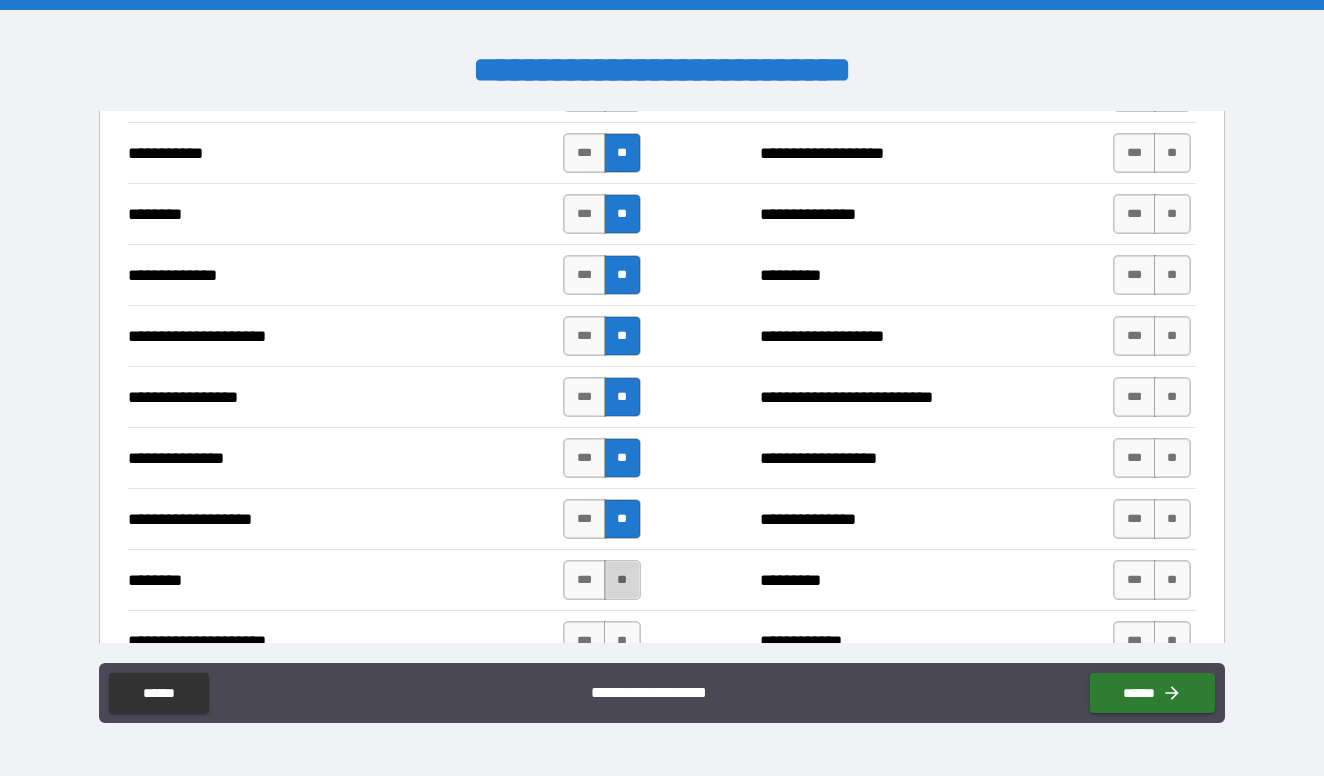 click on "**" at bounding box center (622, 580) 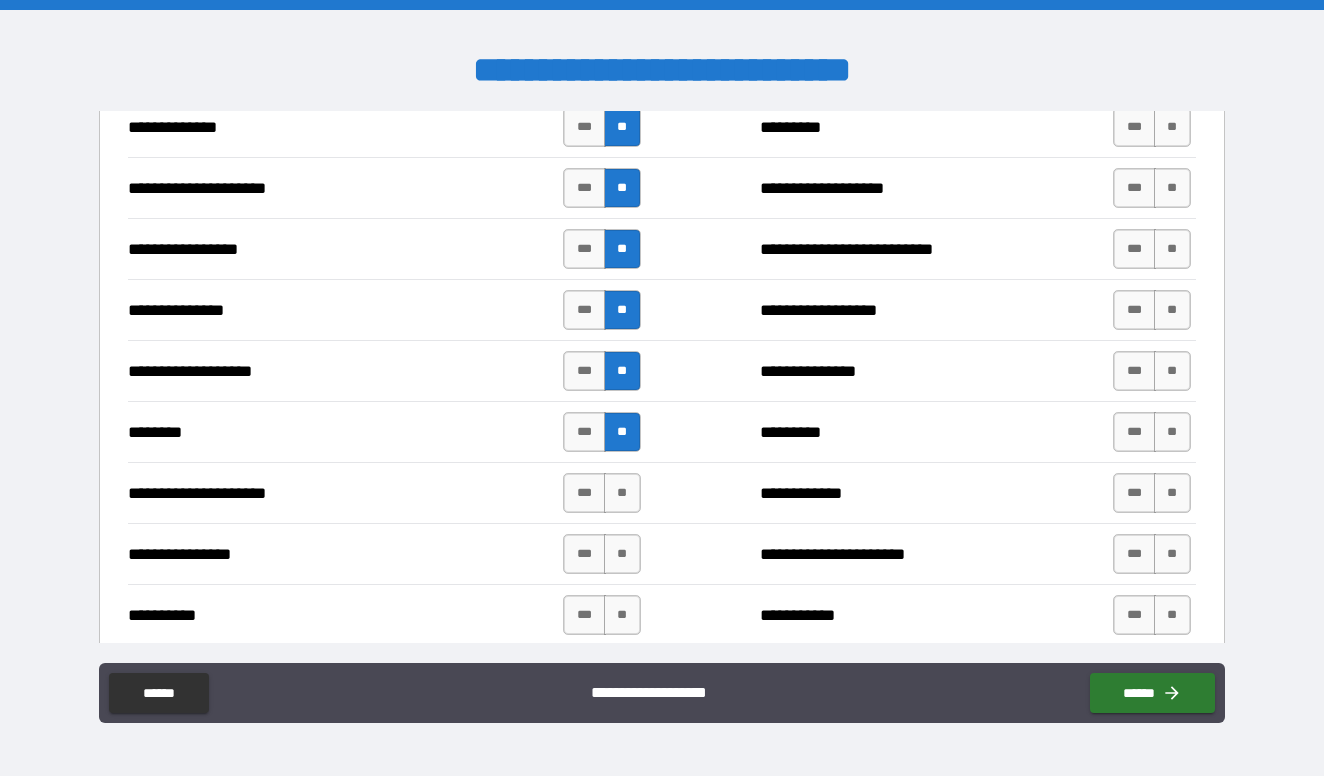 scroll, scrollTop: 3098, scrollLeft: 0, axis: vertical 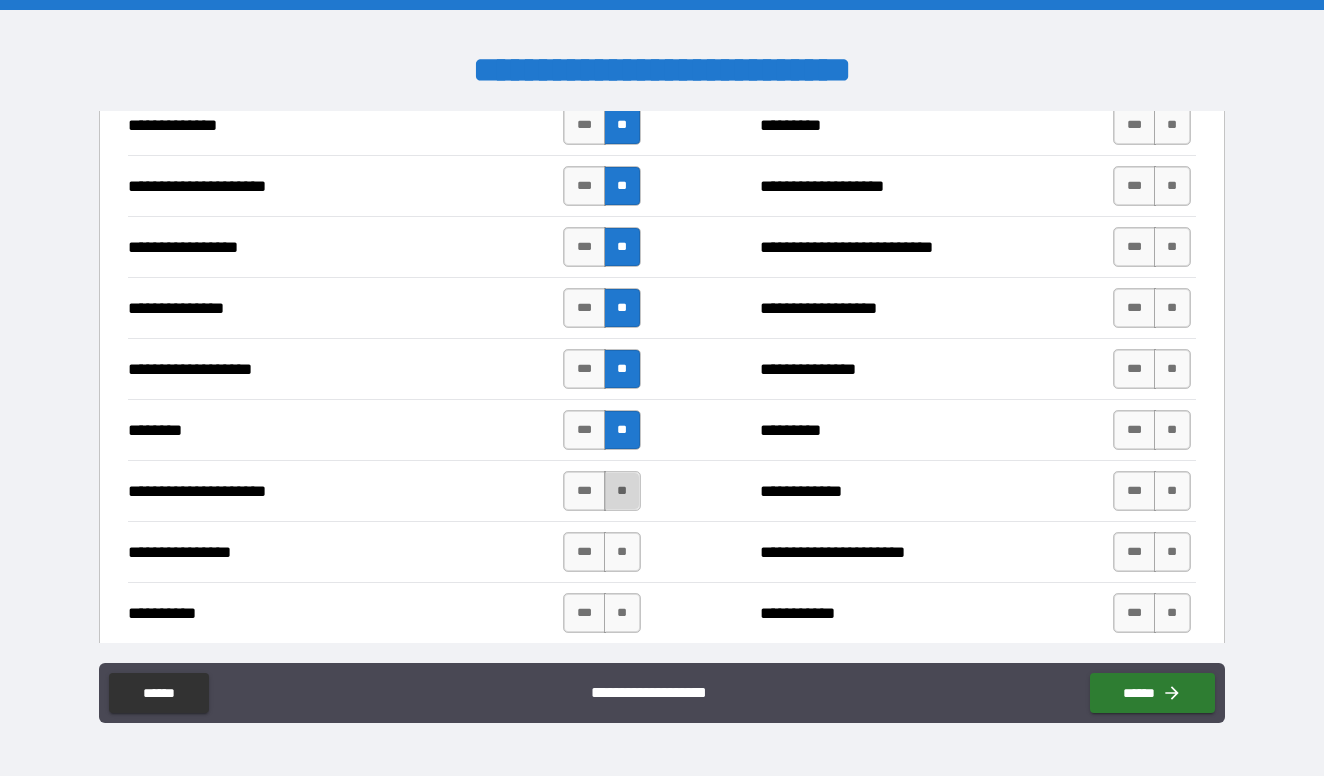 click on "**" at bounding box center (622, 491) 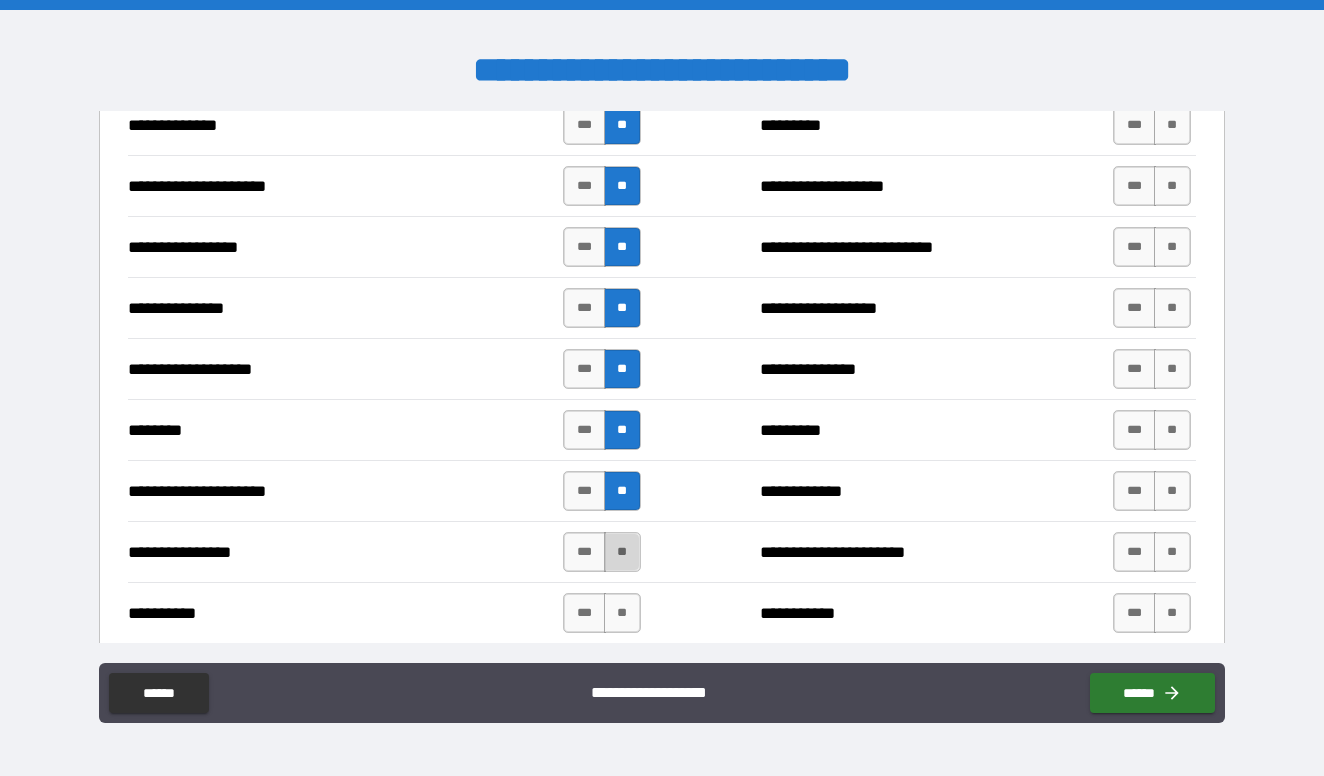 click on "**" at bounding box center (622, 552) 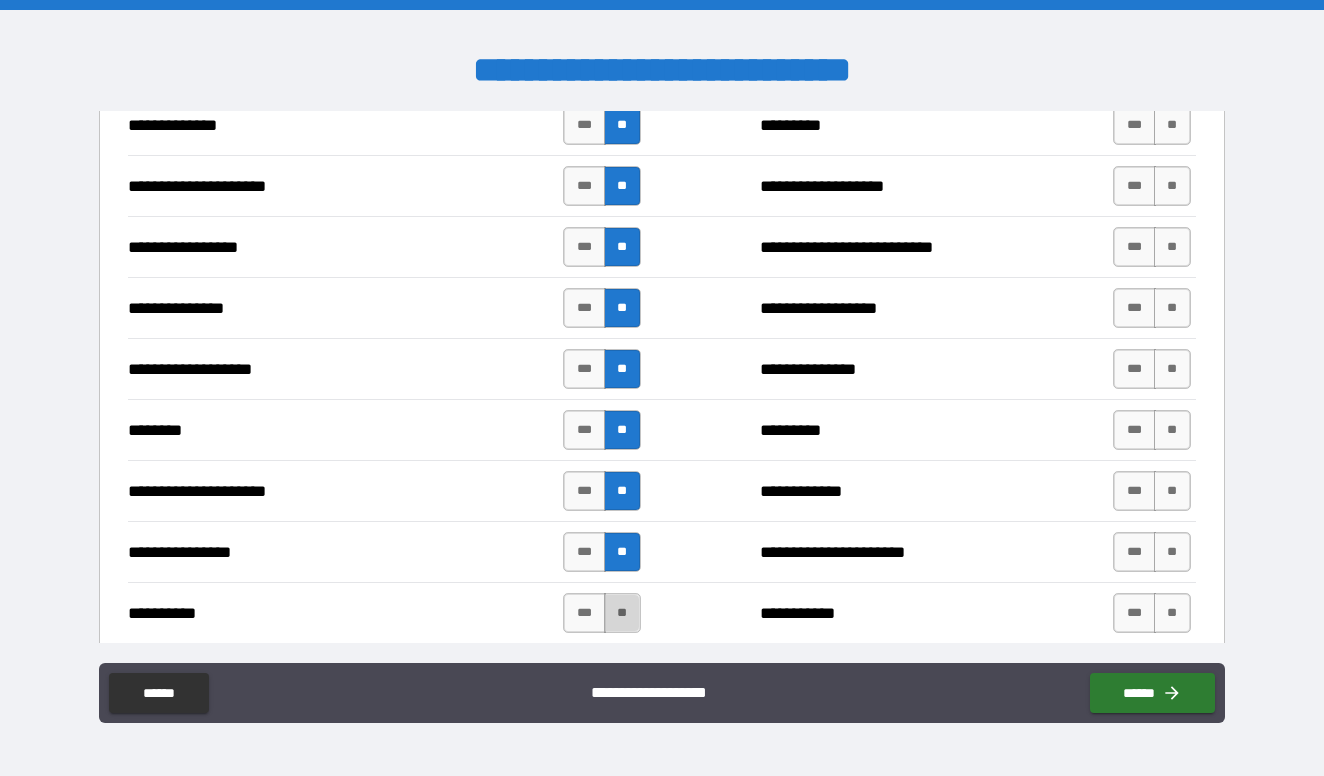 click on "**" at bounding box center [622, 613] 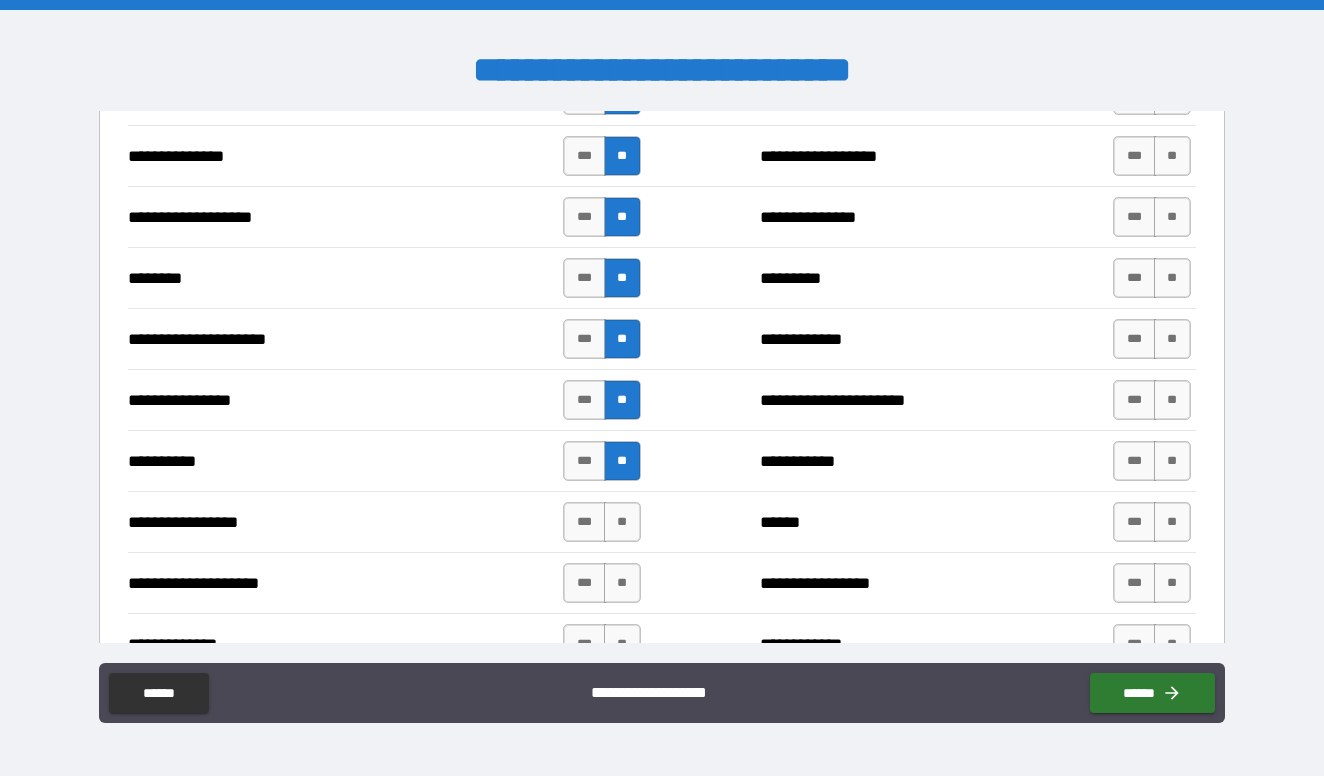 scroll, scrollTop: 3254, scrollLeft: 0, axis: vertical 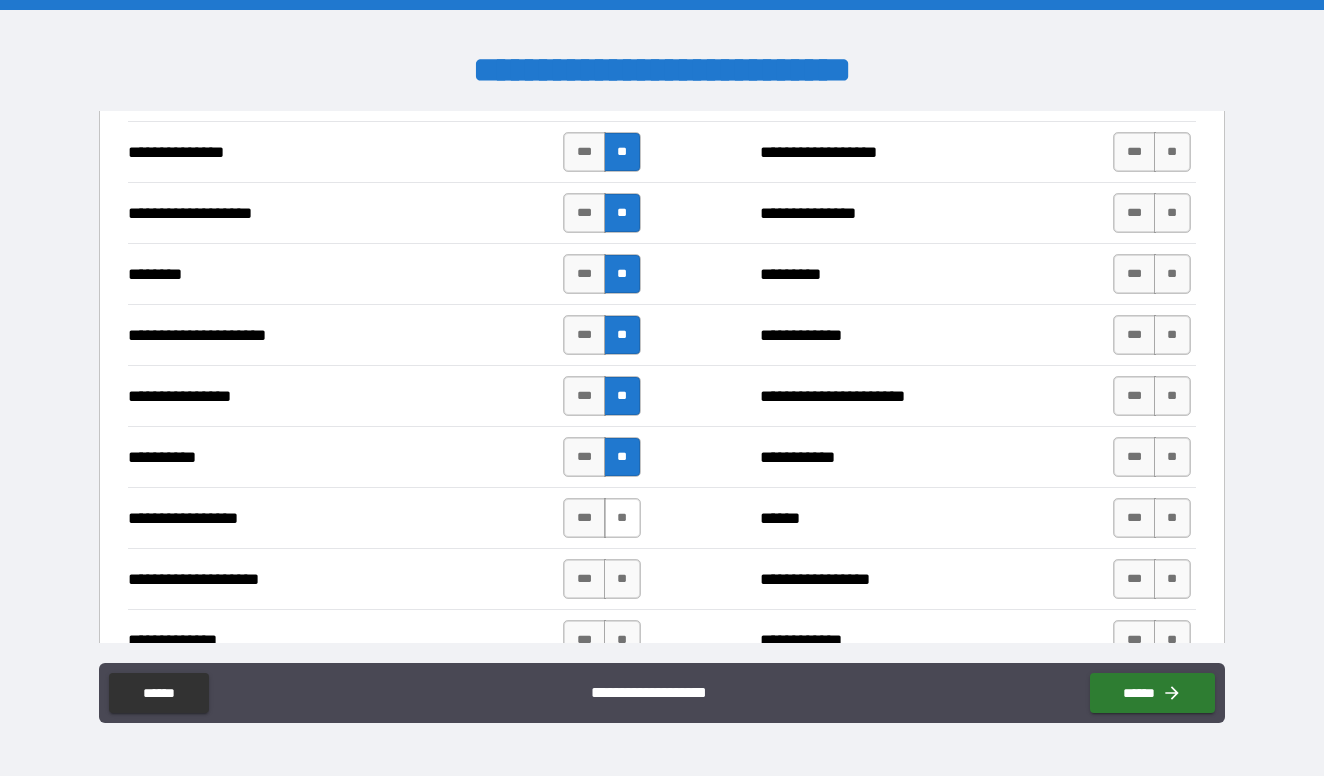 click on "**" at bounding box center (622, 518) 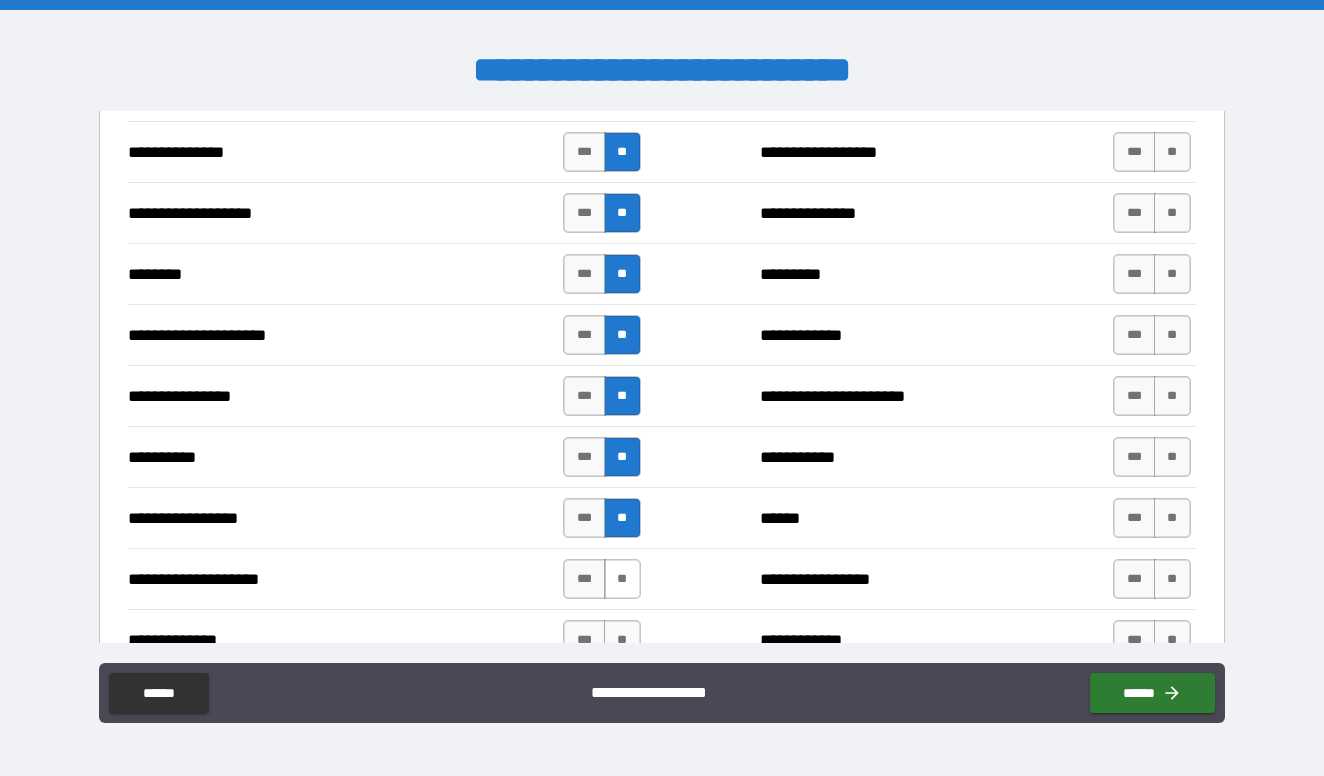 click on "**" at bounding box center [622, 579] 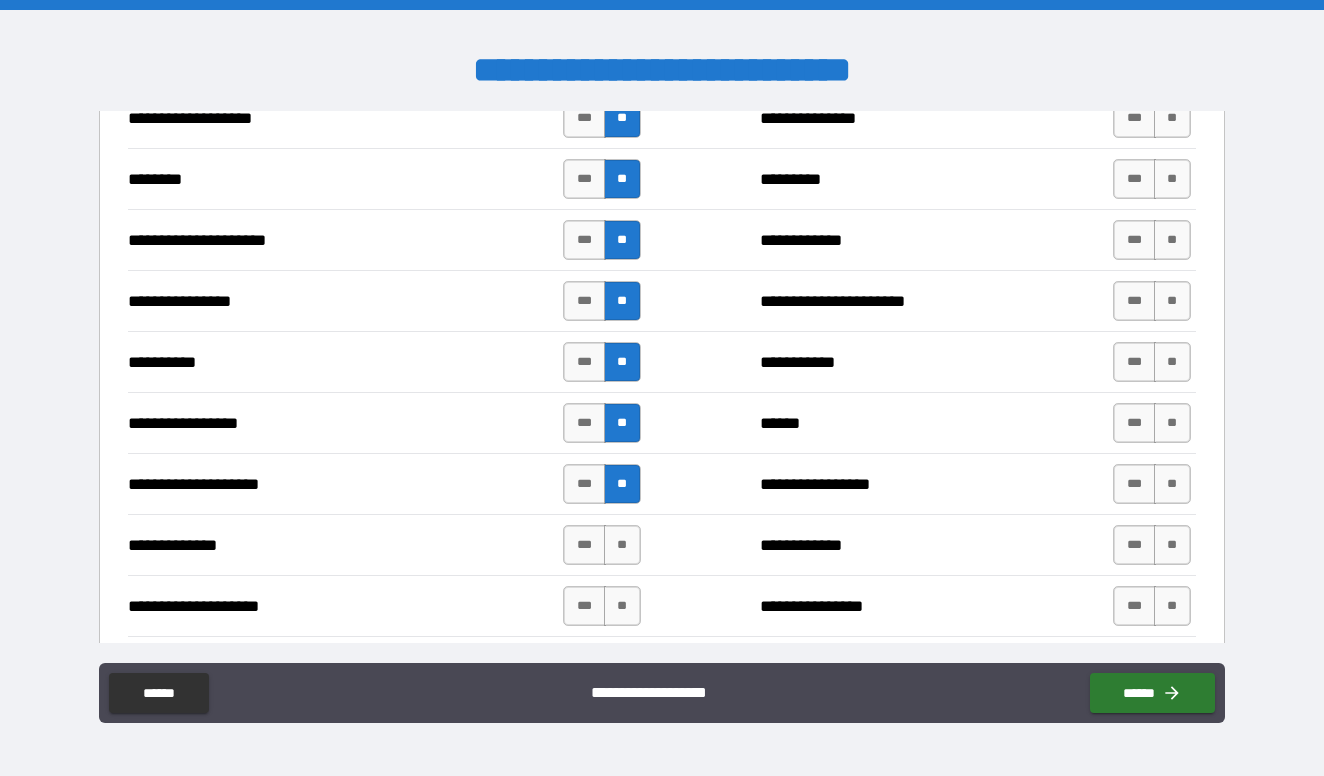 scroll, scrollTop: 3388, scrollLeft: 0, axis: vertical 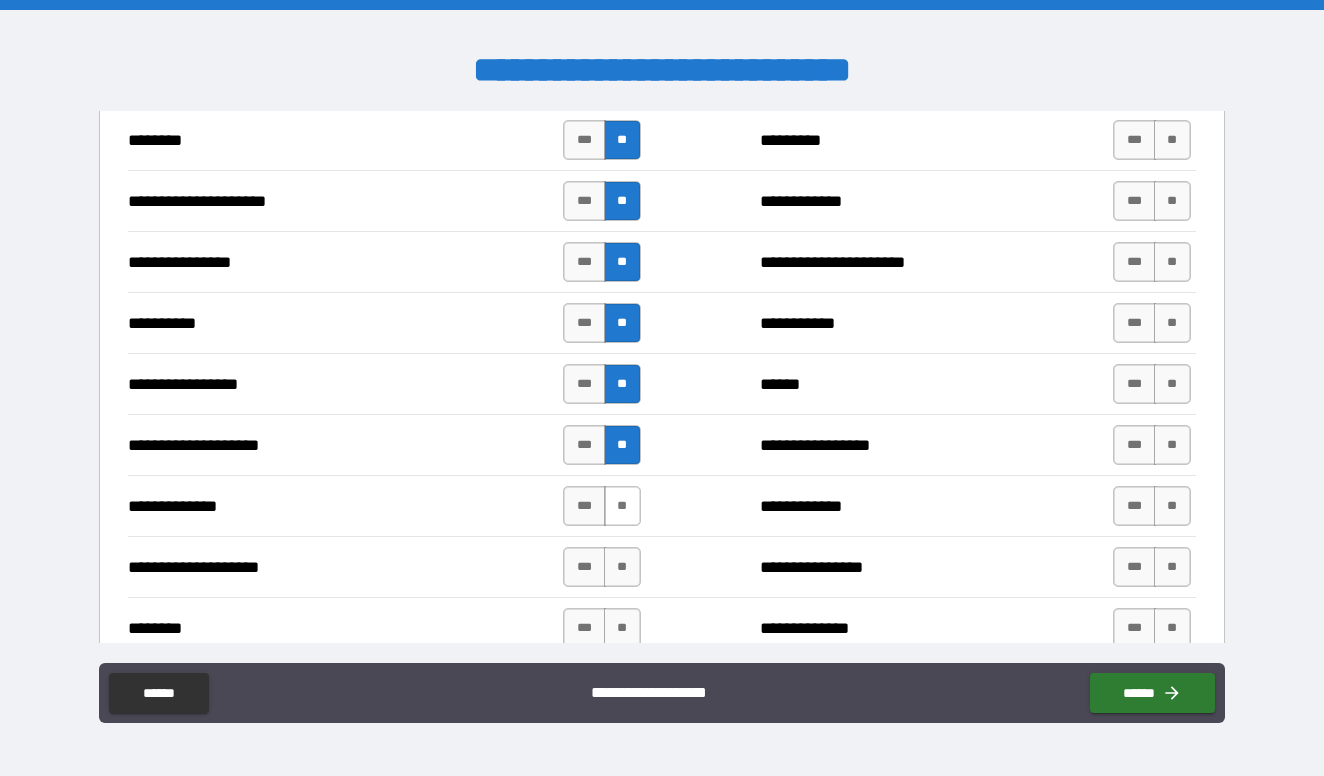 click on "**" at bounding box center (622, 506) 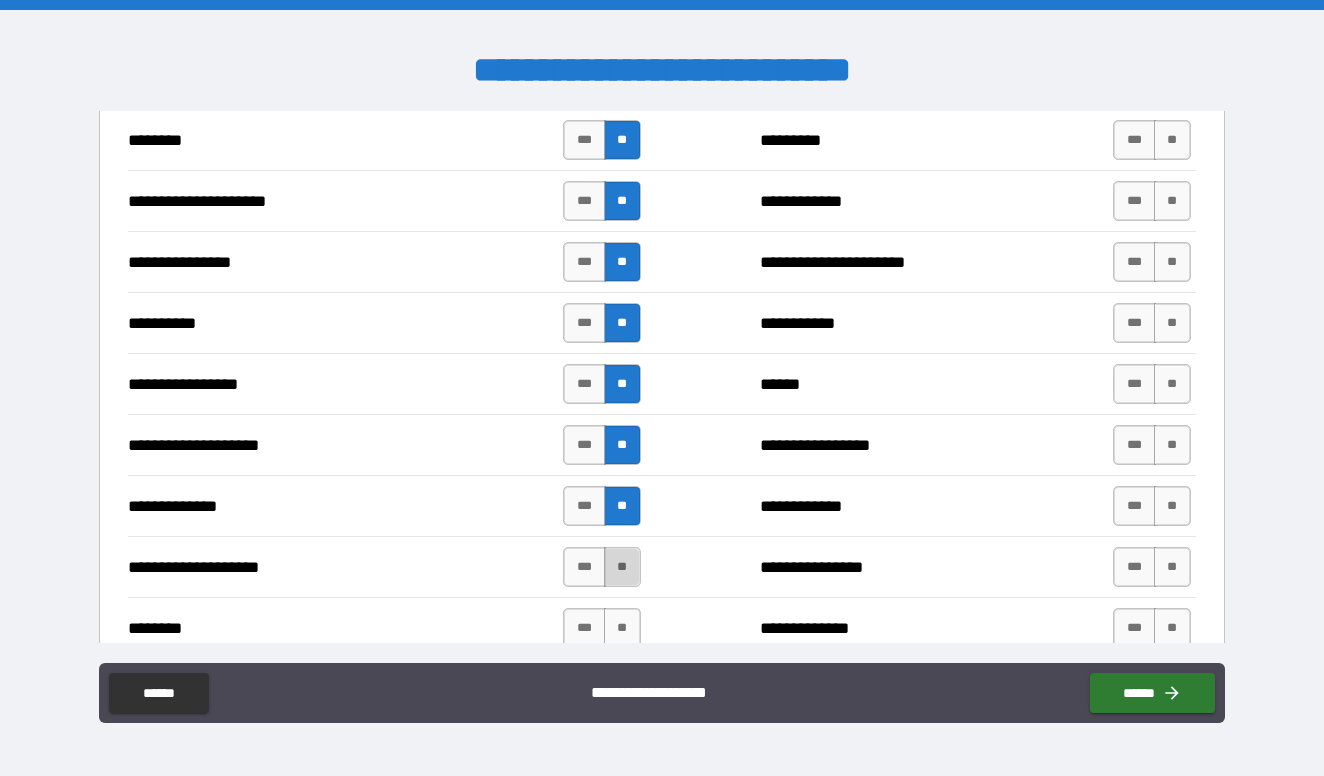 click on "**" at bounding box center [622, 567] 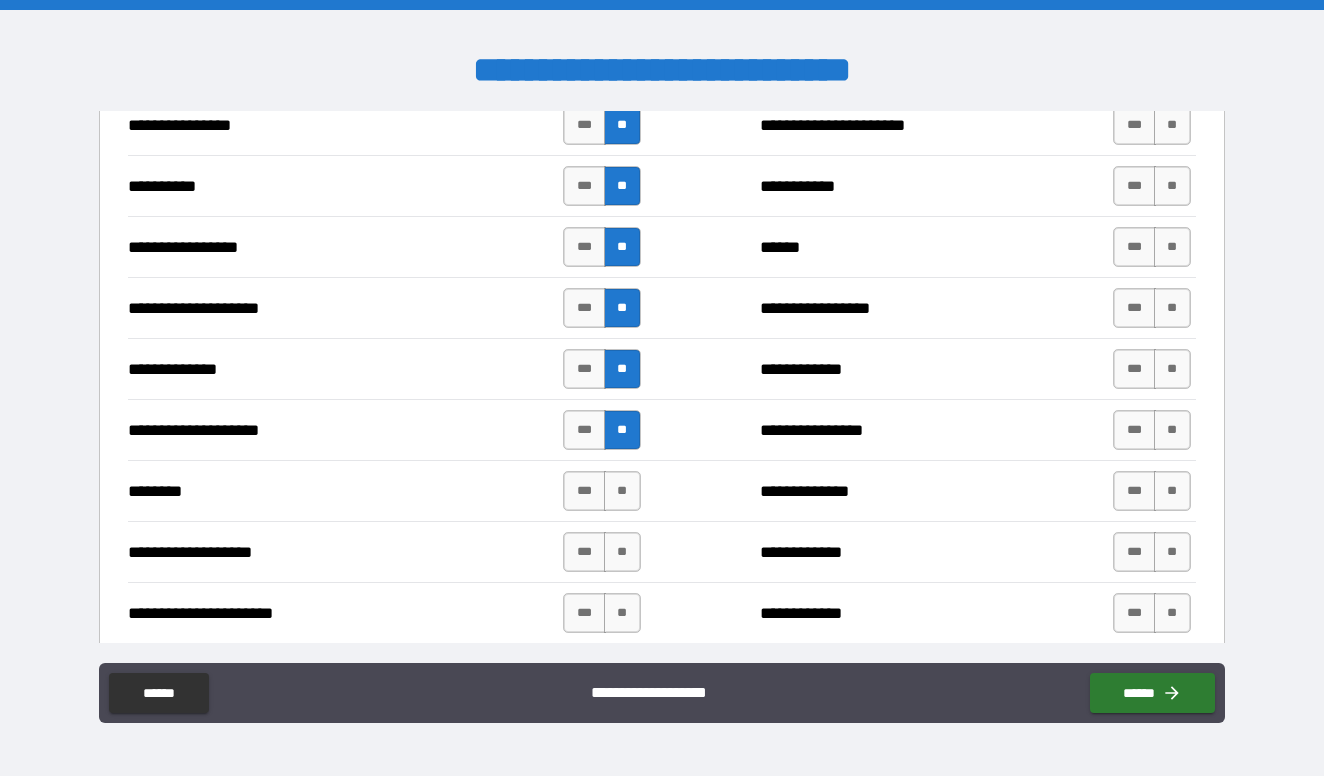 scroll, scrollTop: 3527, scrollLeft: 0, axis: vertical 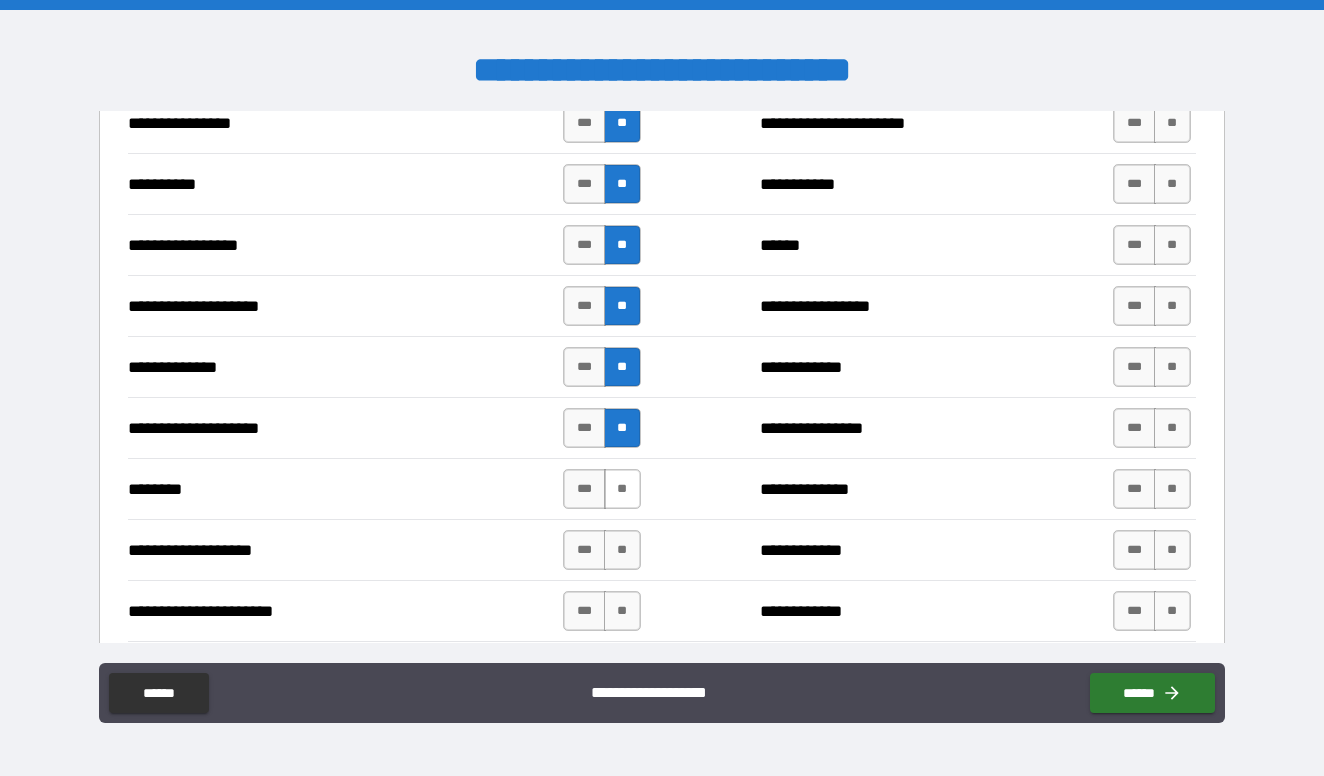 click on "**" at bounding box center (622, 489) 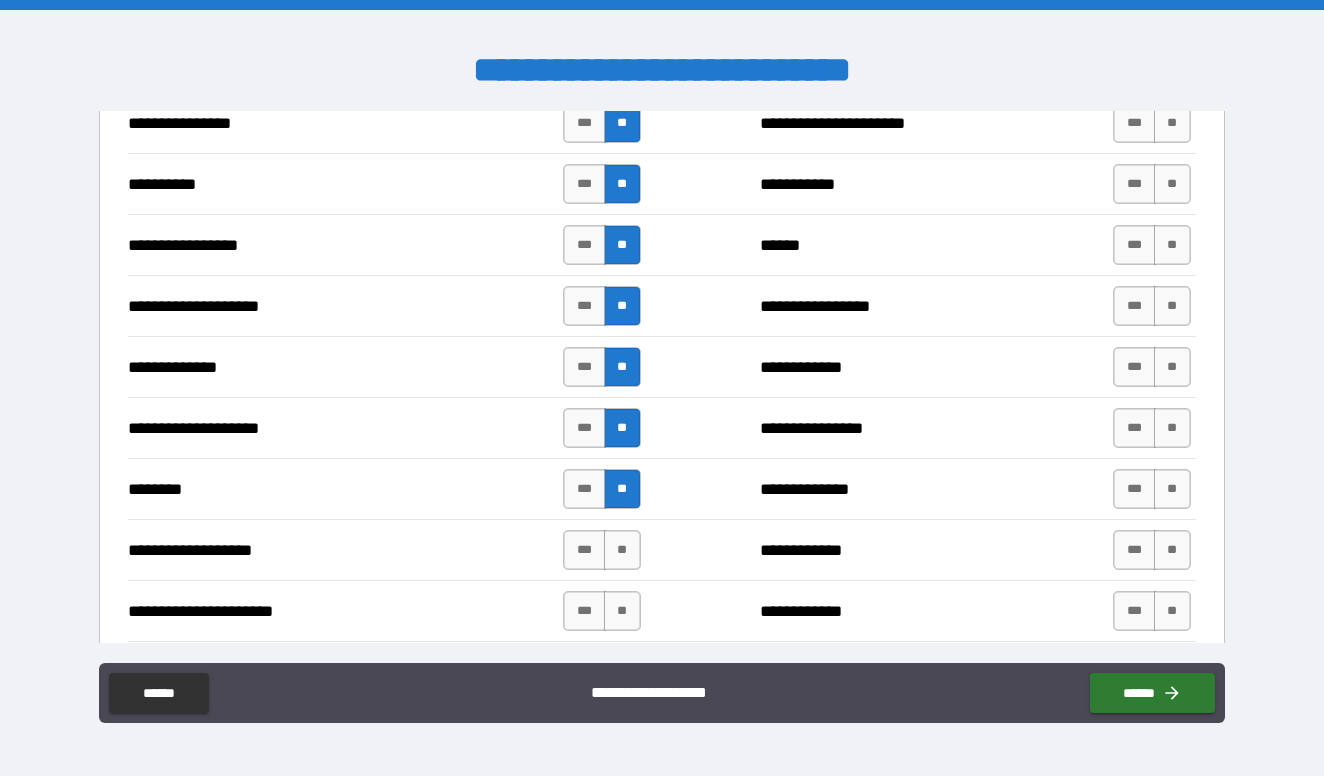 click on "**********" at bounding box center (661, 549) 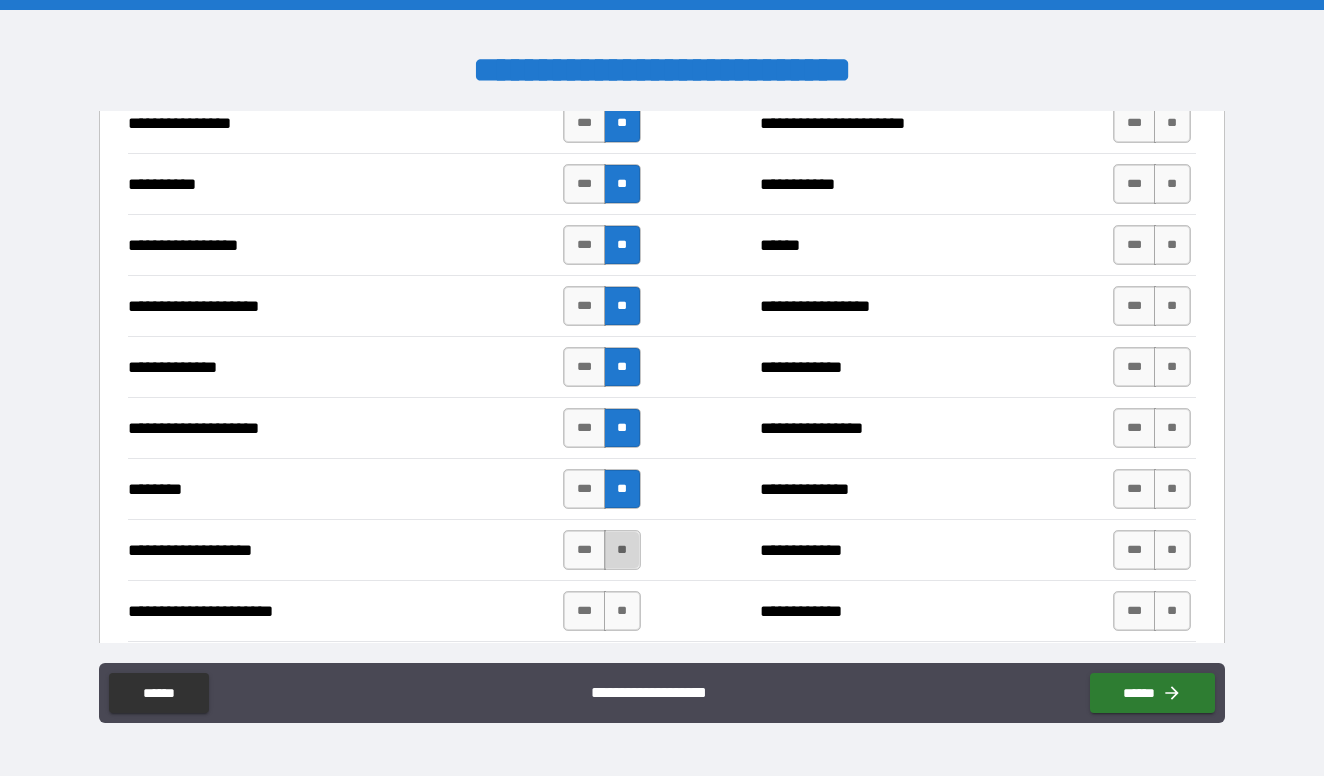 click on "**" at bounding box center (622, 550) 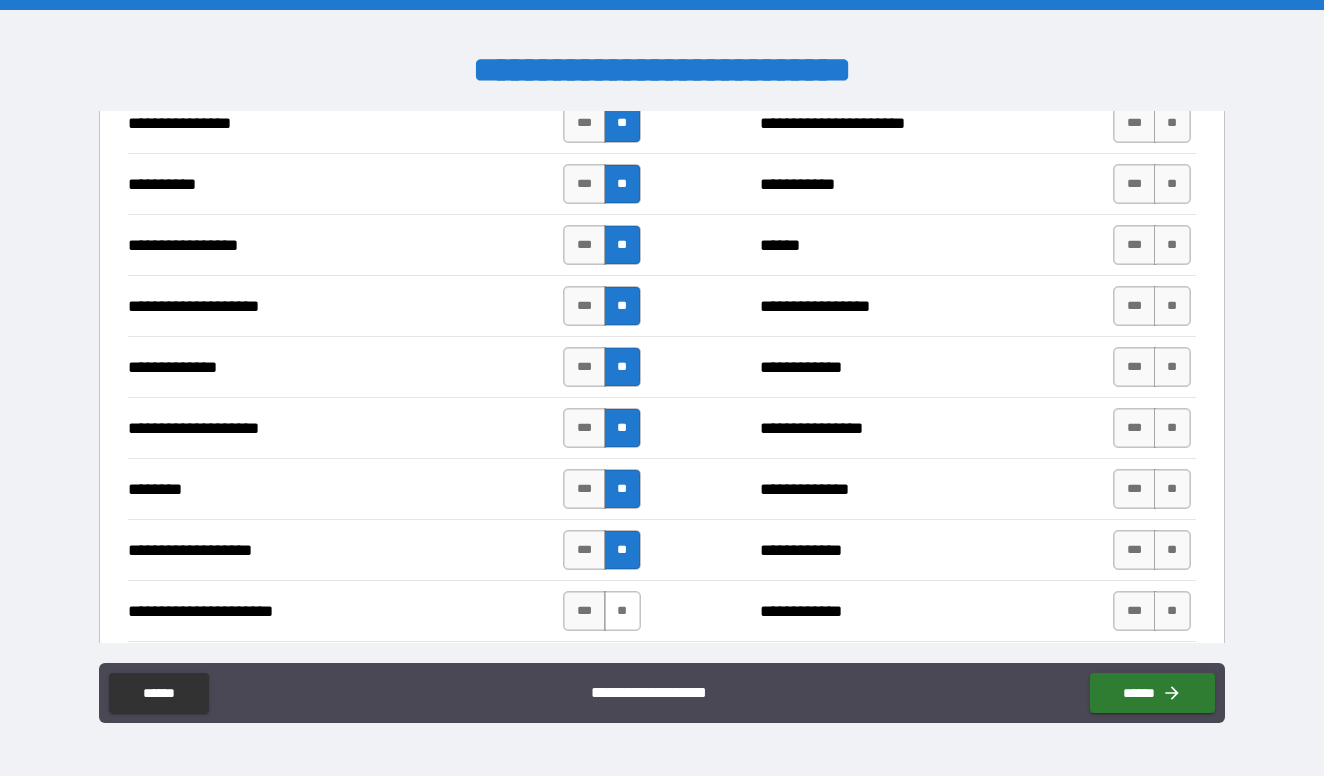 click on "**" at bounding box center (622, 611) 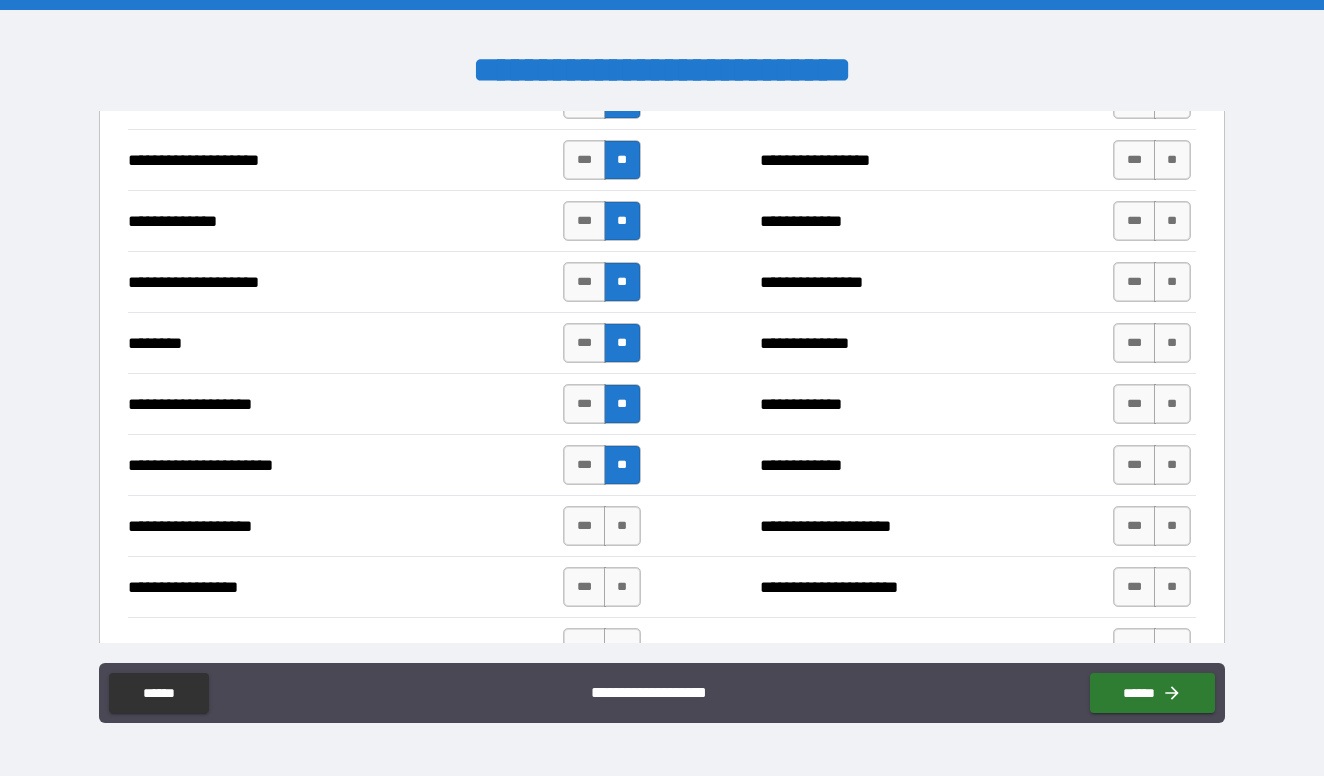 scroll, scrollTop: 3682, scrollLeft: 0, axis: vertical 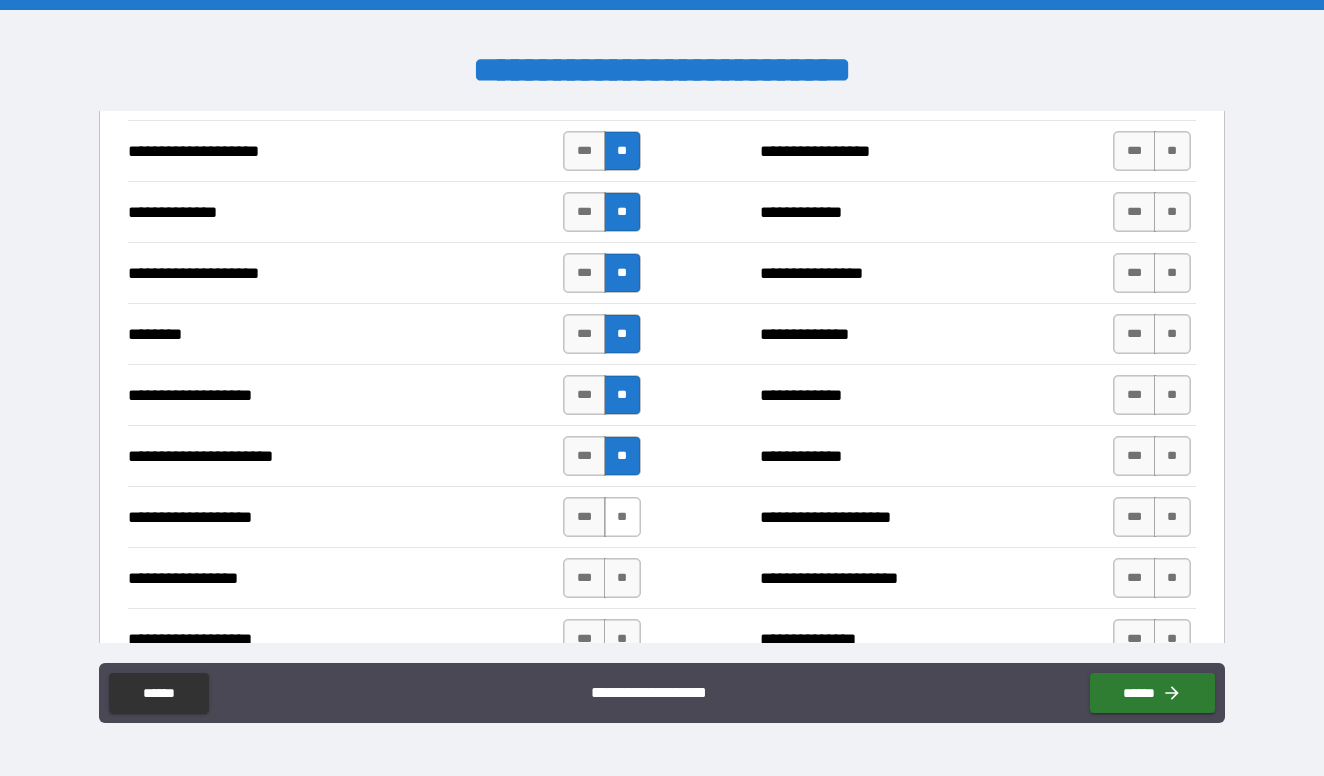 click on "**" at bounding box center (622, 517) 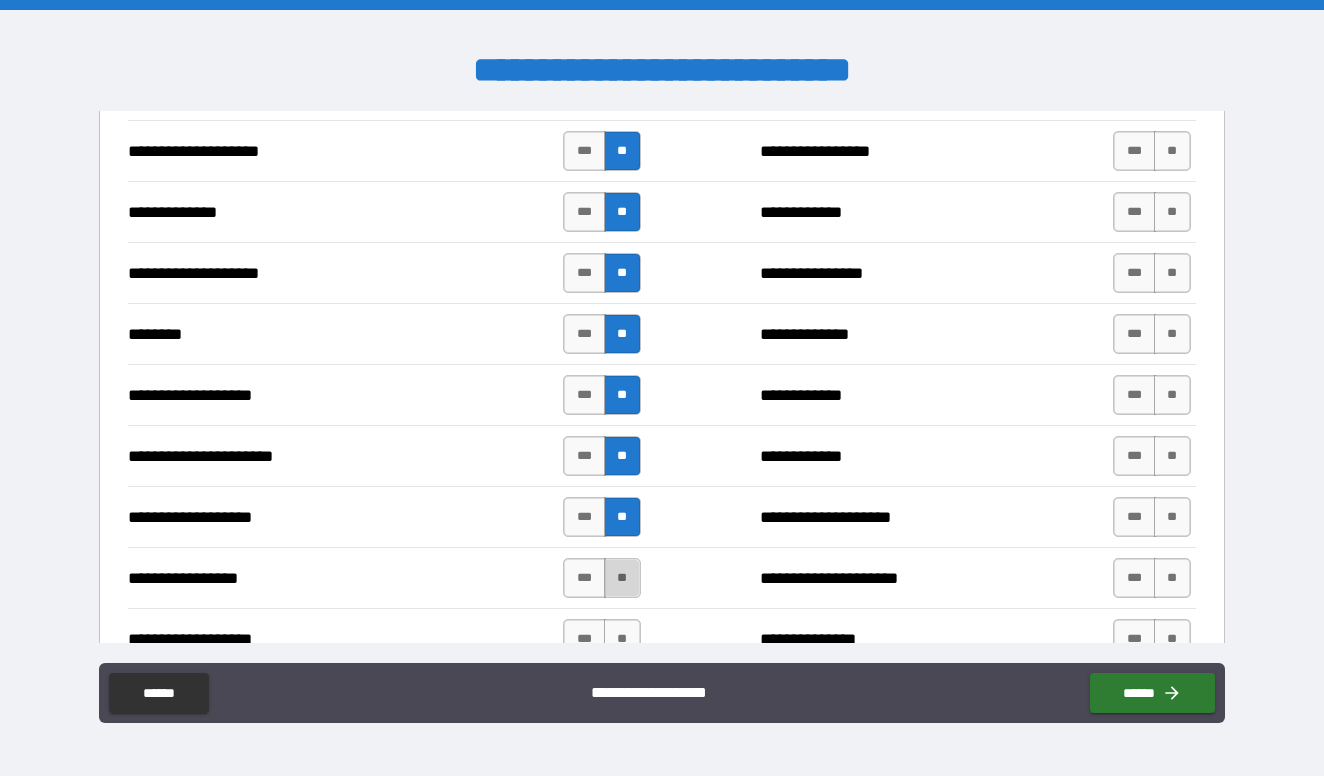 click on "**" at bounding box center [622, 578] 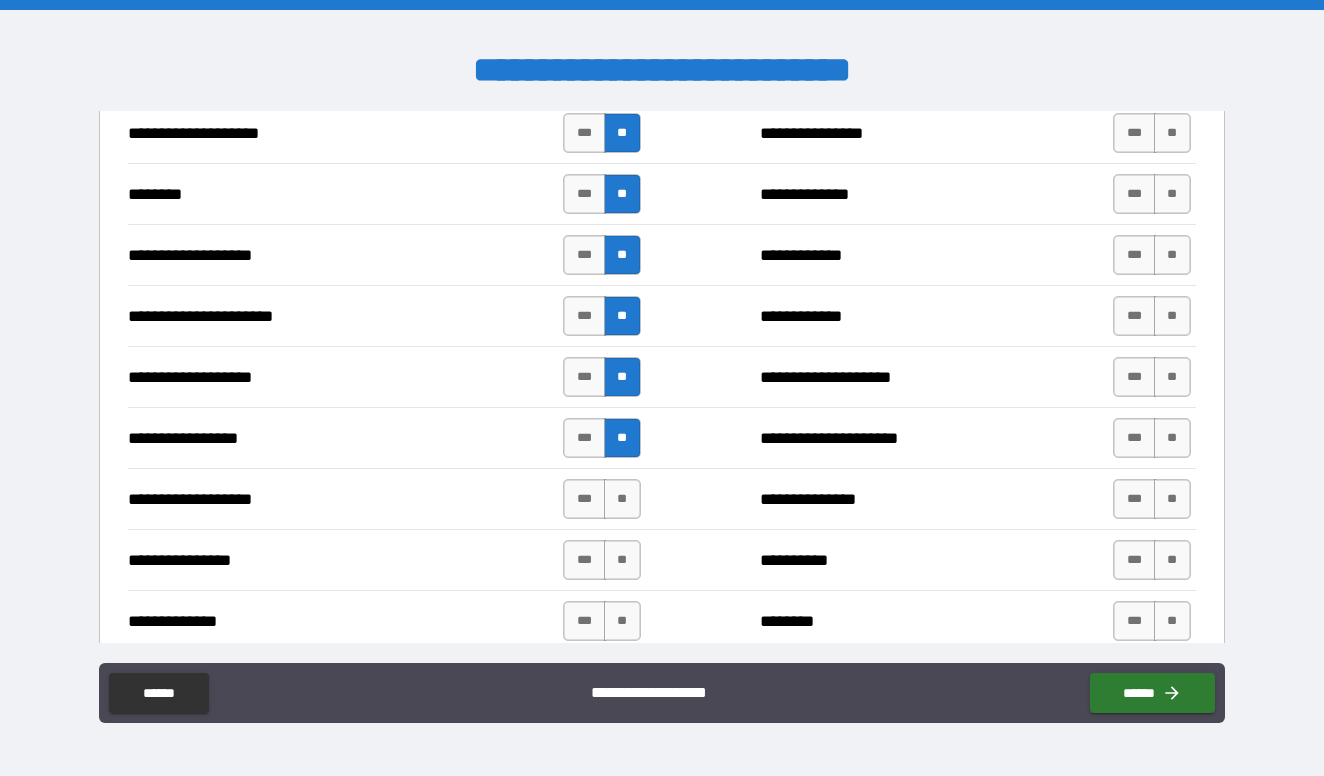 scroll, scrollTop: 3838, scrollLeft: 0, axis: vertical 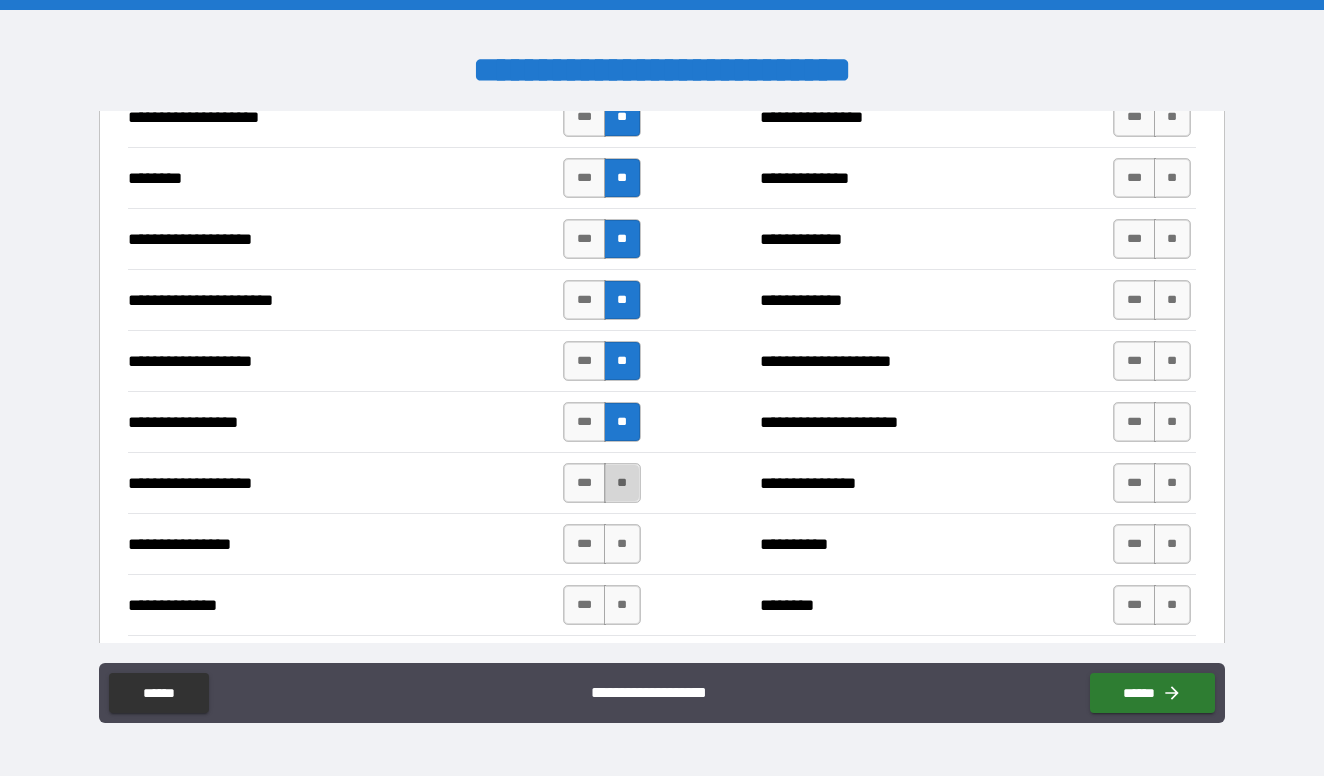click on "**" at bounding box center [622, 483] 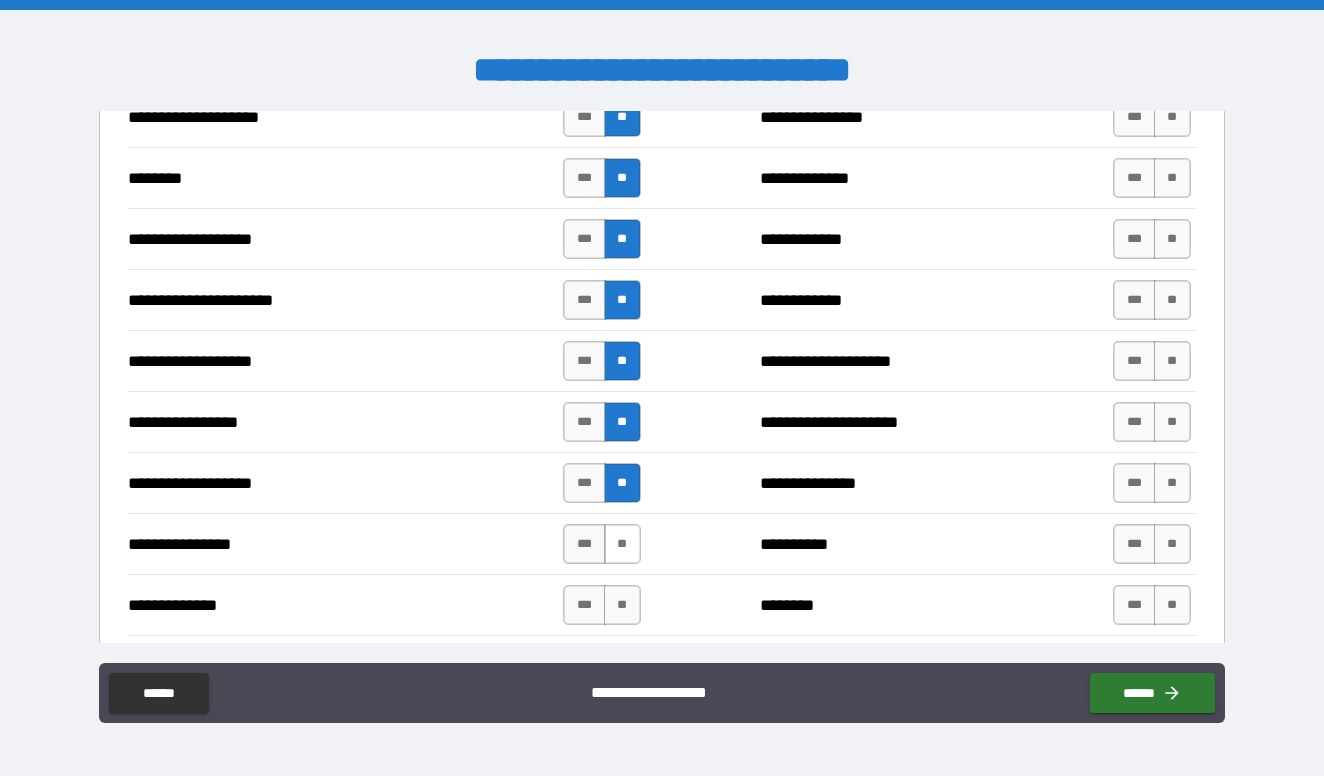 click on "**" at bounding box center (622, 544) 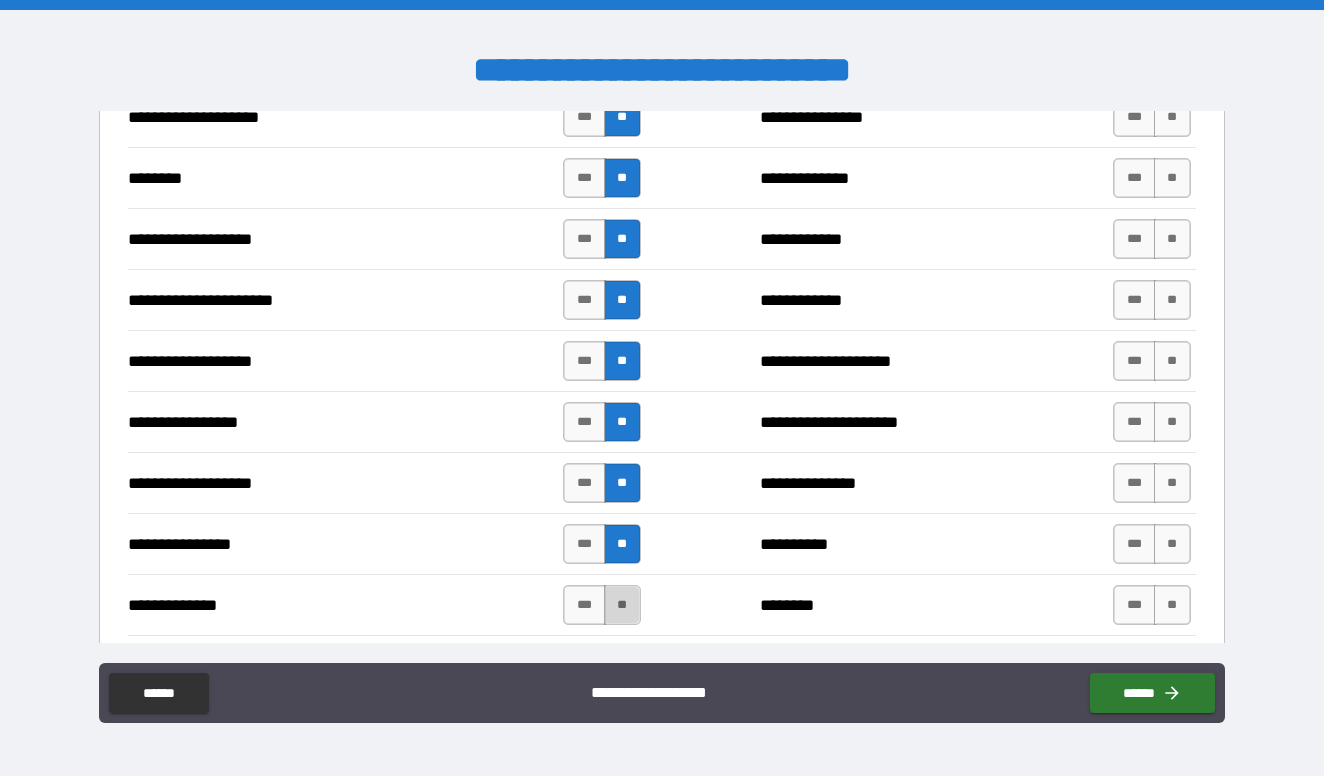 click on "**" at bounding box center [622, 605] 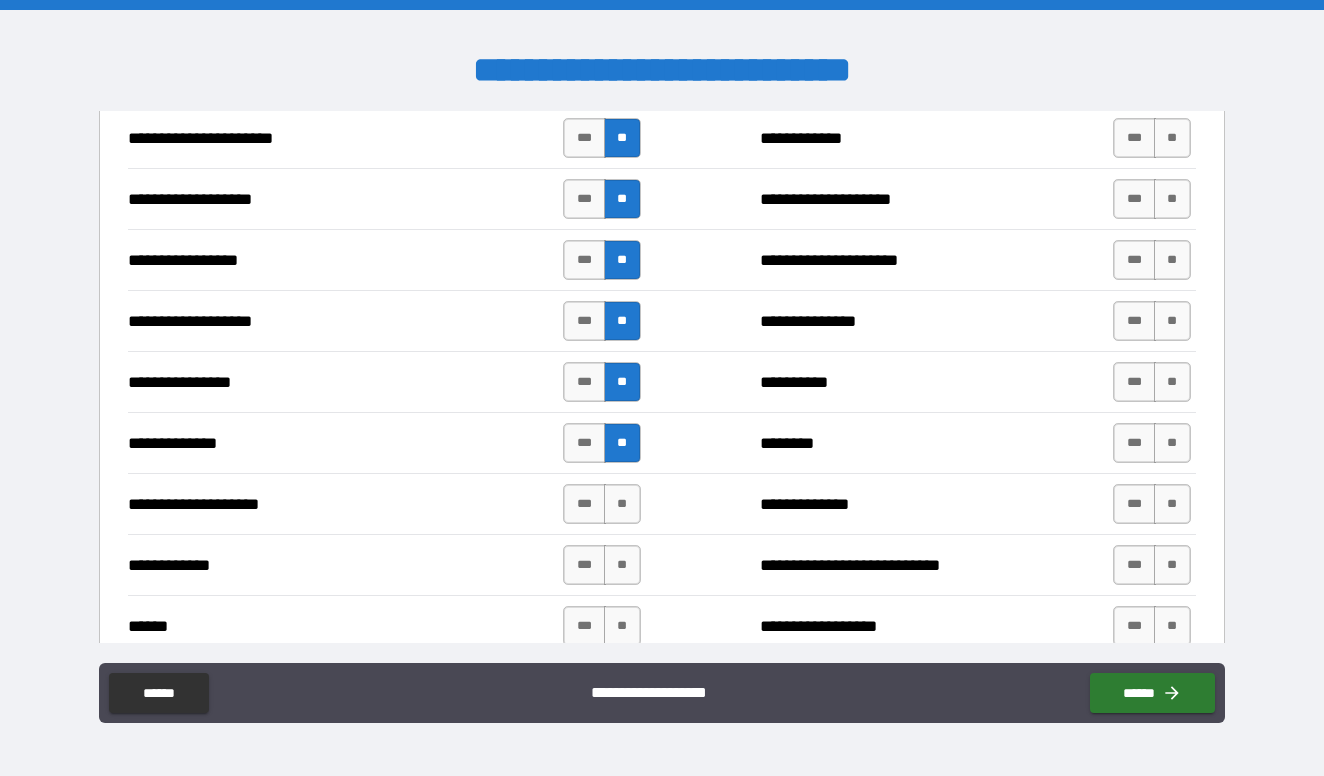 scroll, scrollTop: 4004, scrollLeft: 0, axis: vertical 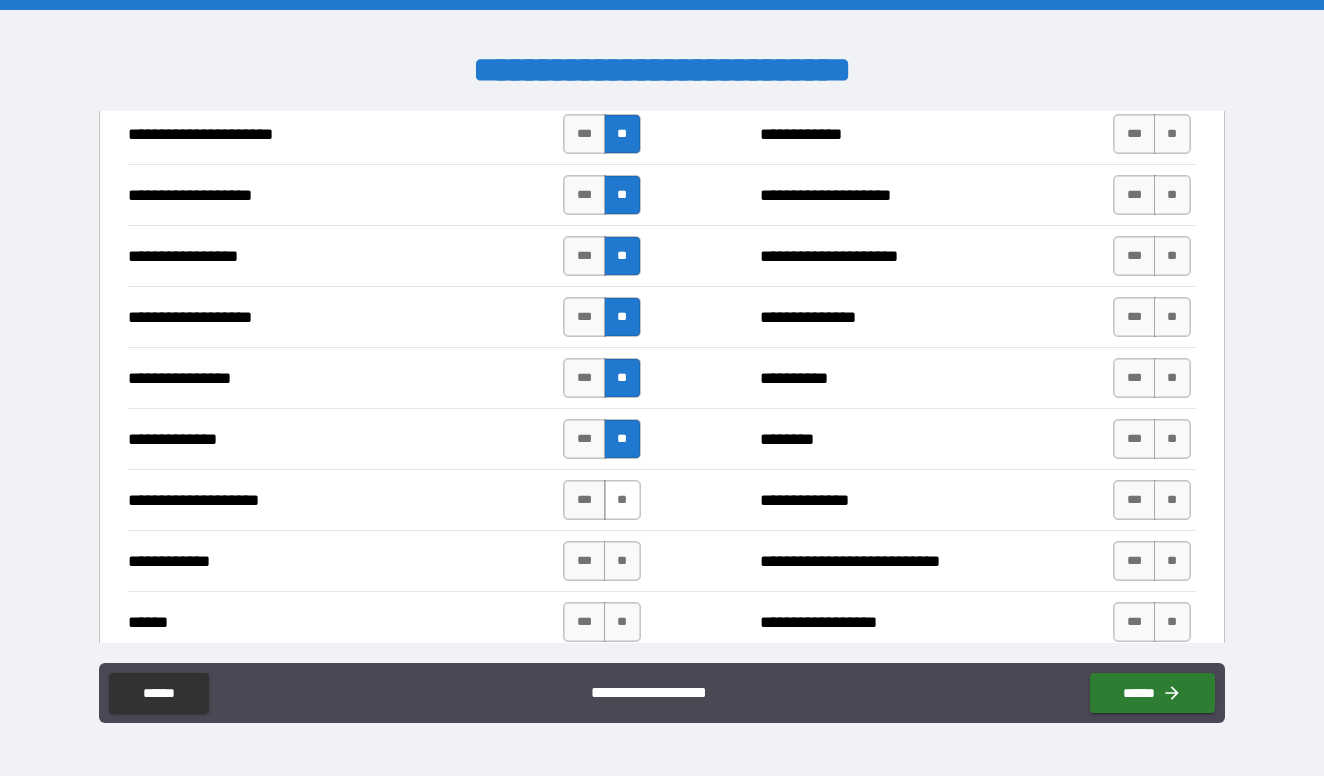 click on "**" at bounding box center (622, 500) 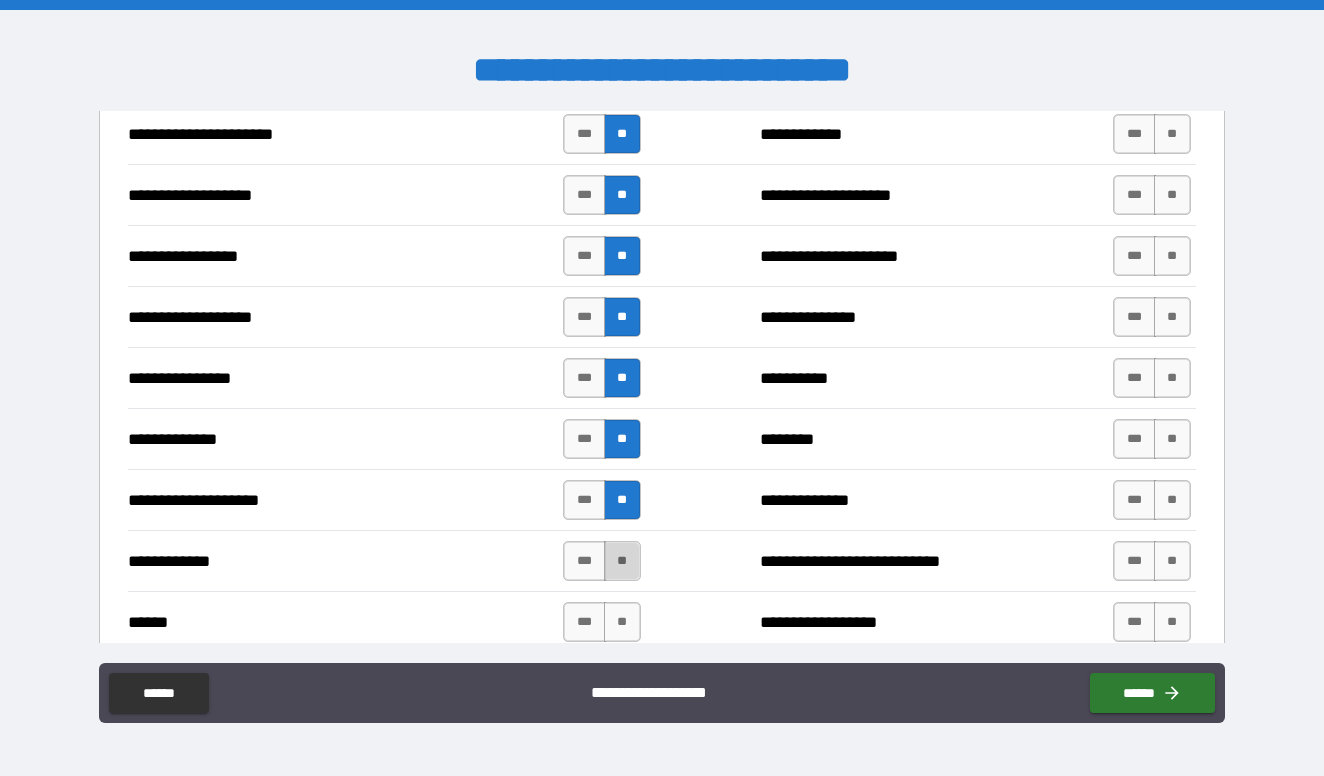 click on "**" at bounding box center [622, 561] 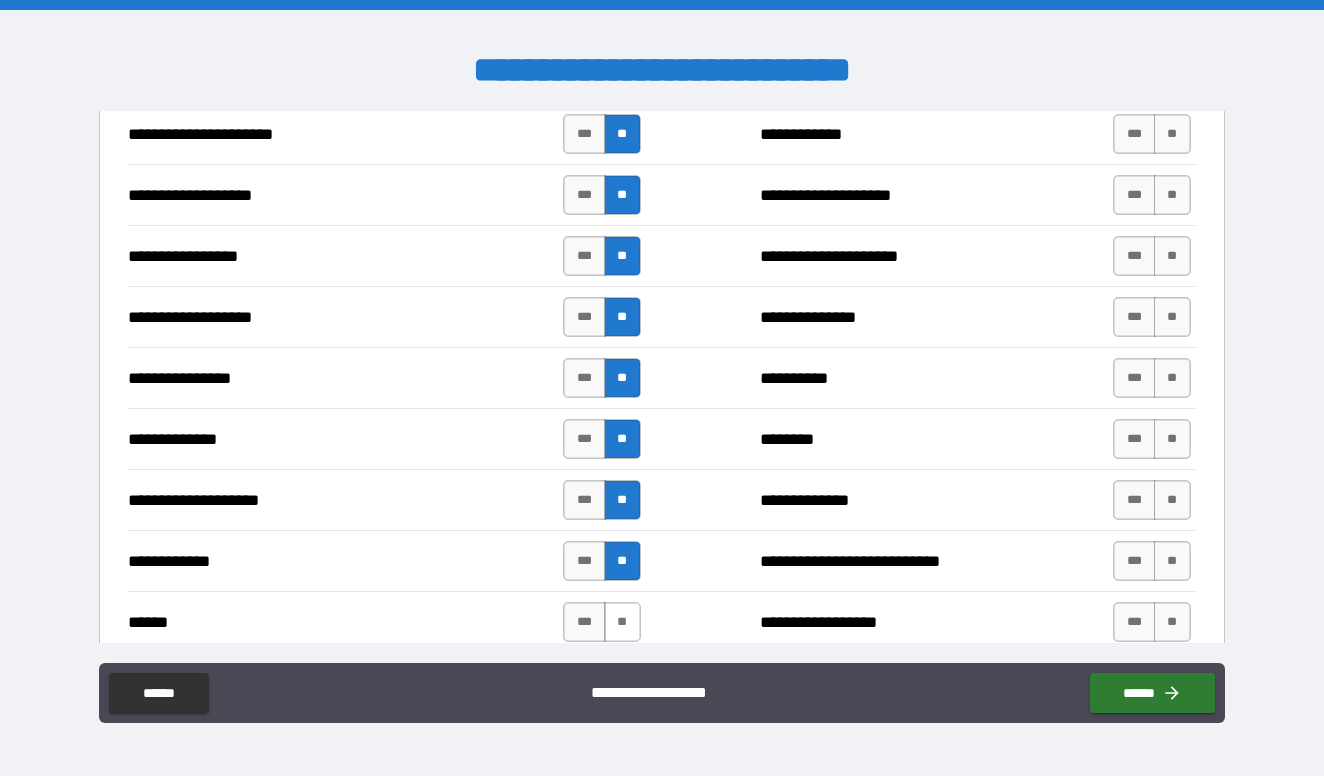 click on "**" at bounding box center [622, 622] 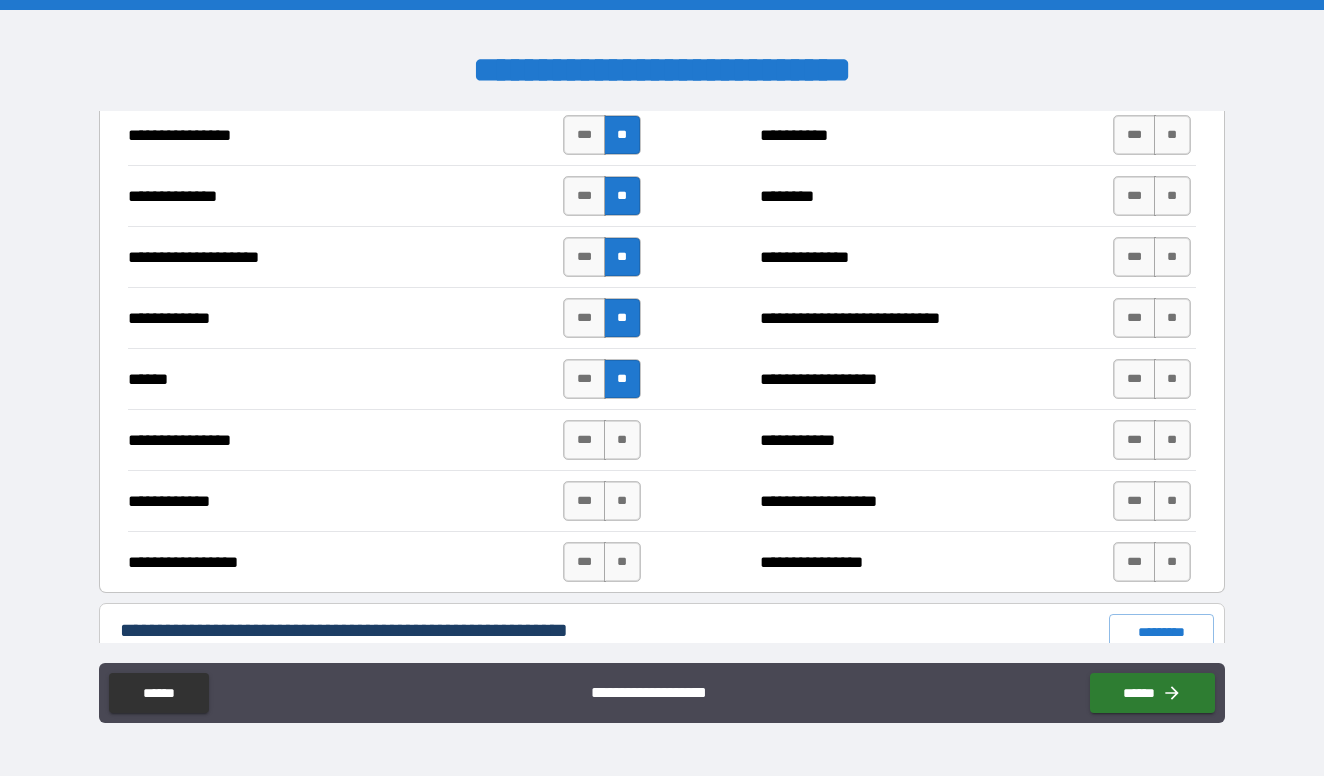 scroll, scrollTop: 4259, scrollLeft: 0, axis: vertical 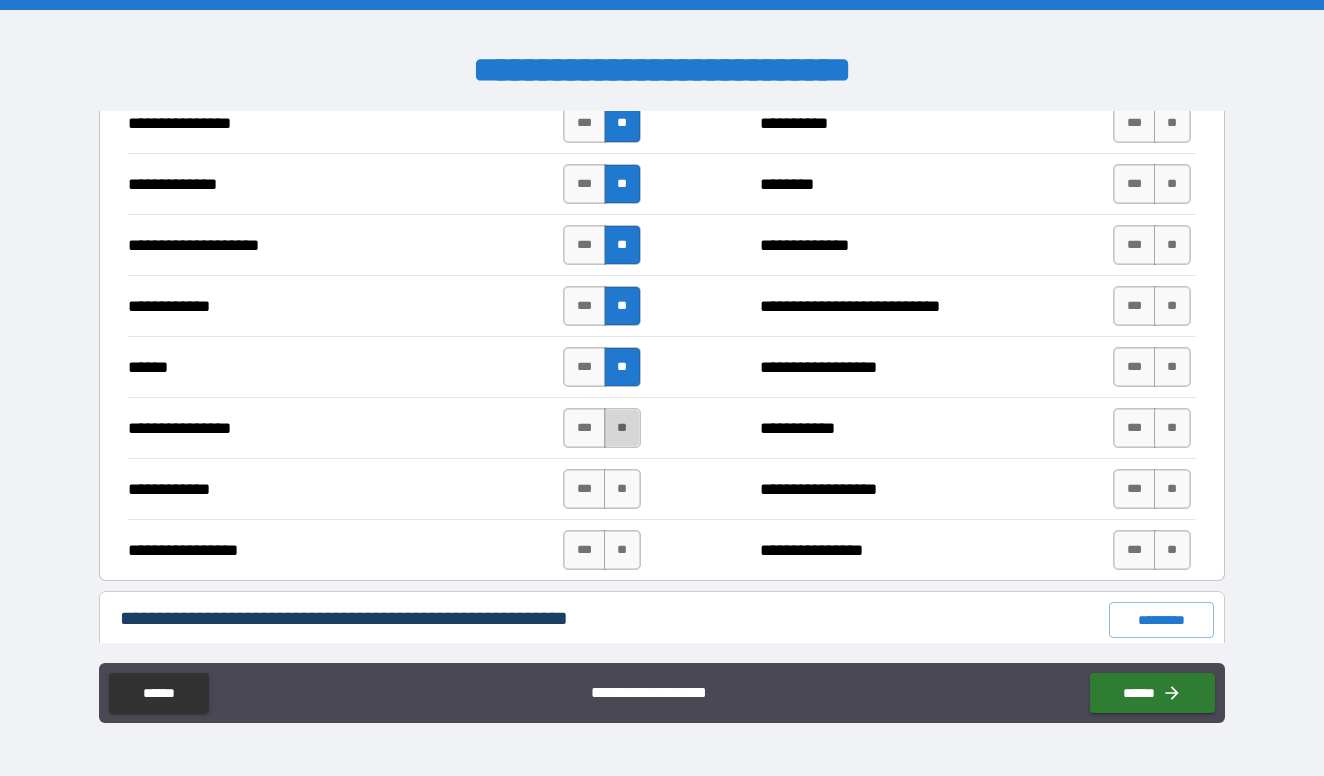 click on "**" at bounding box center (622, 428) 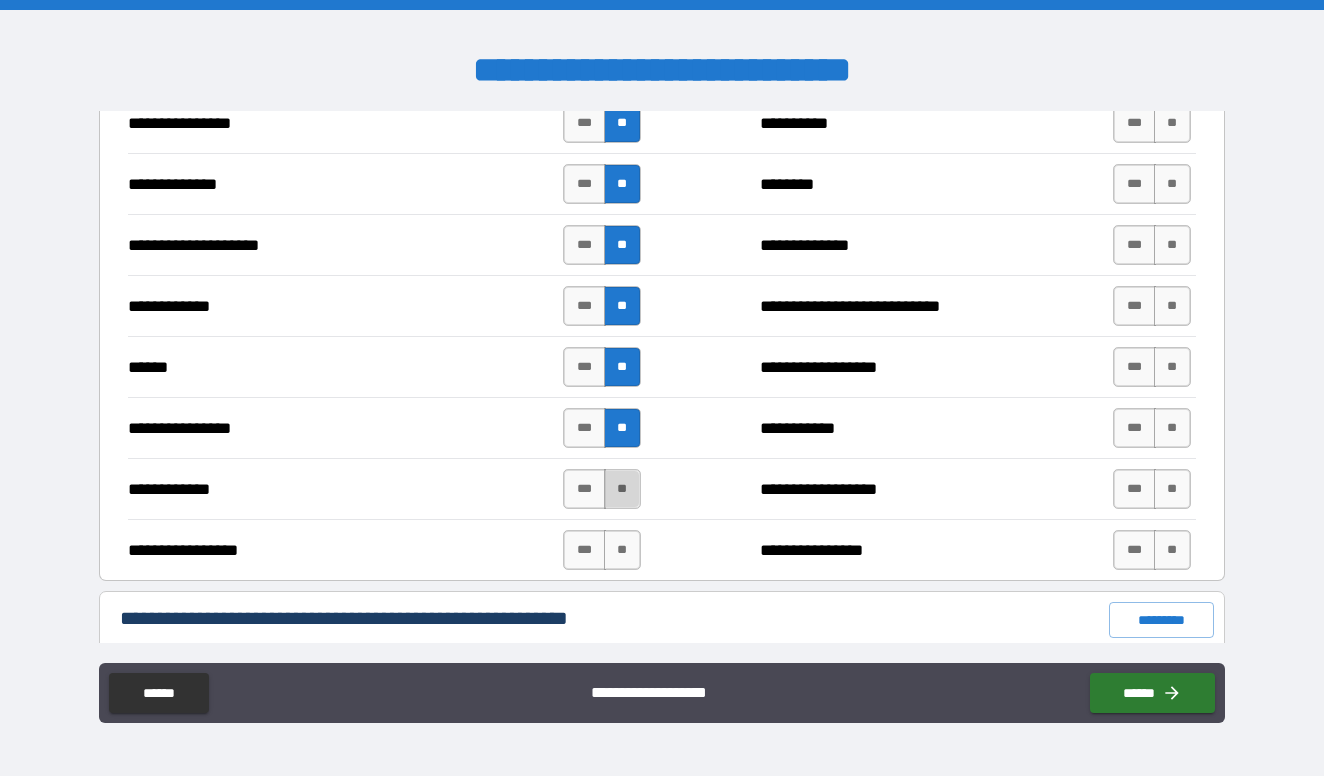 click on "**" at bounding box center (622, 489) 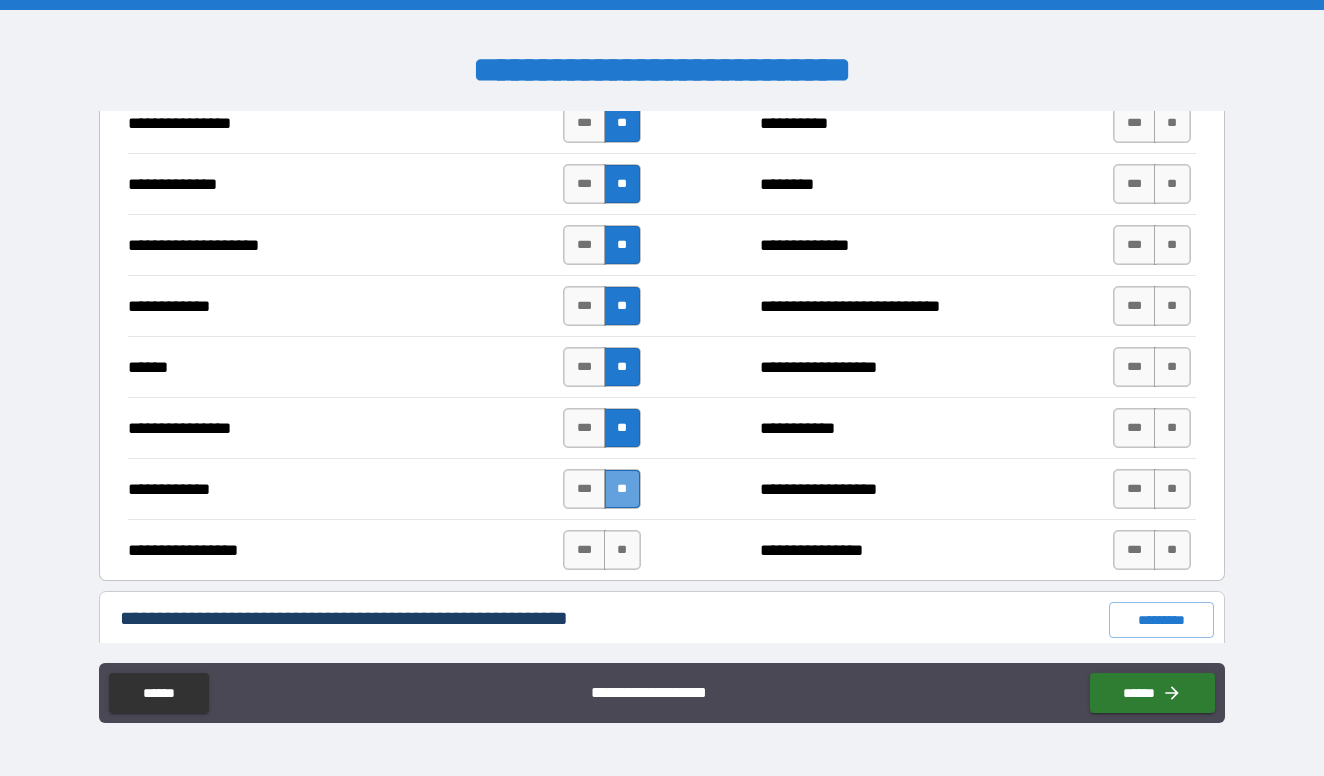 click on "**" at bounding box center (622, 489) 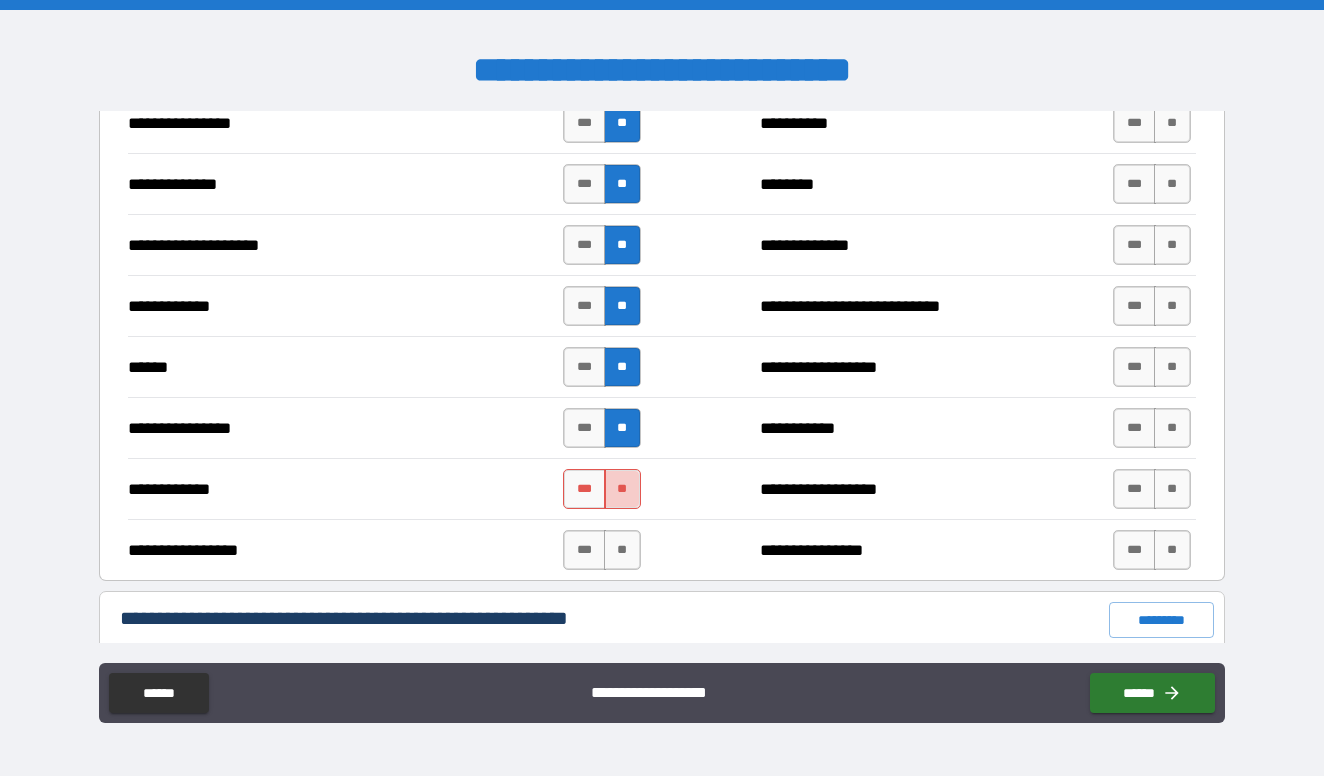 click on "**" at bounding box center (622, 489) 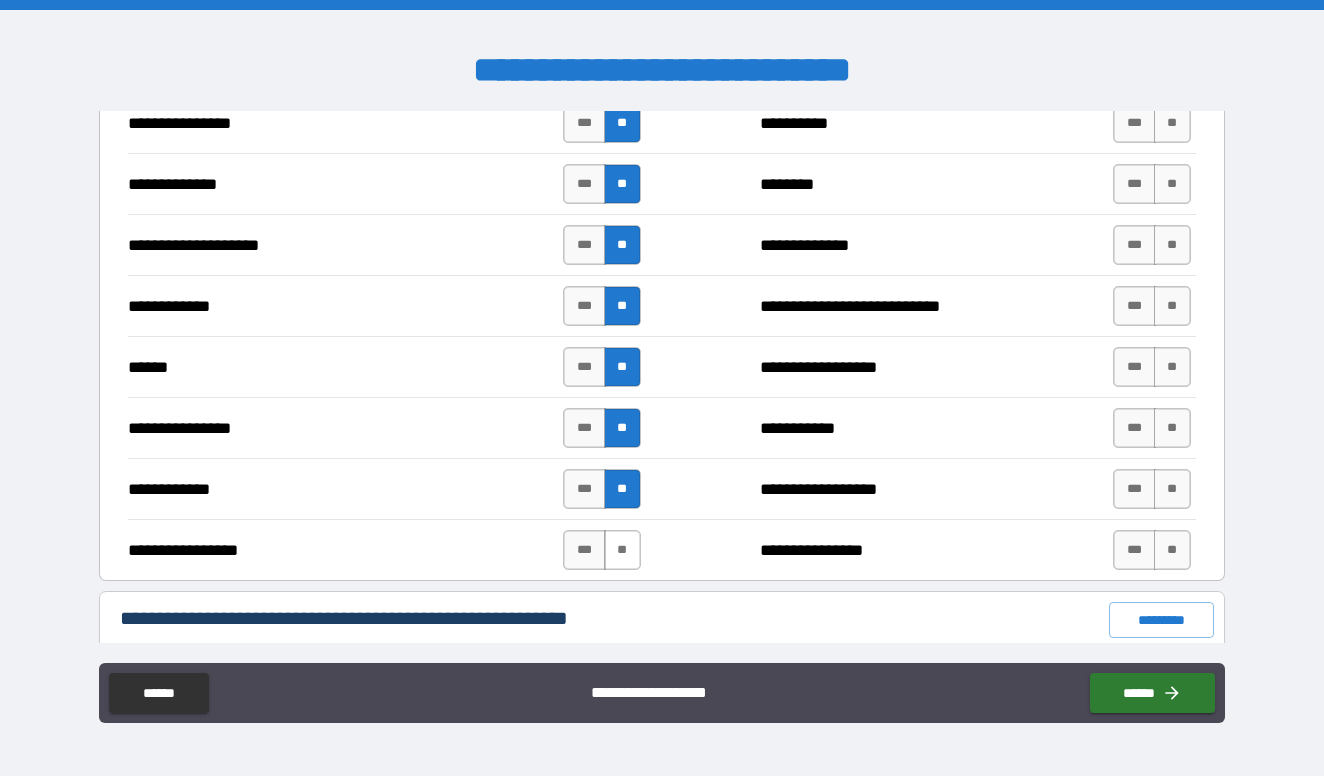 click on "**" at bounding box center [622, 550] 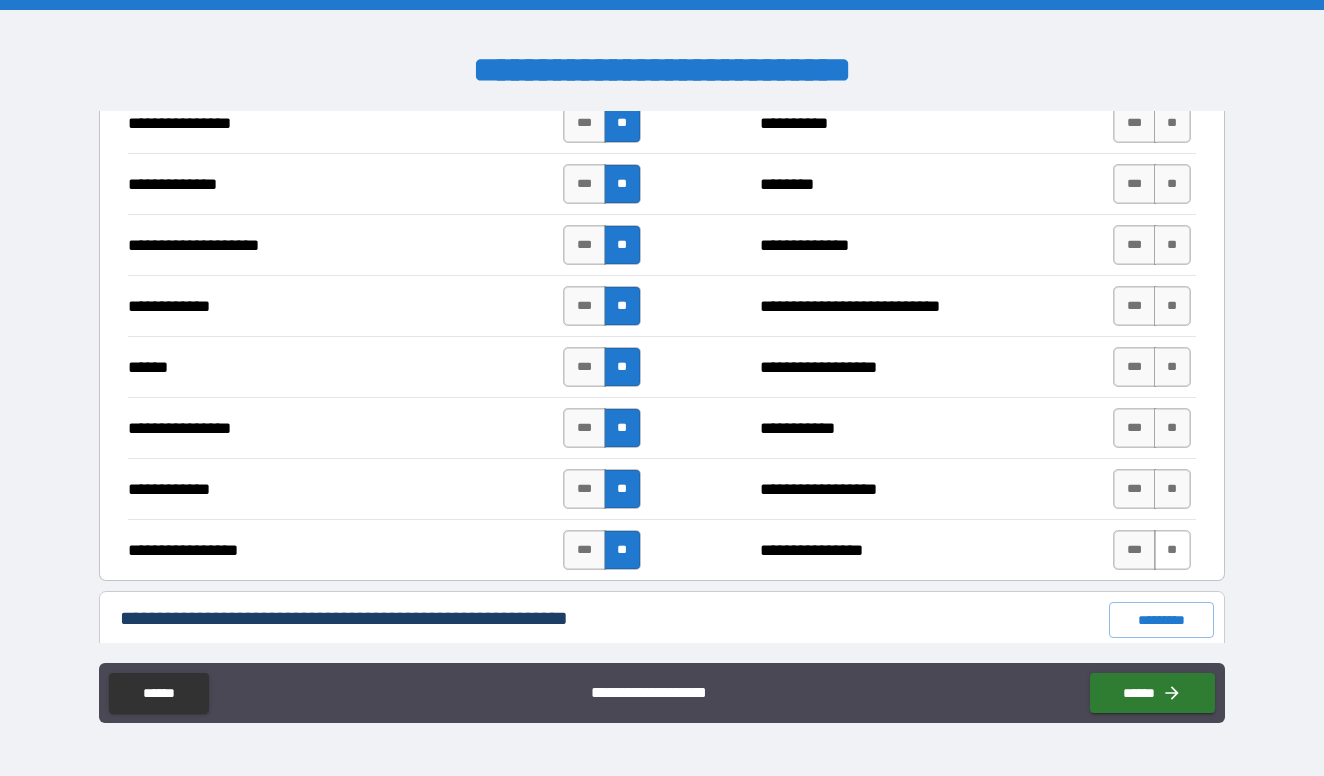 click on "**" at bounding box center (1172, 550) 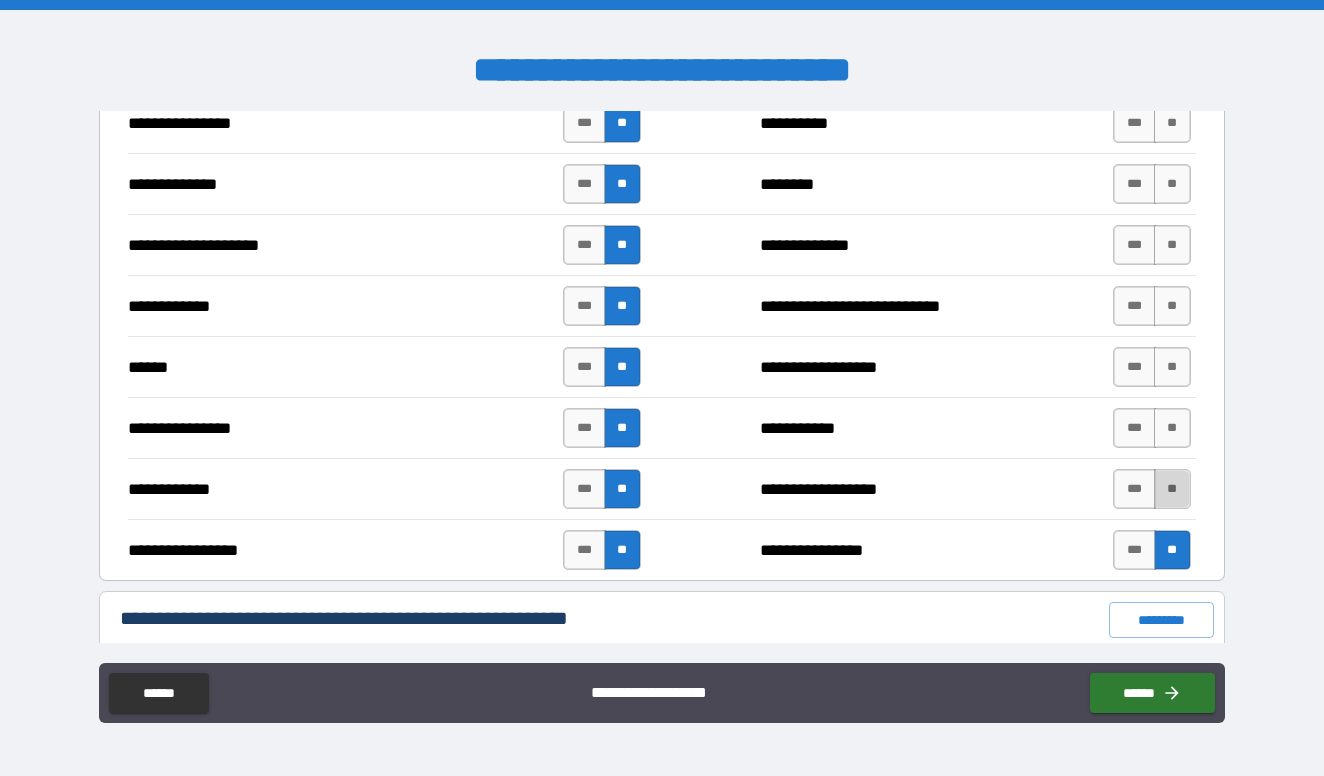 click on "**" at bounding box center [1172, 489] 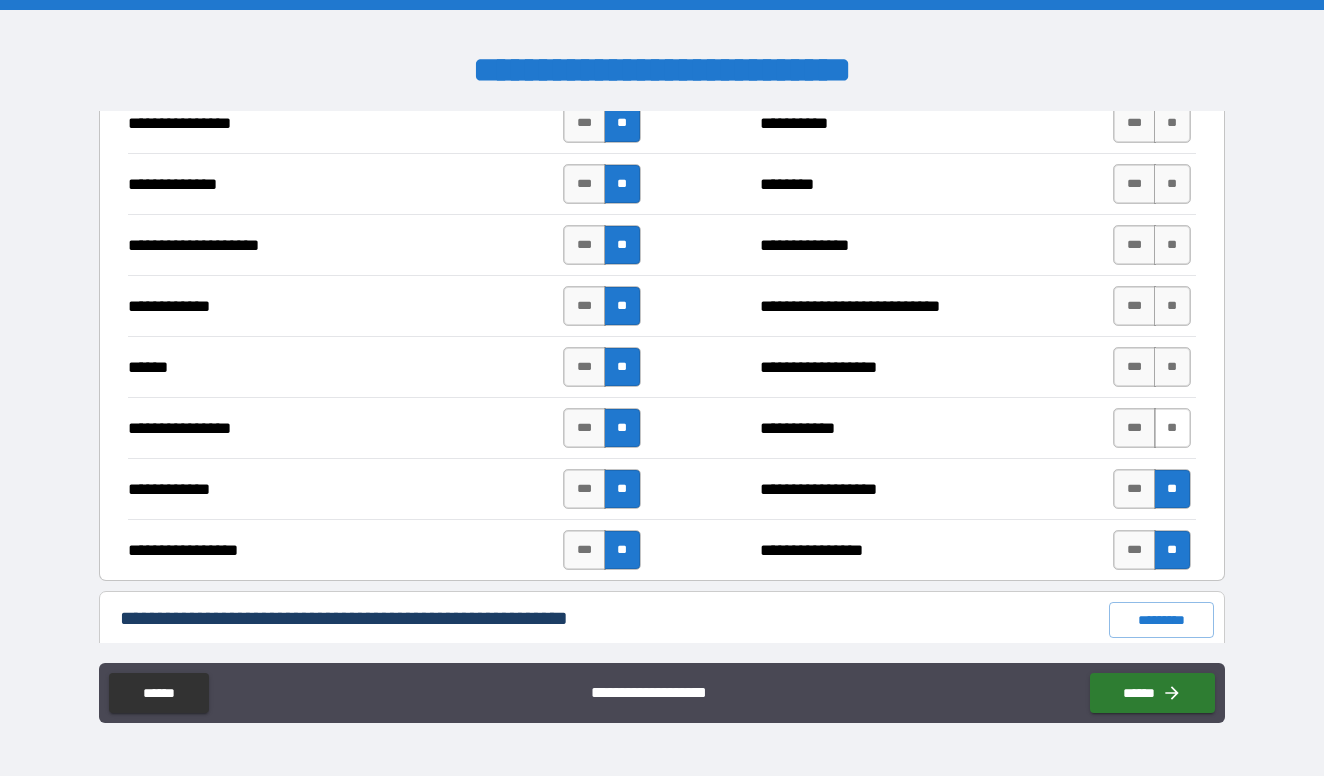 click on "**" at bounding box center [1172, 428] 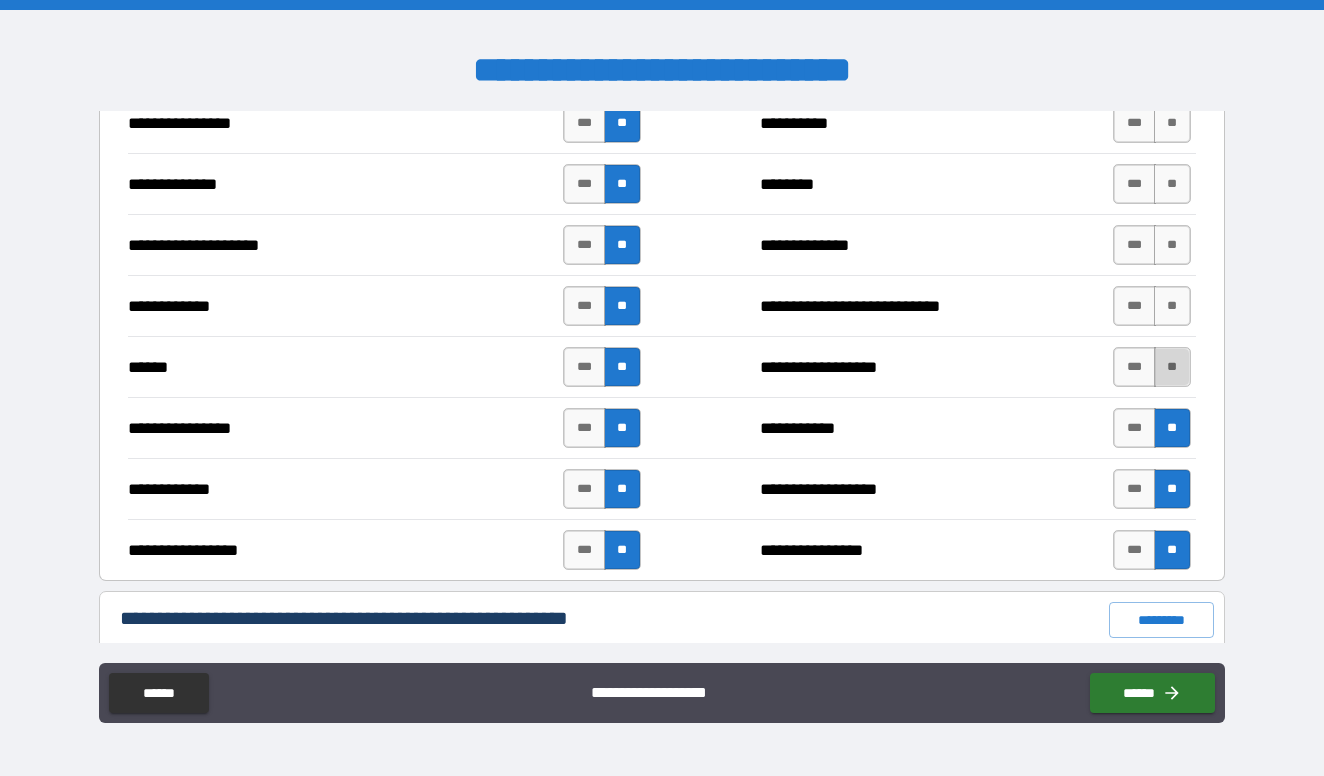 click on "**" at bounding box center (1172, 367) 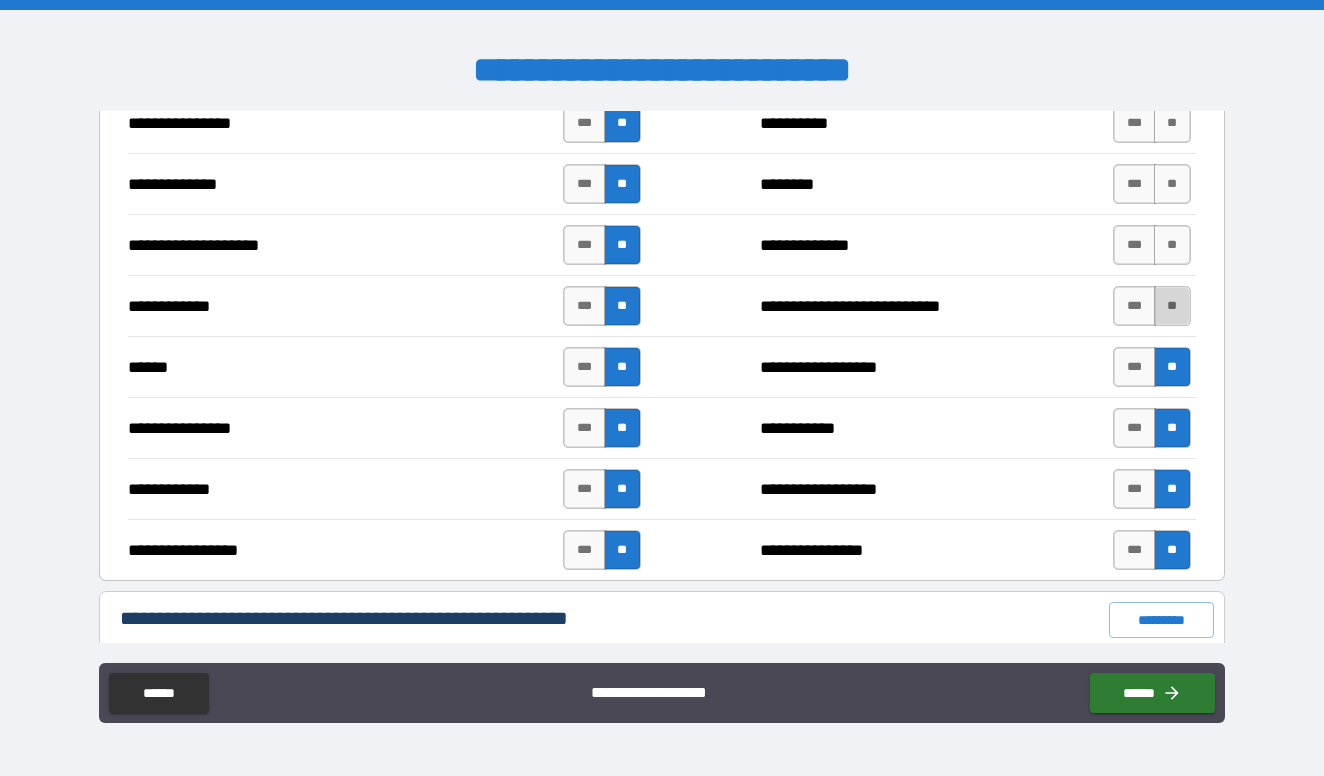 click on "**" at bounding box center [1172, 306] 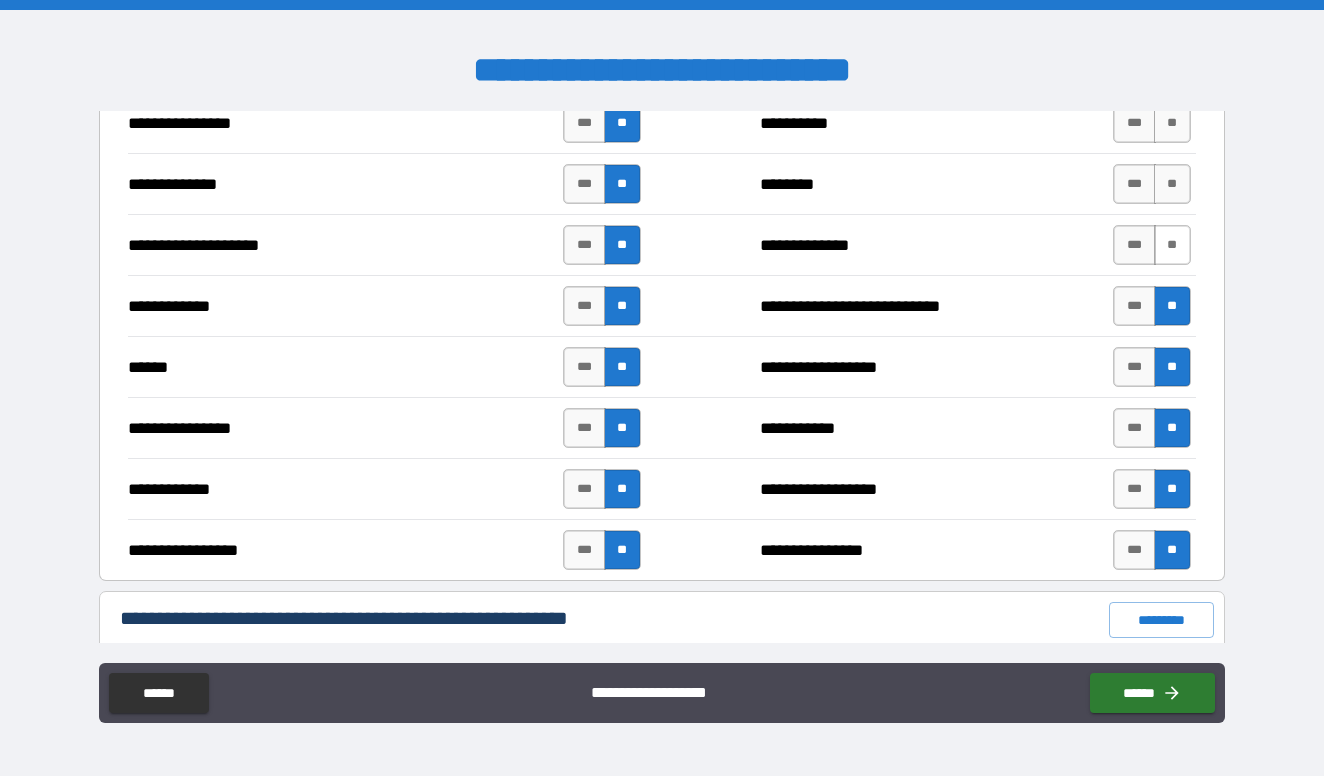 click on "**" at bounding box center (1172, 245) 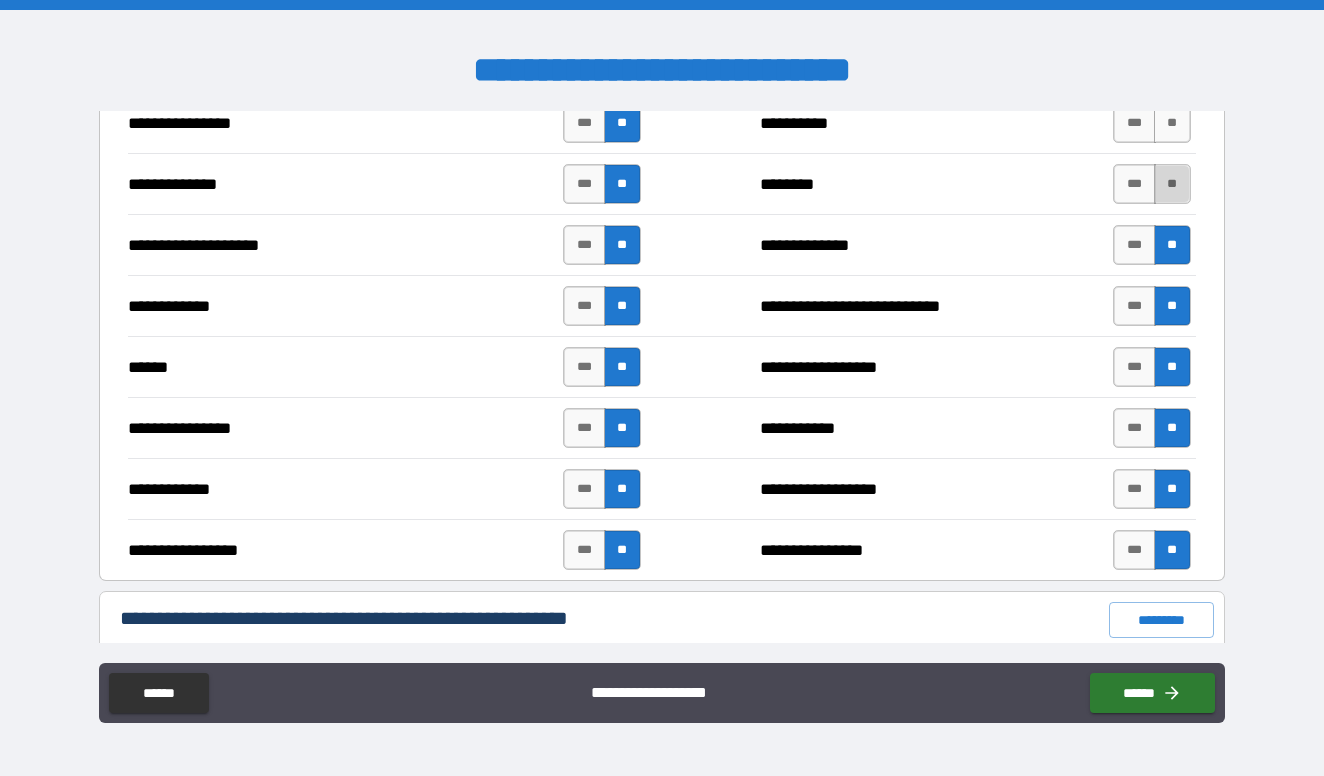 click on "**" at bounding box center [1172, 184] 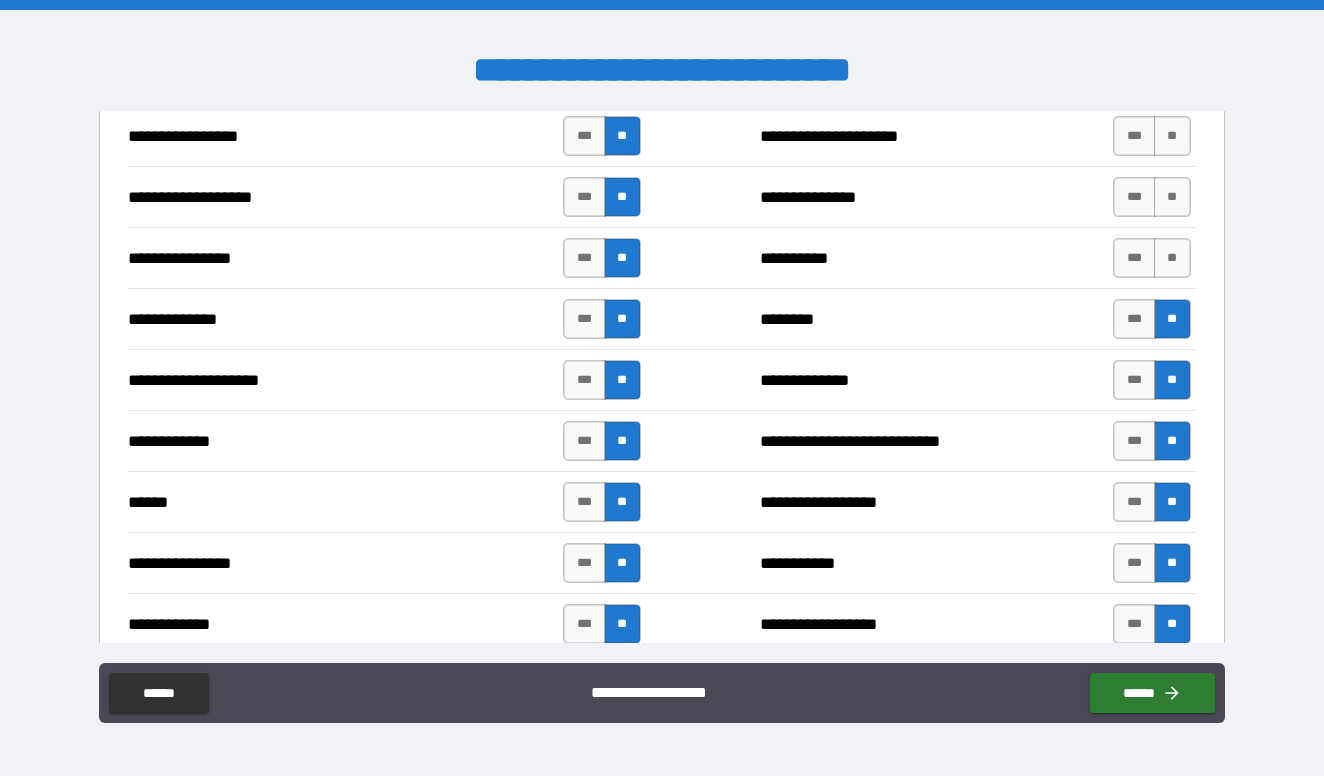 scroll, scrollTop: 4115, scrollLeft: 0, axis: vertical 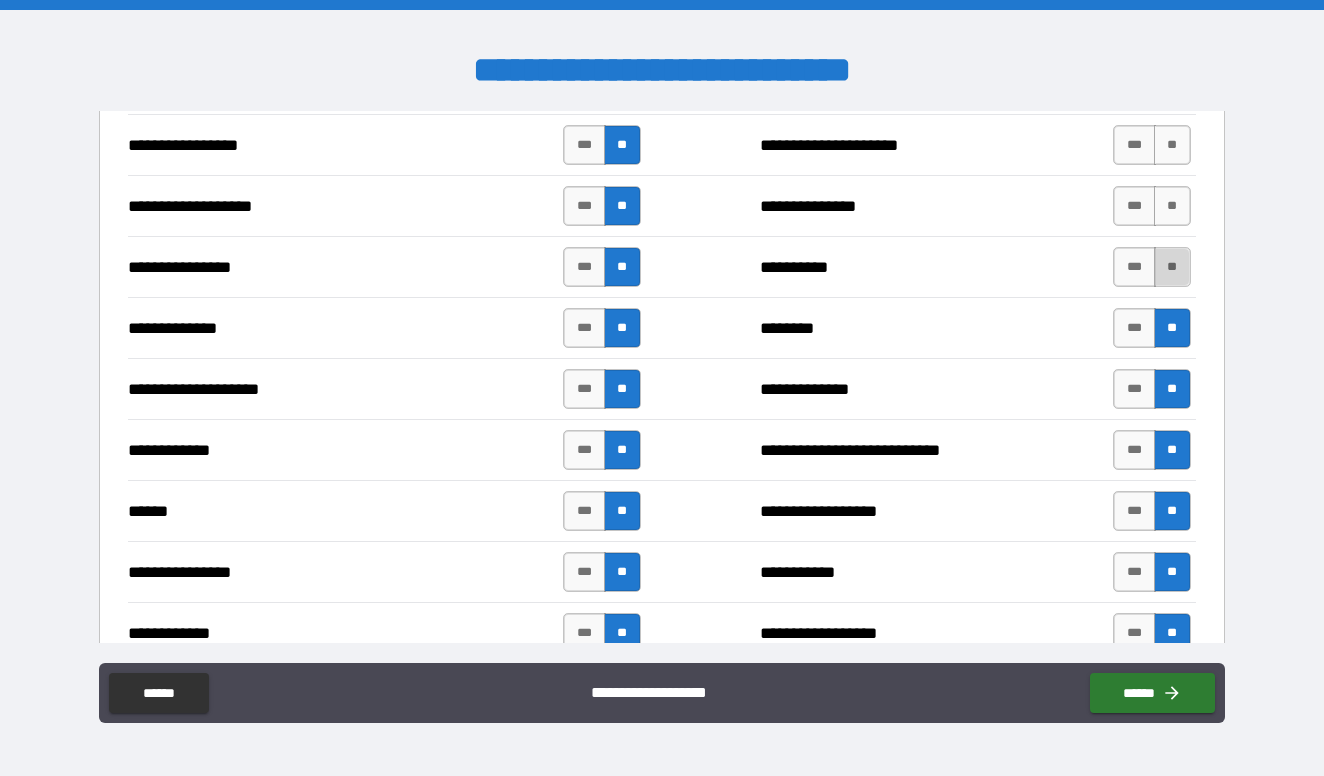 click on "**" at bounding box center [1172, 267] 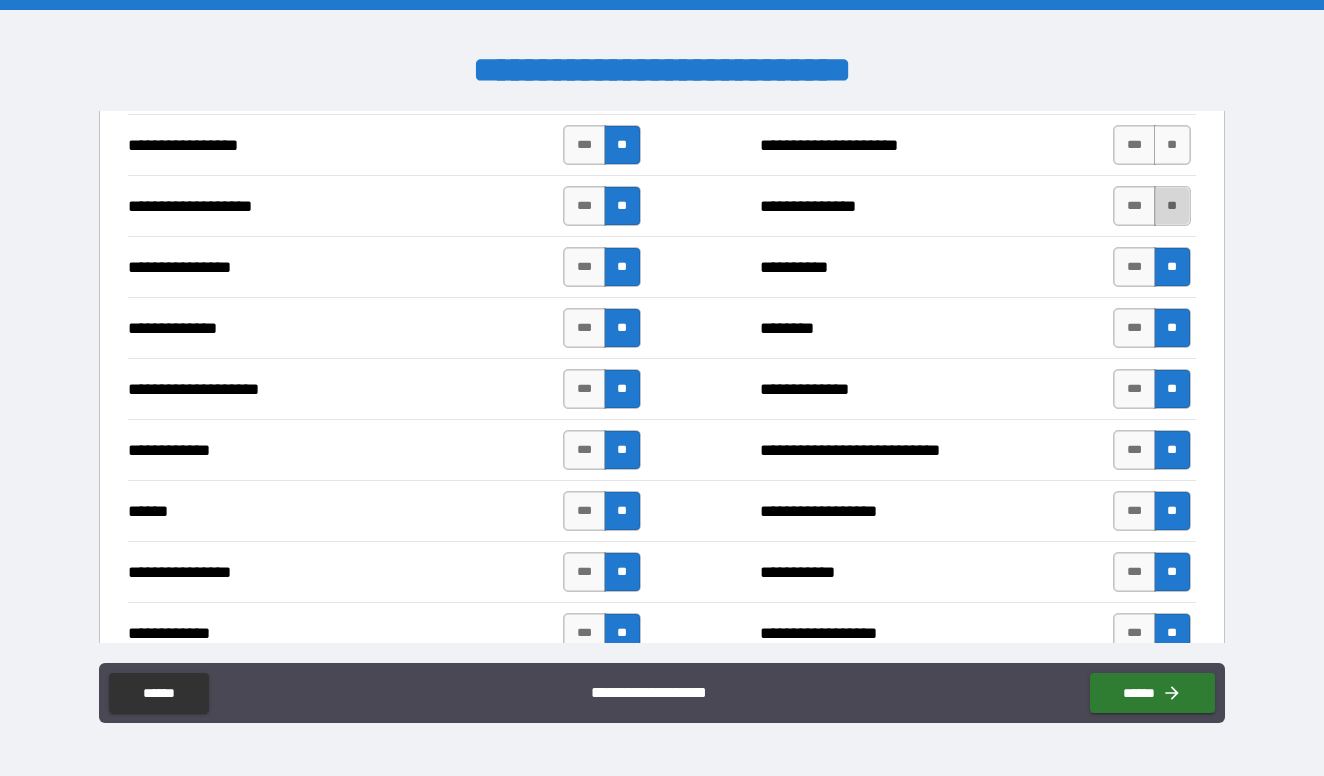 click on "**" at bounding box center (1172, 206) 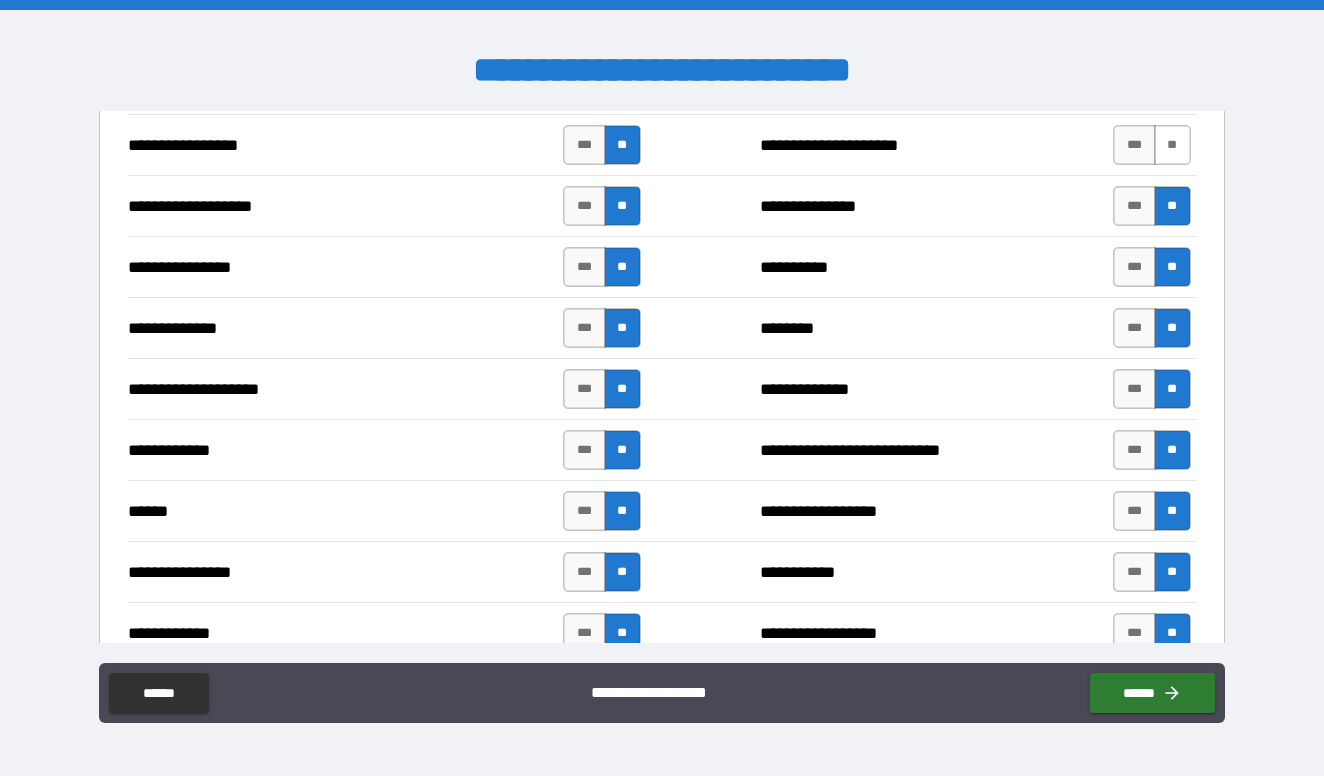 click on "**" at bounding box center [1172, 145] 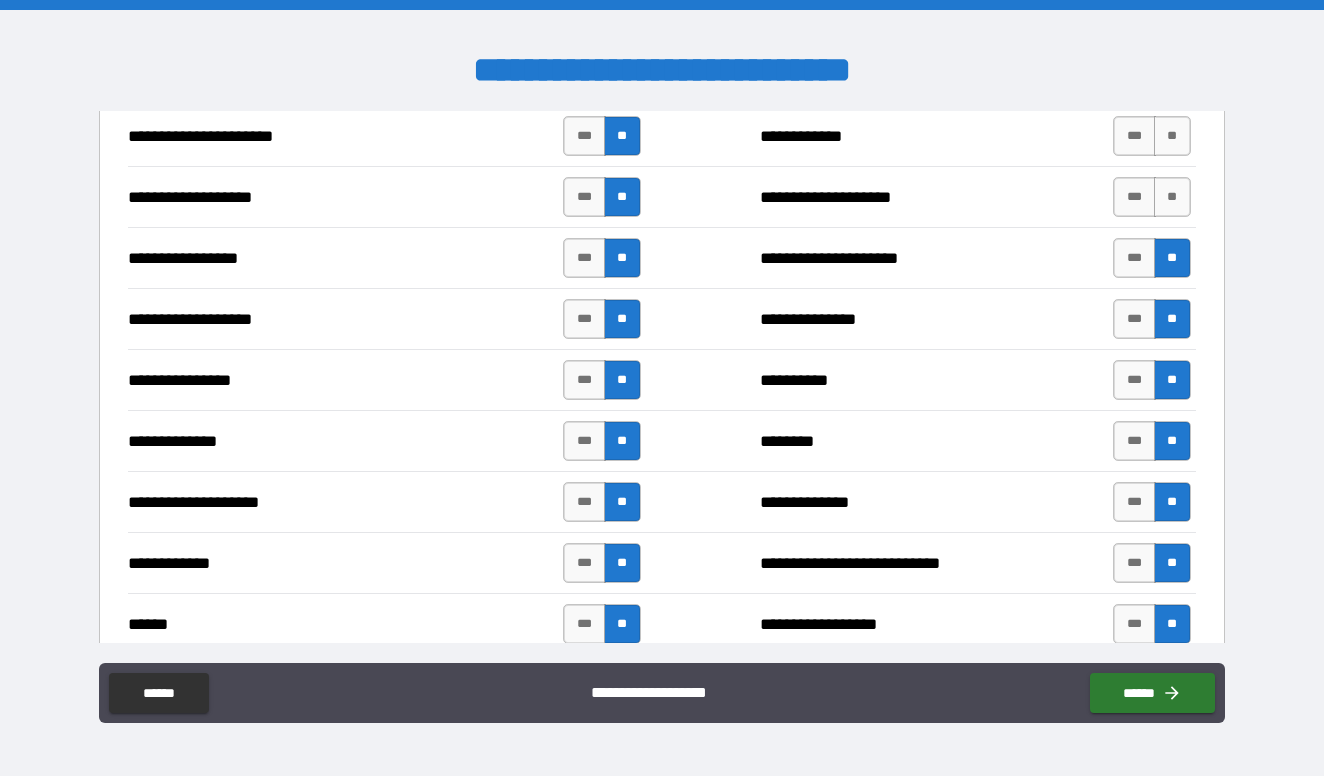 scroll, scrollTop: 3987, scrollLeft: 0, axis: vertical 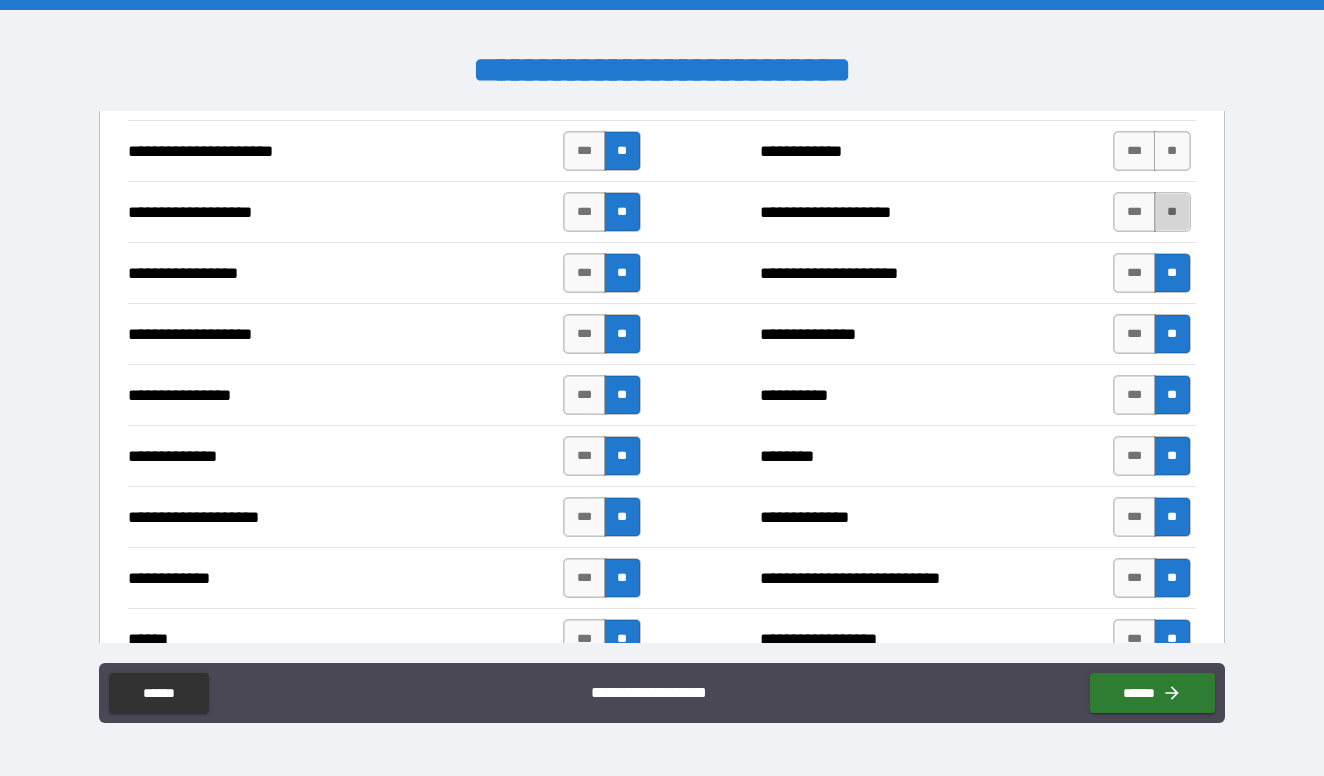 click on "**" at bounding box center [1172, 212] 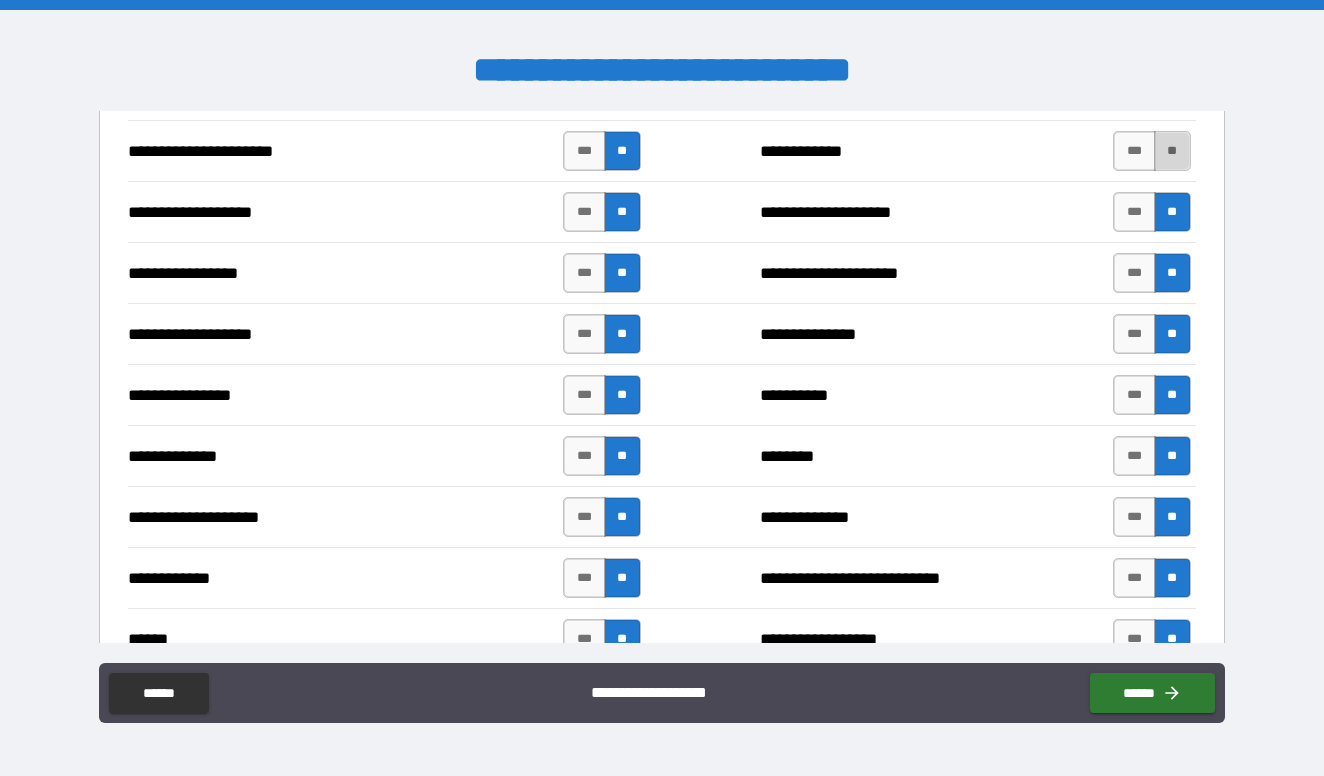 click on "**" at bounding box center [1172, 151] 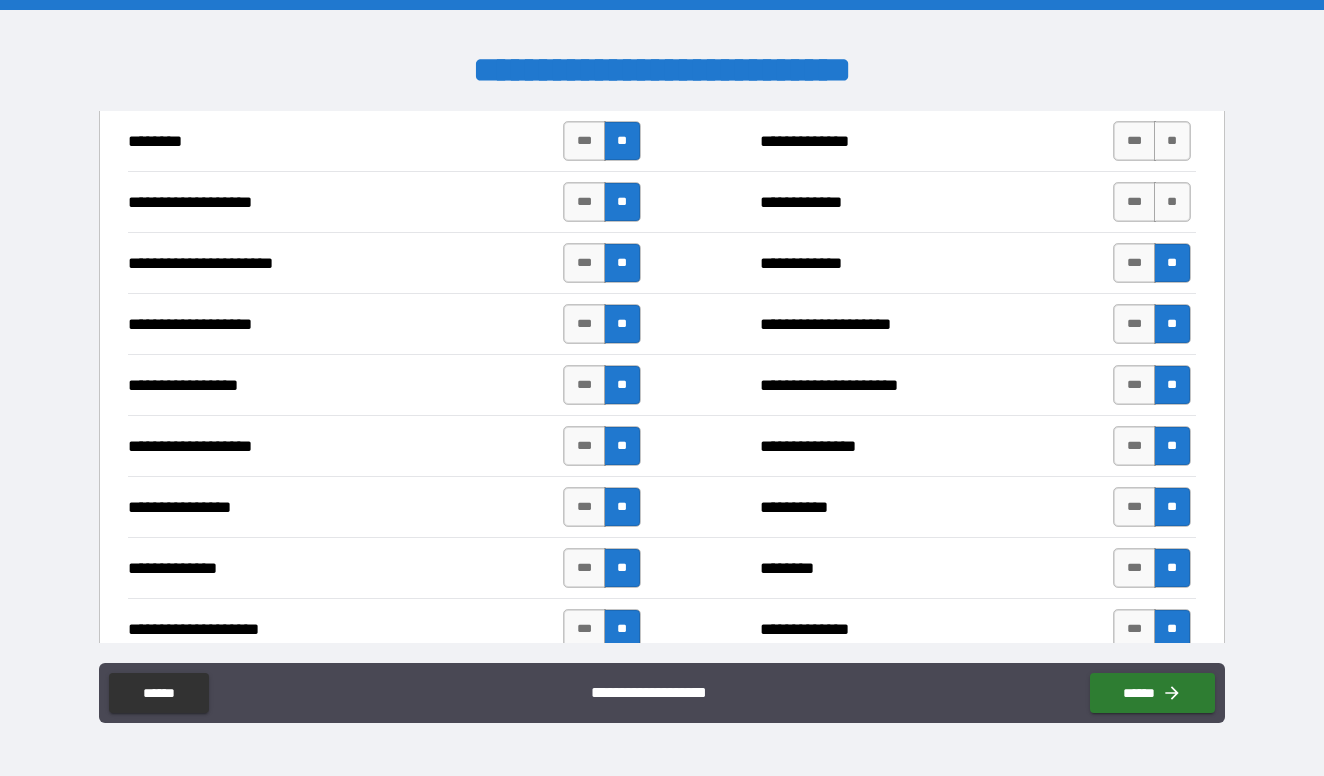 scroll, scrollTop: 3866, scrollLeft: 0, axis: vertical 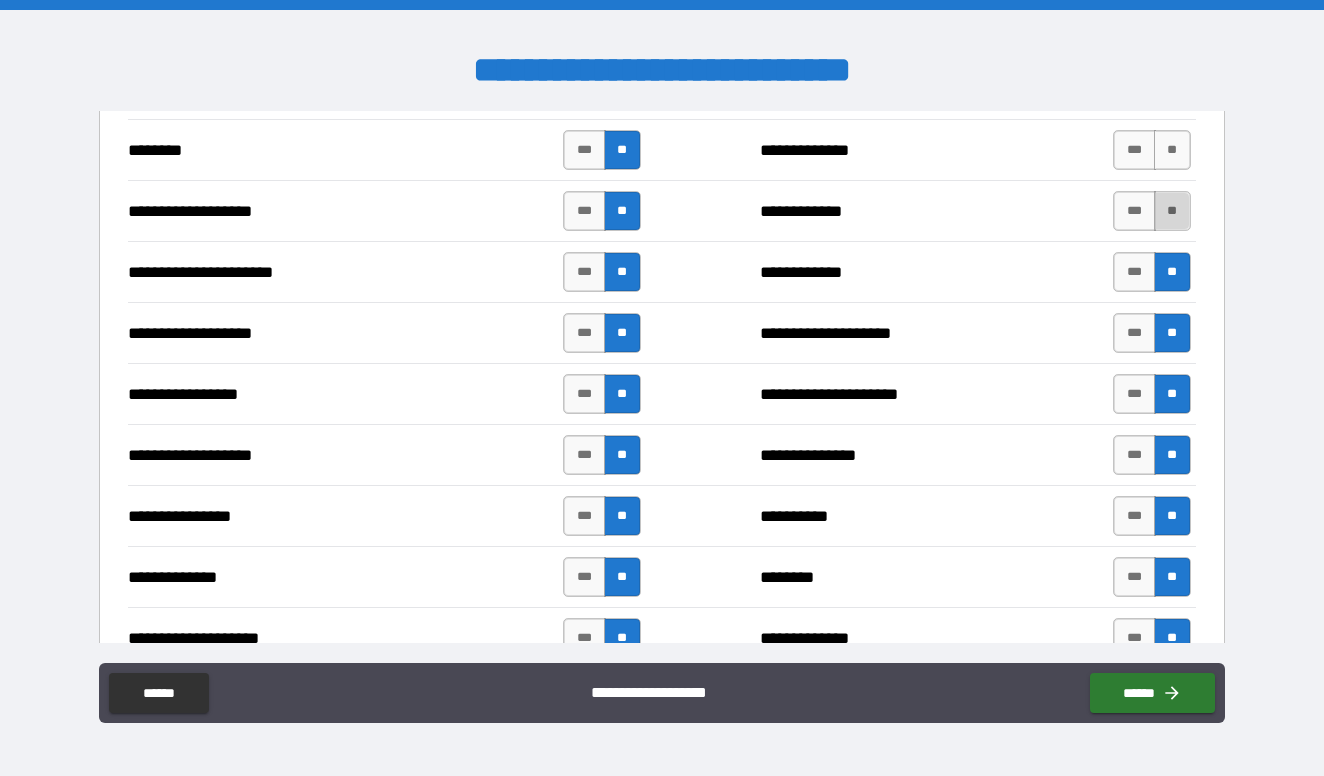 click on "**" at bounding box center [1172, 211] 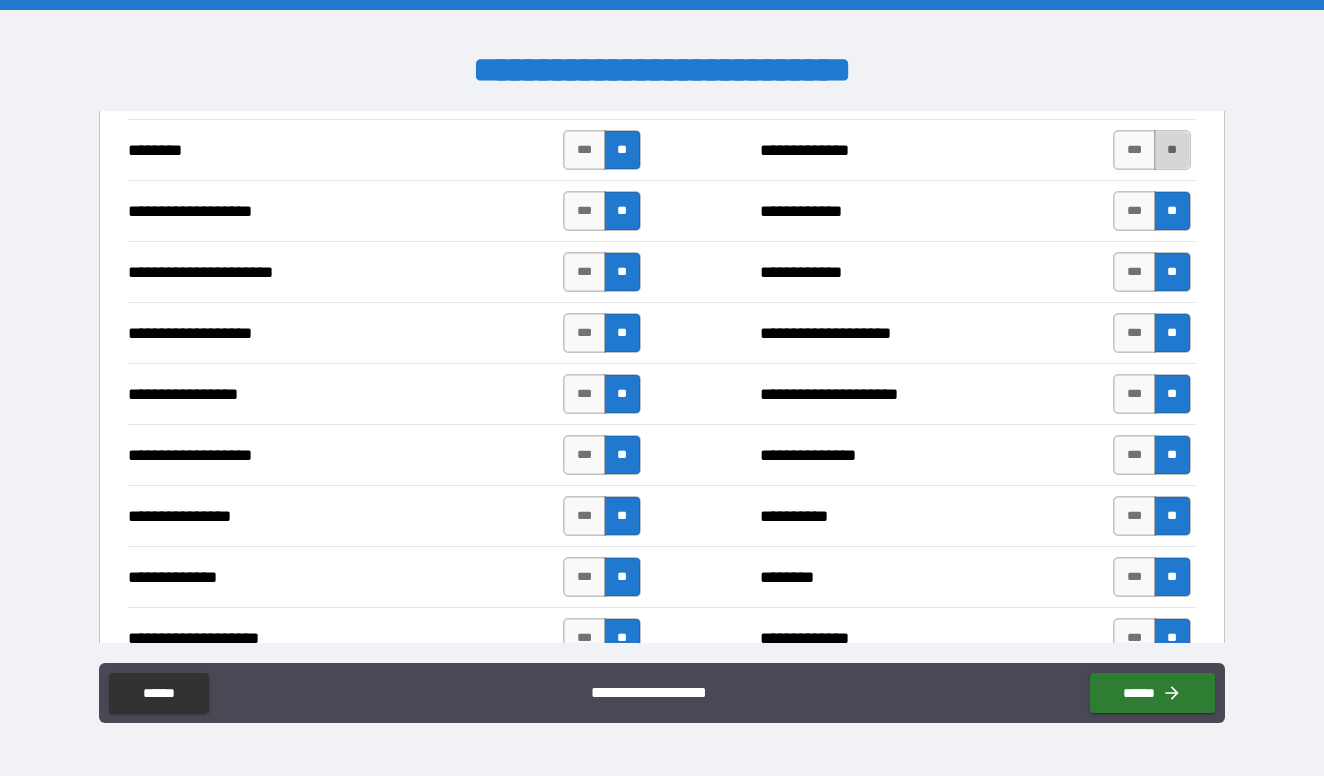 click on "**" at bounding box center (1172, 150) 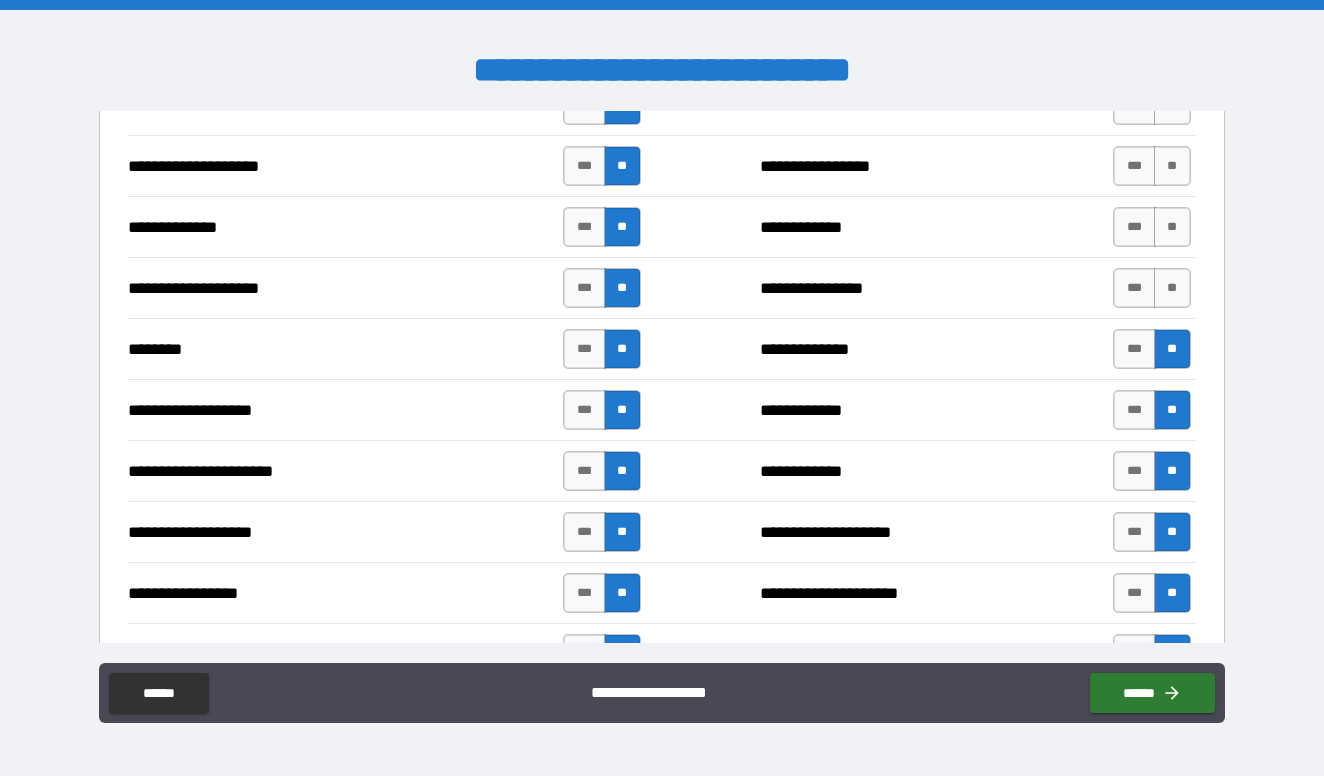 scroll, scrollTop: 3650, scrollLeft: 0, axis: vertical 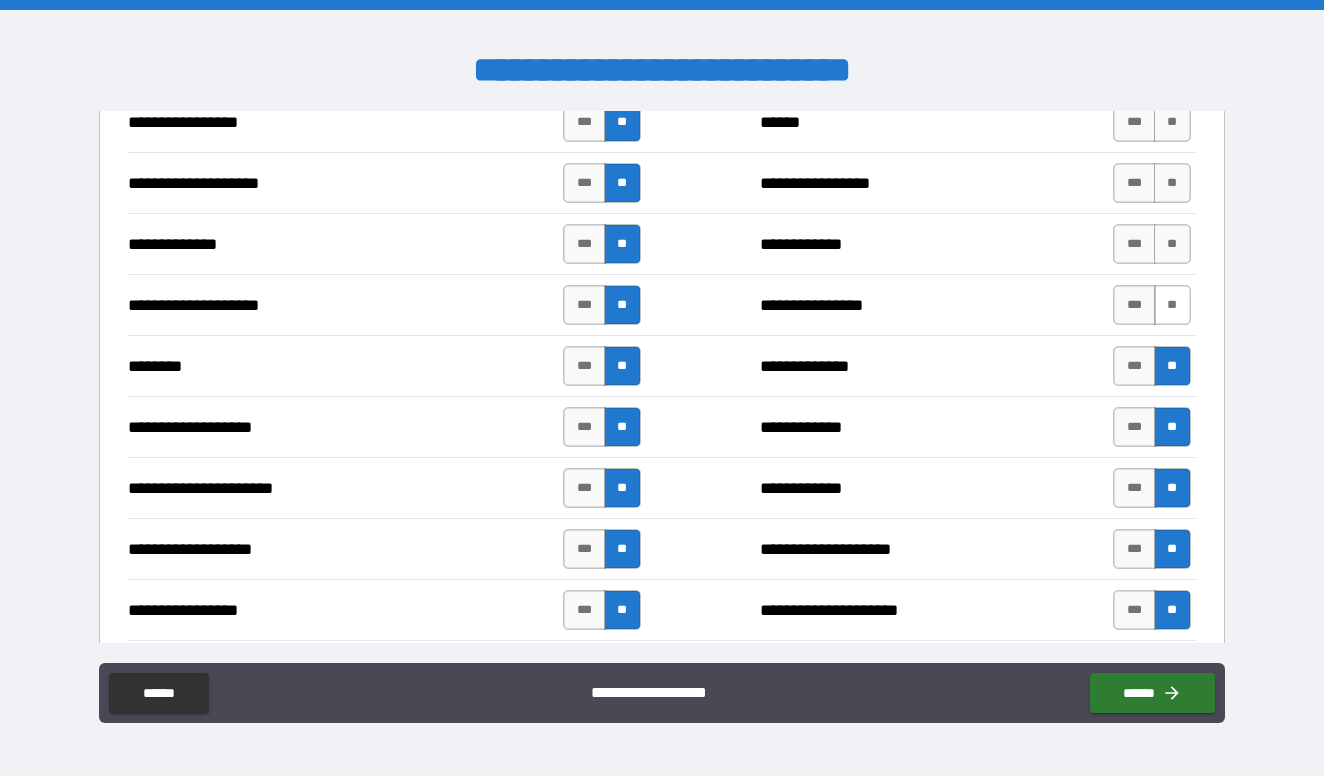 click on "**" at bounding box center [1172, 305] 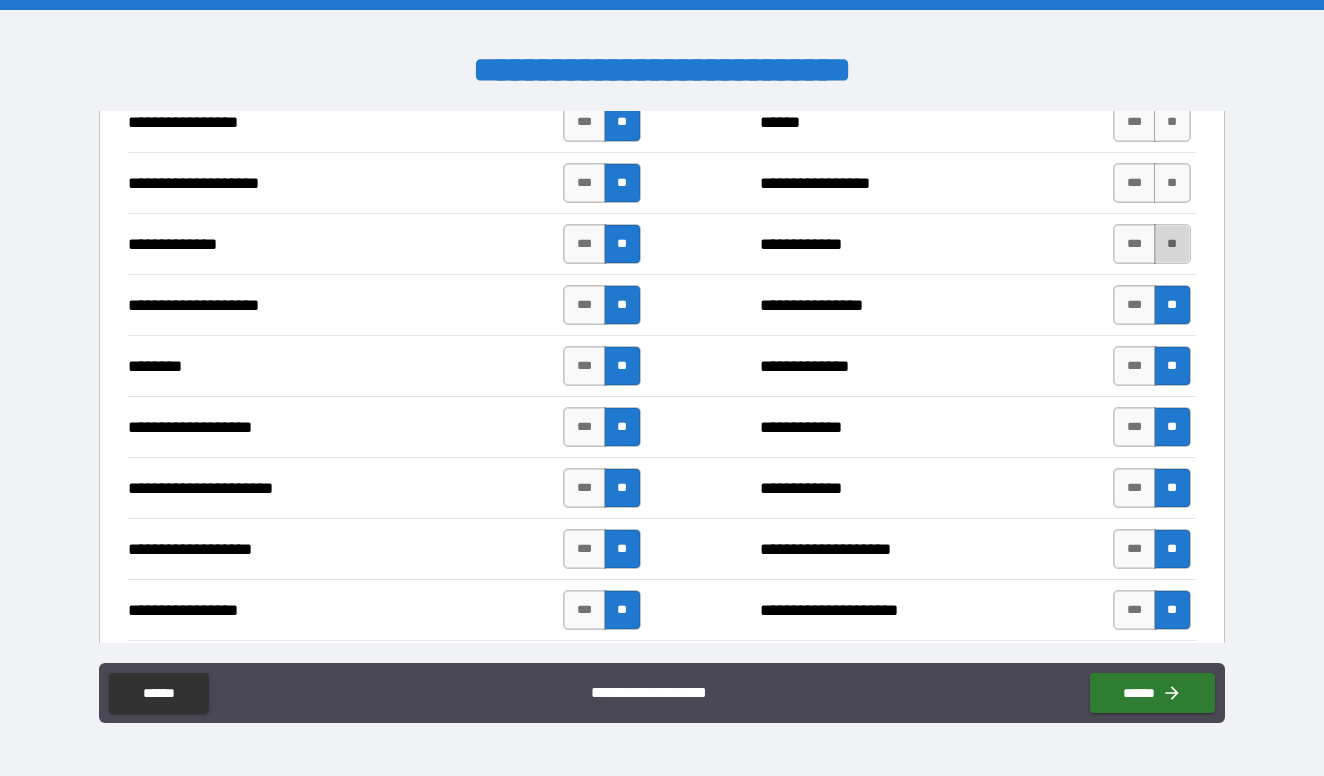 click on "**" at bounding box center (1172, 244) 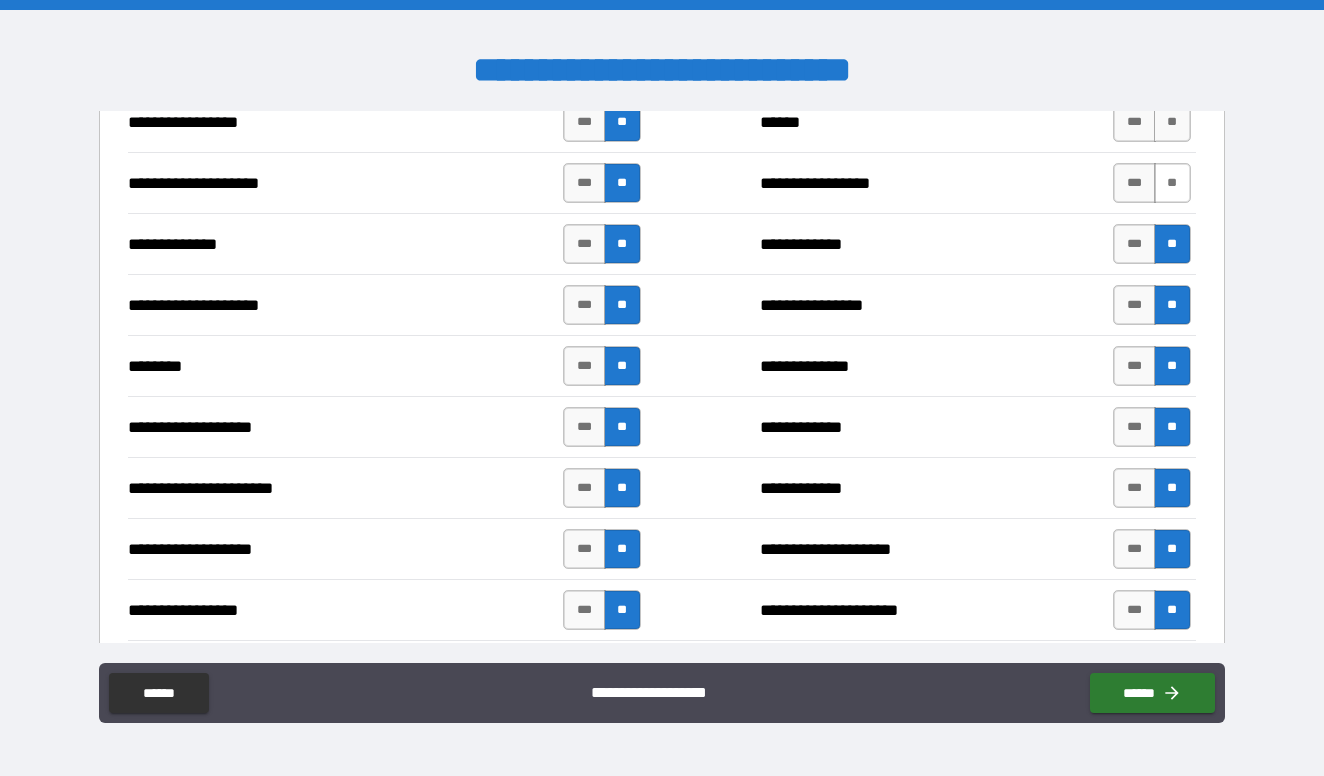 click on "**" at bounding box center [1172, 183] 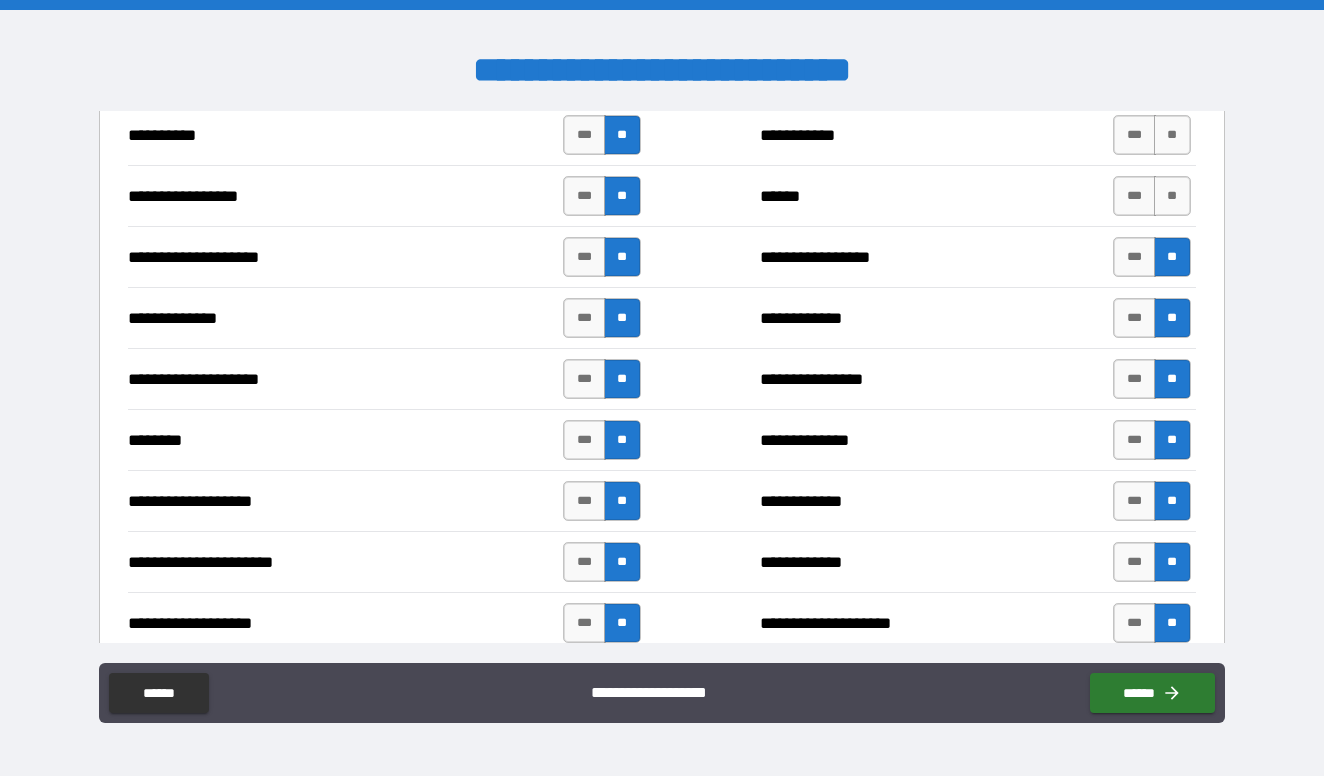 scroll, scrollTop: 3543, scrollLeft: 0, axis: vertical 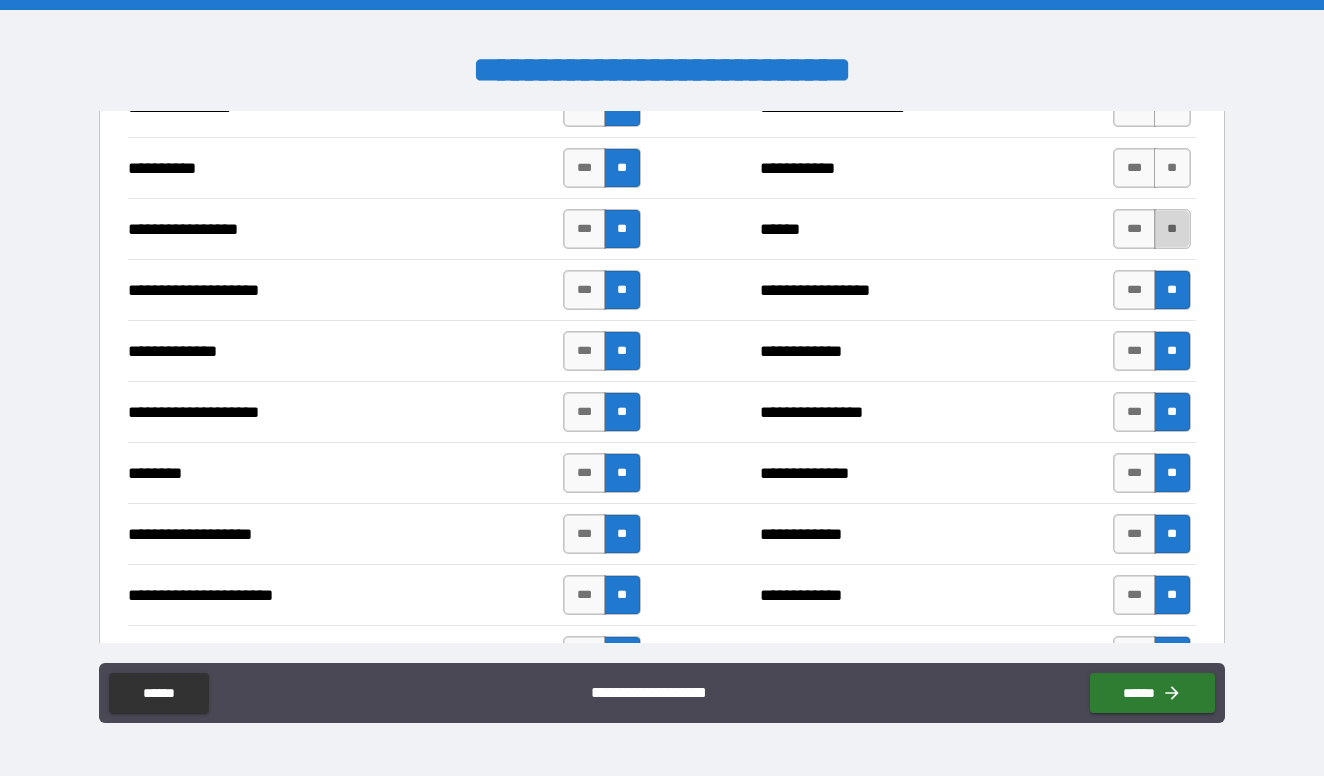 click on "**" at bounding box center (1172, 229) 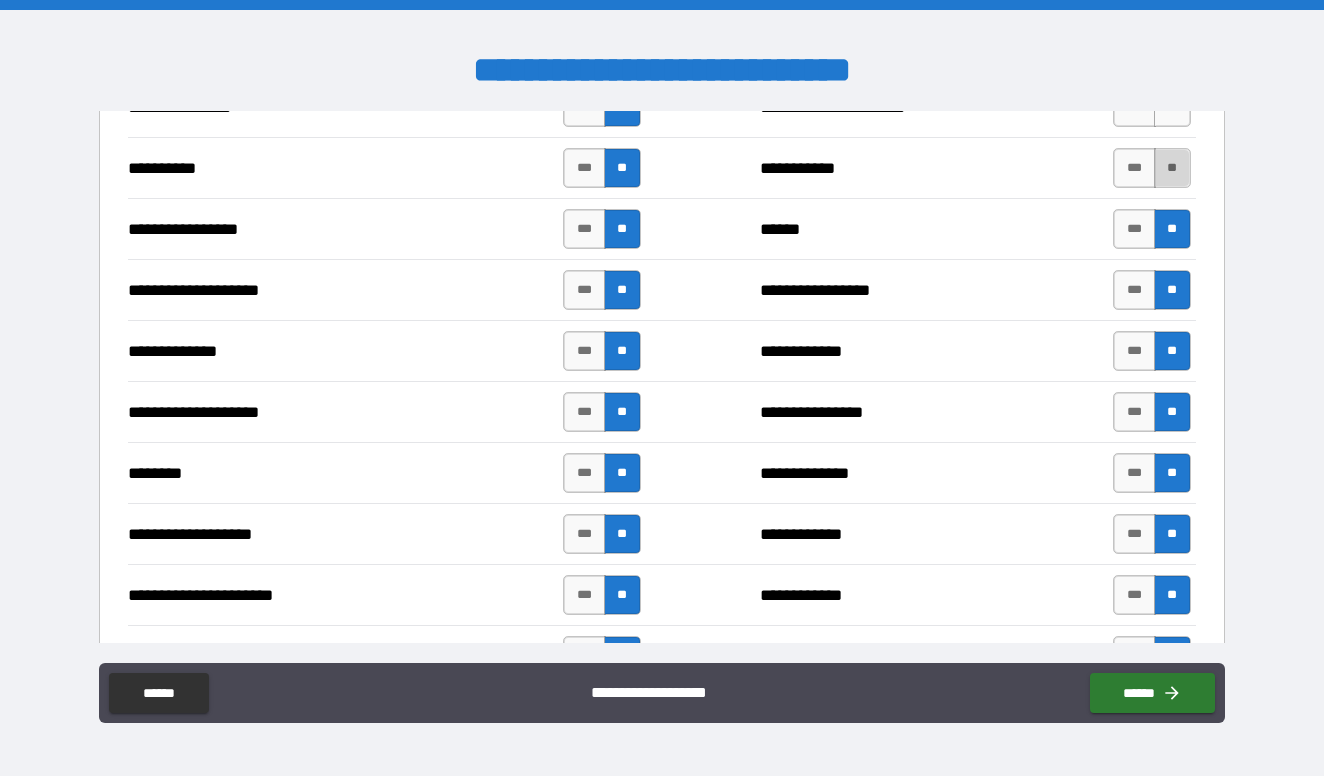 click on "**" at bounding box center (1172, 168) 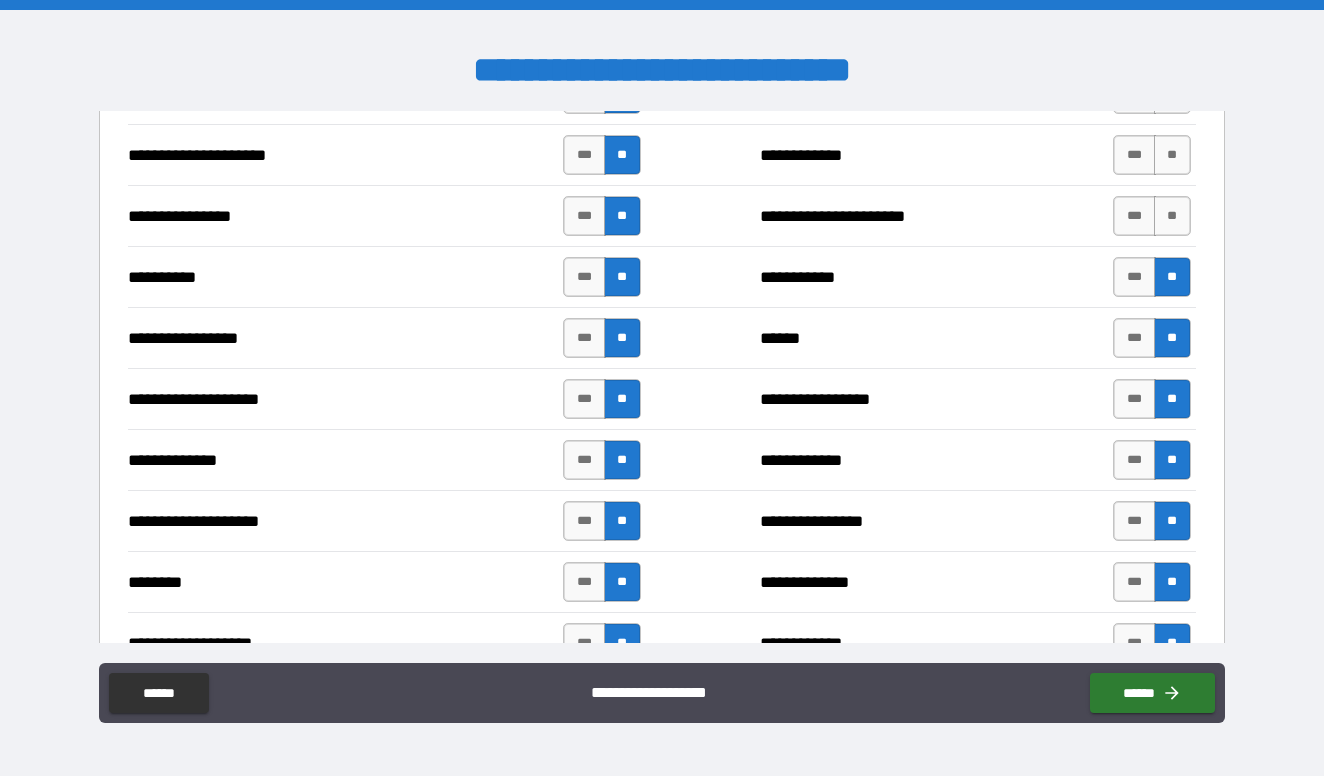 scroll, scrollTop: 3432, scrollLeft: 0, axis: vertical 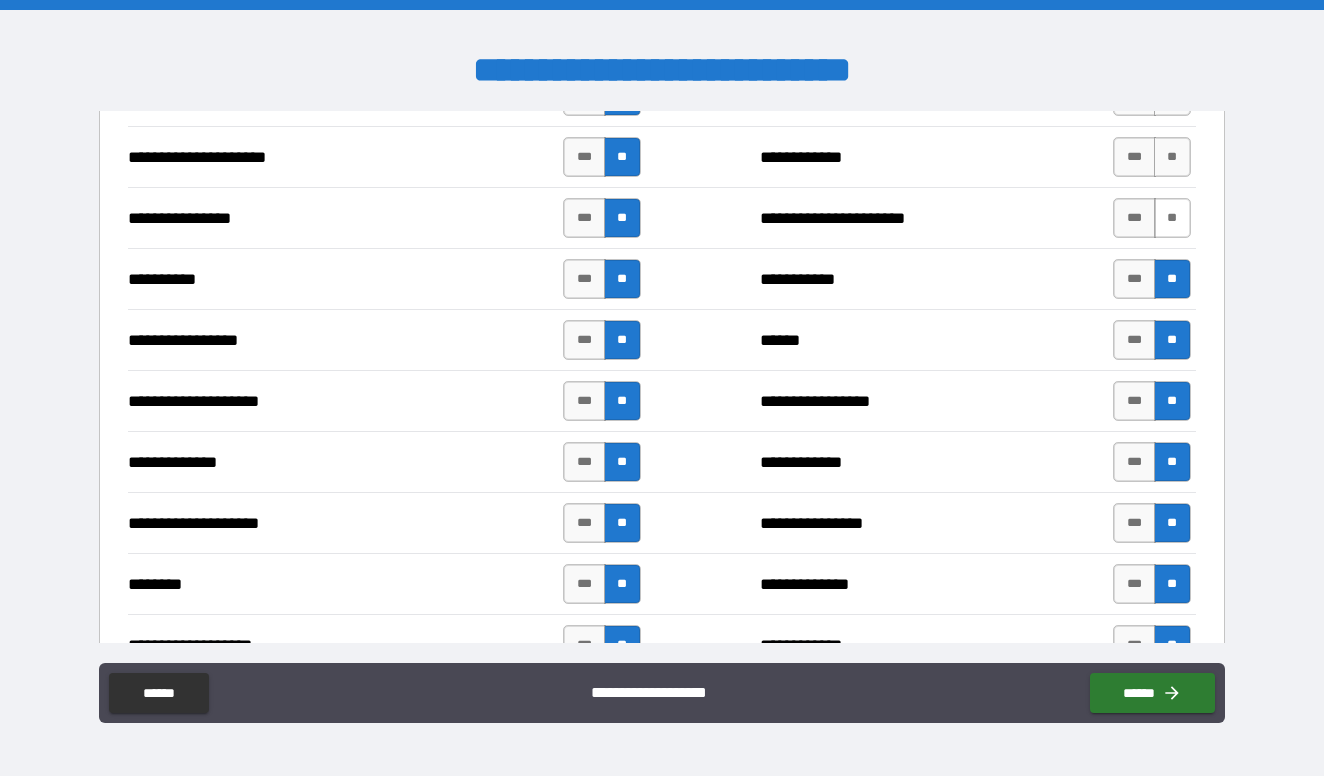 click on "**" at bounding box center (1172, 218) 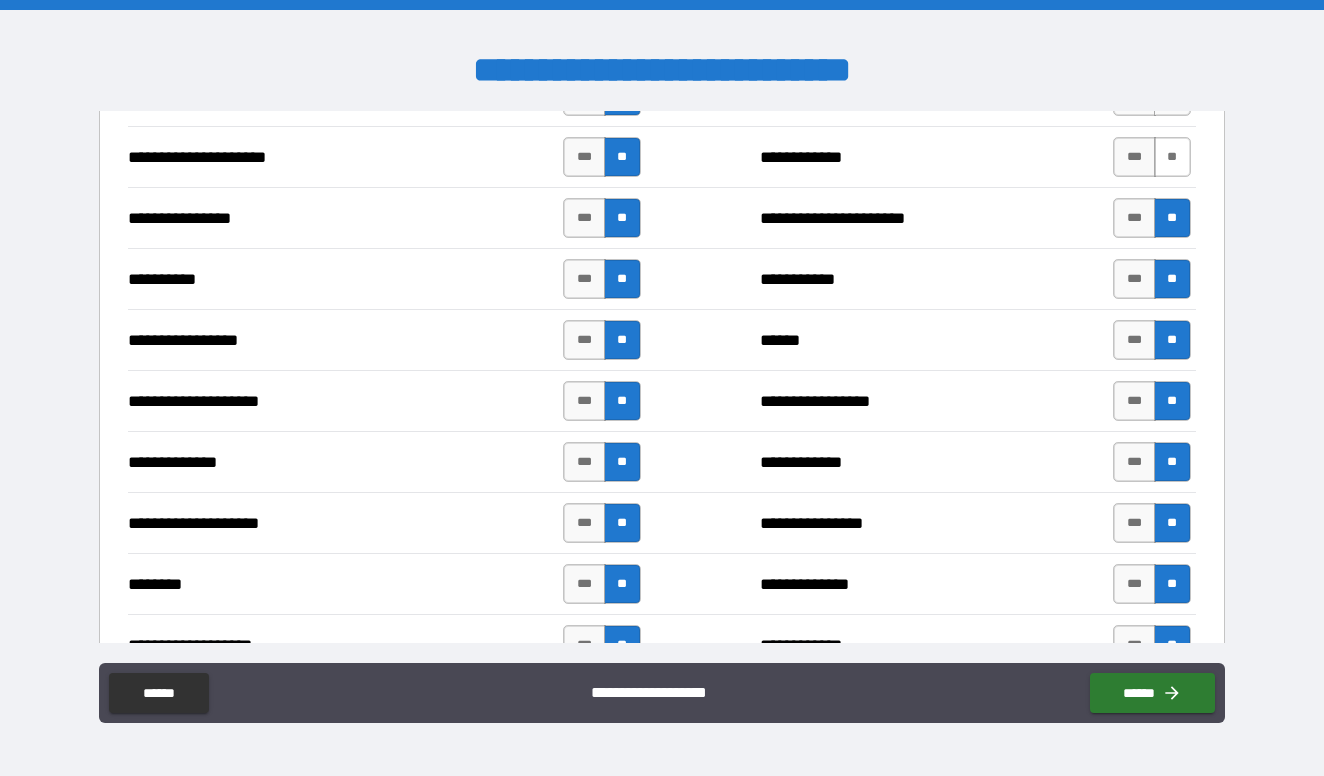 click on "**" at bounding box center [1172, 157] 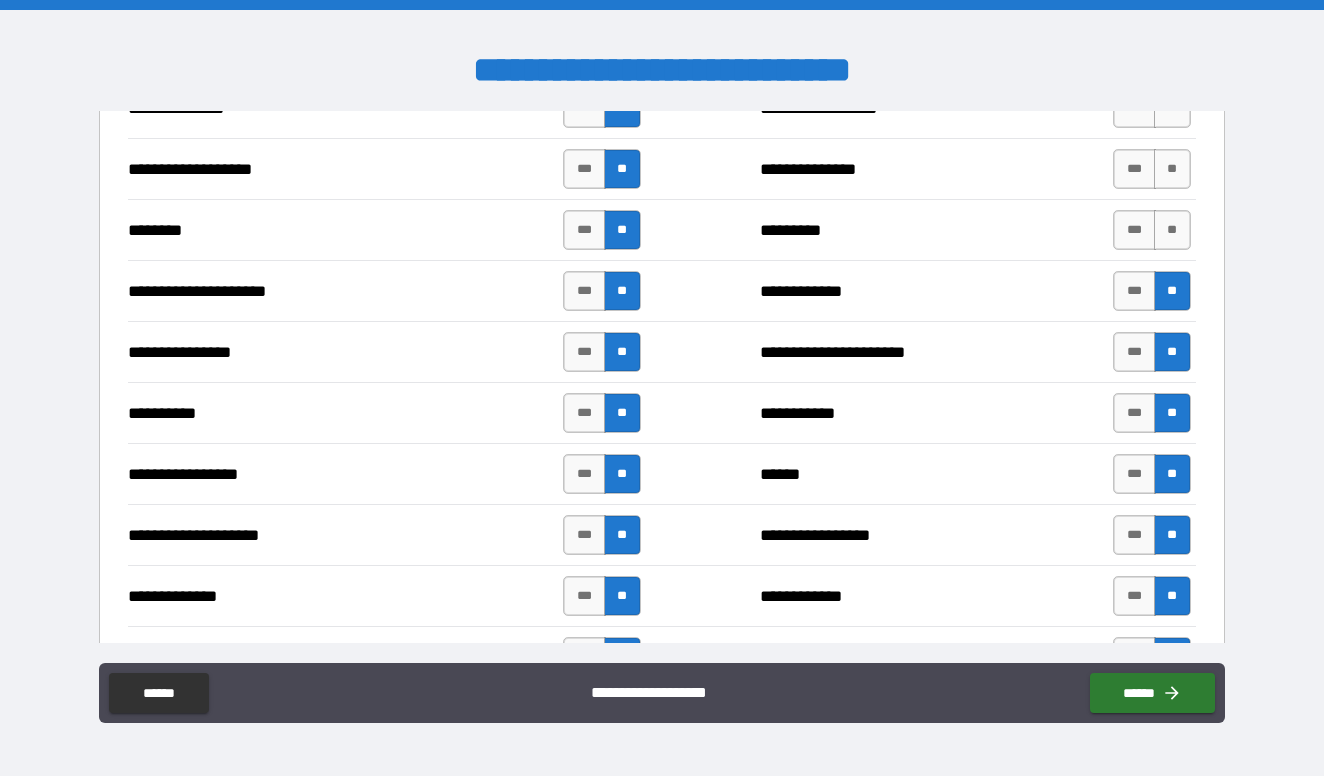 scroll, scrollTop: 3296, scrollLeft: 0, axis: vertical 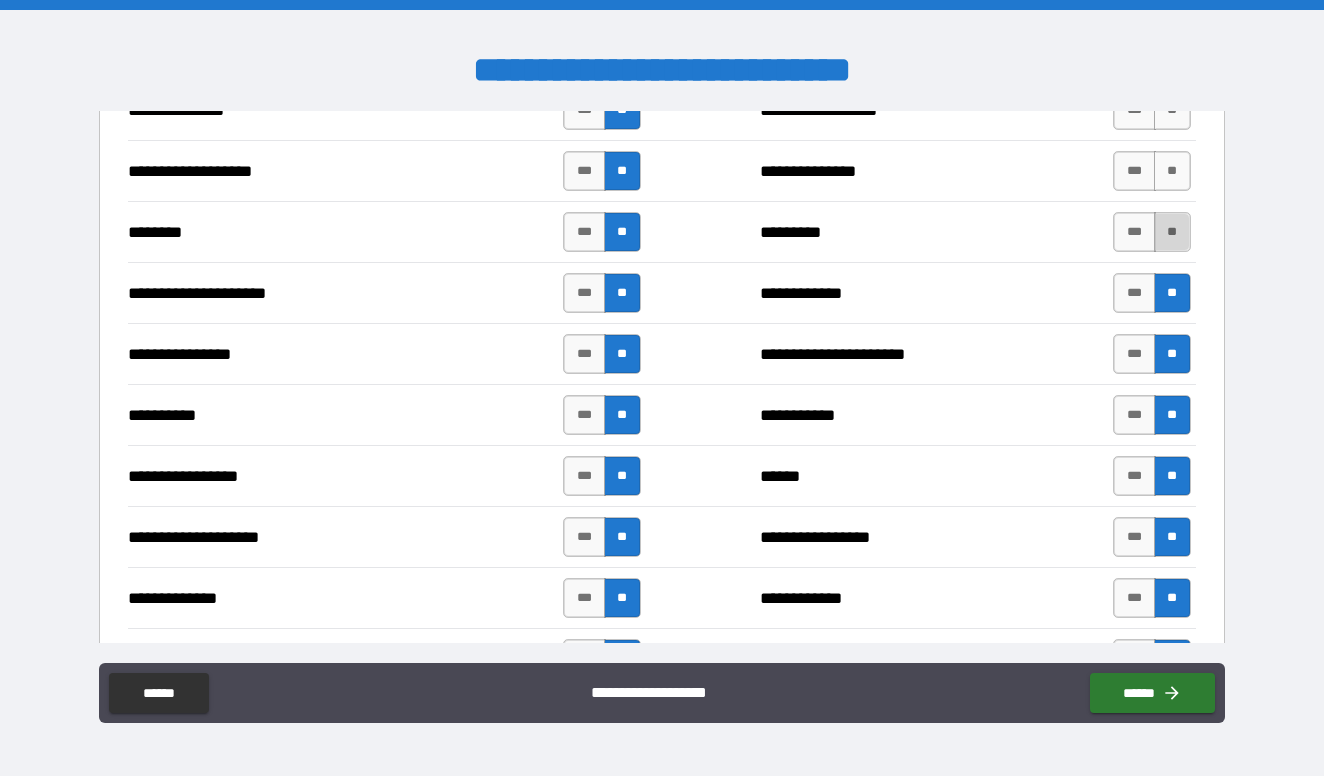 click on "**" at bounding box center [1172, 232] 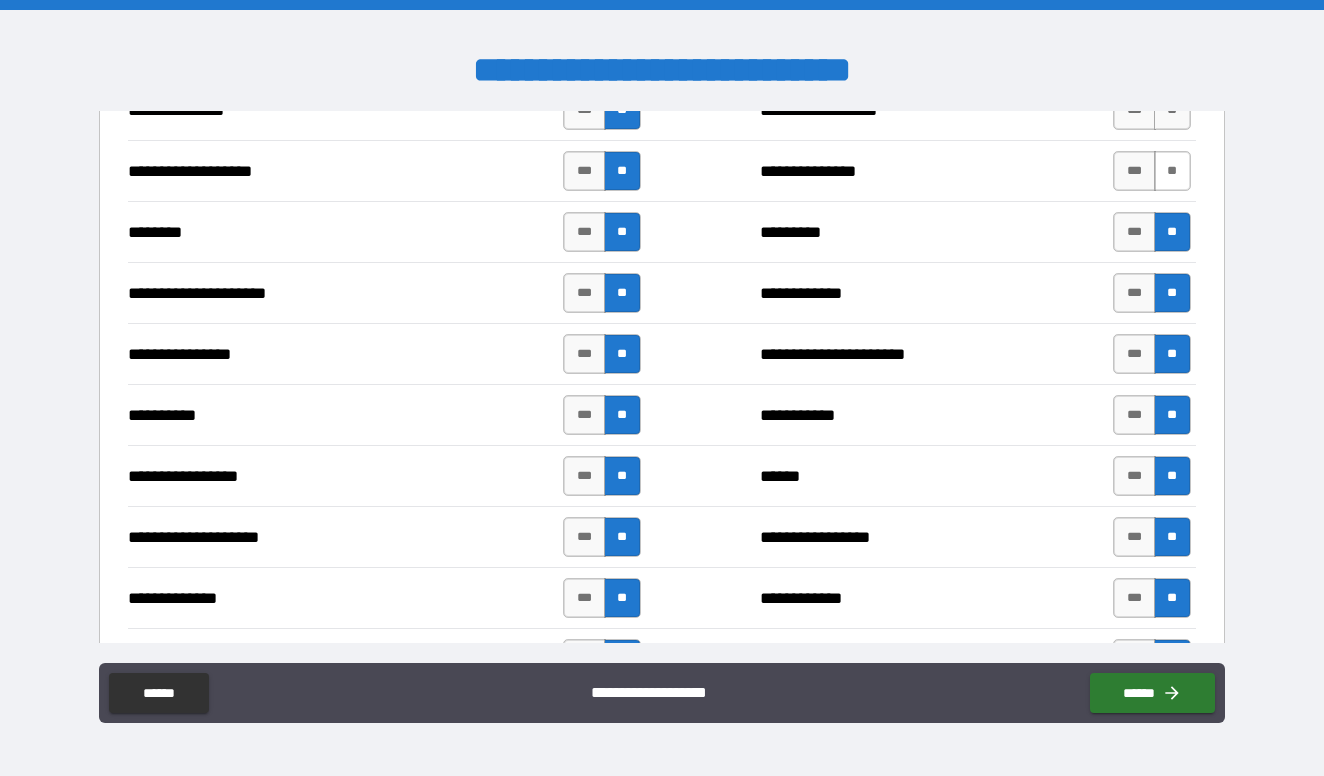 click on "**" at bounding box center [1172, 171] 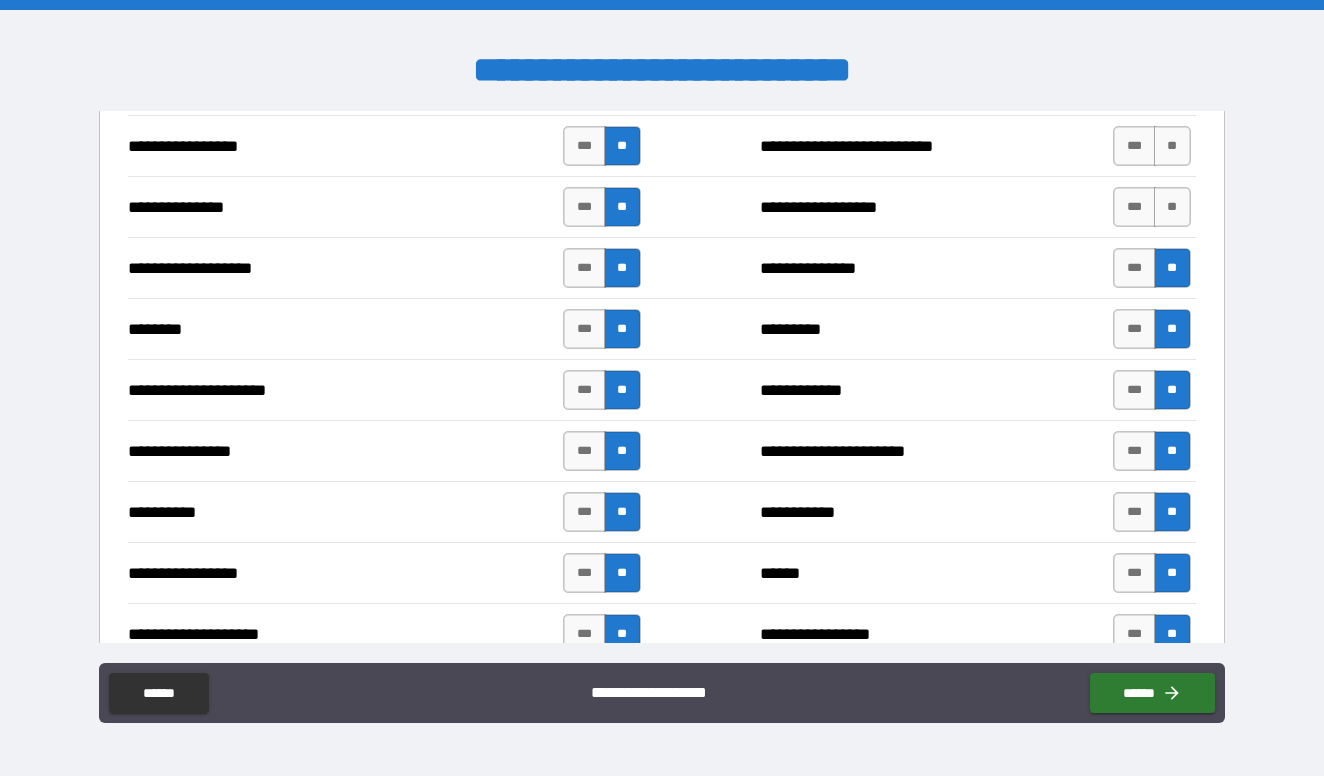 scroll, scrollTop: 3198, scrollLeft: 0, axis: vertical 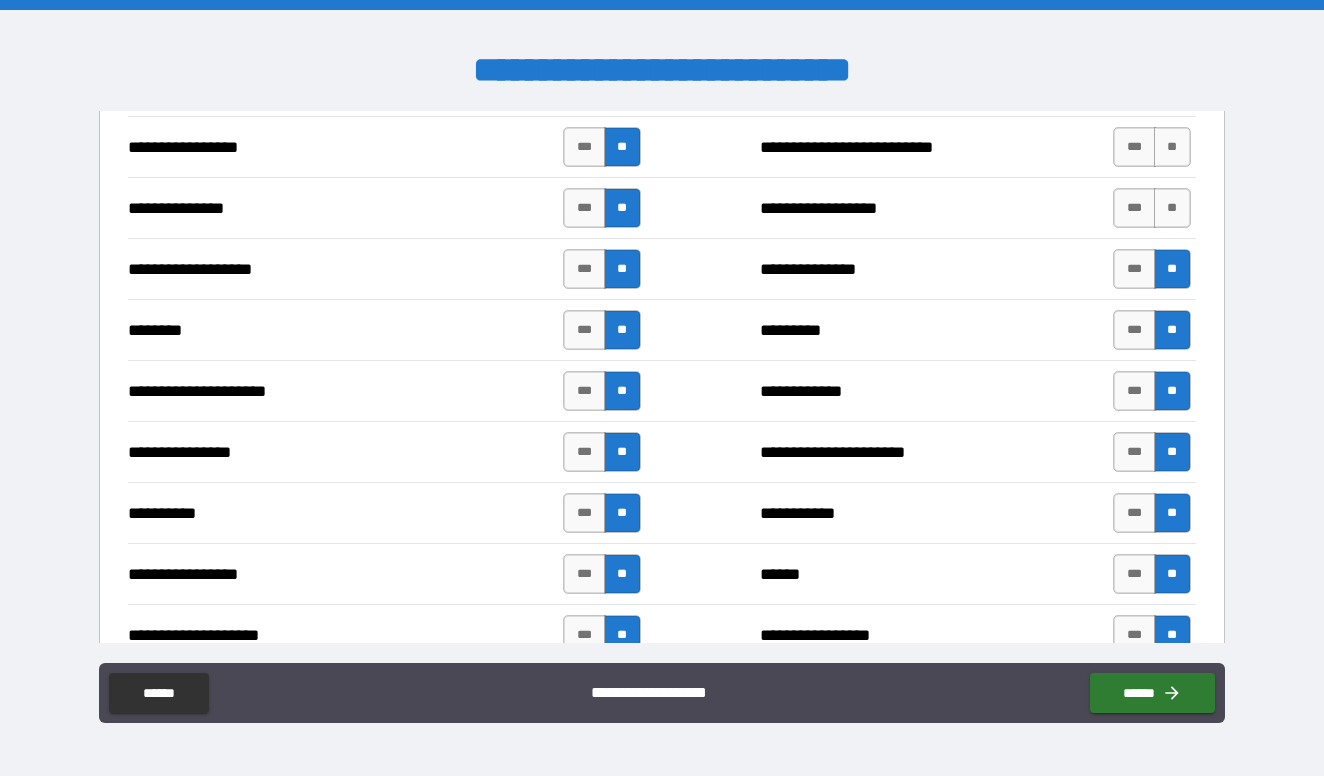click on "*** **" at bounding box center [1151, 208] 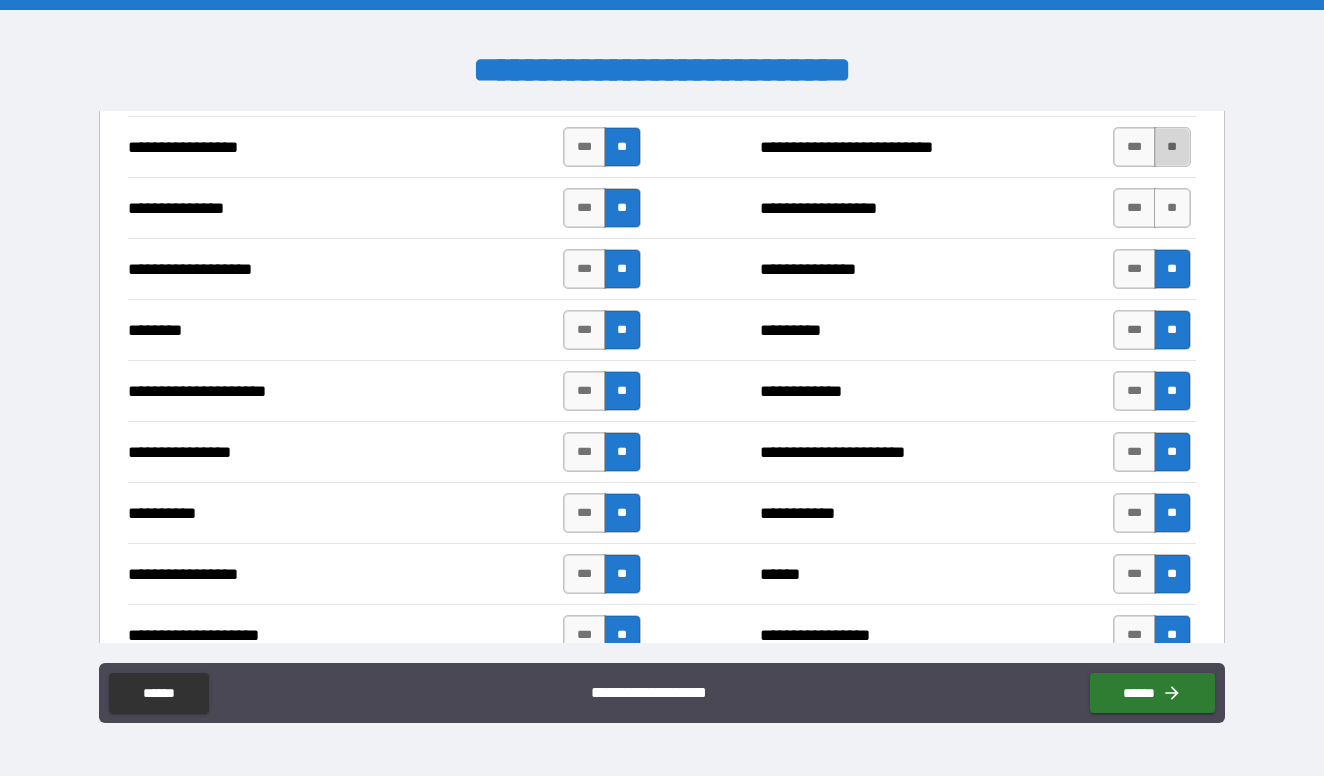 click on "**" at bounding box center [1172, 147] 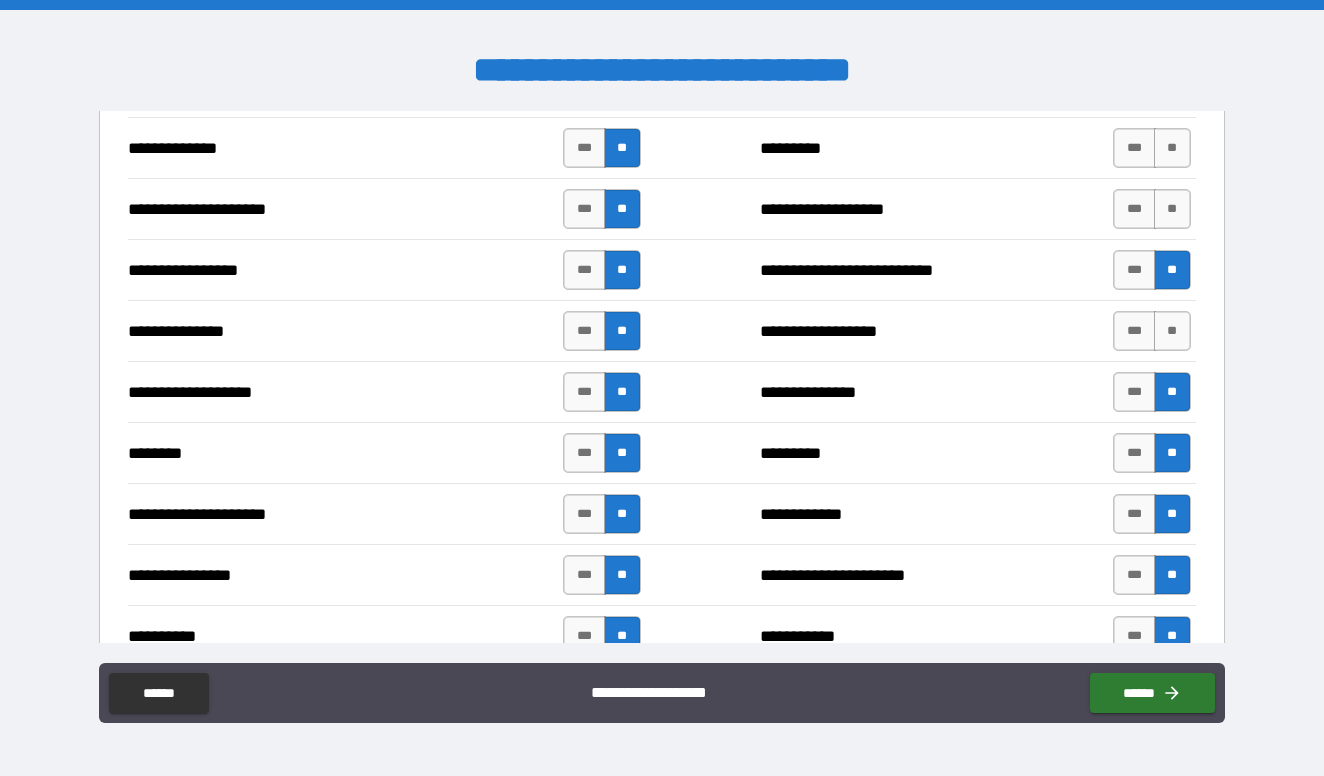 scroll, scrollTop: 3074, scrollLeft: 0, axis: vertical 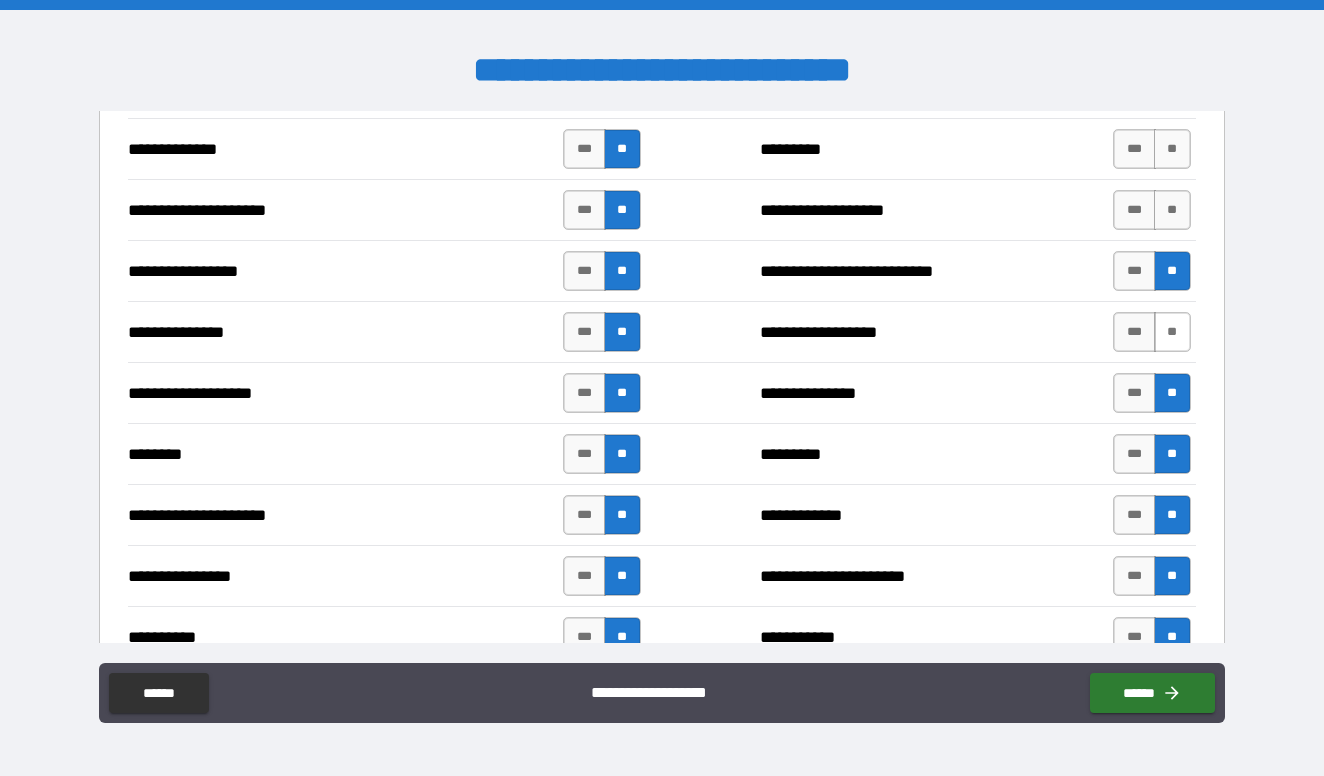click on "**" at bounding box center [1172, 332] 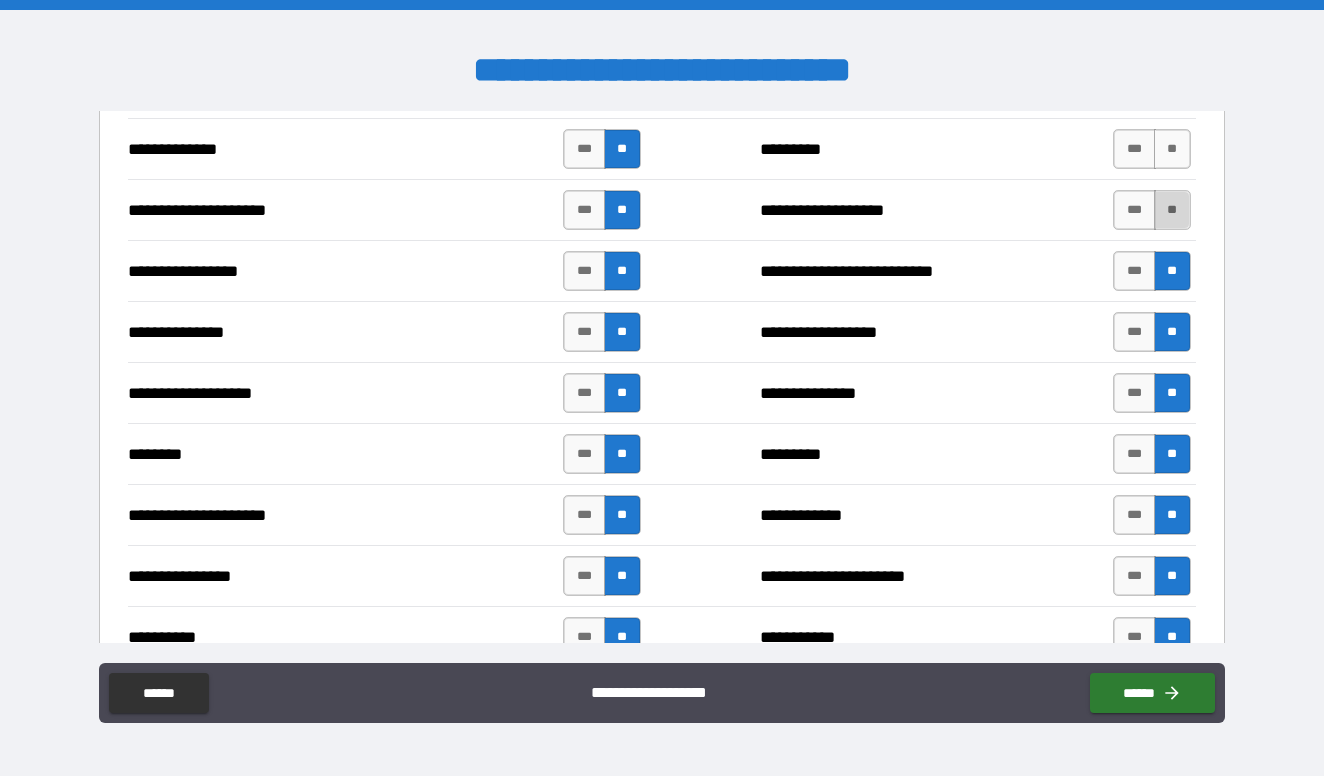 click on "**" at bounding box center [1172, 210] 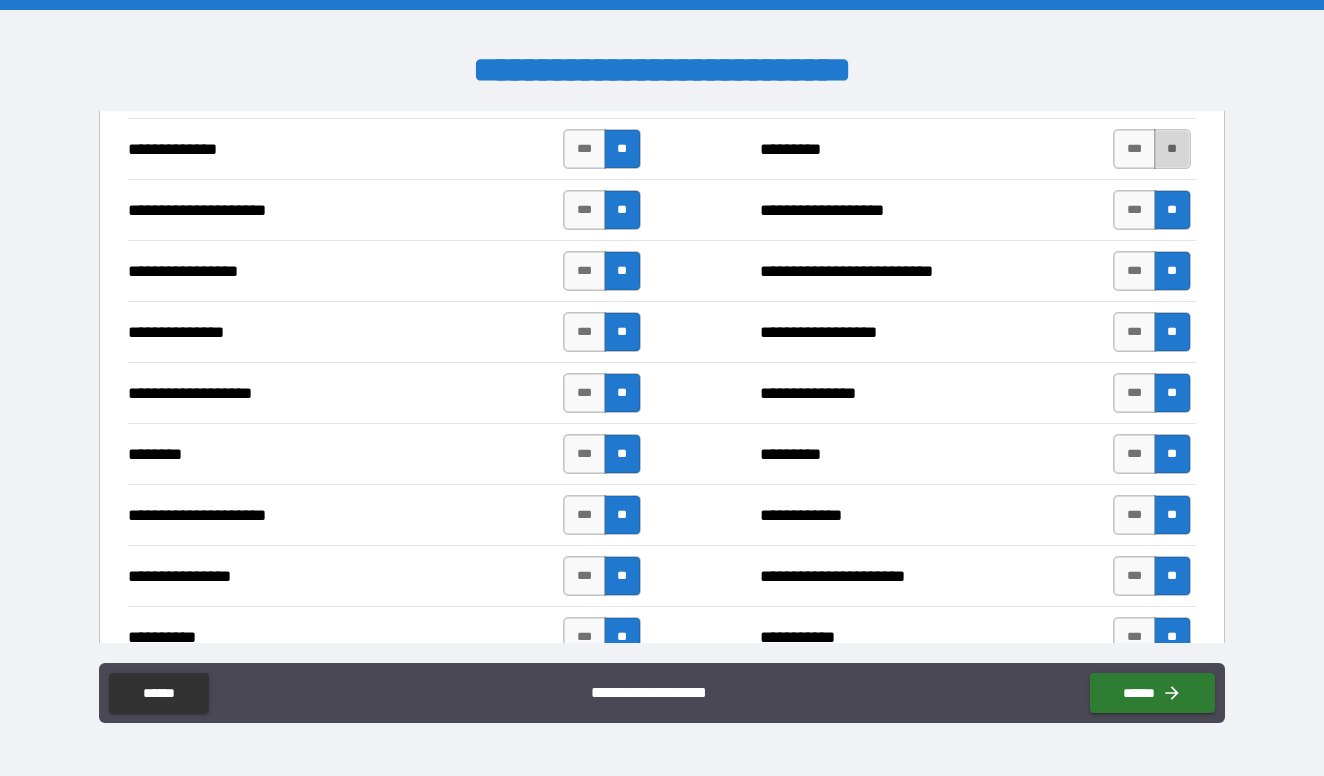 click on "**" at bounding box center (1172, 149) 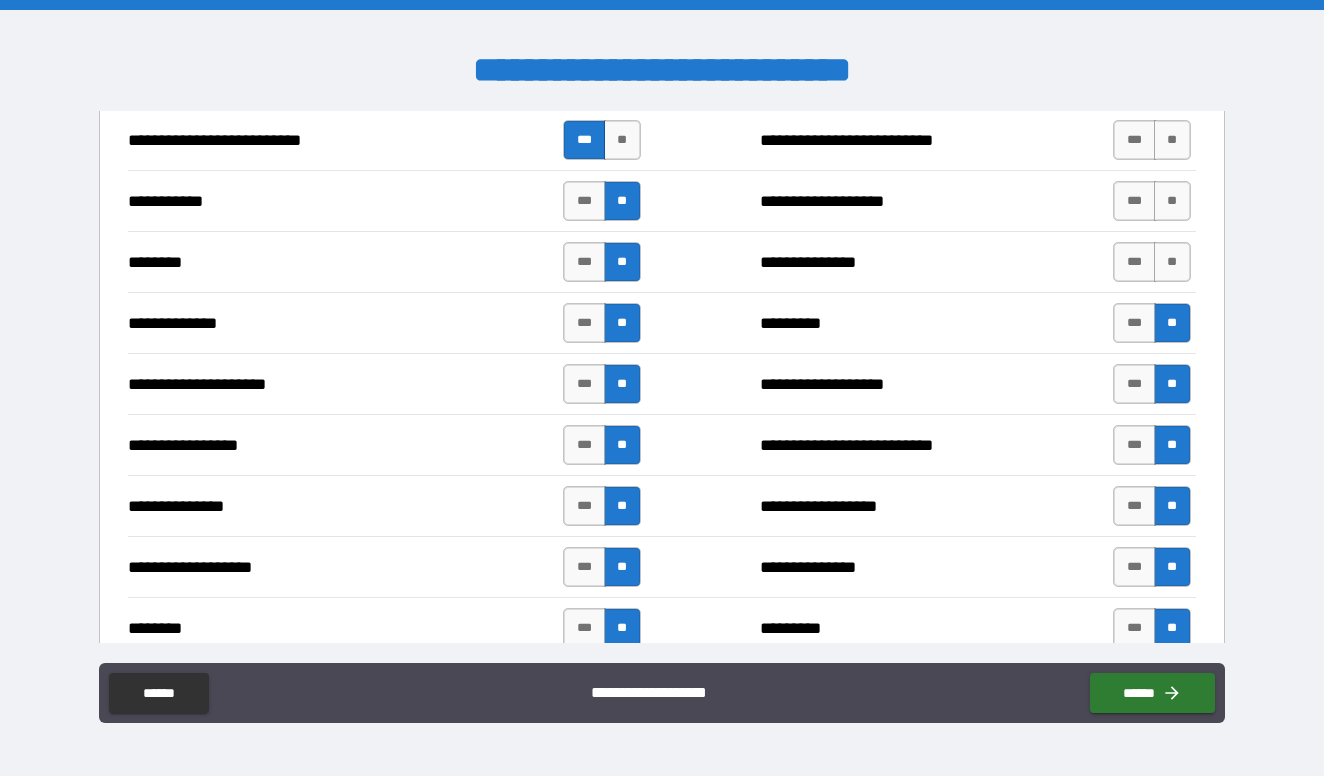 scroll, scrollTop: 2885, scrollLeft: 0, axis: vertical 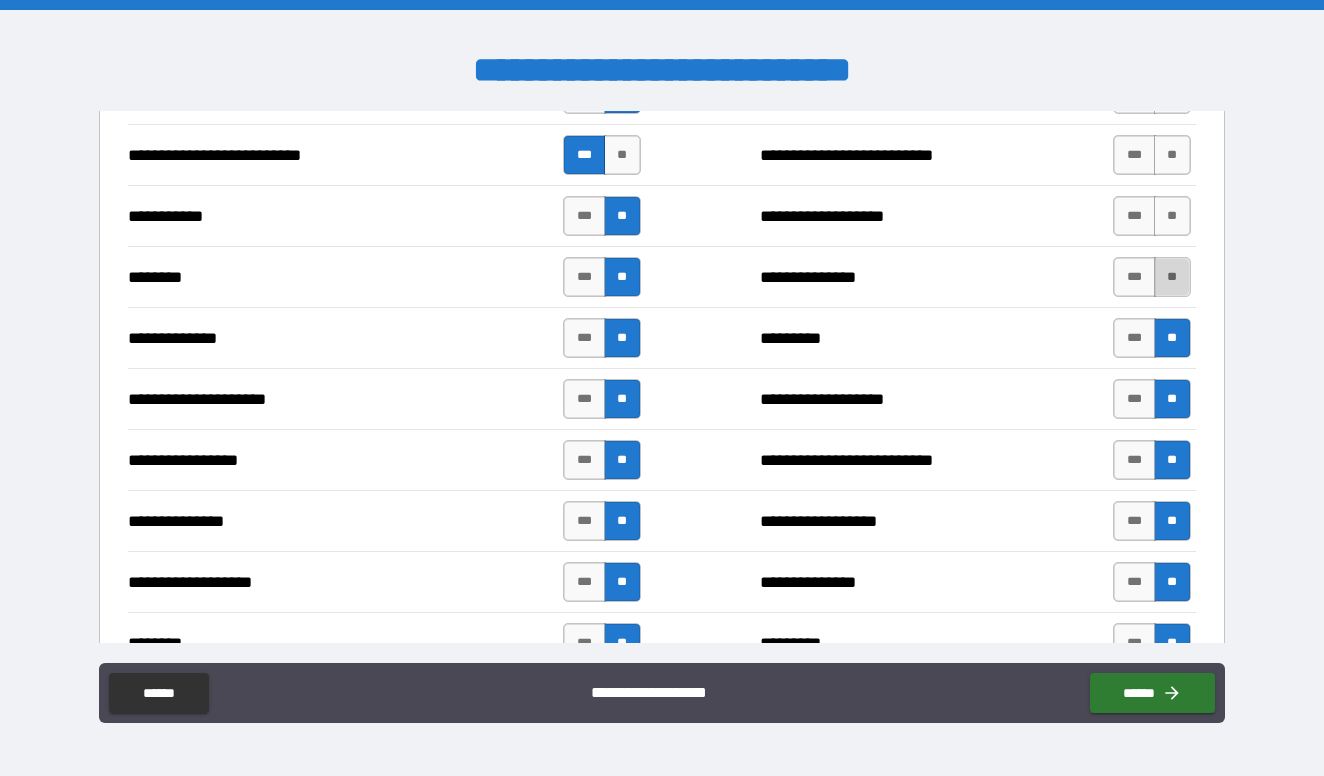 click on "**" at bounding box center (1172, 277) 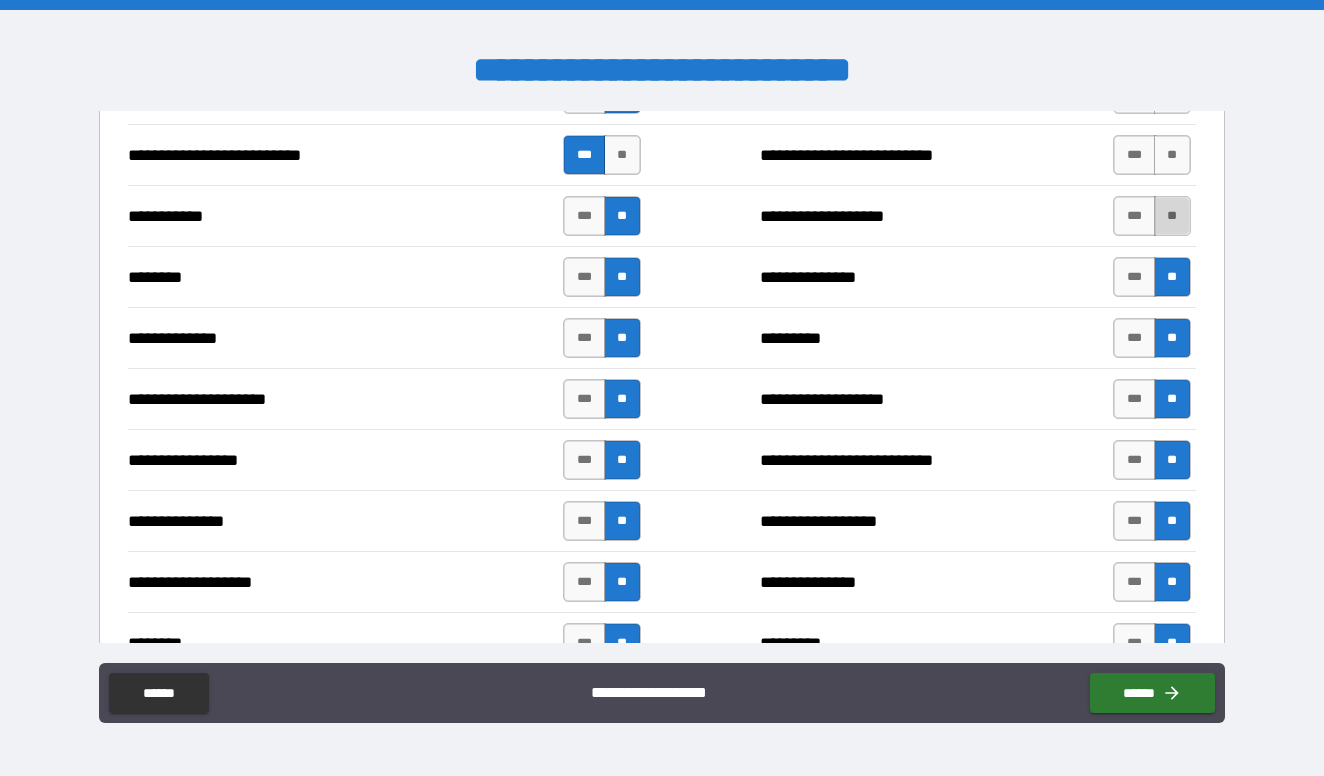 click on "**" at bounding box center (1172, 216) 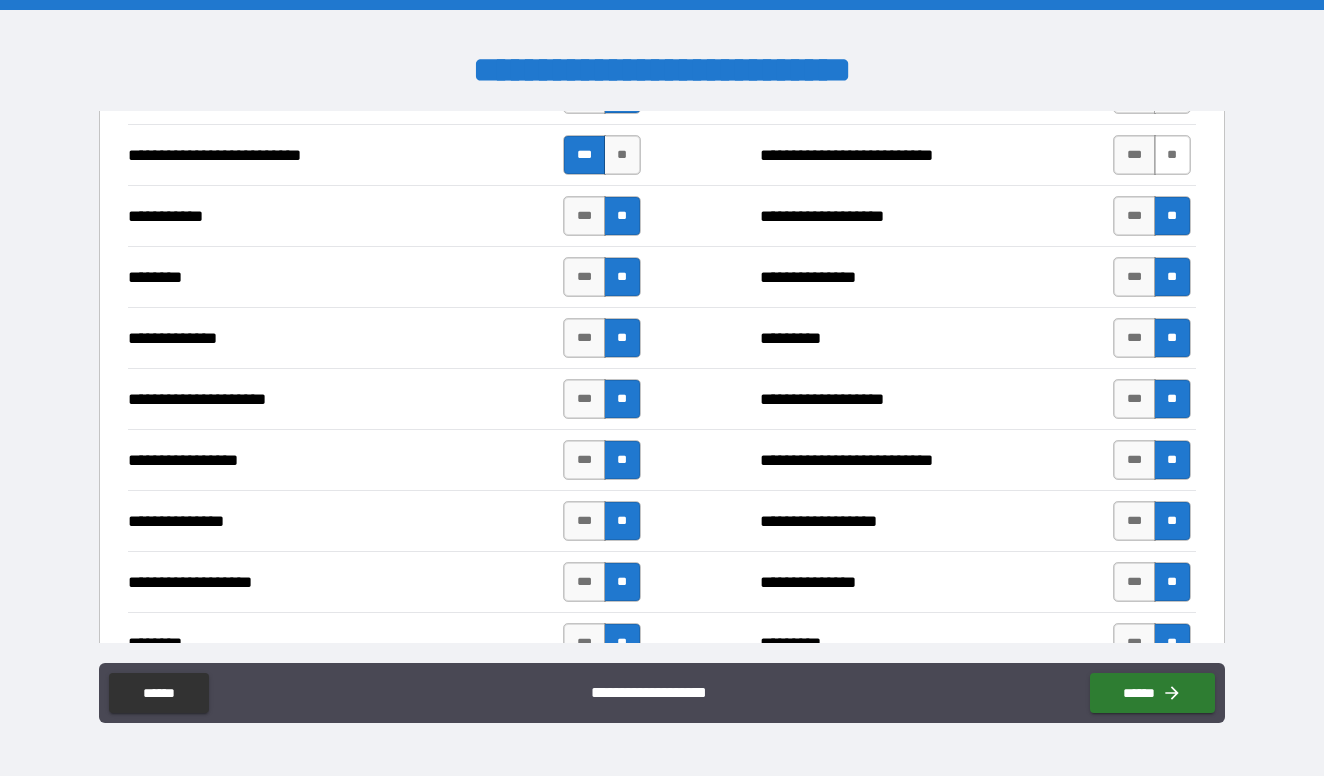 click on "**" at bounding box center [1172, 155] 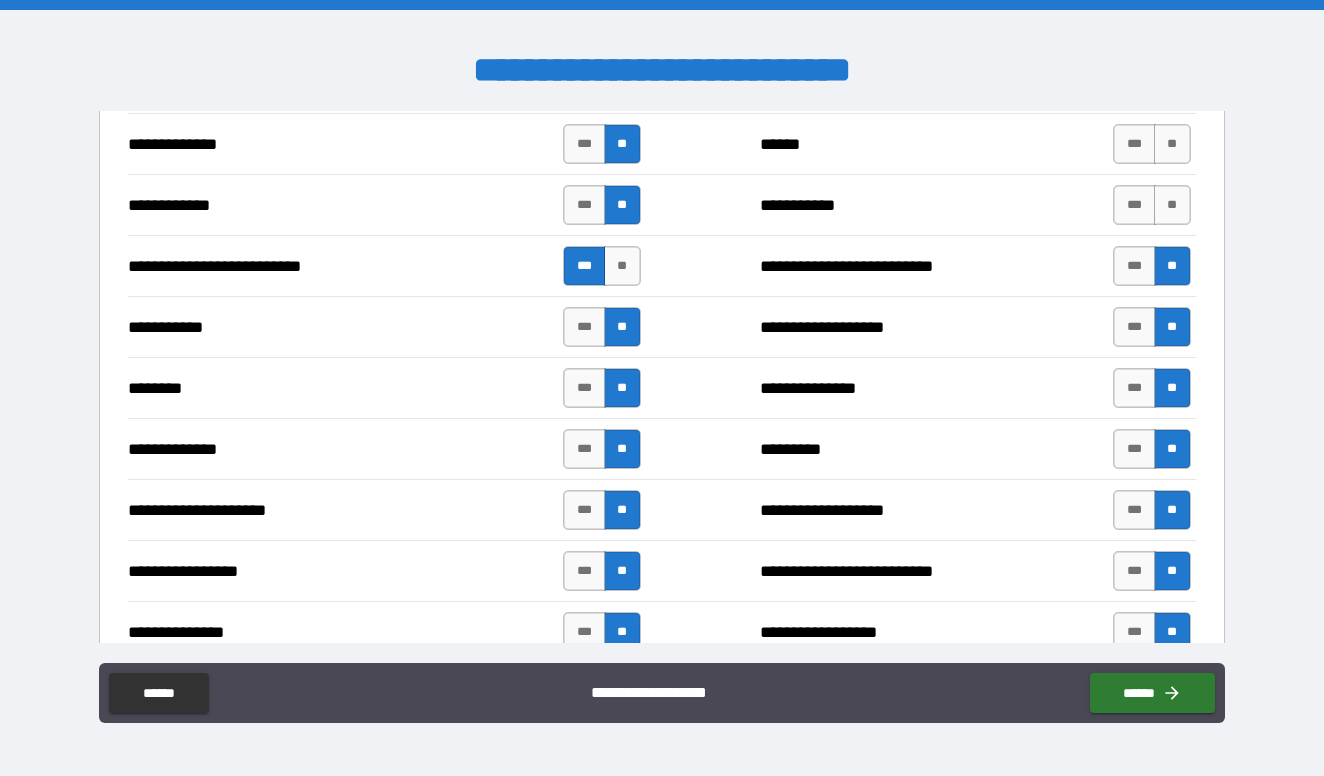 scroll, scrollTop: 2778, scrollLeft: 0, axis: vertical 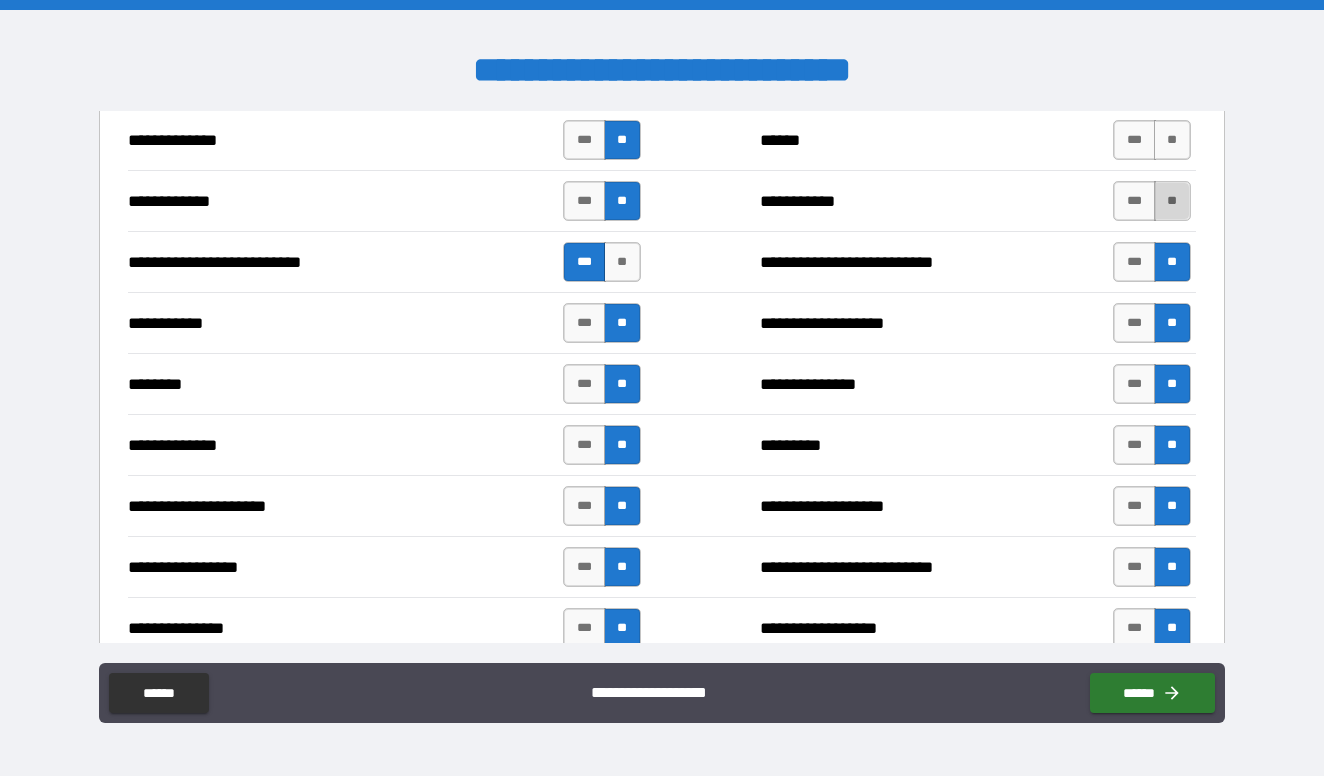 click on "**" at bounding box center [1172, 201] 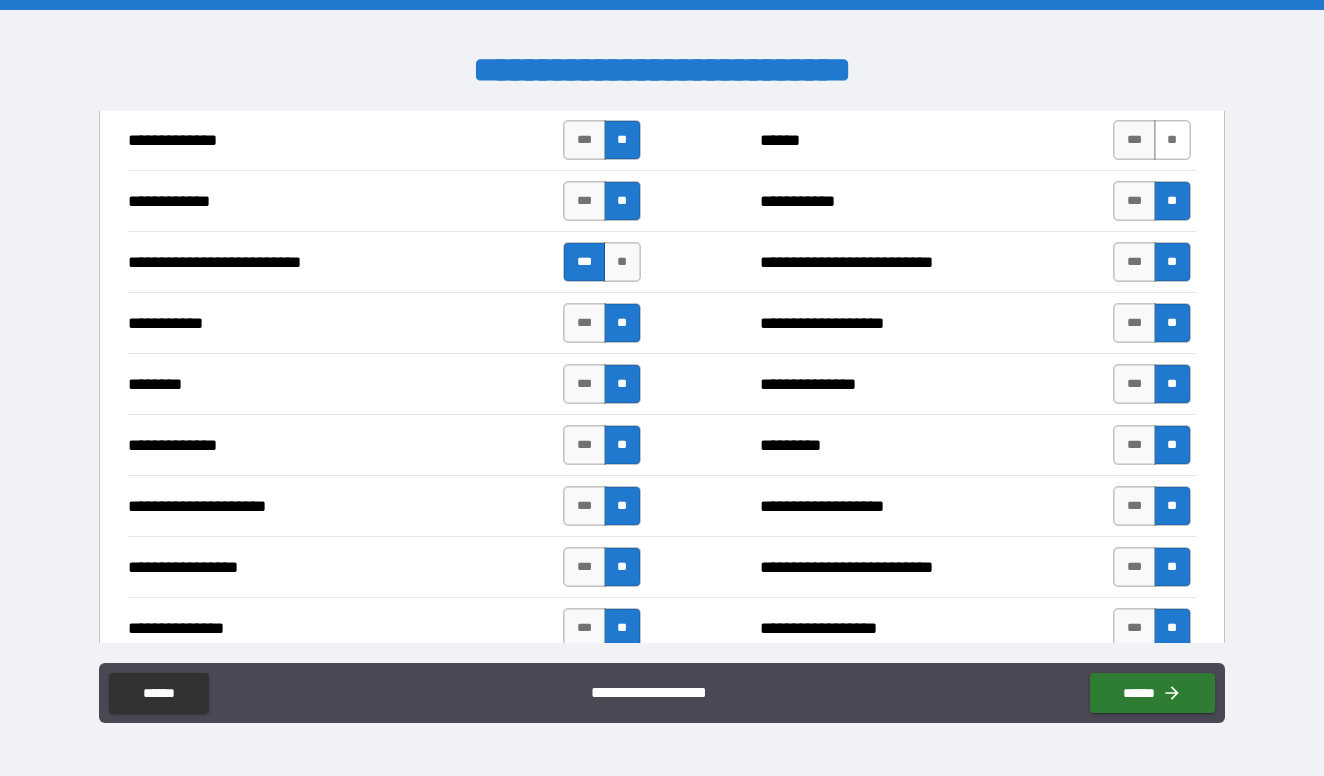 click on "**" at bounding box center [1172, 140] 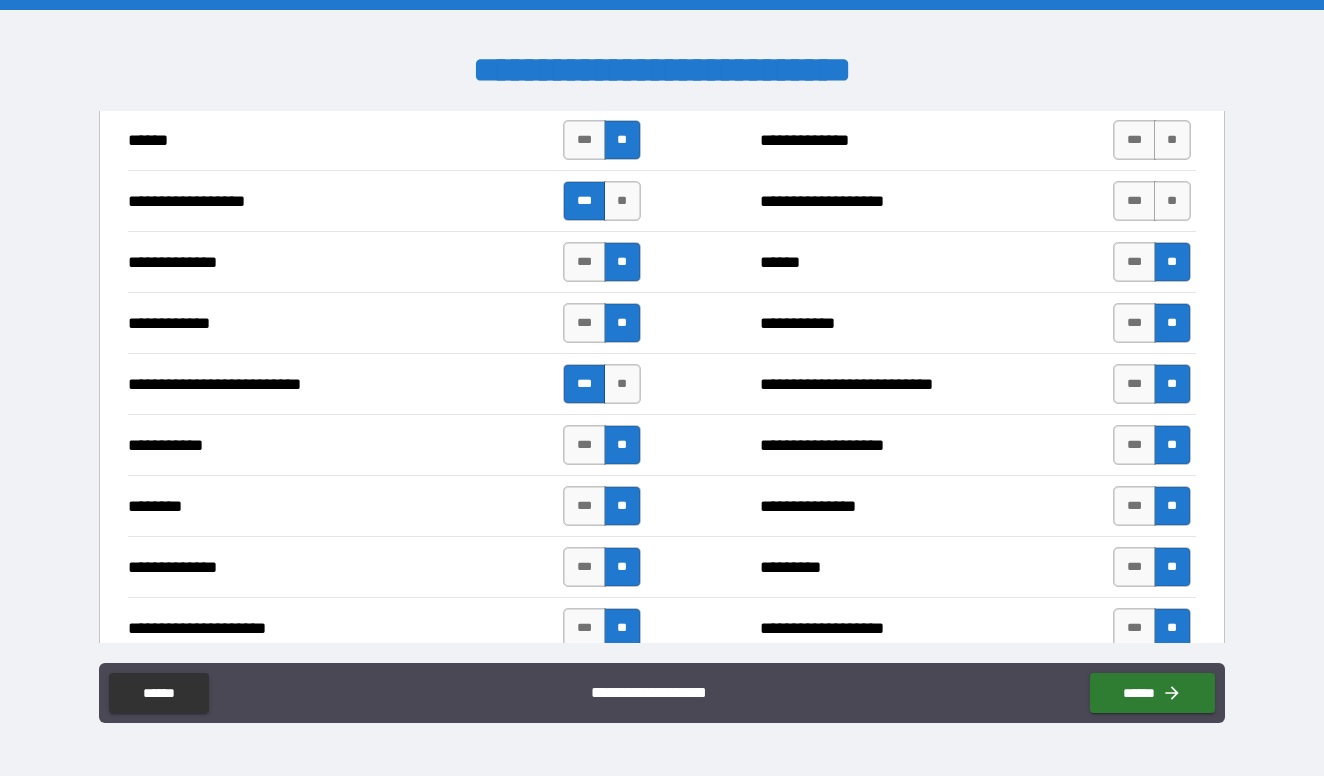 scroll, scrollTop: 2647, scrollLeft: 0, axis: vertical 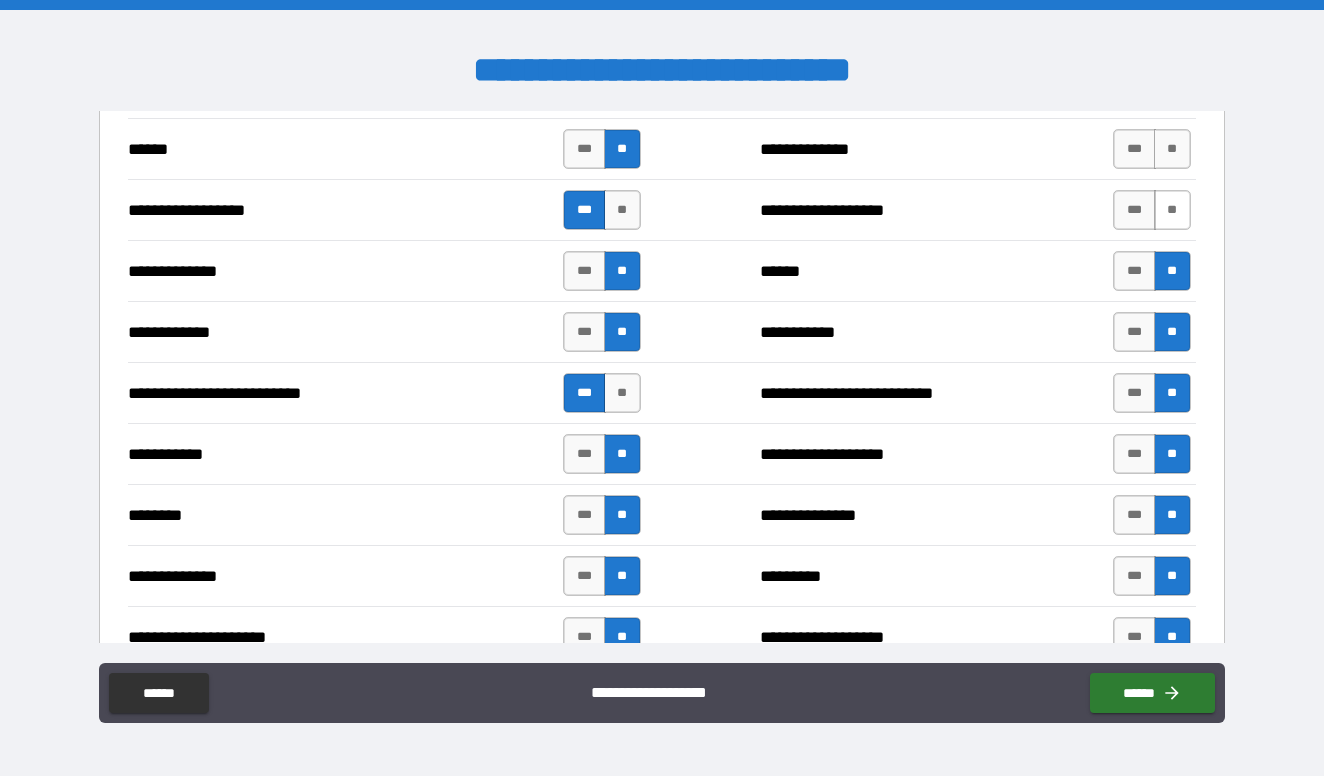 click on "**" at bounding box center [1172, 210] 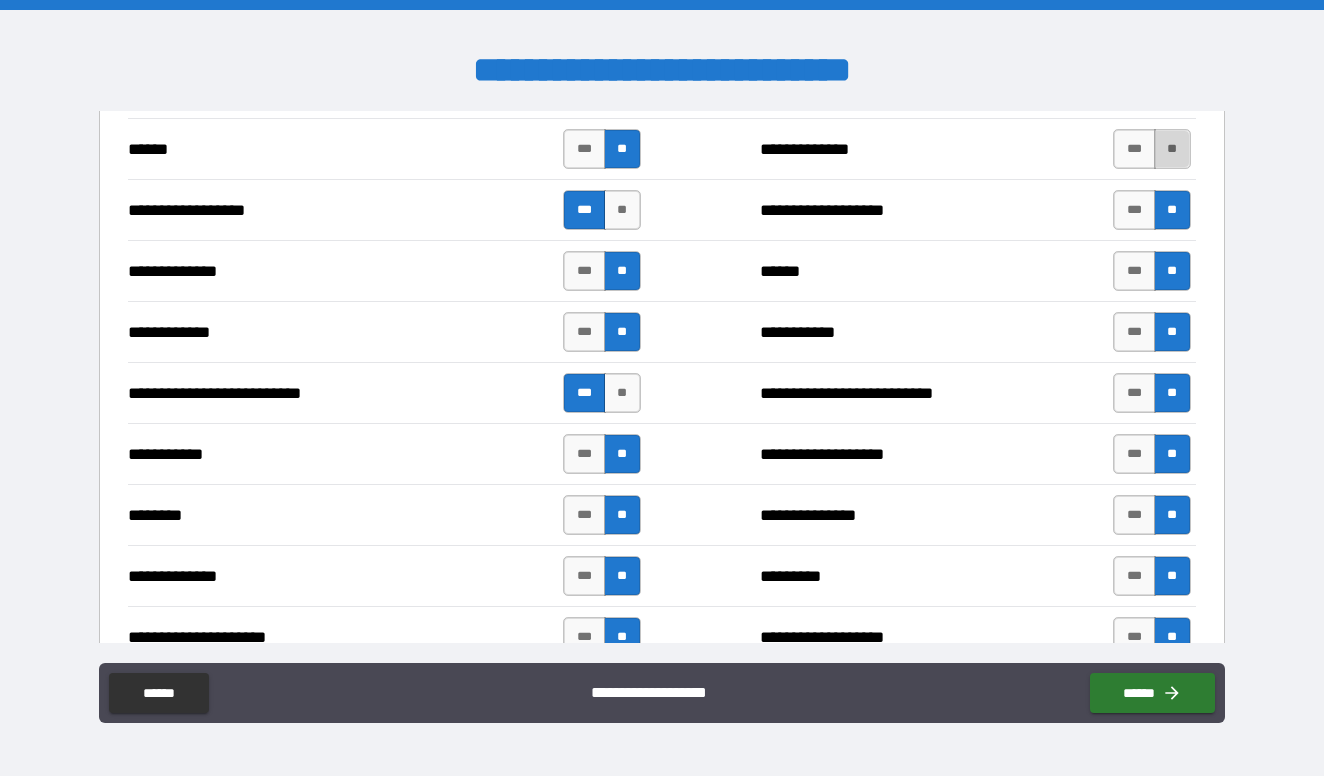 click on "**" at bounding box center [1172, 149] 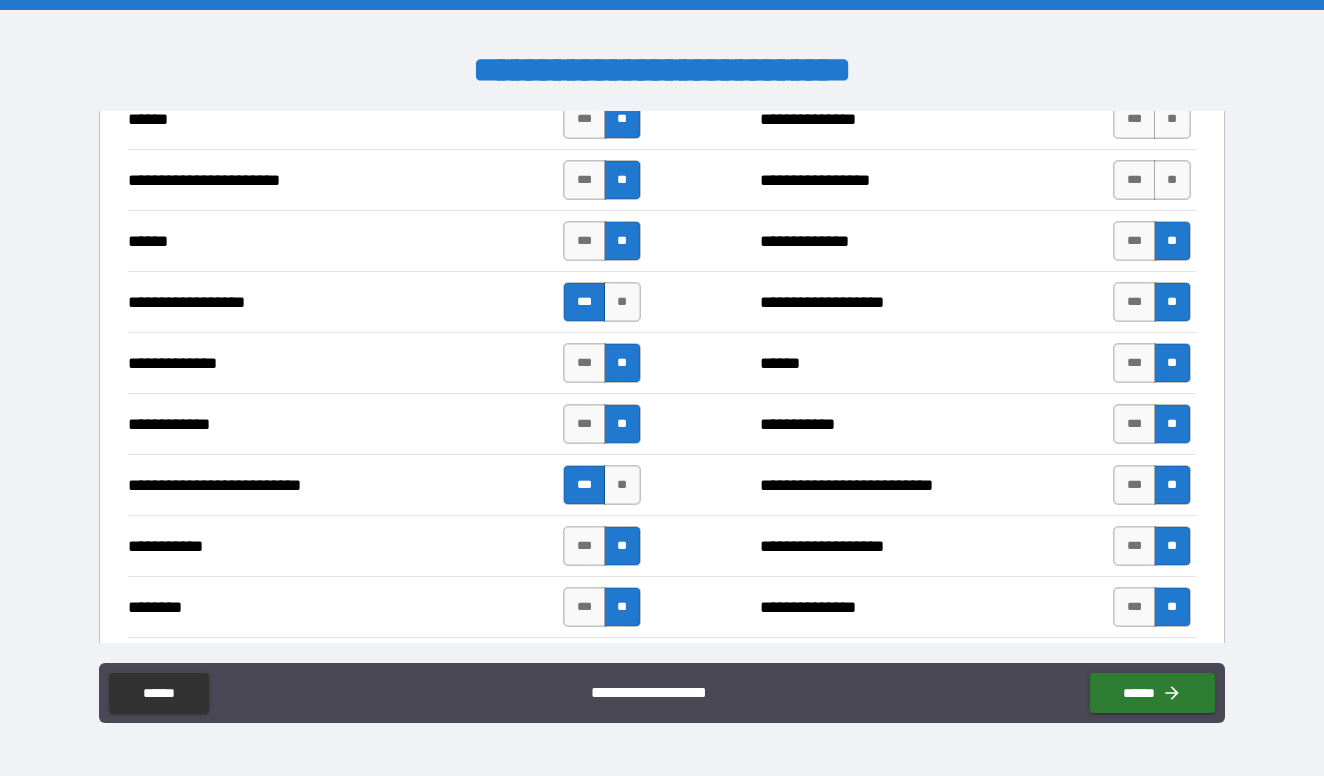 scroll, scrollTop: 2553, scrollLeft: 0, axis: vertical 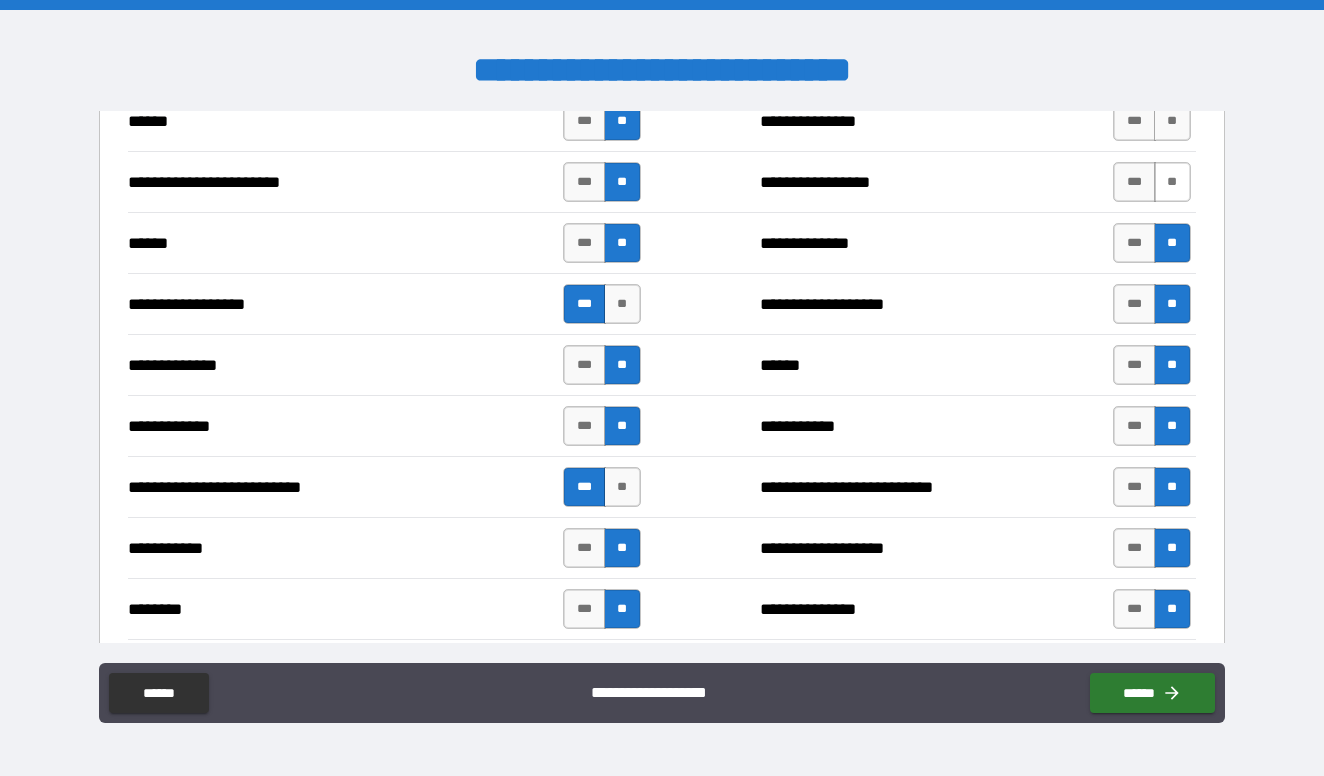 click on "**" at bounding box center (1172, 182) 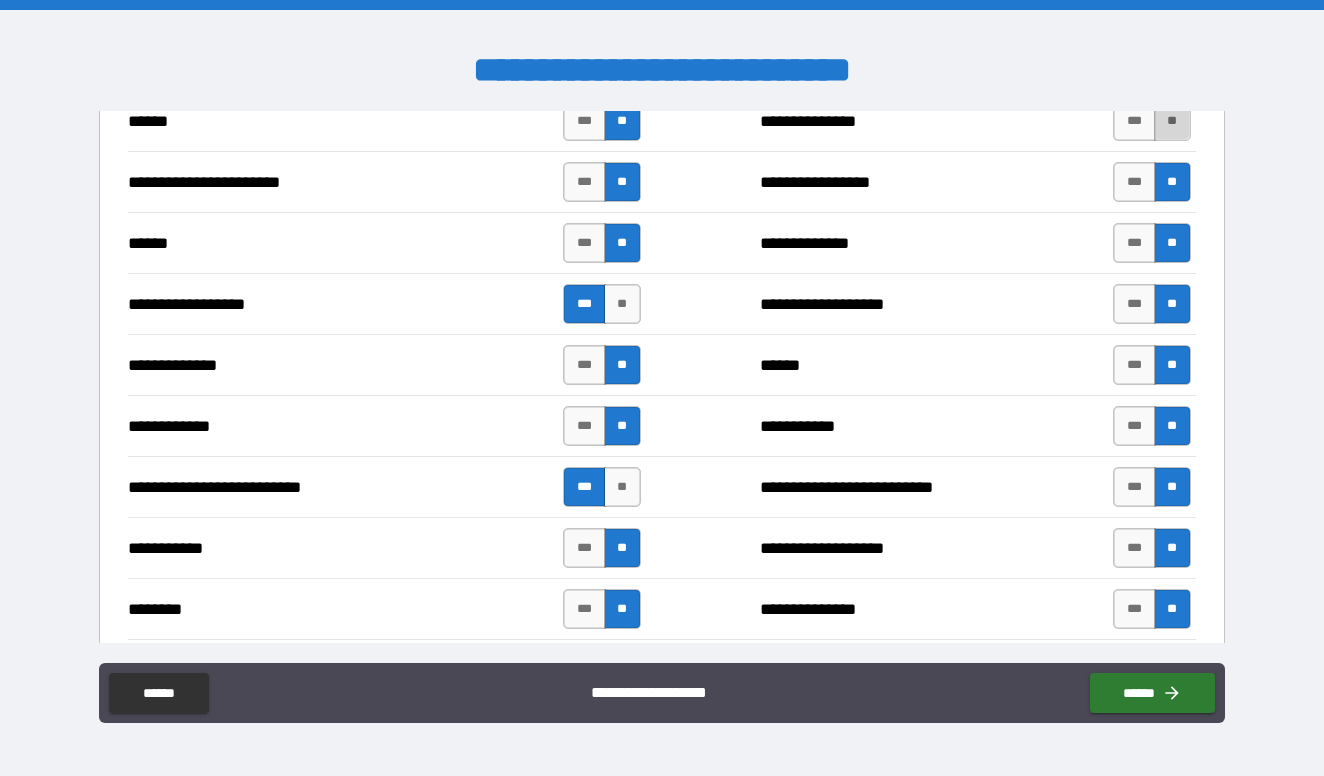 click on "**" at bounding box center (1172, 121) 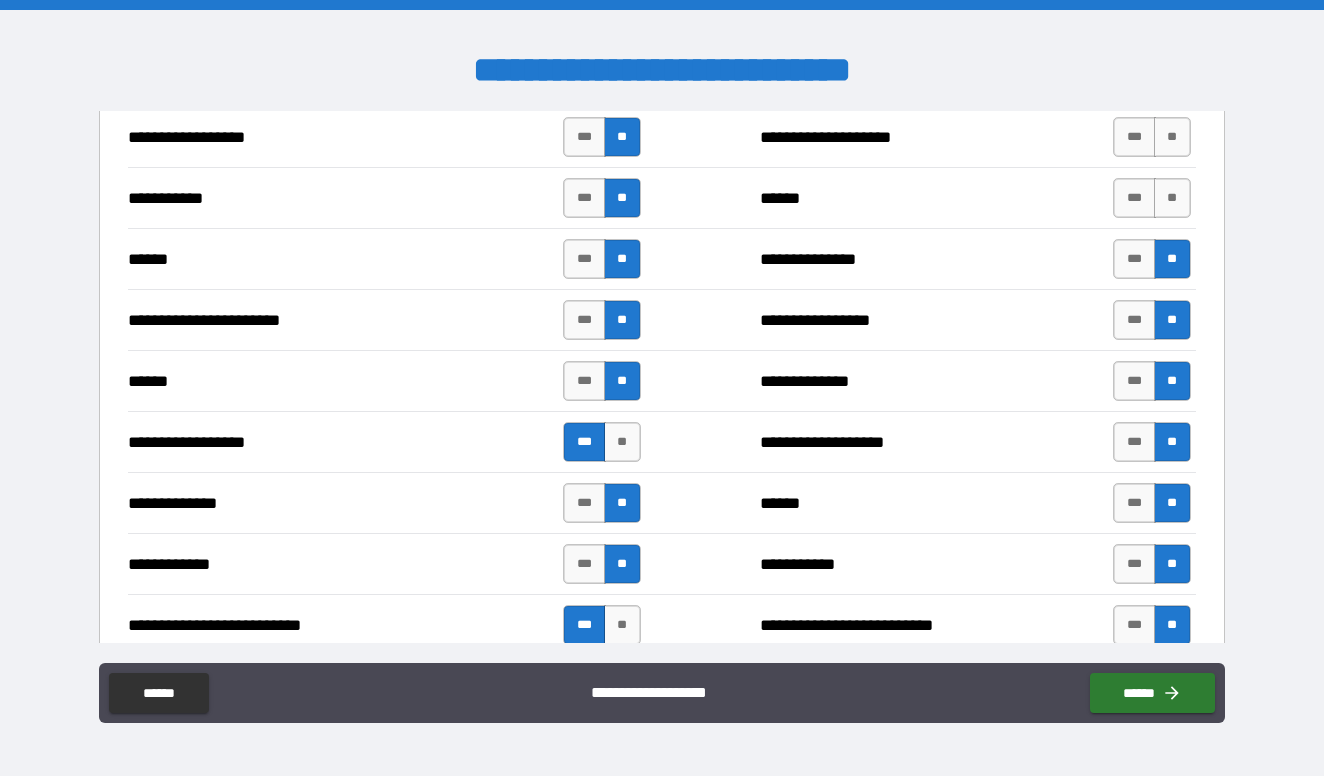 scroll, scrollTop: 2408, scrollLeft: 0, axis: vertical 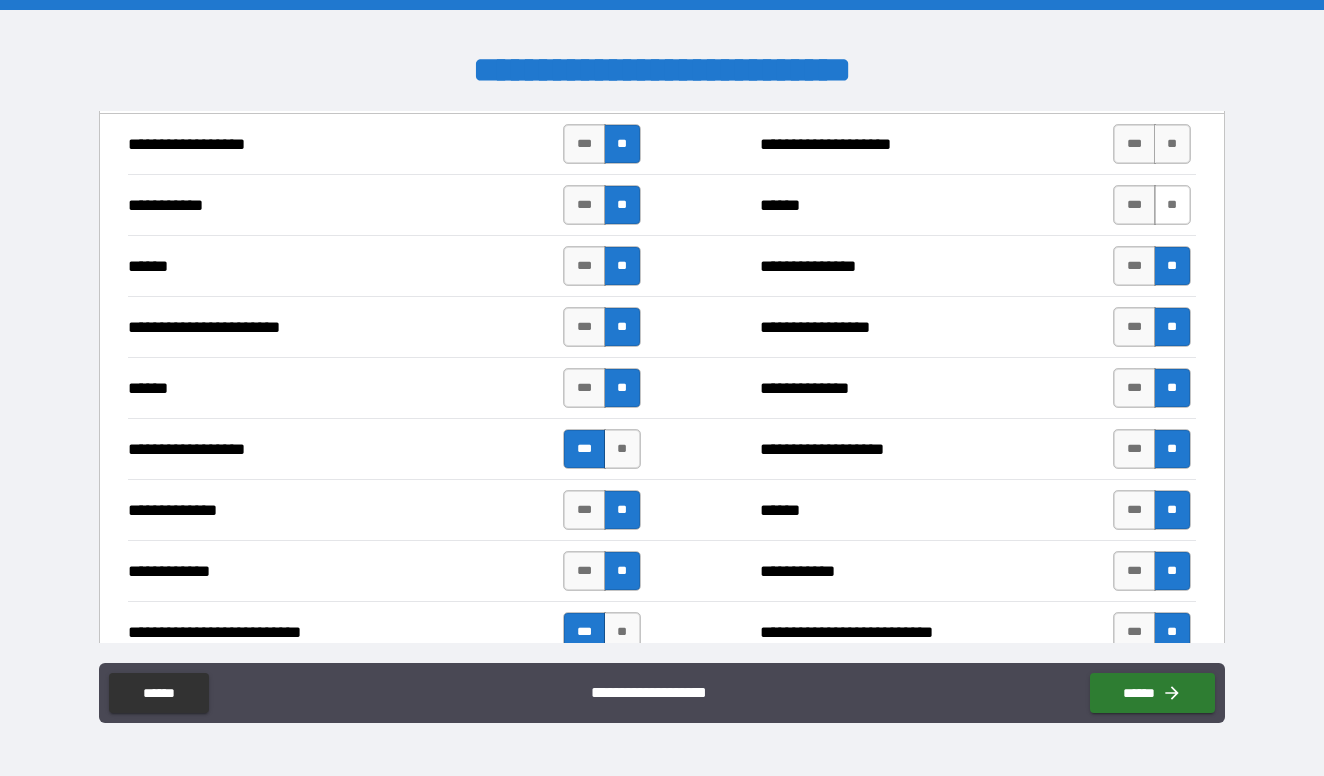 click on "**" at bounding box center (1172, 205) 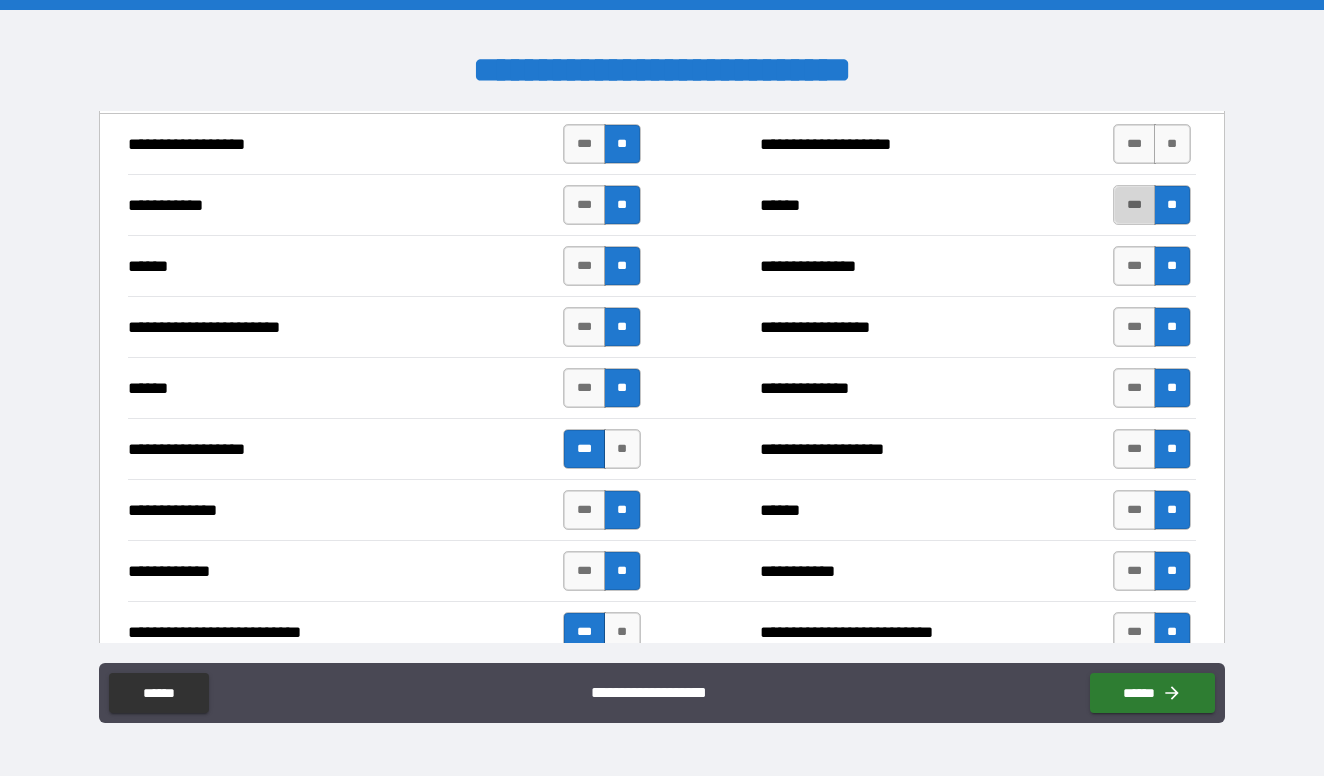 click on "***" at bounding box center (1134, 205) 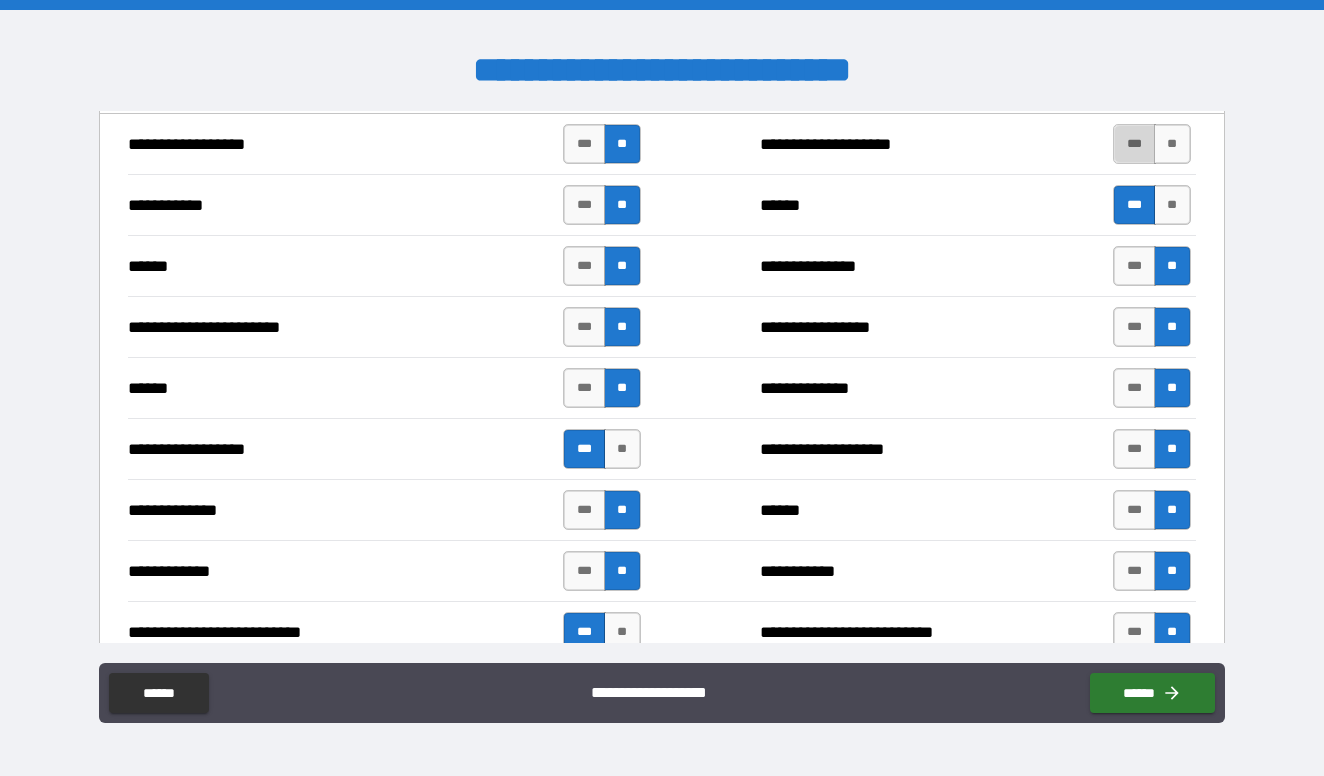 click on "***" at bounding box center [1134, 144] 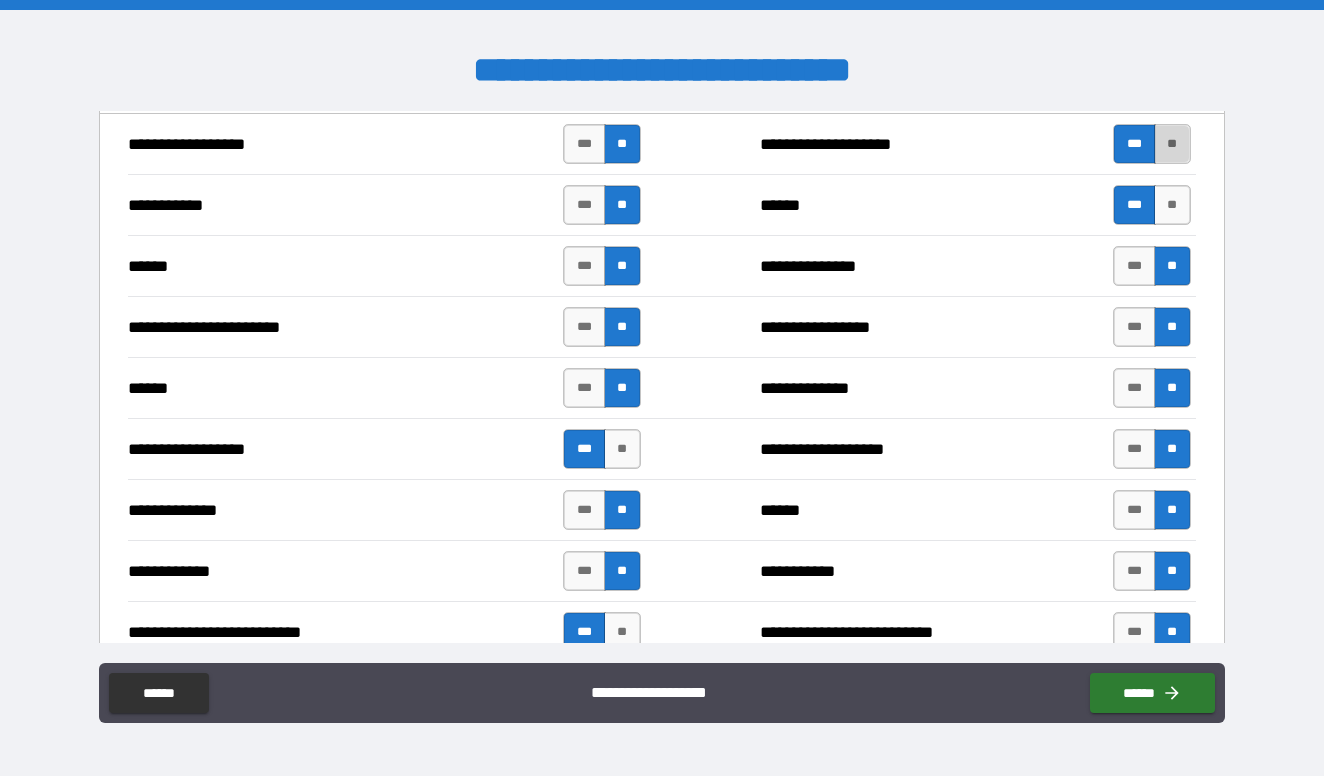 click on "**" at bounding box center [1172, 144] 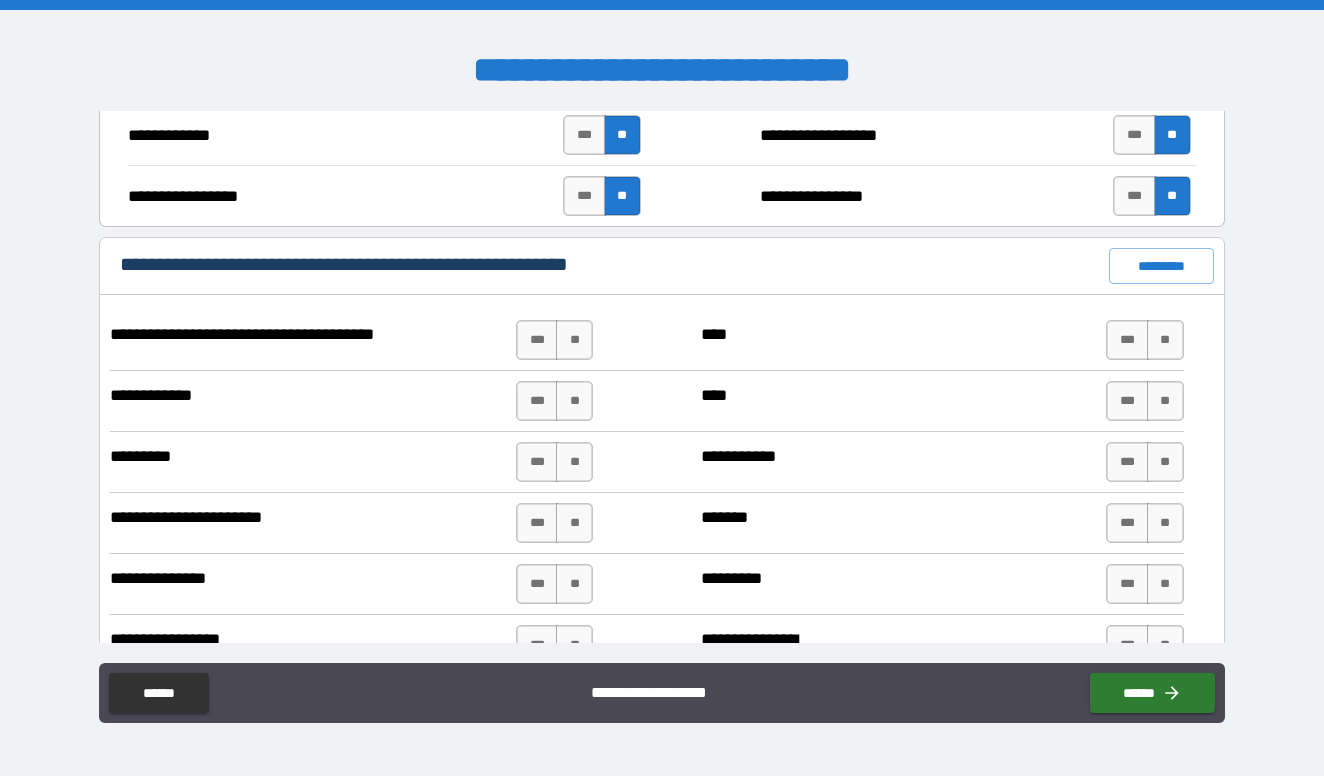 scroll, scrollTop: 4616, scrollLeft: 0, axis: vertical 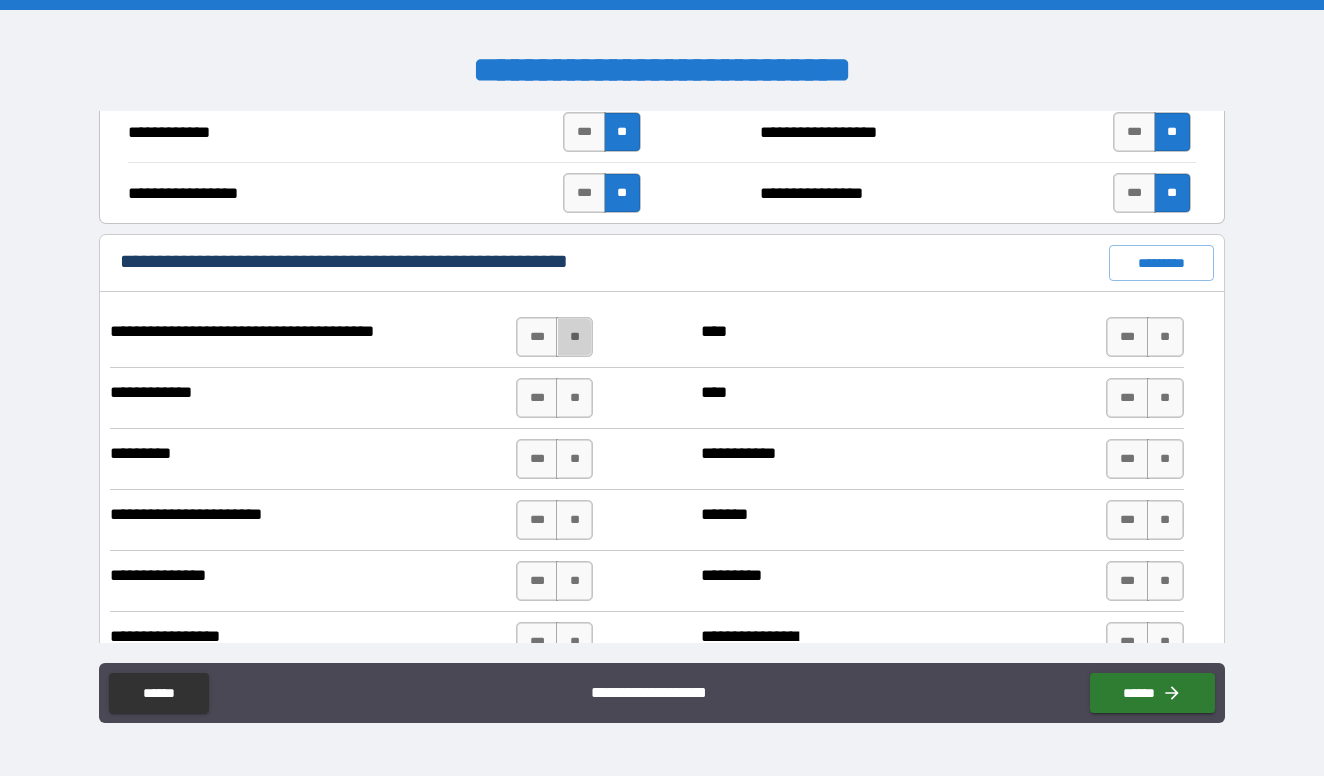 drag, startPoint x: 567, startPoint y: 341, endPoint x: 568, endPoint y: 358, distance: 17.029387 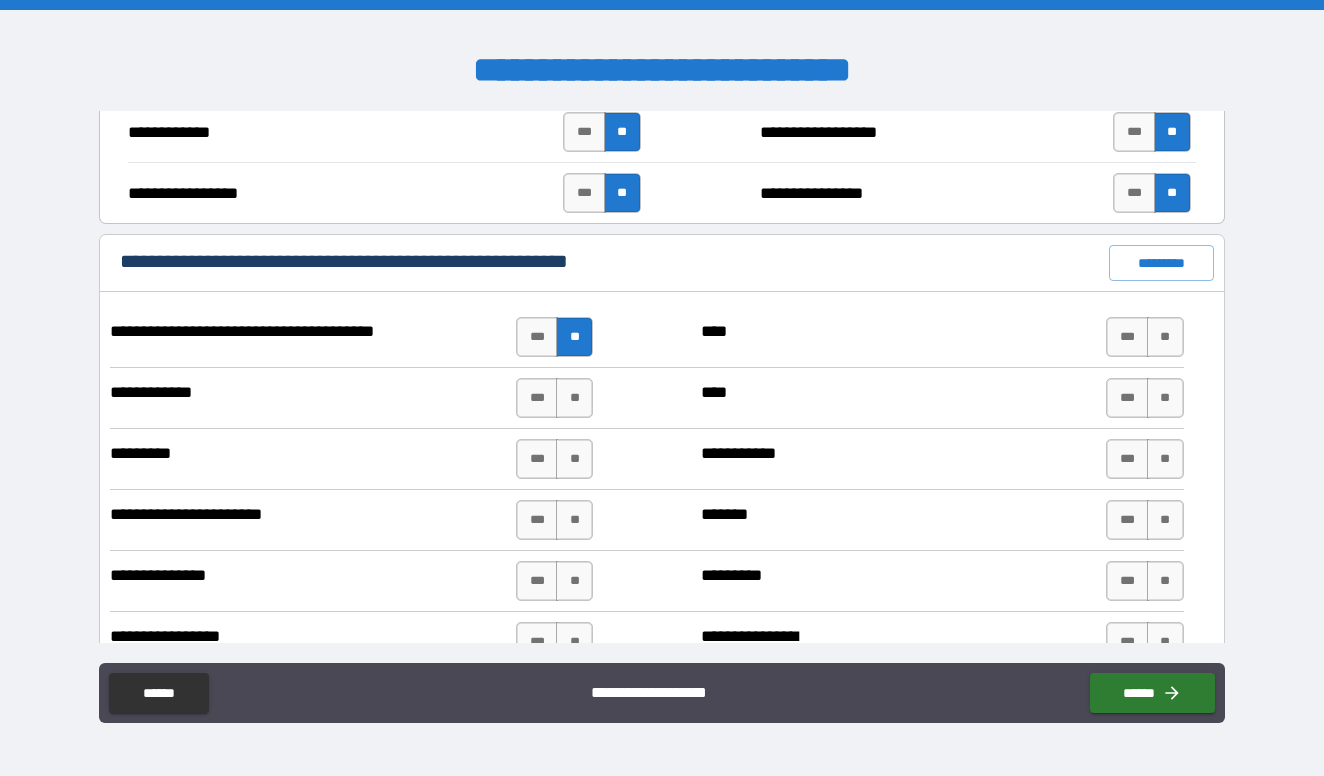 click on "**********" at bounding box center [646, 337] 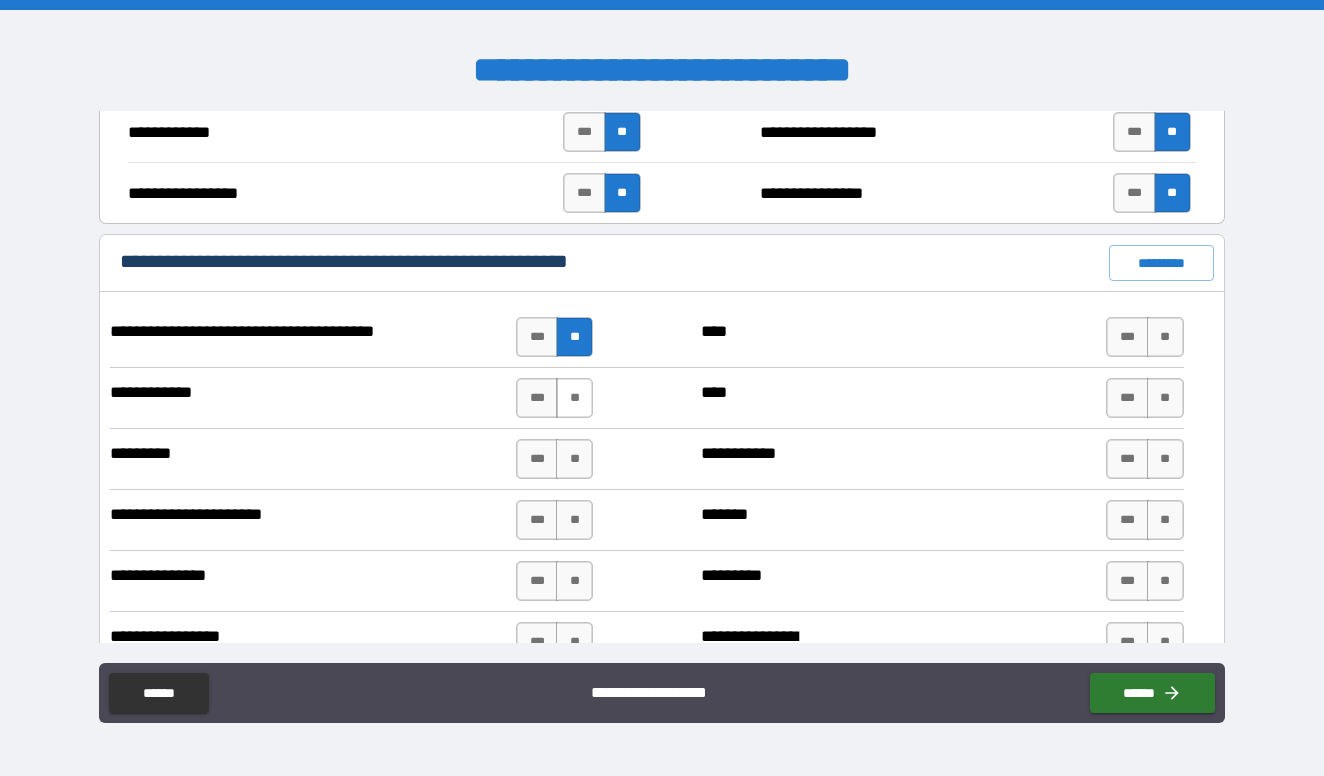 click on "**" at bounding box center [574, 398] 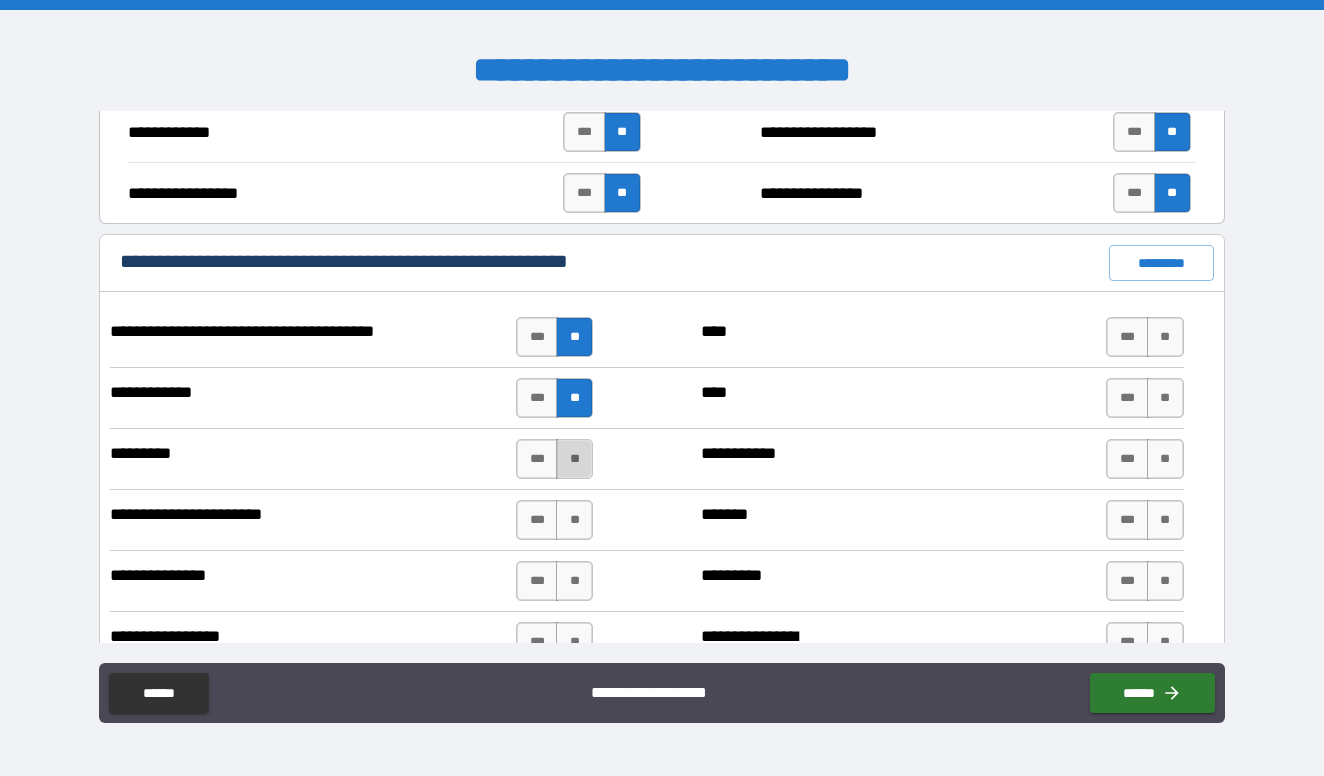 click on "**" at bounding box center (574, 459) 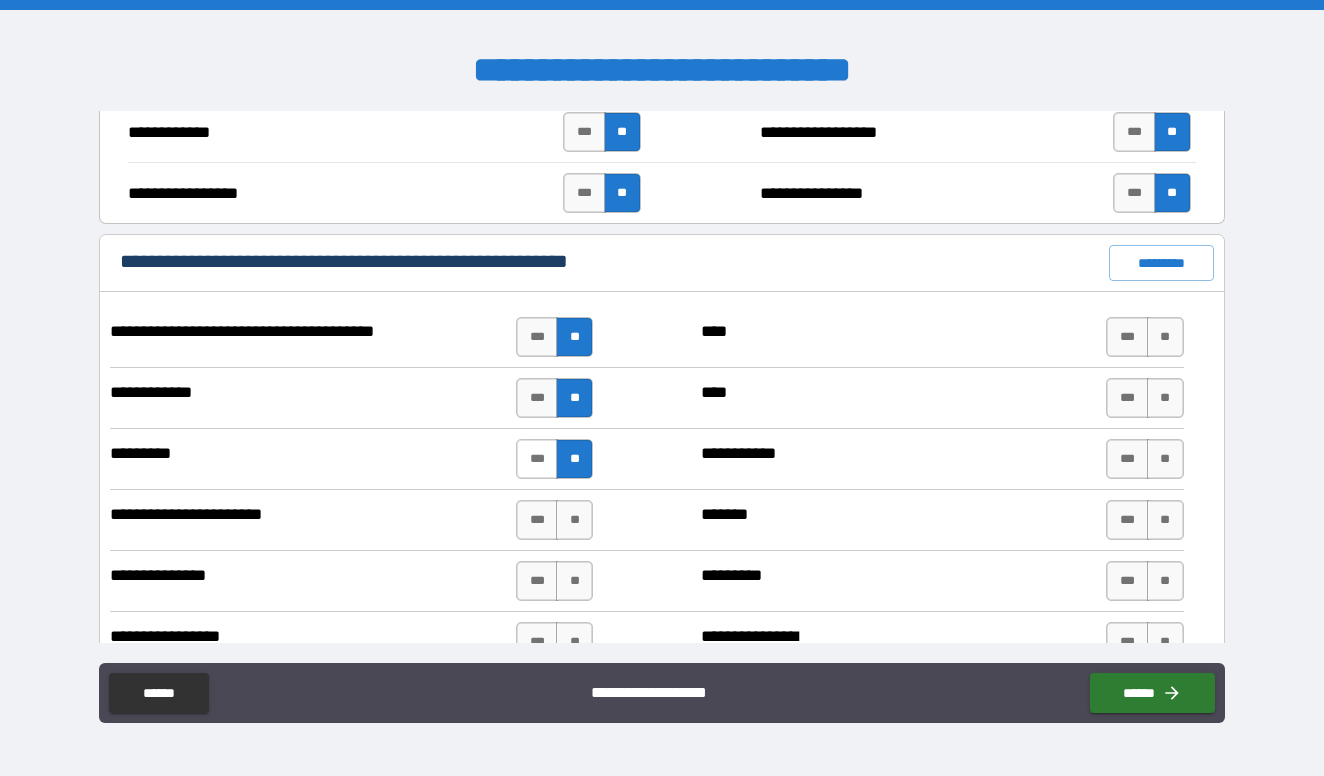 click on "***" at bounding box center (537, 459) 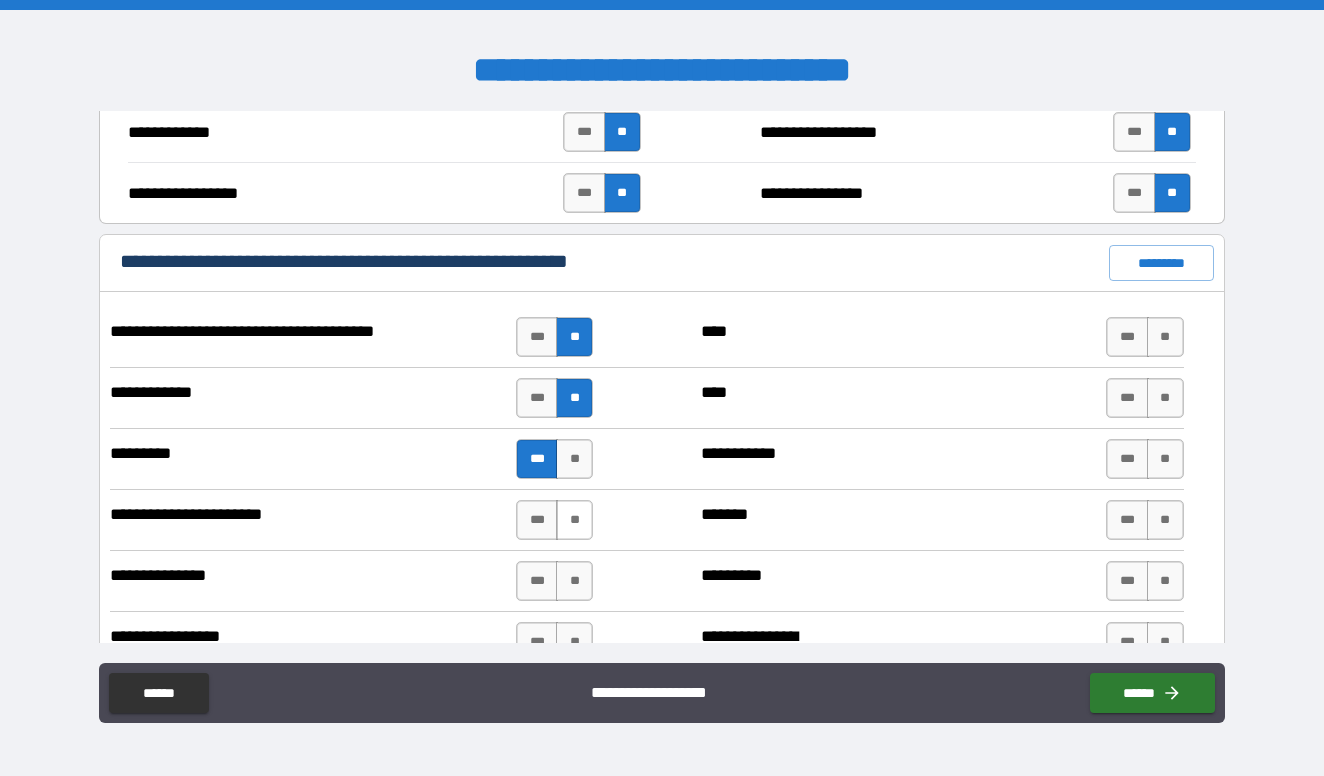 click on "**" at bounding box center (574, 520) 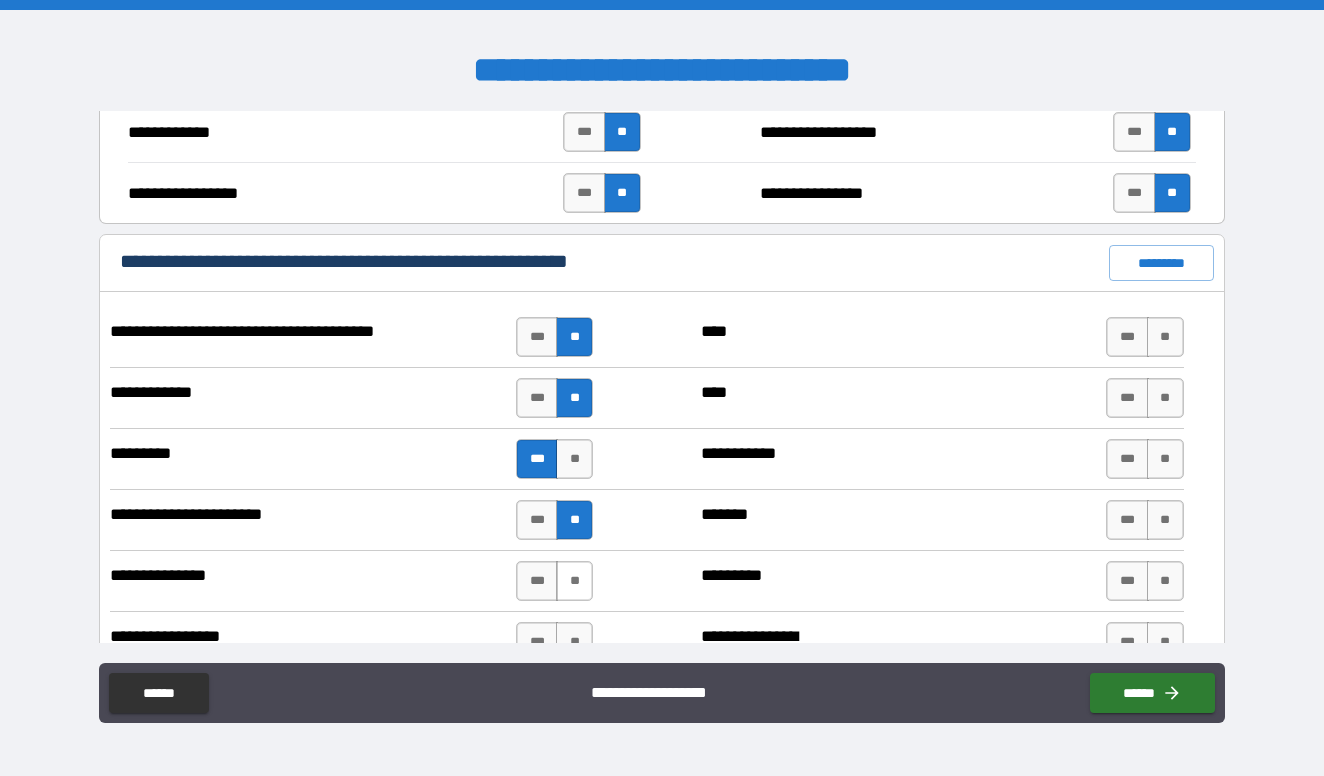 click on "**" at bounding box center (574, 581) 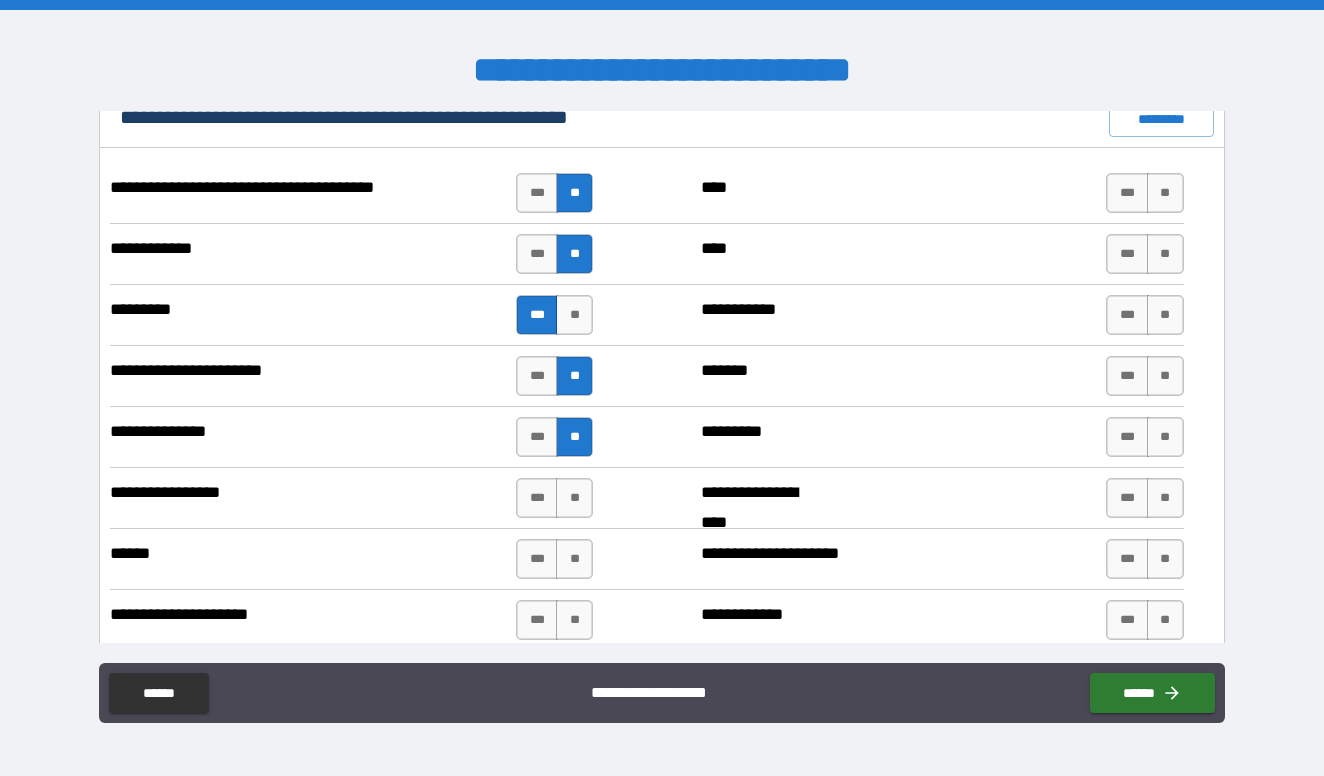 scroll, scrollTop: 4763, scrollLeft: 0, axis: vertical 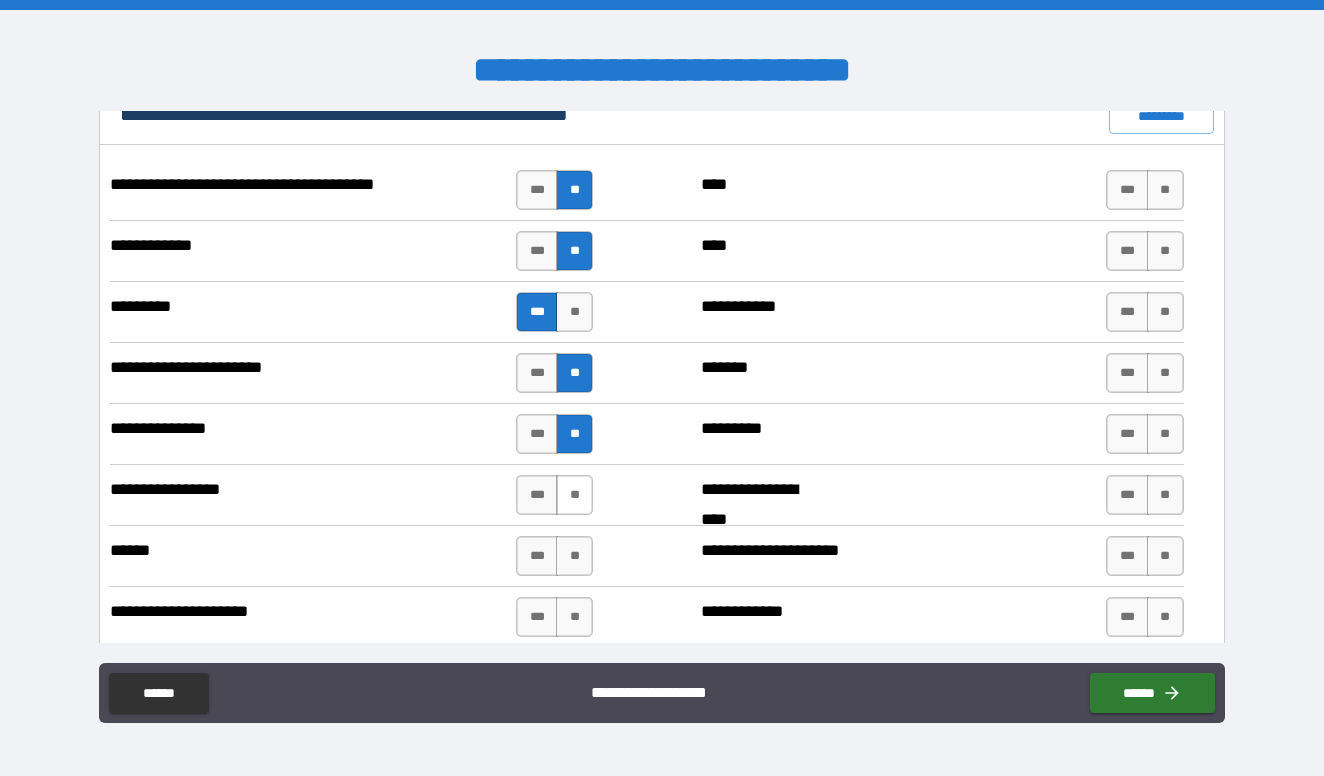 click on "**" at bounding box center [574, 495] 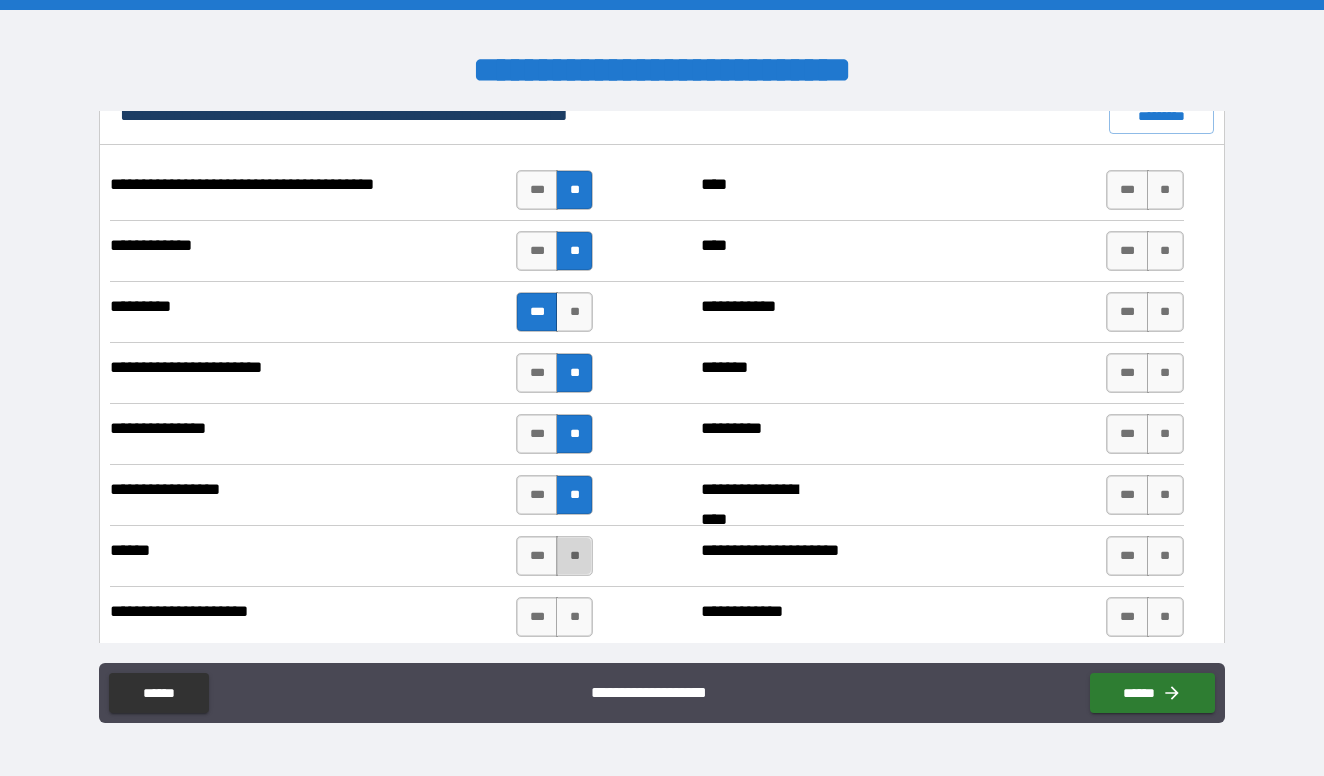 click on "**" at bounding box center (574, 556) 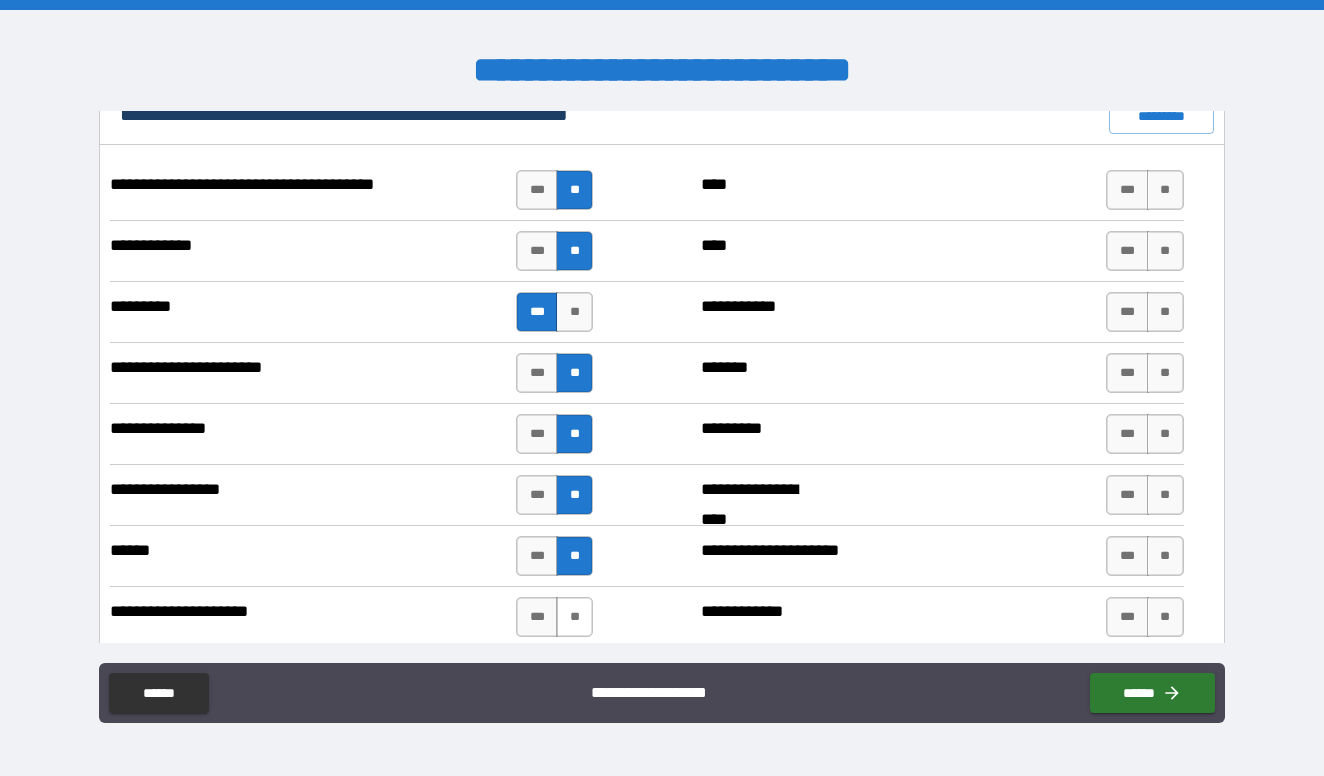 click on "**" at bounding box center [574, 617] 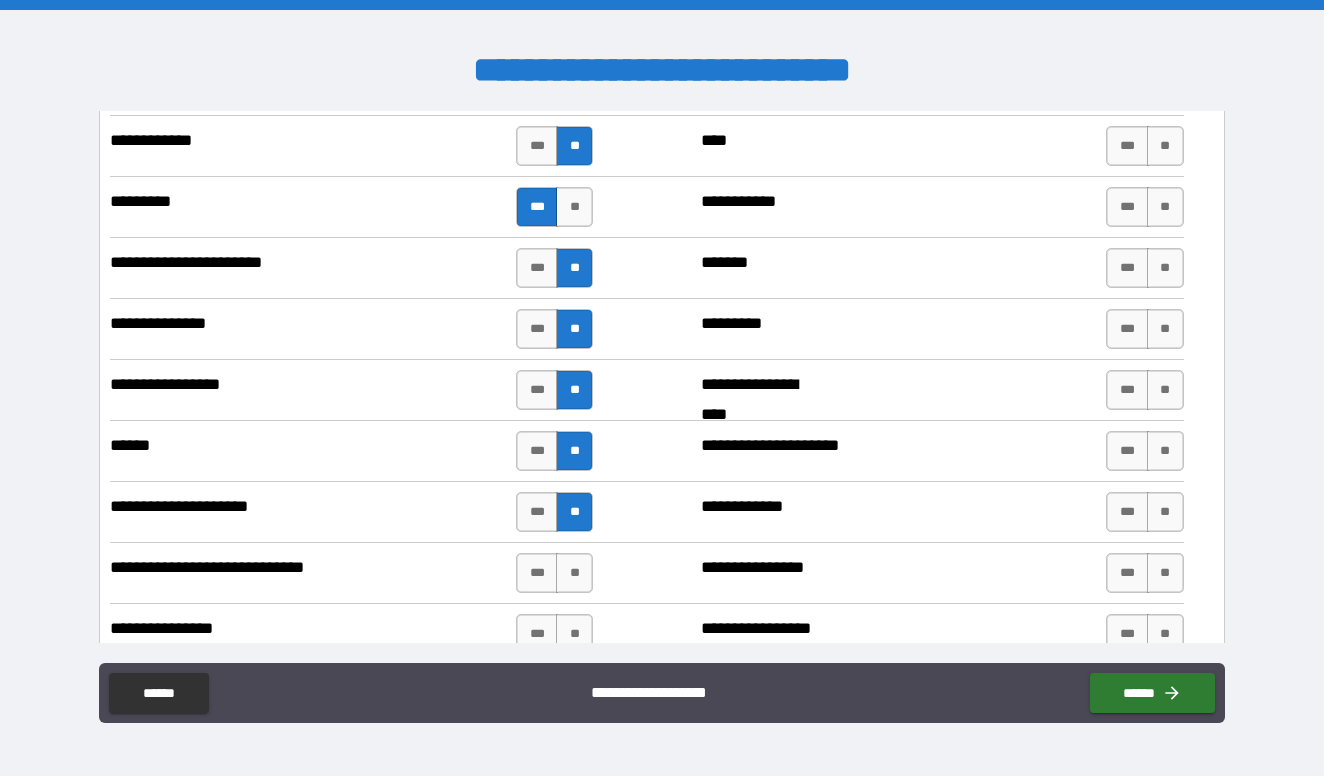 scroll, scrollTop: 4908, scrollLeft: 0, axis: vertical 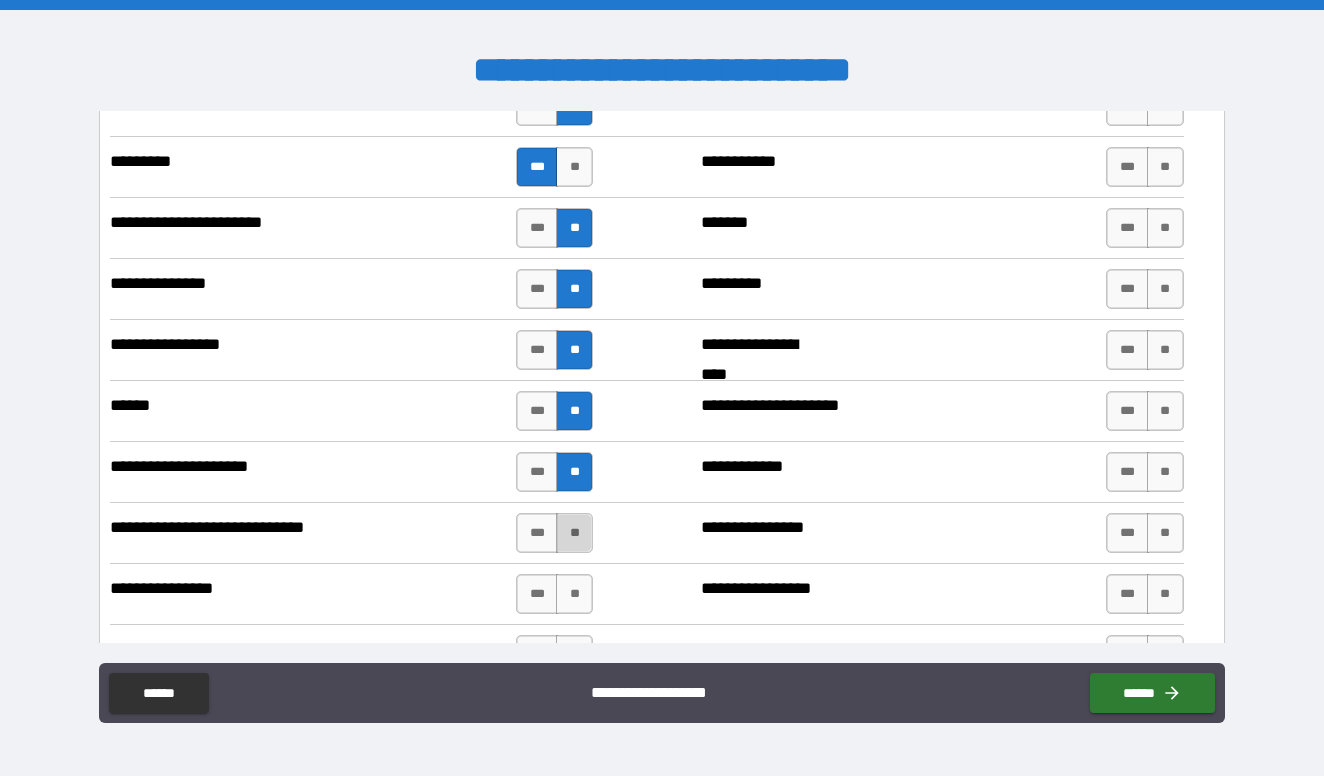 click on "**" at bounding box center [574, 533] 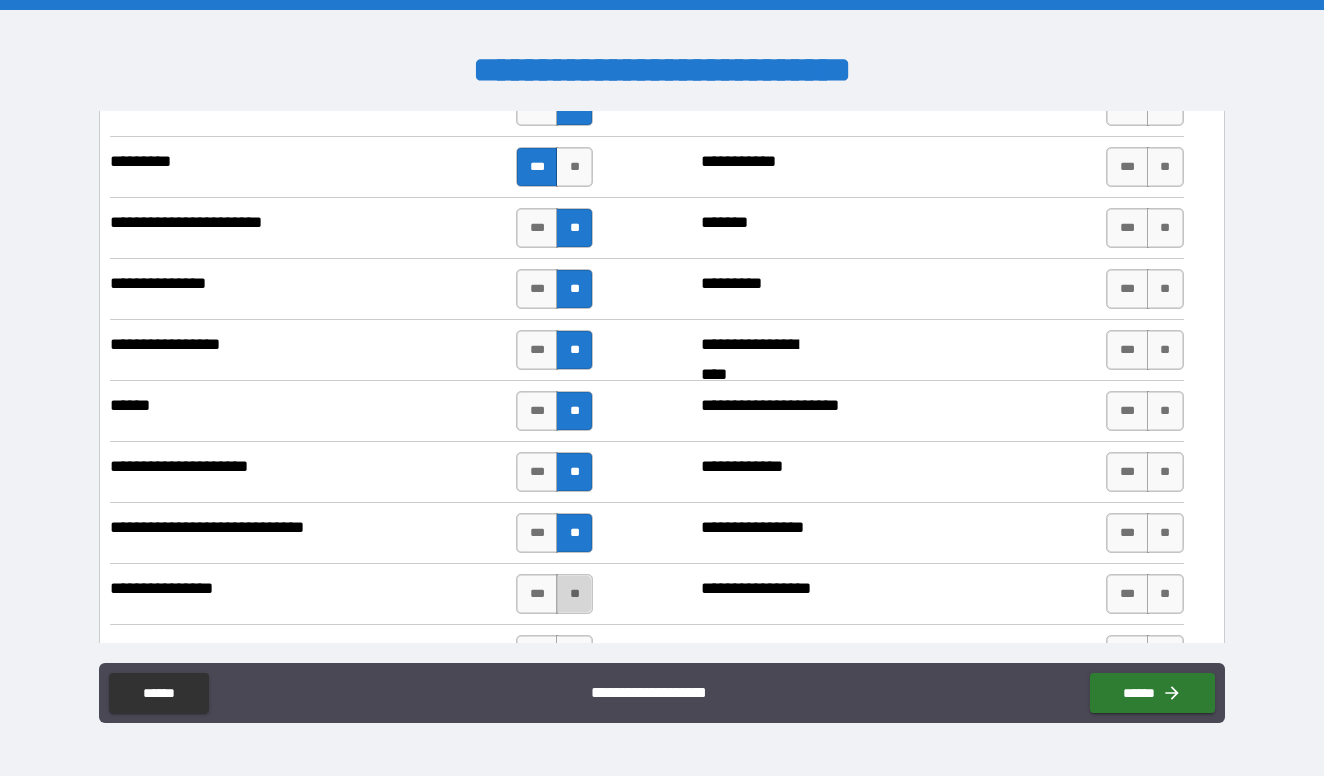 click on "**" at bounding box center [574, 594] 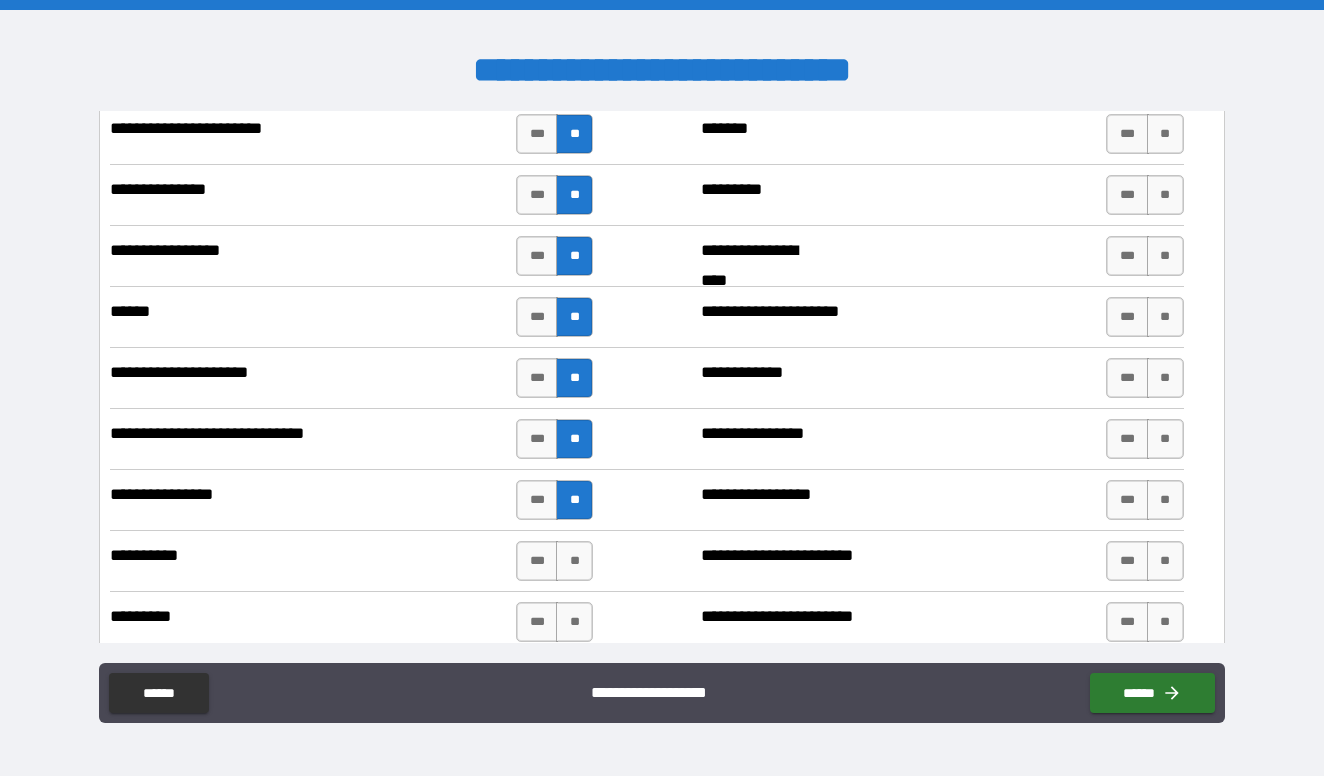 scroll, scrollTop: 5010, scrollLeft: 0, axis: vertical 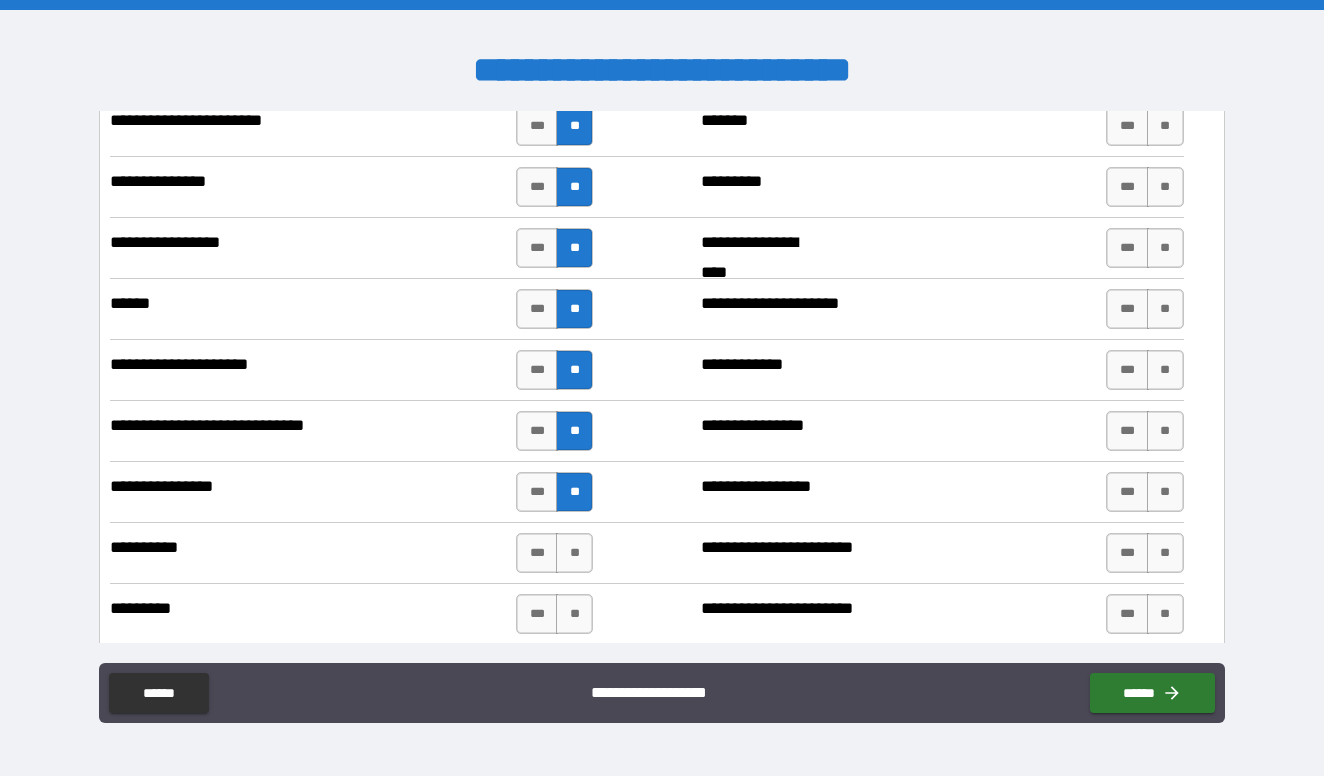 click on "**********" at bounding box center [646, 553] 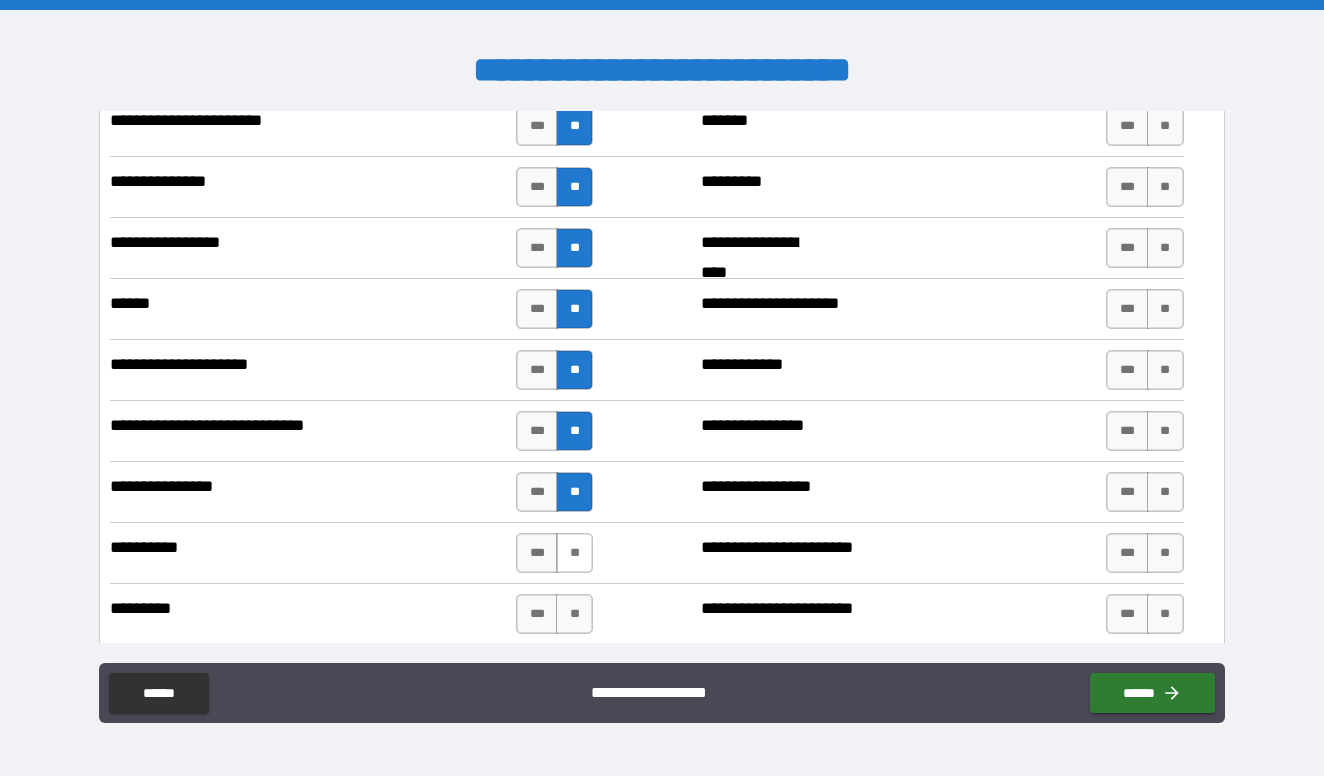 click on "**" at bounding box center (574, 553) 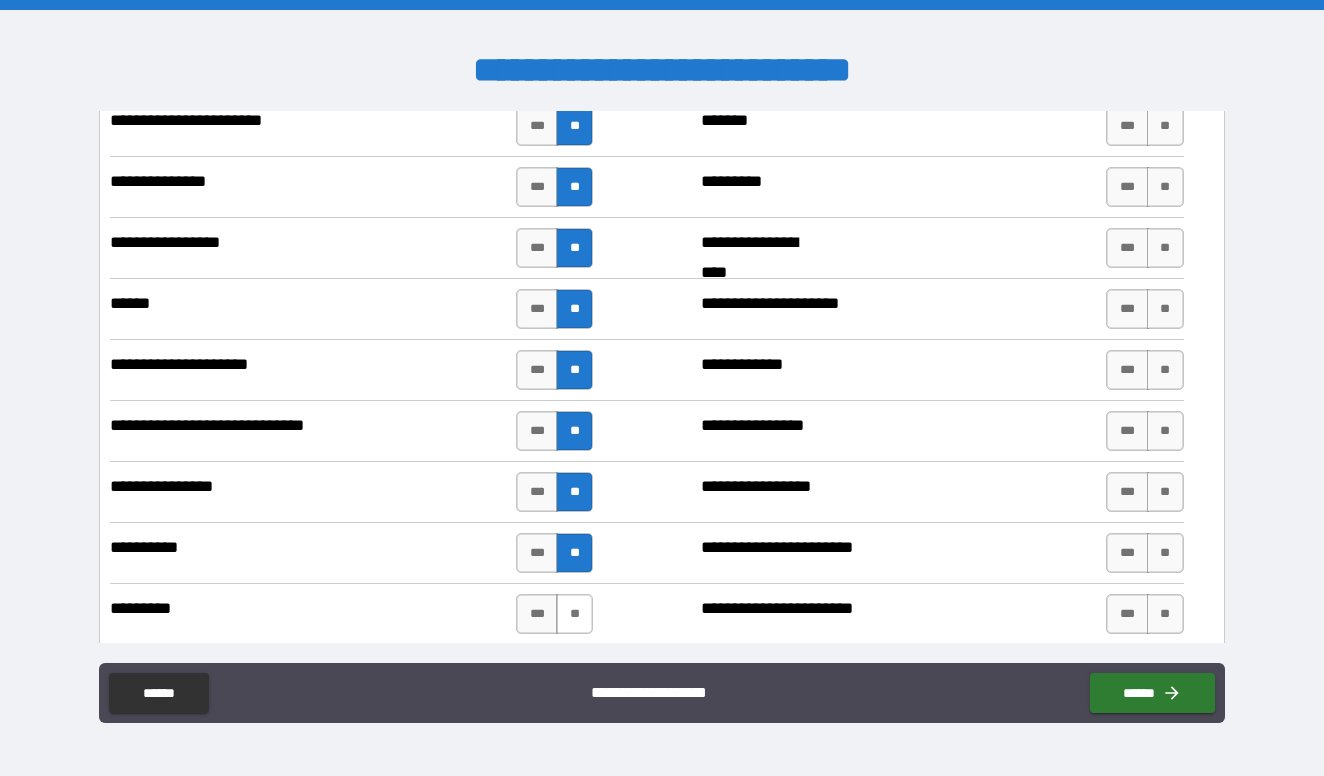 click on "**" at bounding box center [574, 614] 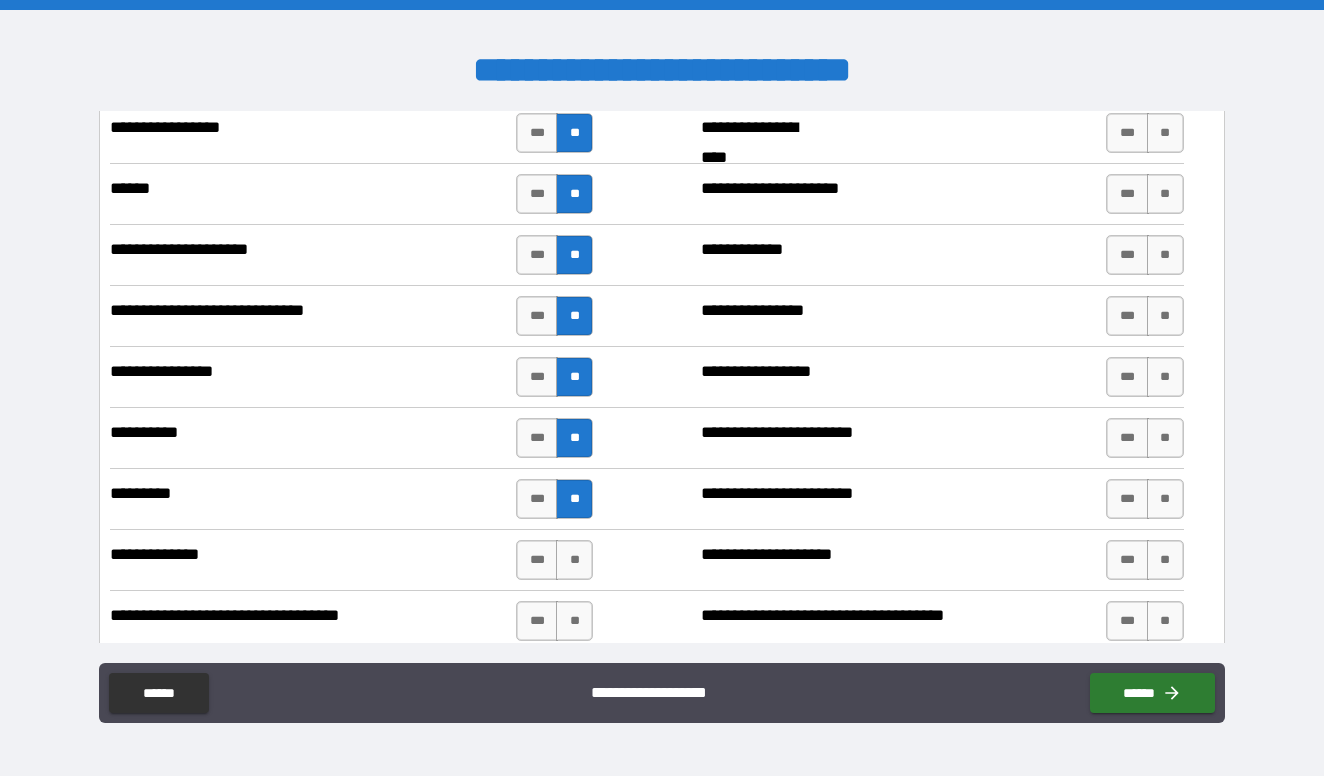 scroll, scrollTop: 5135, scrollLeft: 0, axis: vertical 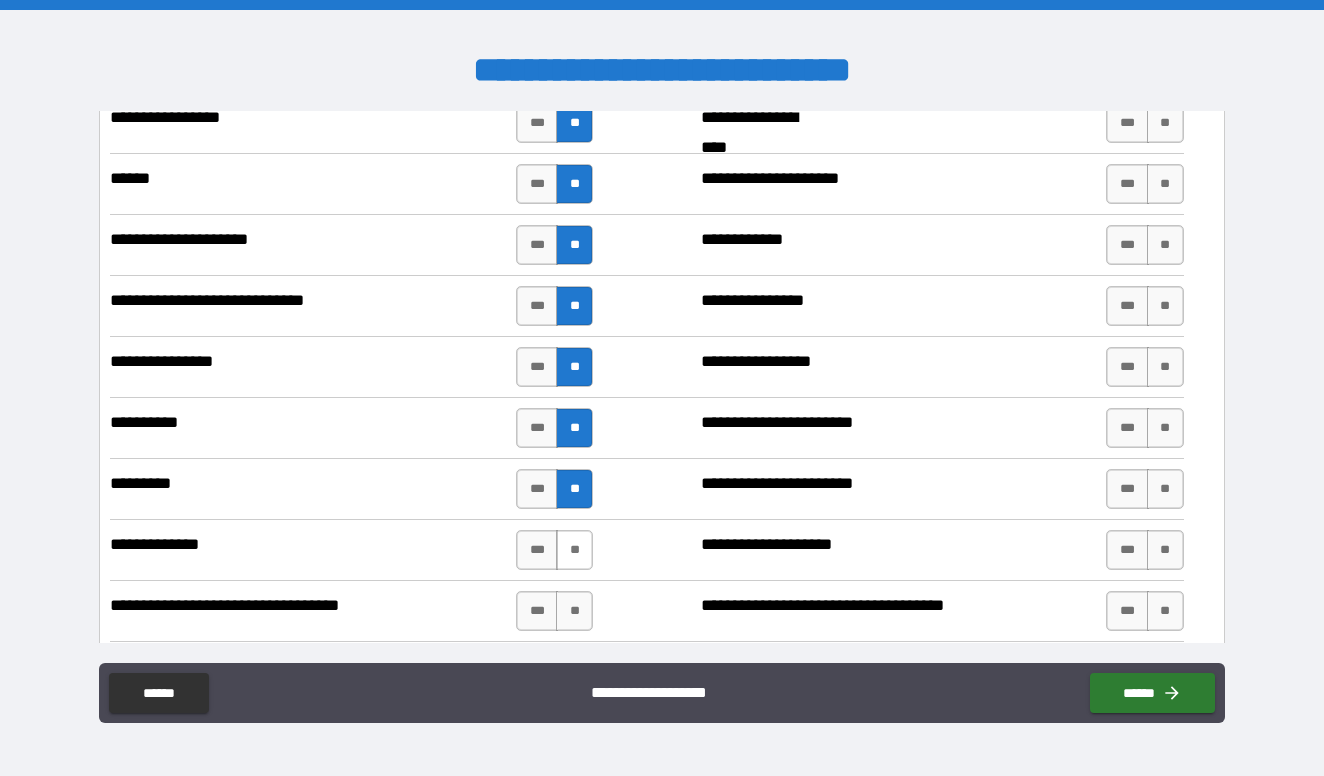click on "**" at bounding box center (574, 550) 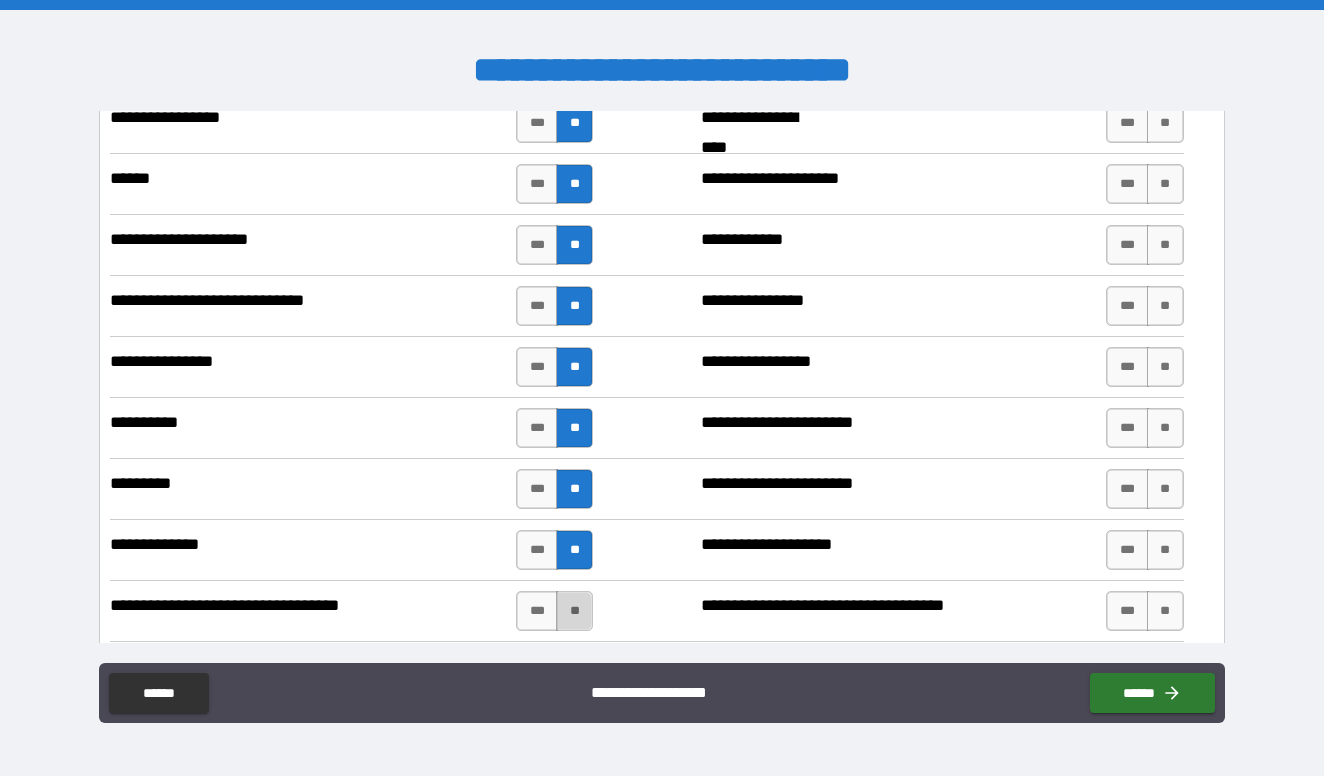 click on "**" at bounding box center (574, 611) 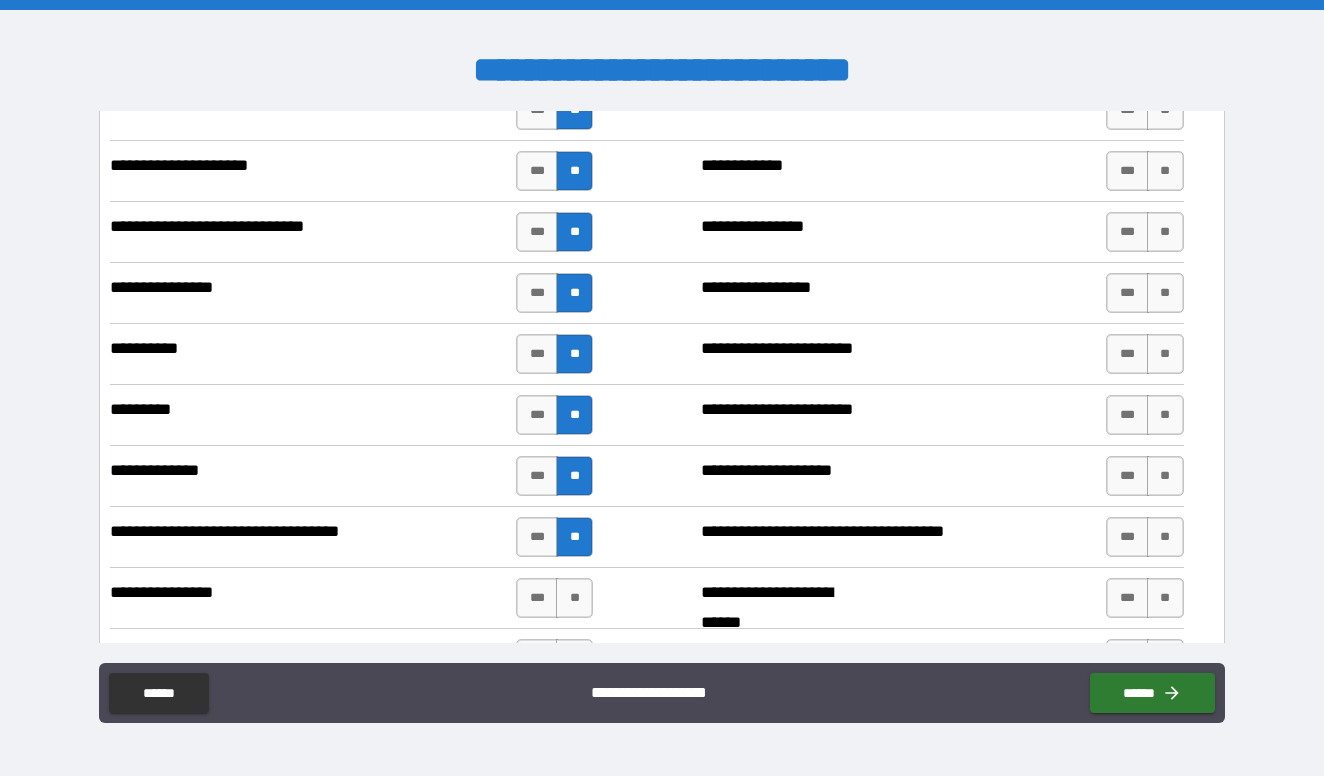 scroll, scrollTop: 5228, scrollLeft: 0, axis: vertical 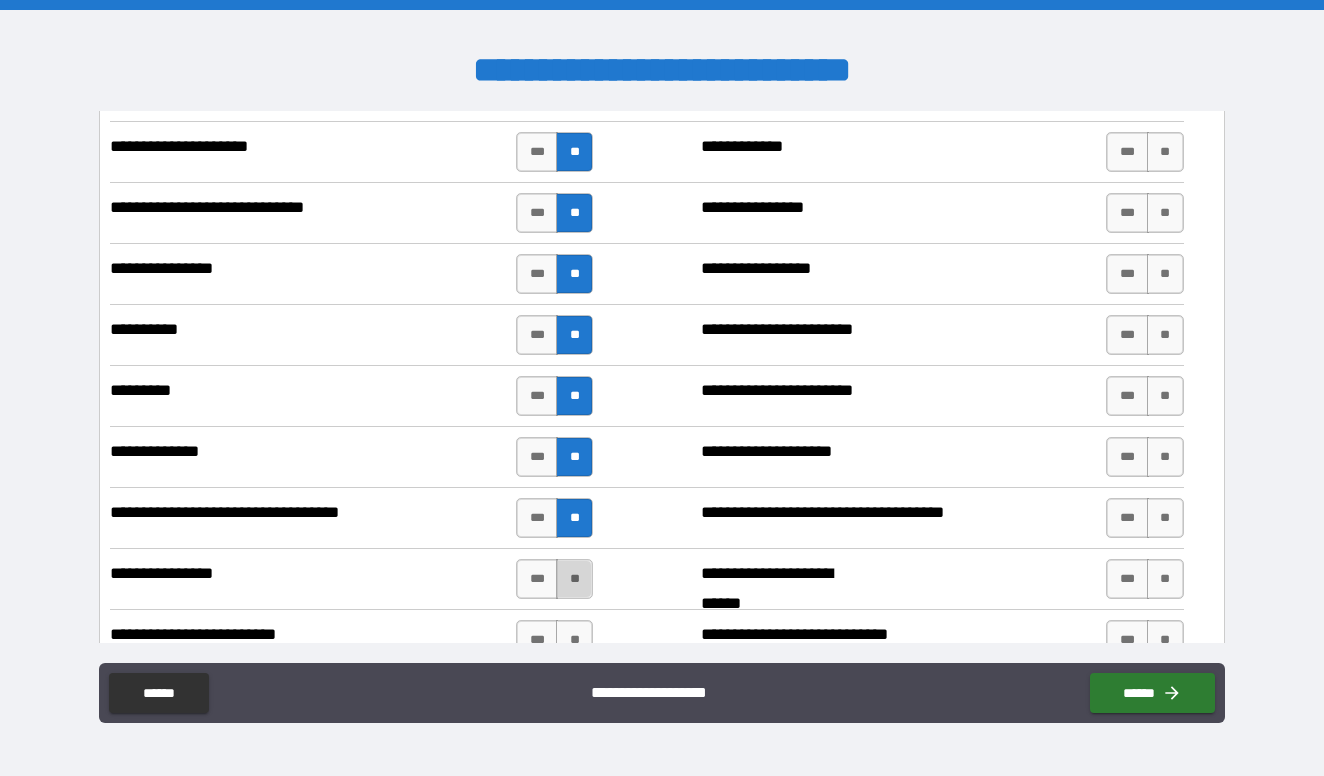 click on "**" at bounding box center (574, 579) 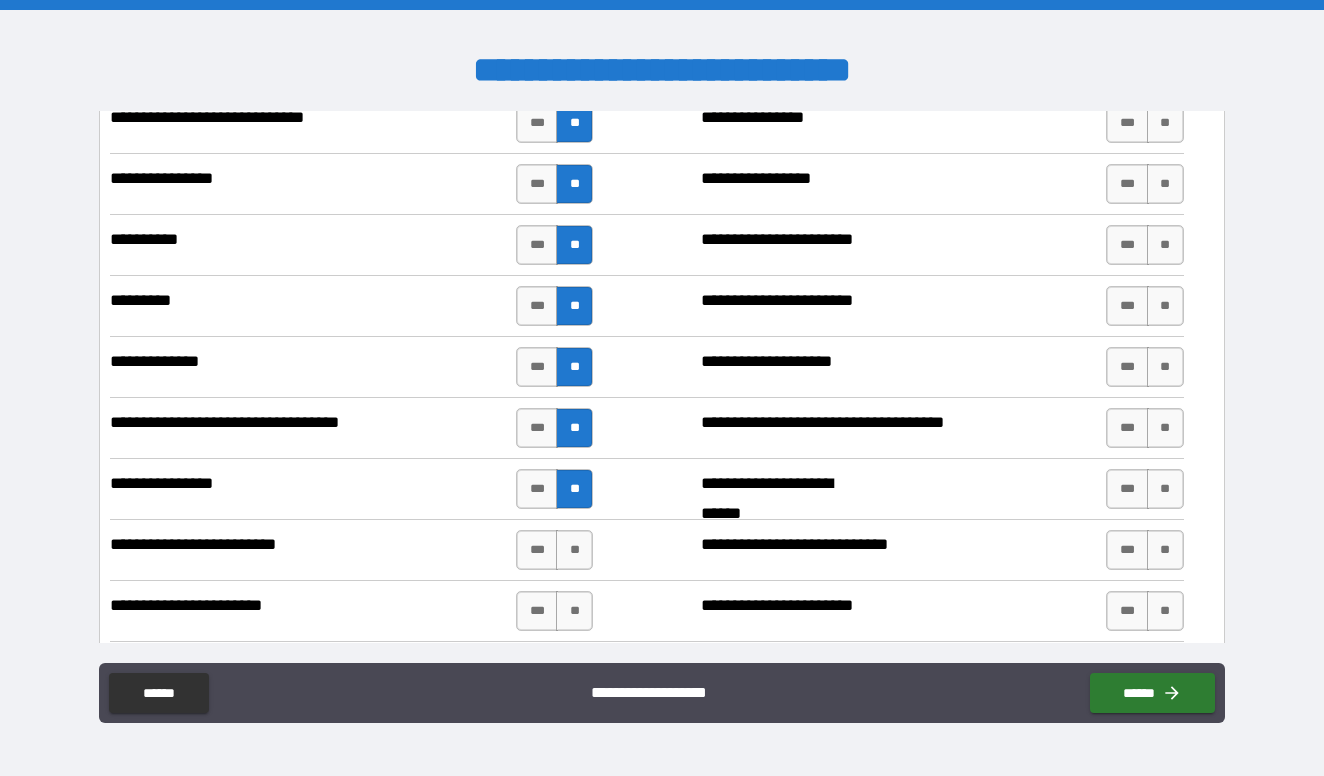 scroll, scrollTop: 5335, scrollLeft: 0, axis: vertical 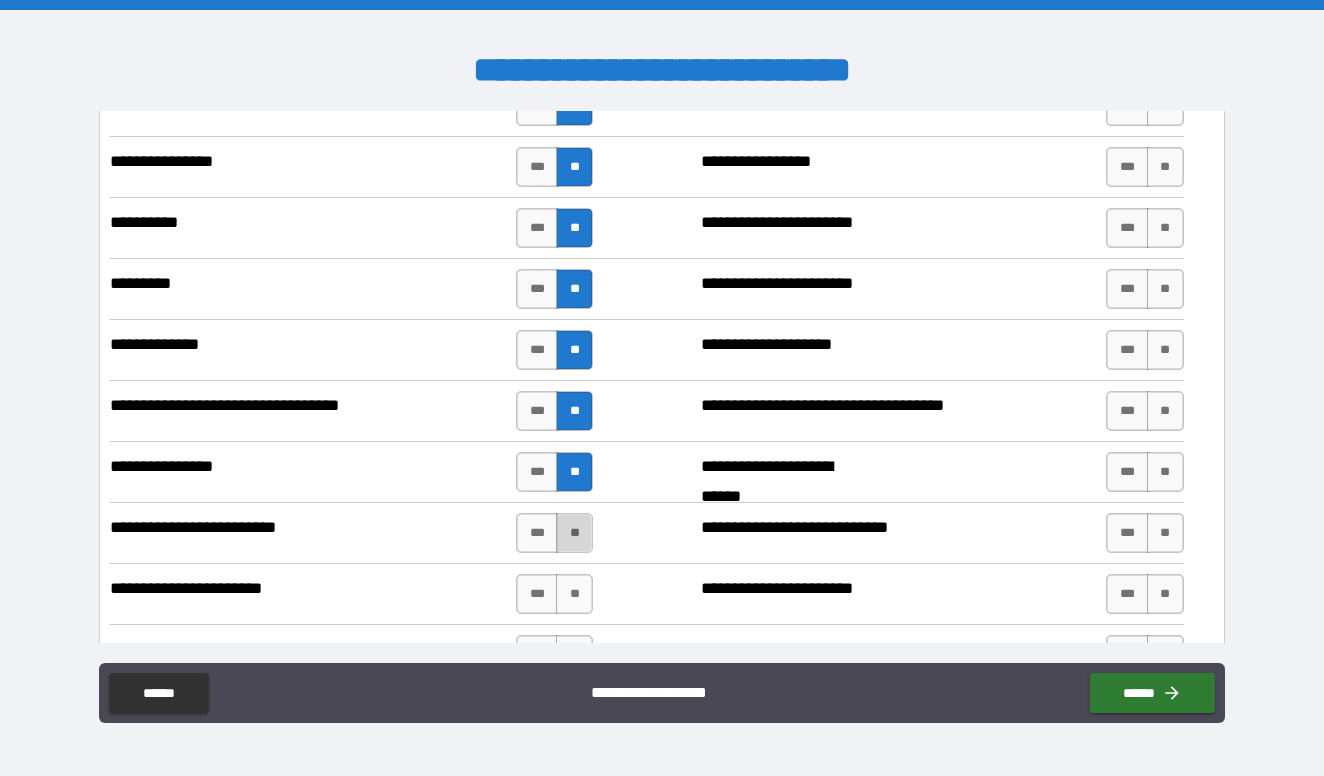 click on "**" at bounding box center [574, 533] 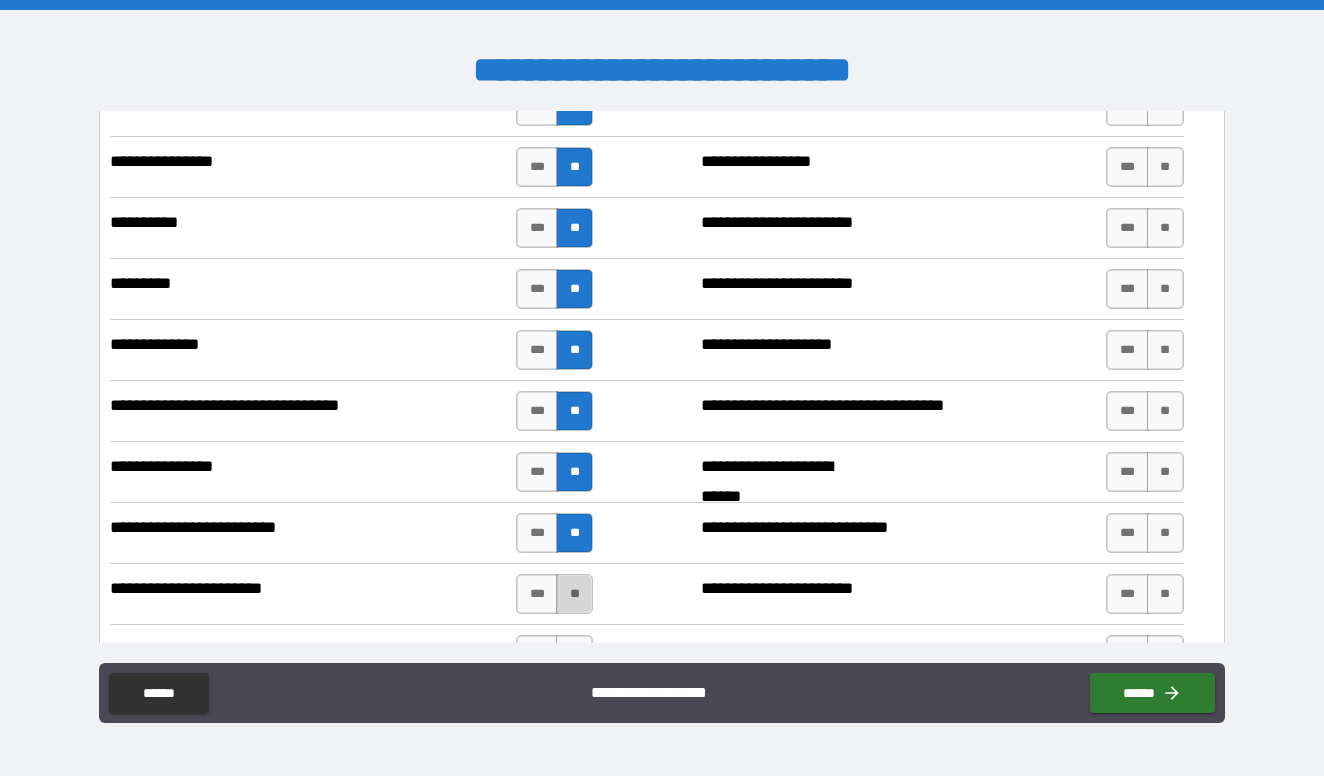 click on "**" at bounding box center [574, 594] 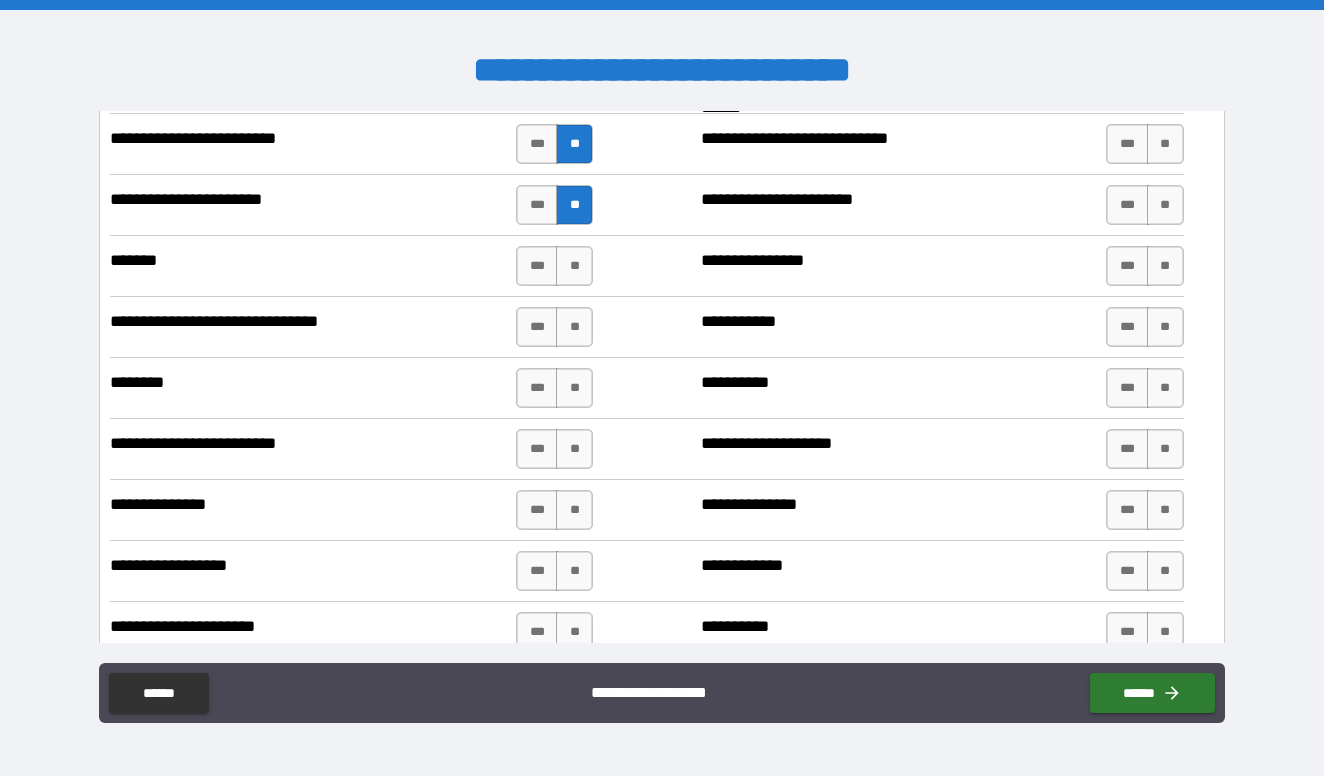scroll, scrollTop: 5743, scrollLeft: 0, axis: vertical 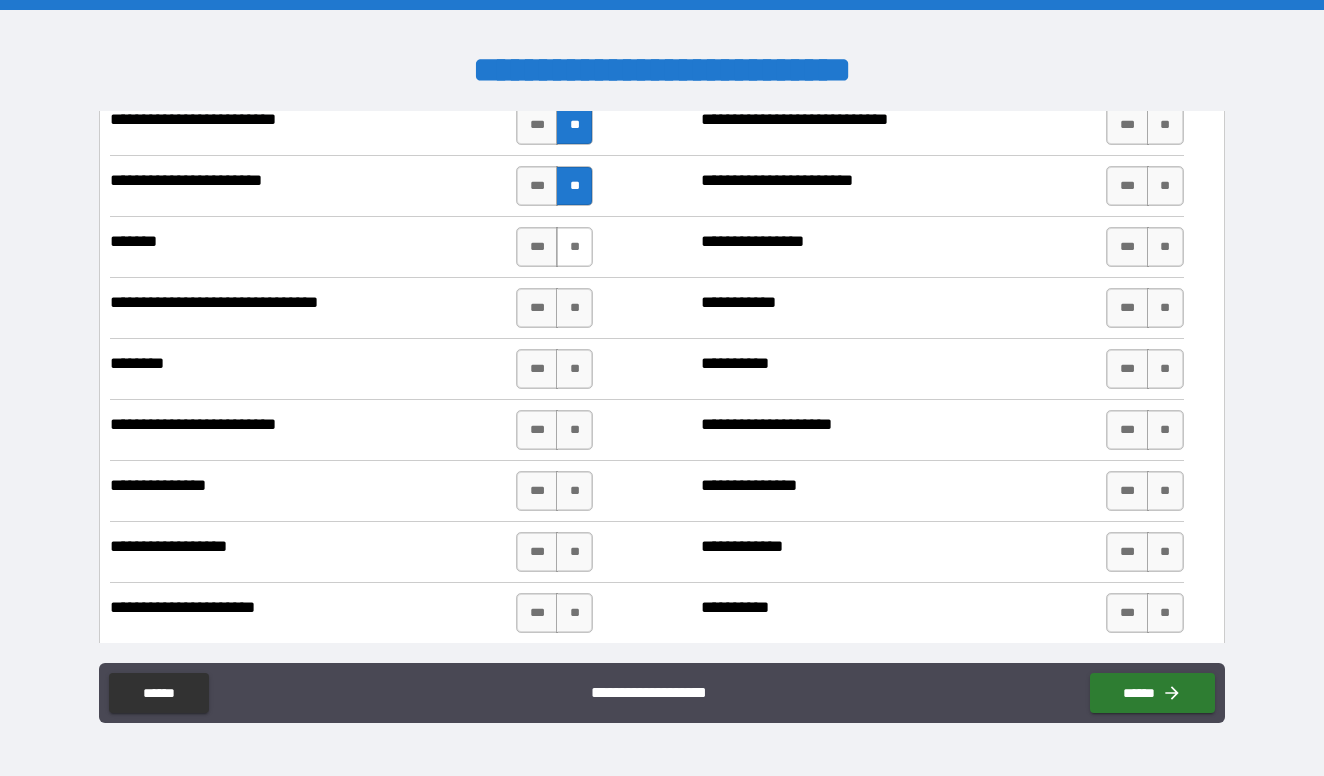 click on "**" at bounding box center [574, 247] 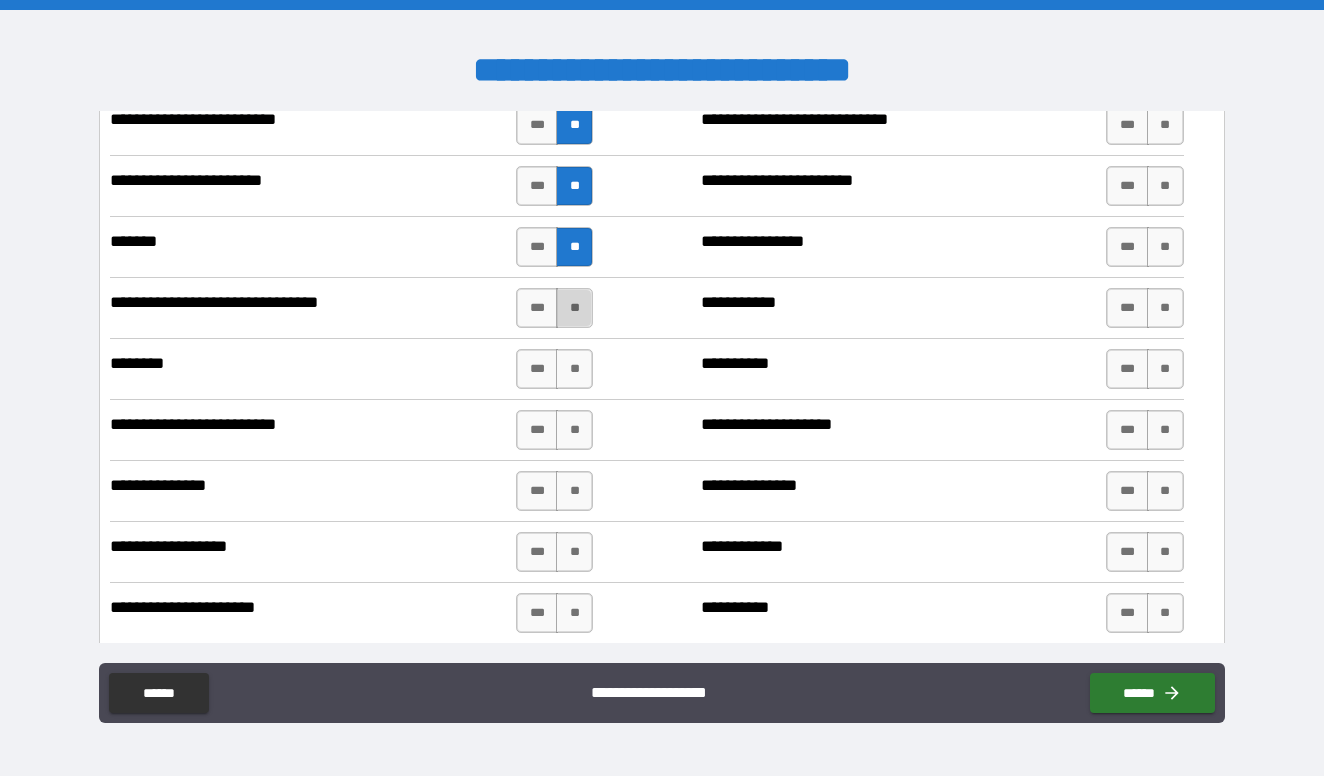 click on "**" at bounding box center [574, 308] 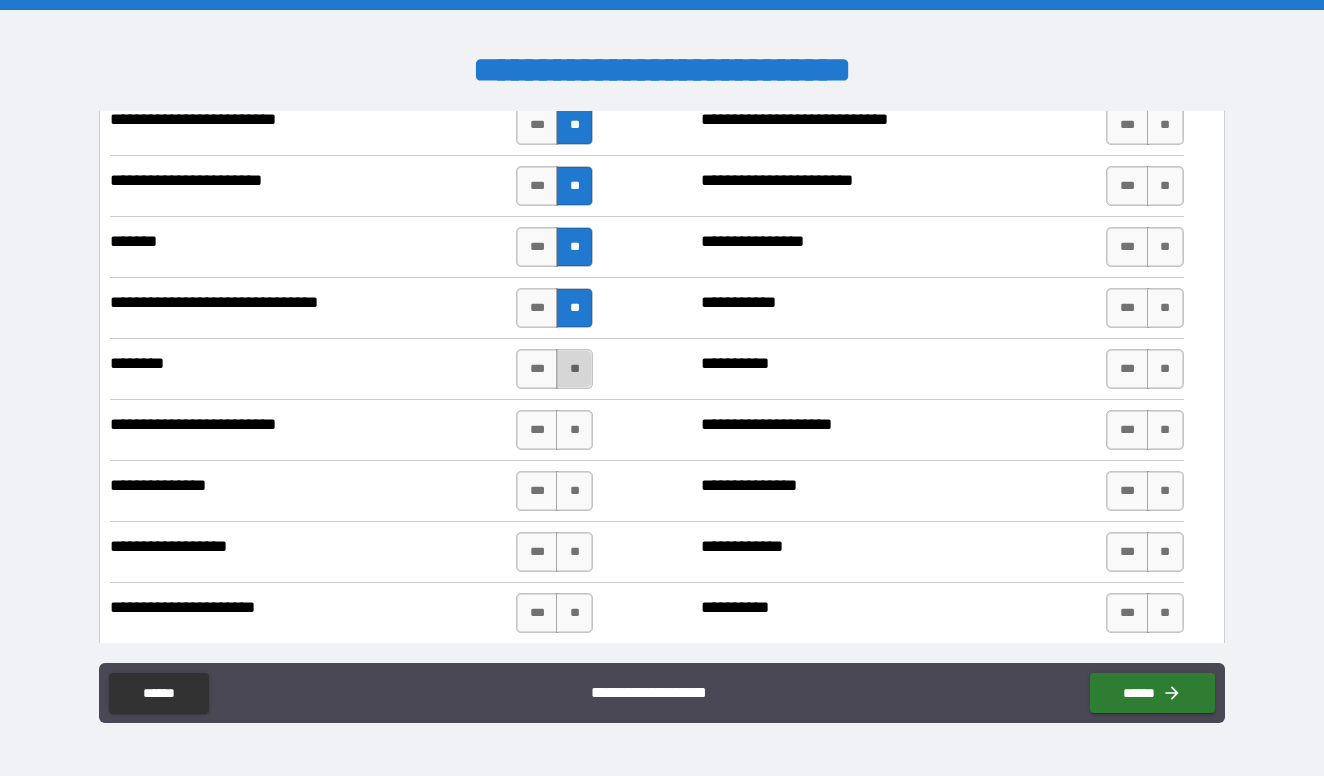 click on "**" at bounding box center [574, 369] 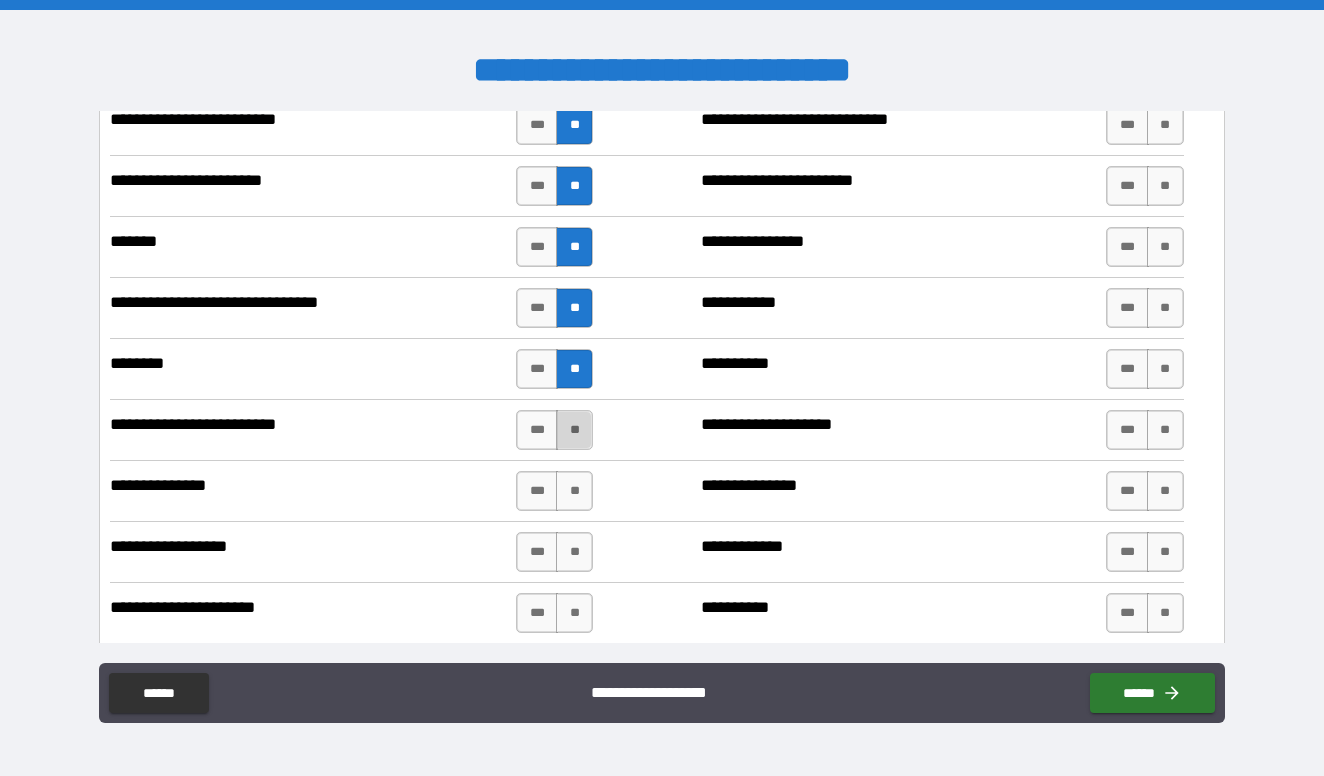 click on "**" at bounding box center [574, 430] 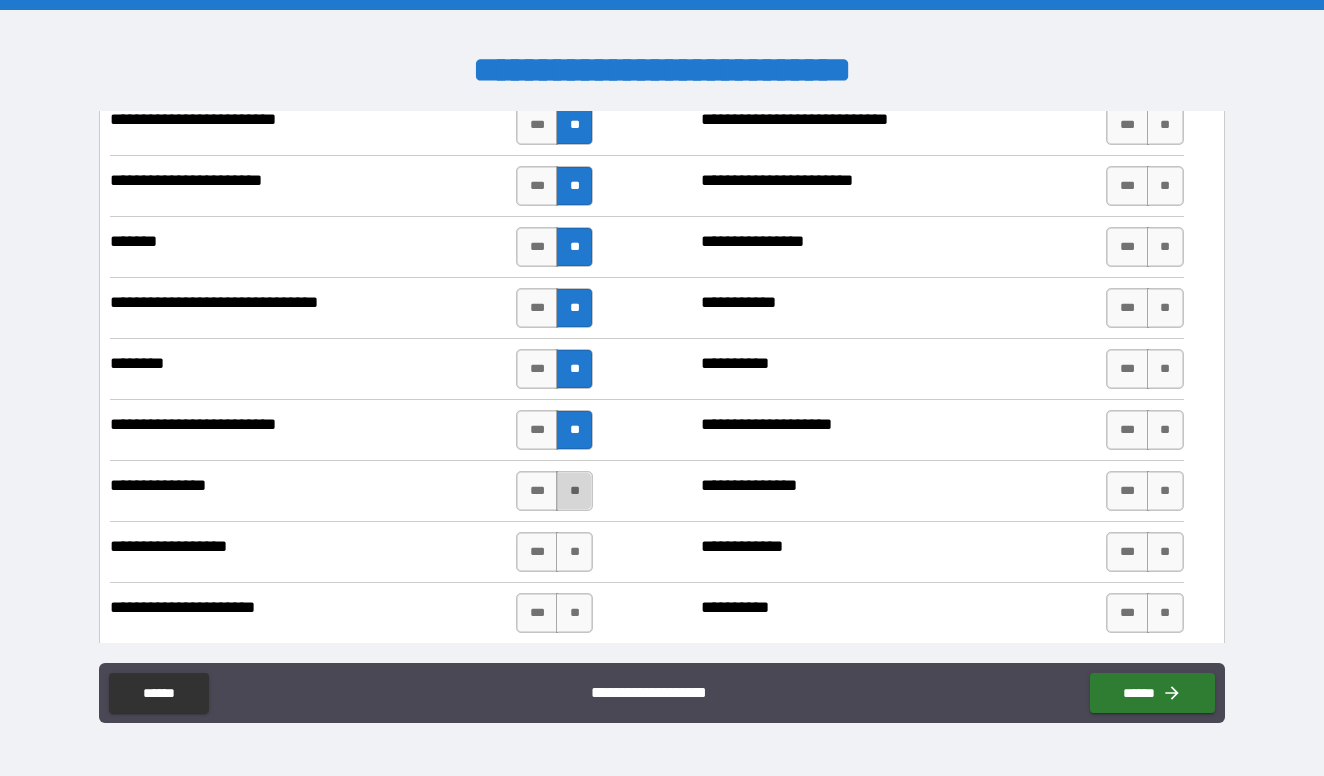 click on "**" at bounding box center (574, 491) 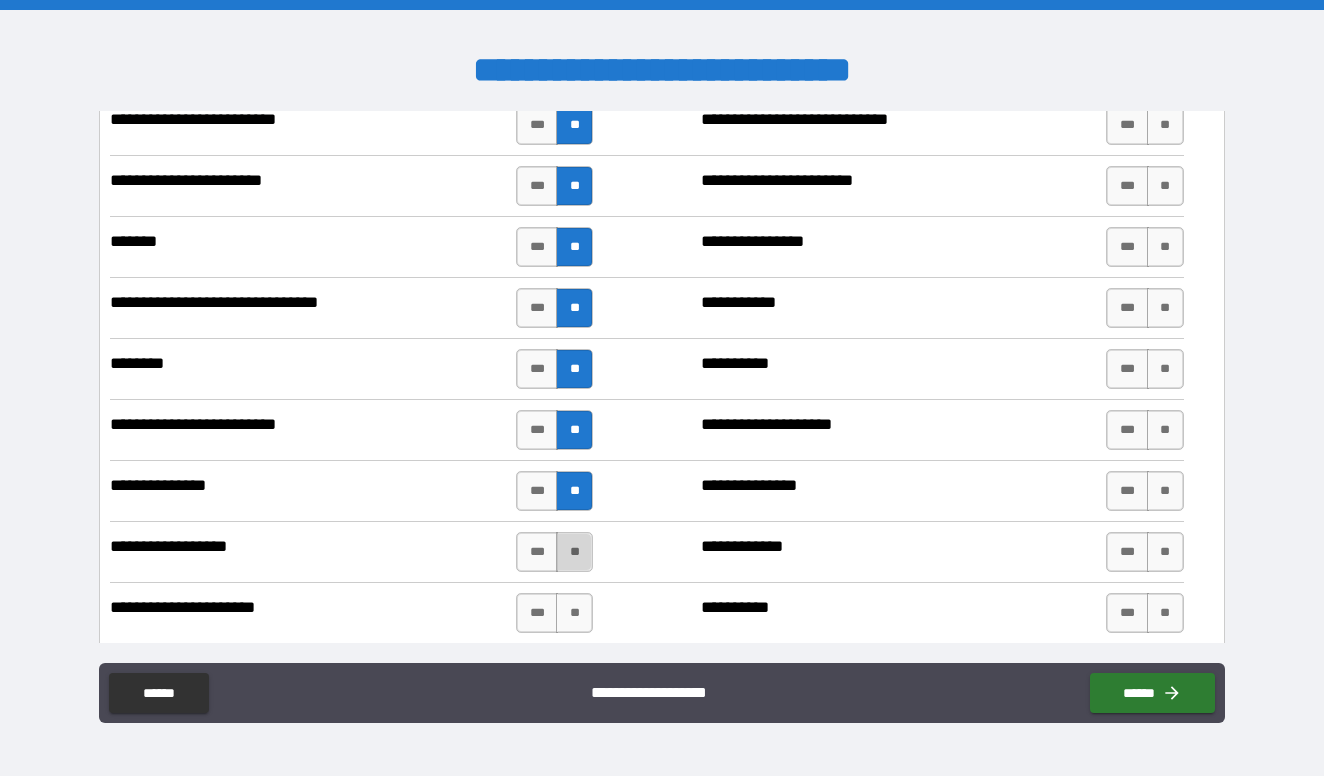 click on "**" at bounding box center (574, 552) 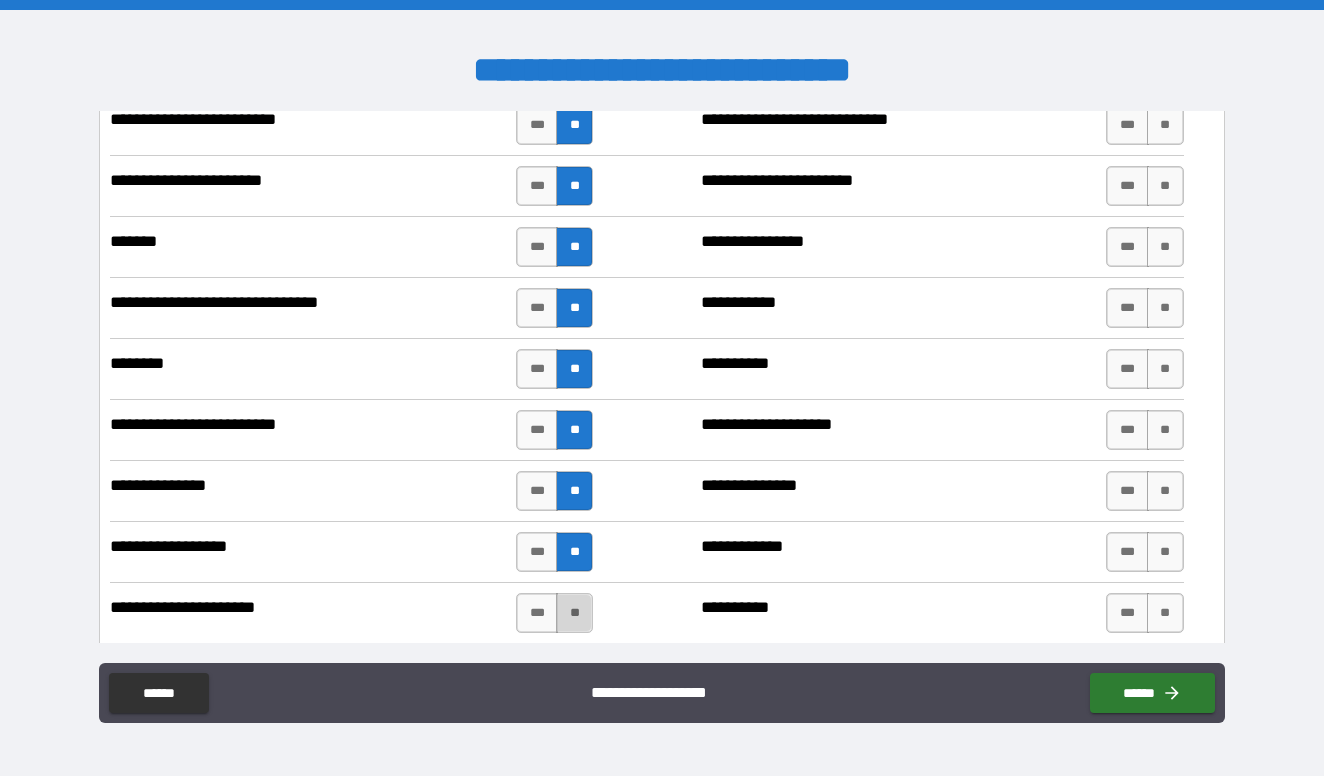 click on "**" at bounding box center [574, 613] 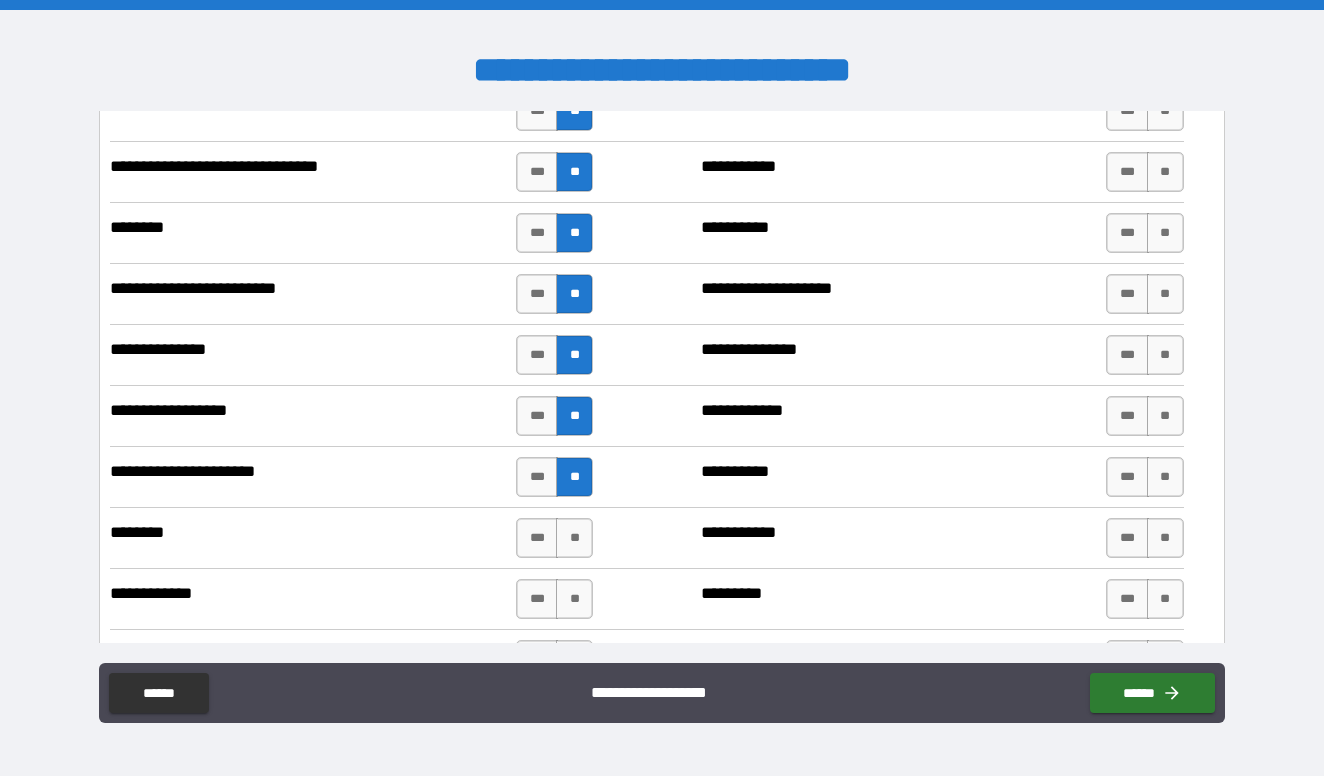 scroll, scrollTop: 5913, scrollLeft: 0, axis: vertical 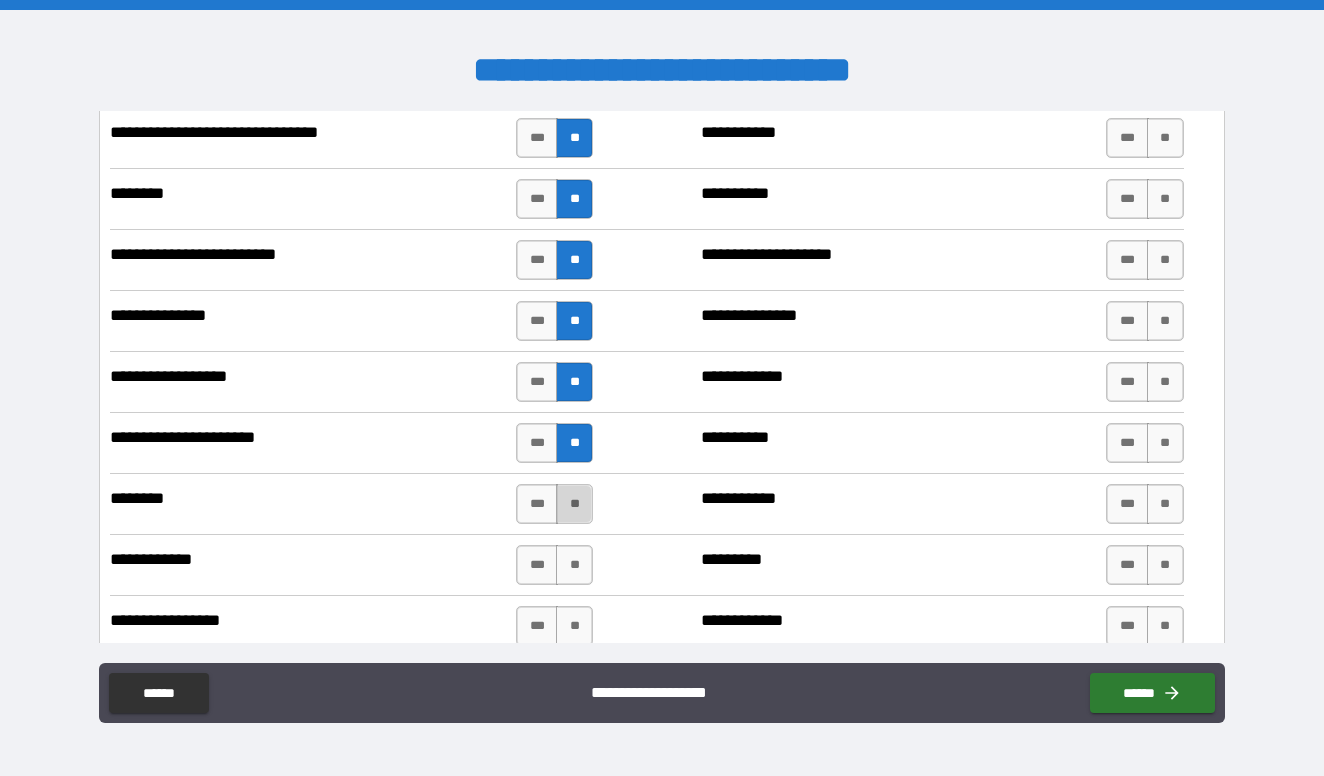 click on "**" at bounding box center [574, 504] 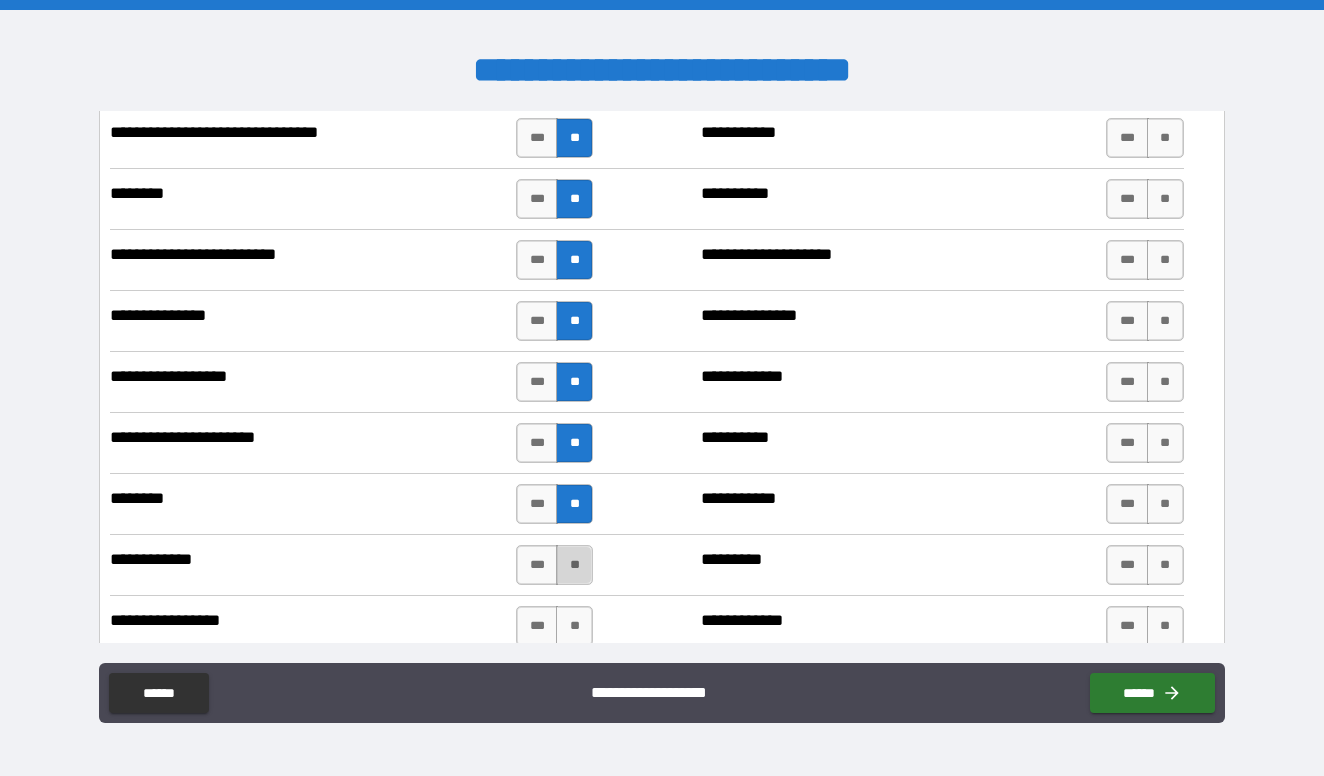 click on "**" at bounding box center [574, 565] 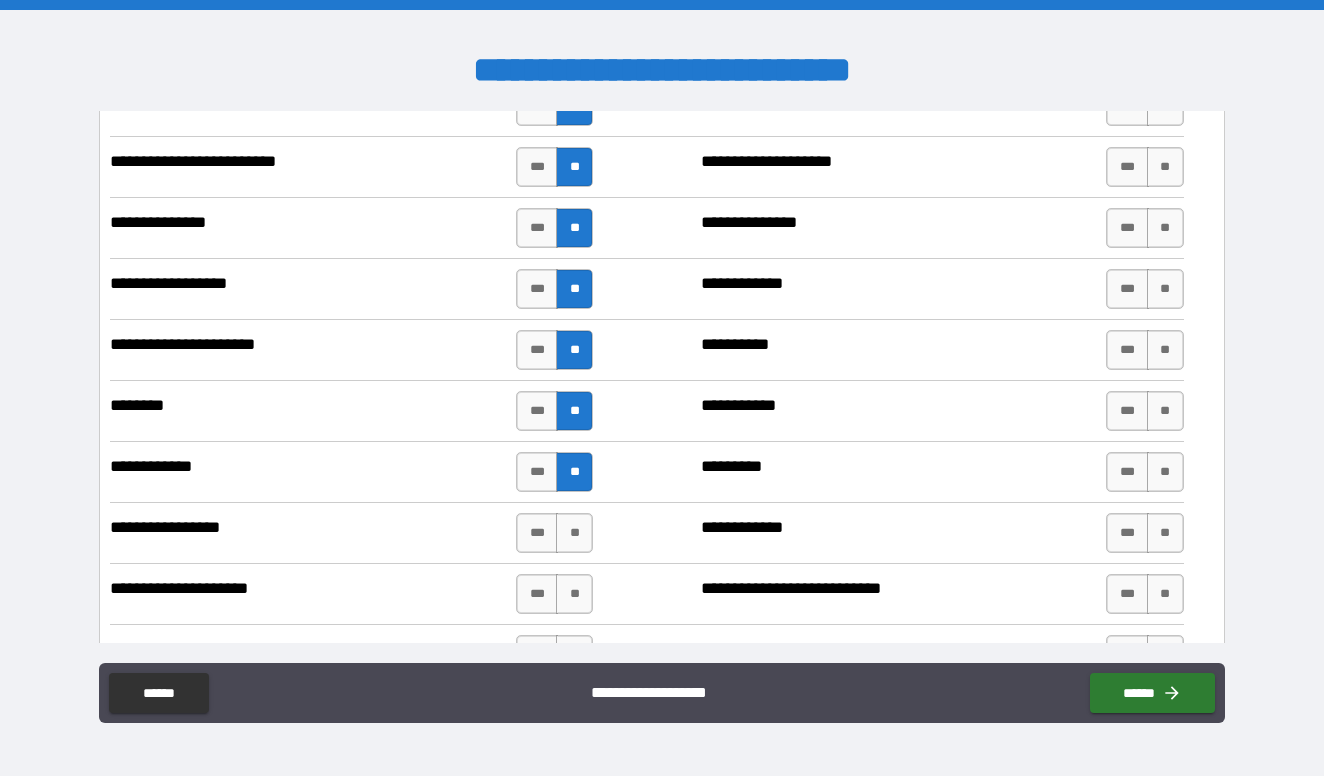 scroll, scrollTop: 6045, scrollLeft: 0, axis: vertical 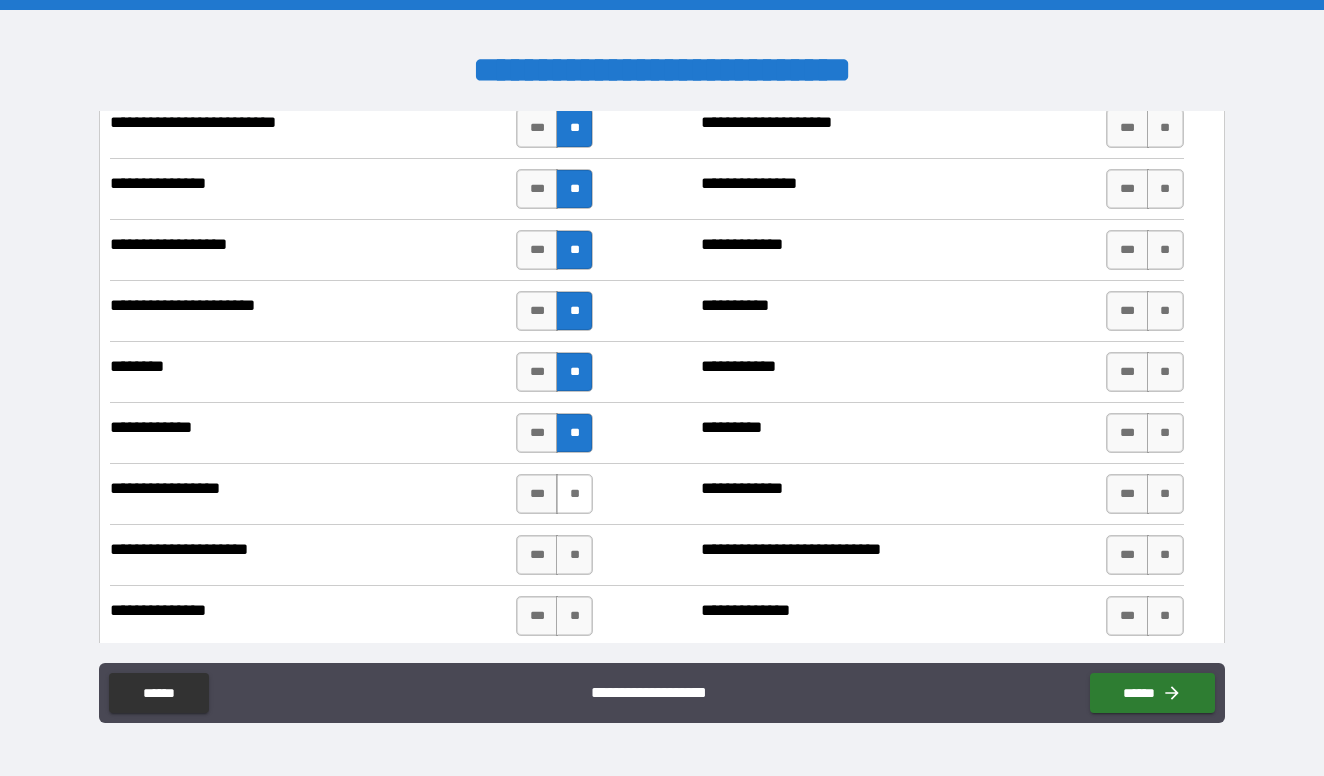 click on "**" at bounding box center (574, 494) 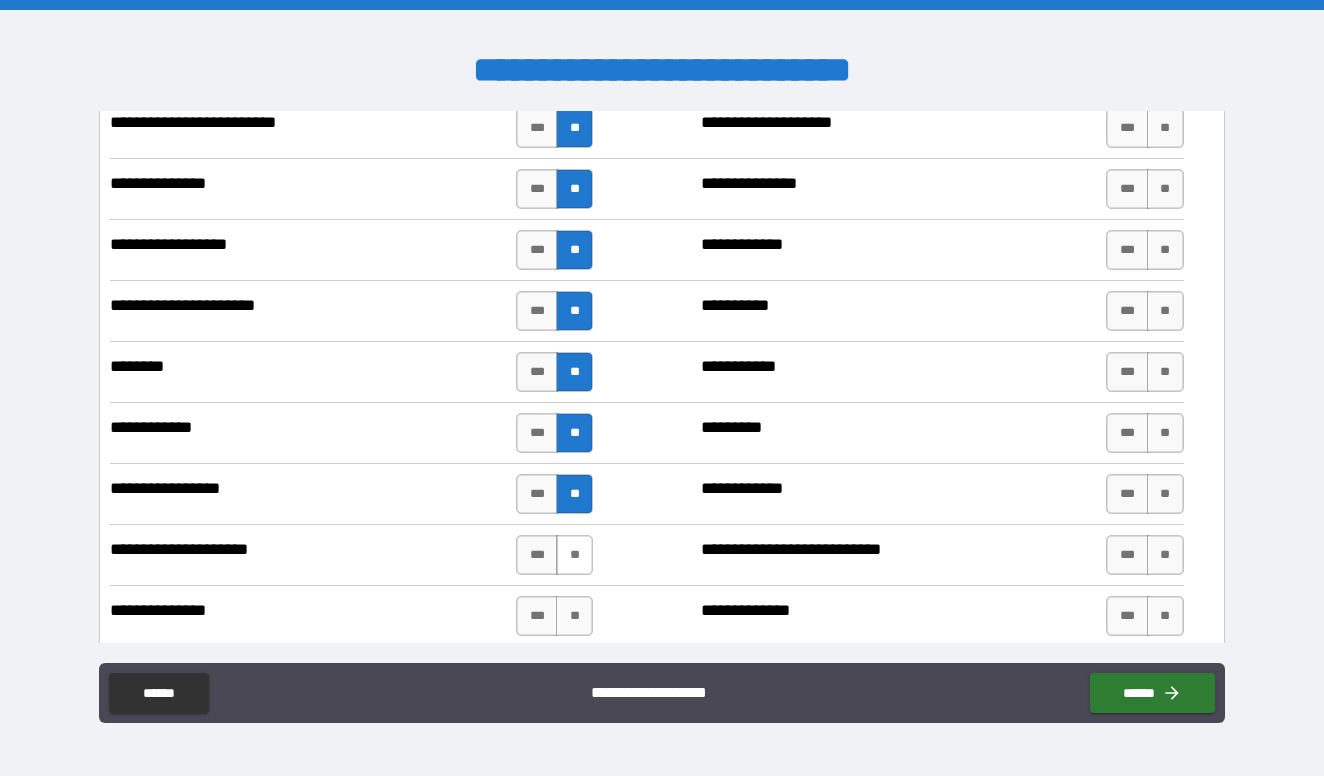 click on "**" at bounding box center [574, 555] 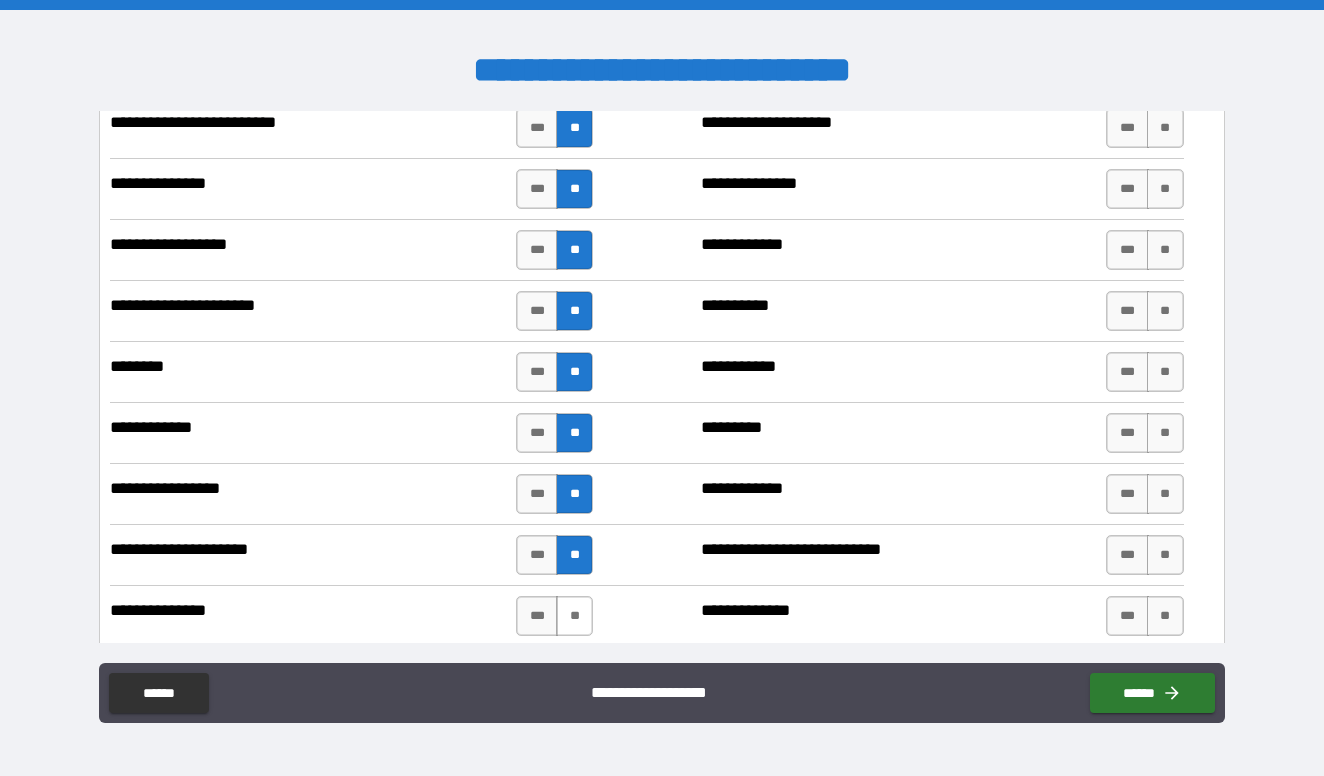 click on "**" at bounding box center (574, 616) 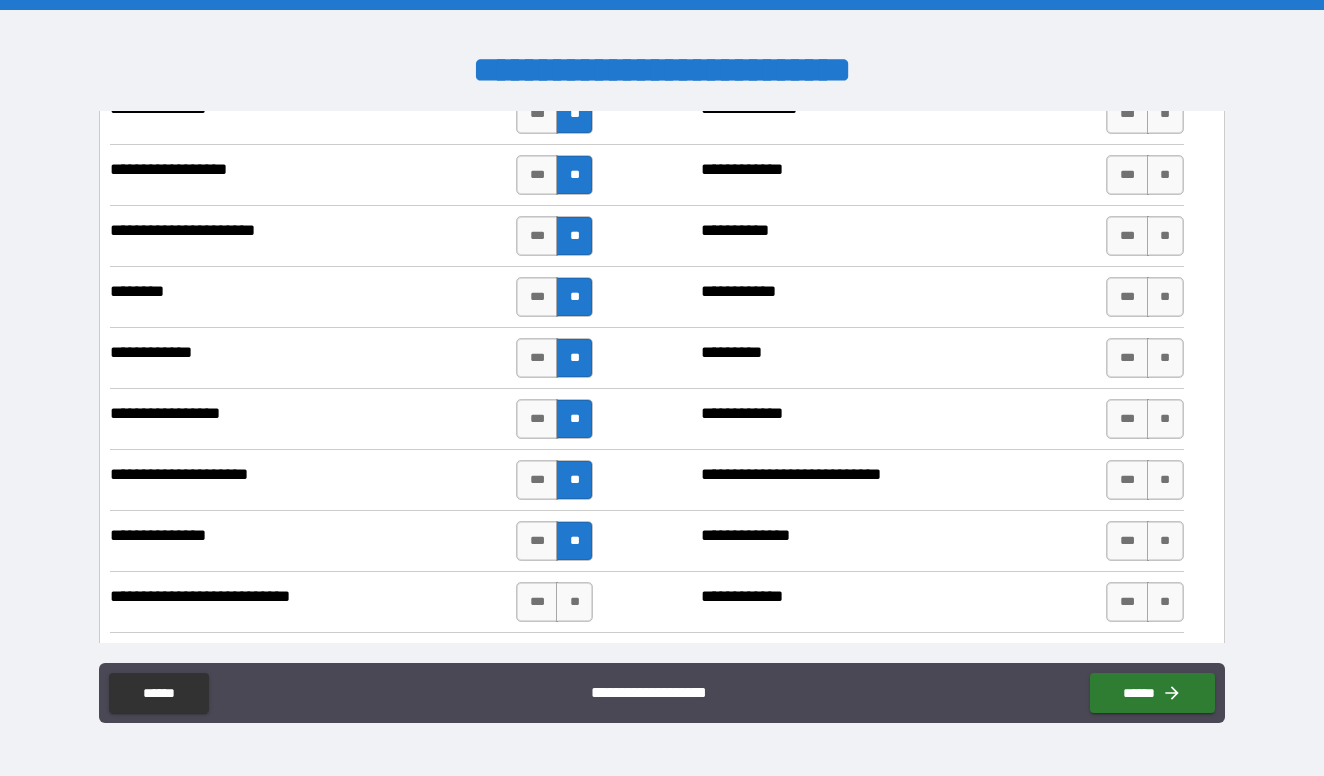 scroll, scrollTop: 6123, scrollLeft: 0, axis: vertical 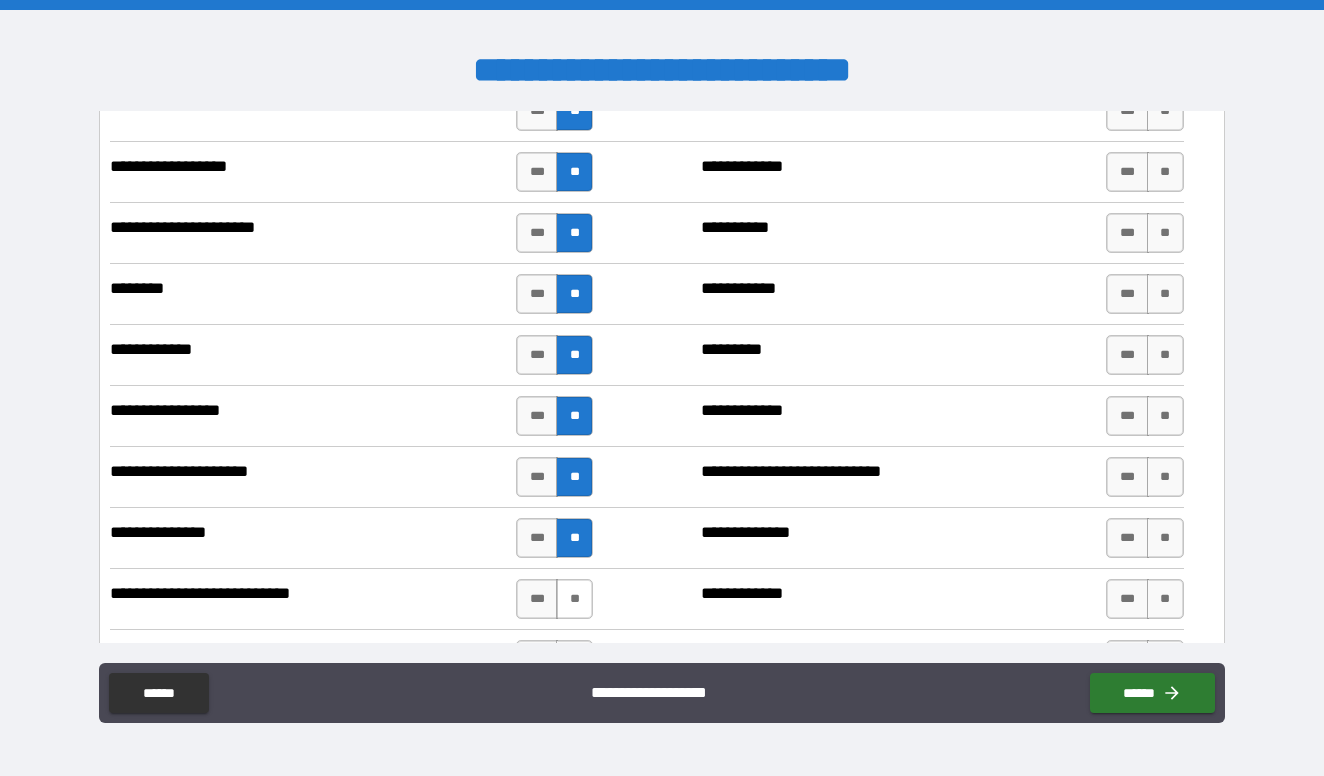 click on "**" at bounding box center [574, 599] 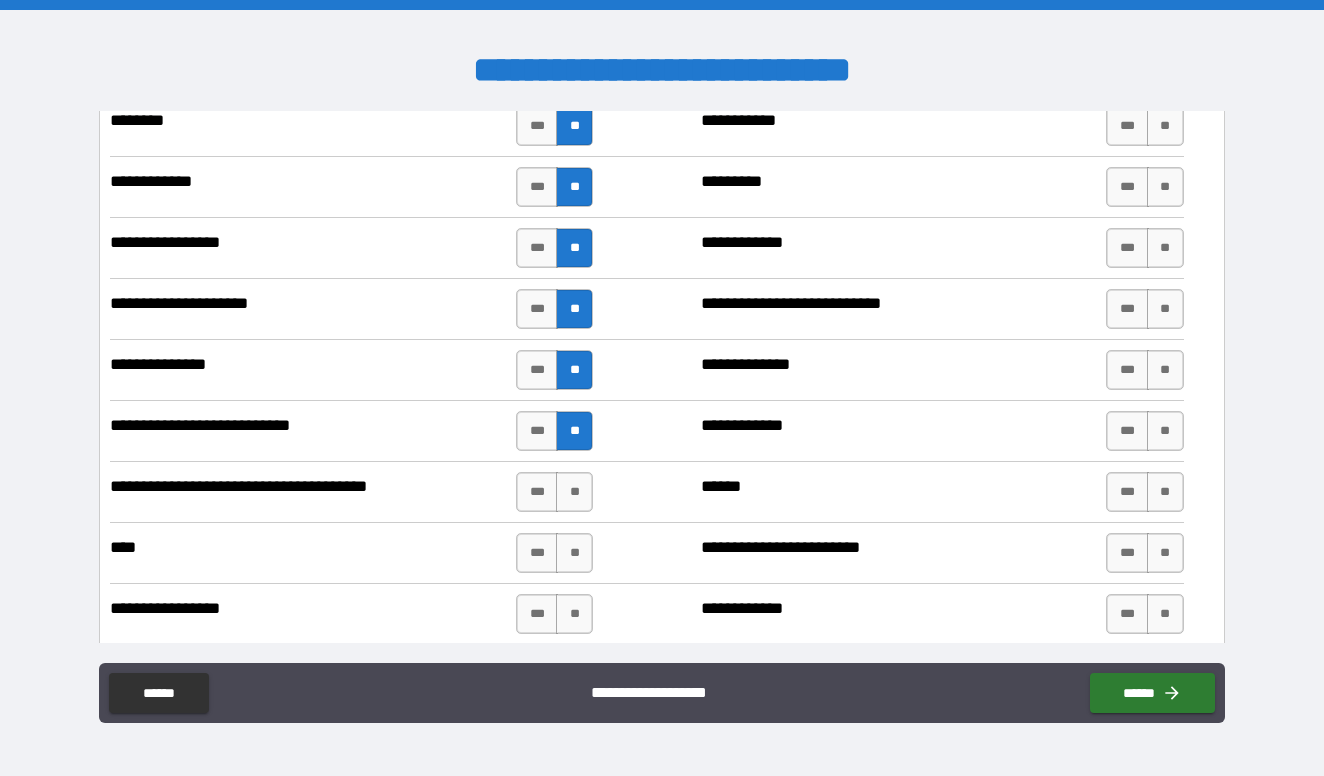 scroll, scrollTop: 6323, scrollLeft: 0, axis: vertical 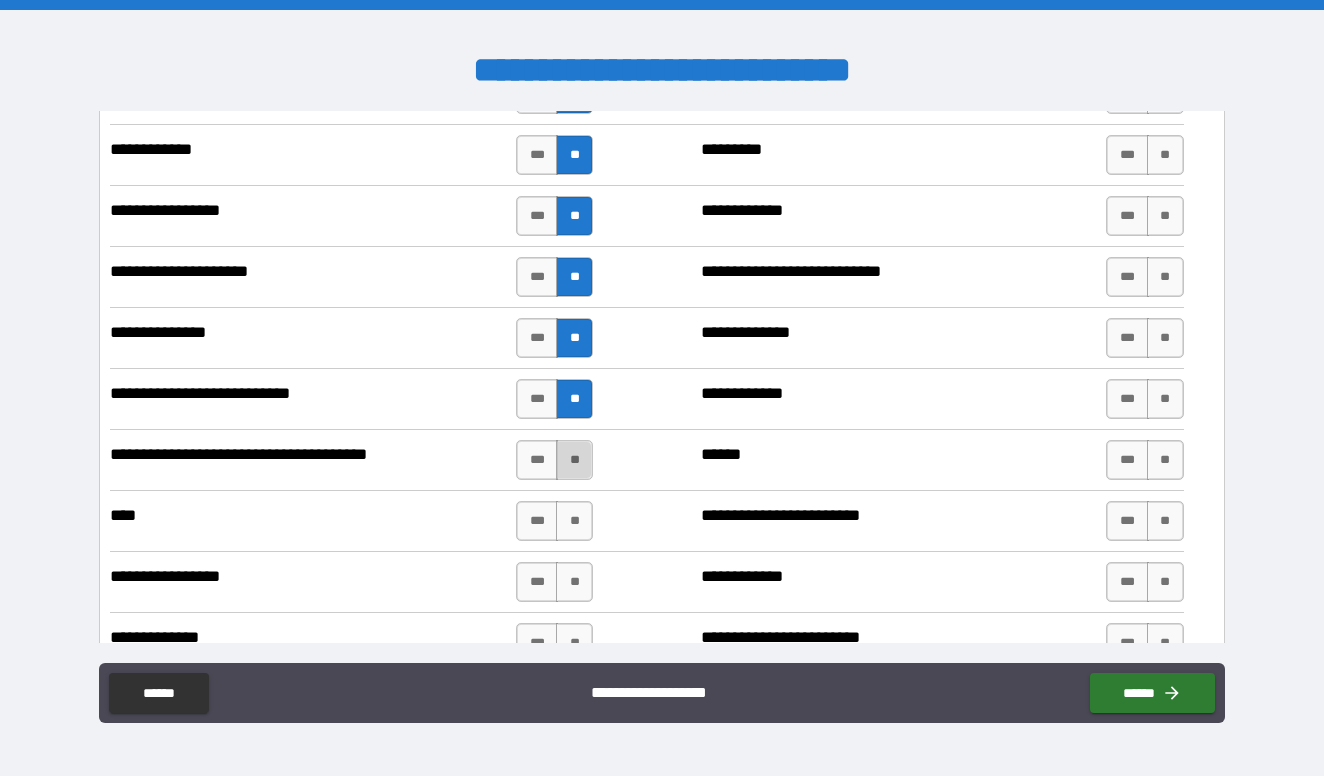 click on "**" at bounding box center (574, 460) 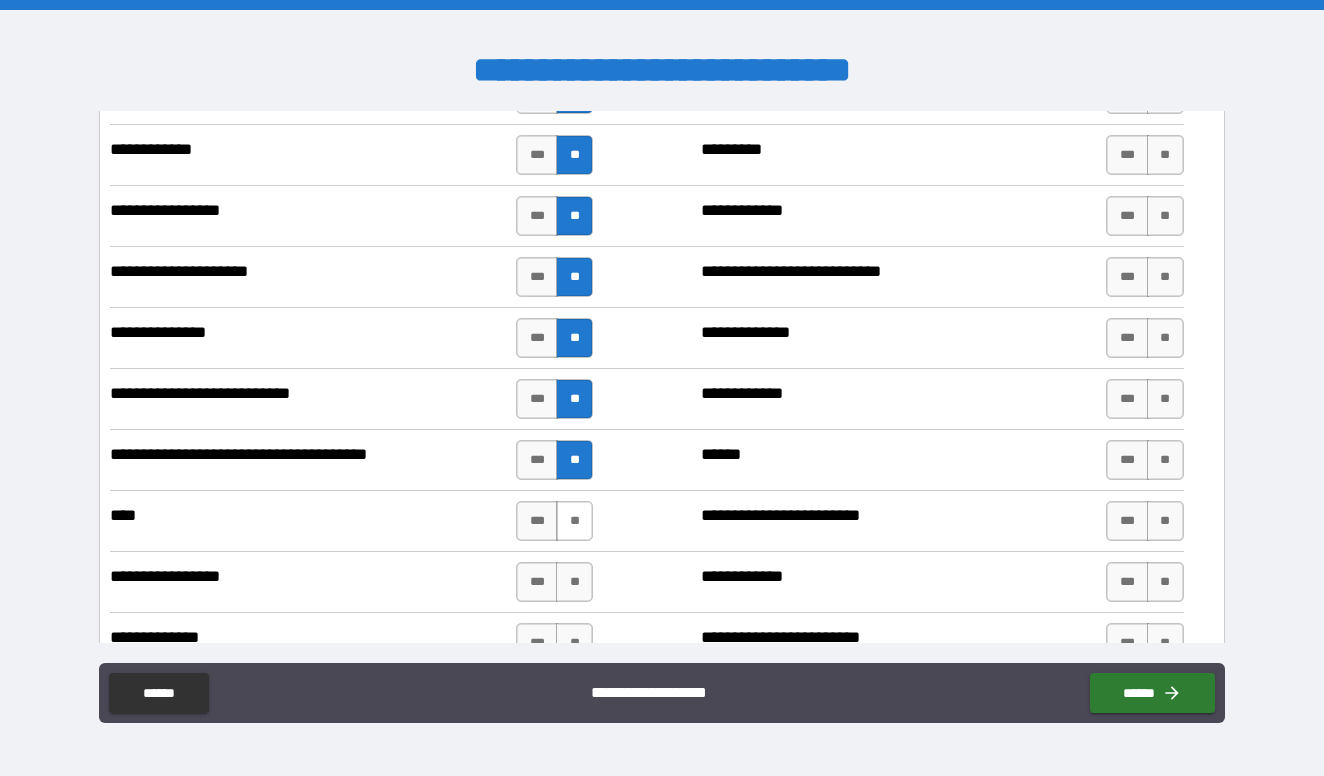 click on "**" at bounding box center (574, 521) 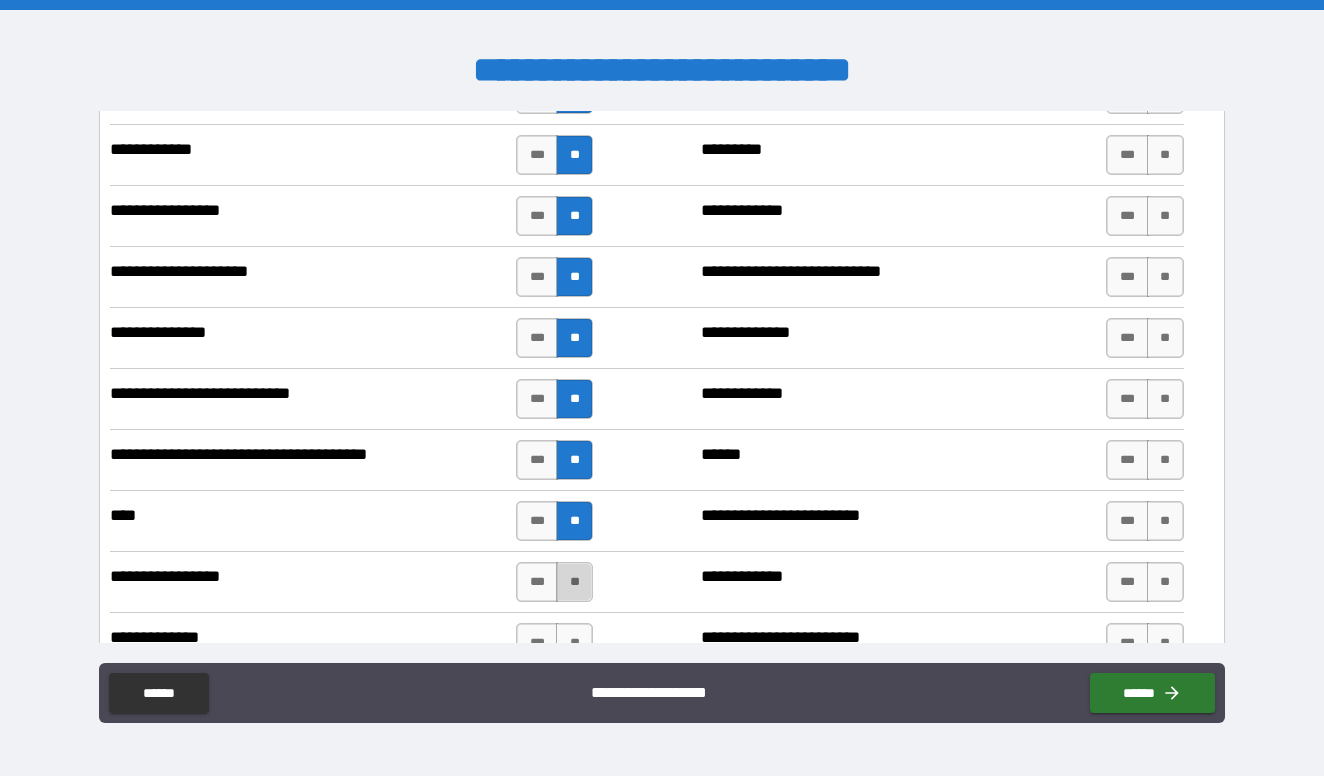 click on "**" at bounding box center (574, 582) 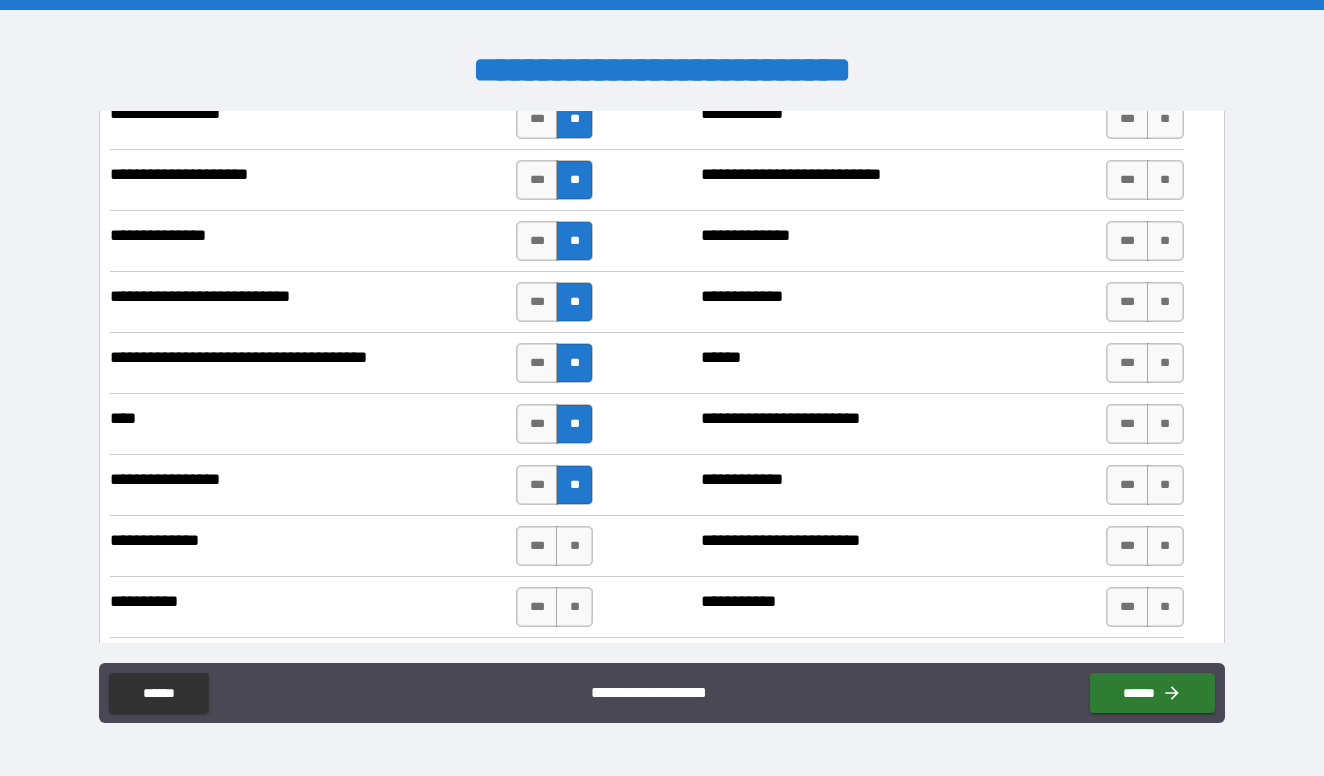scroll, scrollTop: 6442, scrollLeft: 0, axis: vertical 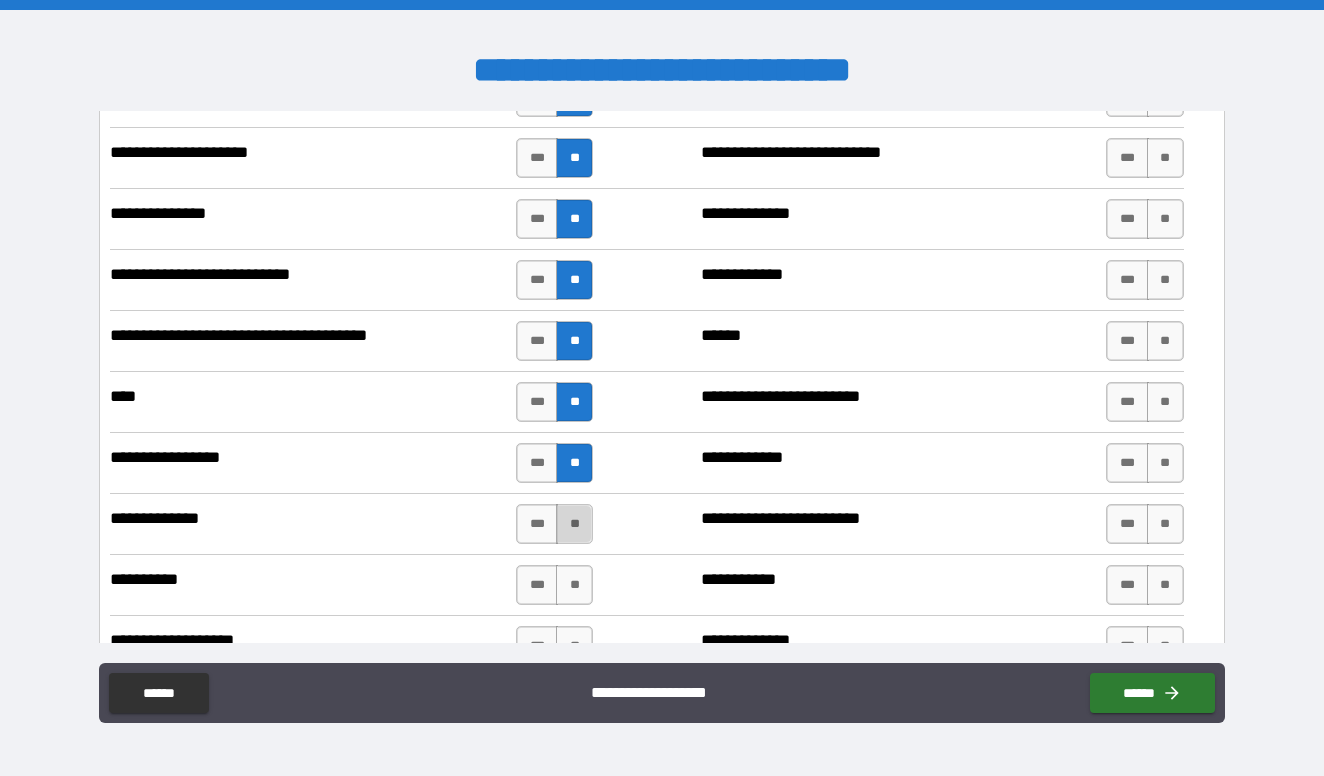 click on "**" at bounding box center [574, 524] 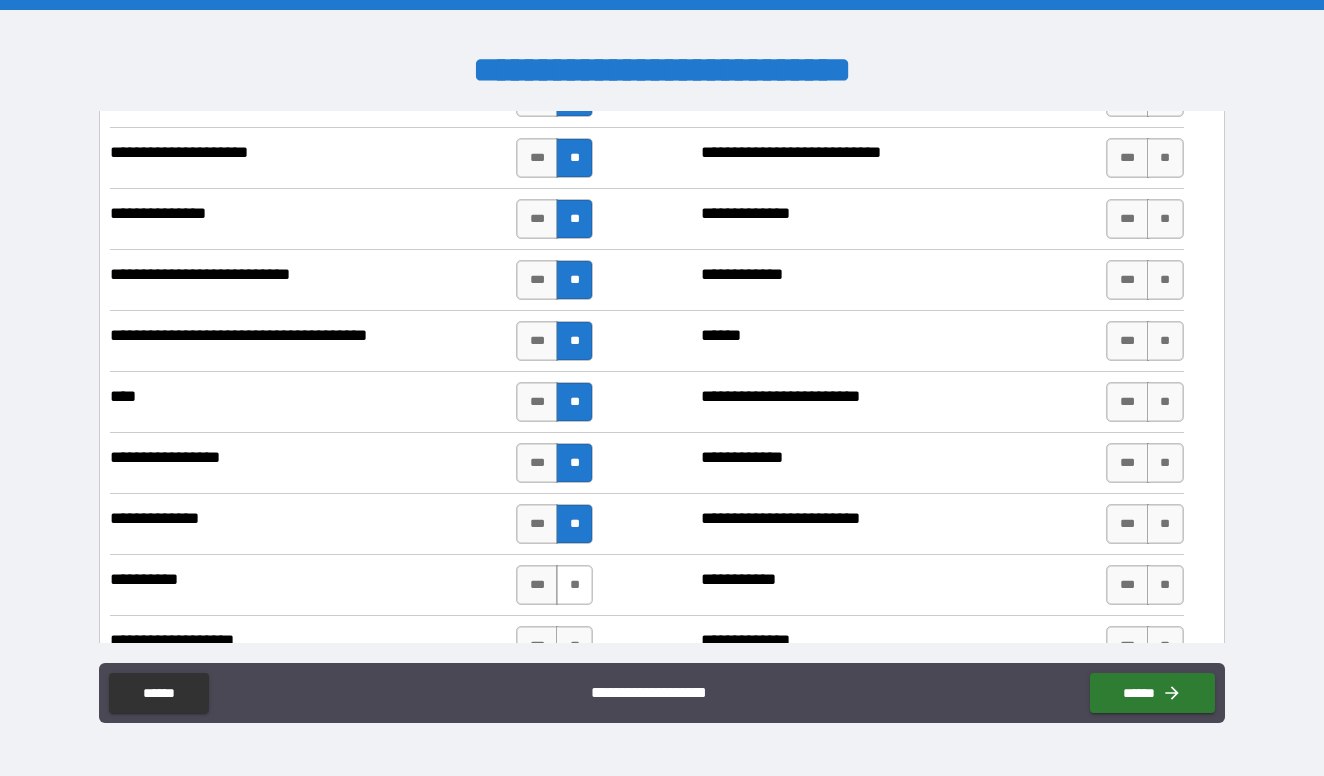 click on "**" at bounding box center [574, 585] 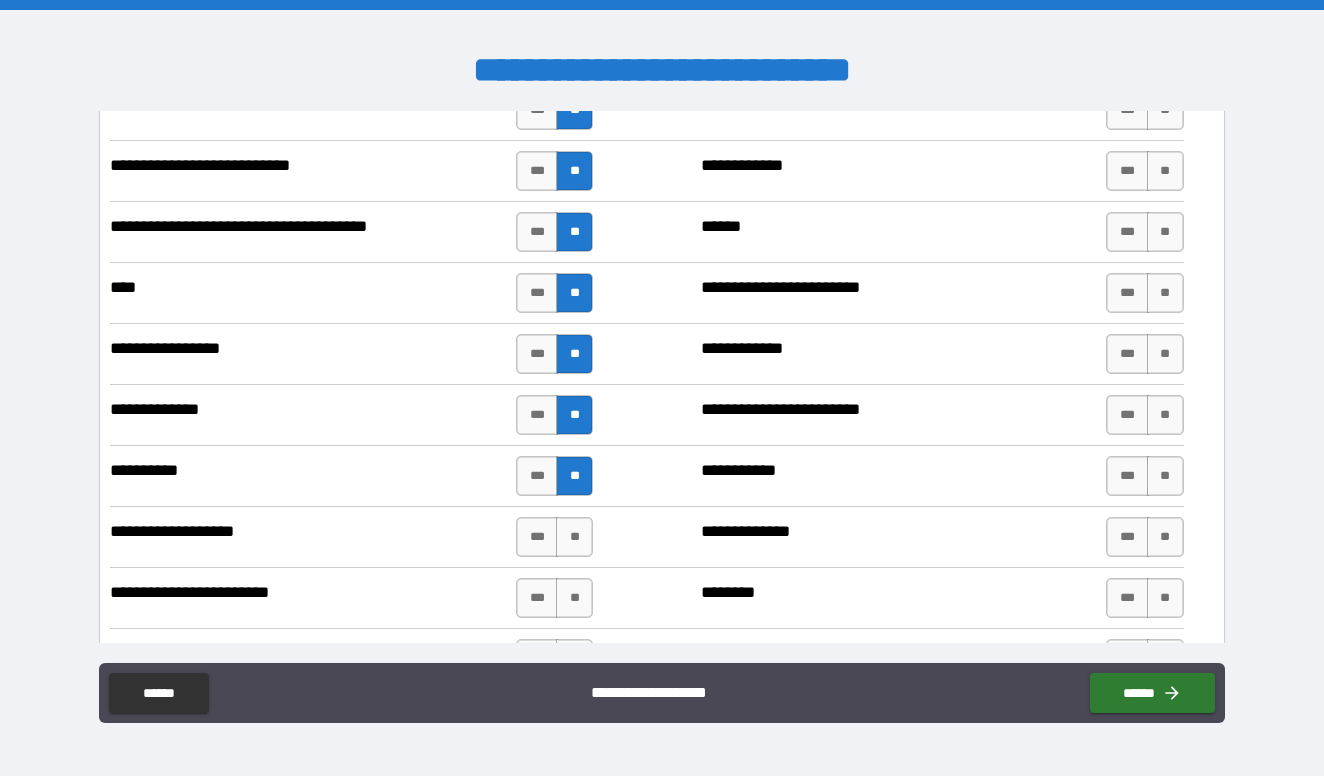 scroll, scrollTop: 6599, scrollLeft: 0, axis: vertical 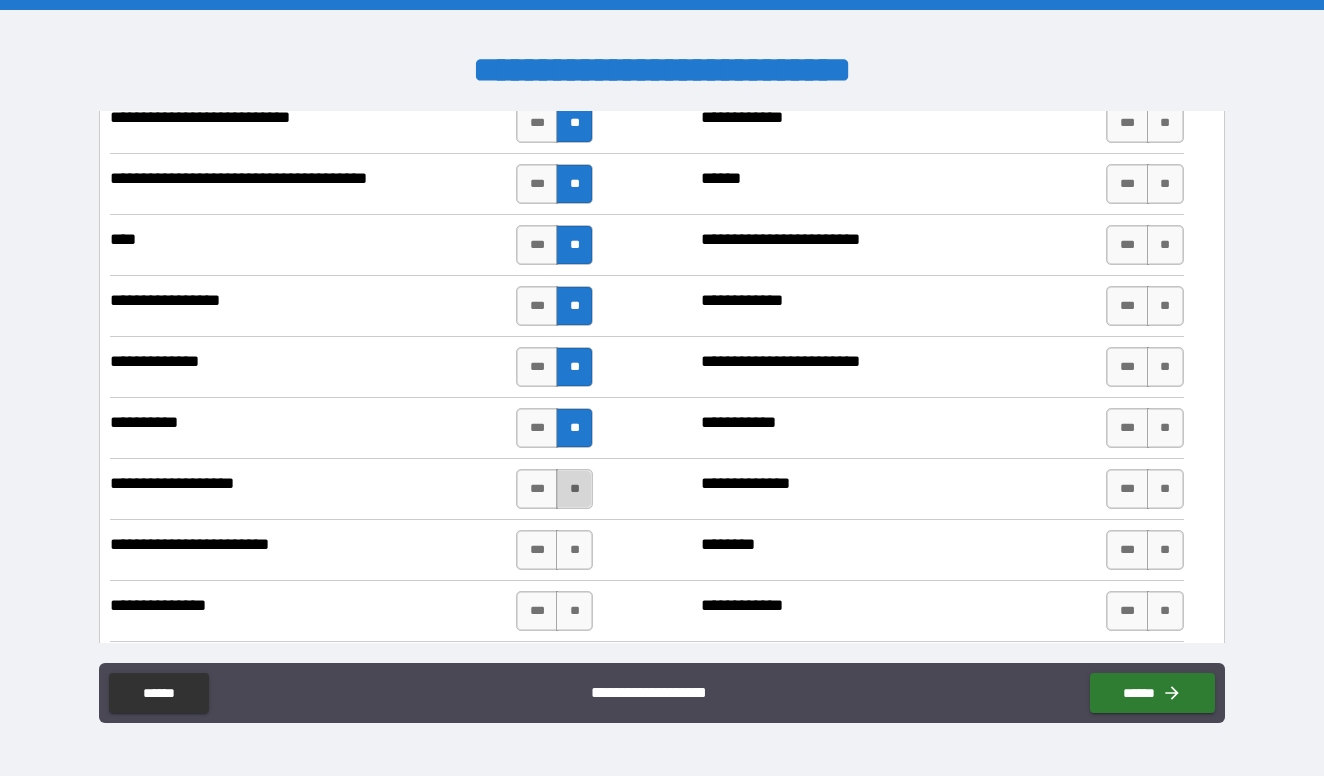 click on "**" at bounding box center (574, 489) 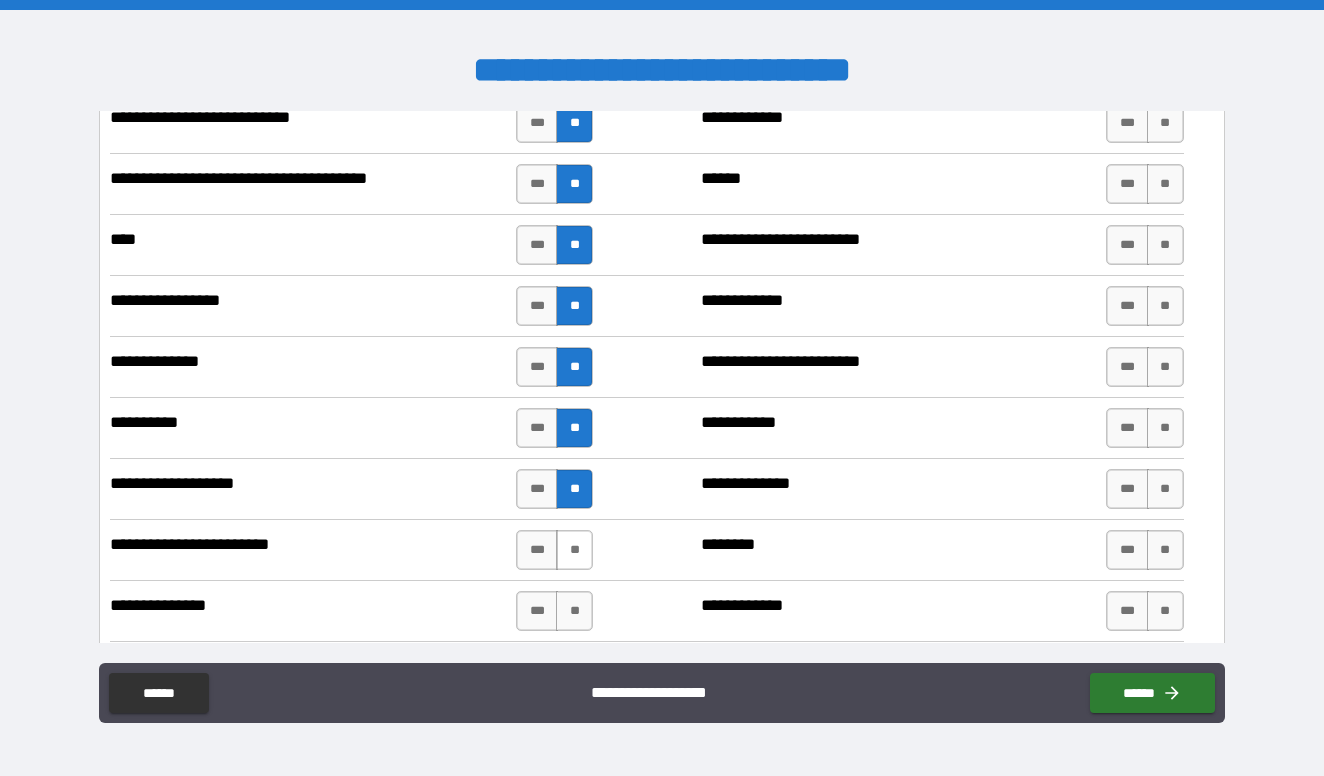 click on "**" at bounding box center [574, 550] 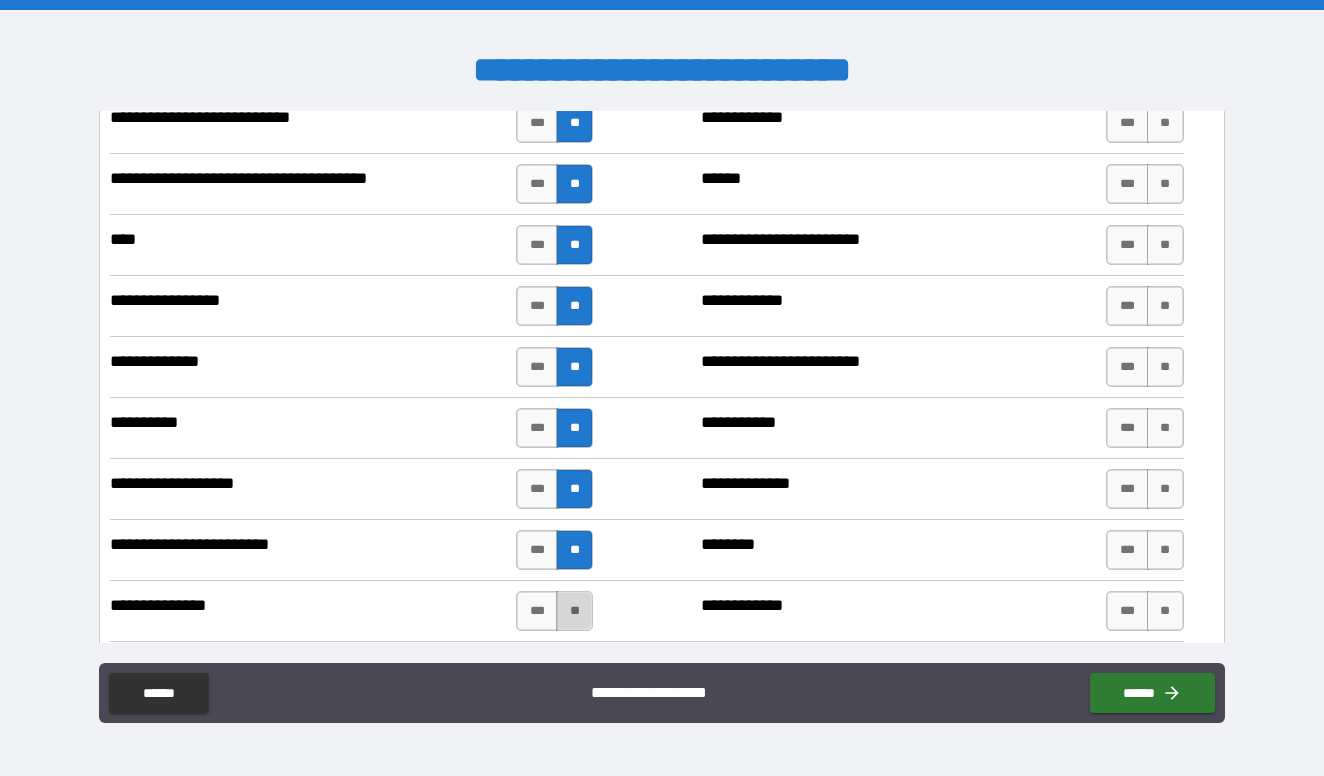 click on "**" at bounding box center [574, 611] 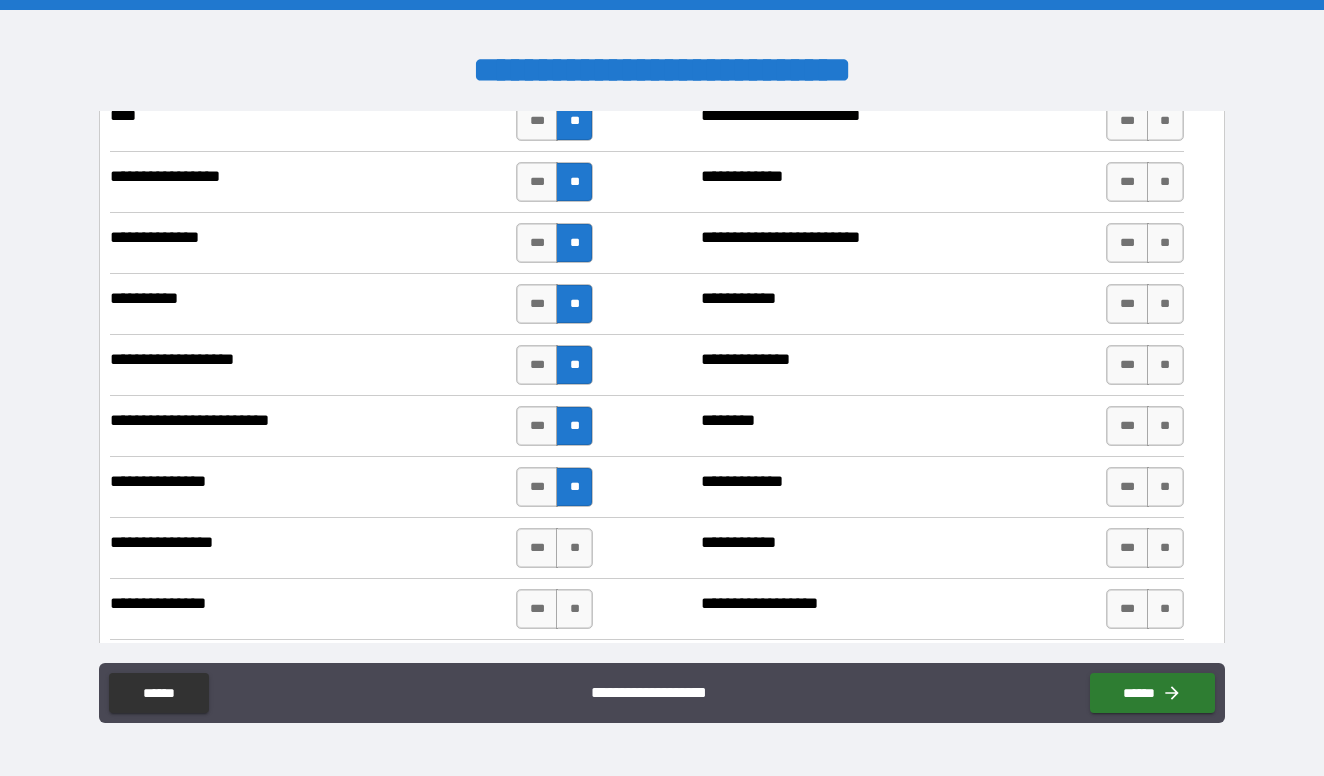 scroll, scrollTop: 6731, scrollLeft: 0, axis: vertical 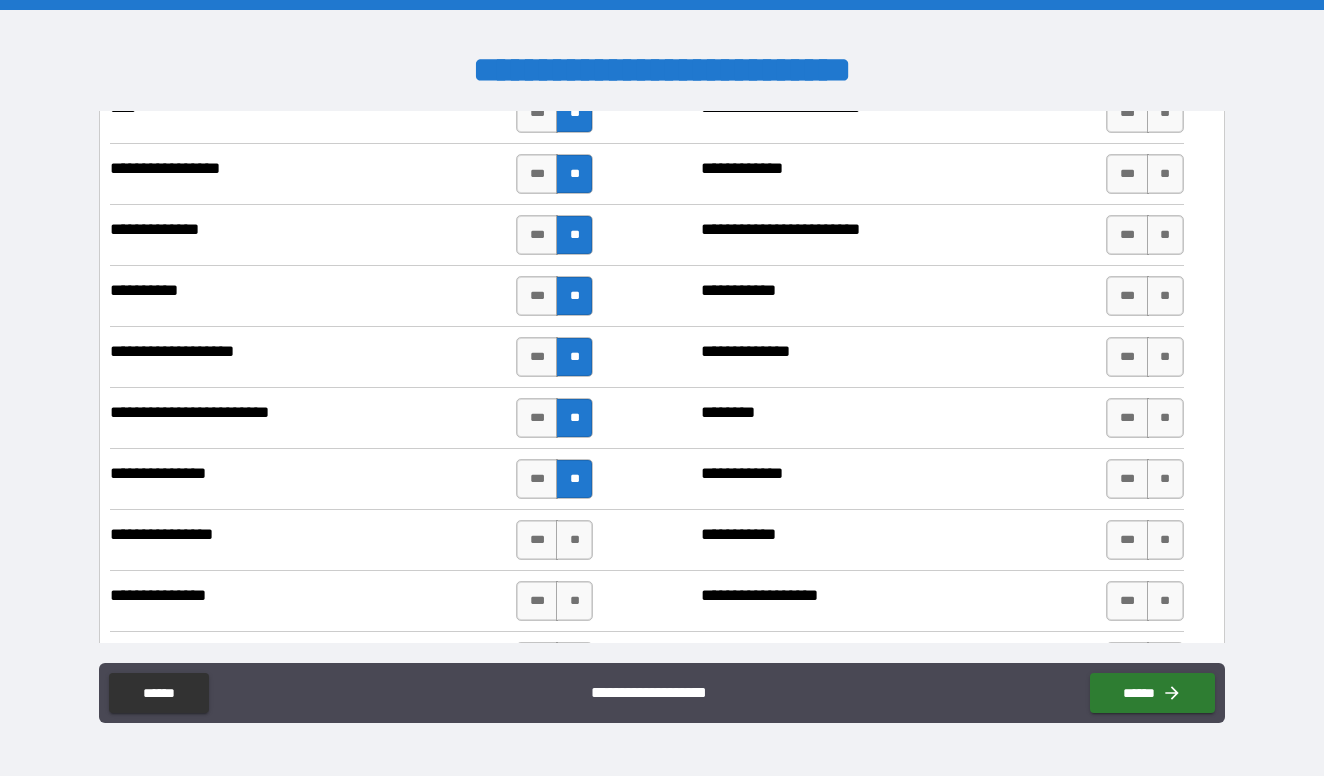 click on "**********" at bounding box center (646, 479) 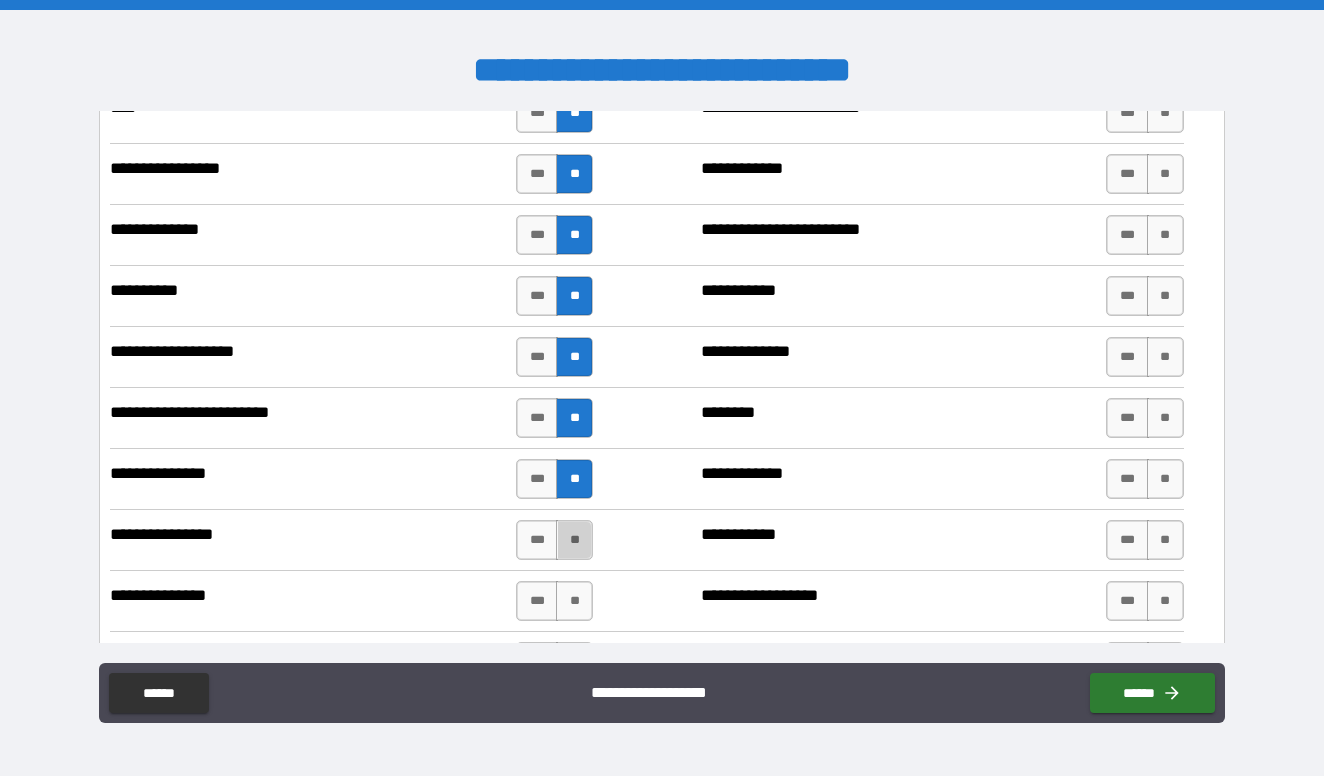 drag, startPoint x: 562, startPoint y: 533, endPoint x: 562, endPoint y: 571, distance: 38 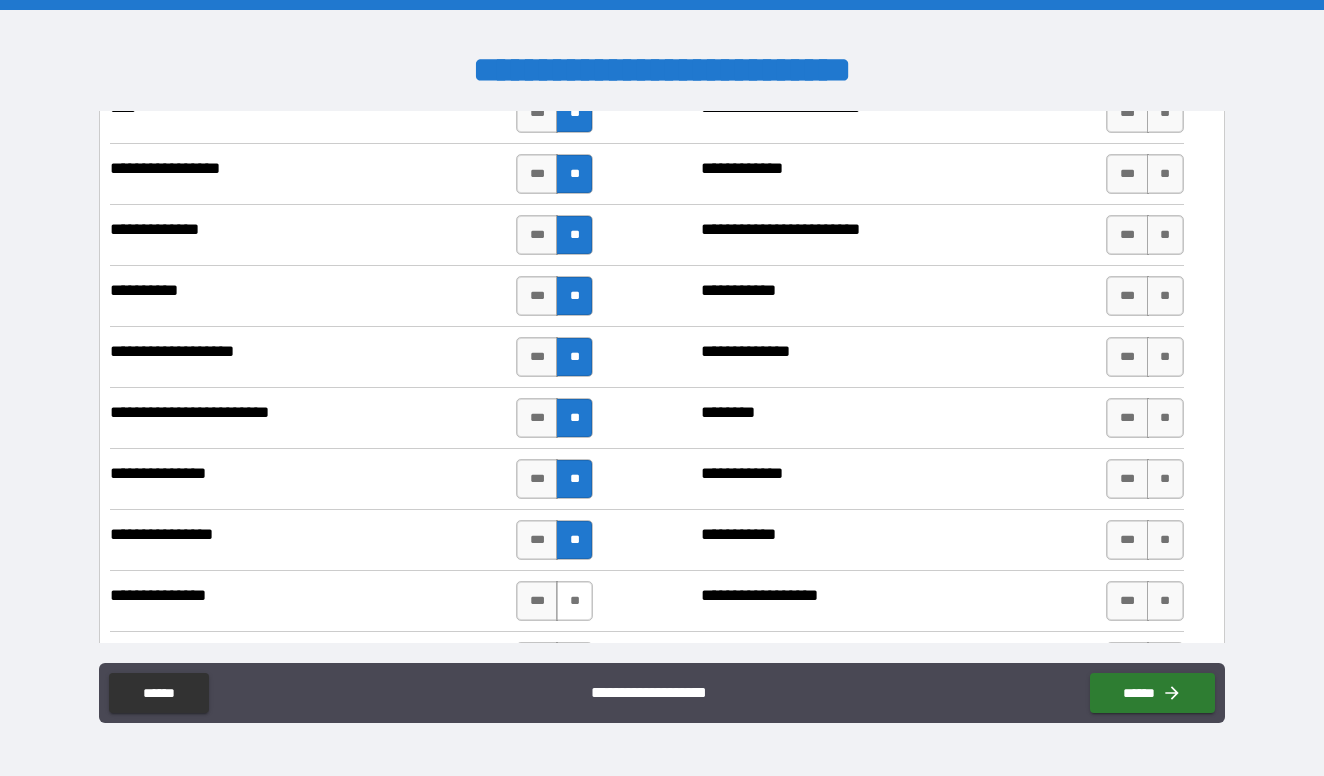 click on "**" at bounding box center [574, 601] 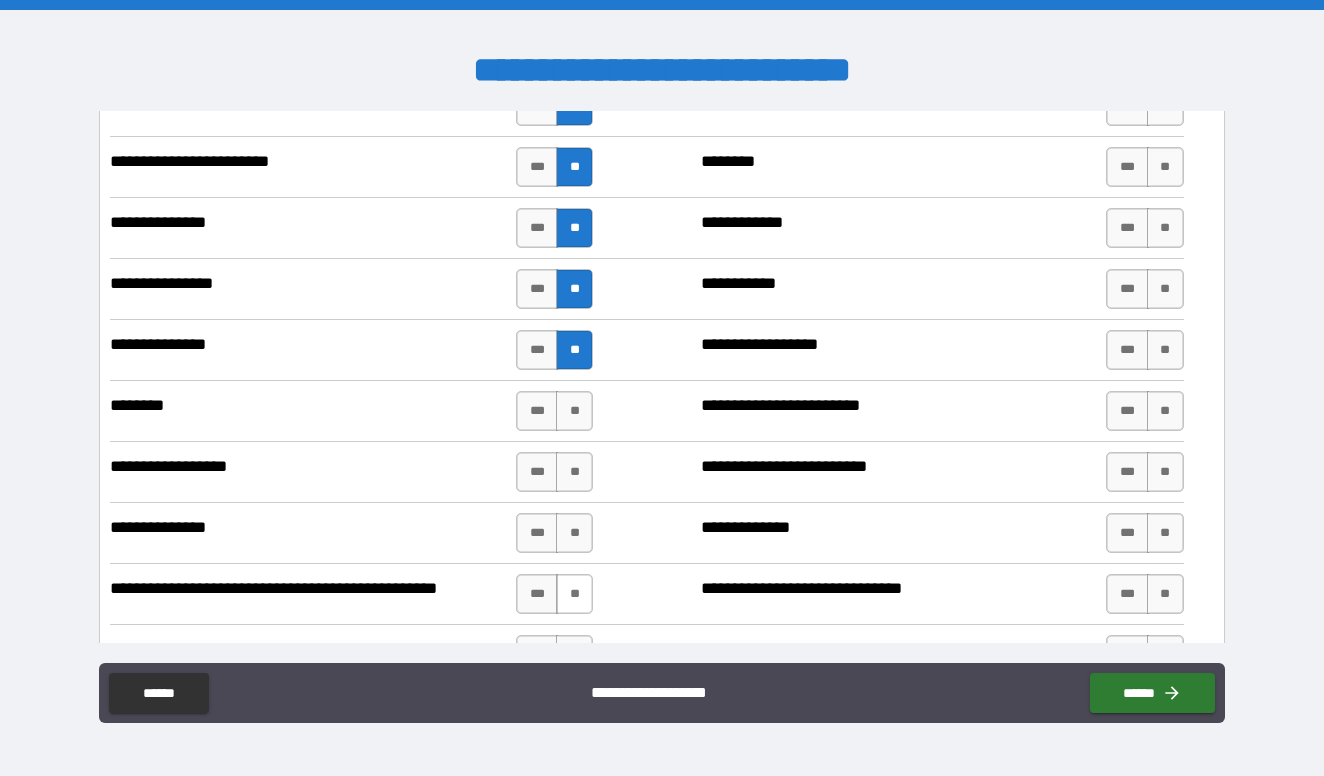 scroll, scrollTop: 6988, scrollLeft: 0, axis: vertical 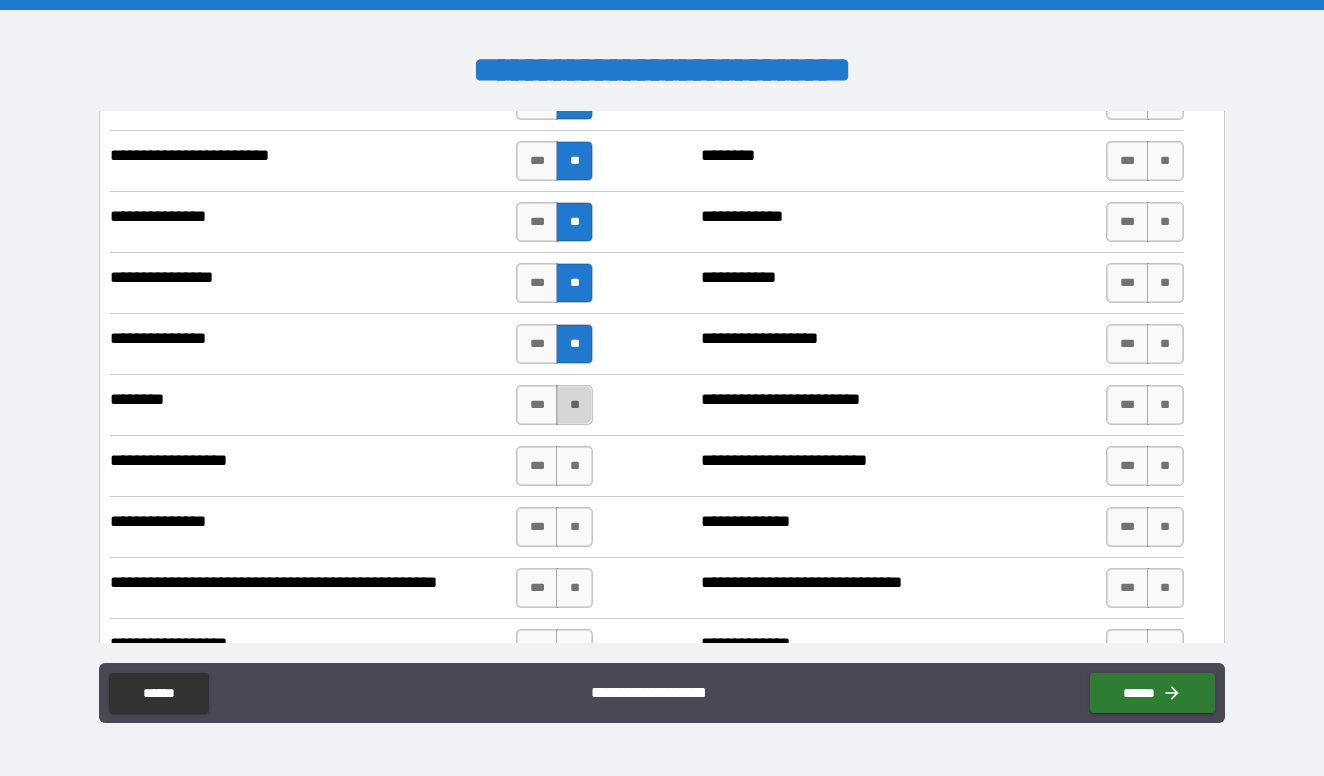 click on "**" at bounding box center [574, 405] 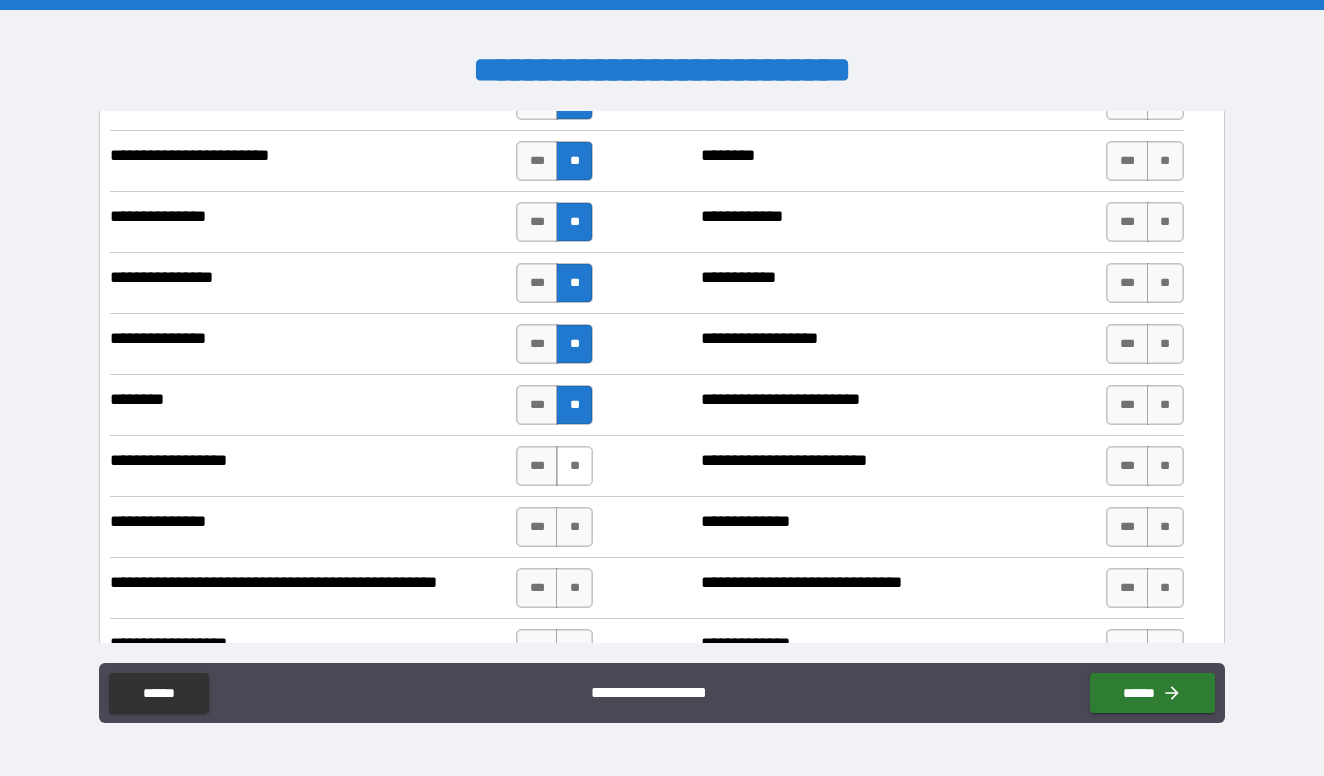 click on "**" at bounding box center (574, 466) 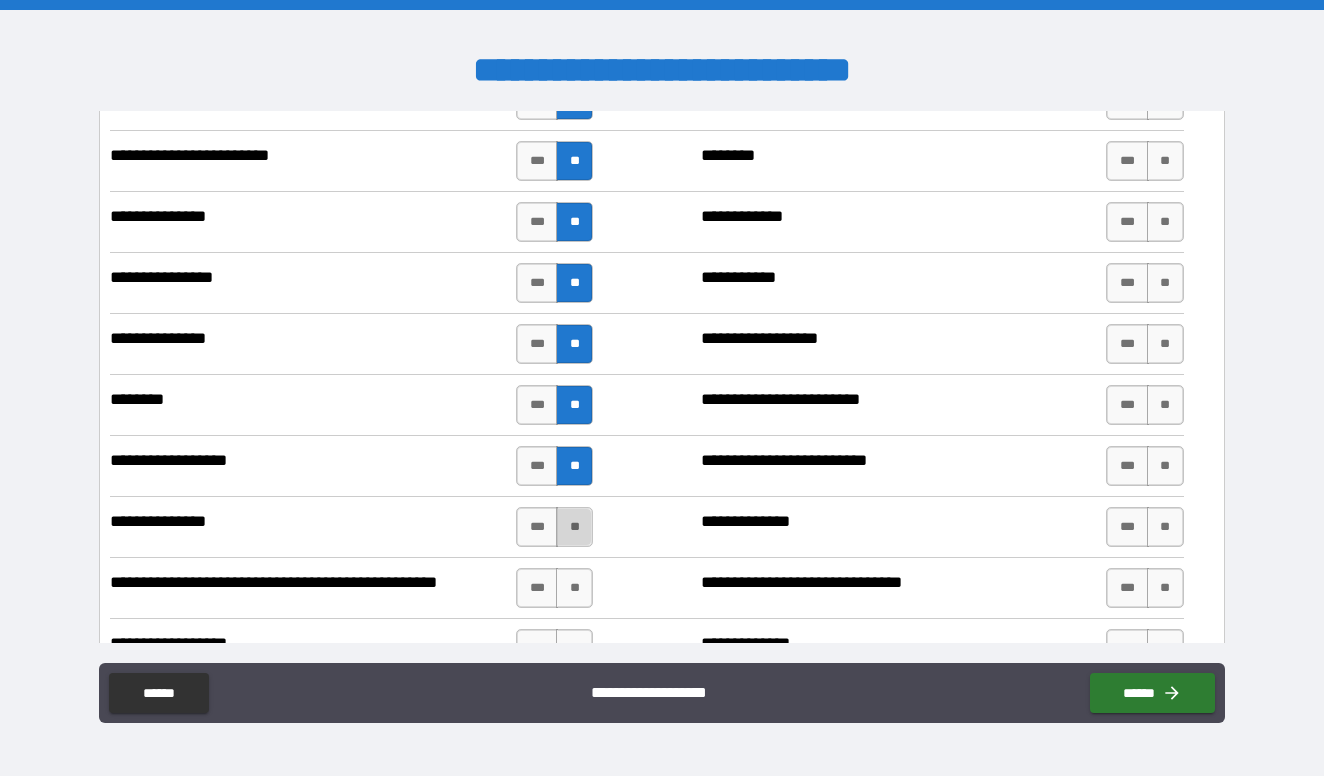 click on "**" at bounding box center (574, 527) 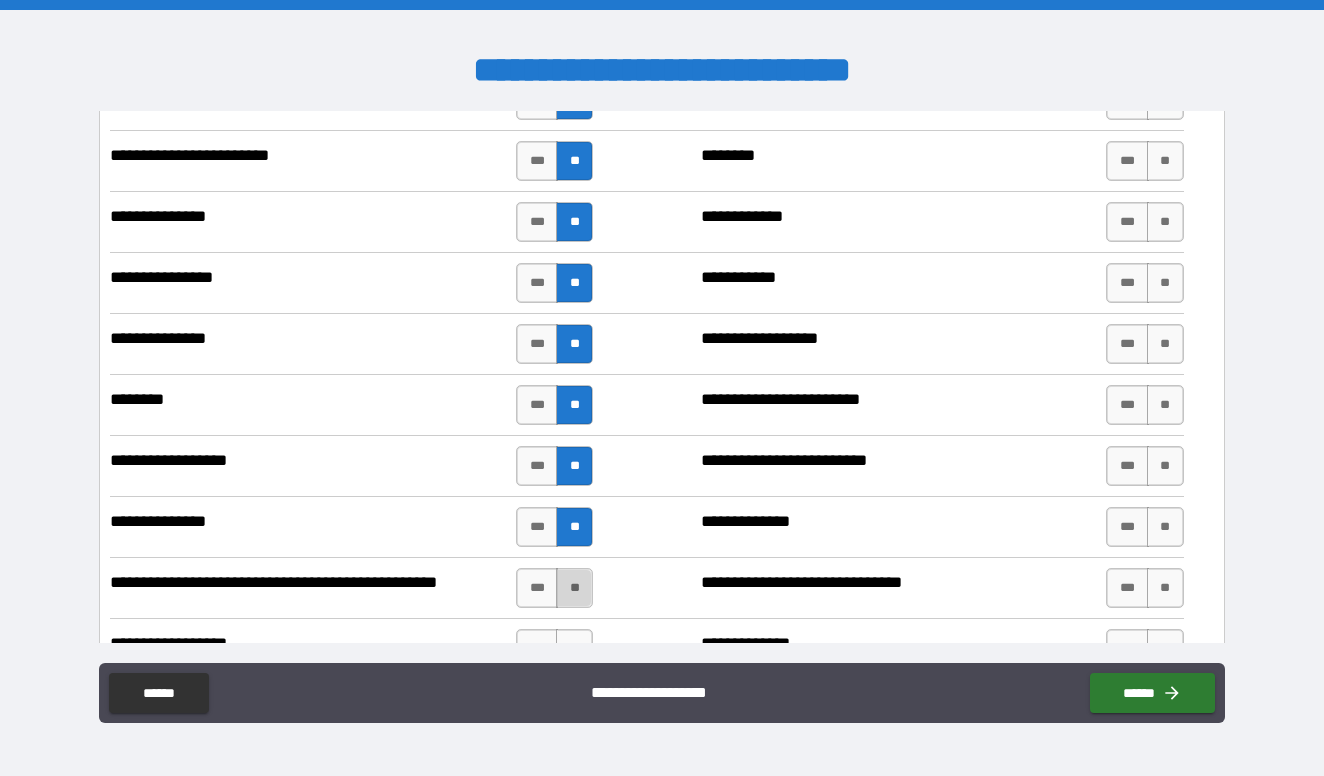 click on "**" at bounding box center (574, 588) 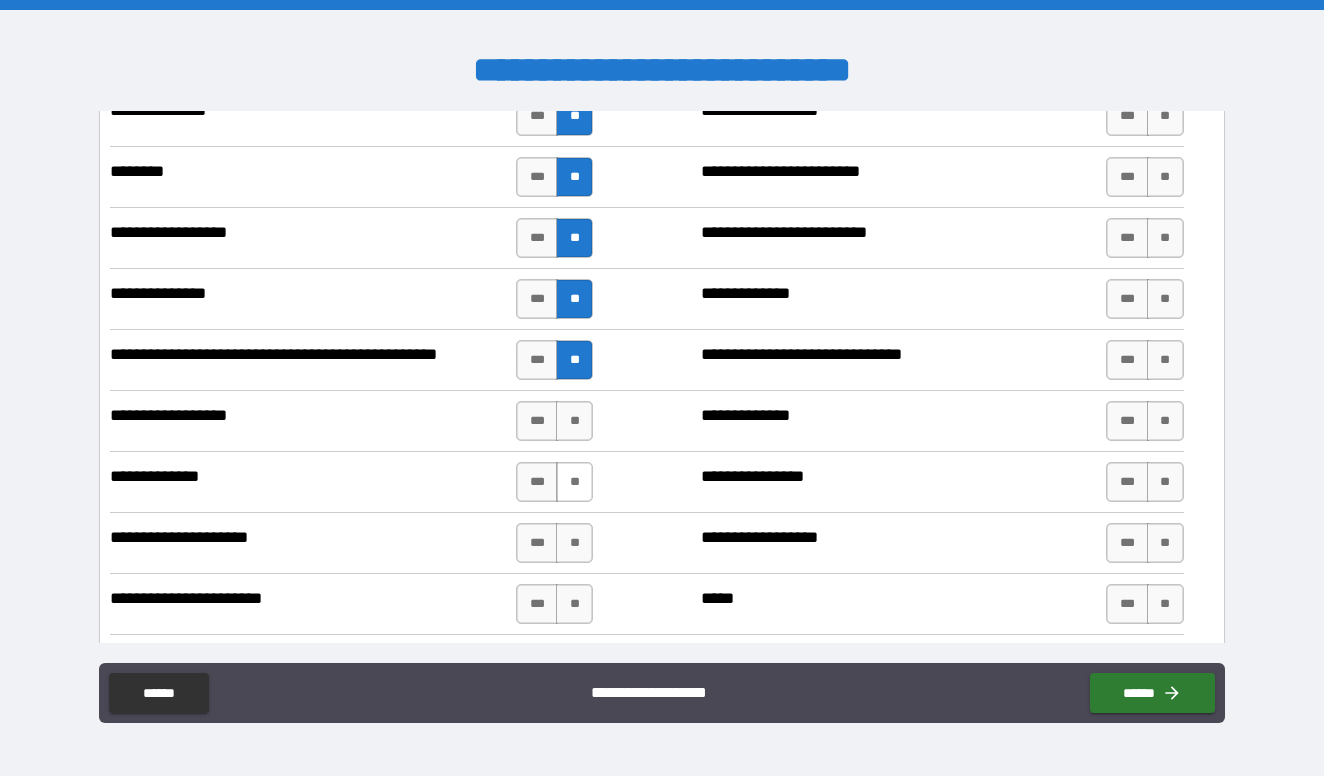 scroll, scrollTop: 7223, scrollLeft: 0, axis: vertical 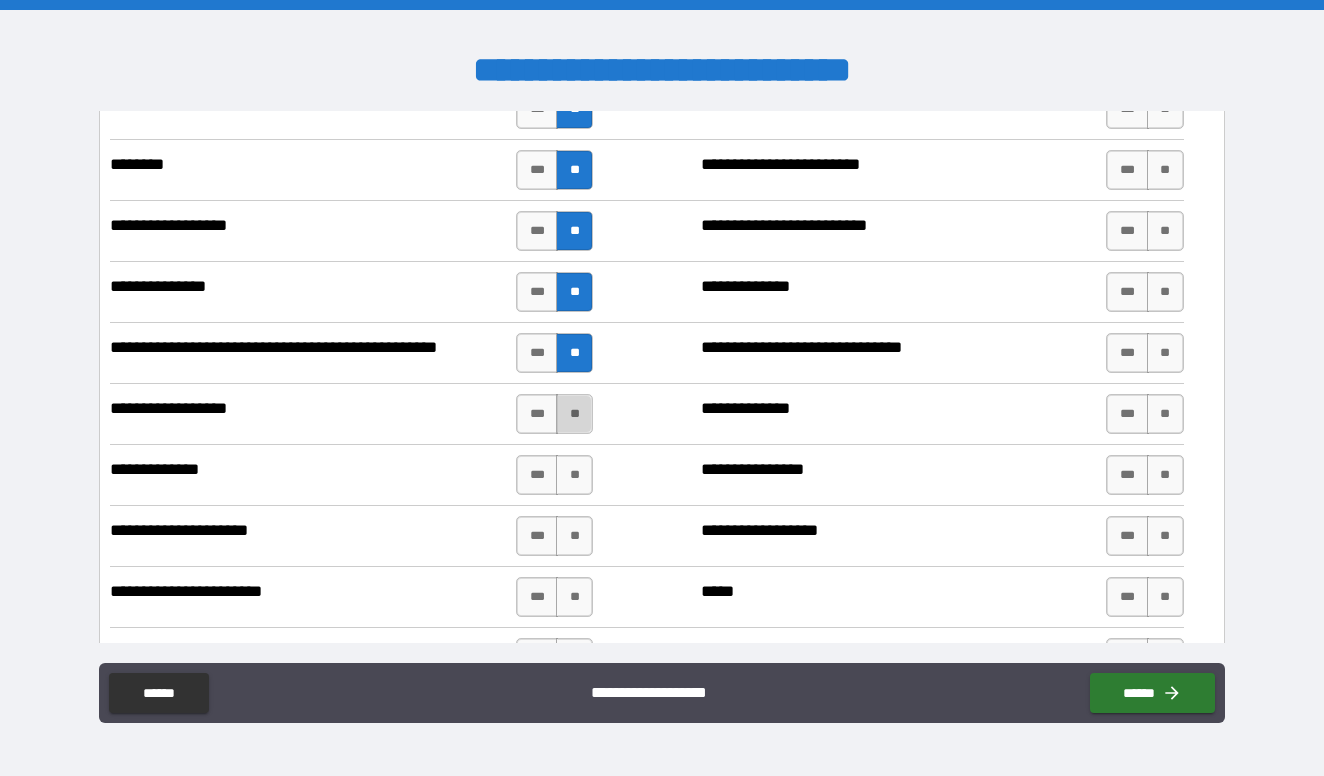 click on "**" at bounding box center (574, 414) 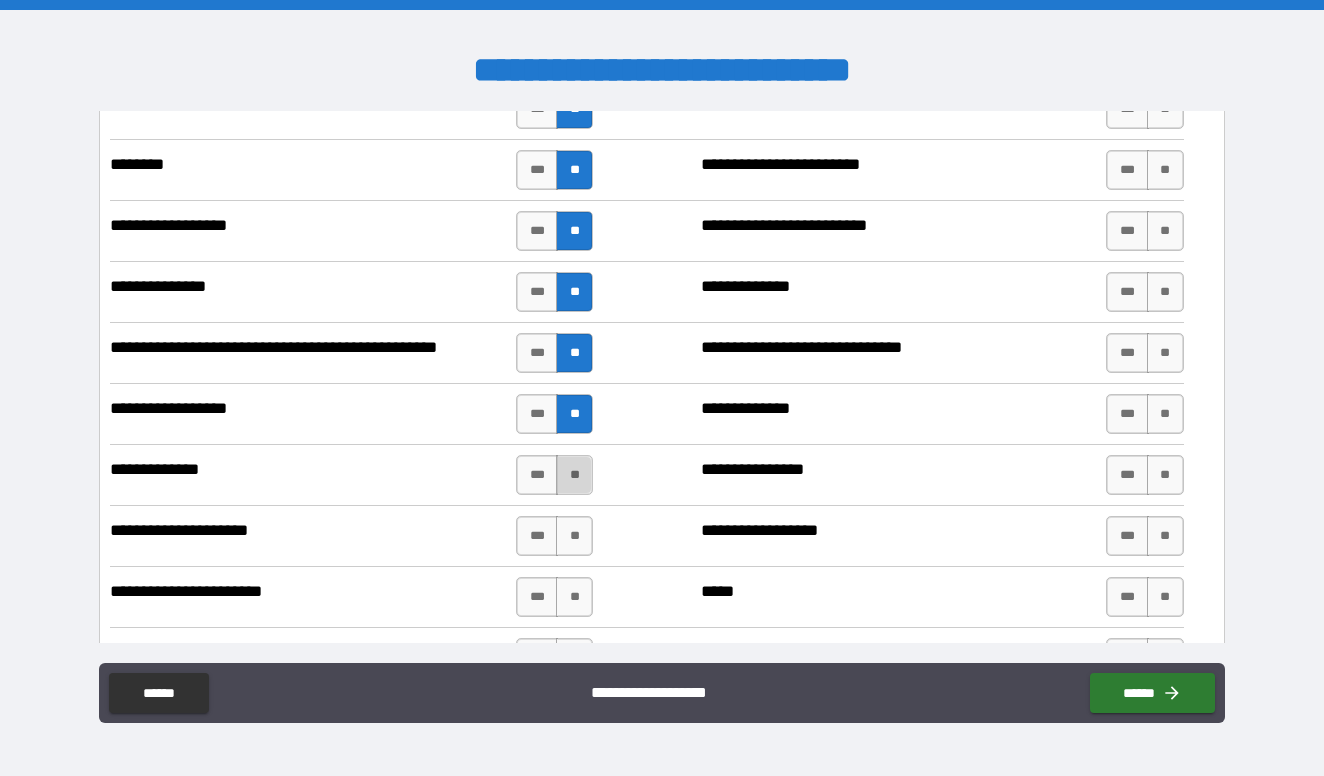 click on "**" at bounding box center (574, 475) 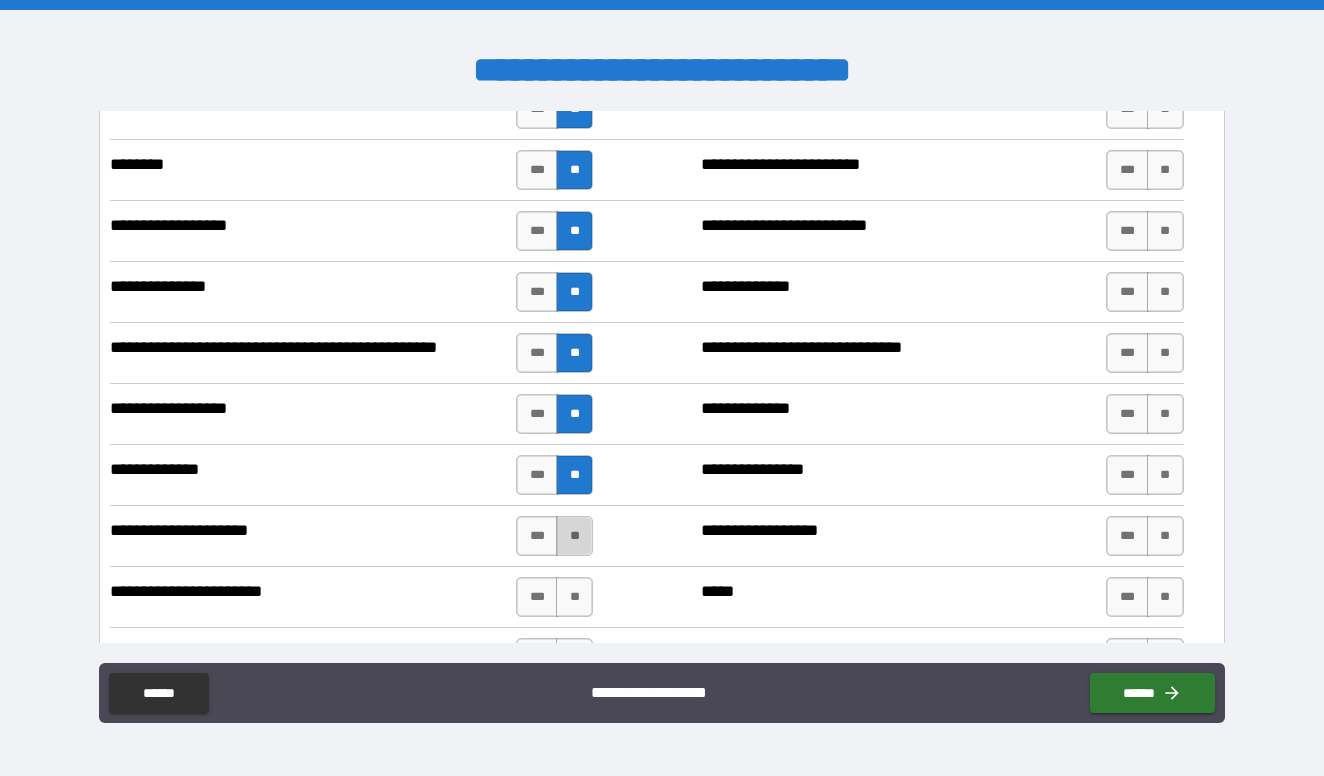 click on "**" at bounding box center (574, 536) 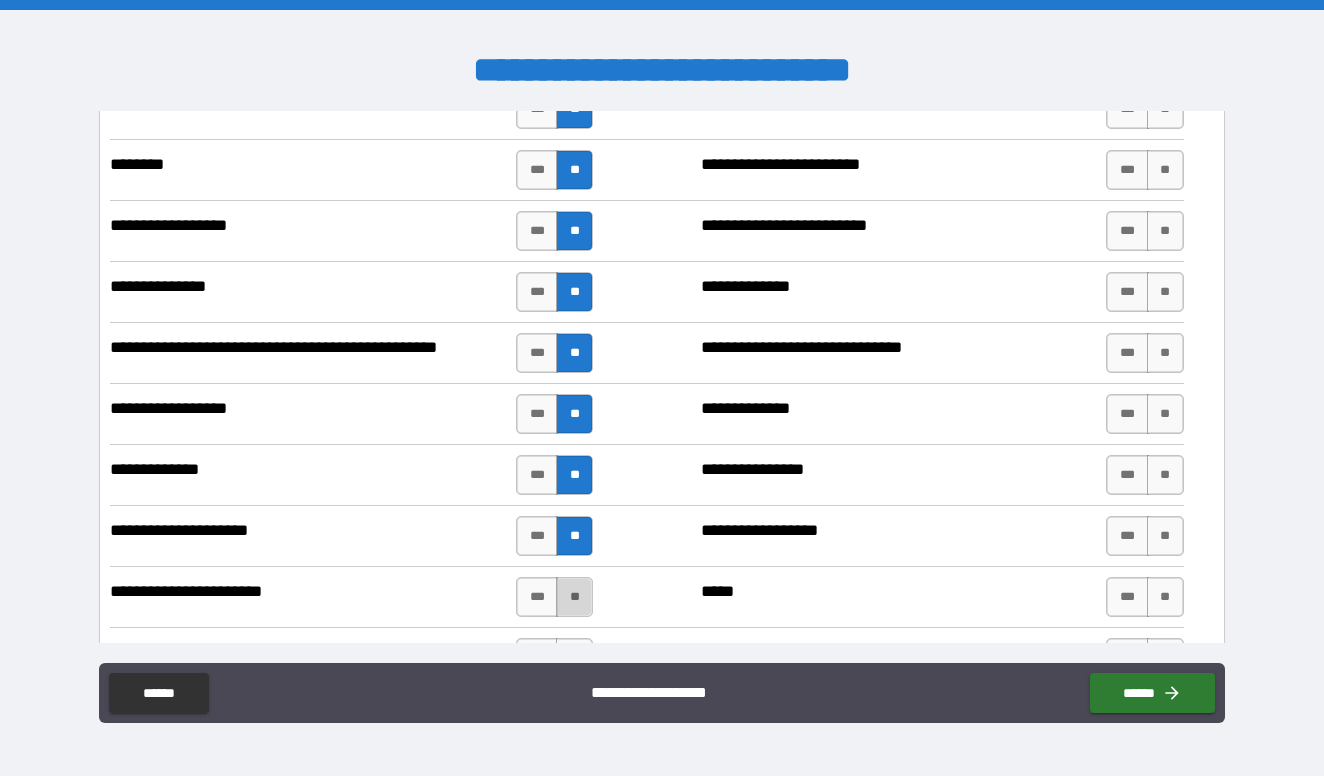 click on "**" at bounding box center (574, 597) 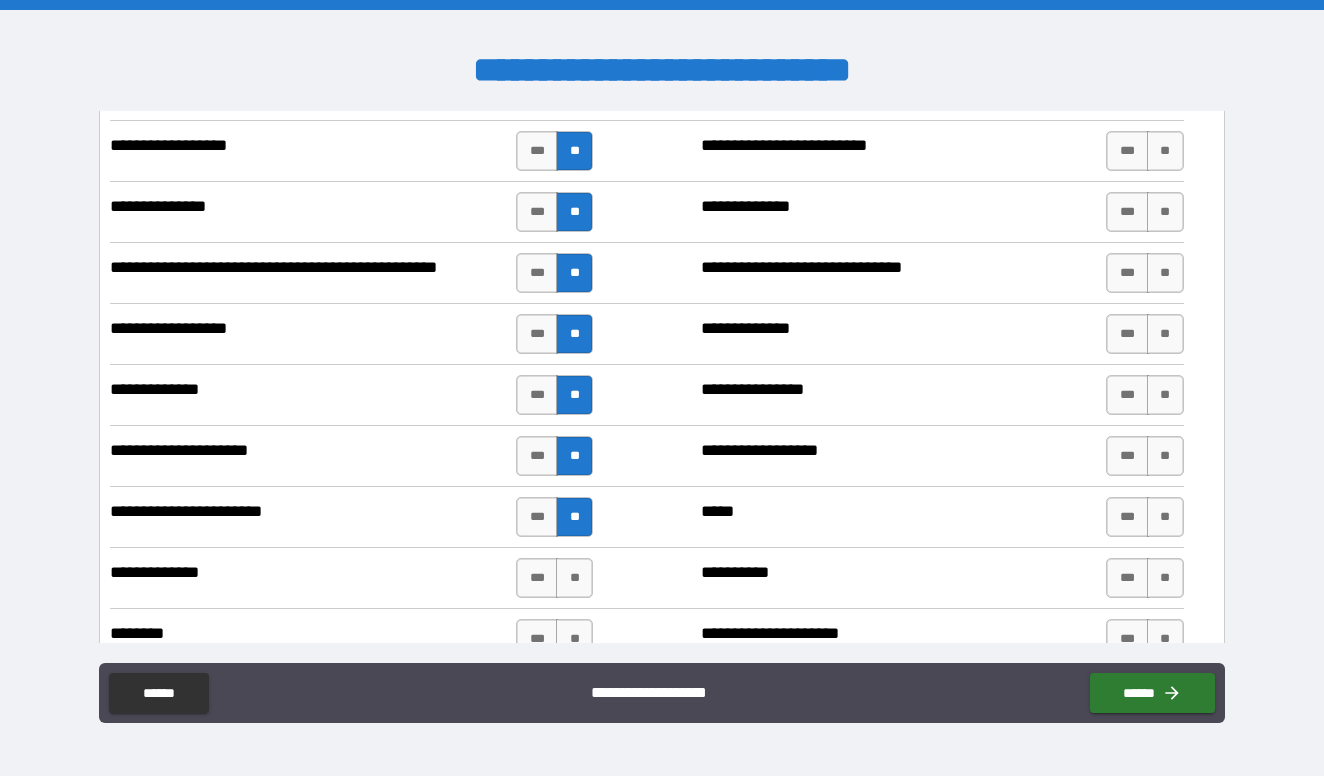 scroll, scrollTop: 7358, scrollLeft: 0, axis: vertical 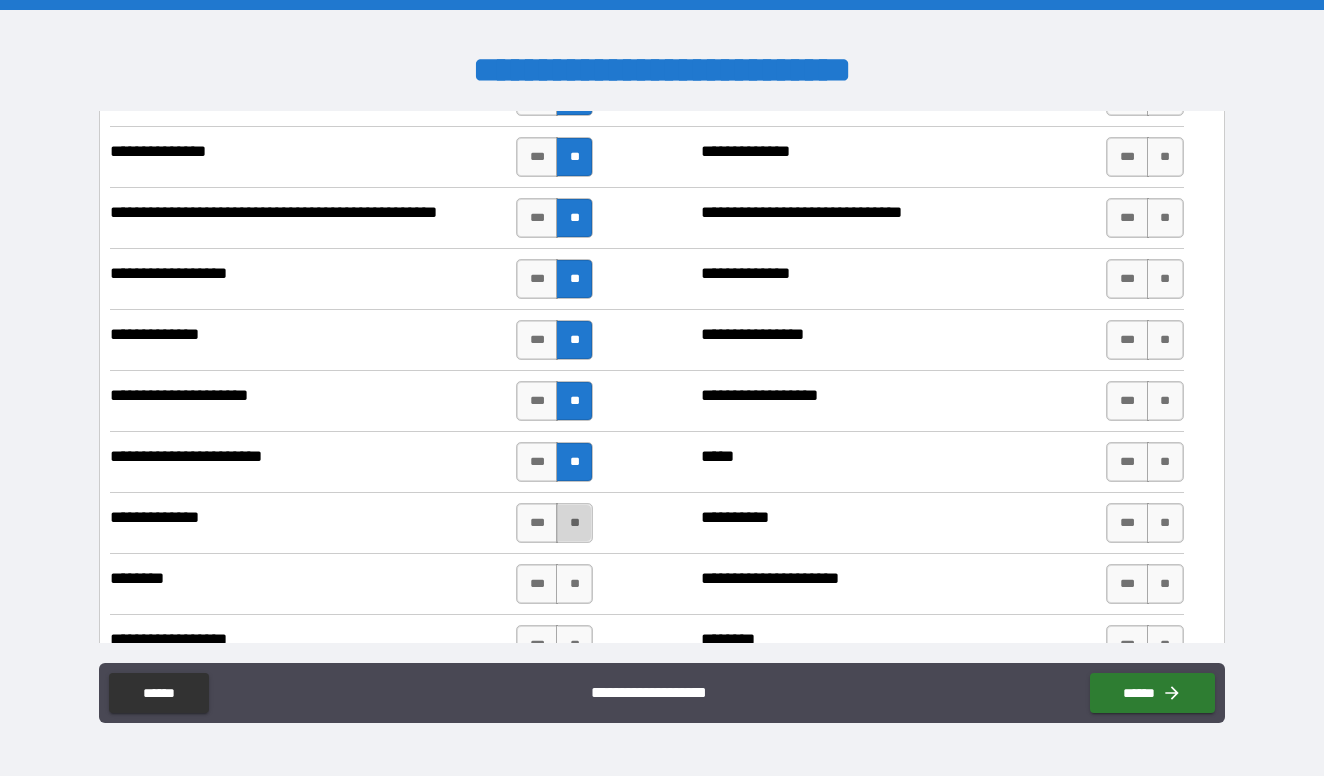 click on "**" at bounding box center (574, 523) 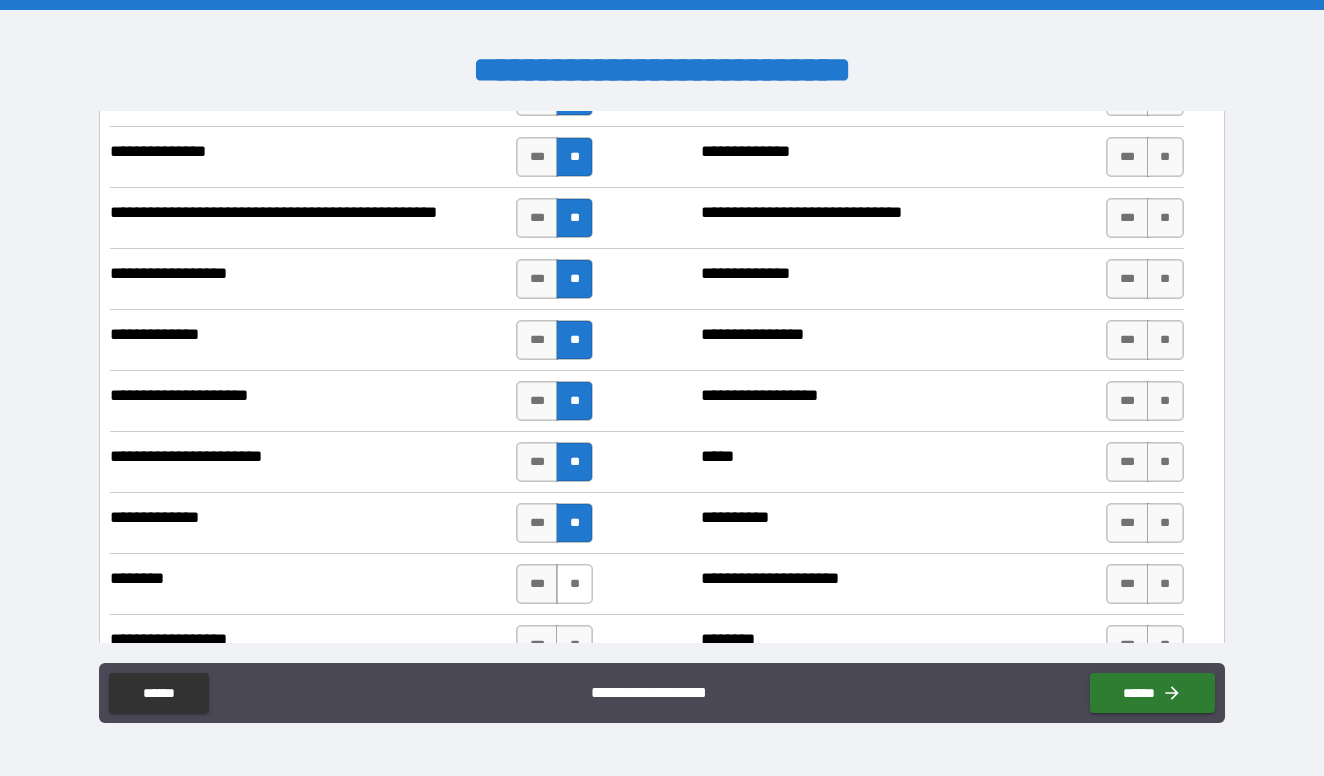 click on "**" at bounding box center (574, 584) 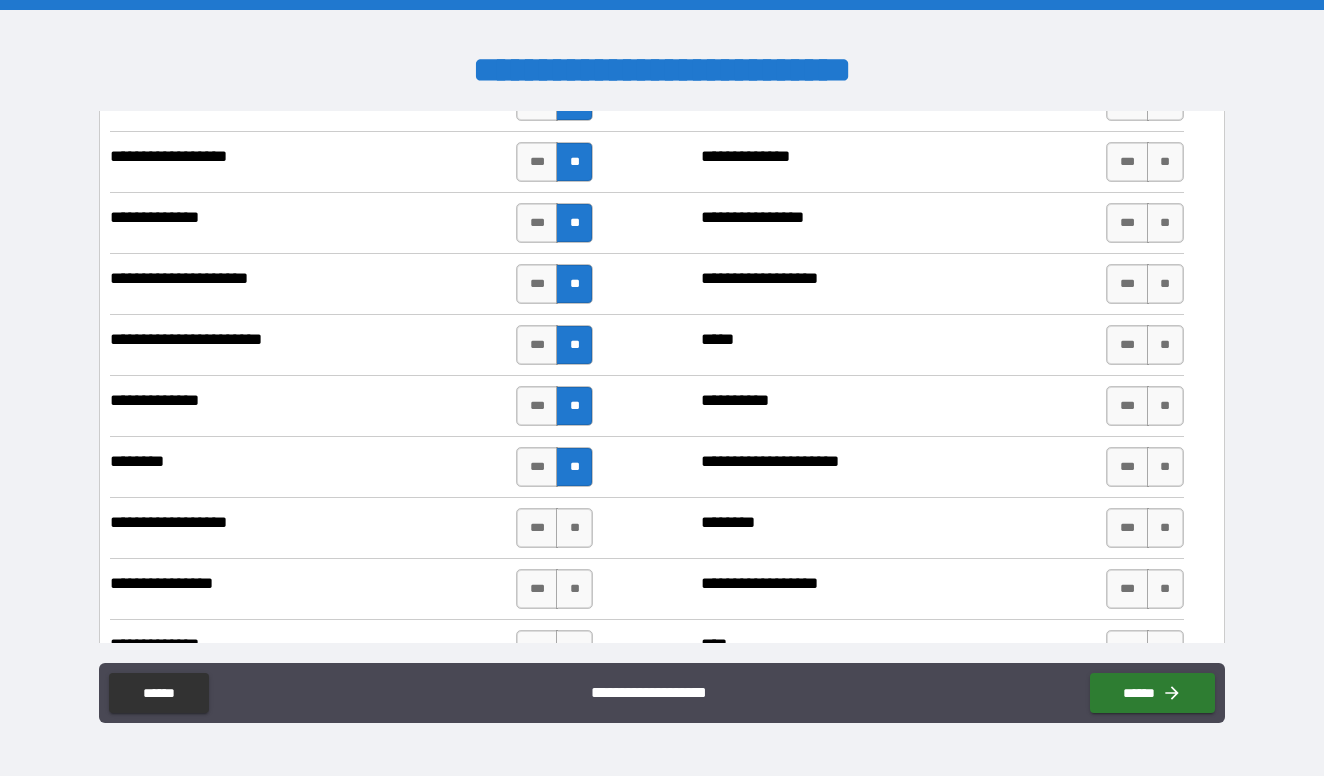 scroll, scrollTop: 7516, scrollLeft: 0, axis: vertical 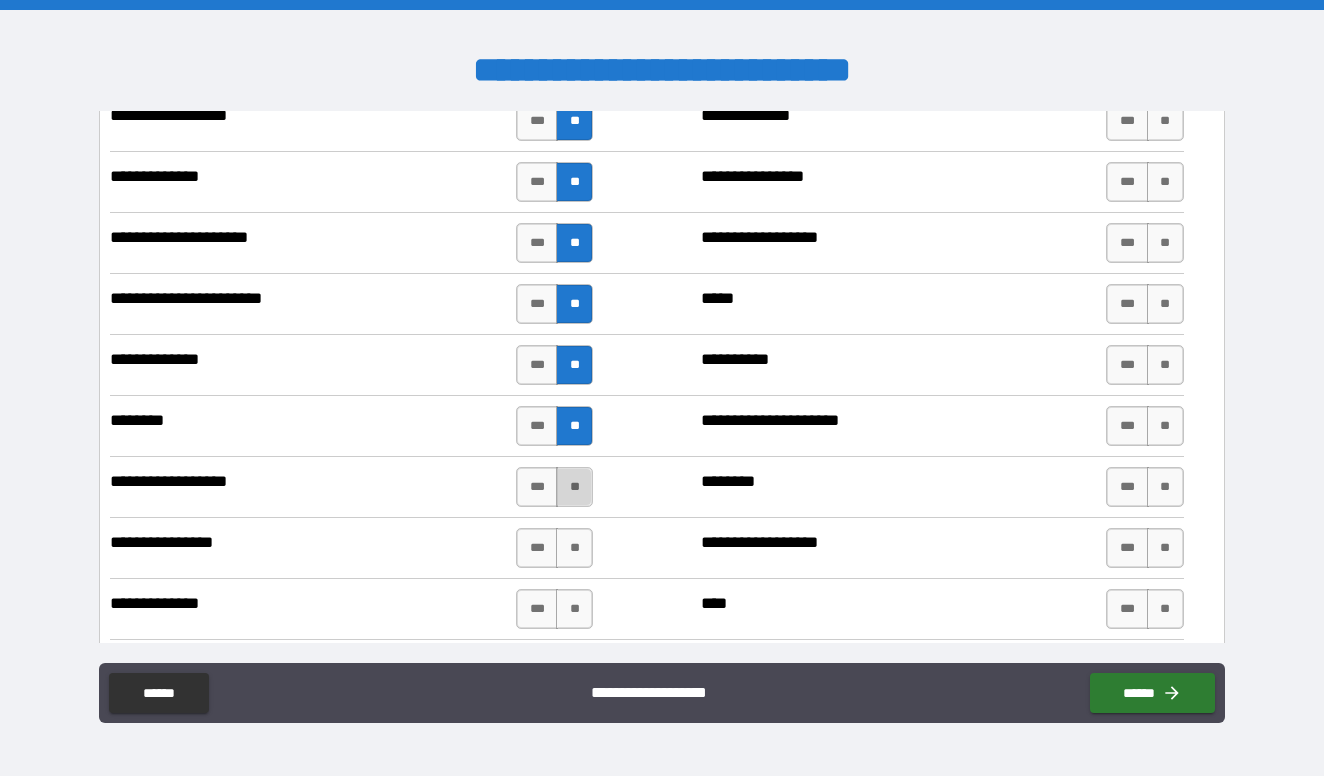 click on "**" at bounding box center [574, 487] 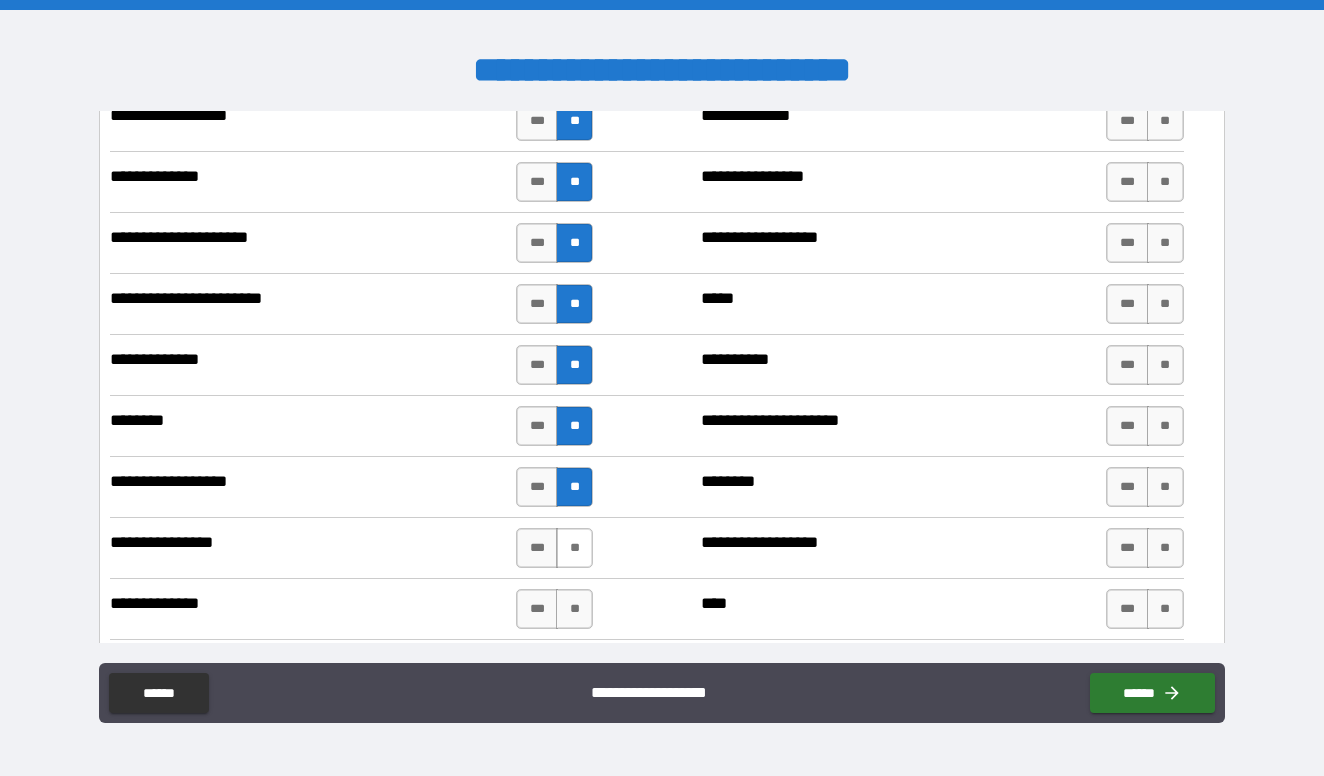 click on "**" at bounding box center [574, 548] 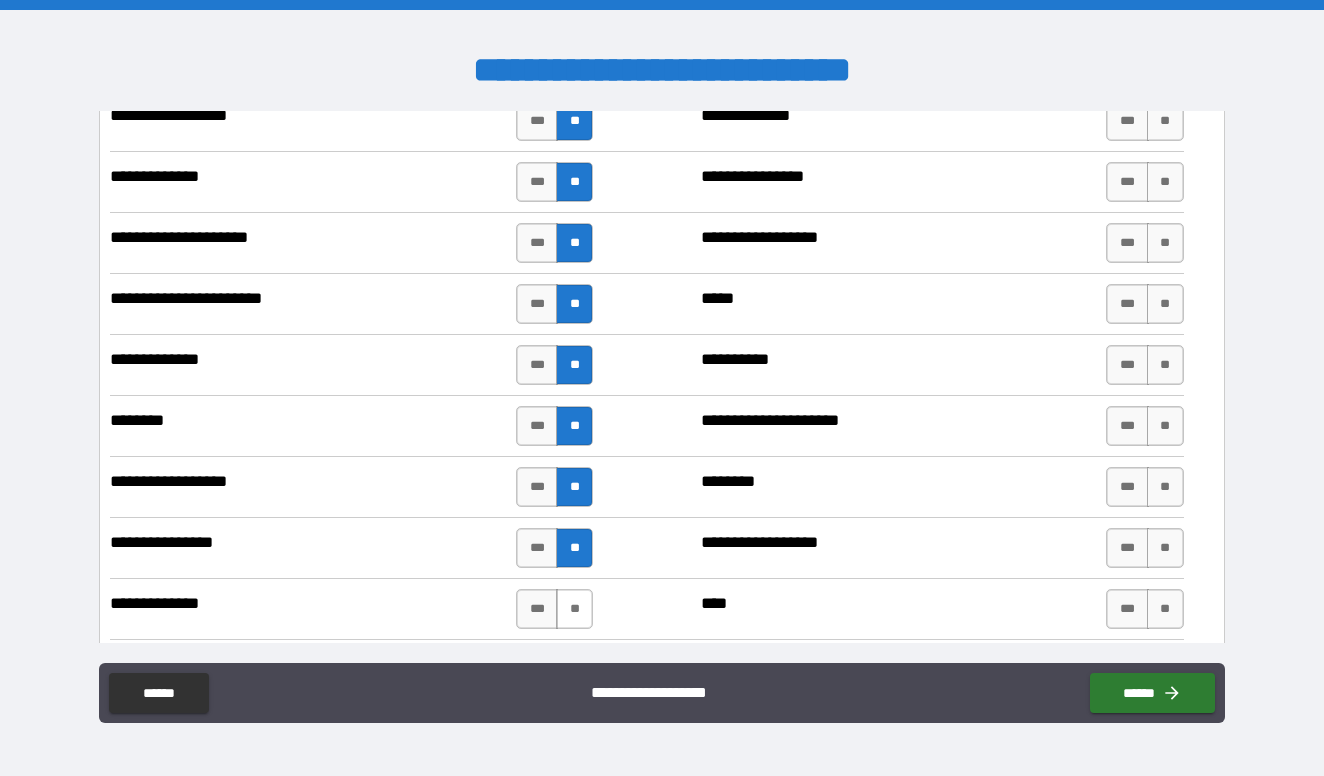 click on "**" at bounding box center [574, 609] 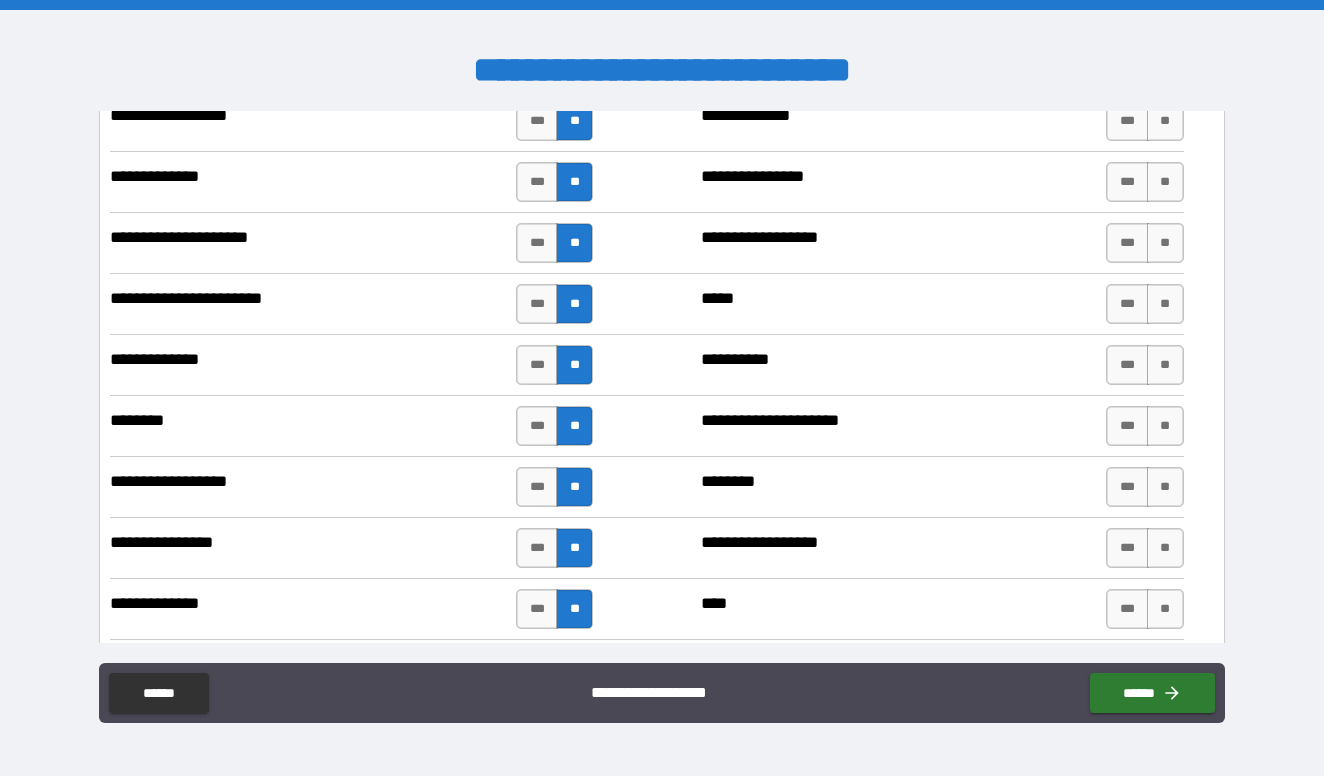 click on "**" at bounding box center (574, 609) 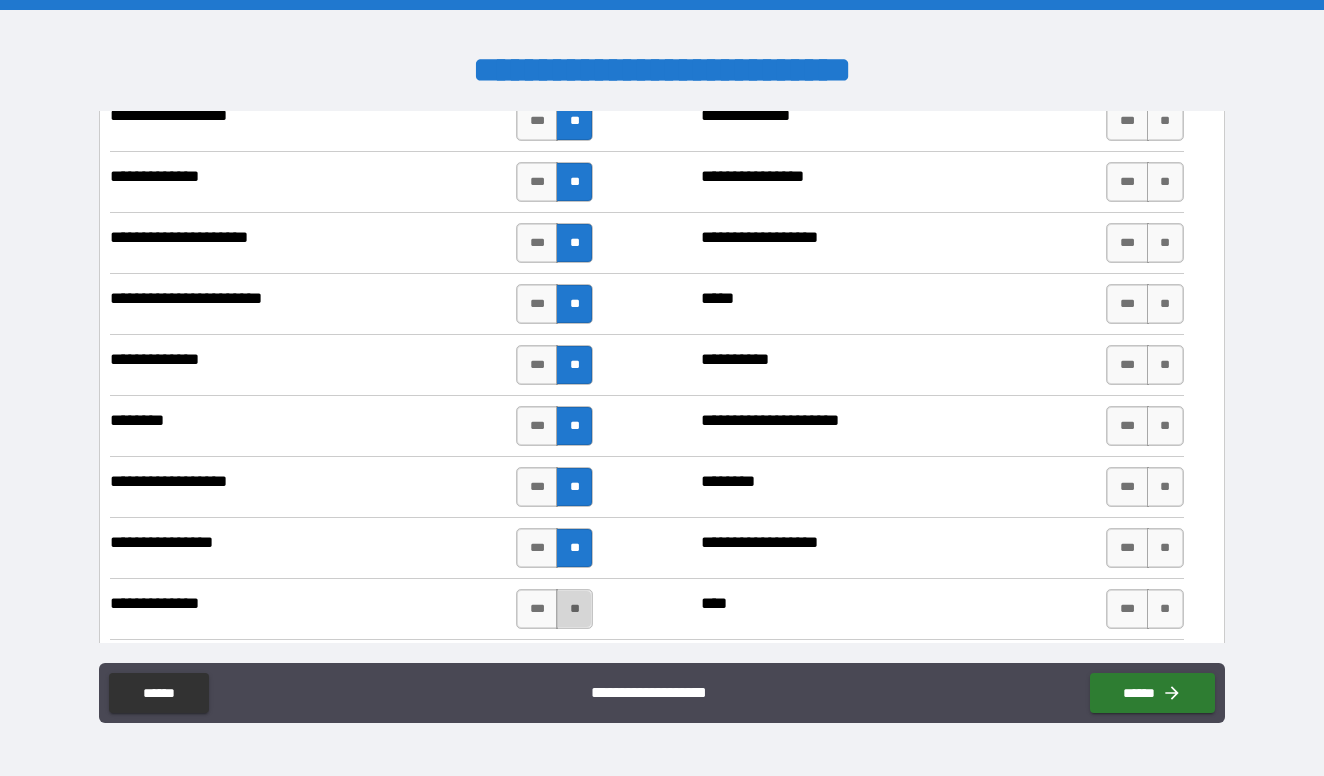 click on "**" at bounding box center [574, 609] 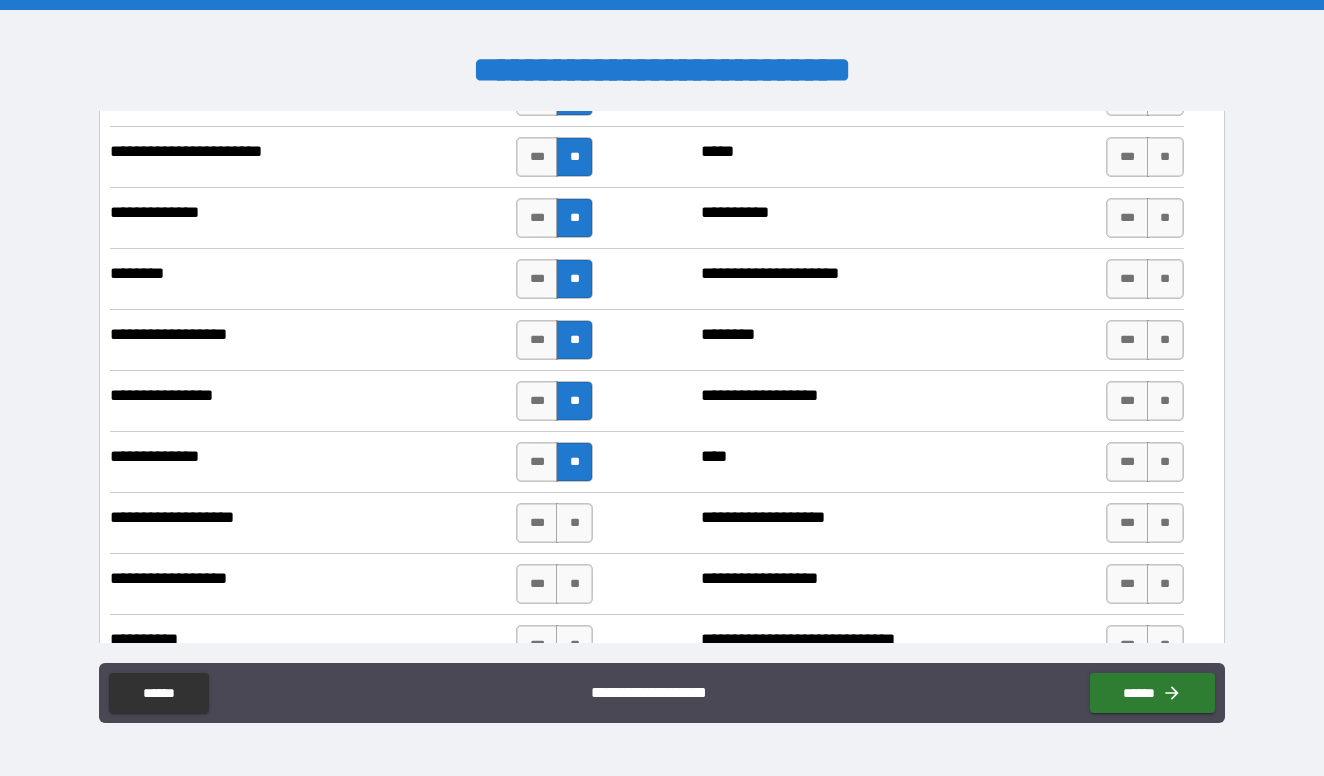 scroll, scrollTop: 7666, scrollLeft: 0, axis: vertical 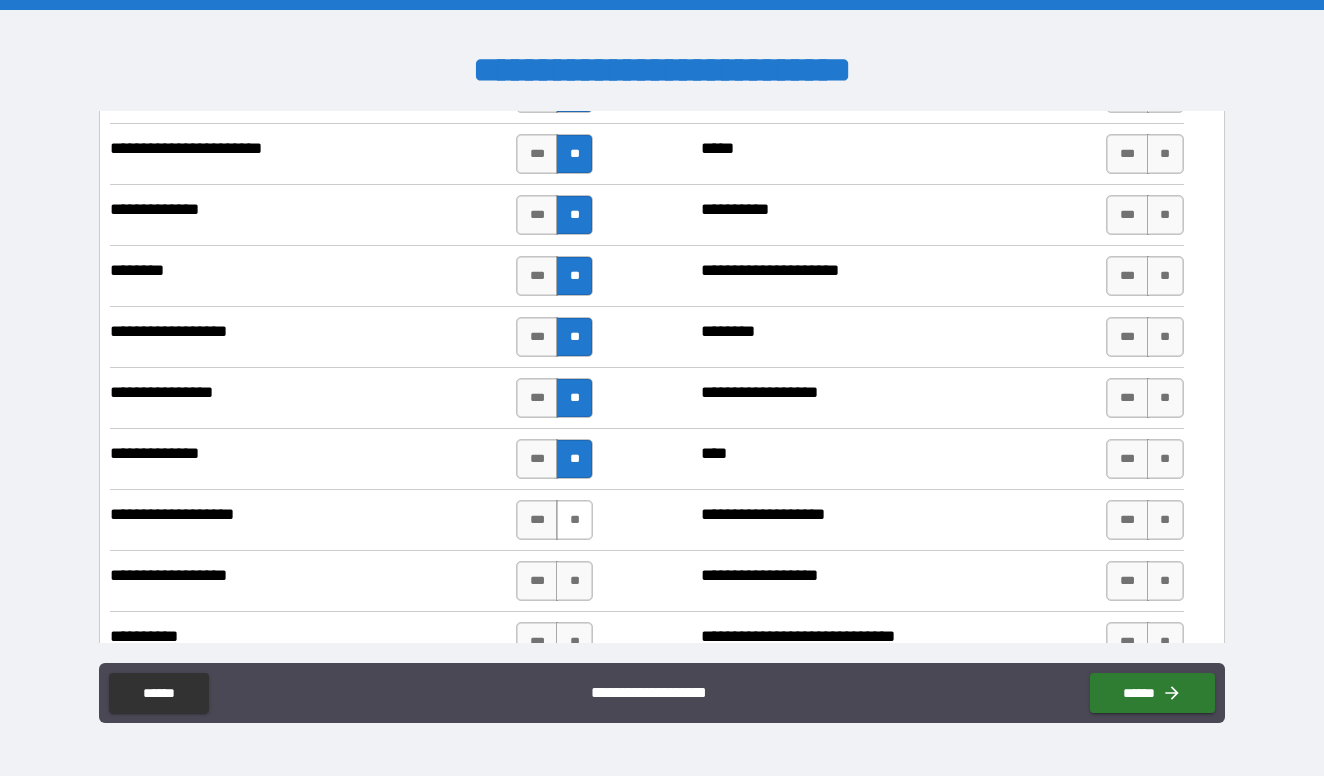 click on "**" at bounding box center [574, 520] 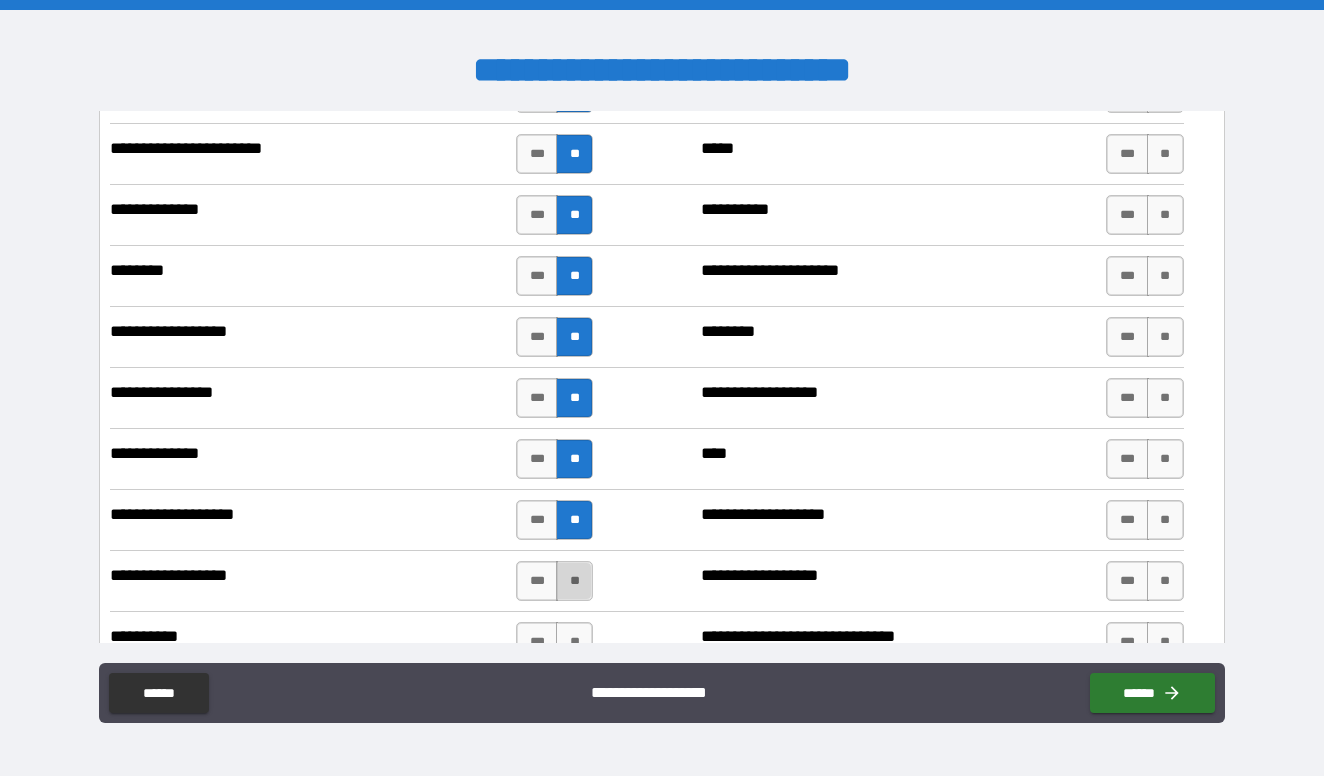 click on "**" at bounding box center (574, 581) 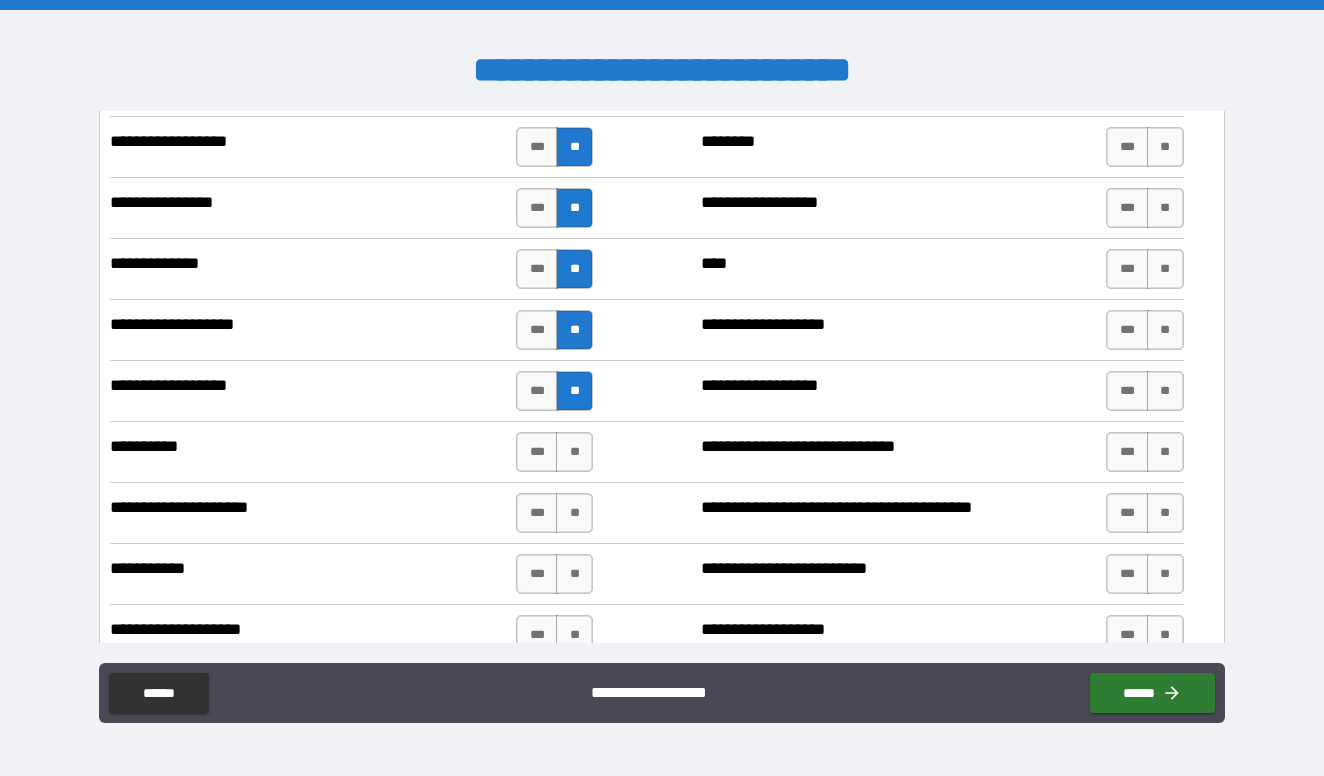 scroll, scrollTop: 7858, scrollLeft: 0, axis: vertical 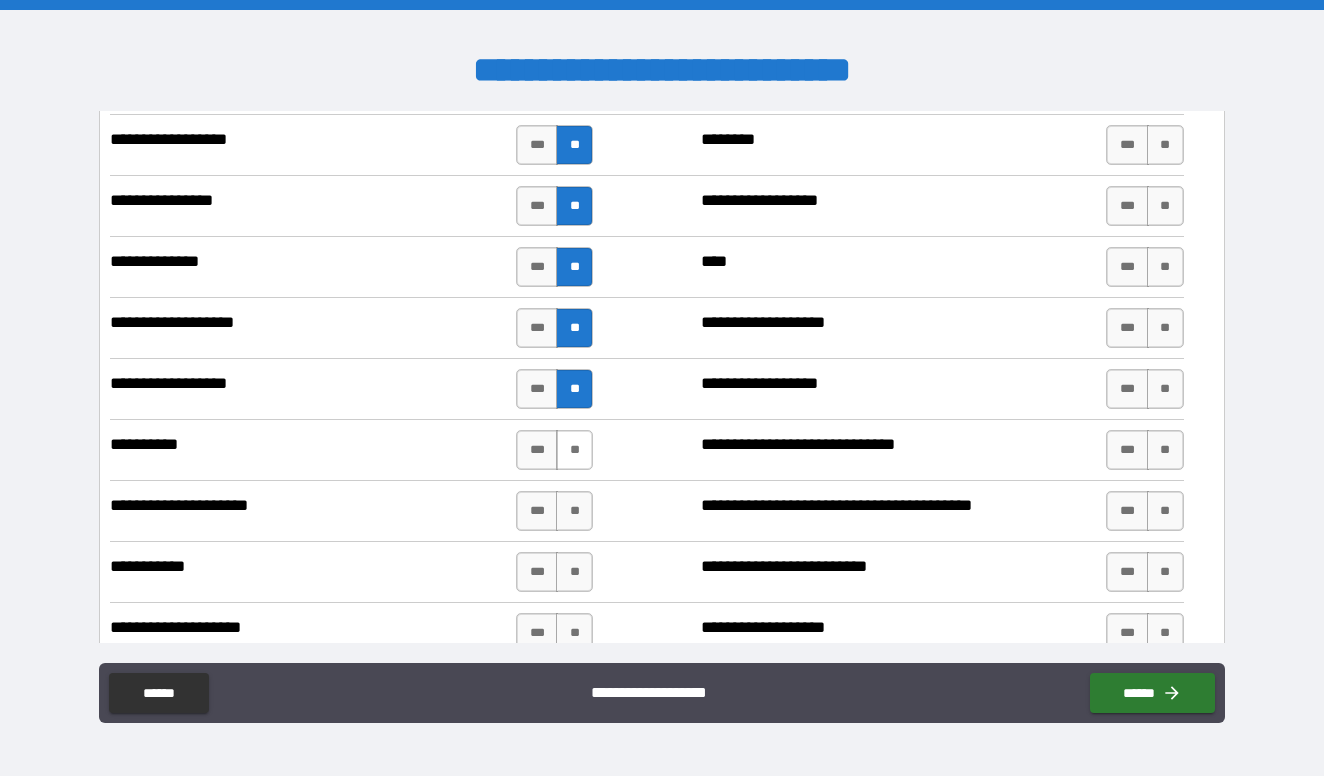 click on "**" at bounding box center [574, 450] 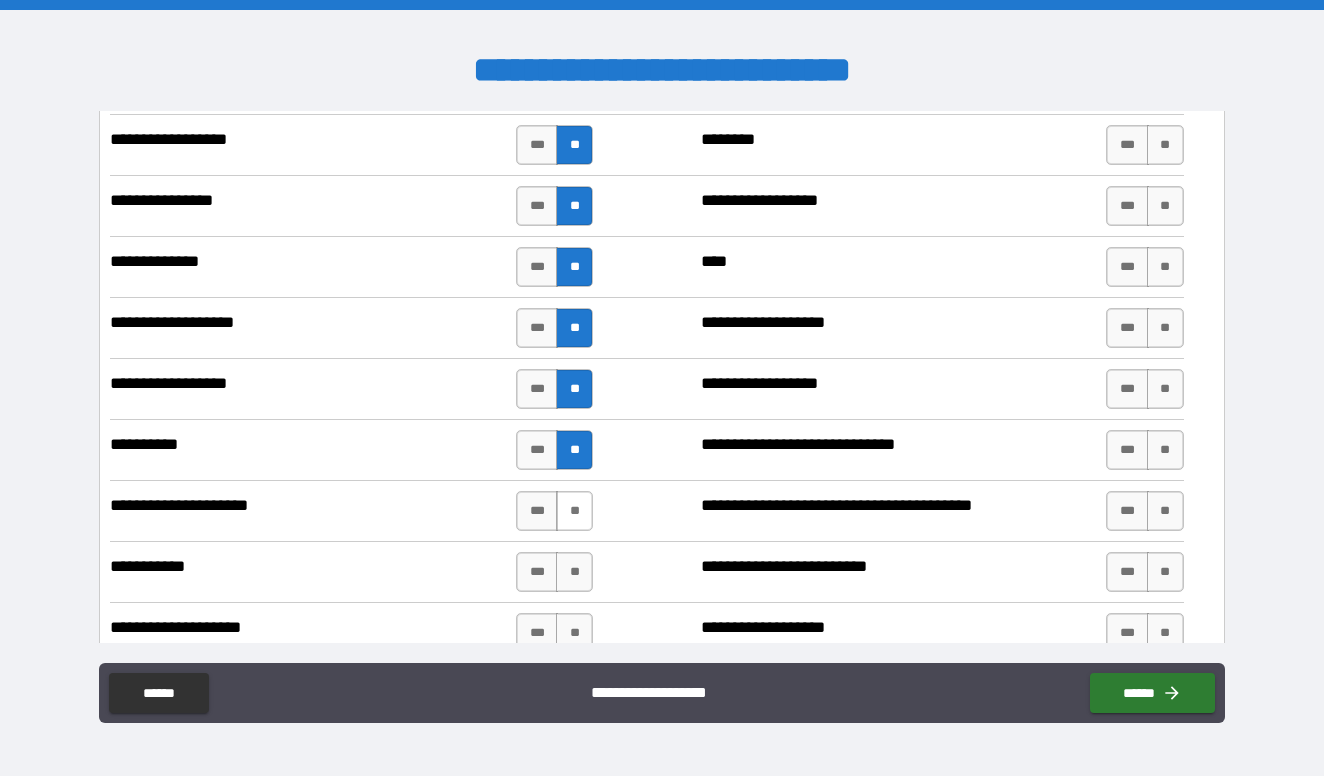 click on "**" at bounding box center (574, 511) 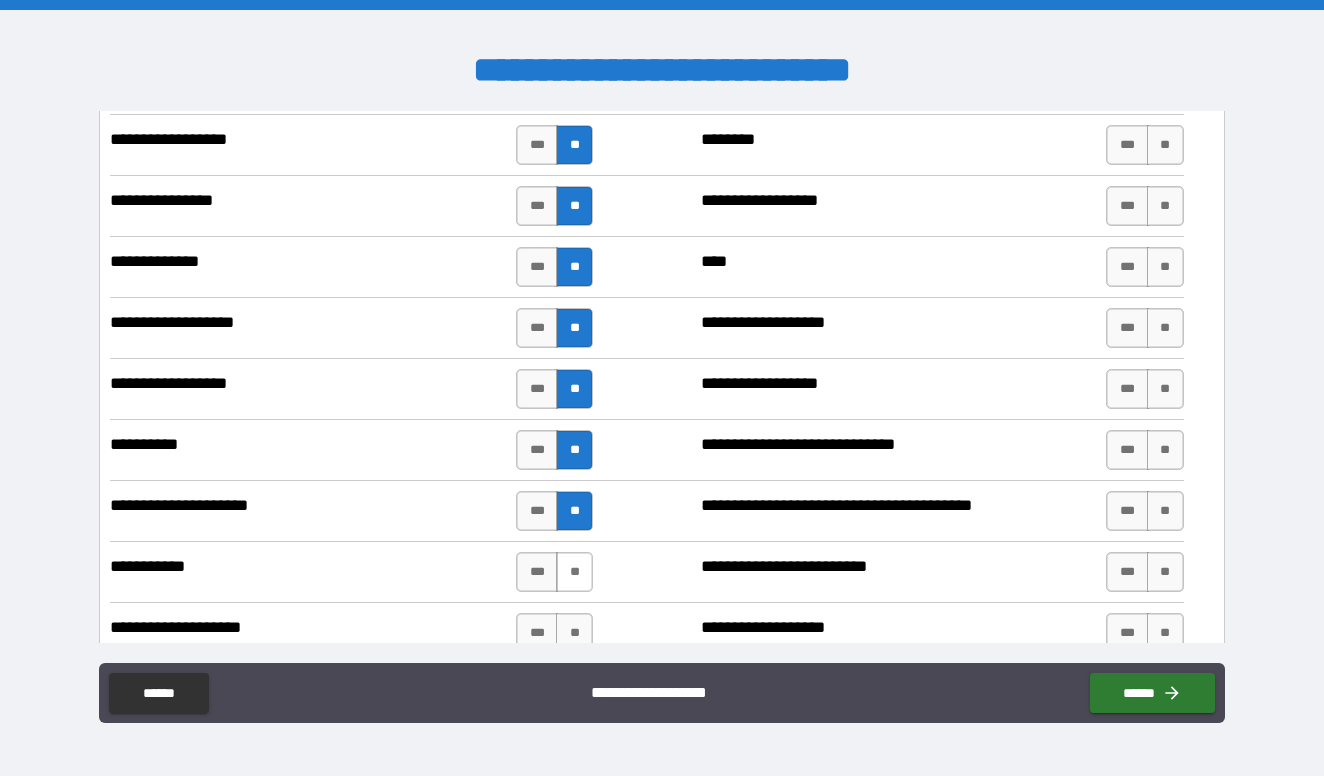 click on "**" at bounding box center (574, 572) 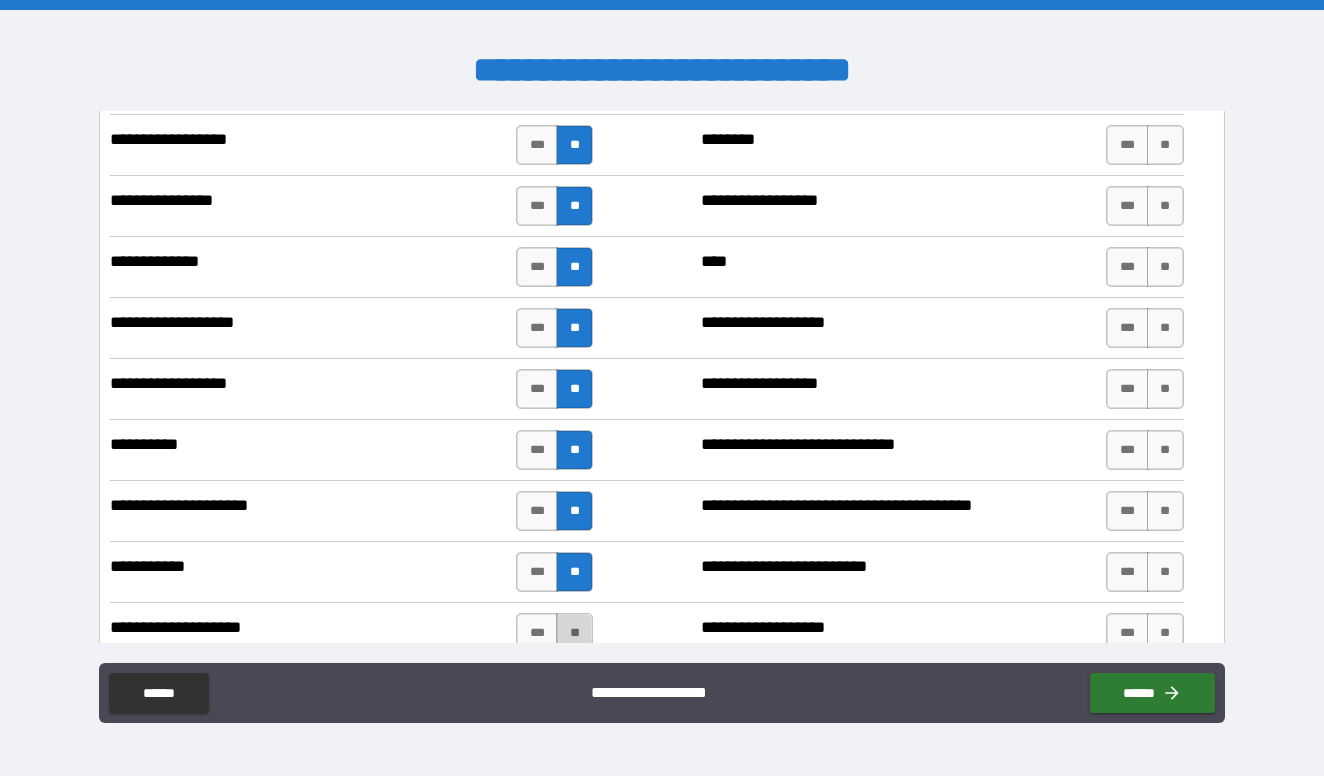 click on "**" at bounding box center (574, 633) 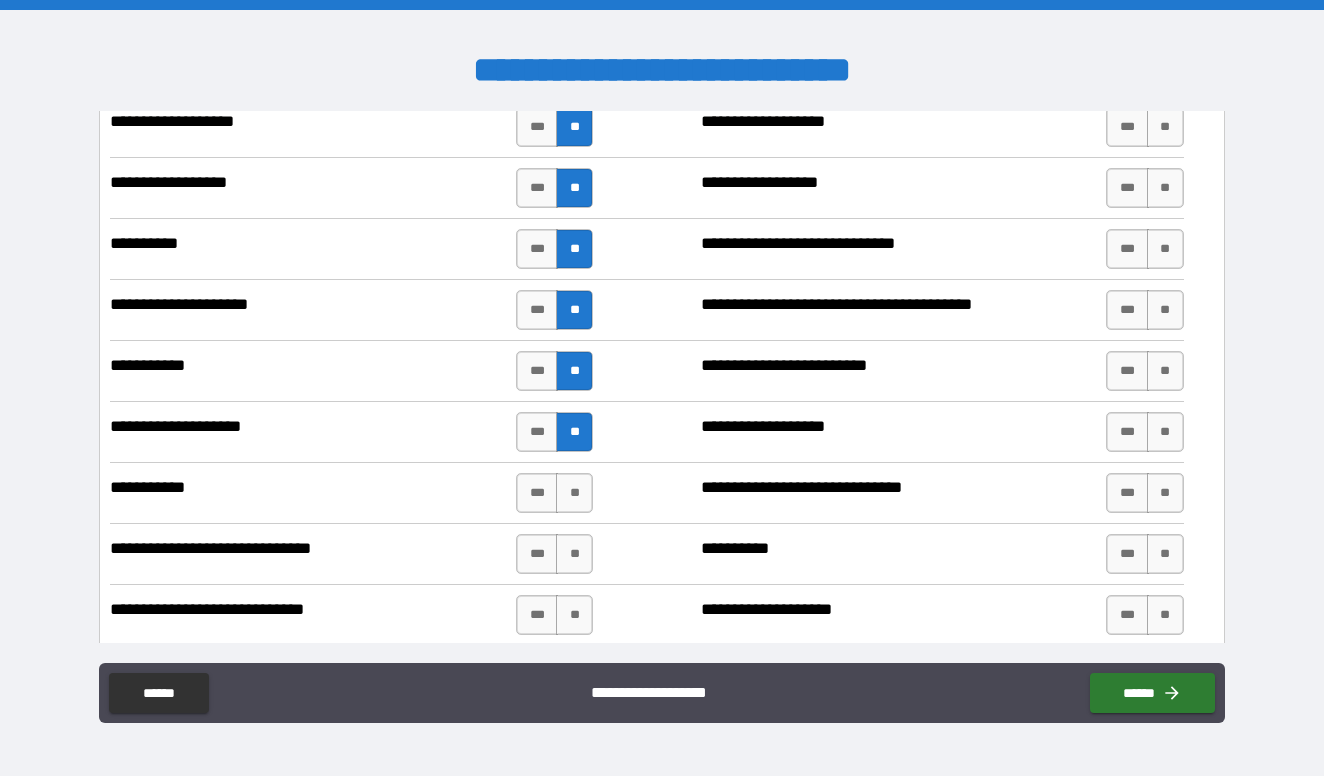 scroll, scrollTop: 8072, scrollLeft: 0, axis: vertical 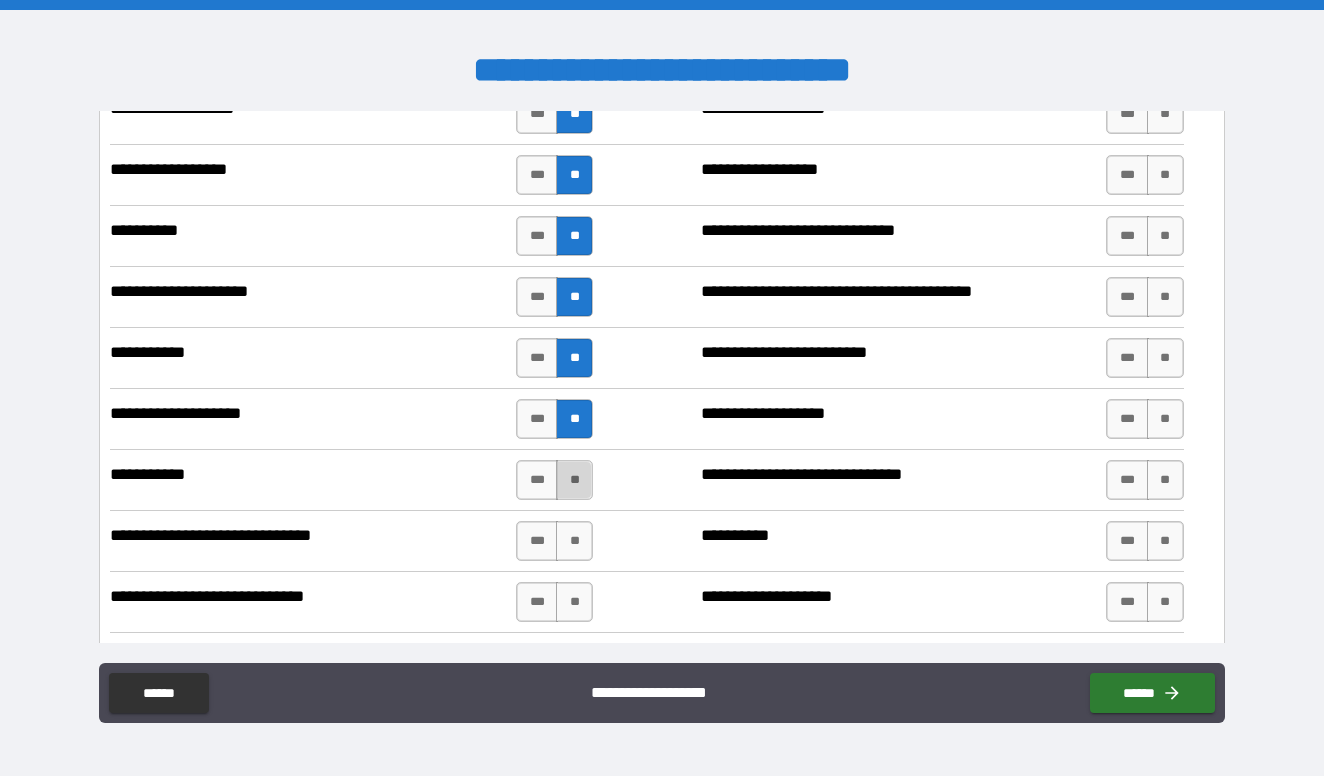 click on "**" at bounding box center [574, 480] 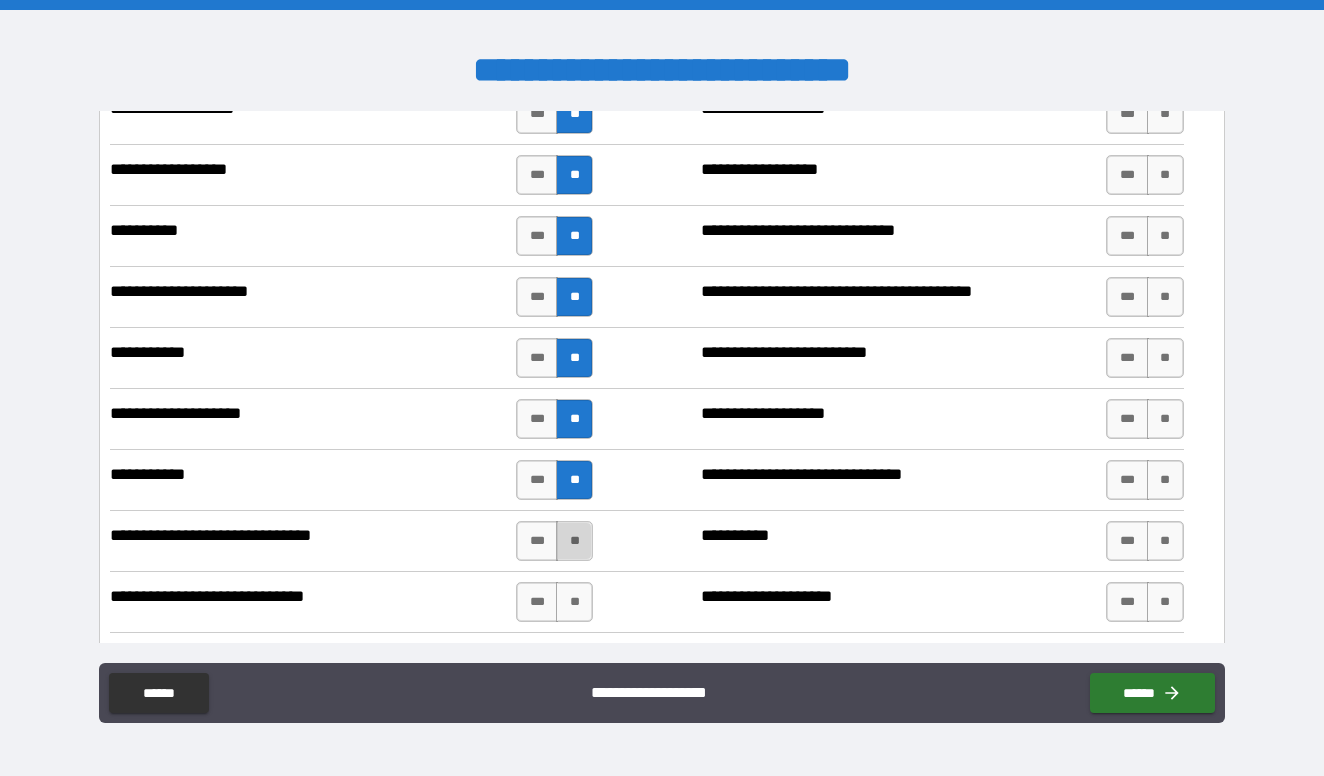 click on "**" at bounding box center (574, 541) 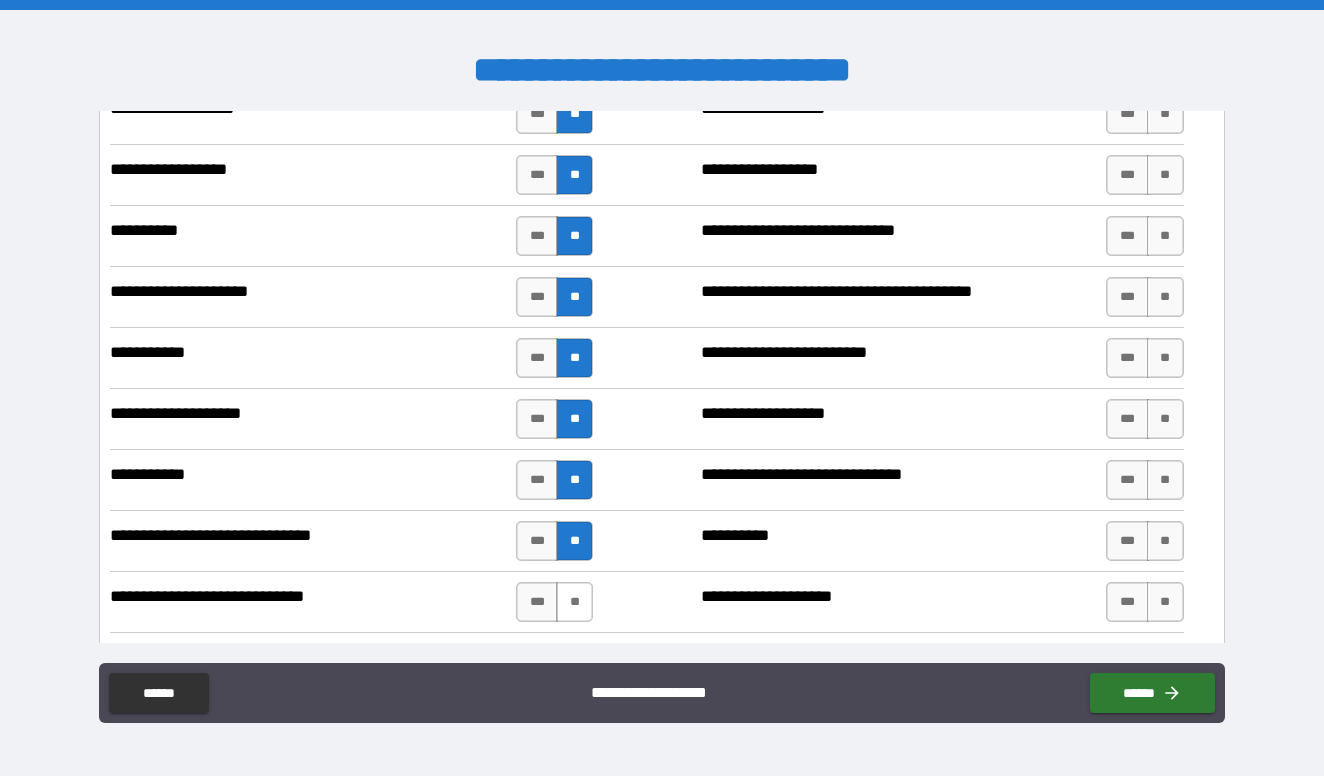 click on "**" at bounding box center (574, 602) 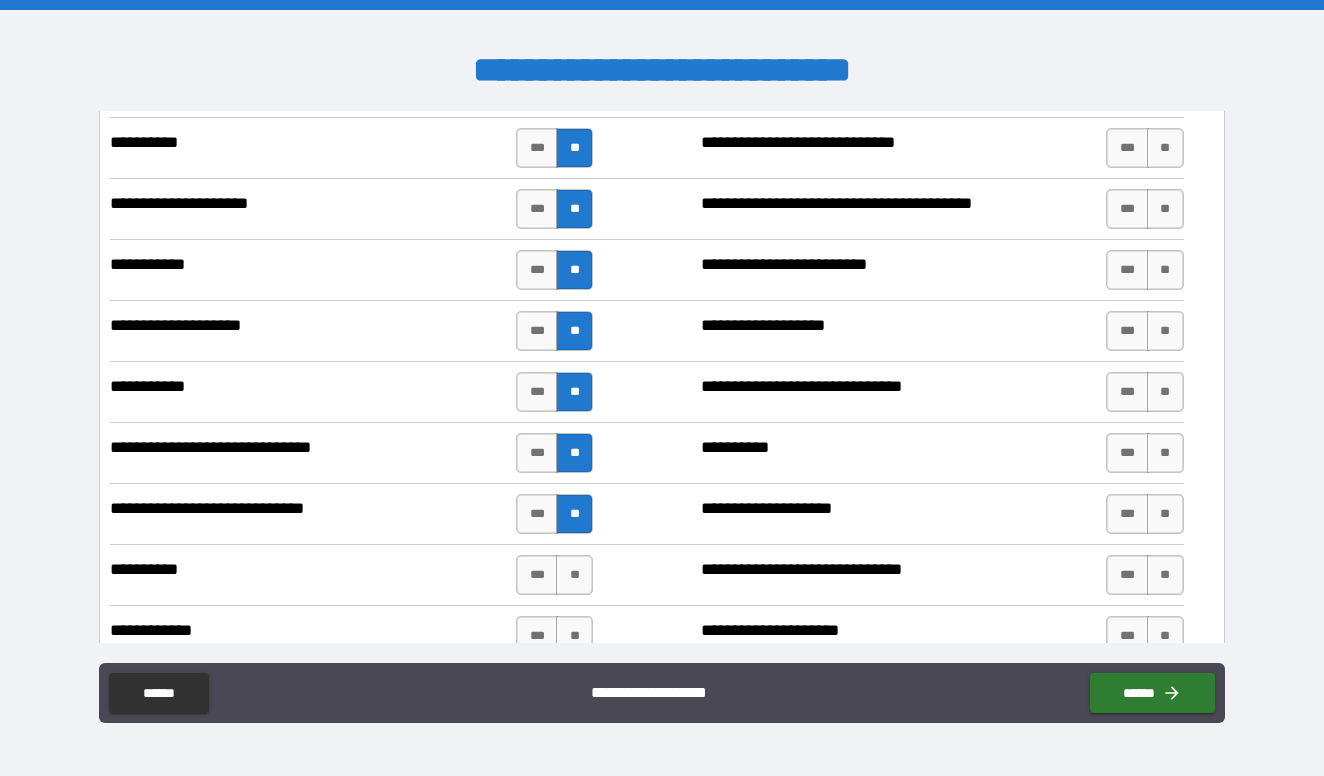 scroll, scrollTop: 8209, scrollLeft: 0, axis: vertical 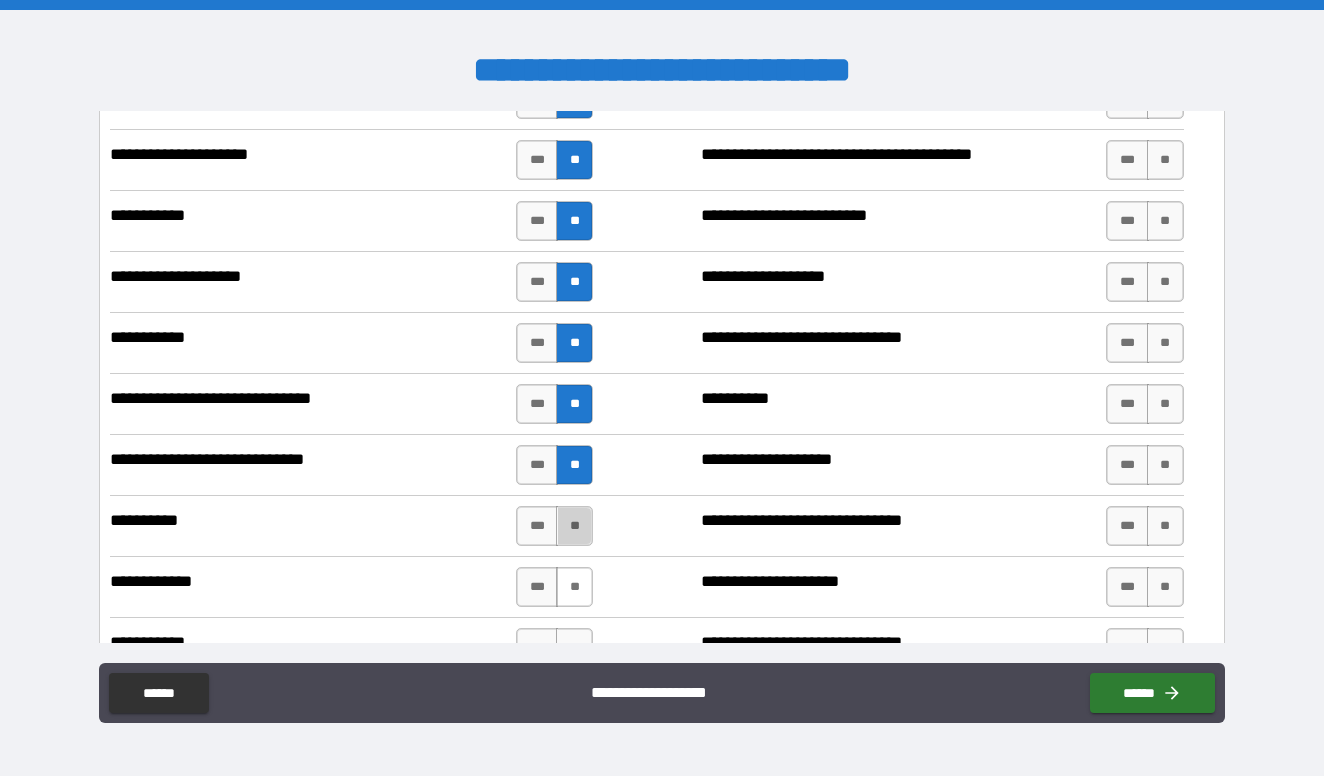 drag, startPoint x: 573, startPoint y: 527, endPoint x: 573, endPoint y: 583, distance: 56 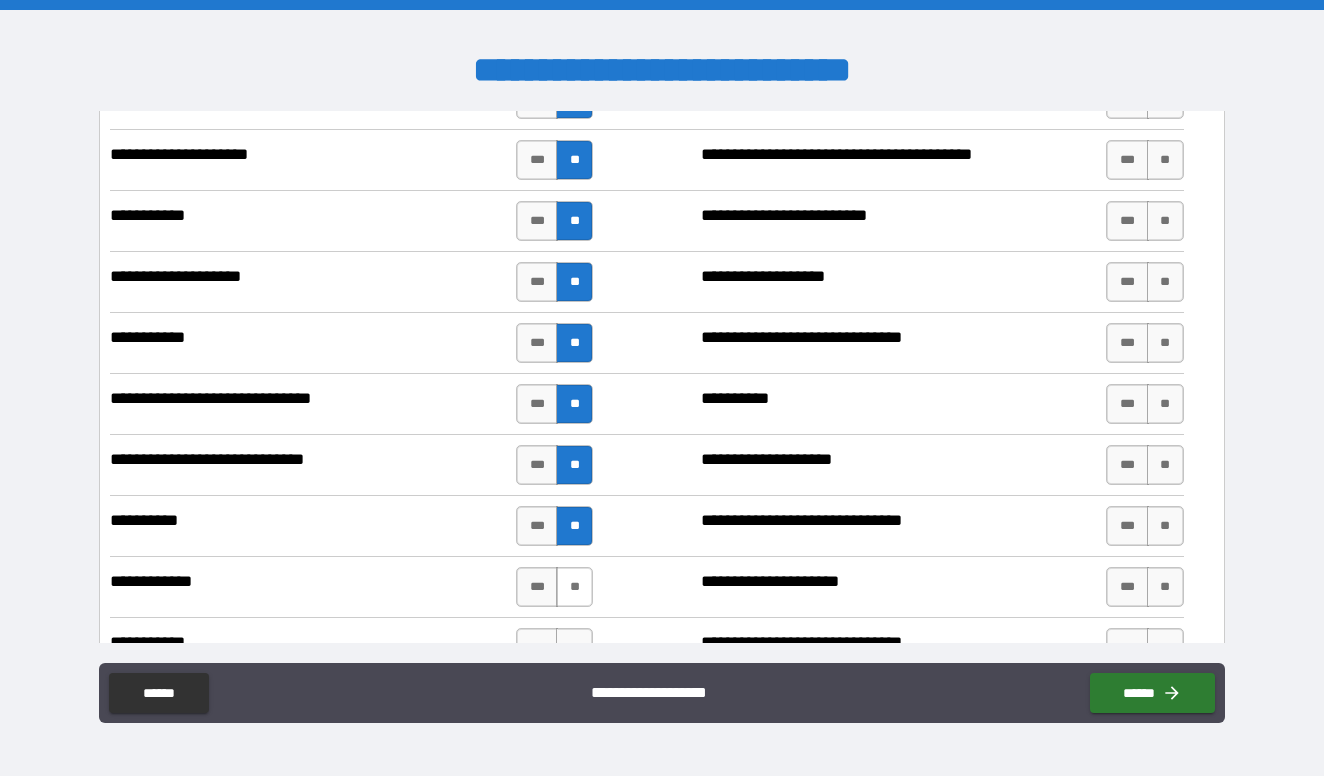 click on "**" at bounding box center [574, 587] 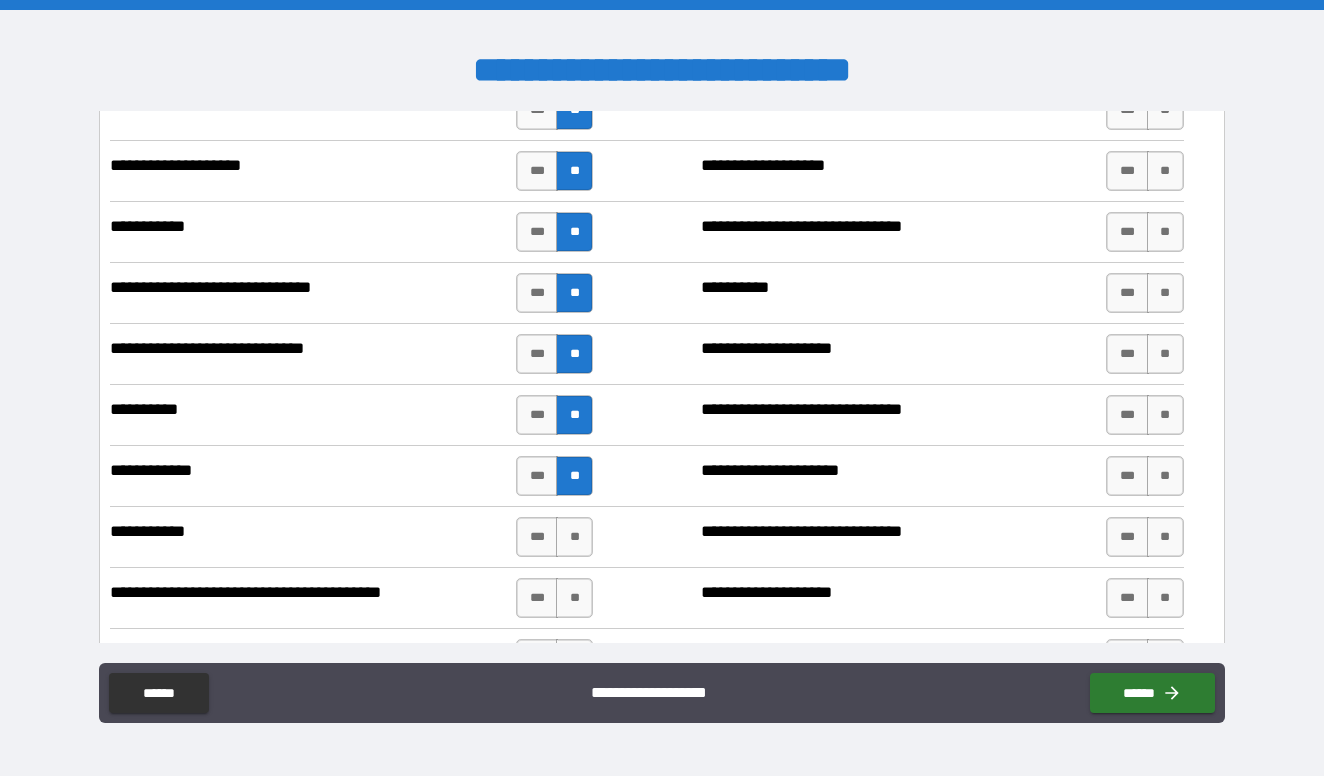 scroll, scrollTop: 8334, scrollLeft: 0, axis: vertical 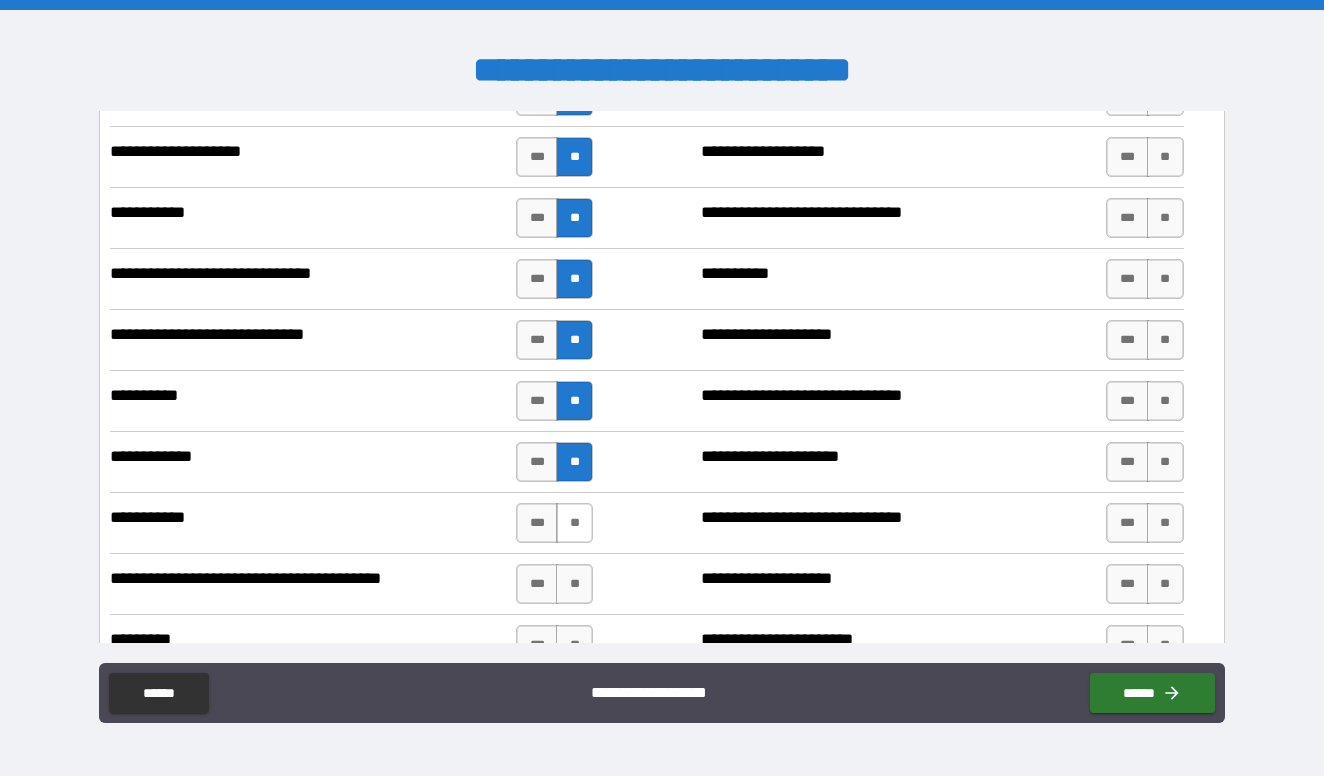 click on "**" at bounding box center [574, 523] 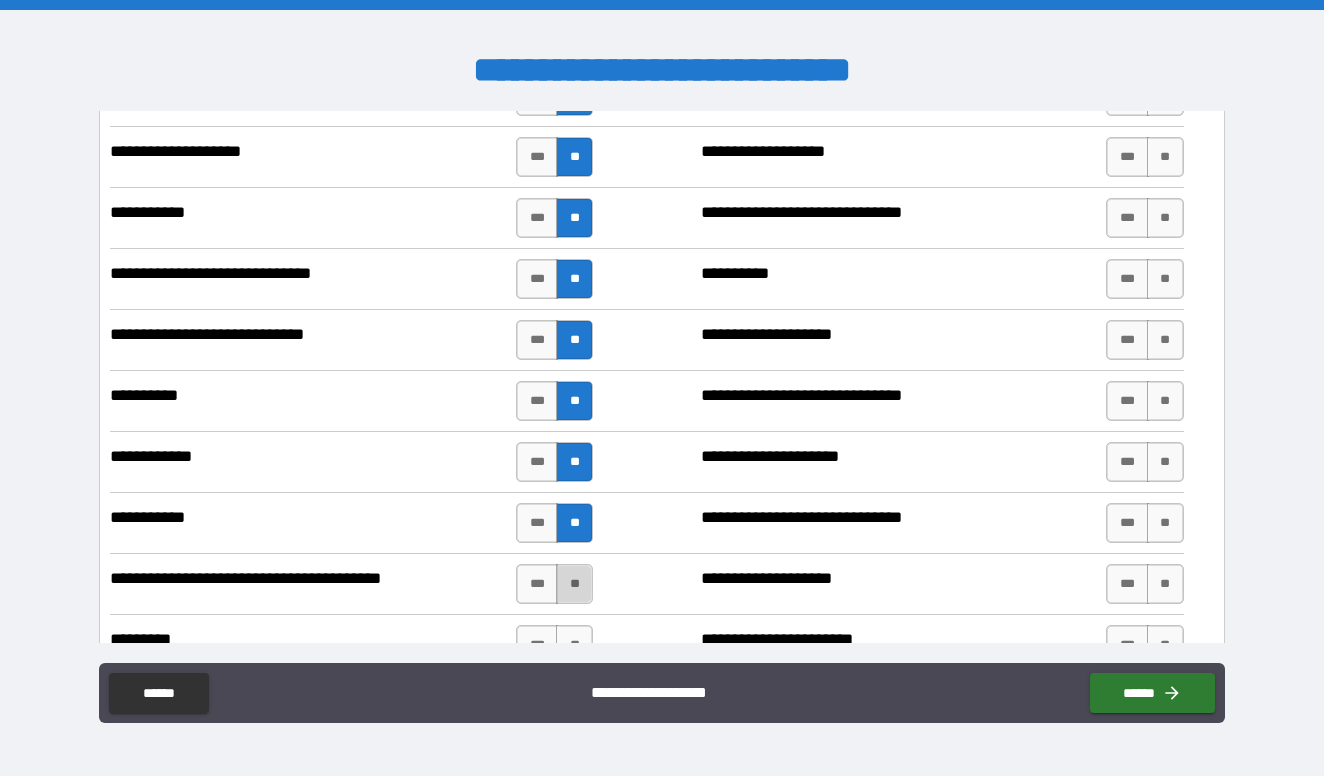 click on "**" at bounding box center [574, 584] 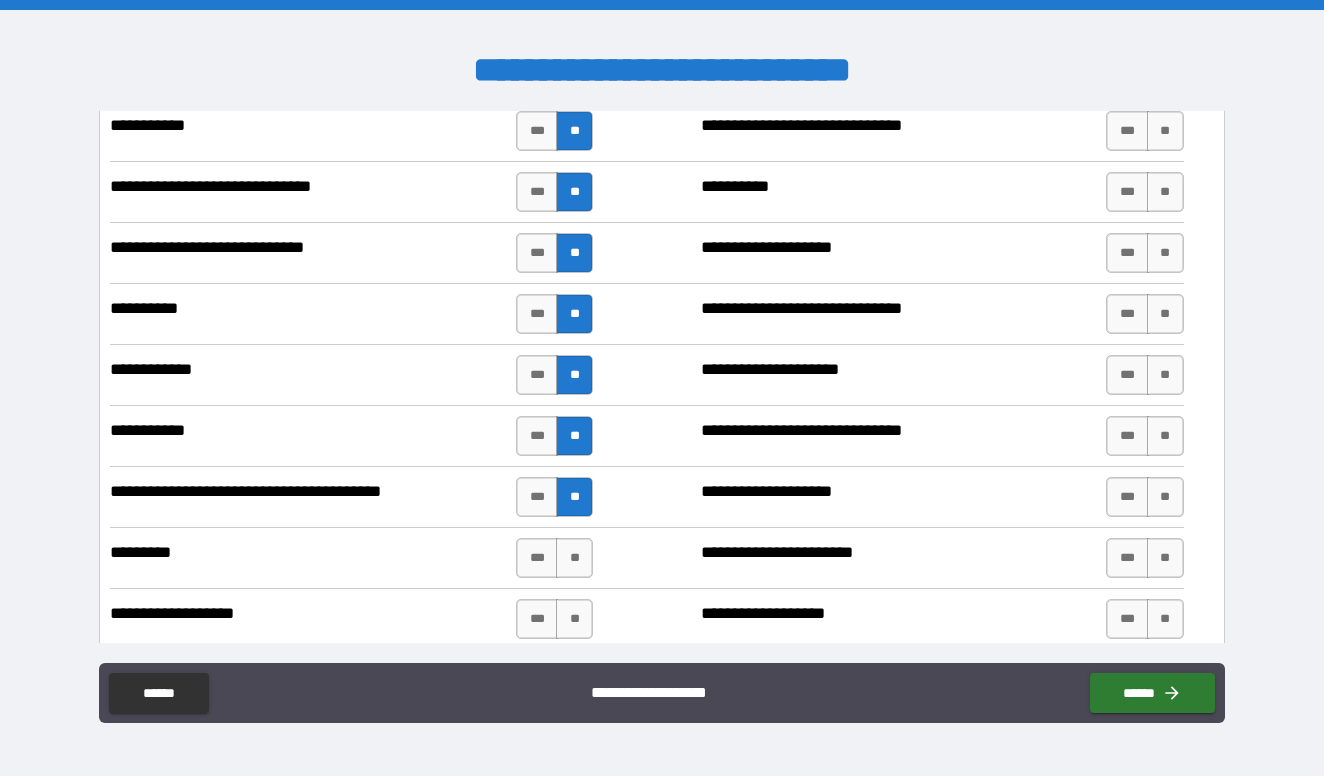 scroll, scrollTop: 8449, scrollLeft: 0, axis: vertical 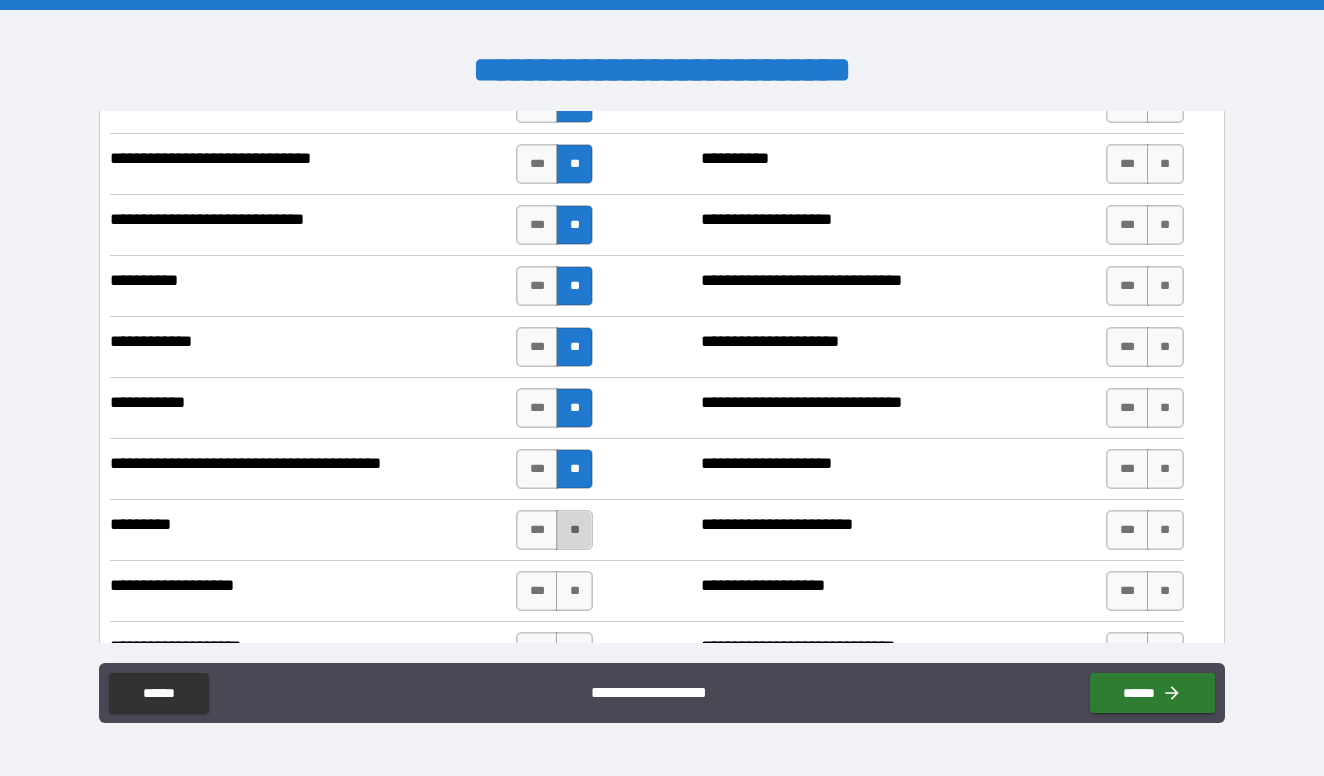 click on "**" at bounding box center (574, 530) 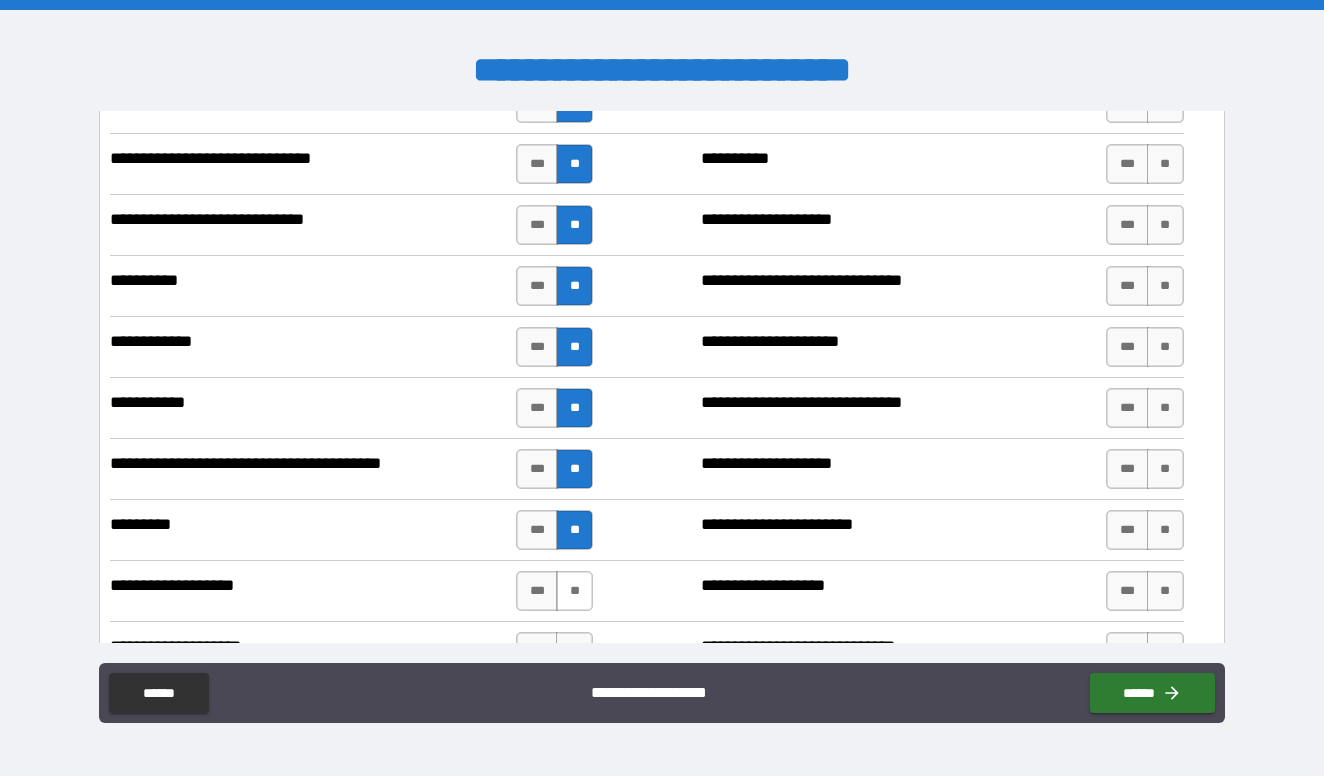 click on "**" at bounding box center [574, 591] 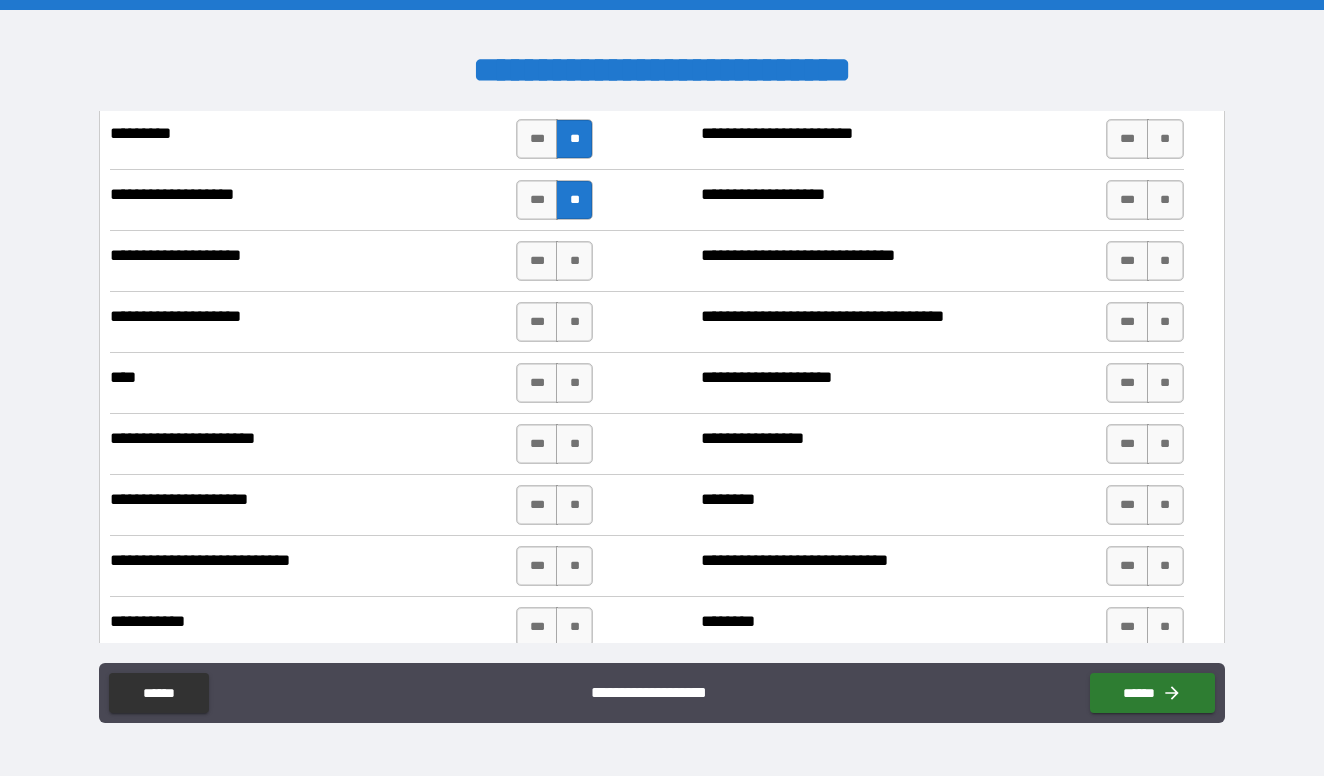 scroll, scrollTop: 8841, scrollLeft: 0, axis: vertical 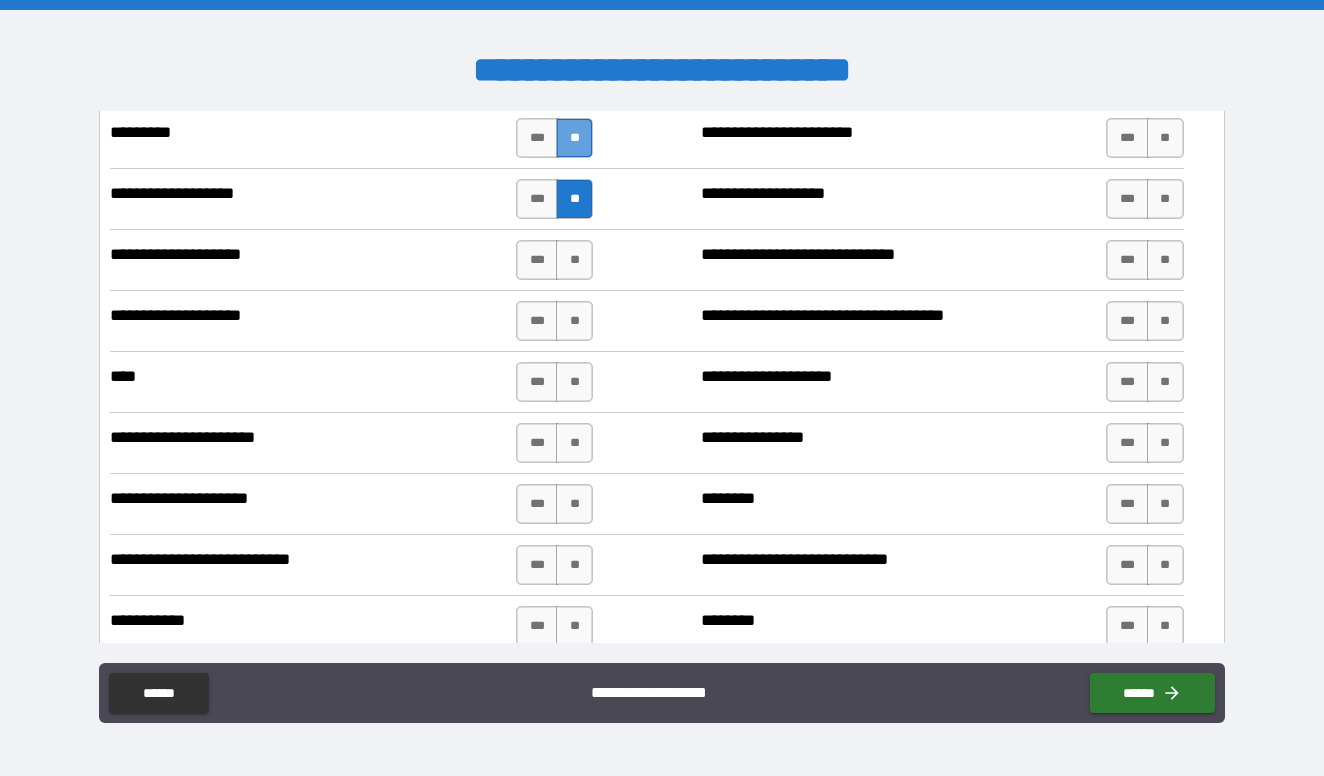 click on "**" at bounding box center [574, 138] 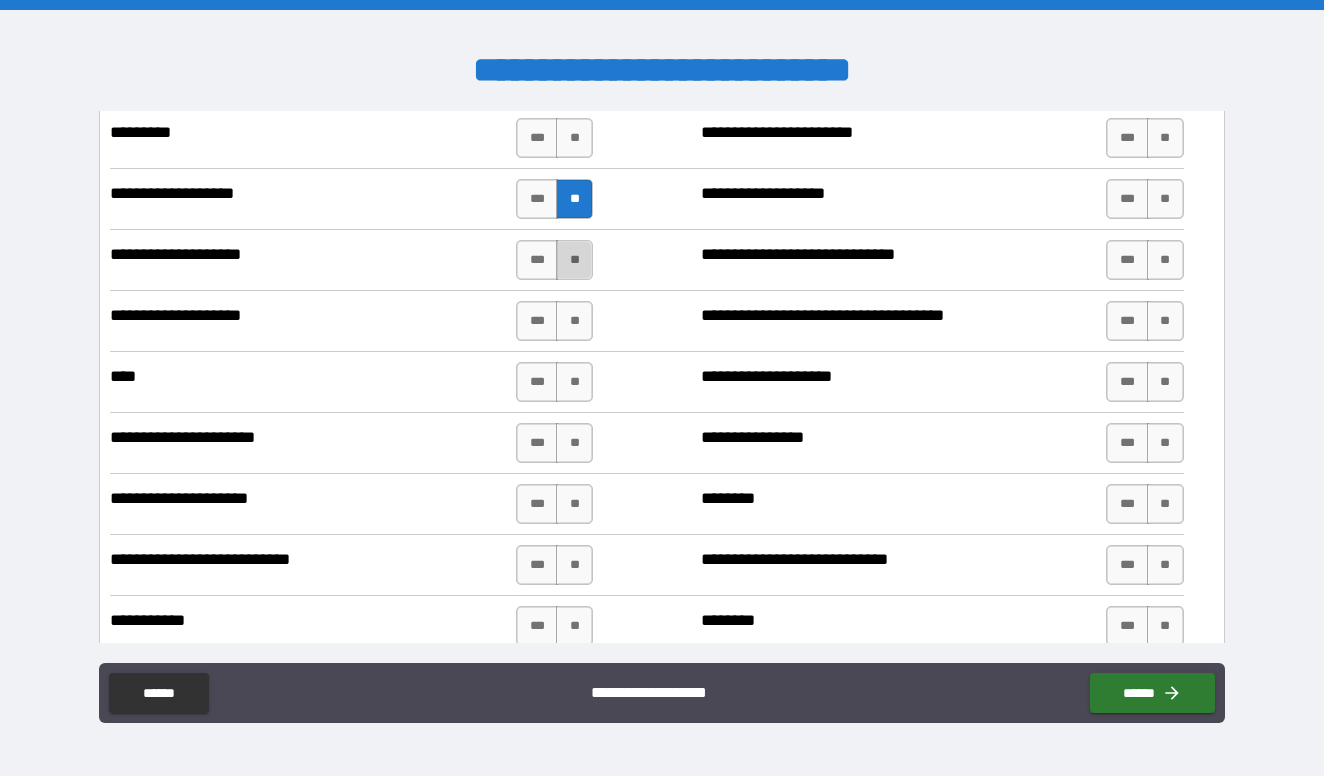 click on "**" at bounding box center [574, 260] 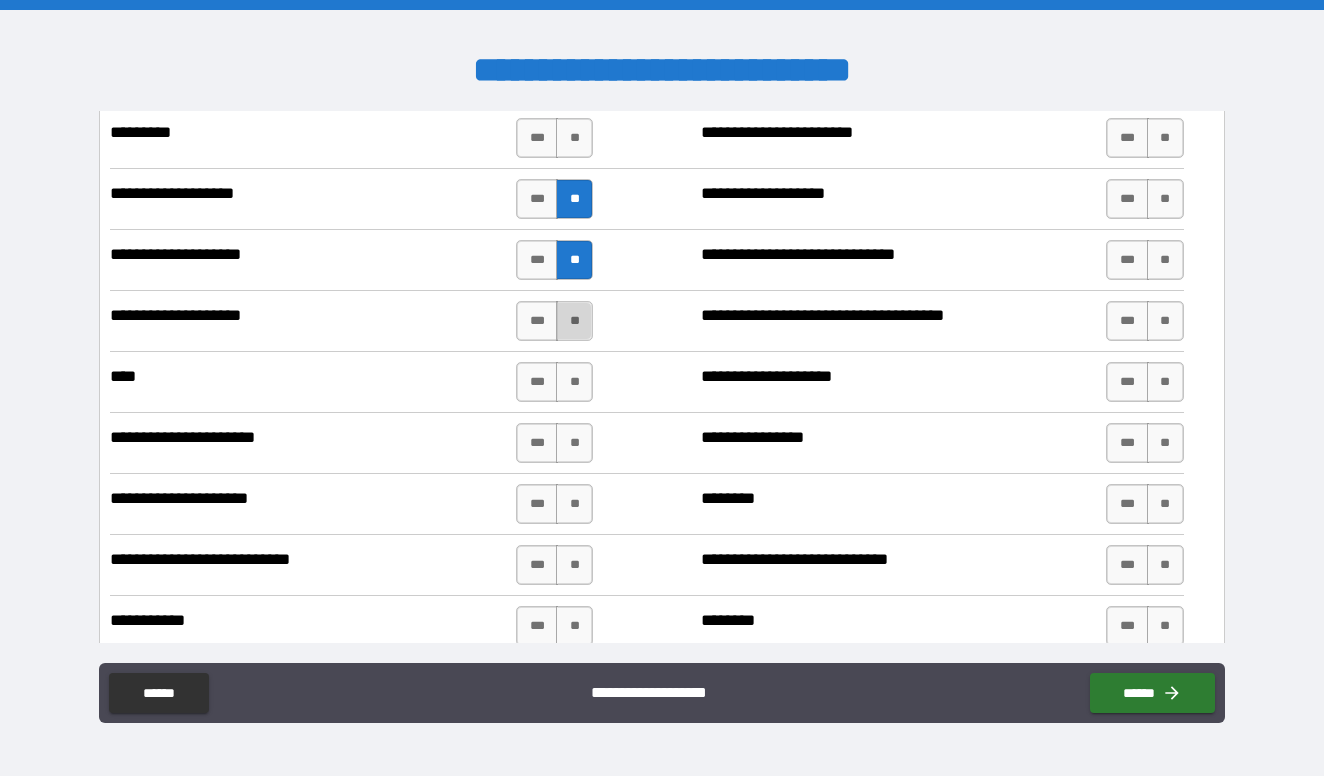 click on "**" at bounding box center (574, 321) 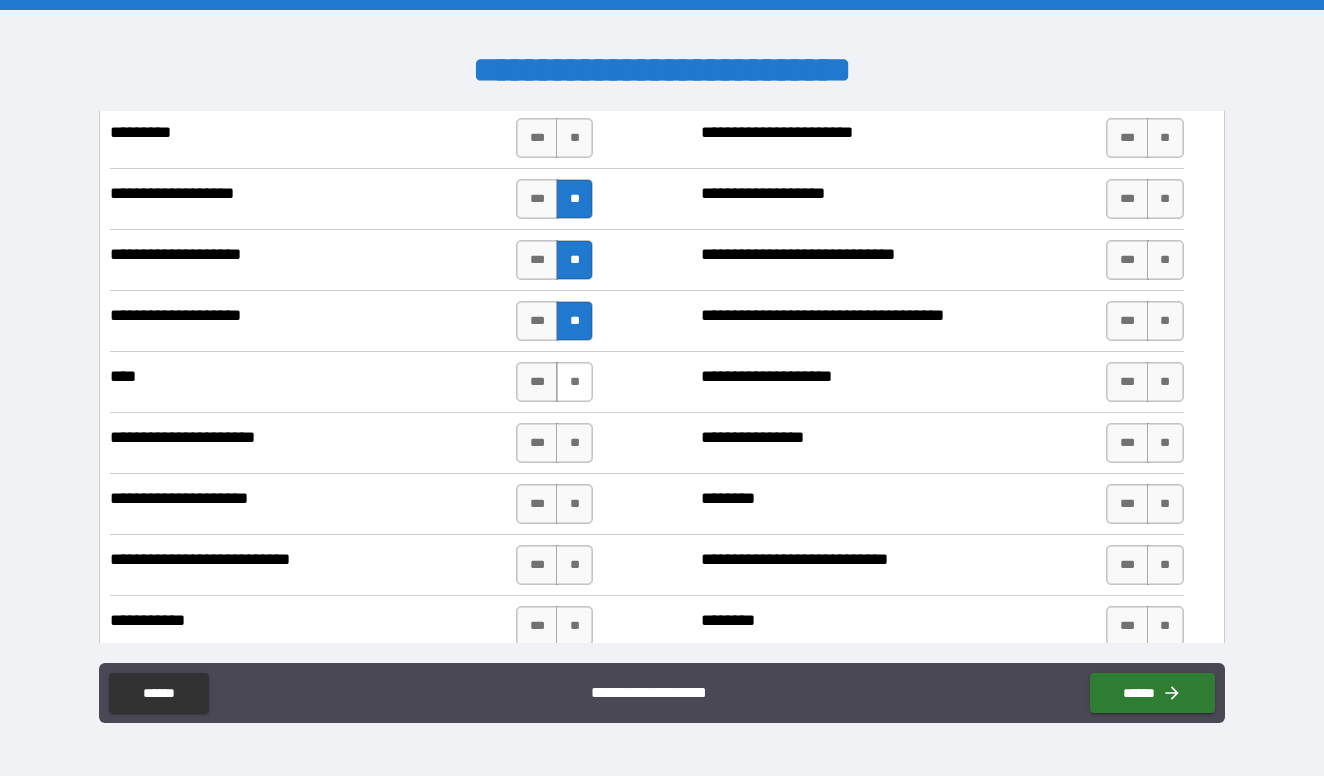 click on "**" at bounding box center (574, 382) 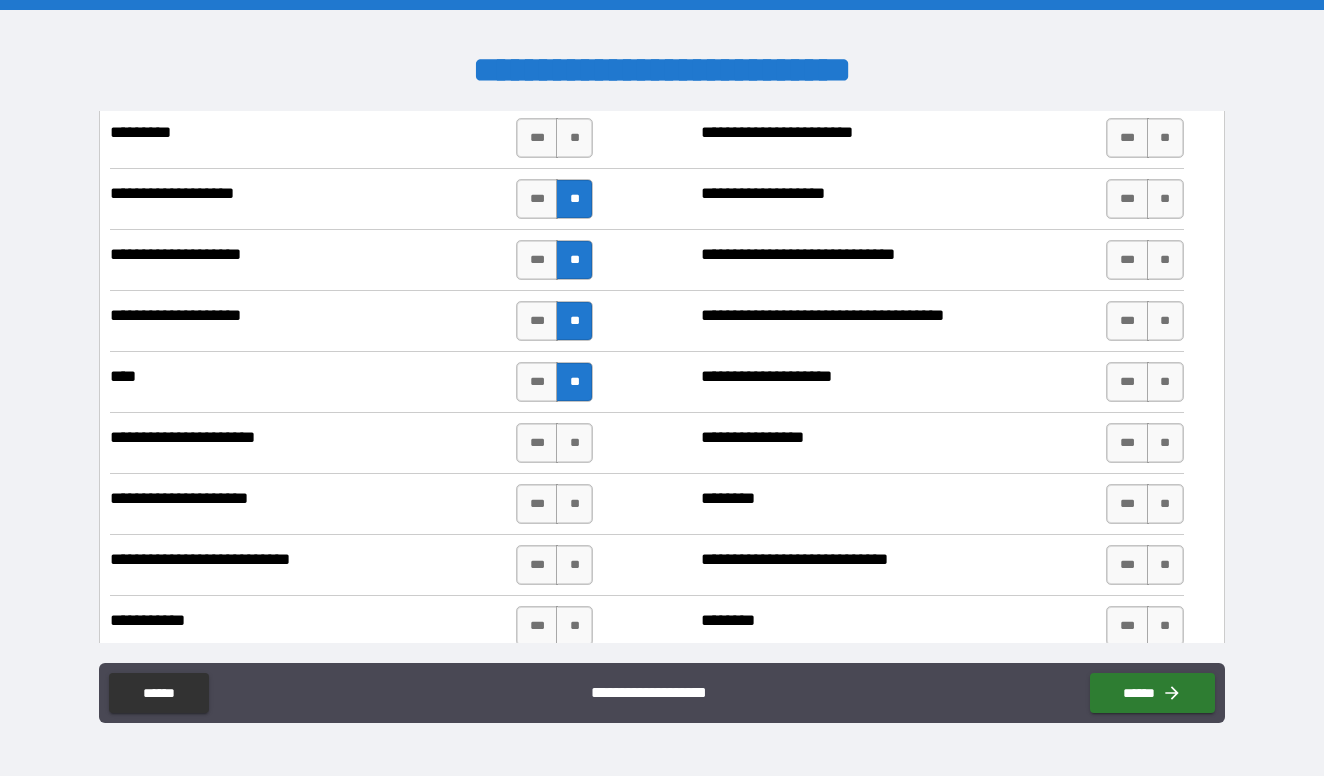 click on "**********" at bounding box center (646, 443) 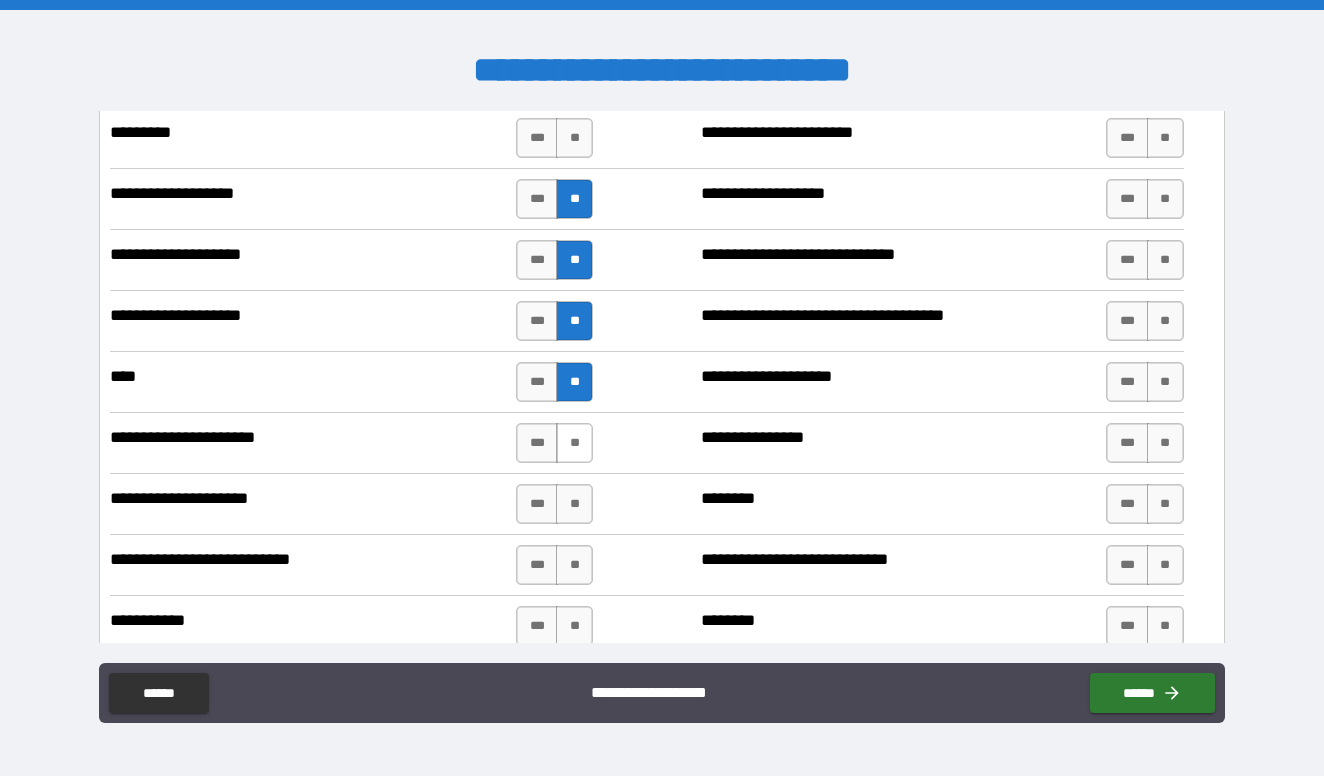 click on "**" at bounding box center [574, 443] 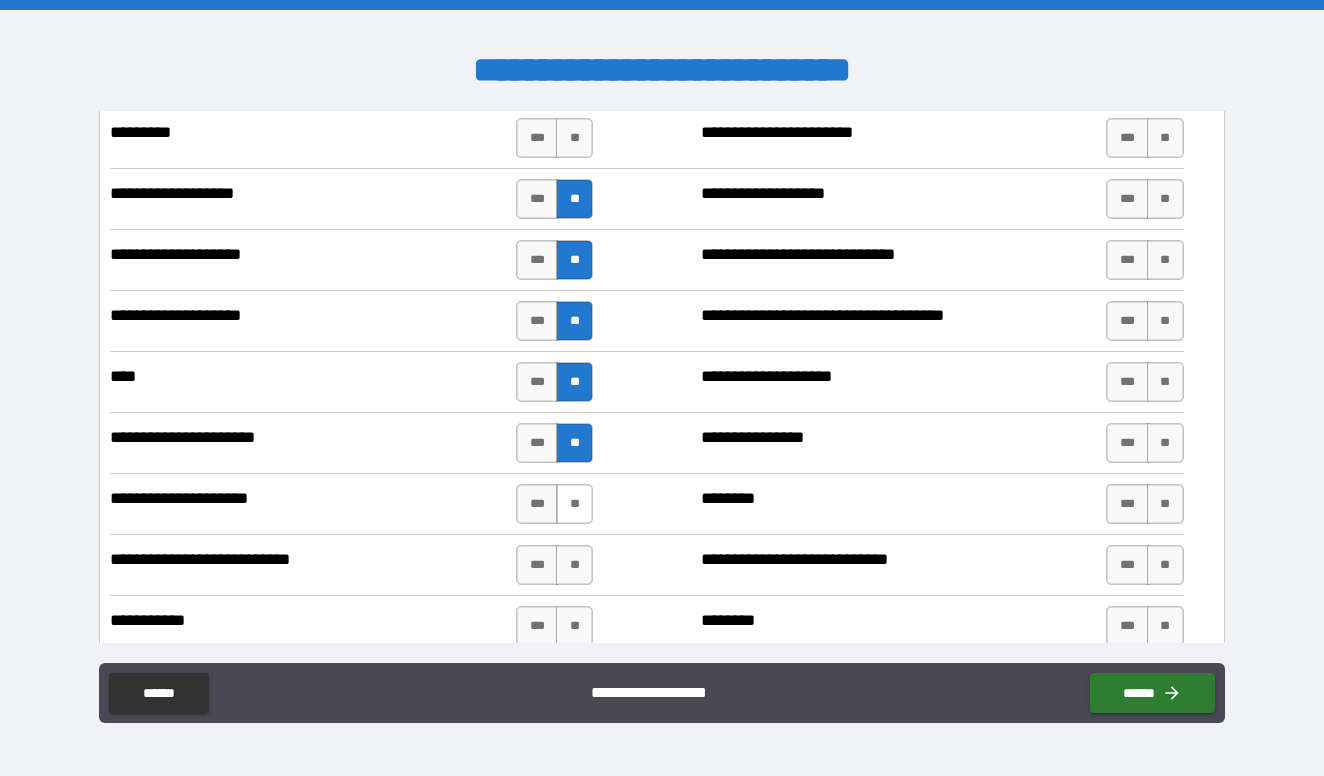 click on "**" at bounding box center [574, 504] 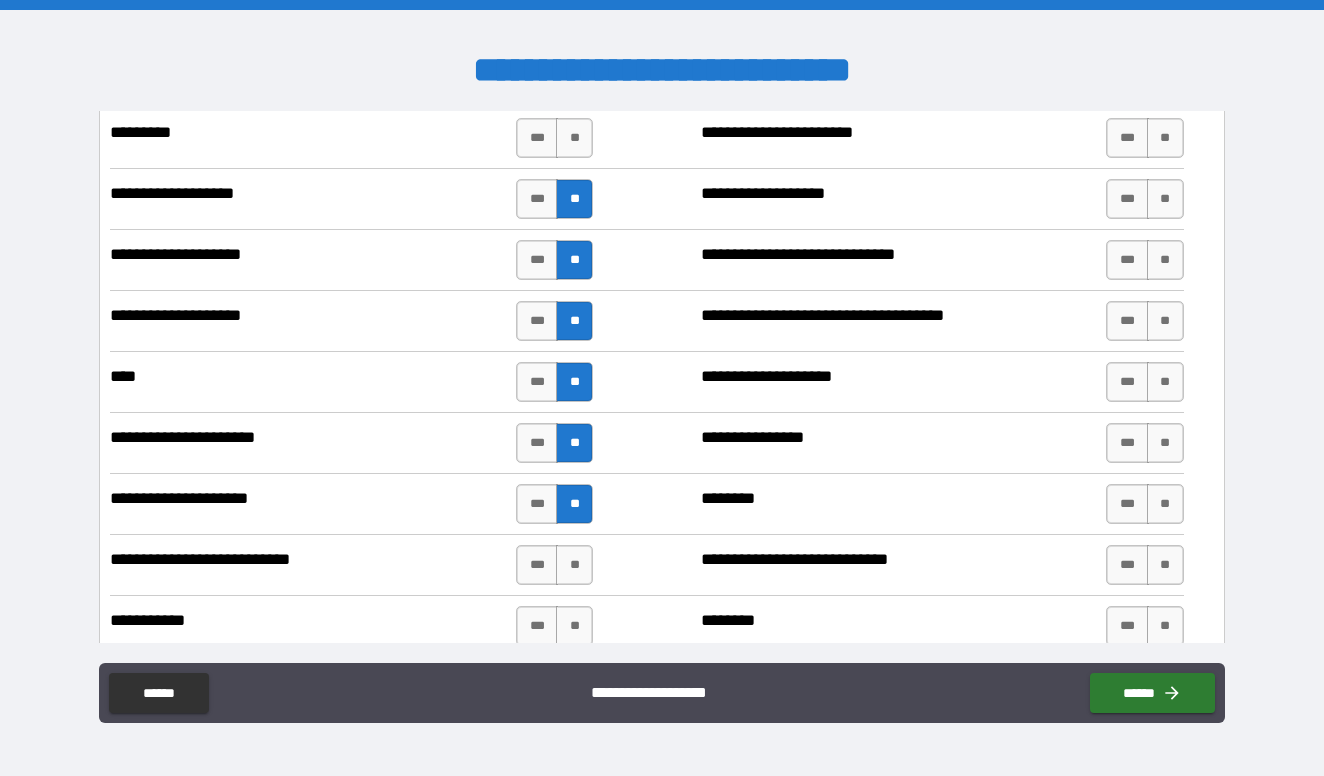 click on "*** **" at bounding box center [554, 565] 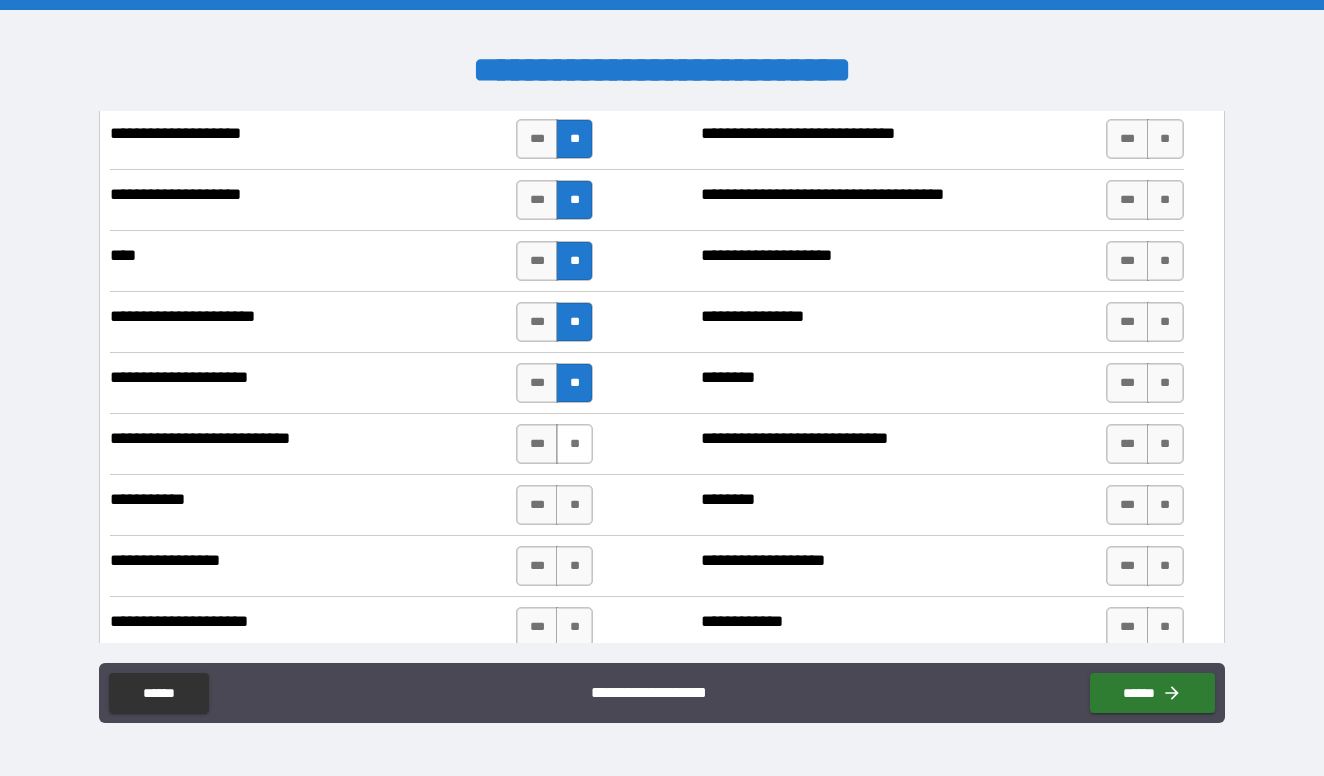 scroll, scrollTop: 8990, scrollLeft: 0, axis: vertical 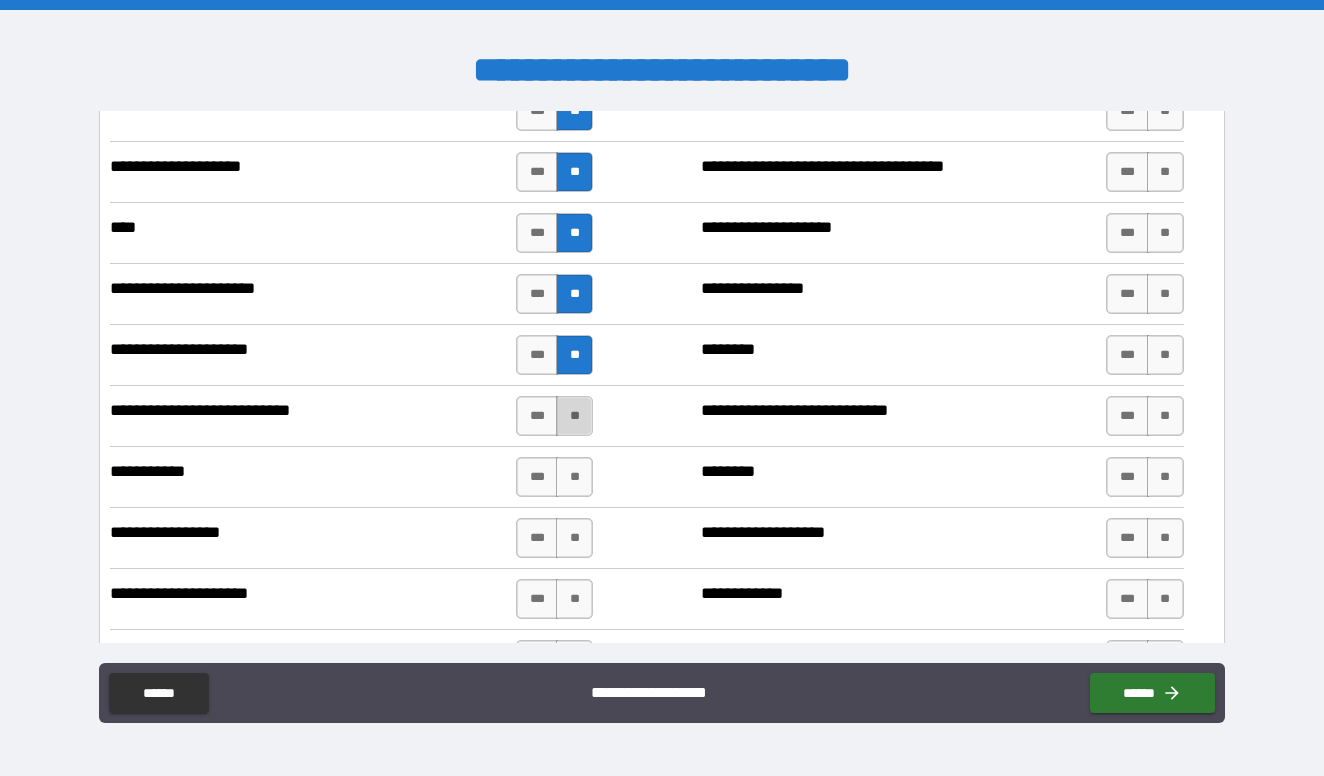 click on "**" at bounding box center [574, 416] 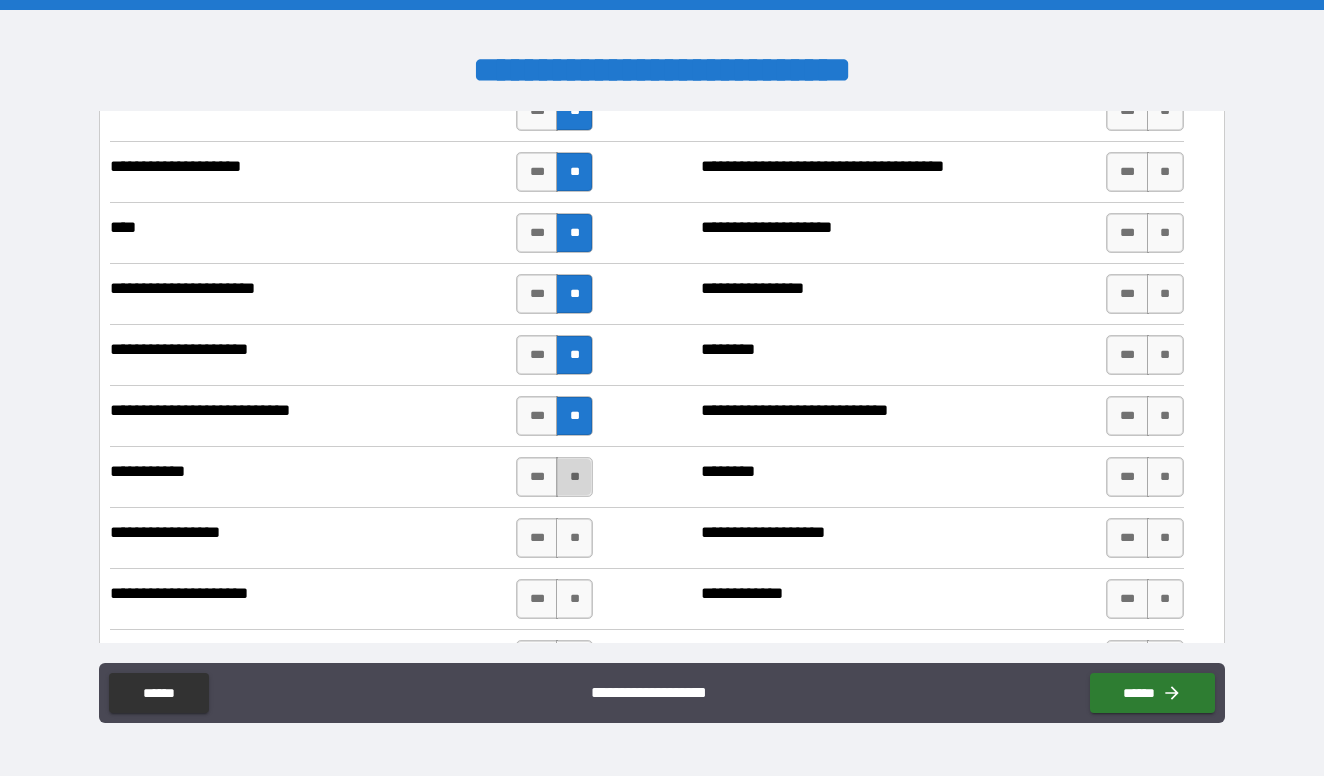 click on "**" at bounding box center [574, 477] 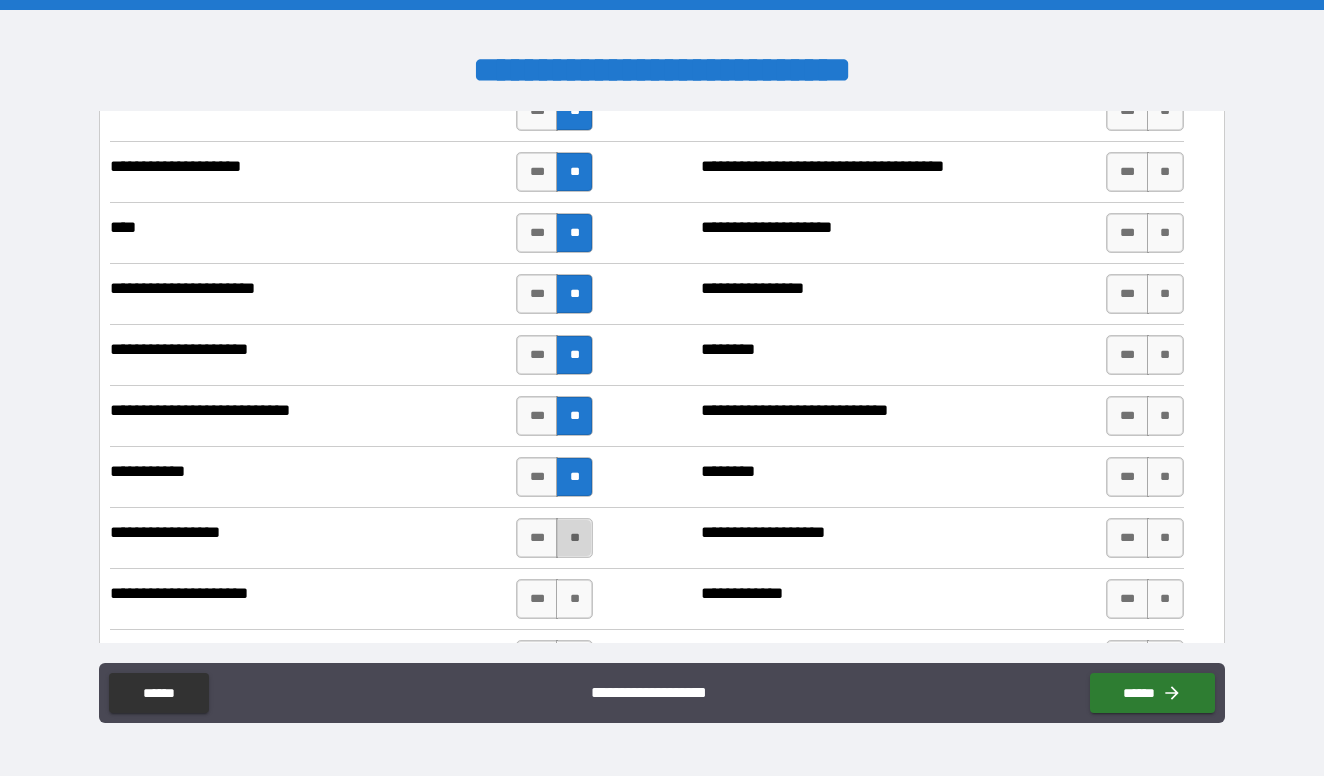 click on "**" at bounding box center [574, 538] 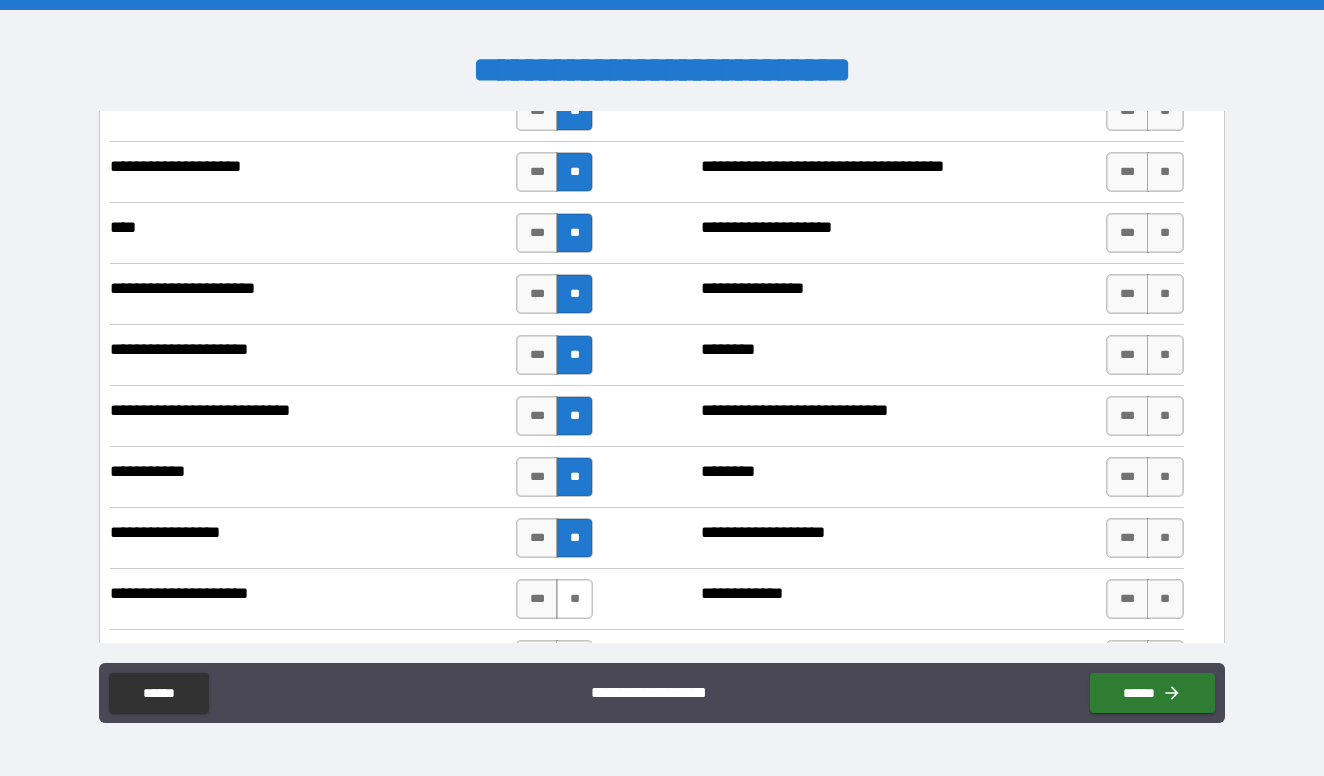 click on "**" at bounding box center [574, 599] 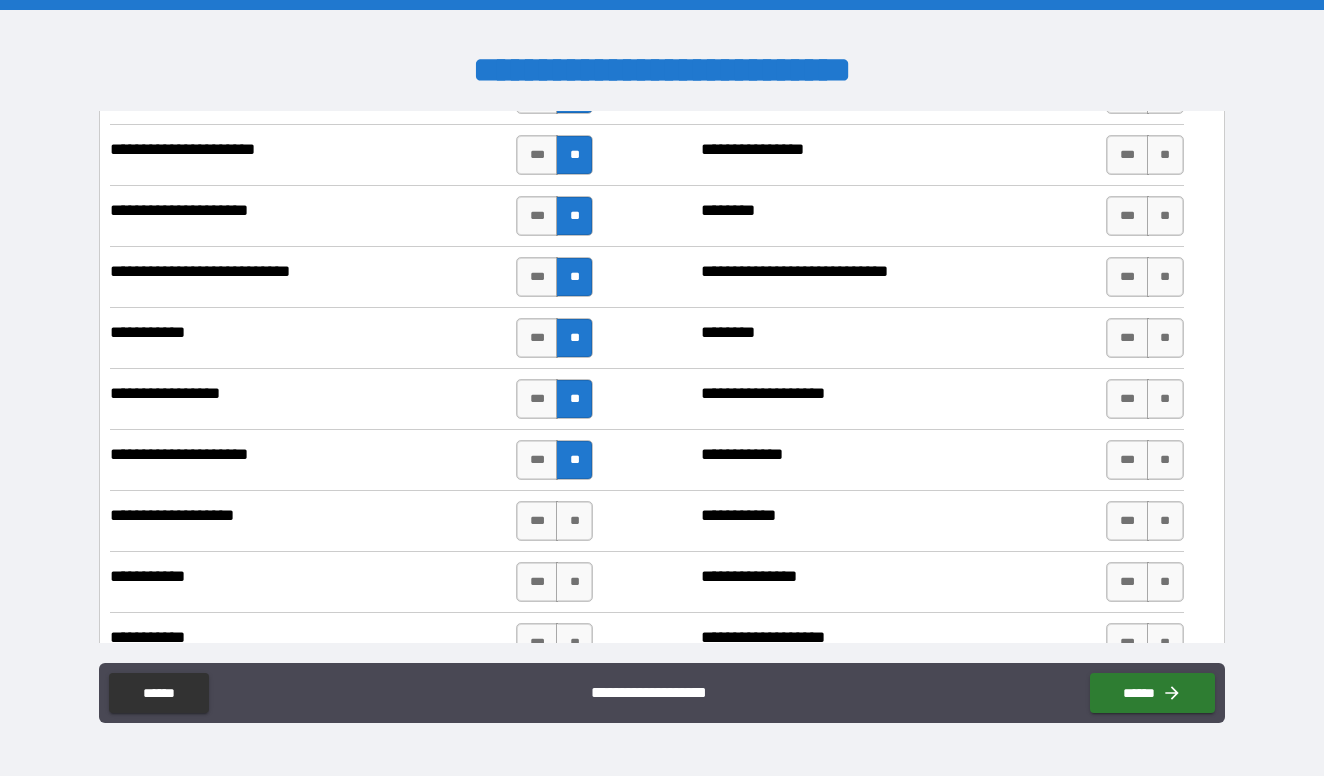 scroll, scrollTop: 9153, scrollLeft: 0, axis: vertical 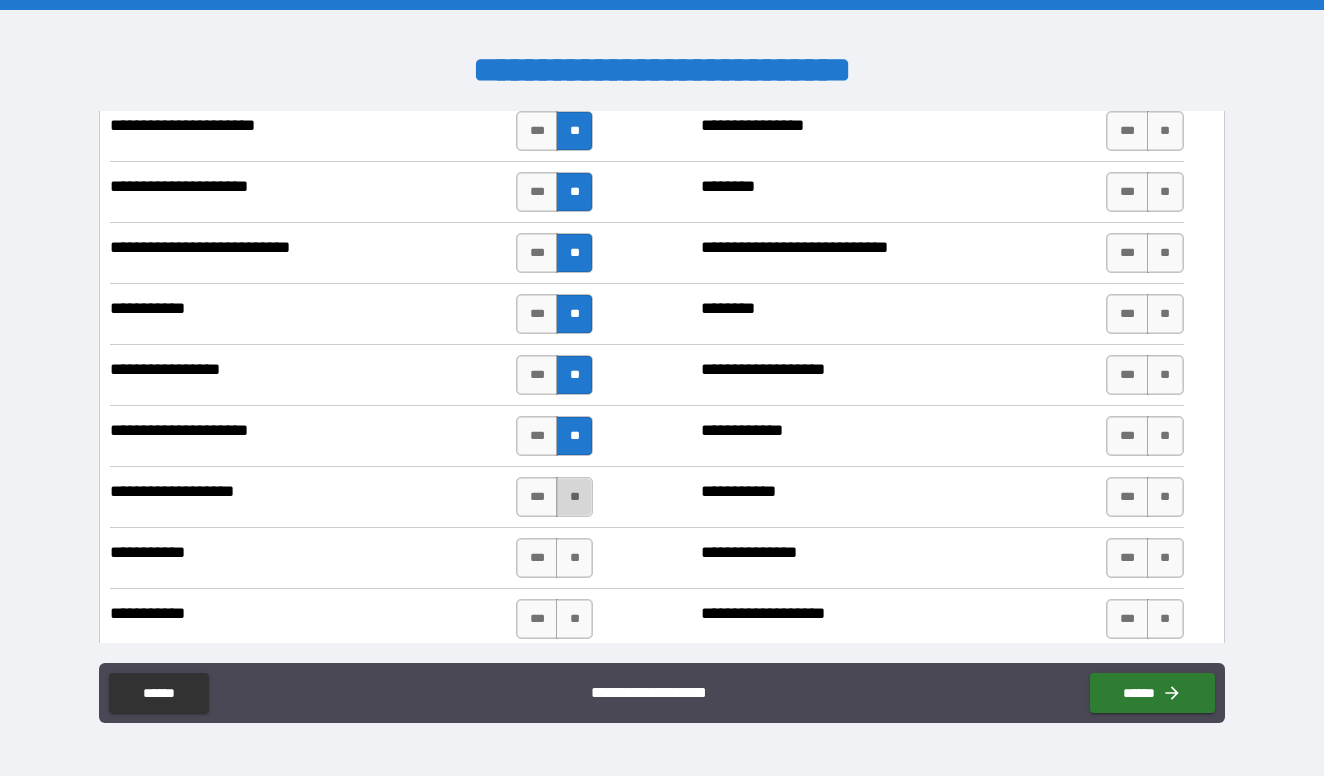 click on "**" at bounding box center [574, 497] 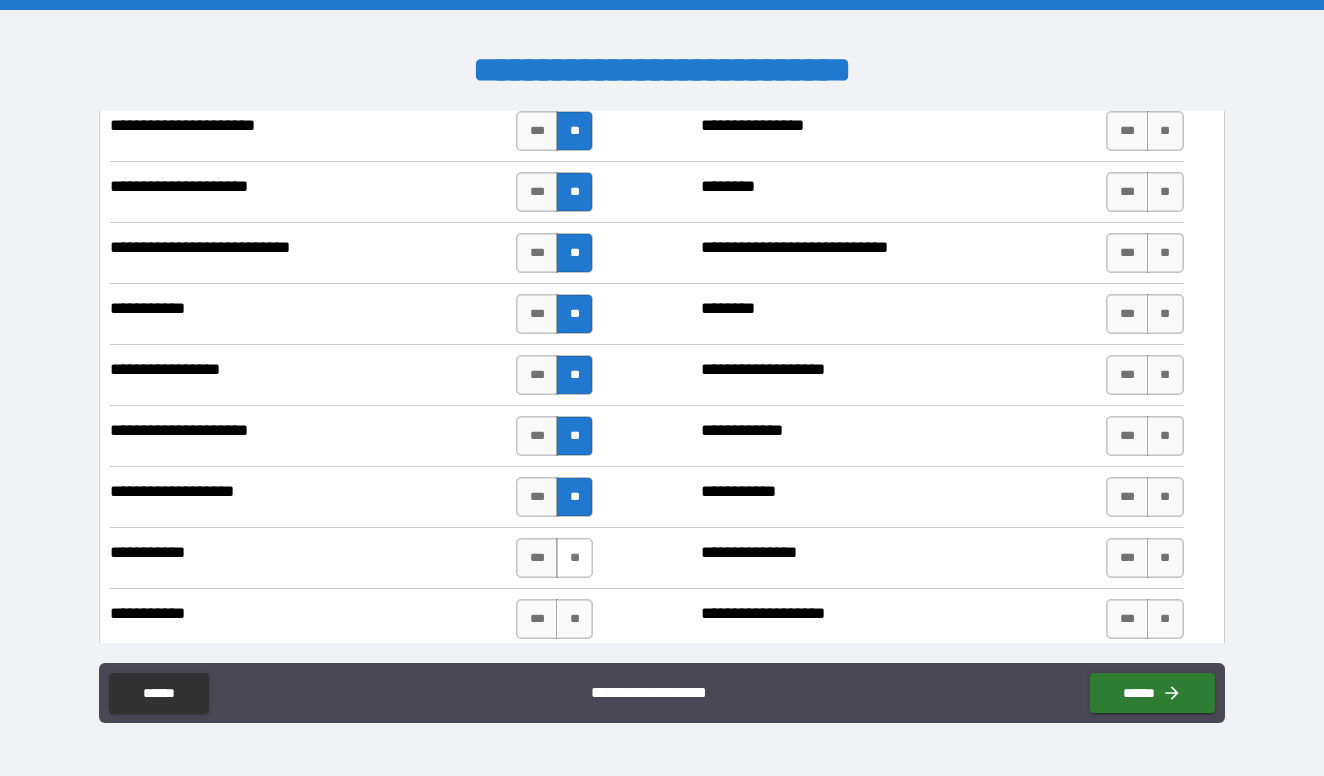 click on "**" at bounding box center (574, 558) 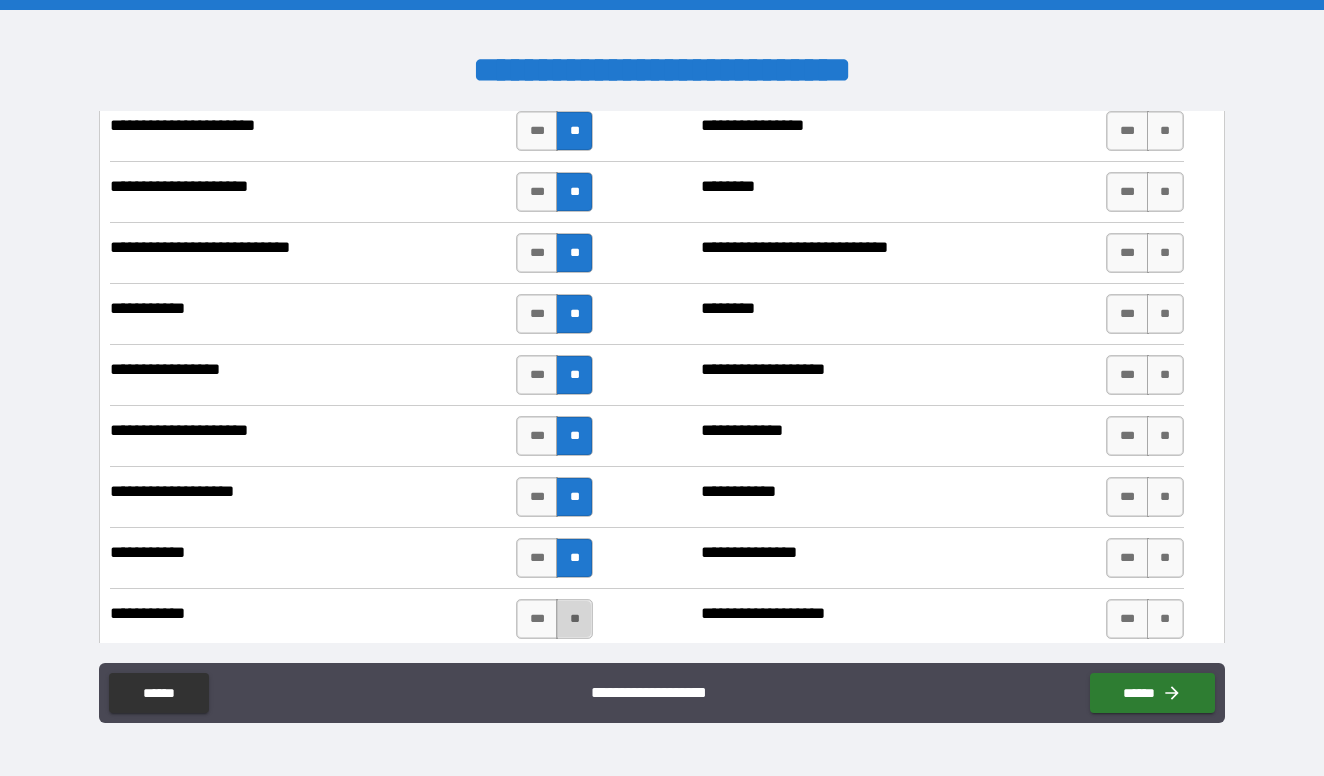 click on "**" at bounding box center (574, 619) 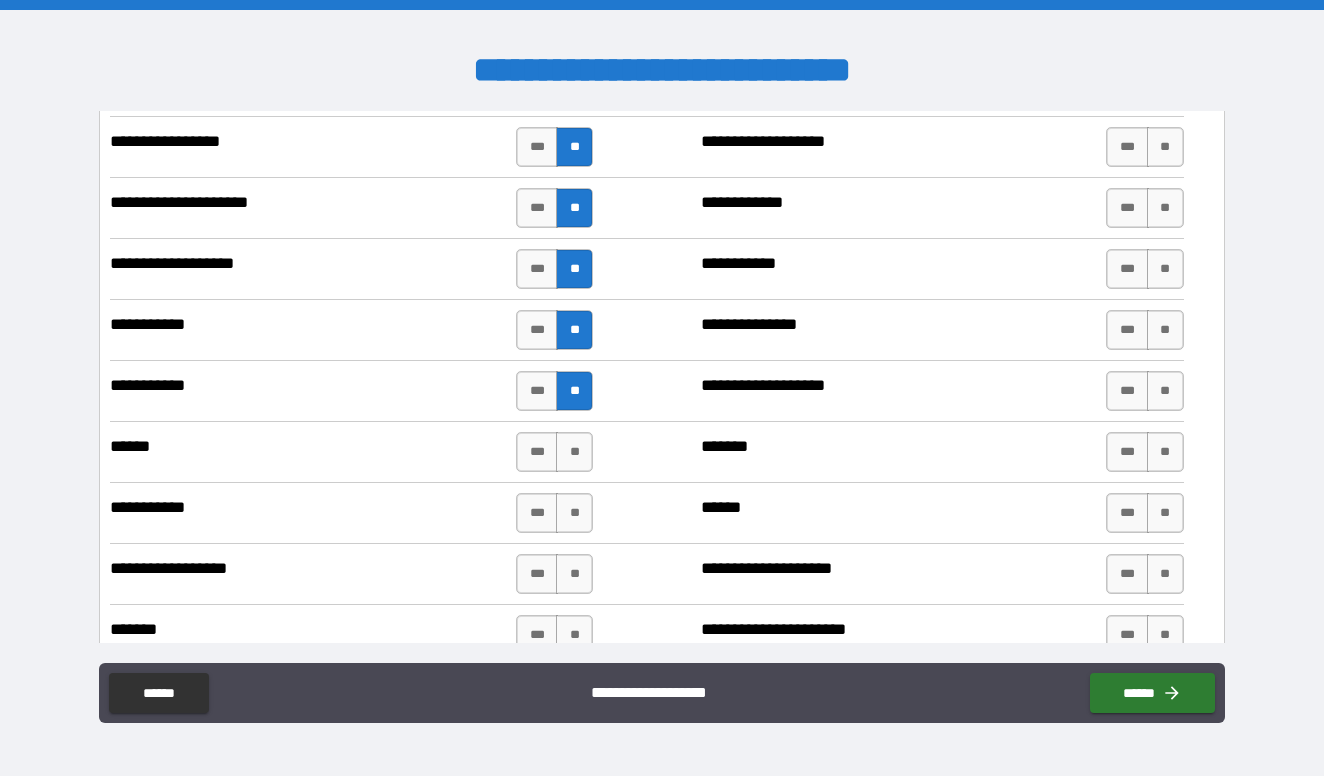 scroll, scrollTop: 9393, scrollLeft: 0, axis: vertical 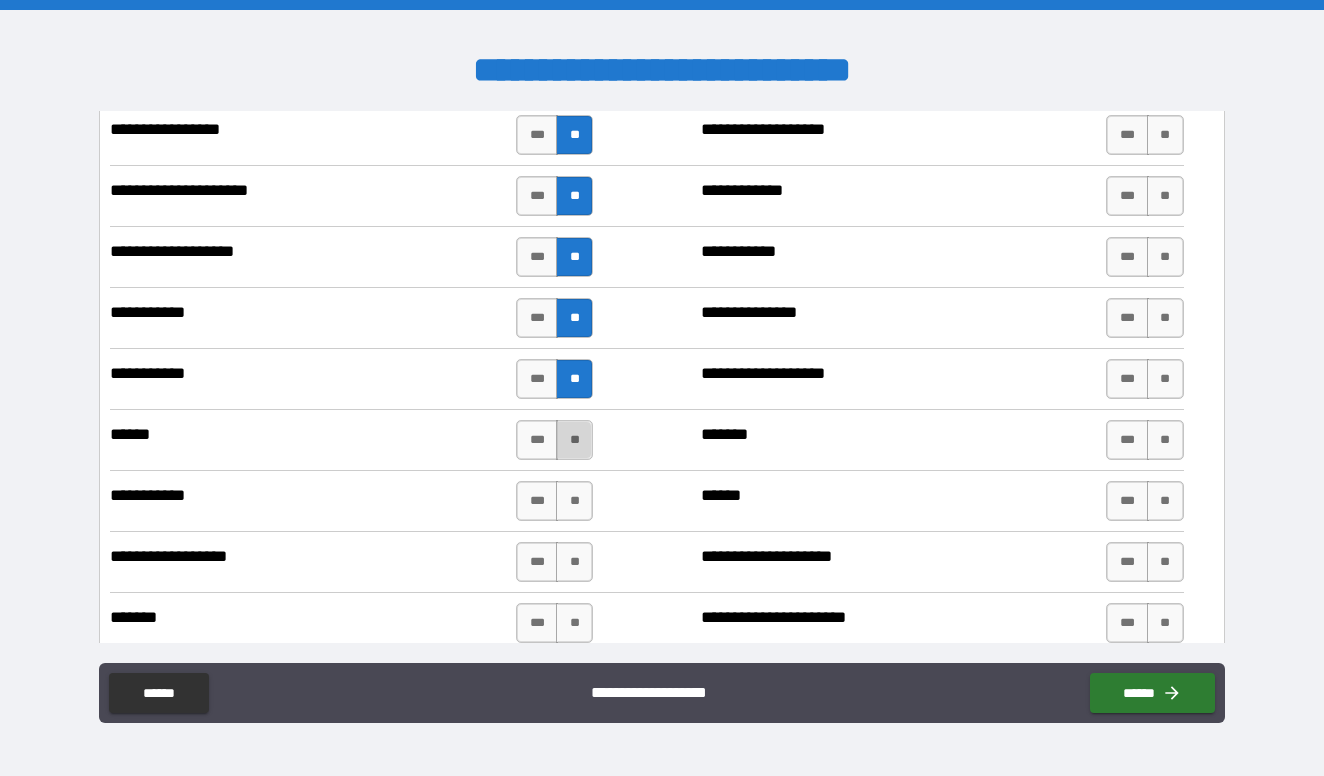 click on "**" at bounding box center [574, 440] 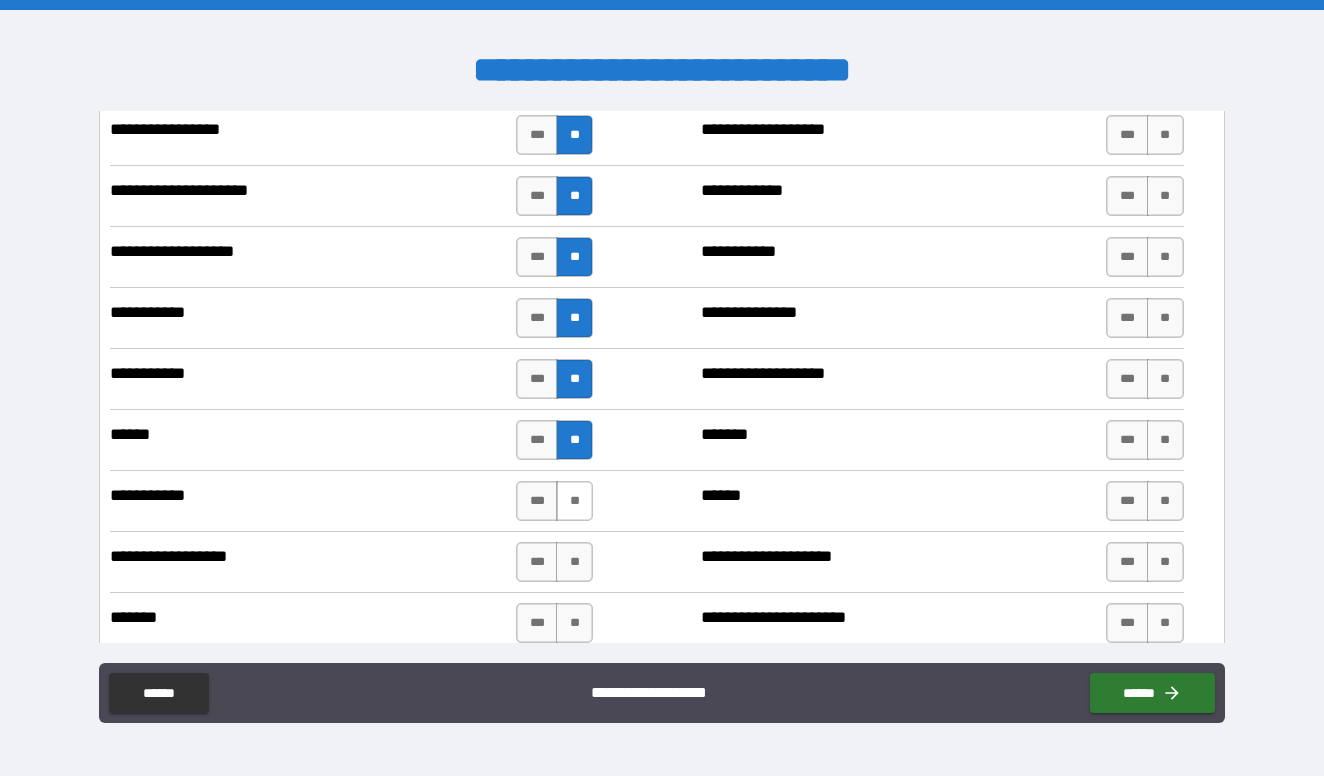 click on "**" at bounding box center [574, 501] 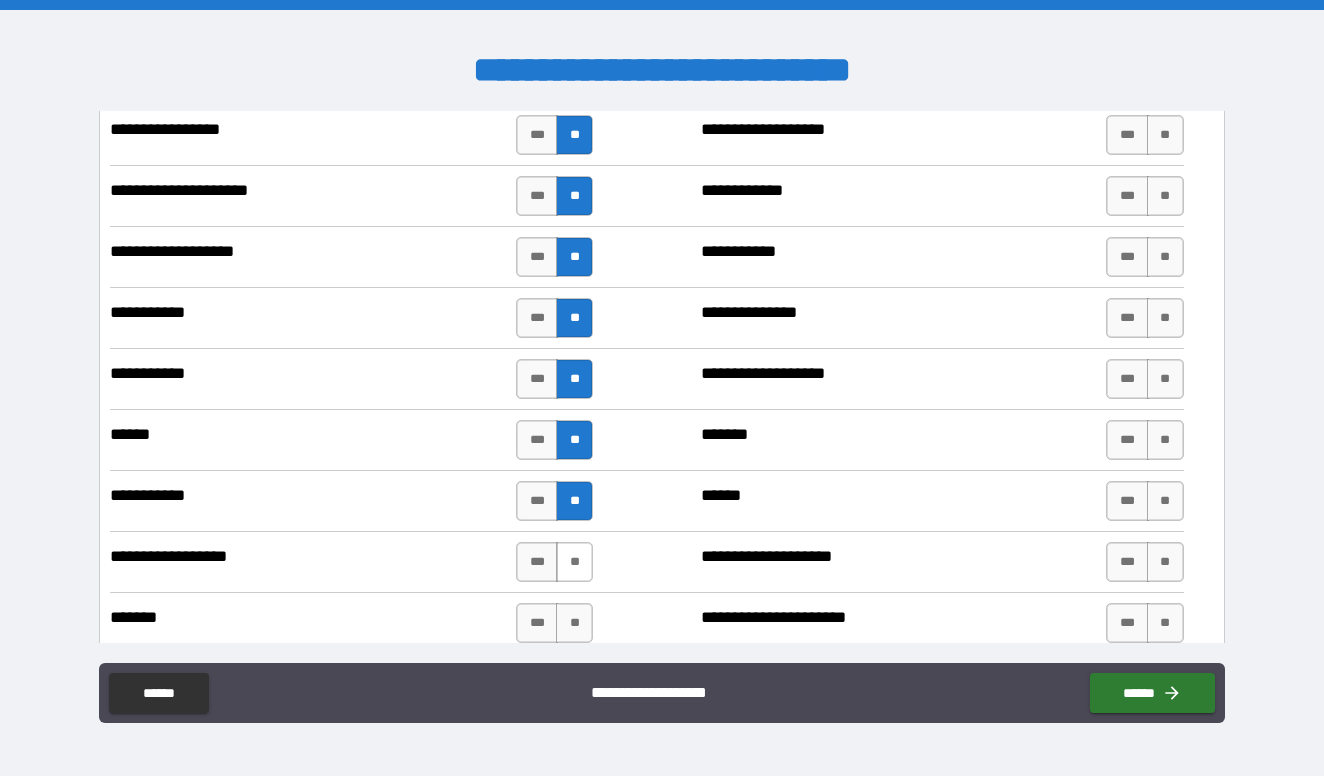 click on "**" at bounding box center [574, 562] 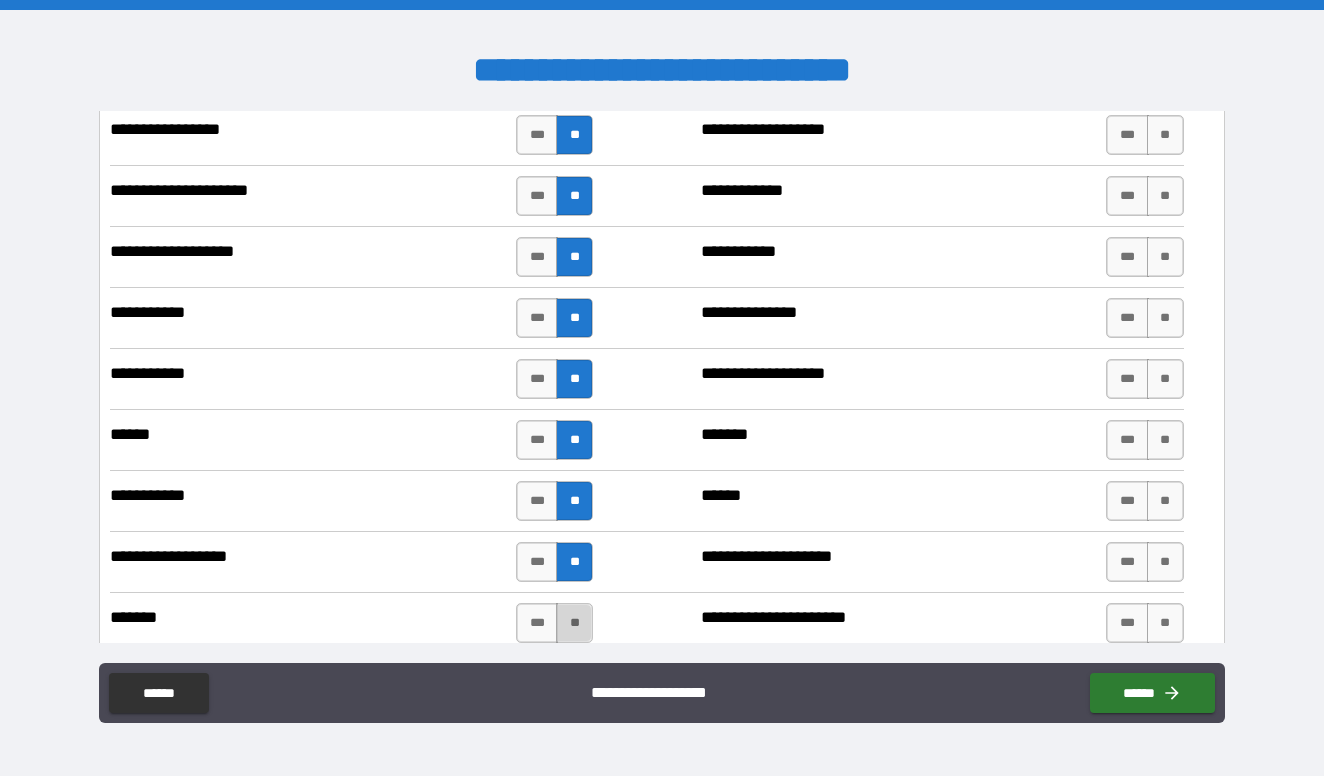 click on "**" at bounding box center (574, 623) 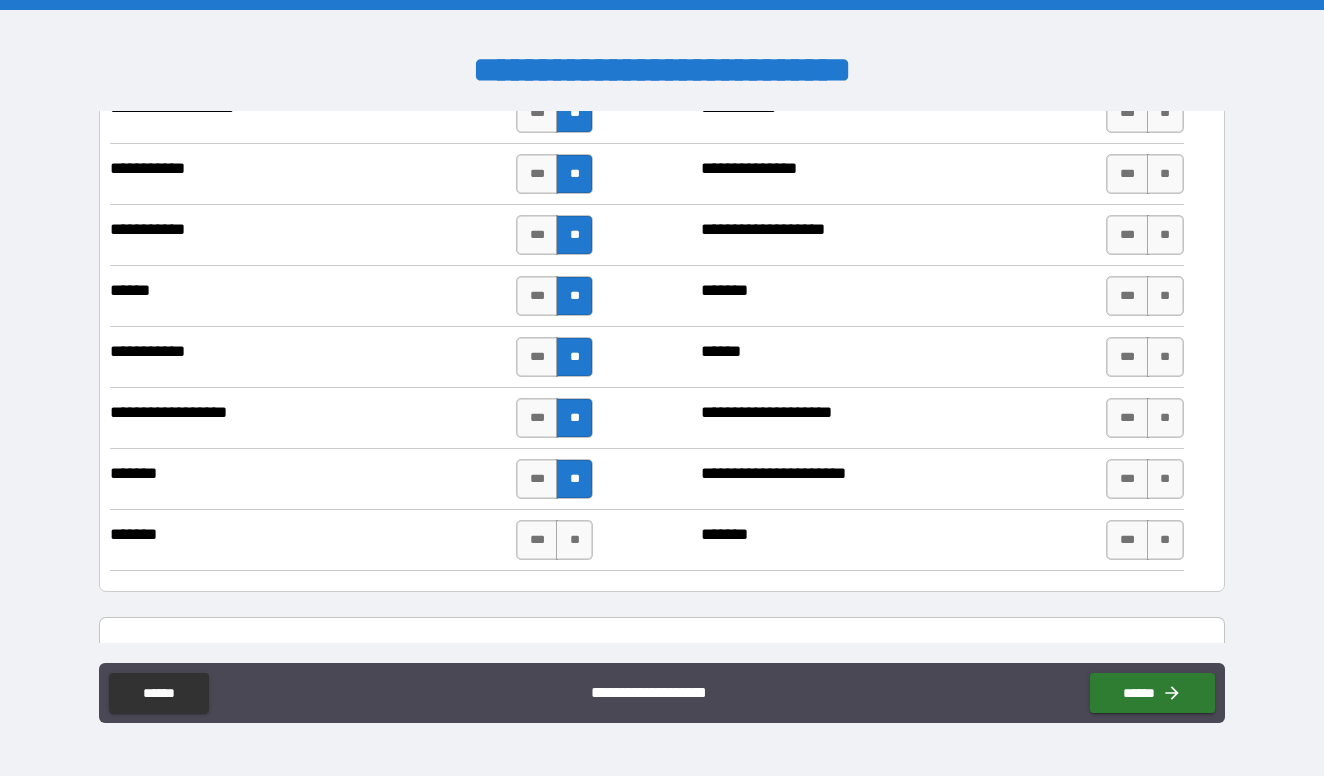 scroll, scrollTop: 9548, scrollLeft: 0, axis: vertical 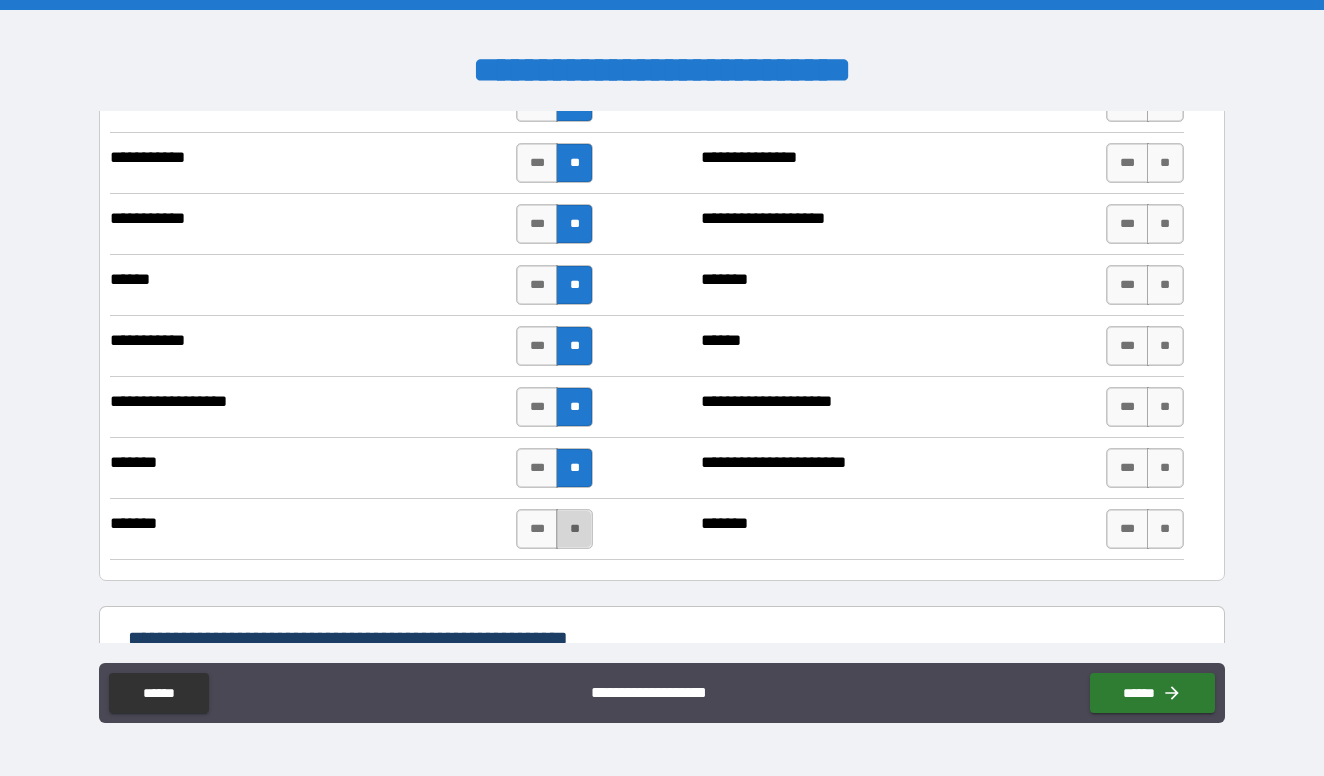 click on "**" at bounding box center [574, 529] 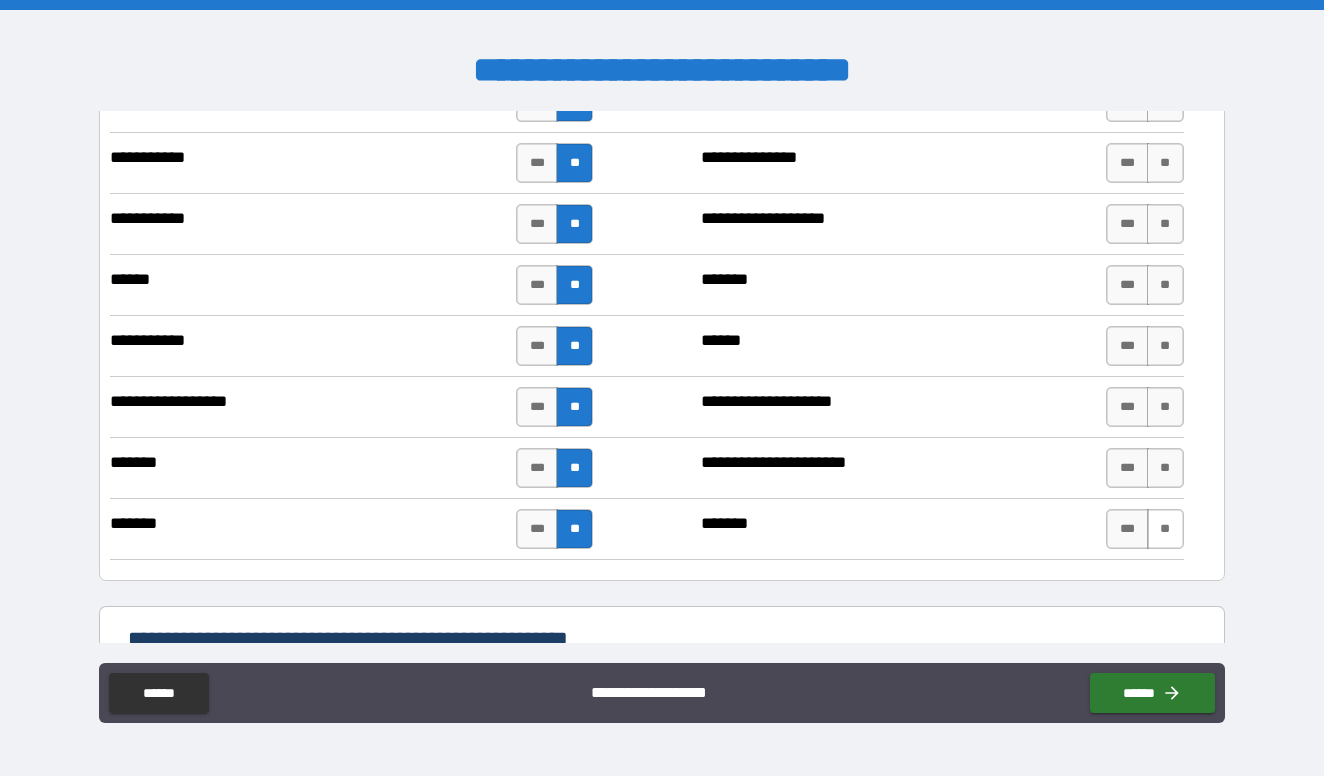 click on "**" at bounding box center (1165, 529) 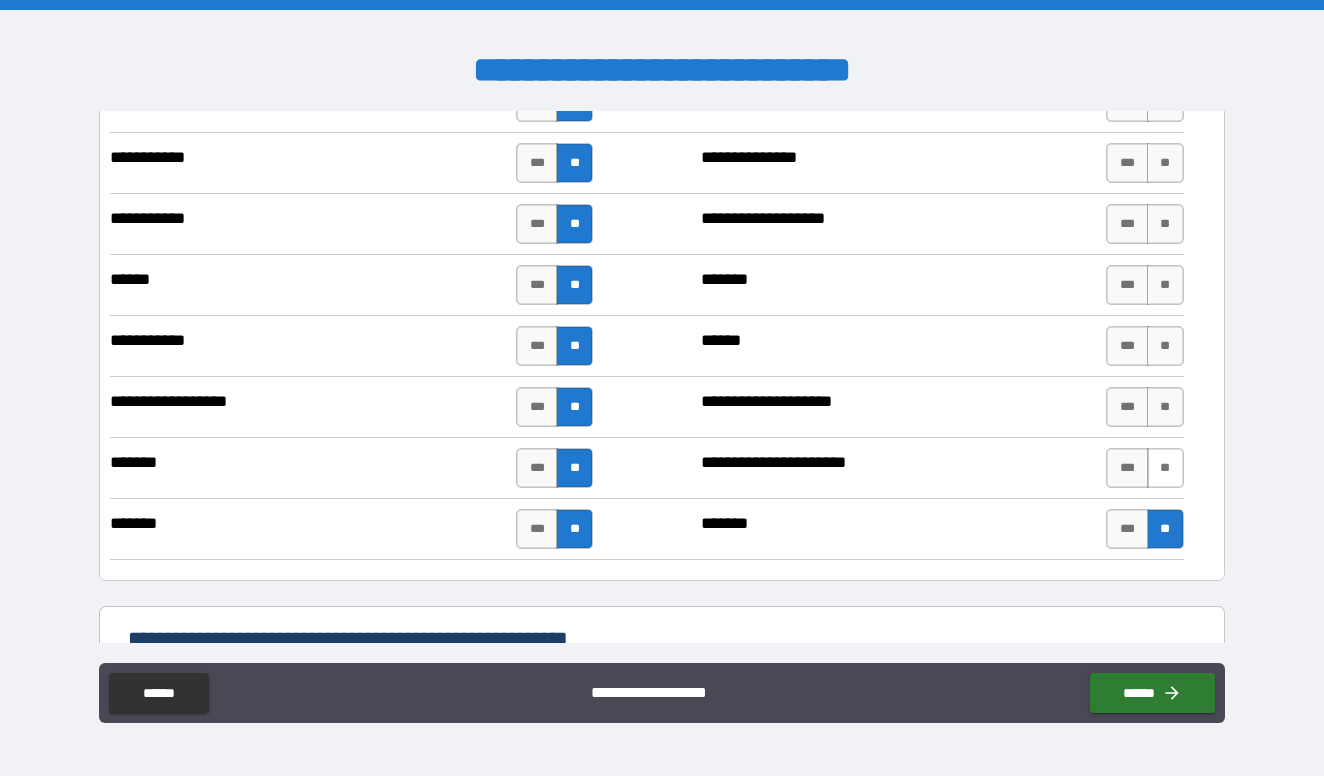click on "**" at bounding box center [1165, 468] 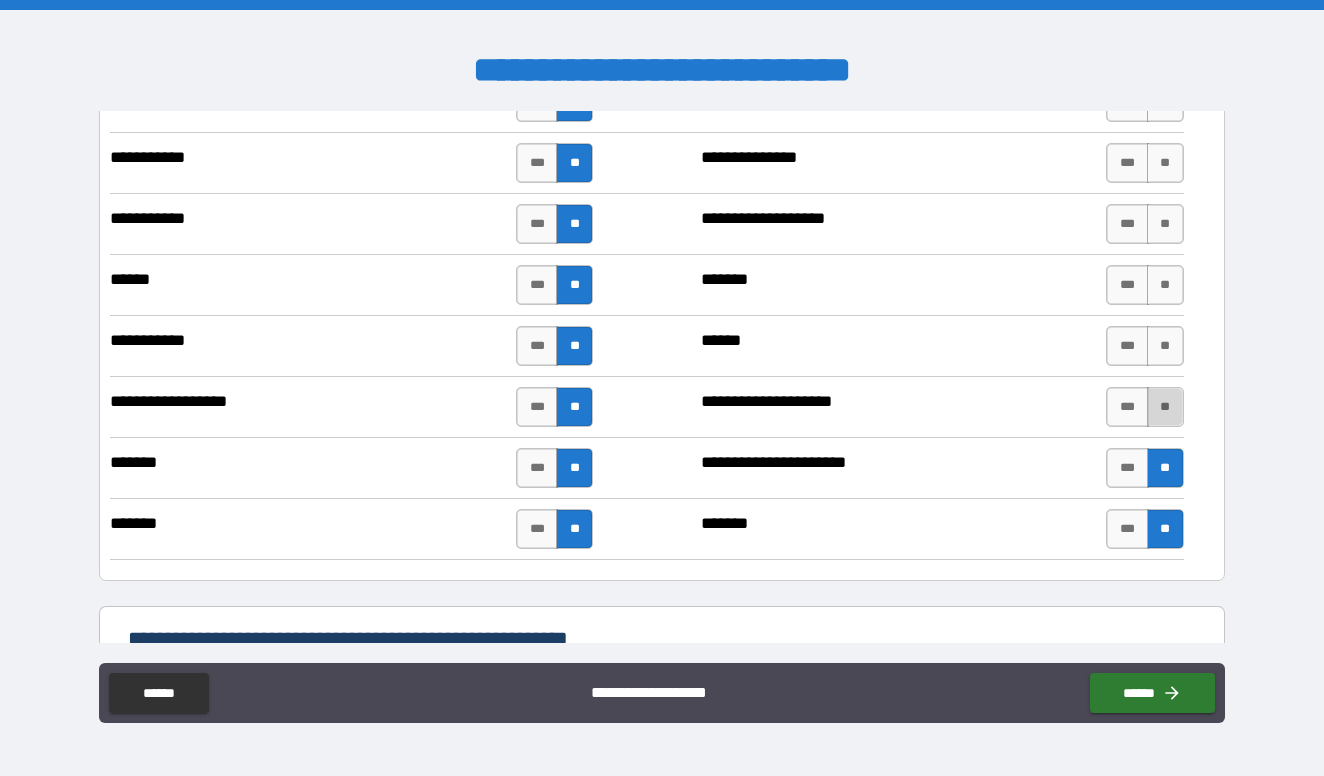 click on "**" at bounding box center [1165, 407] 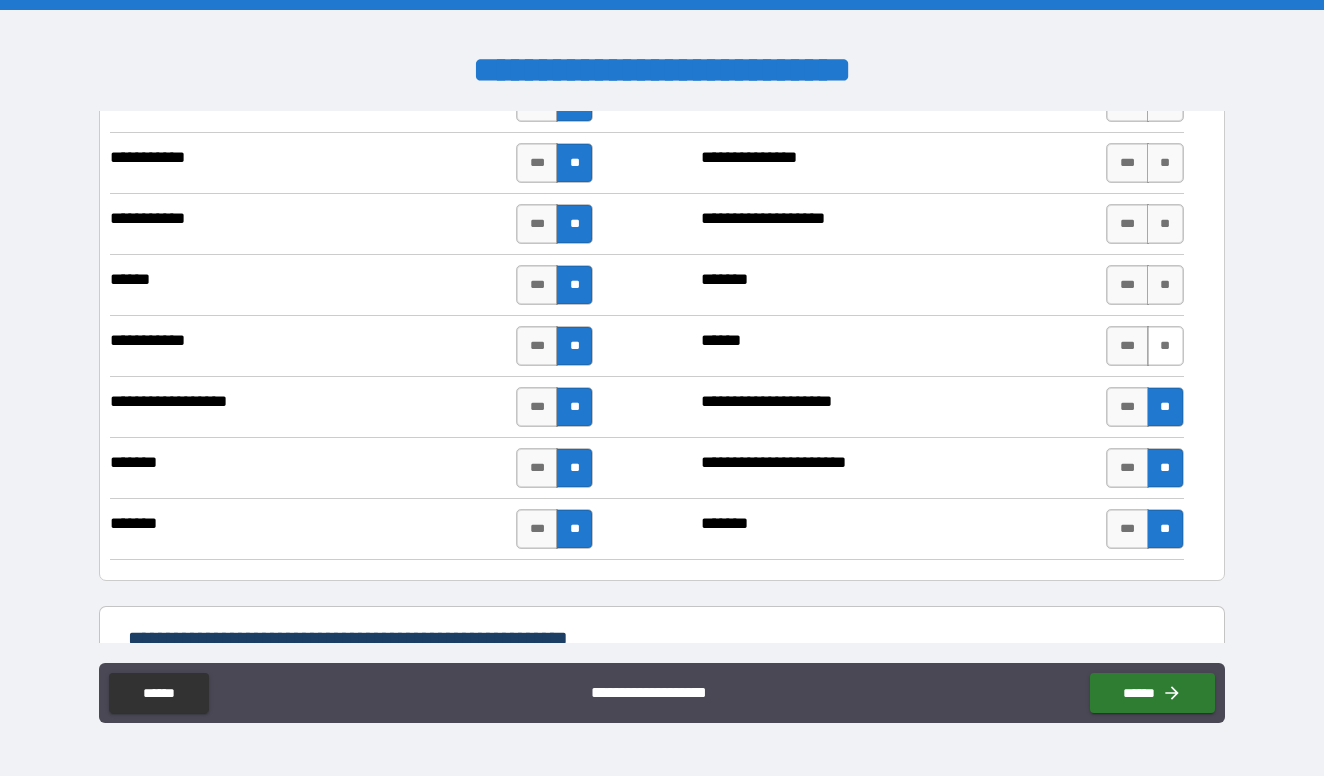 click on "**" at bounding box center [1165, 346] 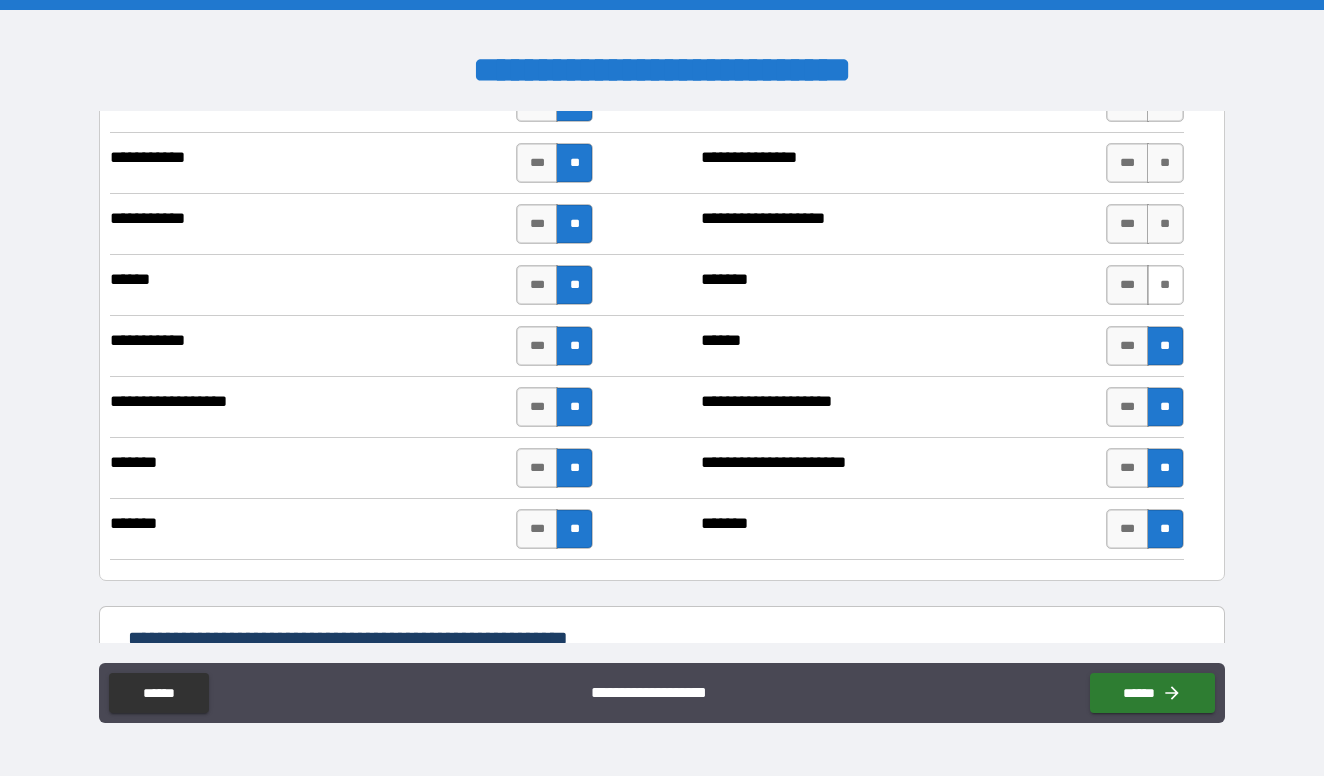 click on "**" at bounding box center [1165, 285] 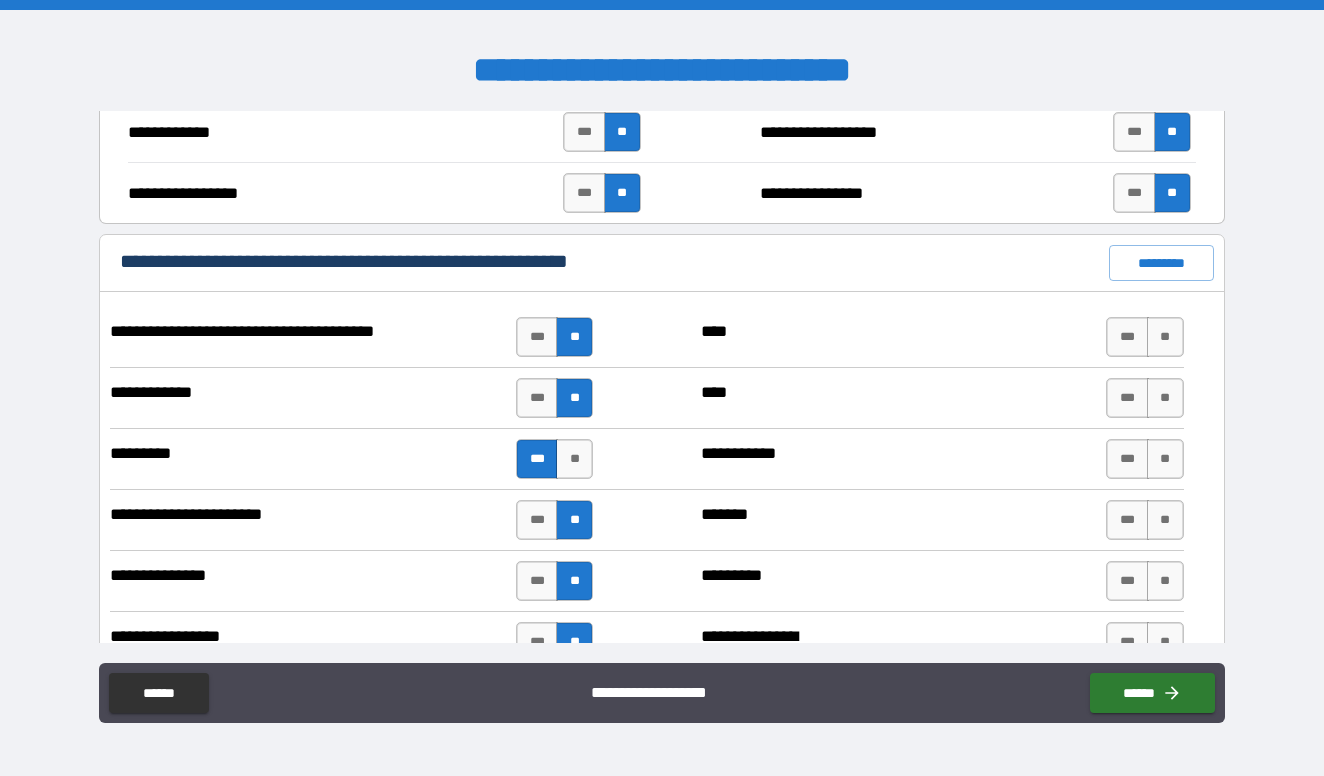 scroll, scrollTop: 4612, scrollLeft: 0, axis: vertical 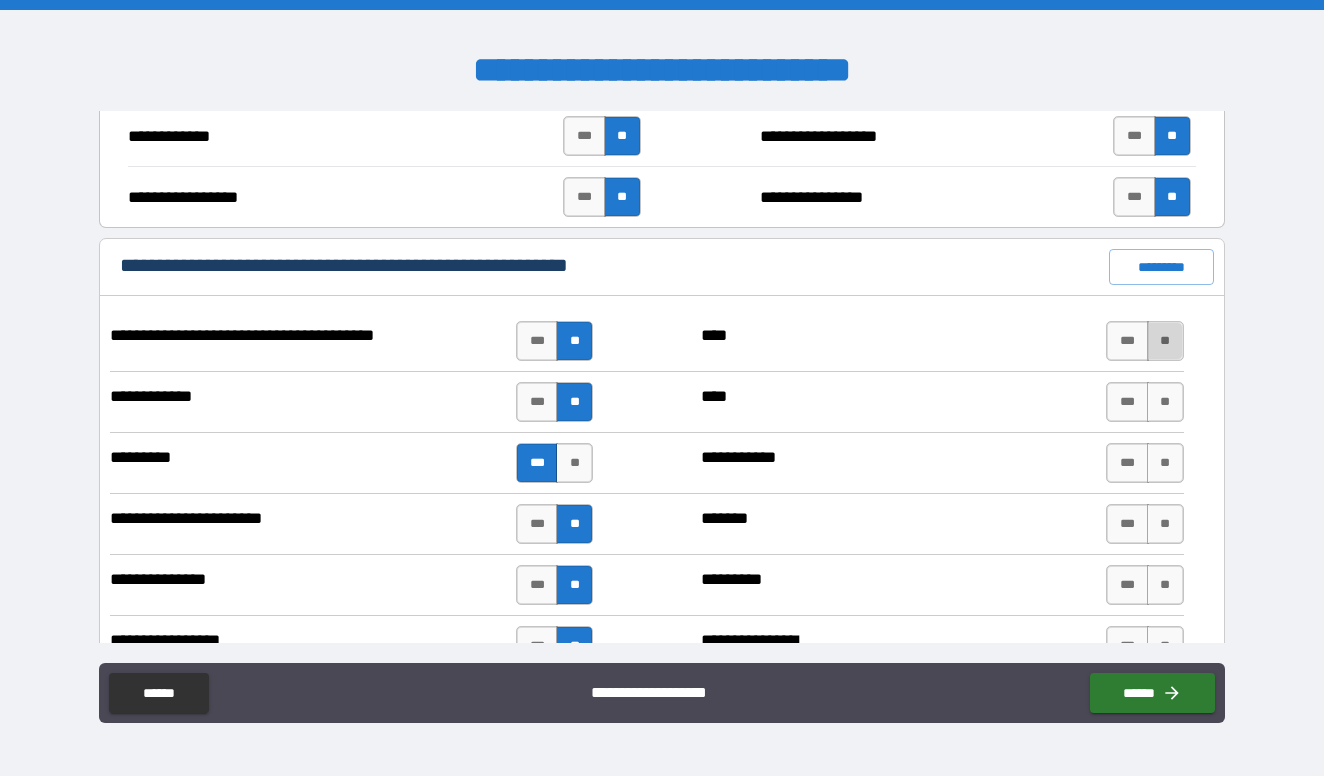 click on "**" at bounding box center (1165, 341) 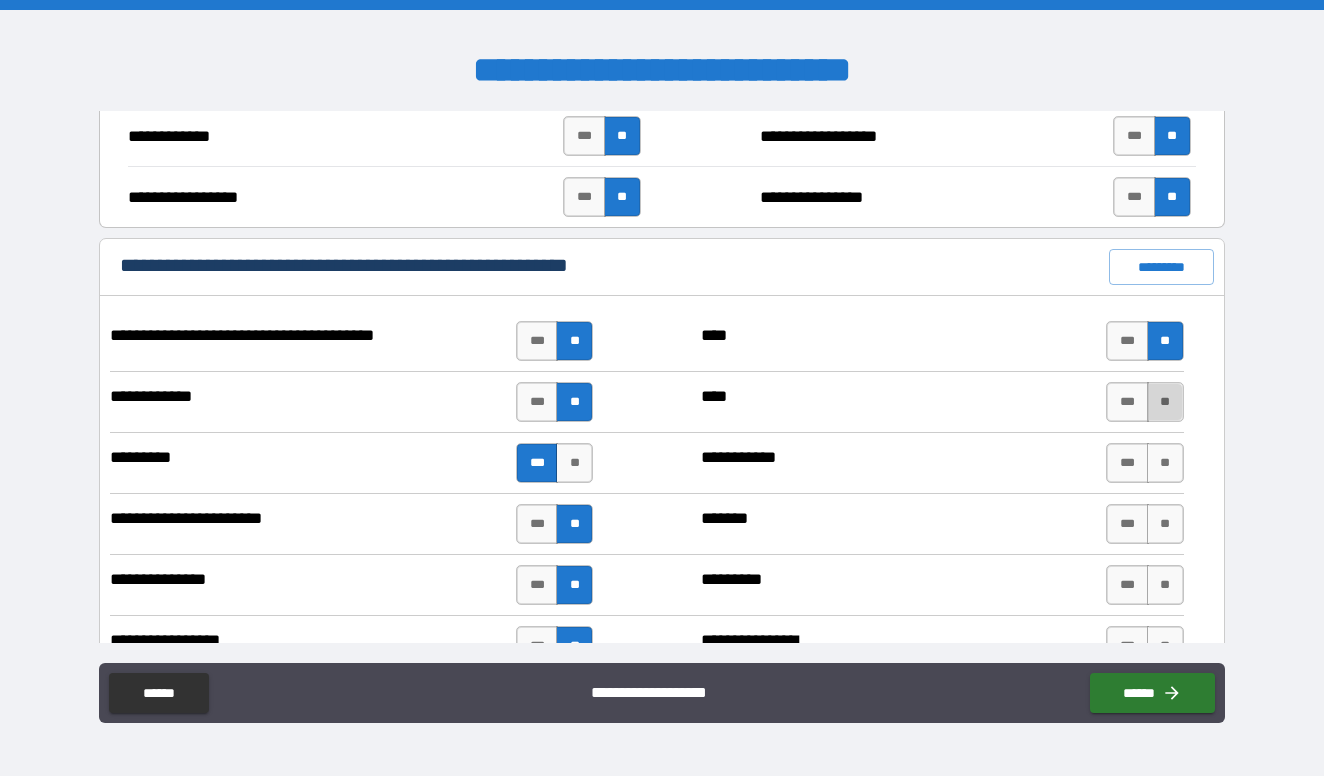 click on "**" at bounding box center [1165, 402] 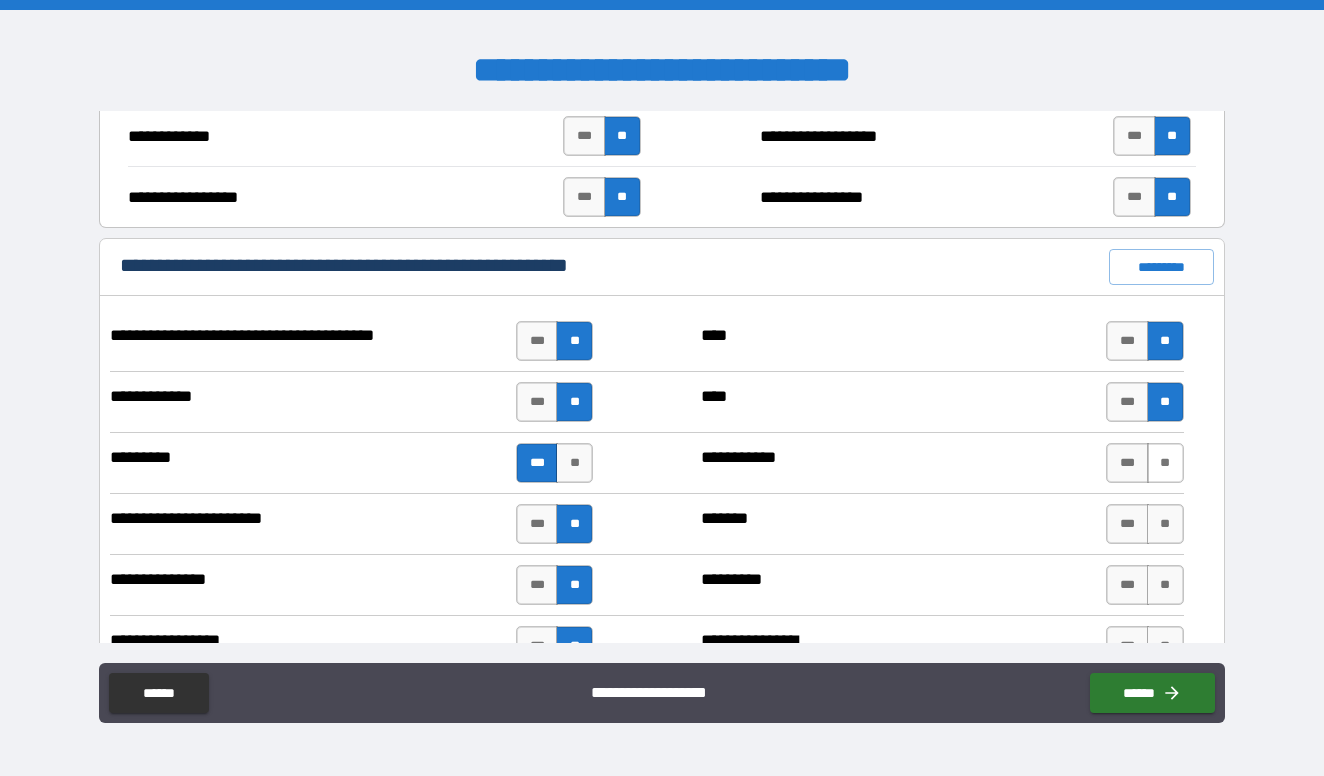 click on "**" at bounding box center [1165, 463] 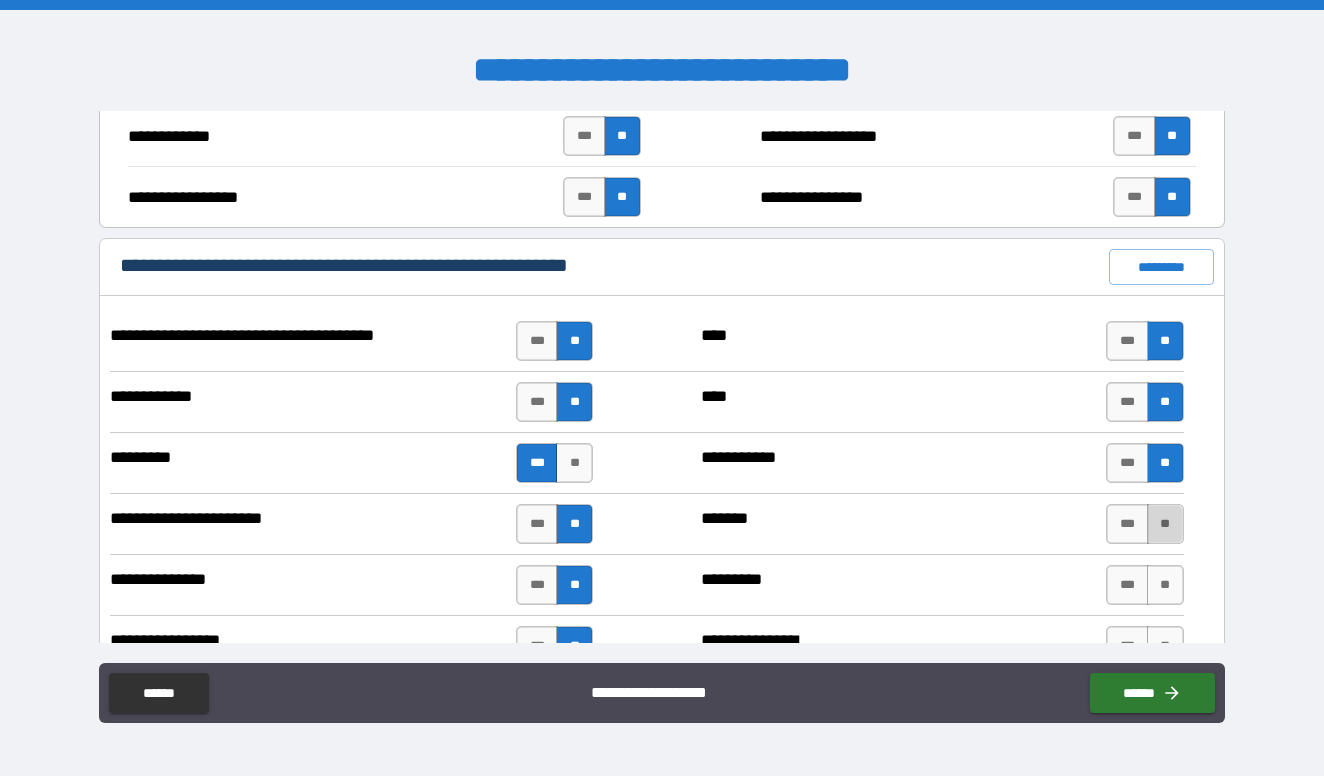 click on "**" at bounding box center (1165, 524) 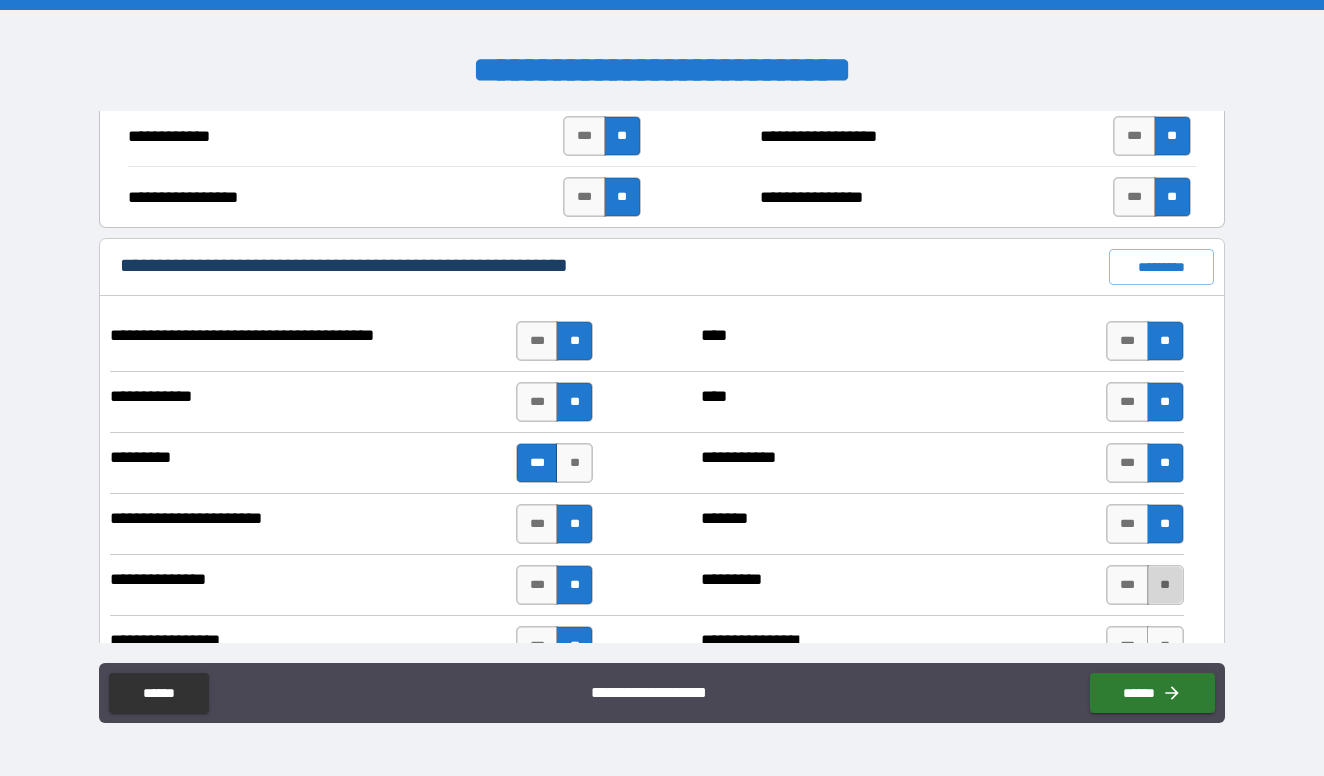 click on "**" at bounding box center (1165, 585) 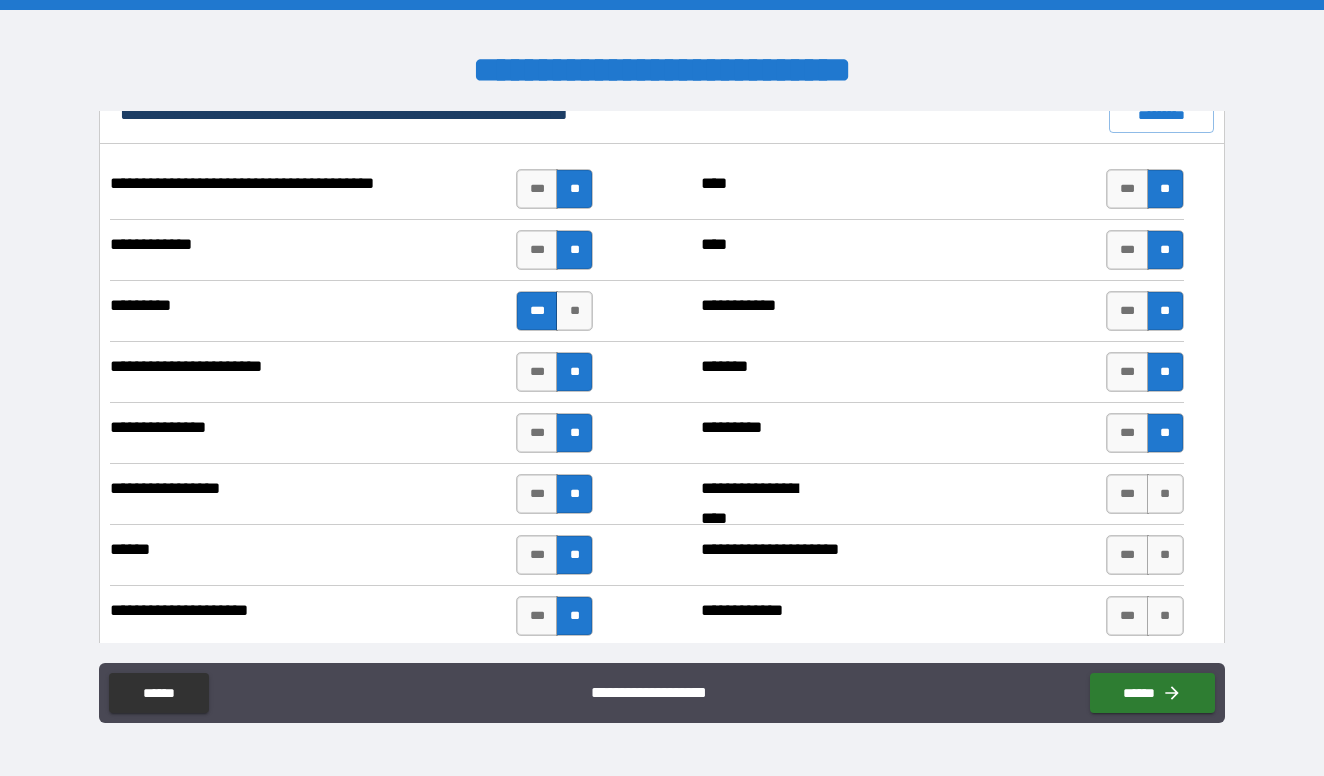 scroll, scrollTop: 4771, scrollLeft: 0, axis: vertical 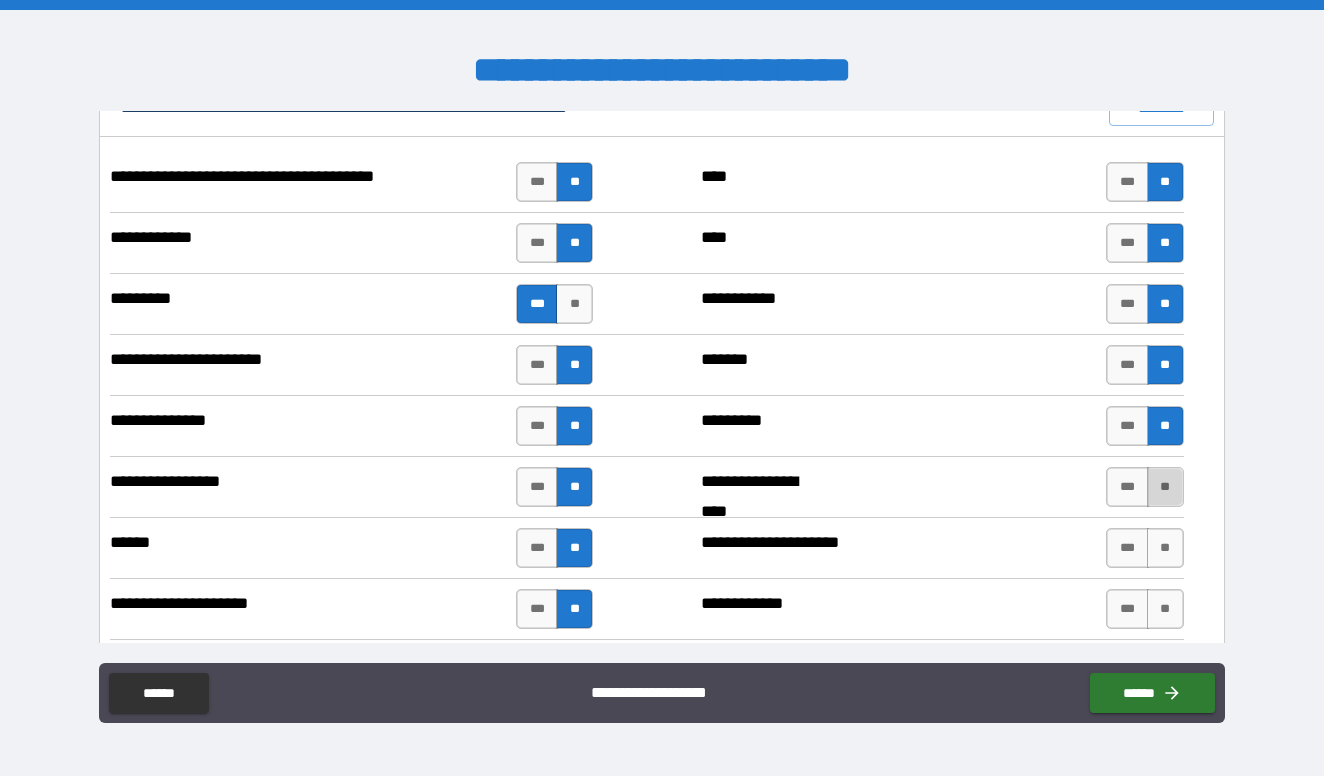 click on "**" at bounding box center (1165, 487) 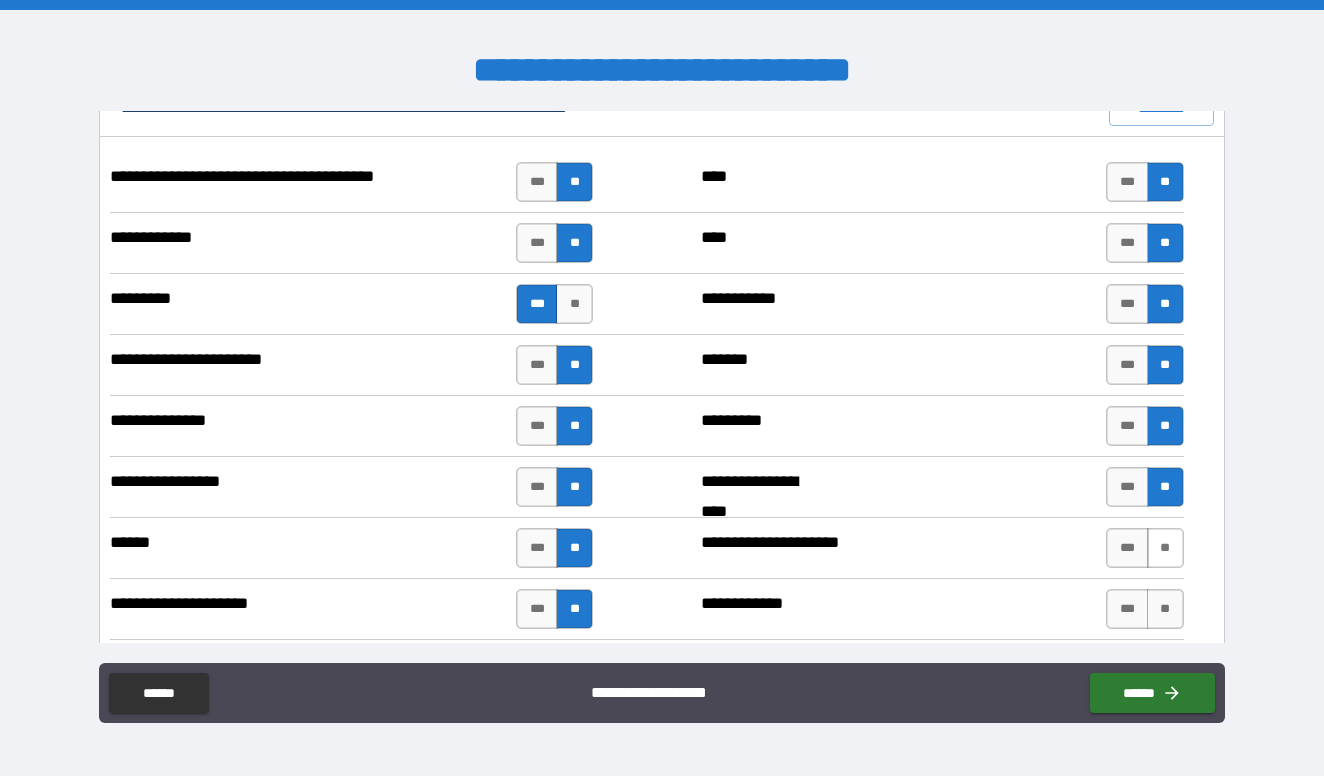 click on "**" at bounding box center (1165, 548) 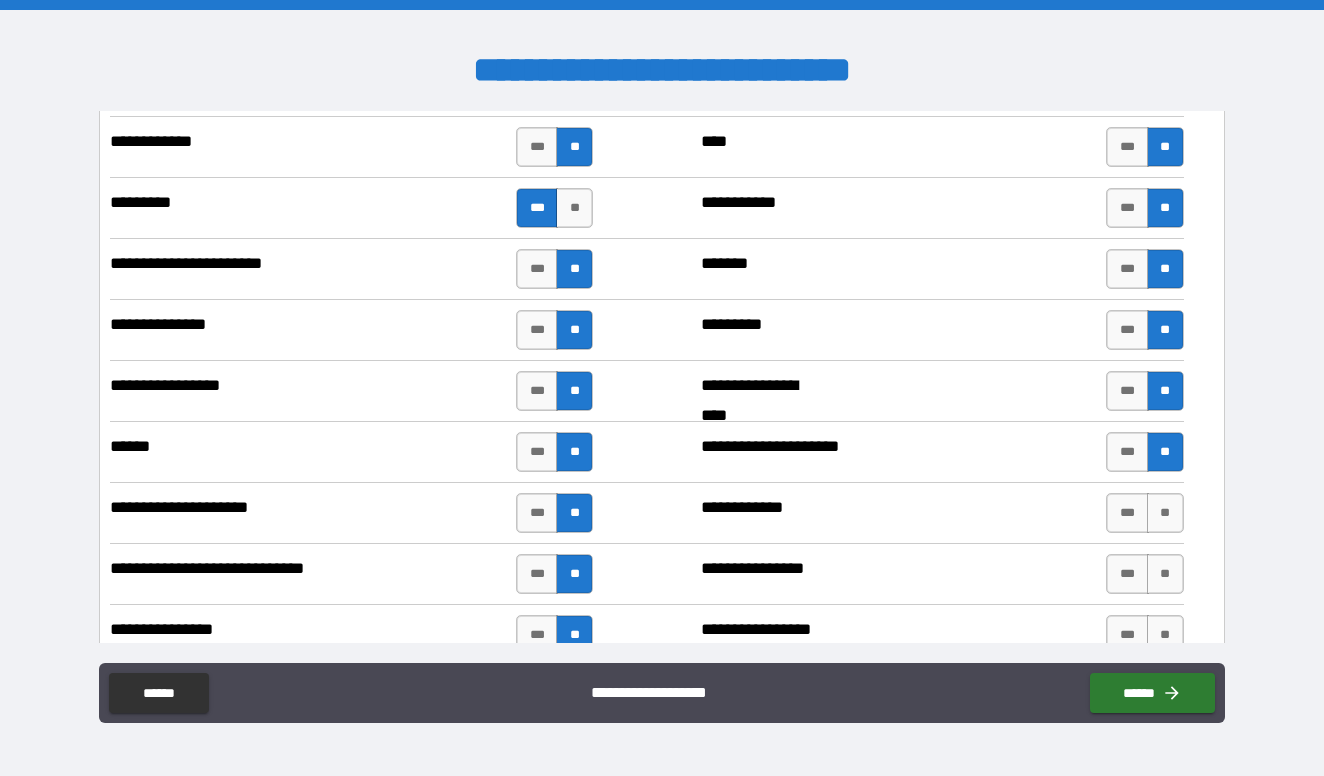 scroll, scrollTop: 4881, scrollLeft: 0, axis: vertical 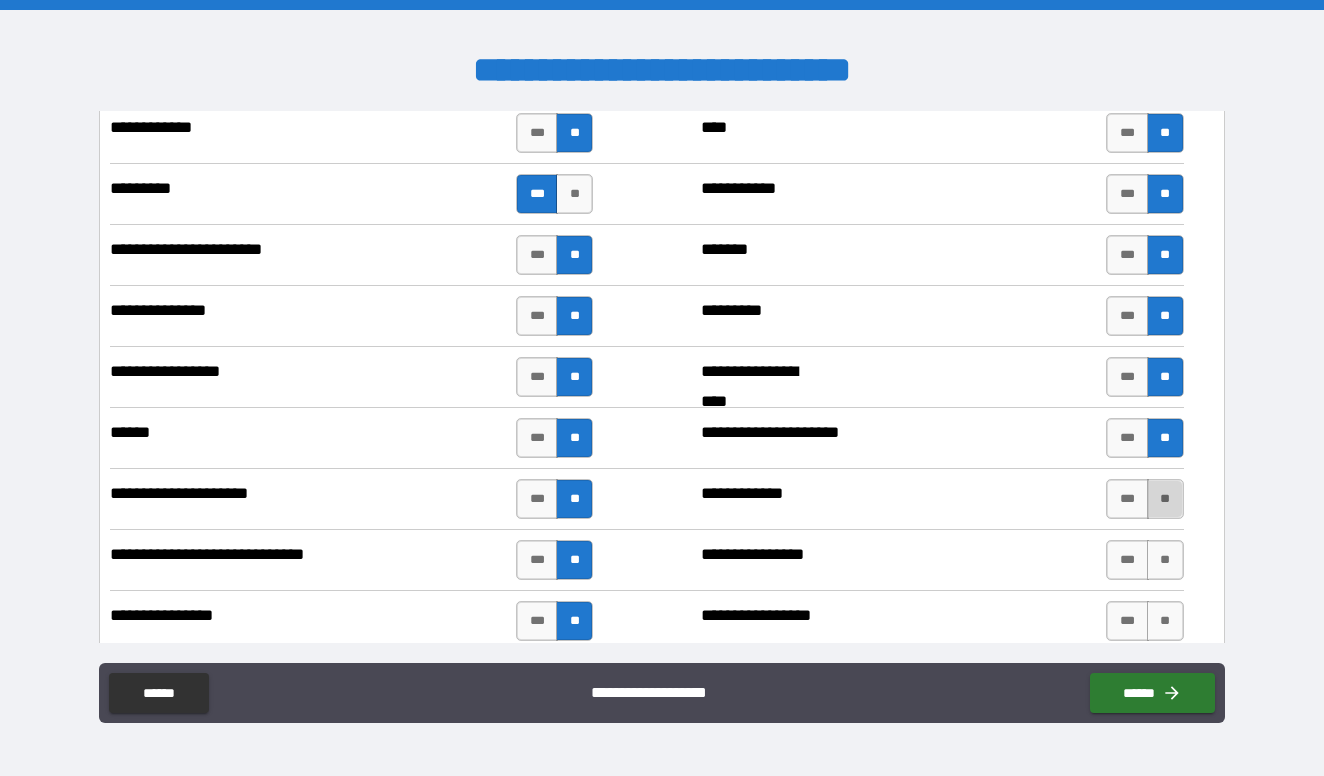 click on "**" at bounding box center [1165, 499] 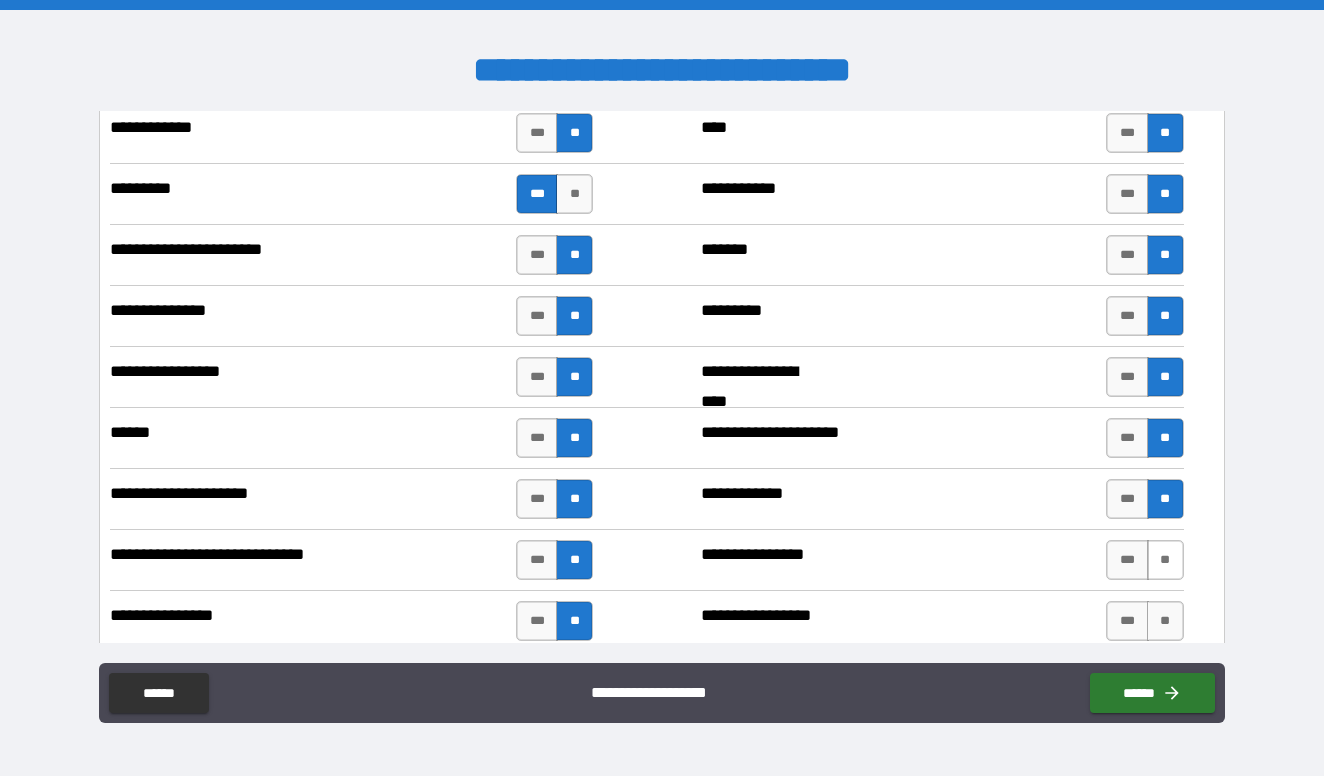 click on "**" at bounding box center (1165, 560) 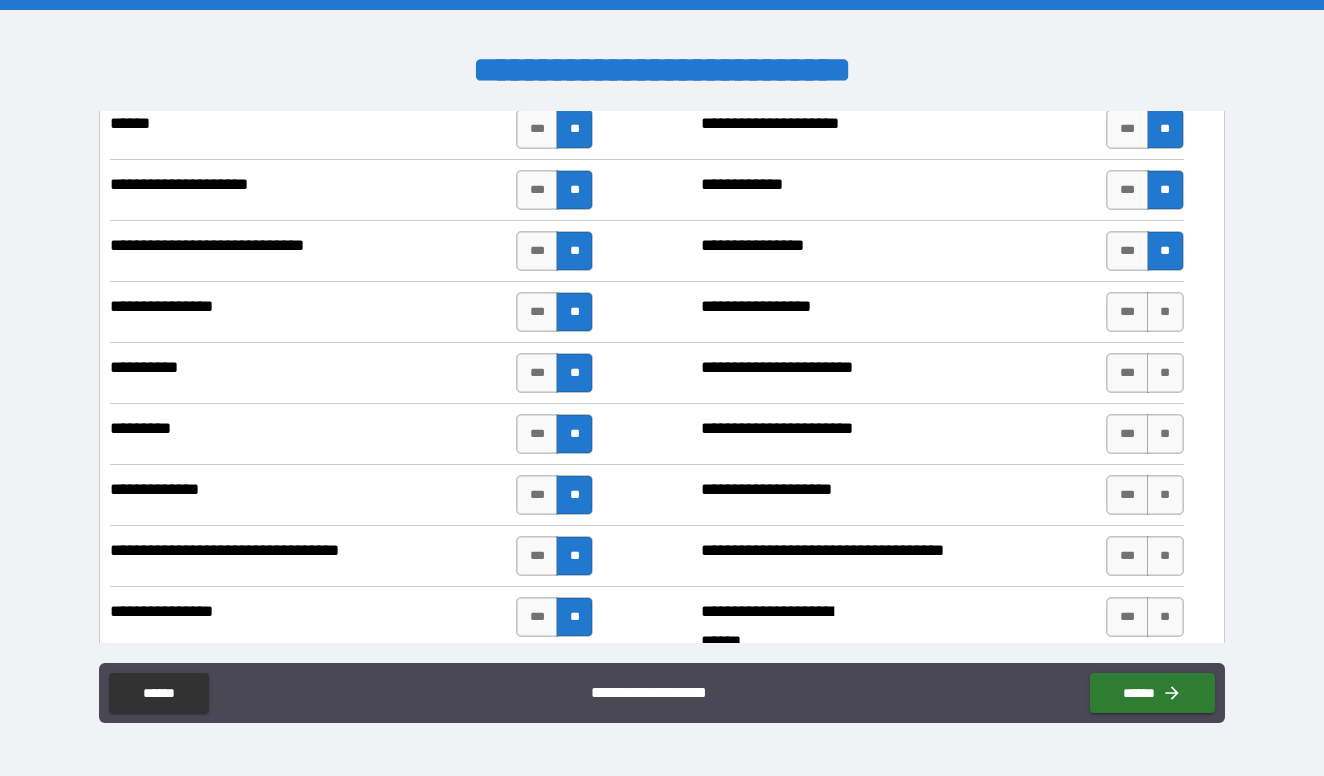 scroll, scrollTop: 5192, scrollLeft: 0, axis: vertical 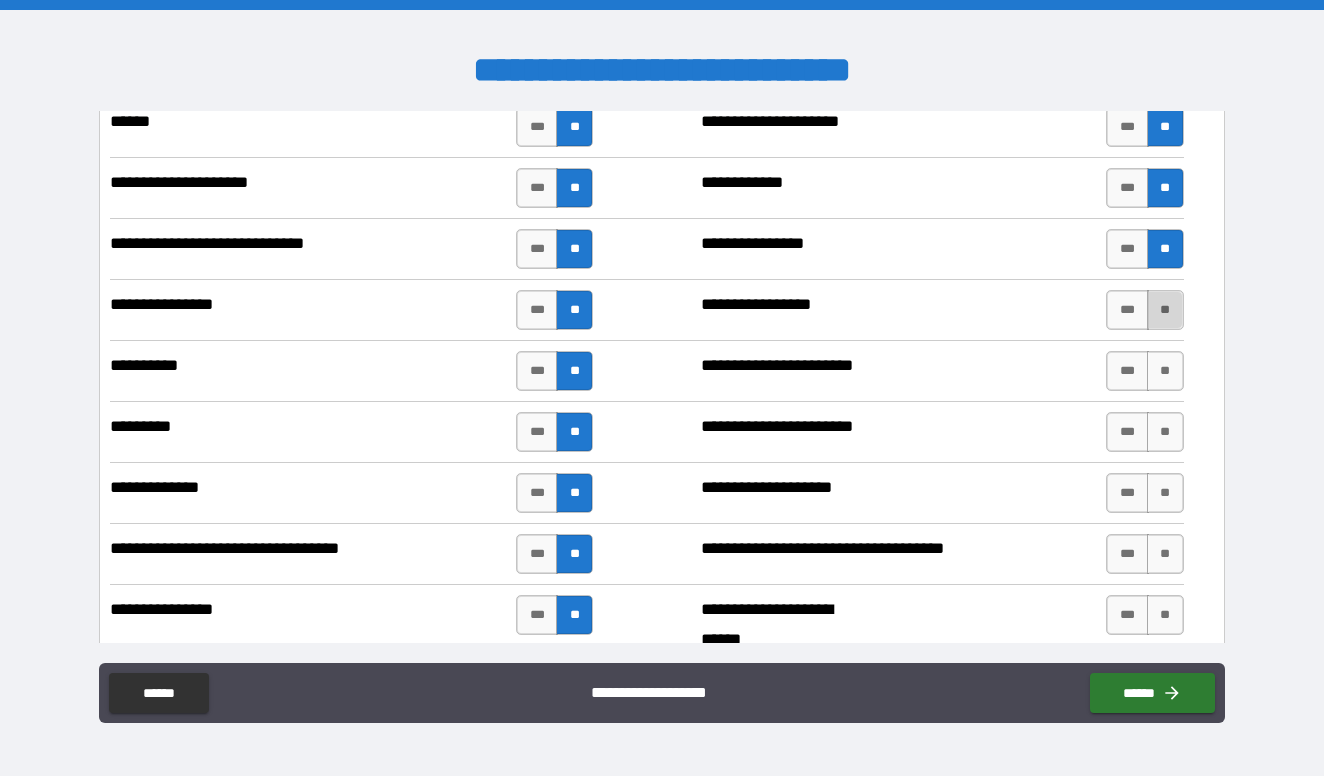 click on "**" at bounding box center [1165, 310] 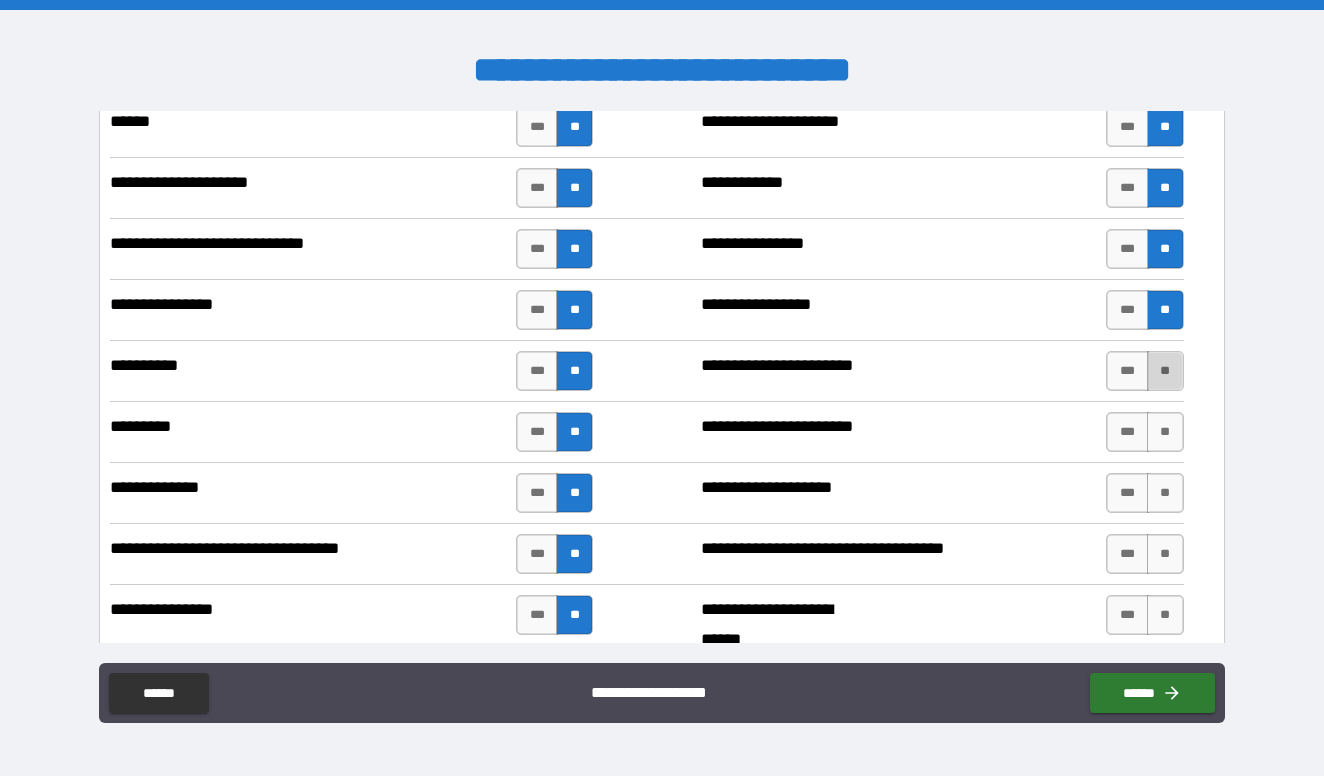 click on "**" at bounding box center [1165, 371] 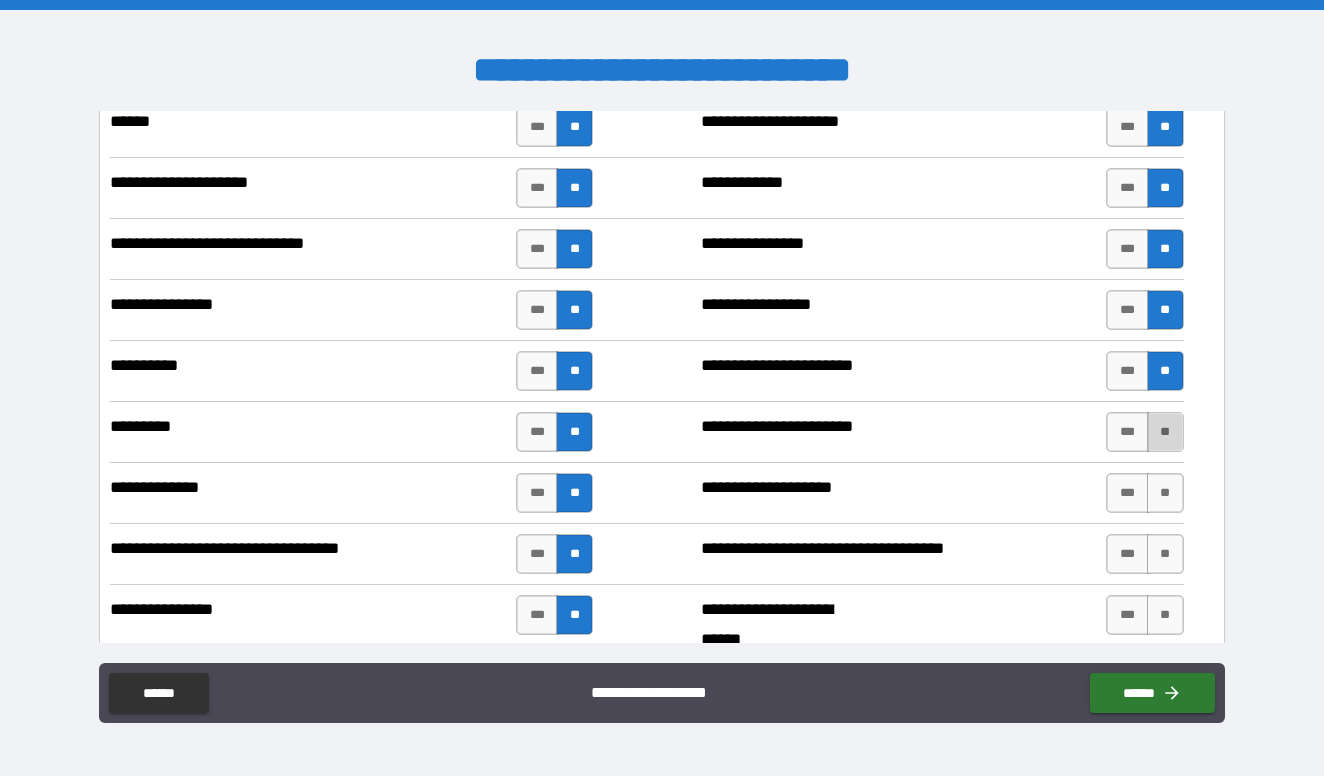 click on "**" at bounding box center [1165, 432] 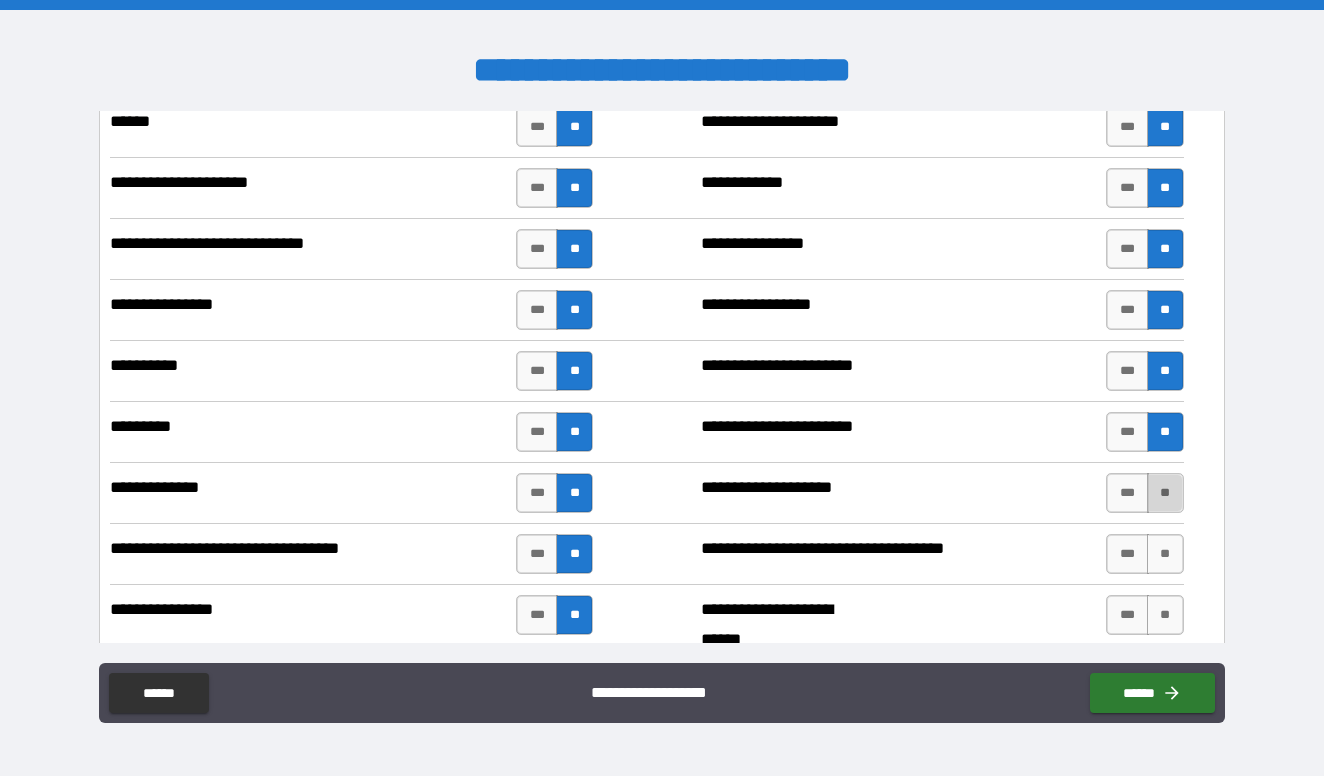 click on "**" at bounding box center (1165, 493) 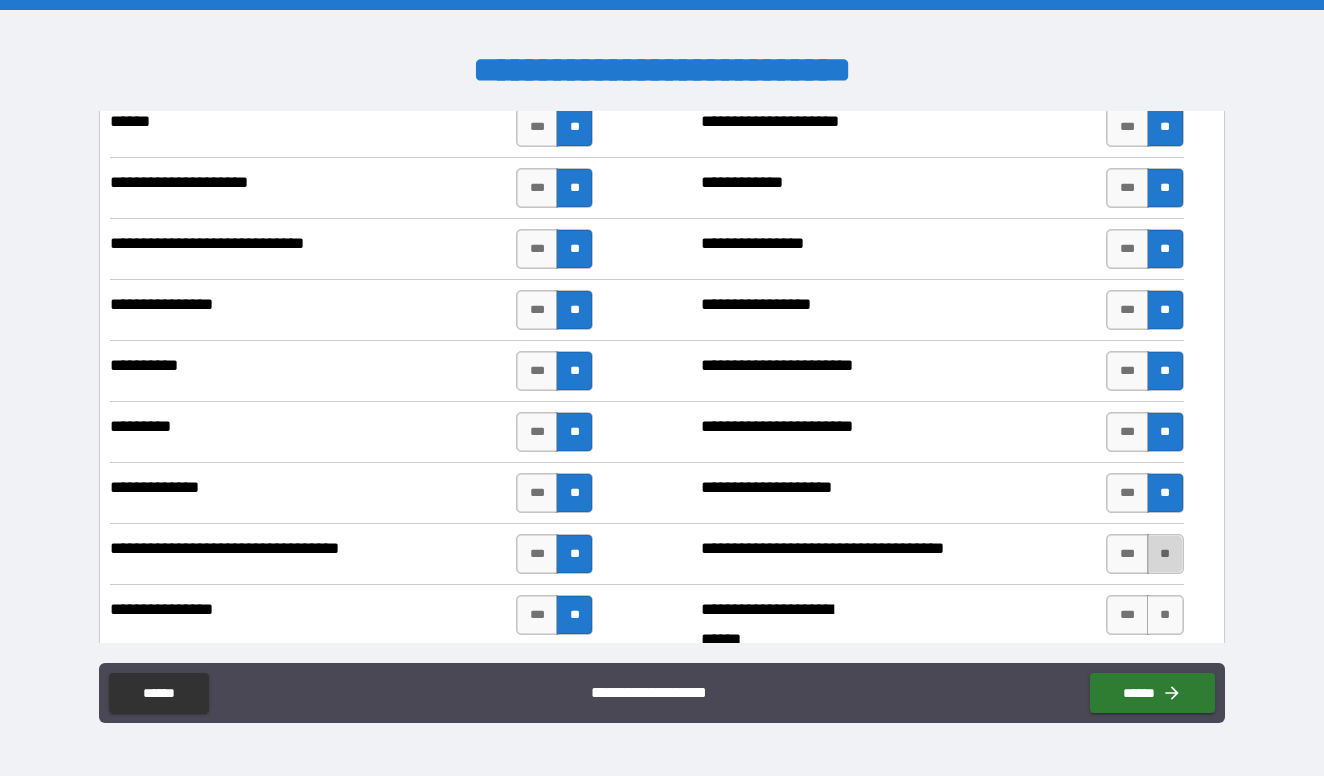 click on "**" at bounding box center (1165, 554) 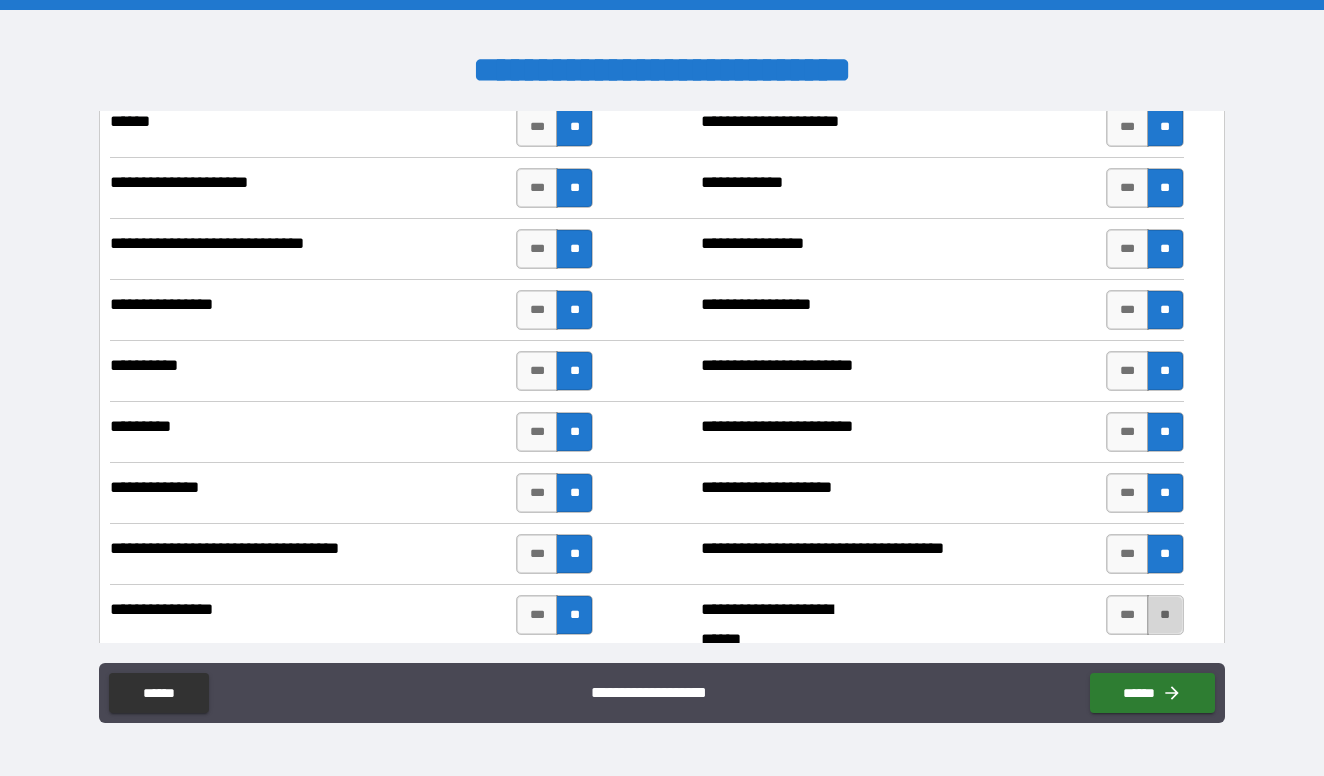 click on "**" at bounding box center [1165, 615] 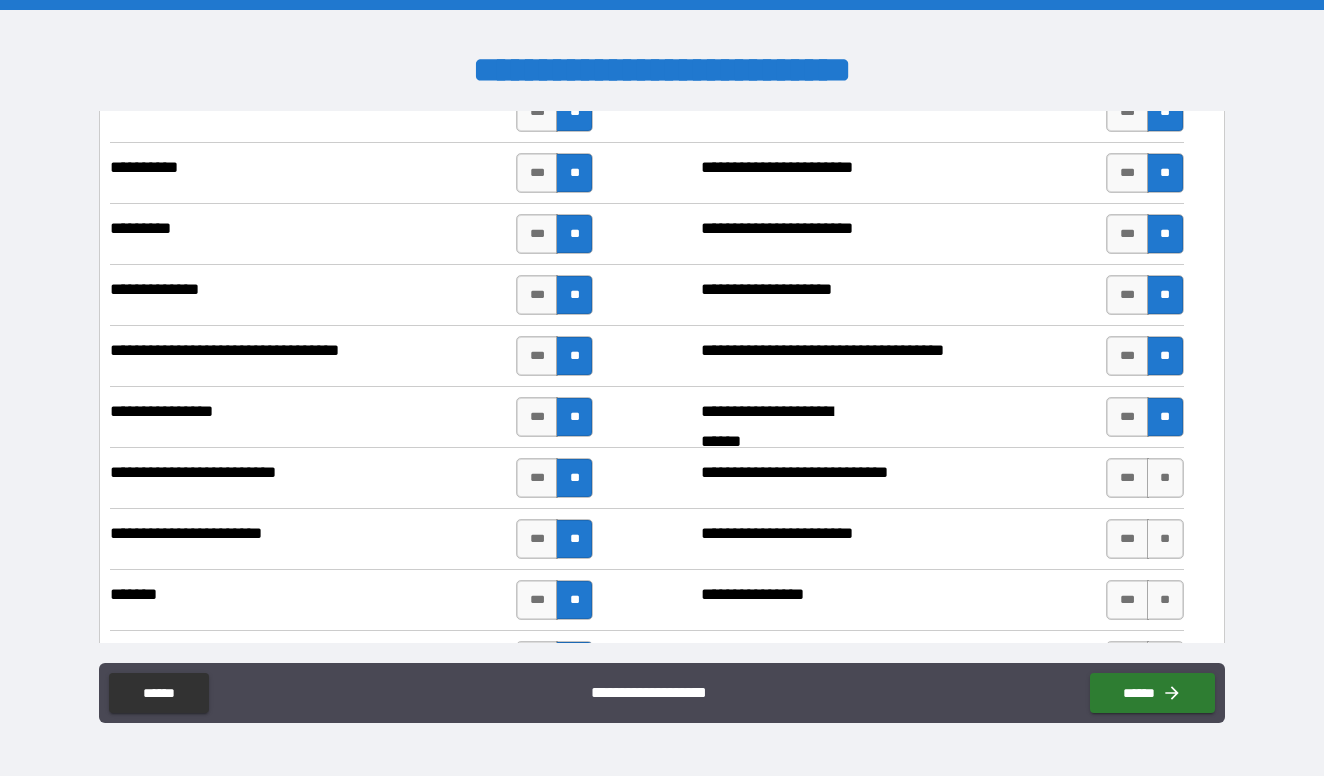 scroll, scrollTop: 5396, scrollLeft: 0, axis: vertical 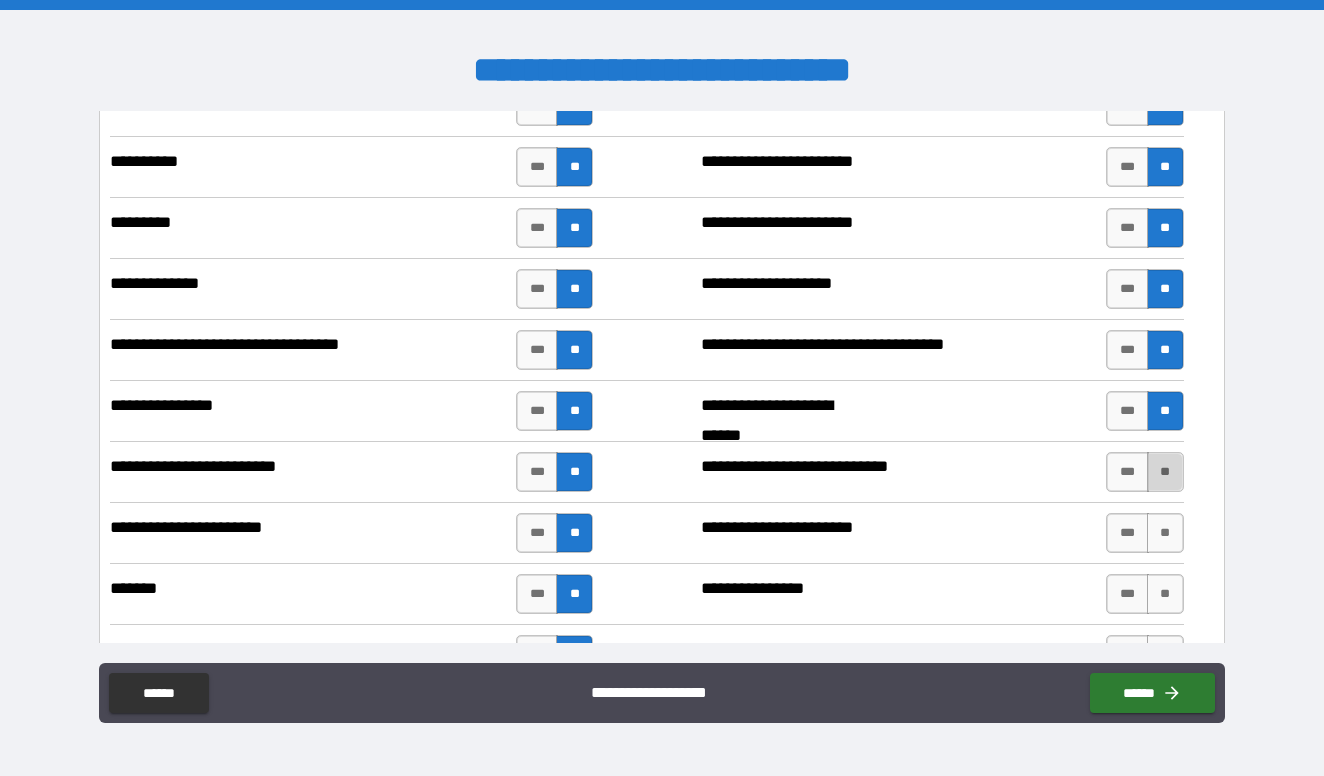 click on "**" at bounding box center [1165, 472] 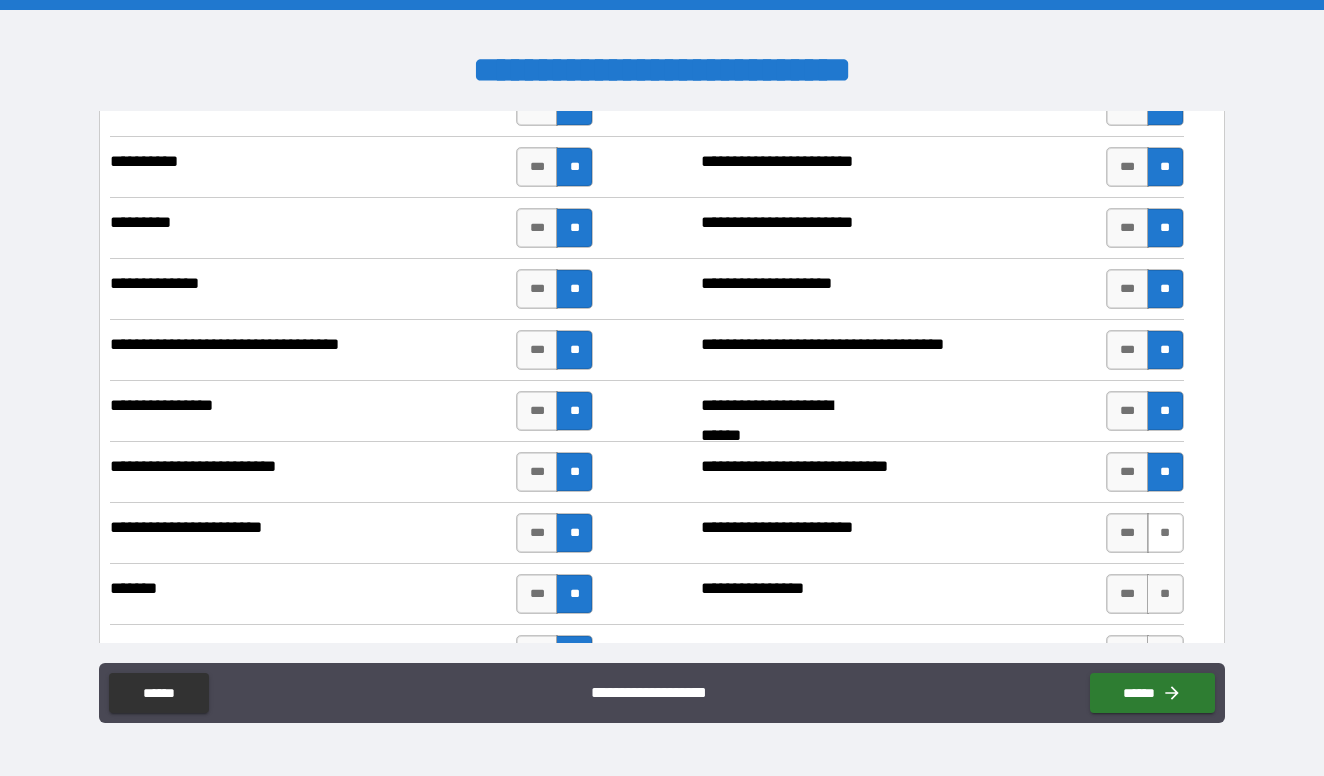 click on "**" at bounding box center [1165, 533] 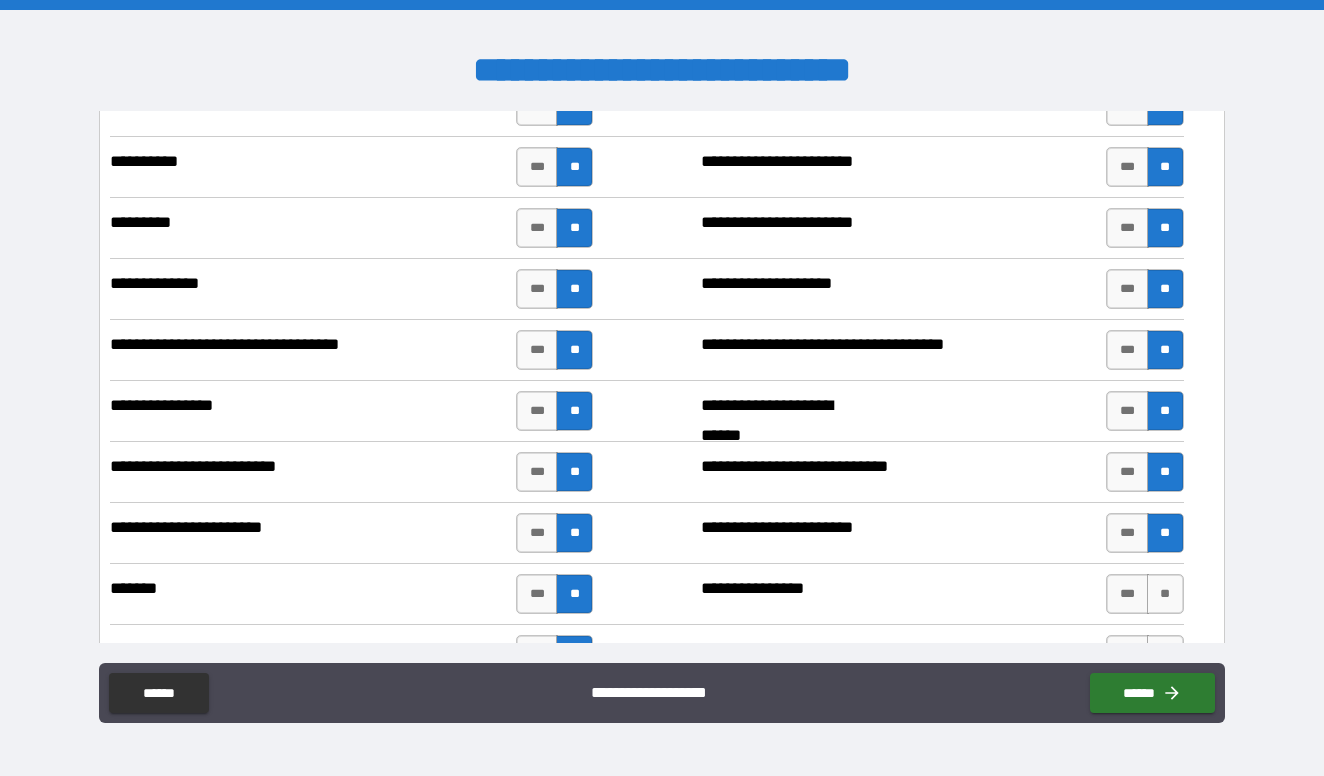 click on "**********" at bounding box center (646, 594) 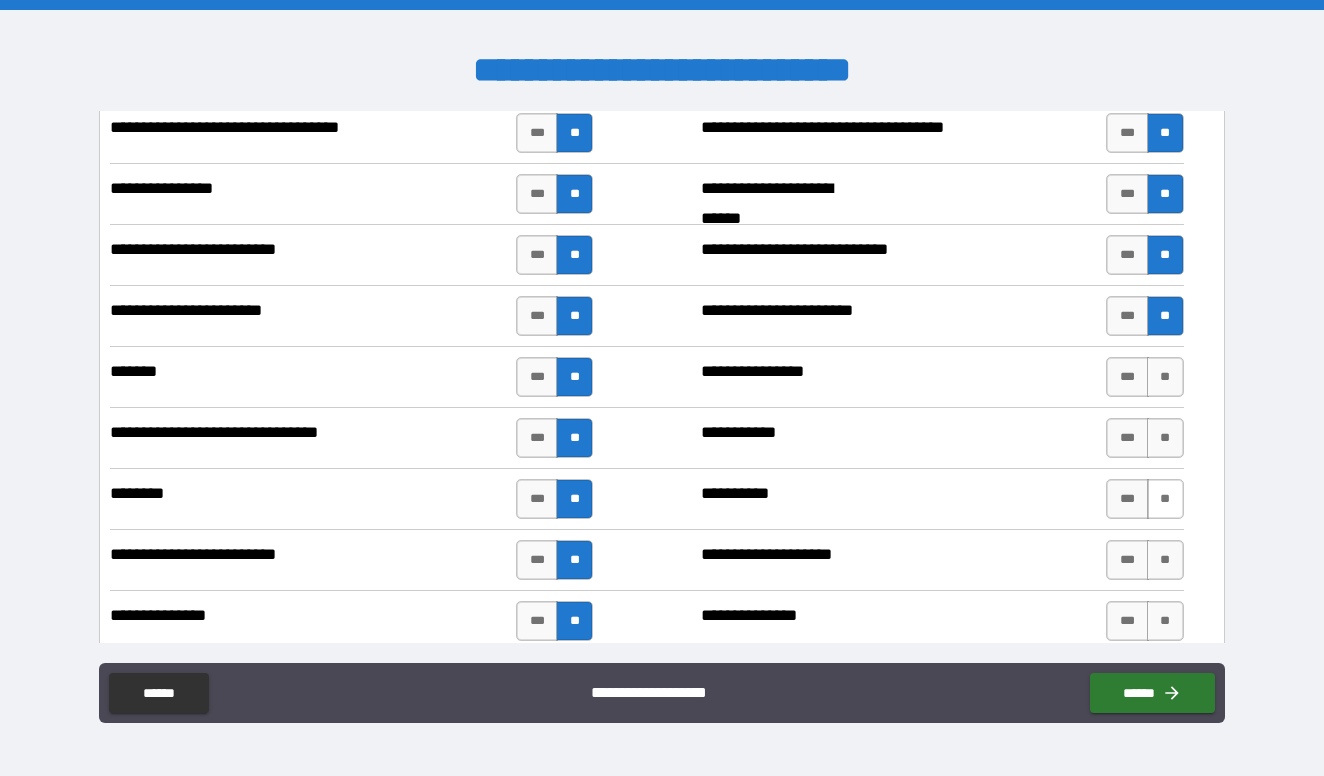 scroll, scrollTop: 5616, scrollLeft: 0, axis: vertical 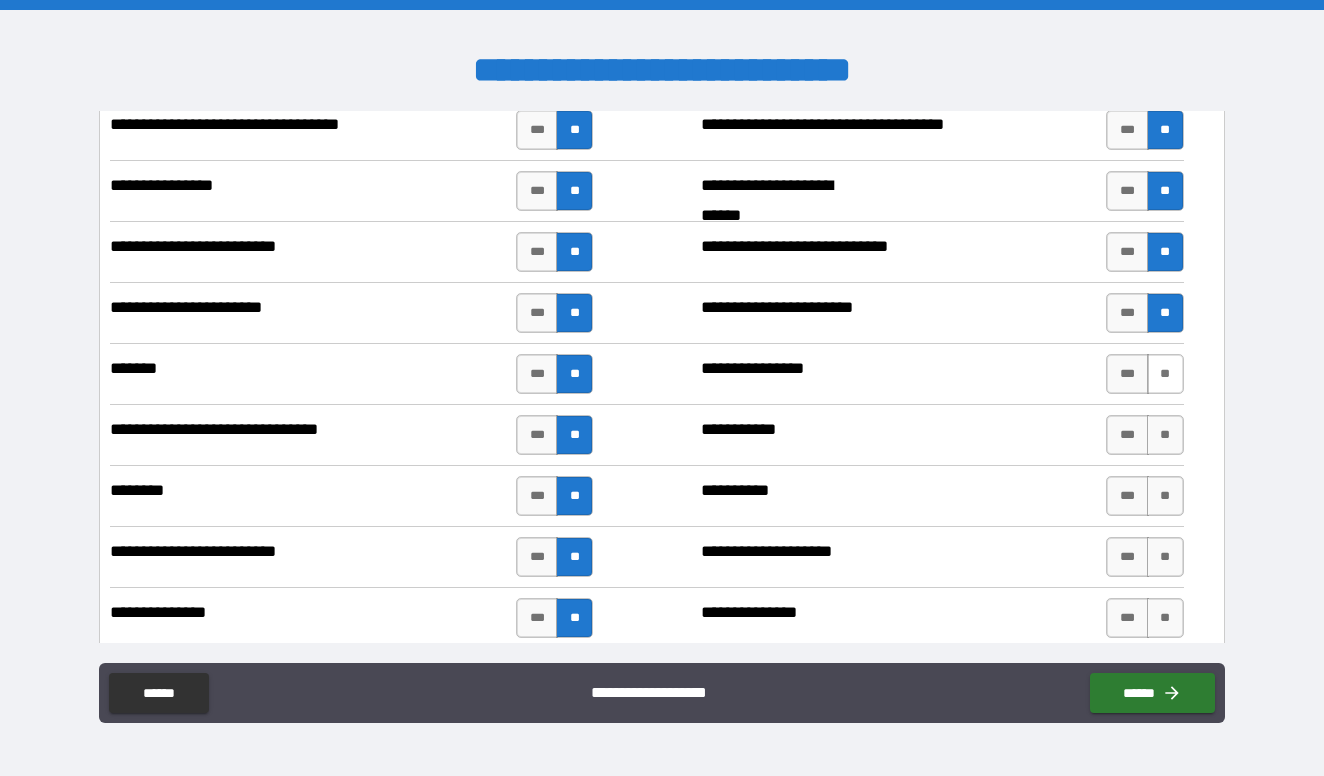 click on "**" at bounding box center (1165, 374) 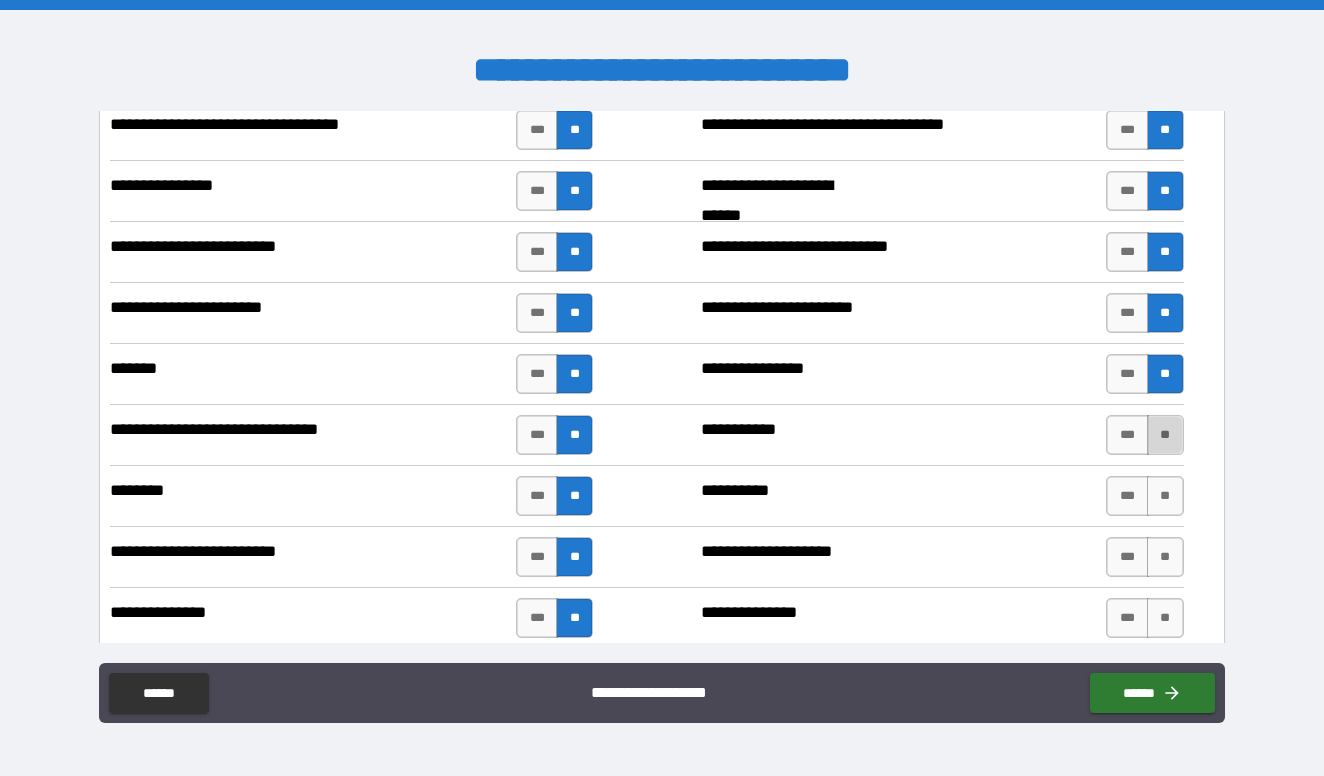 click on "**" at bounding box center (1165, 435) 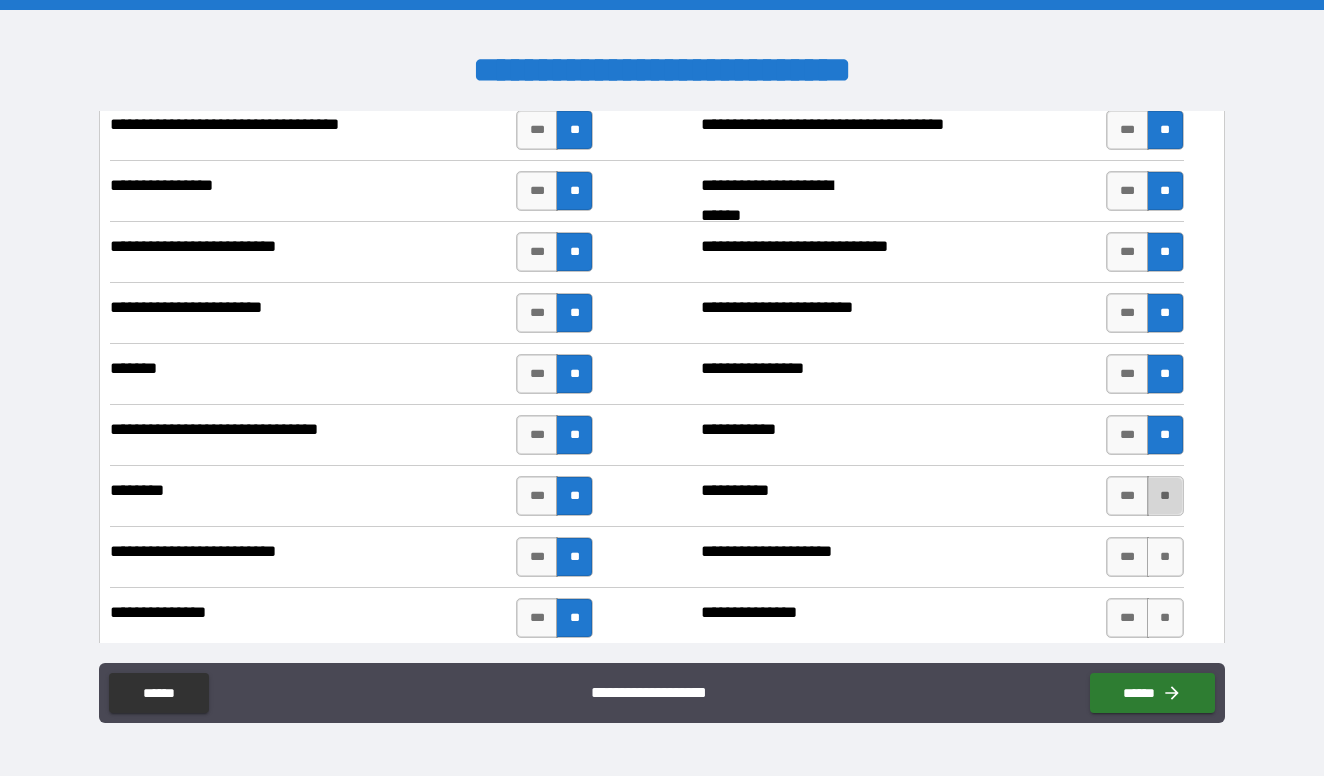 click on "**" at bounding box center [1165, 496] 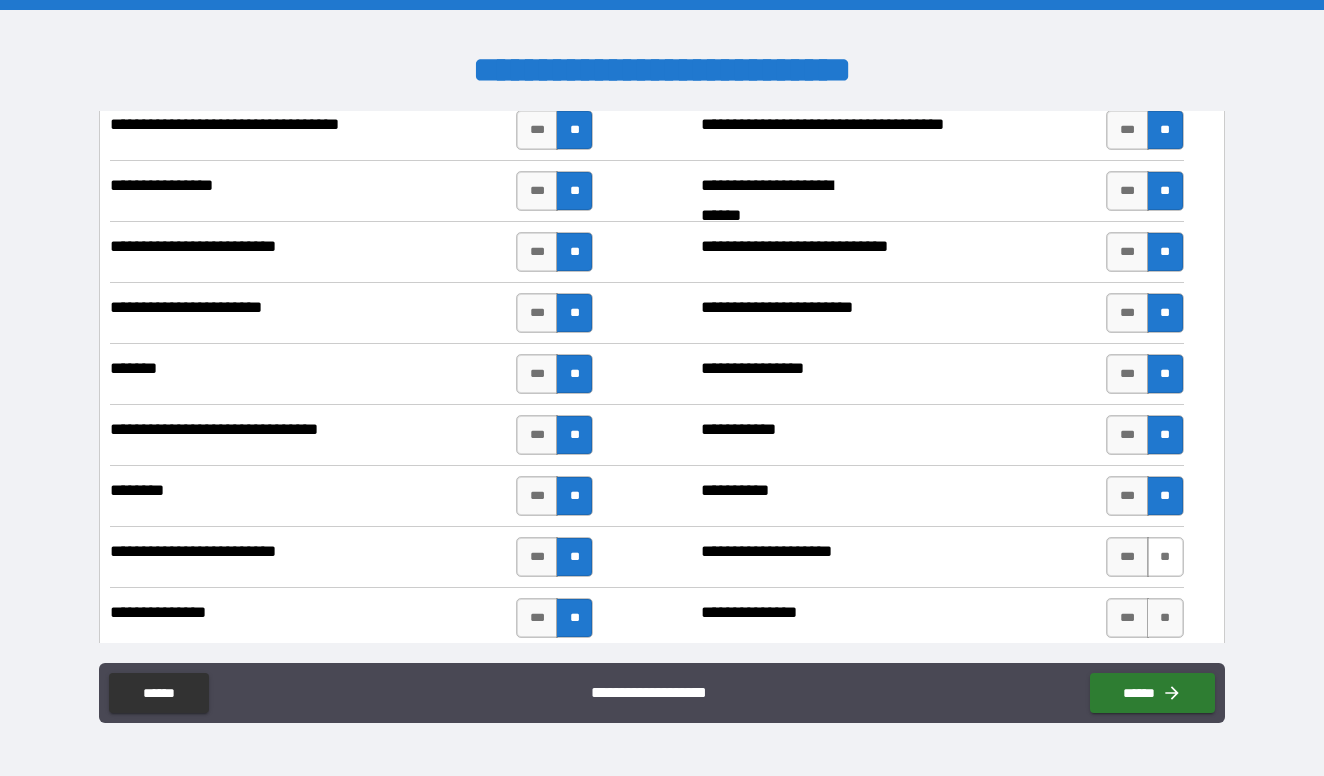 click on "**" at bounding box center (1165, 557) 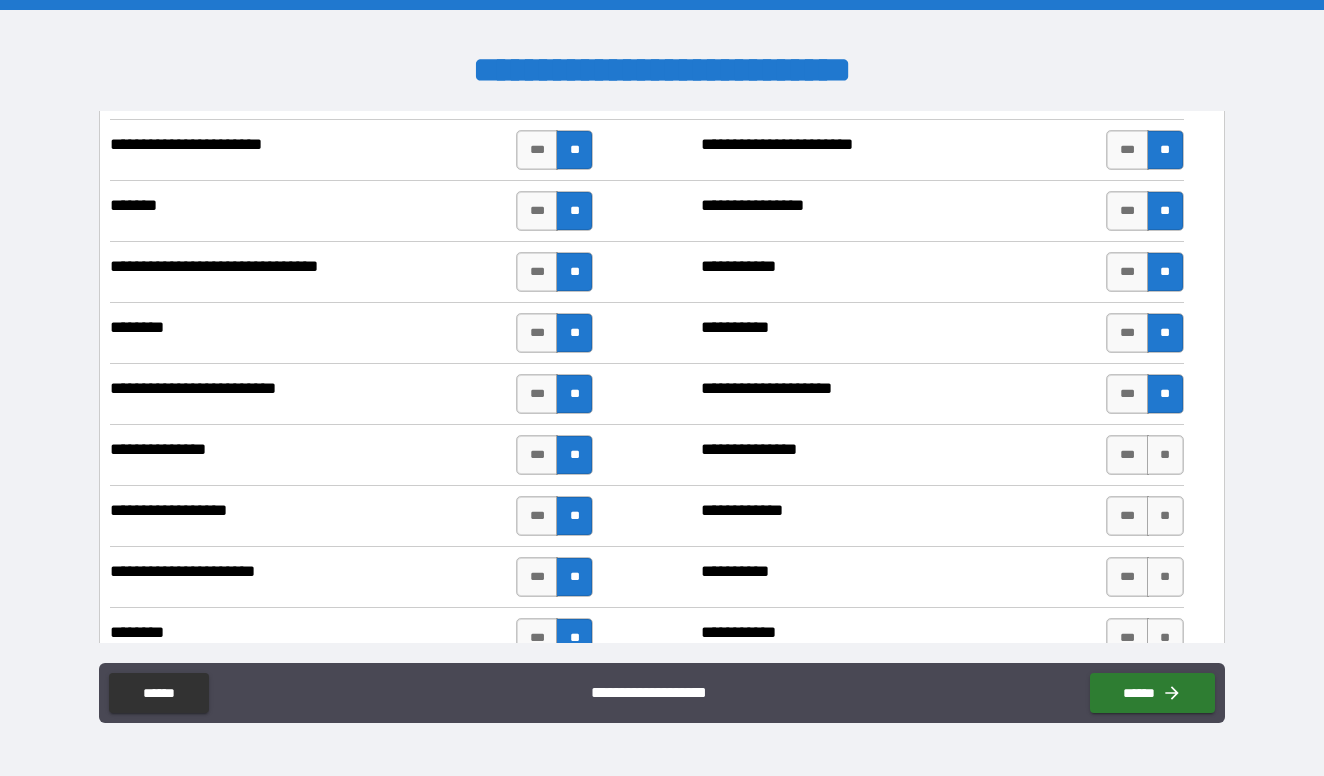 scroll, scrollTop: 5796, scrollLeft: 0, axis: vertical 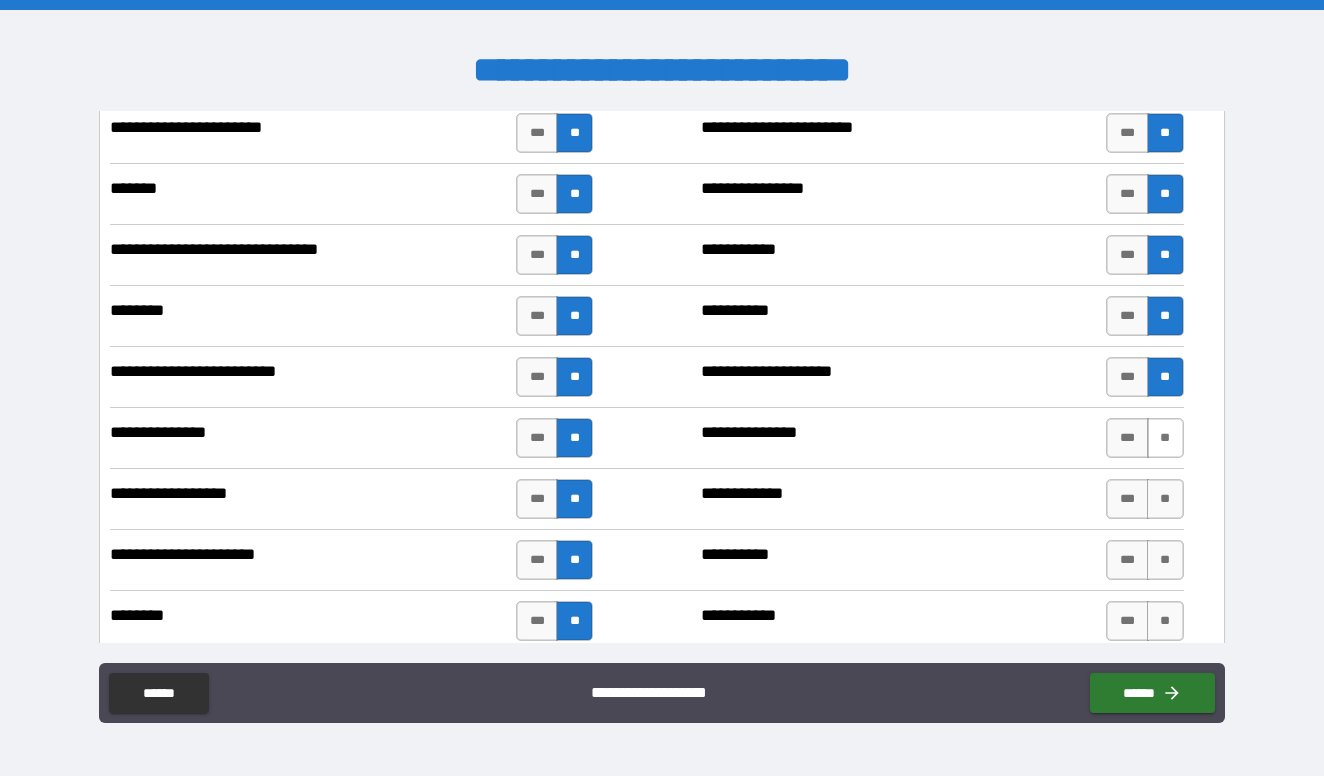 click on "**" at bounding box center [1165, 438] 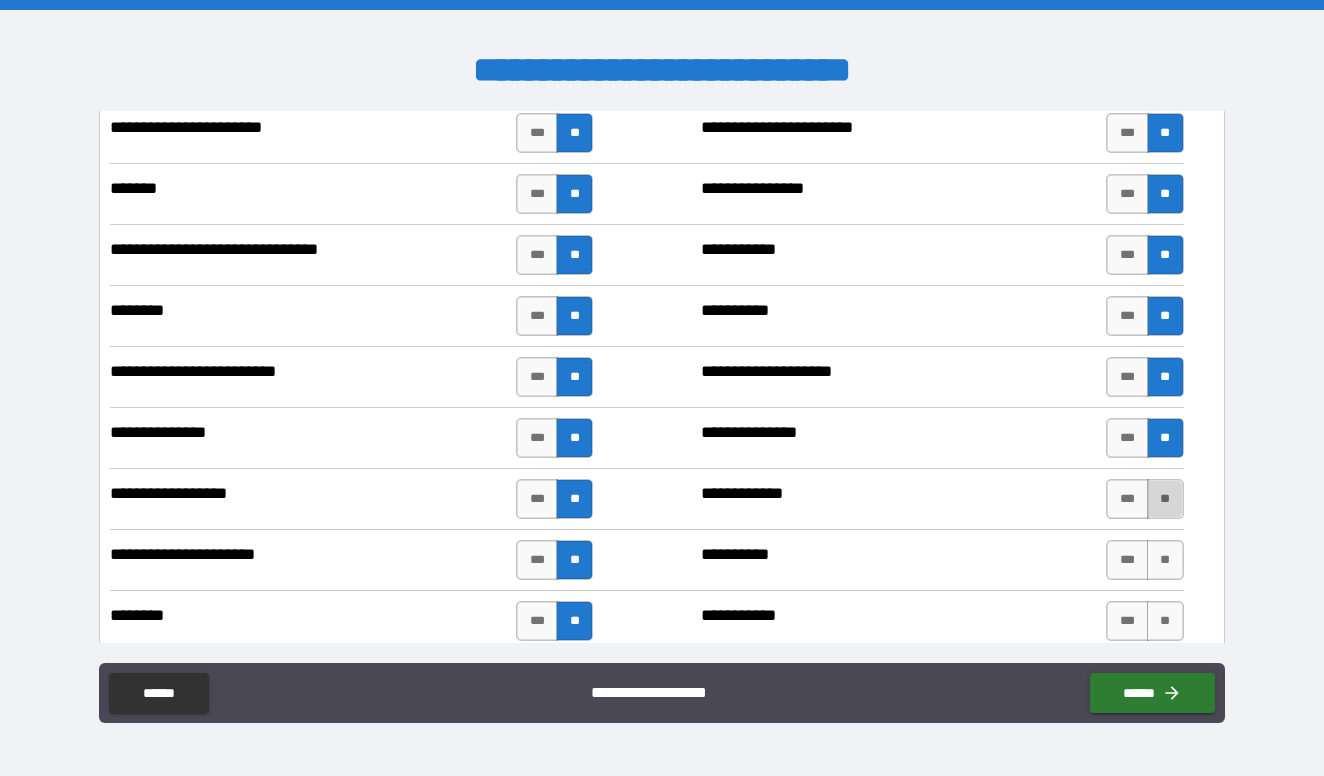 click on "**" at bounding box center [1165, 499] 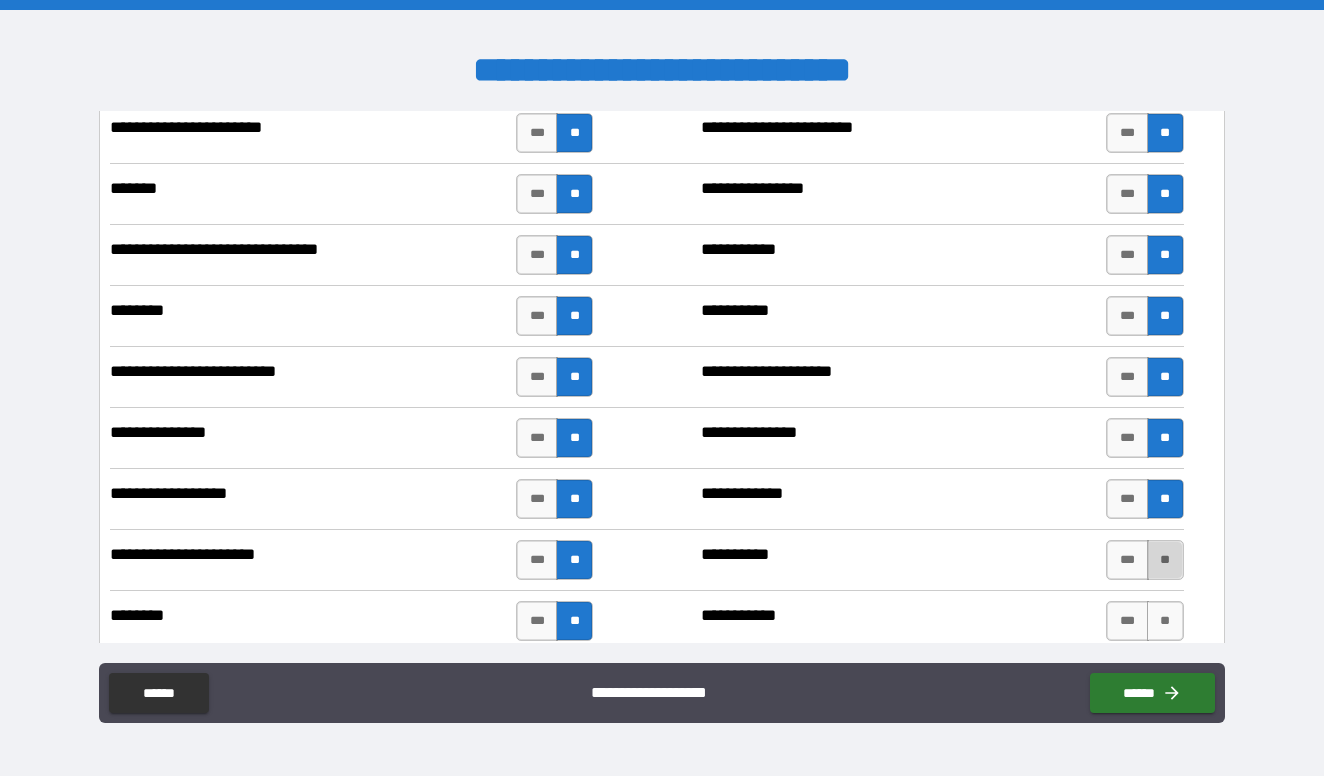 click on "**" at bounding box center (1165, 560) 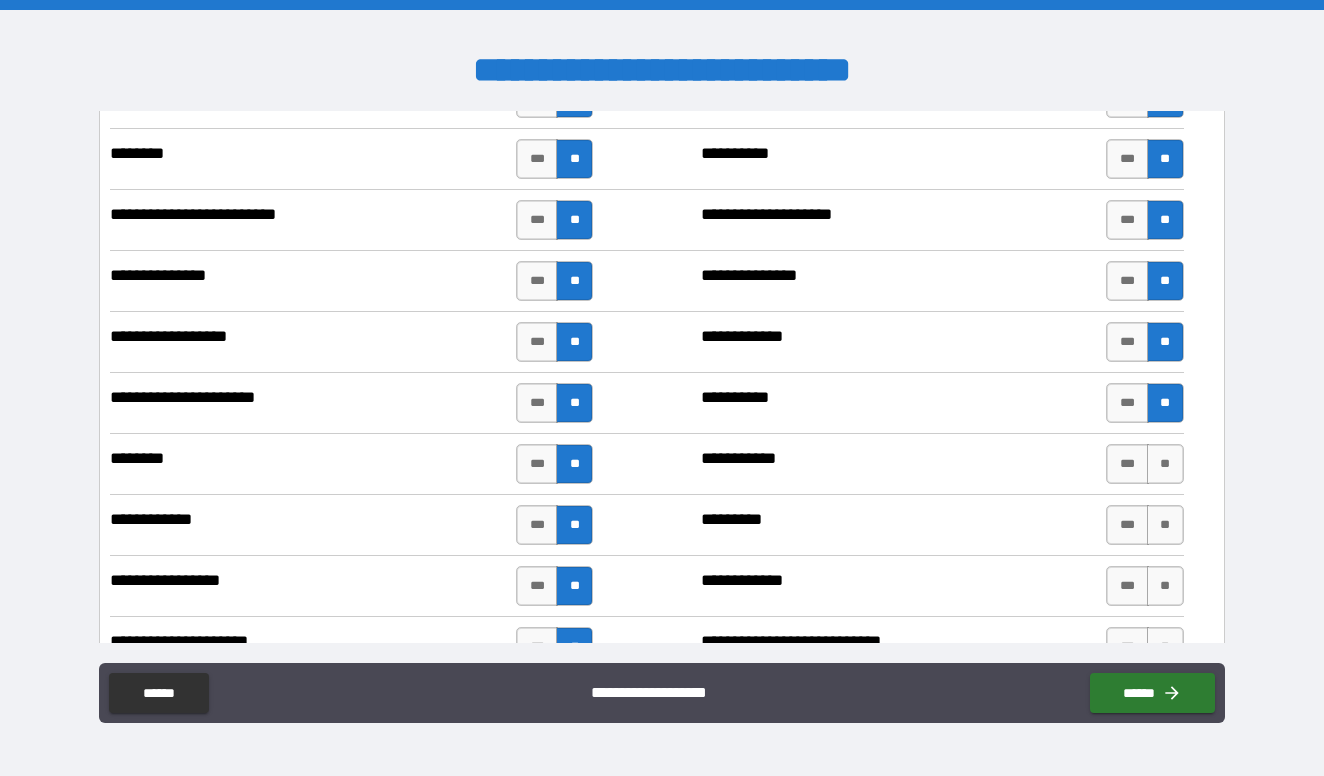 scroll, scrollTop: 5972, scrollLeft: 0, axis: vertical 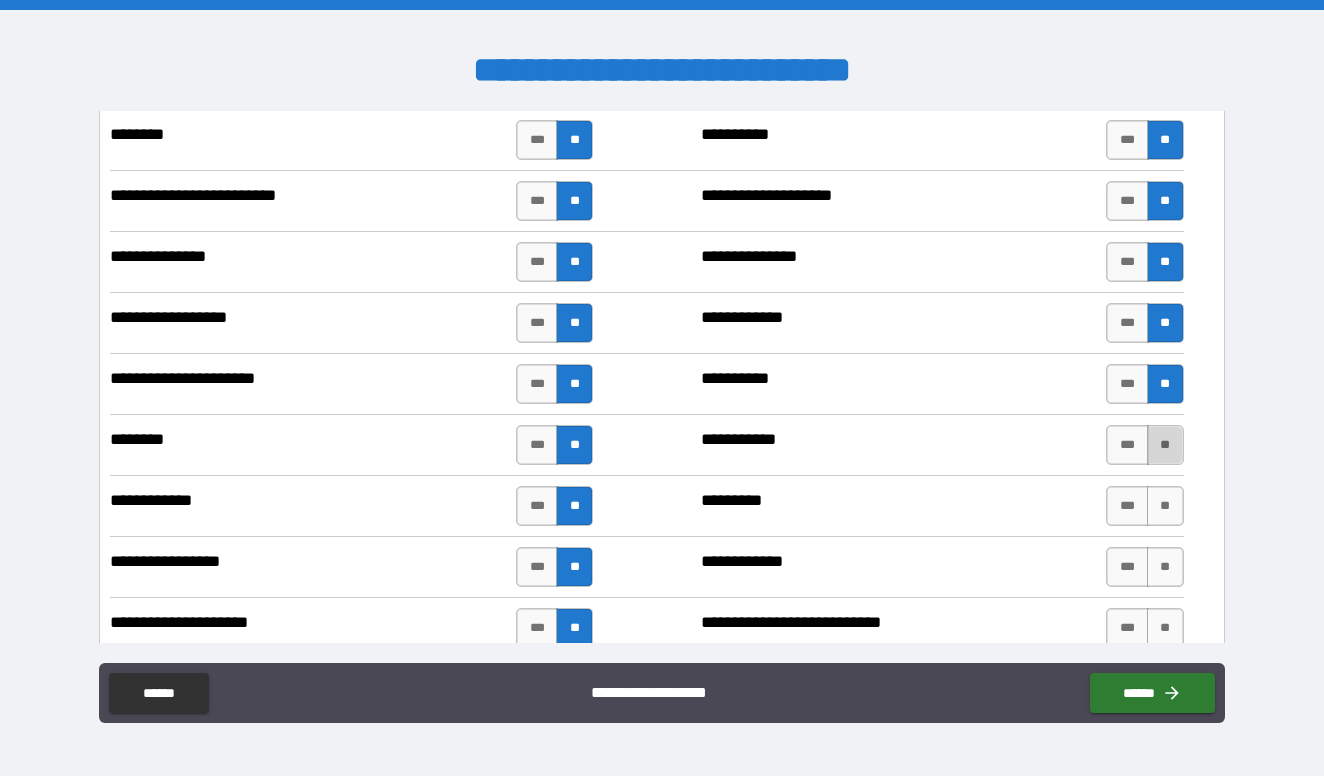 click on "**" at bounding box center (1165, 445) 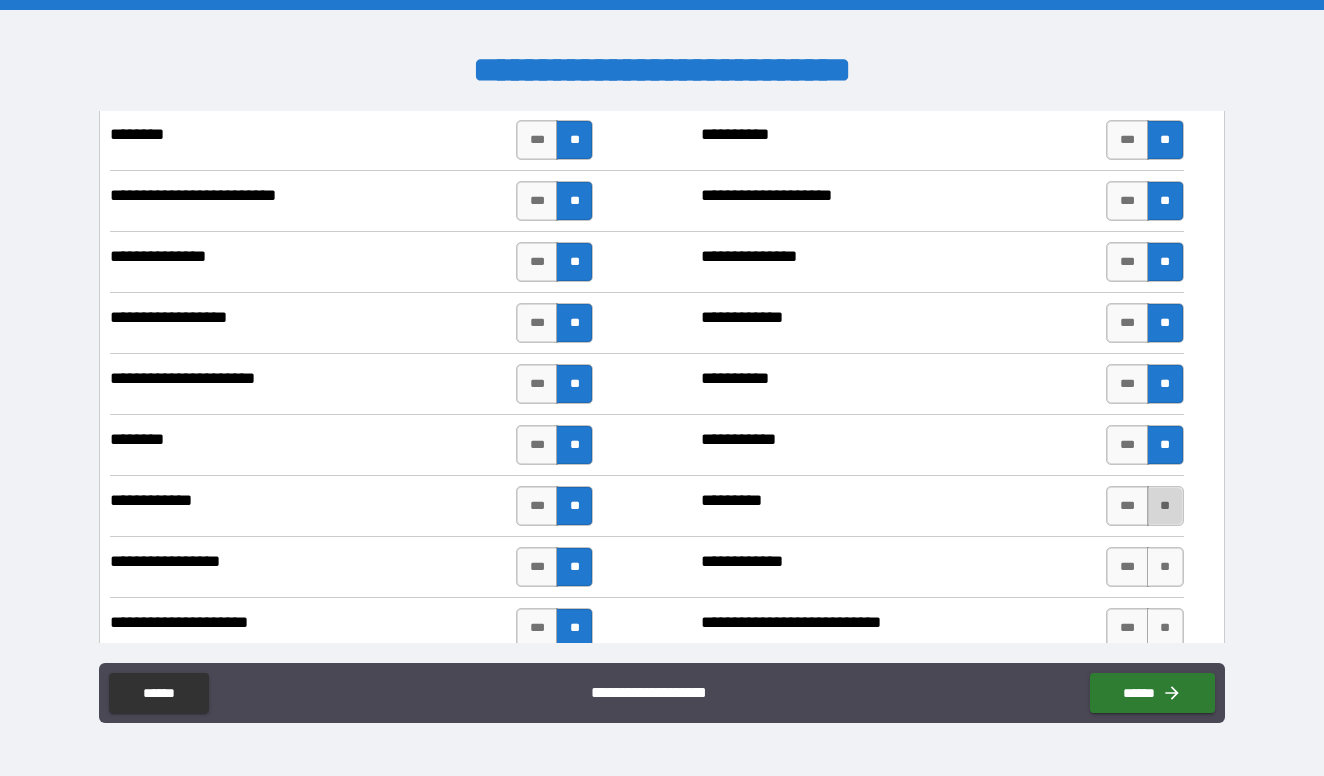 click on "**" at bounding box center (1165, 506) 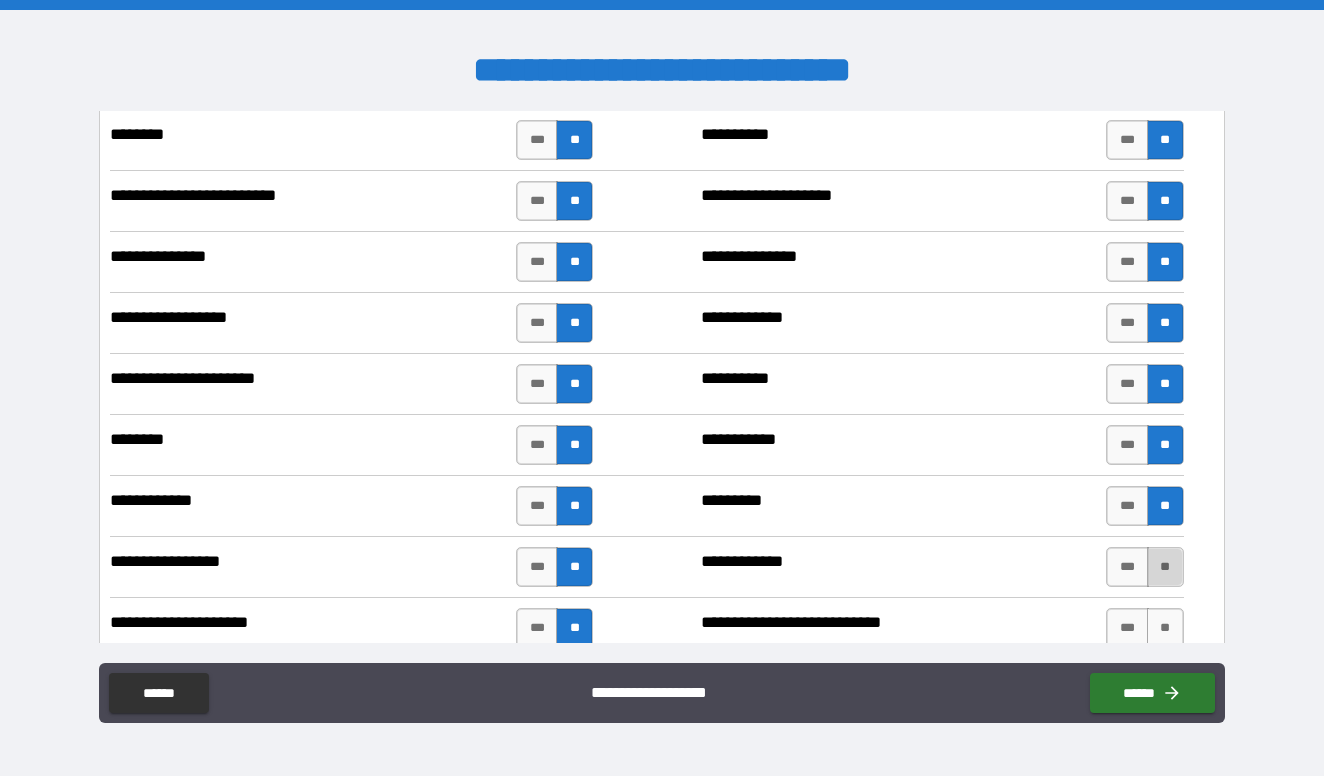 click on "**" at bounding box center [1165, 567] 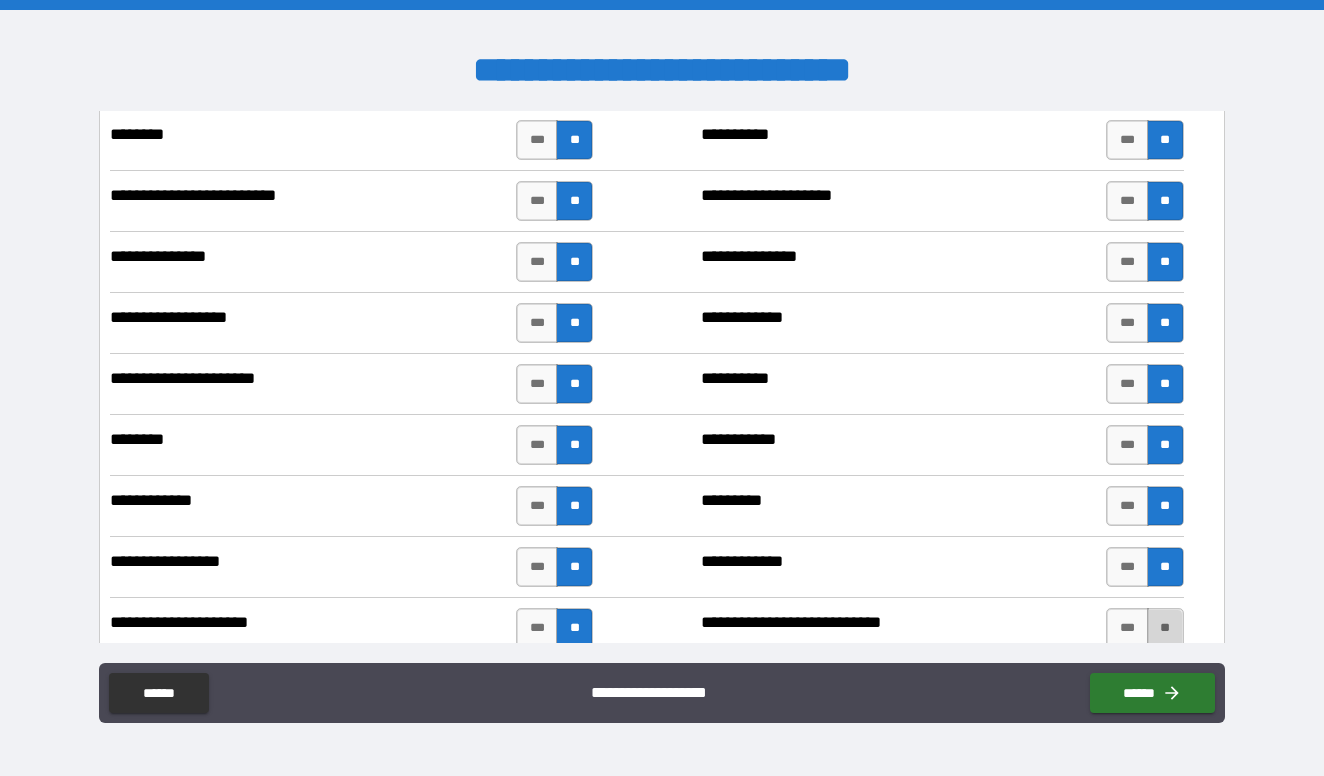 click on "**" at bounding box center [1165, 628] 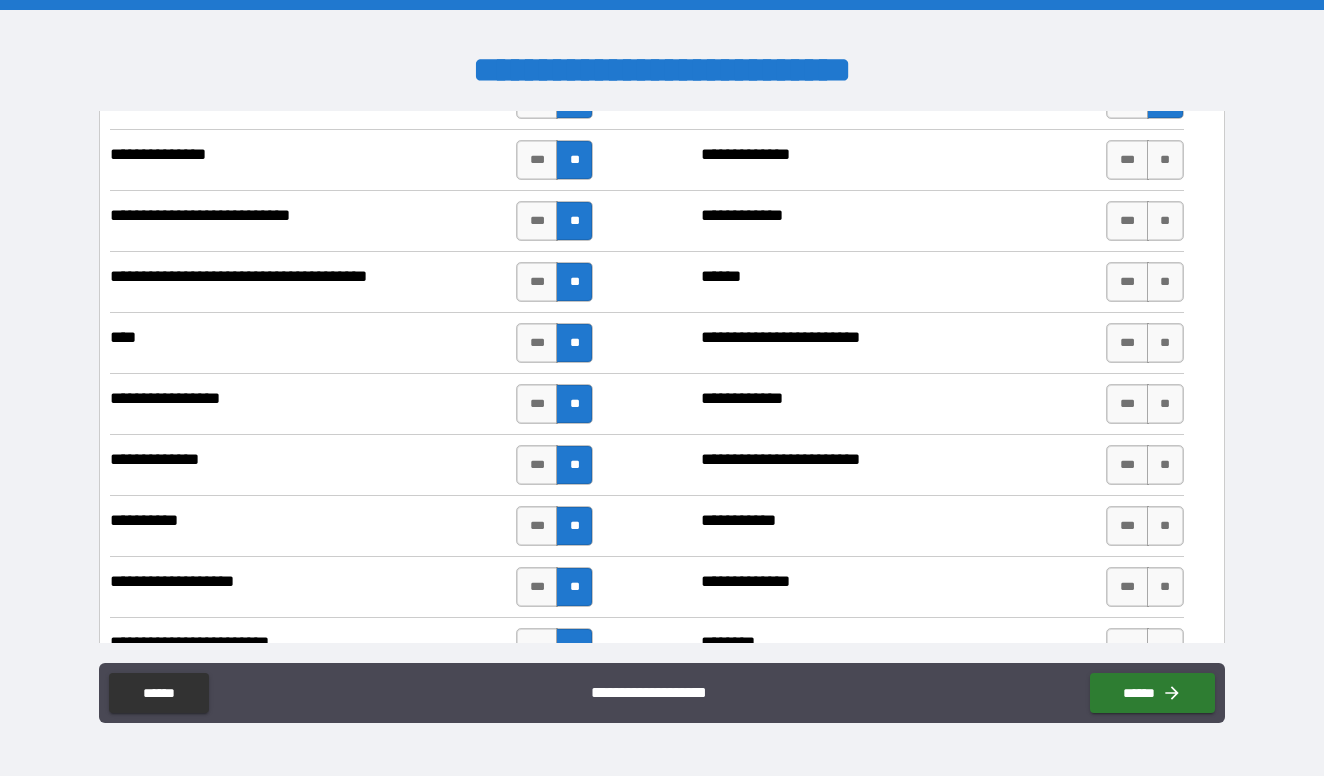 scroll, scrollTop: 6503, scrollLeft: 0, axis: vertical 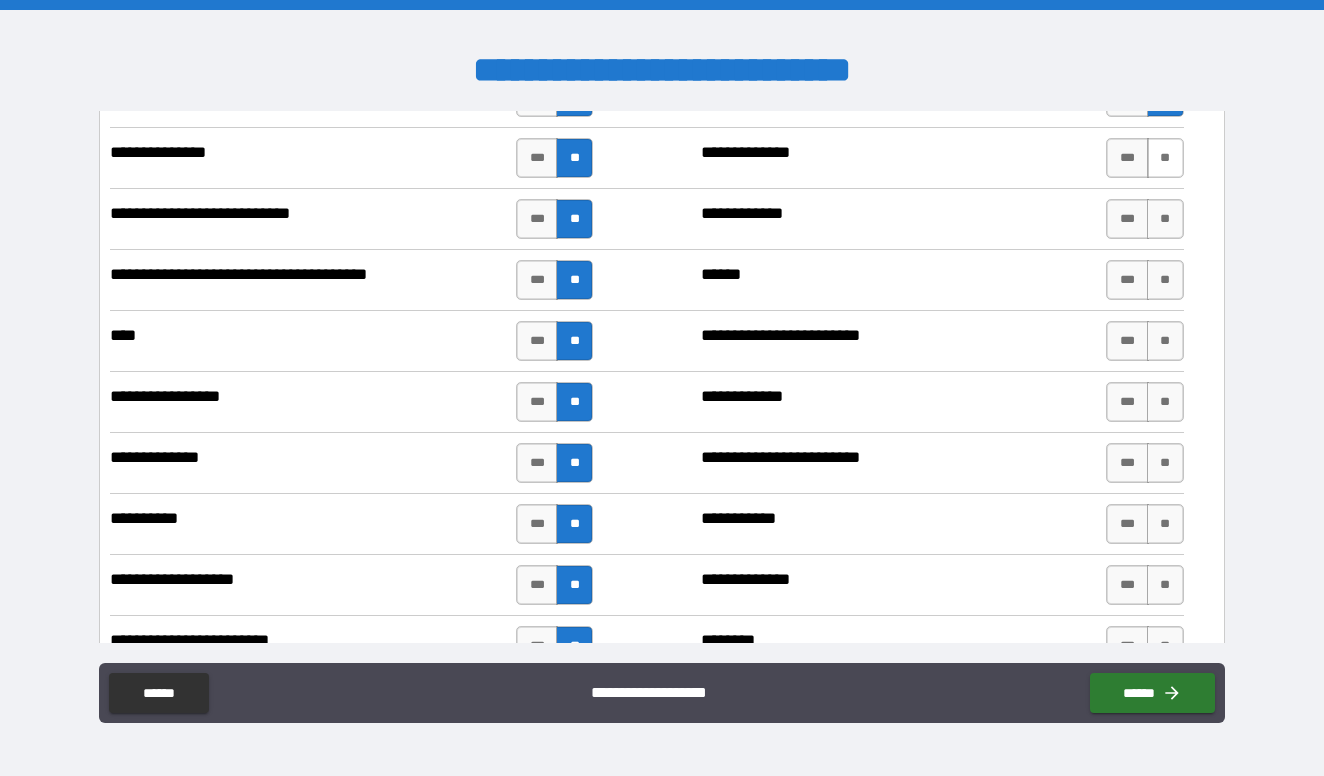 click on "**" at bounding box center [1165, 158] 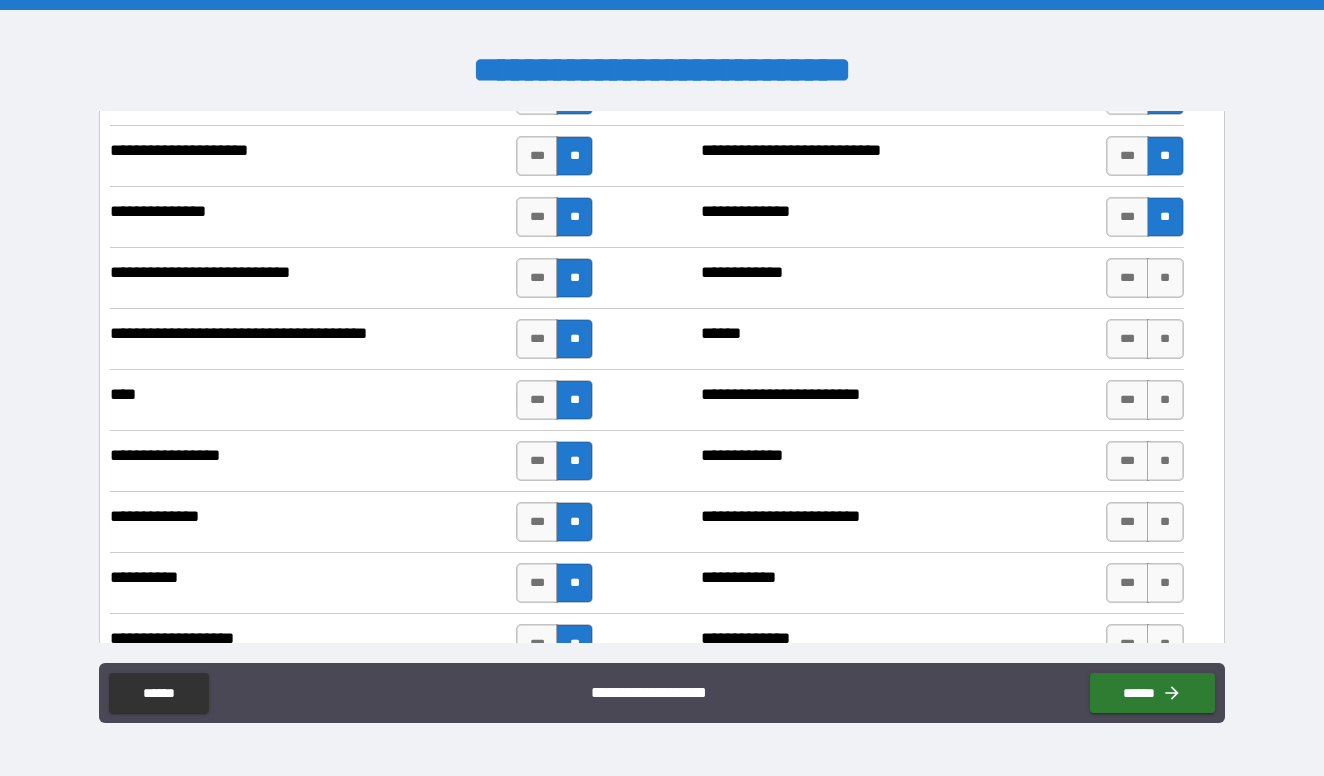 scroll, scrollTop: 6431, scrollLeft: 0, axis: vertical 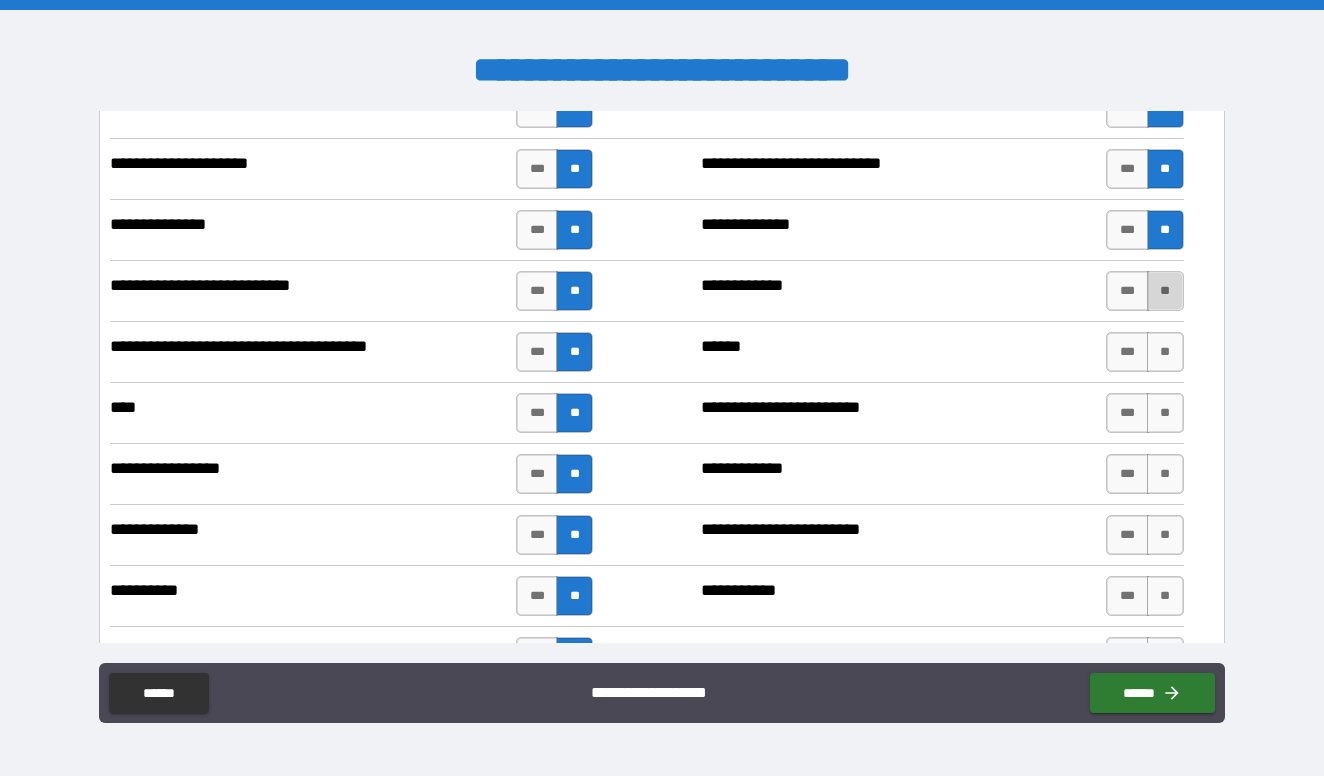 click on "**" at bounding box center (1165, 291) 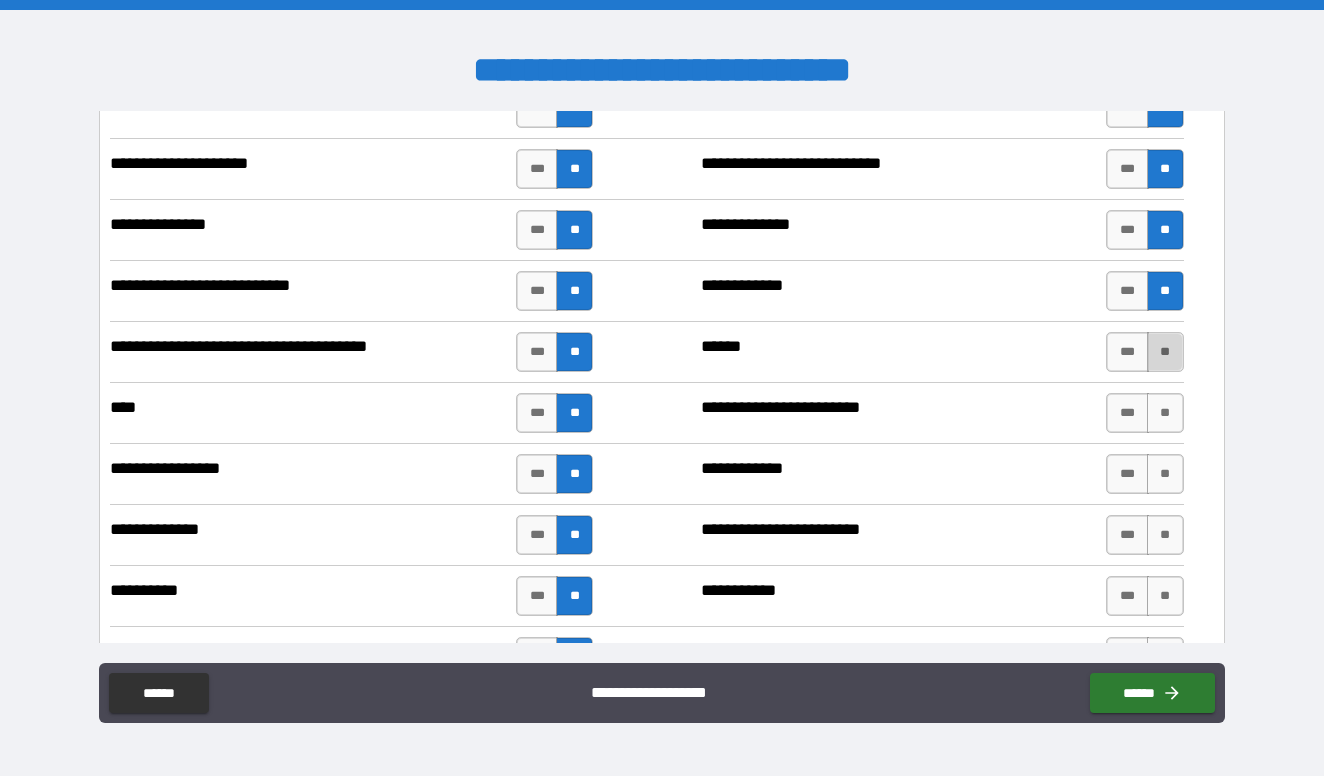 click on "**" at bounding box center [1165, 352] 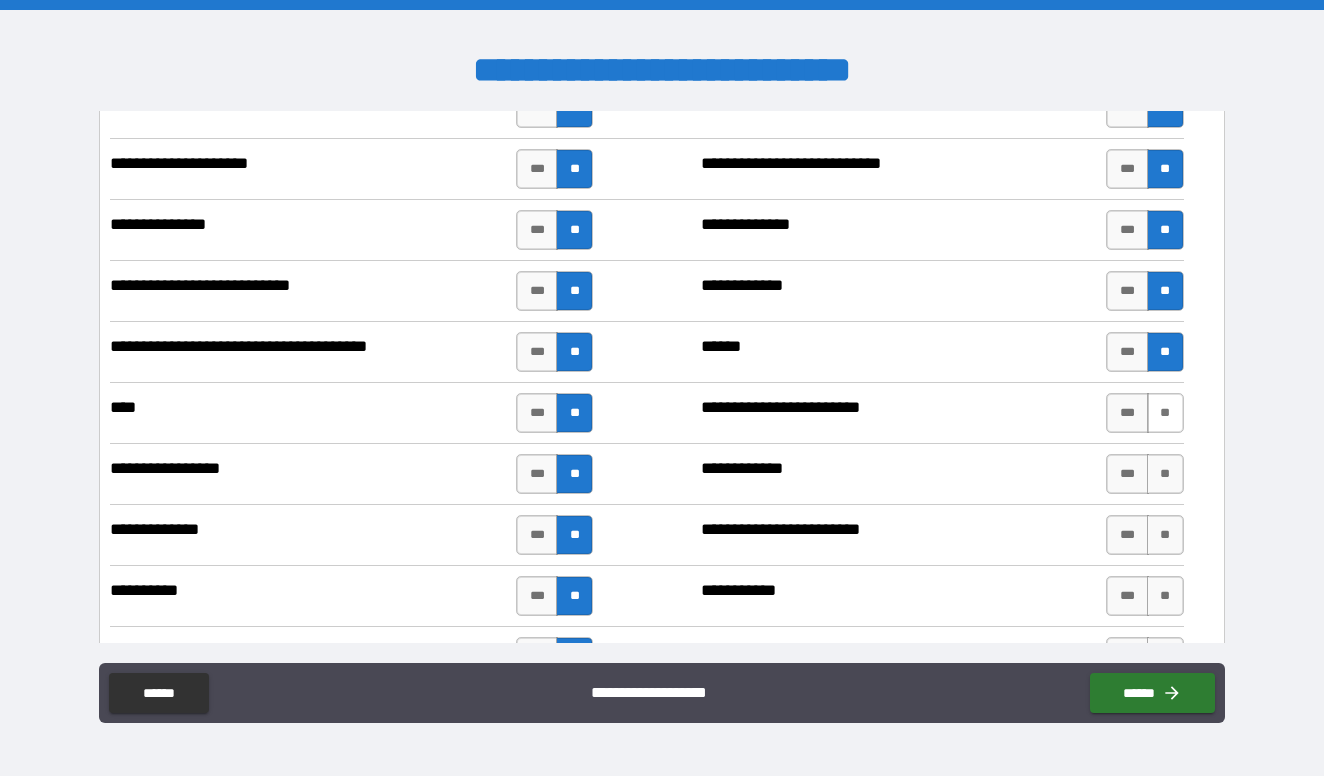 click on "**" at bounding box center (1165, 413) 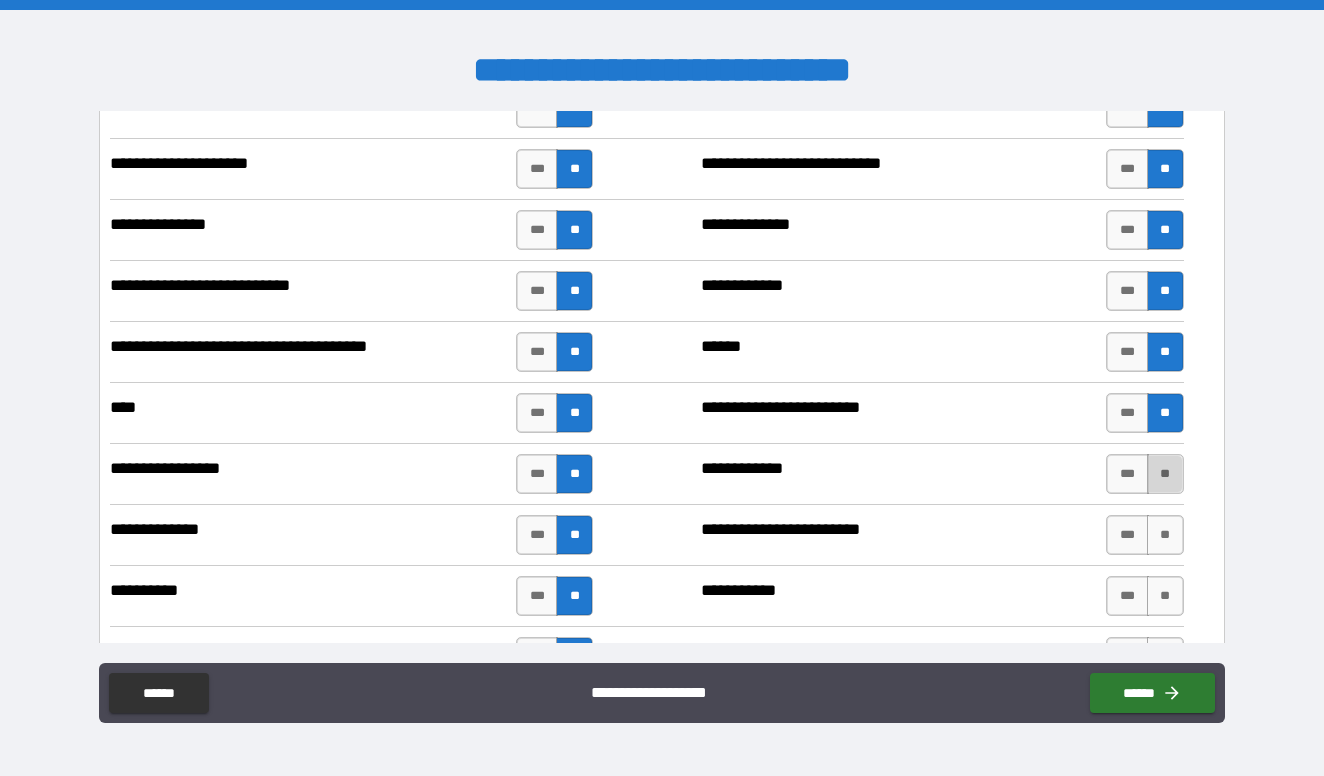 click on "**" at bounding box center [1165, 474] 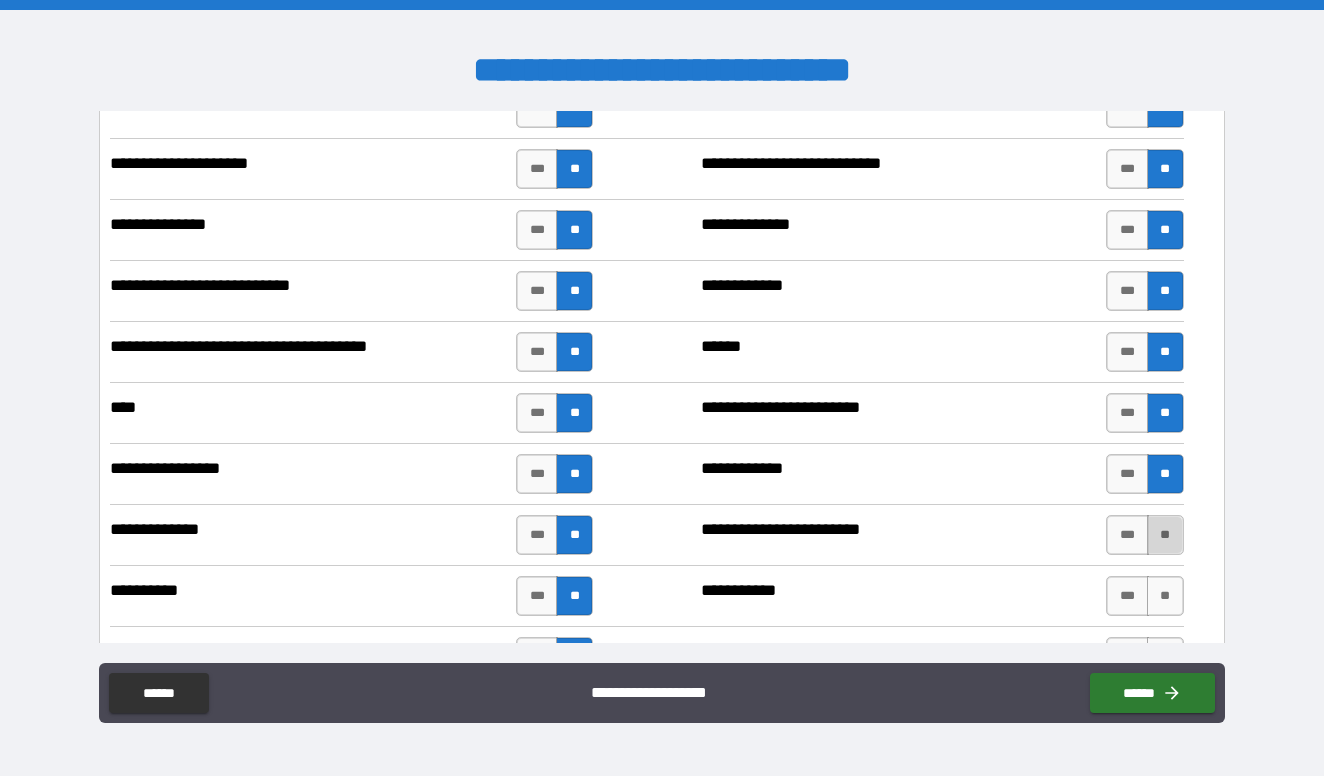 click on "**" at bounding box center (1165, 535) 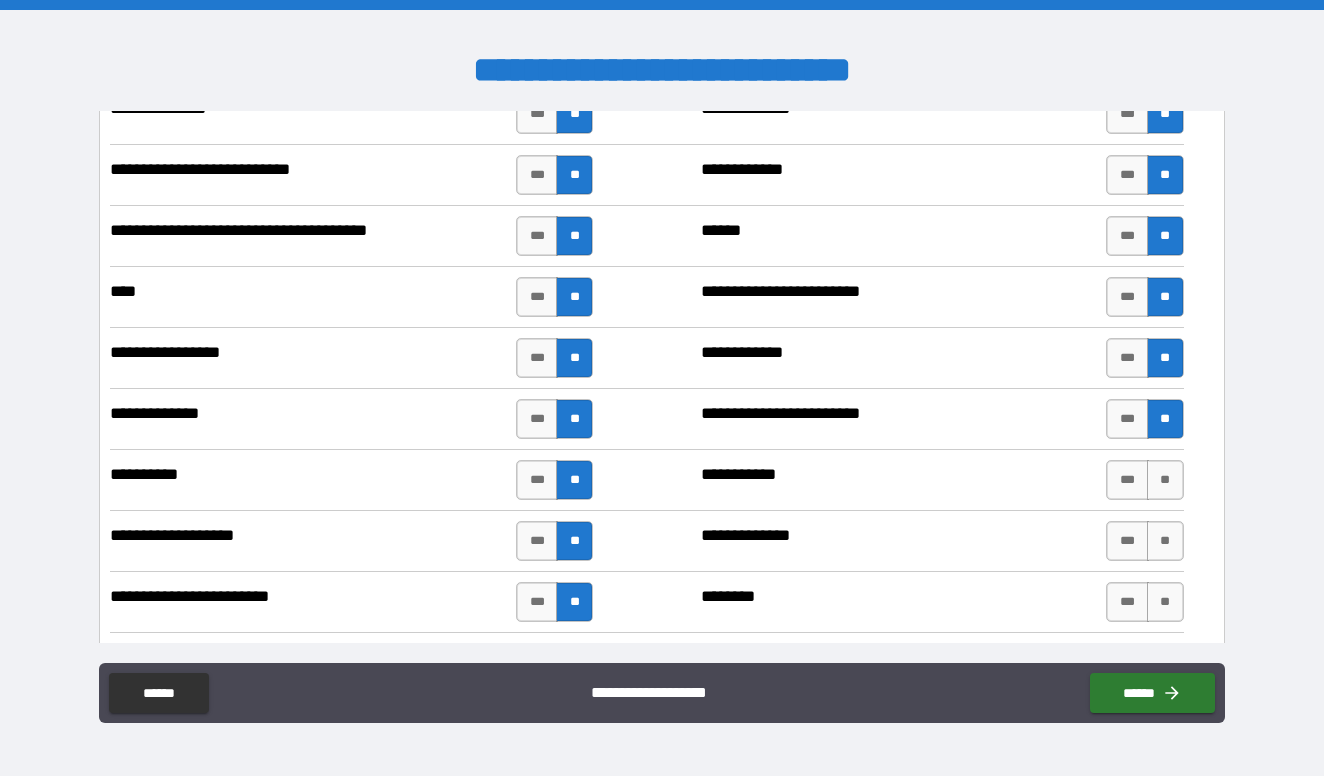 scroll, scrollTop: 6575, scrollLeft: 0, axis: vertical 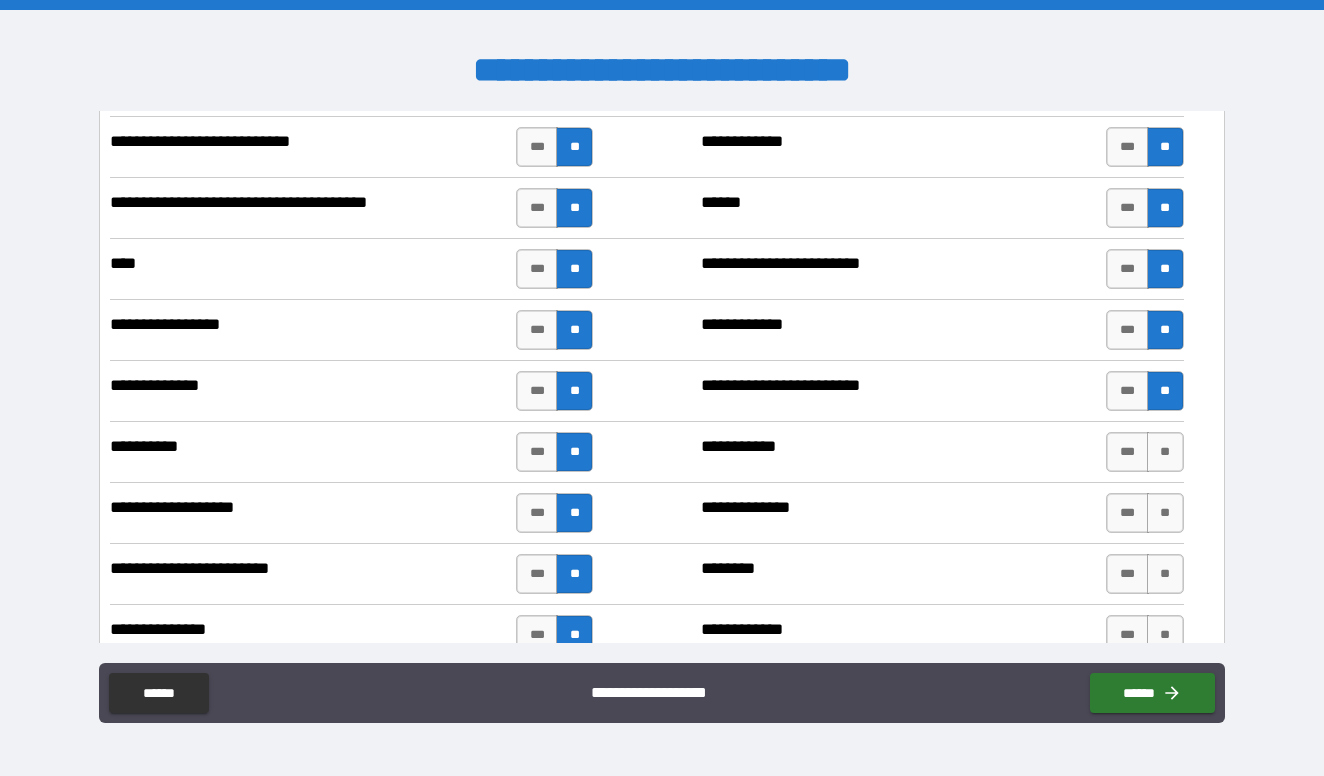 click on "**********" at bounding box center [646, 452] 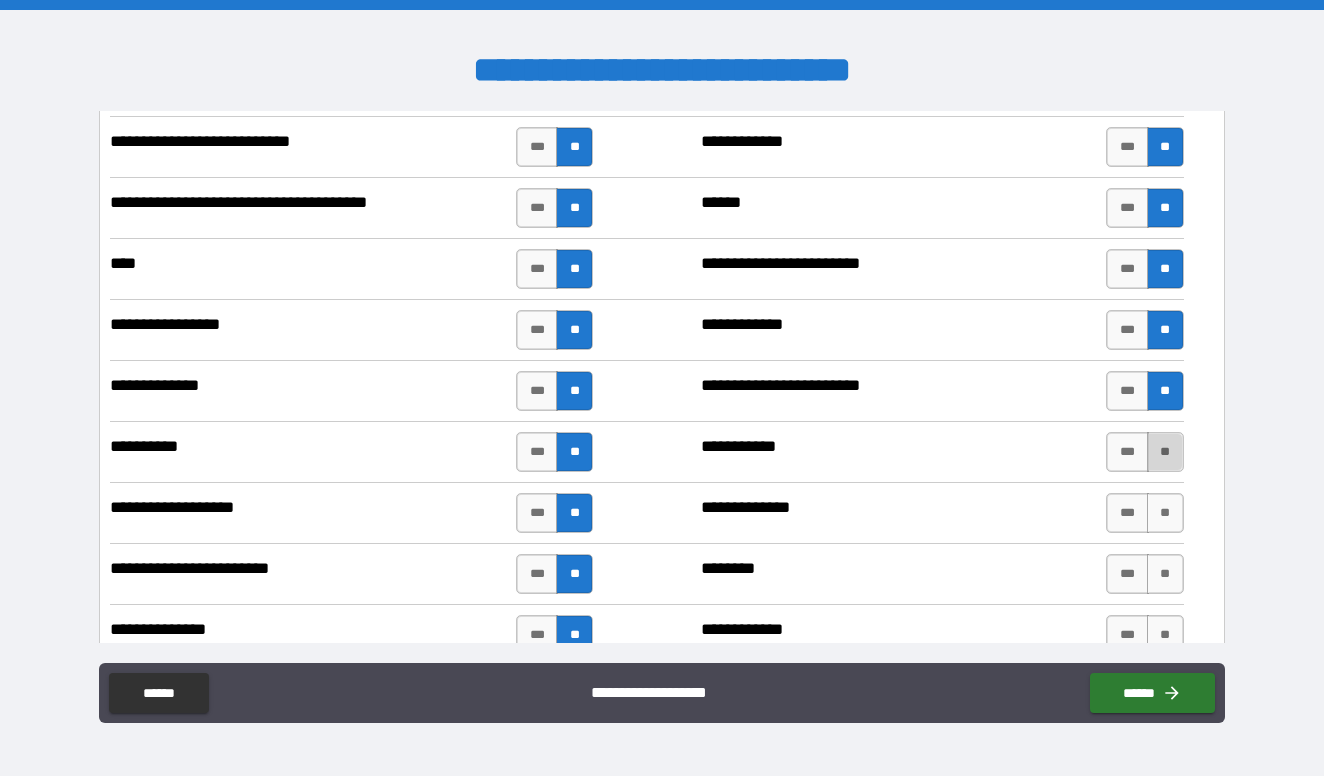 click on "**" at bounding box center (1165, 452) 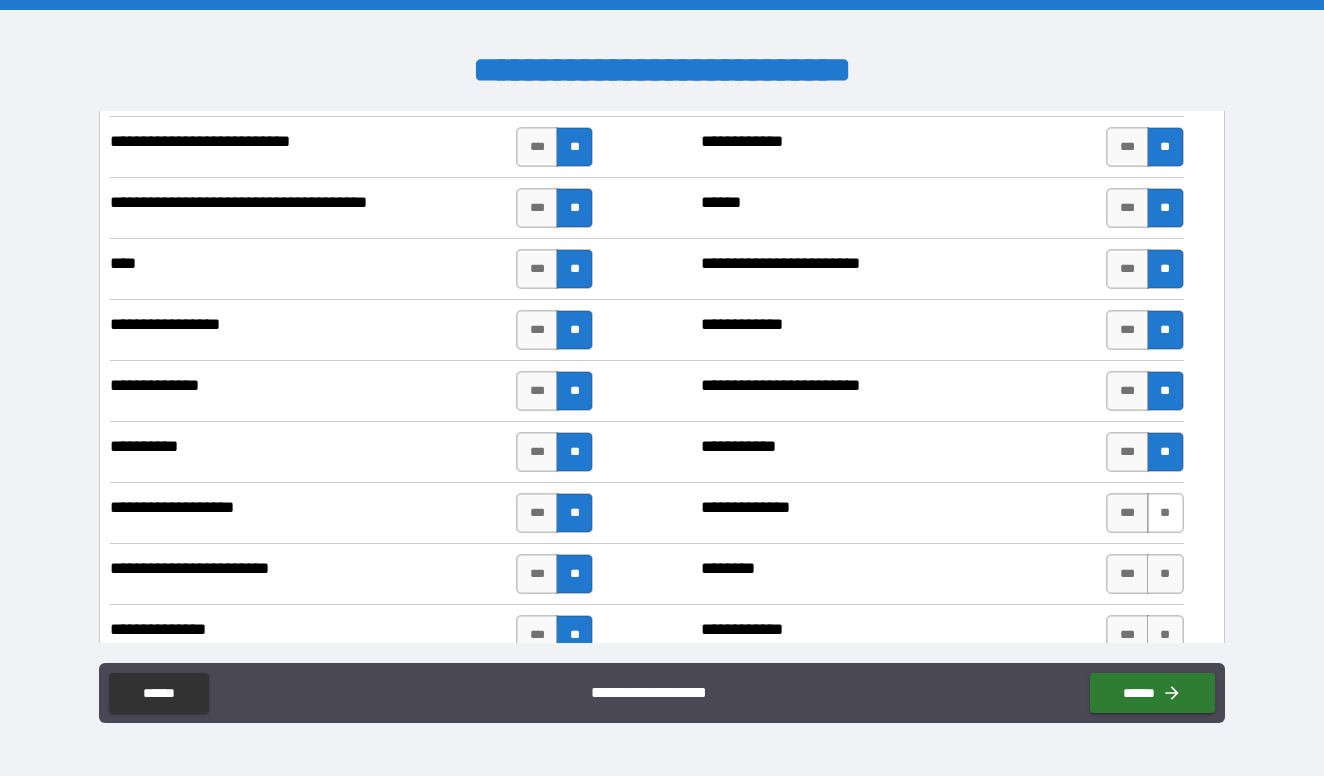 click on "**" at bounding box center [1165, 513] 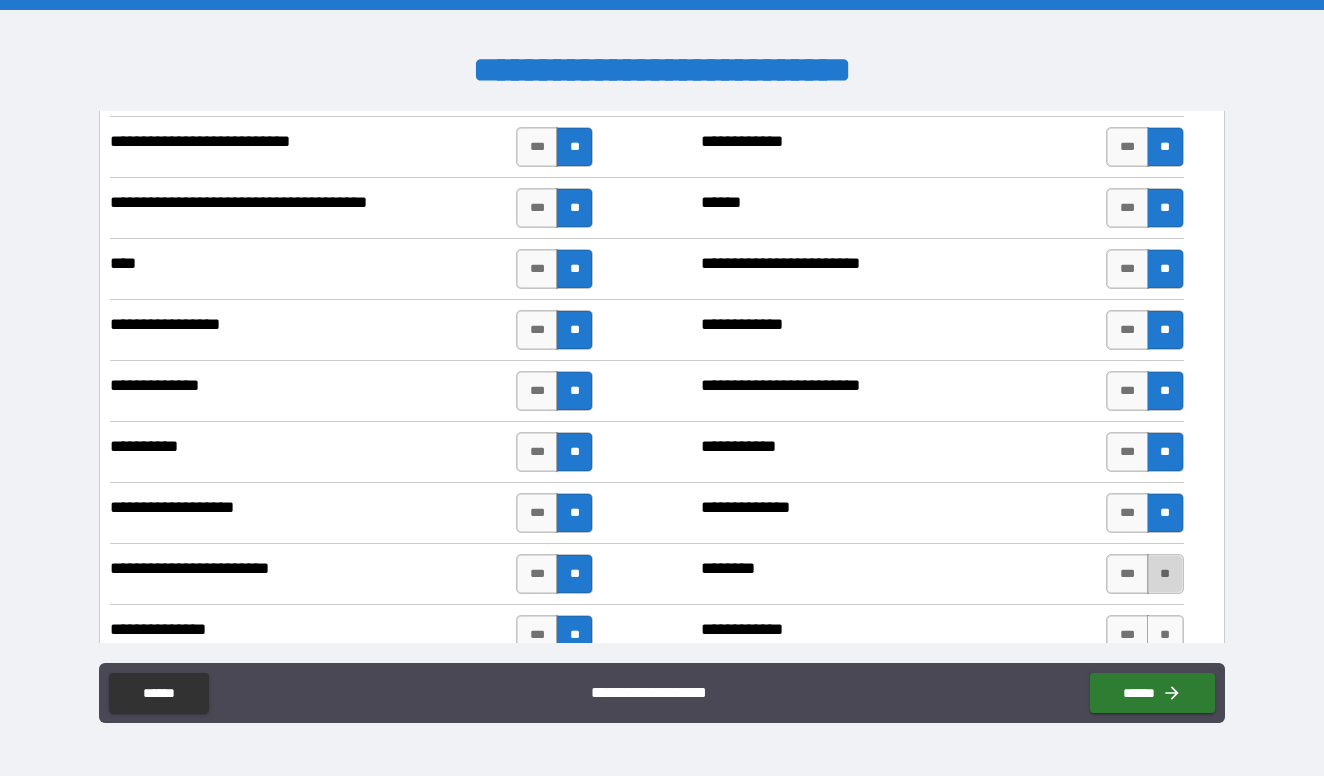 click on "**" at bounding box center [1165, 574] 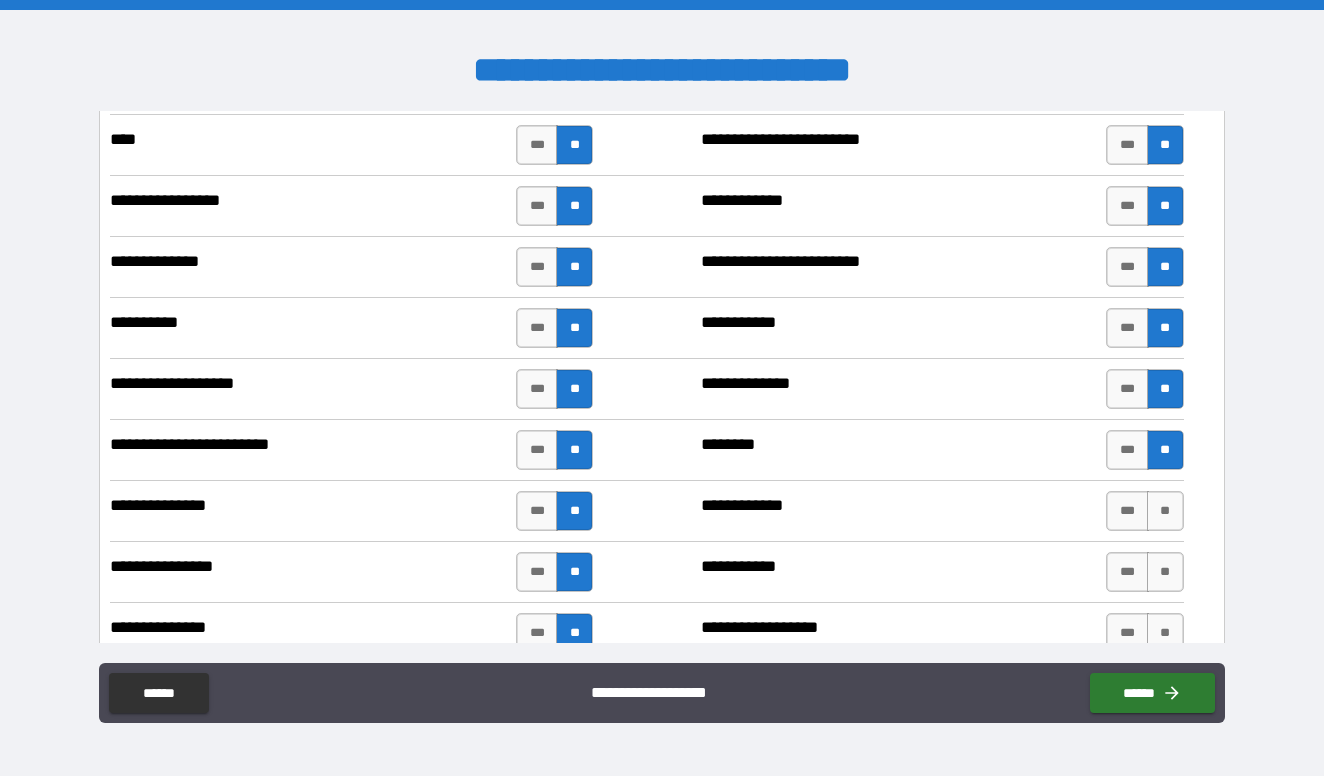 scroll, scrollTop: 6703, scrollLeft: 0, axis: vertical 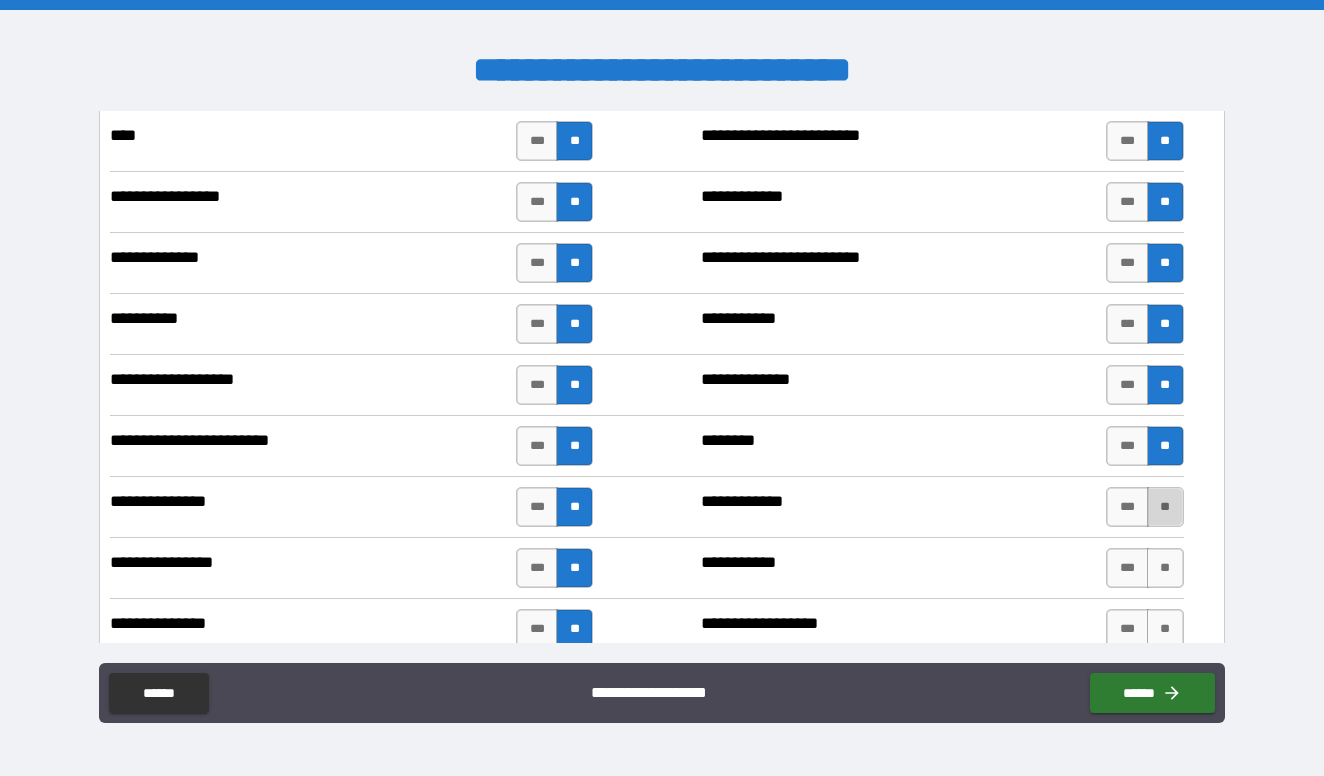 click on "**" at bounding box center (1165, 507) 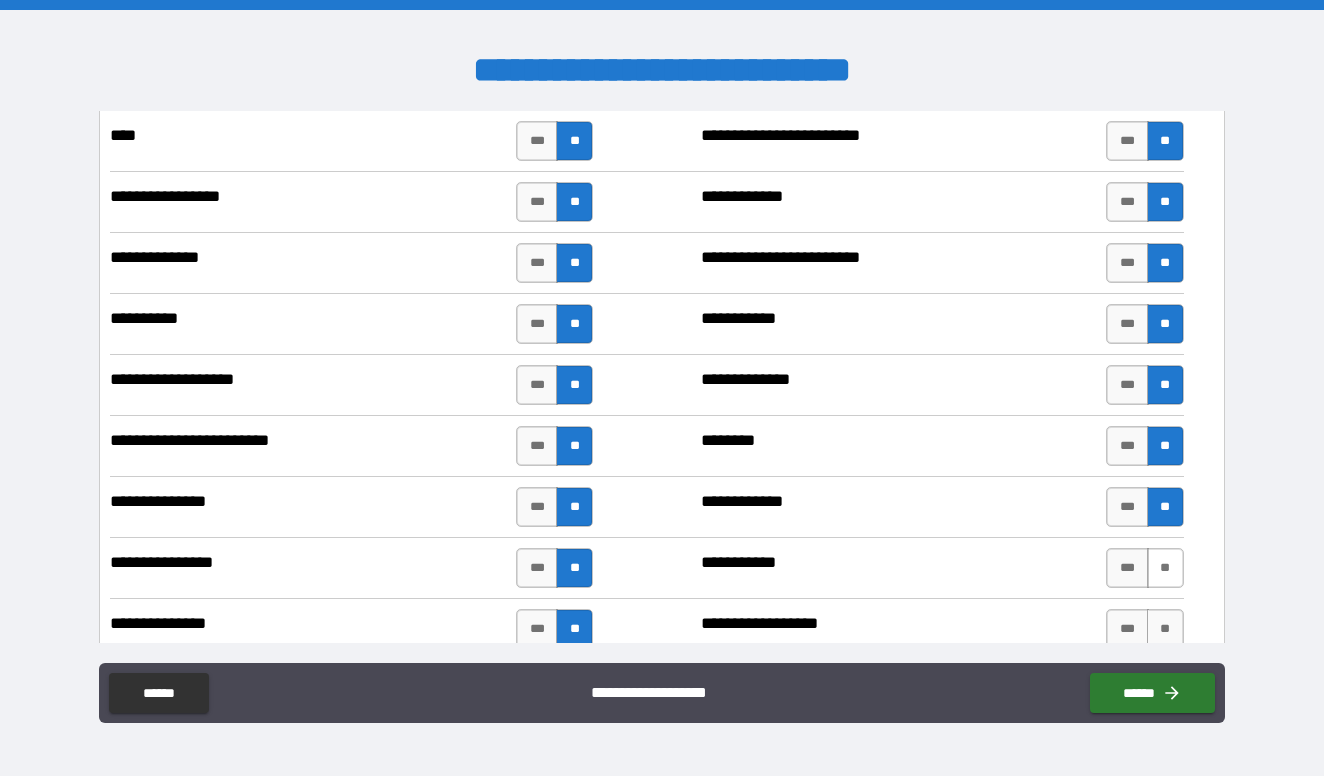 click on "**" at bounding box center (1165, 568) 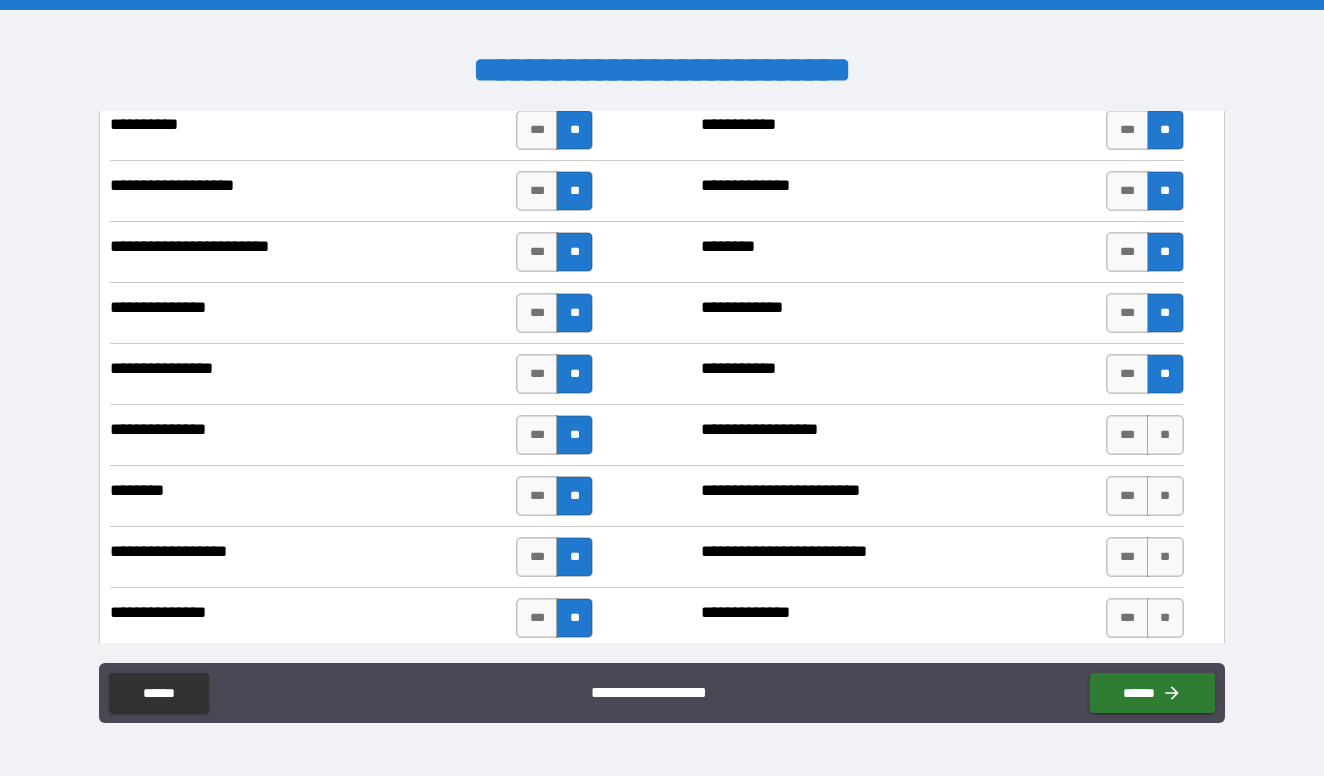 scroll, scrollTop: 6947, scrollLeft: 0, axis: vertical 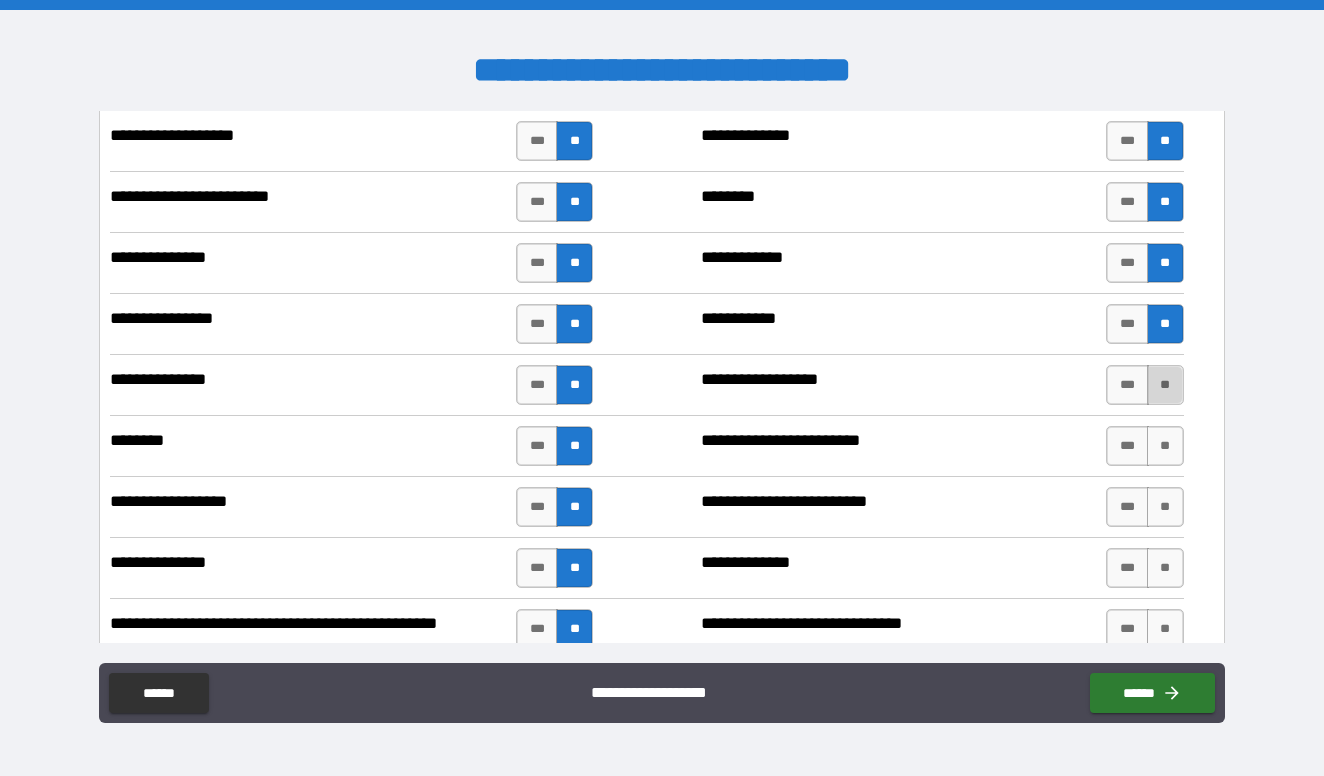 click on "**" at bounding box center [1165, 385] 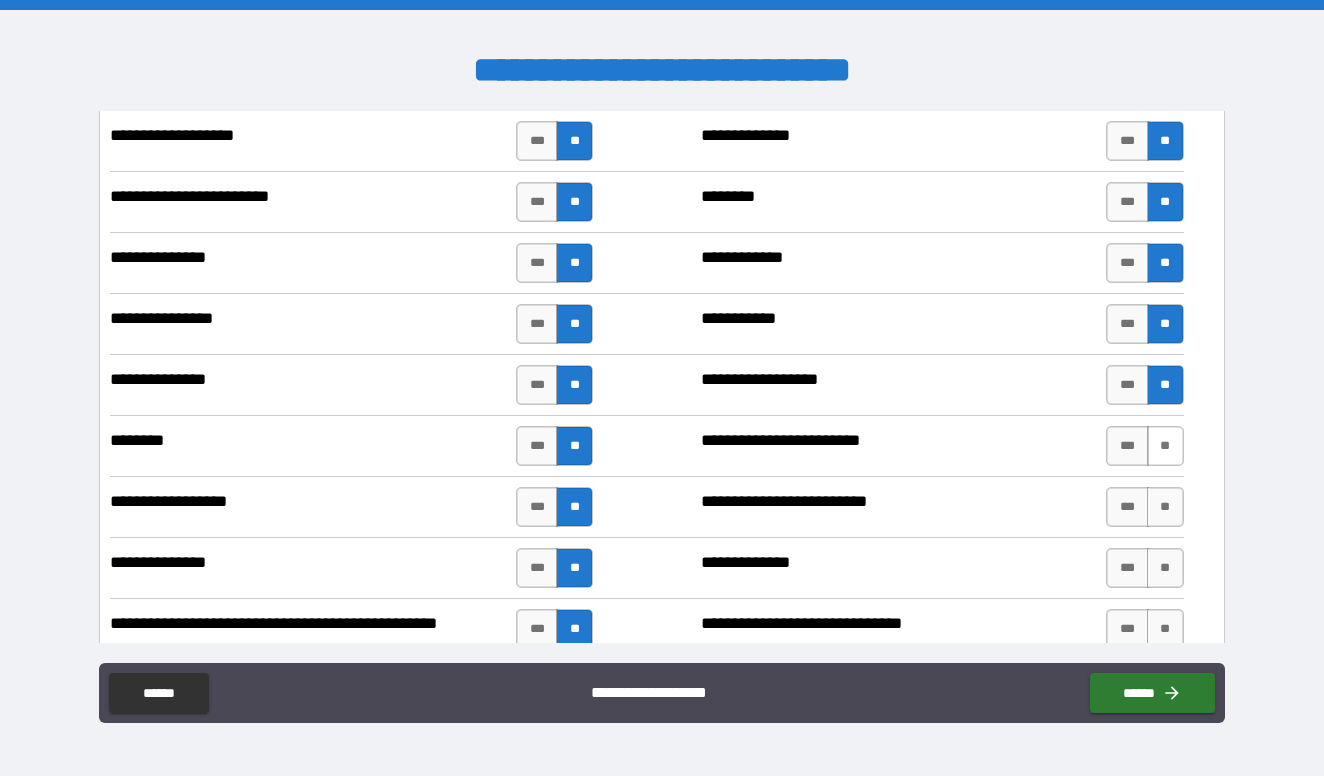click on "**" at bounding box center (1165, 446) 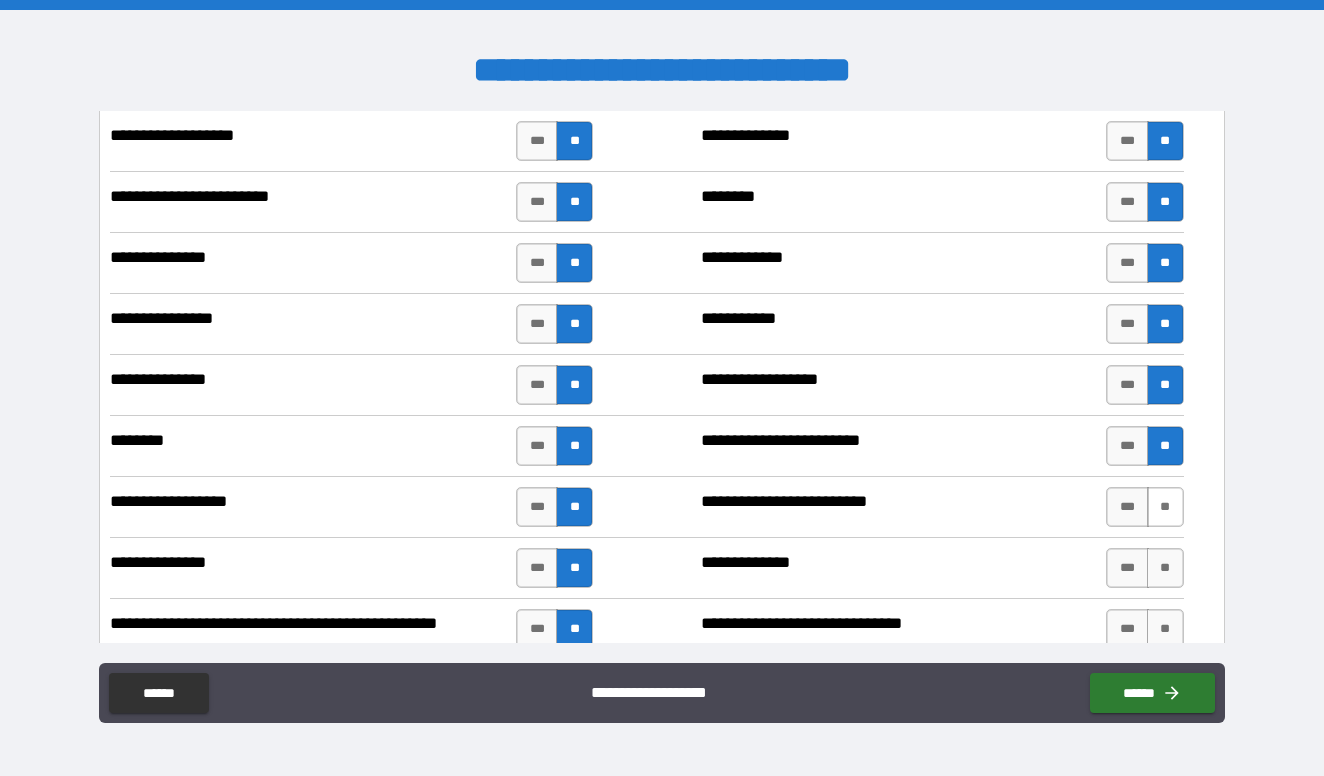 click on "**" at bounding box center (1165, 507) 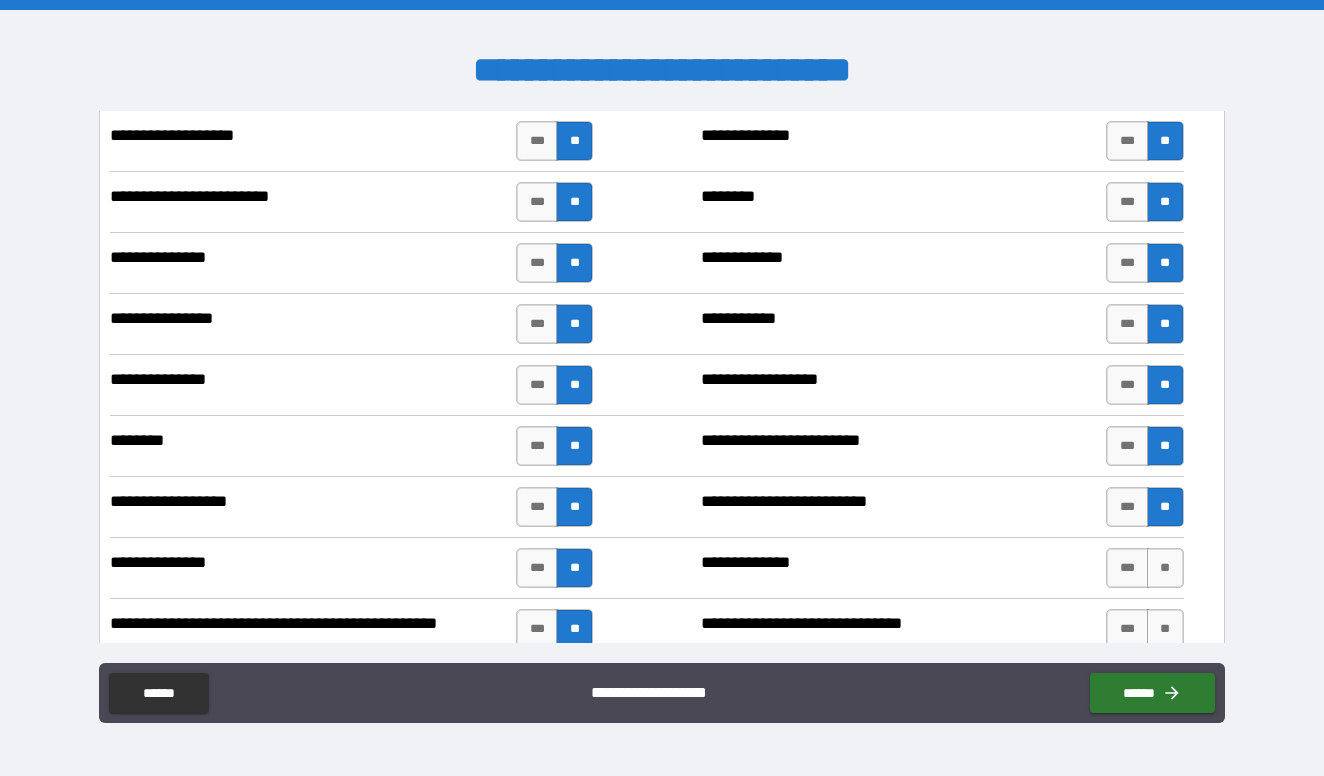 click on "**********" at bounding box center (646, 568) 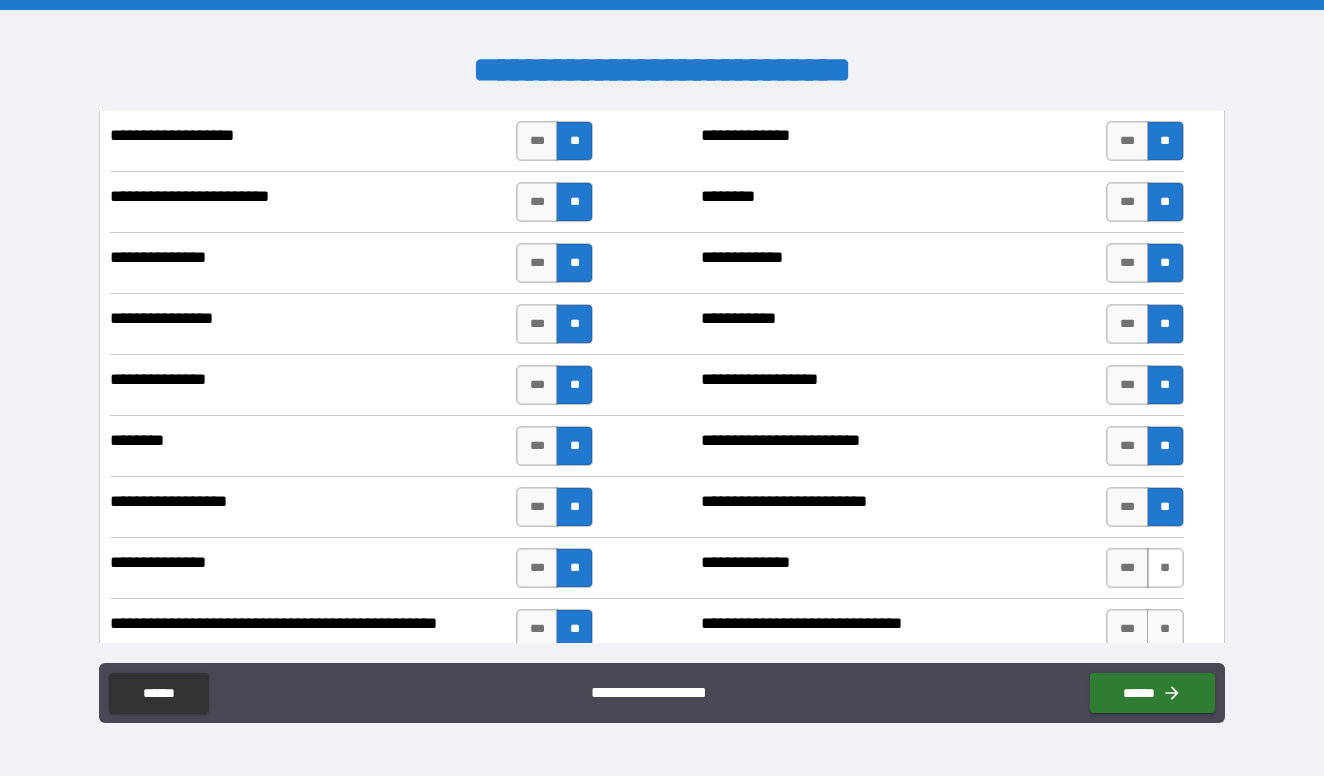 click on "**" at bounding box center (1165, 568) 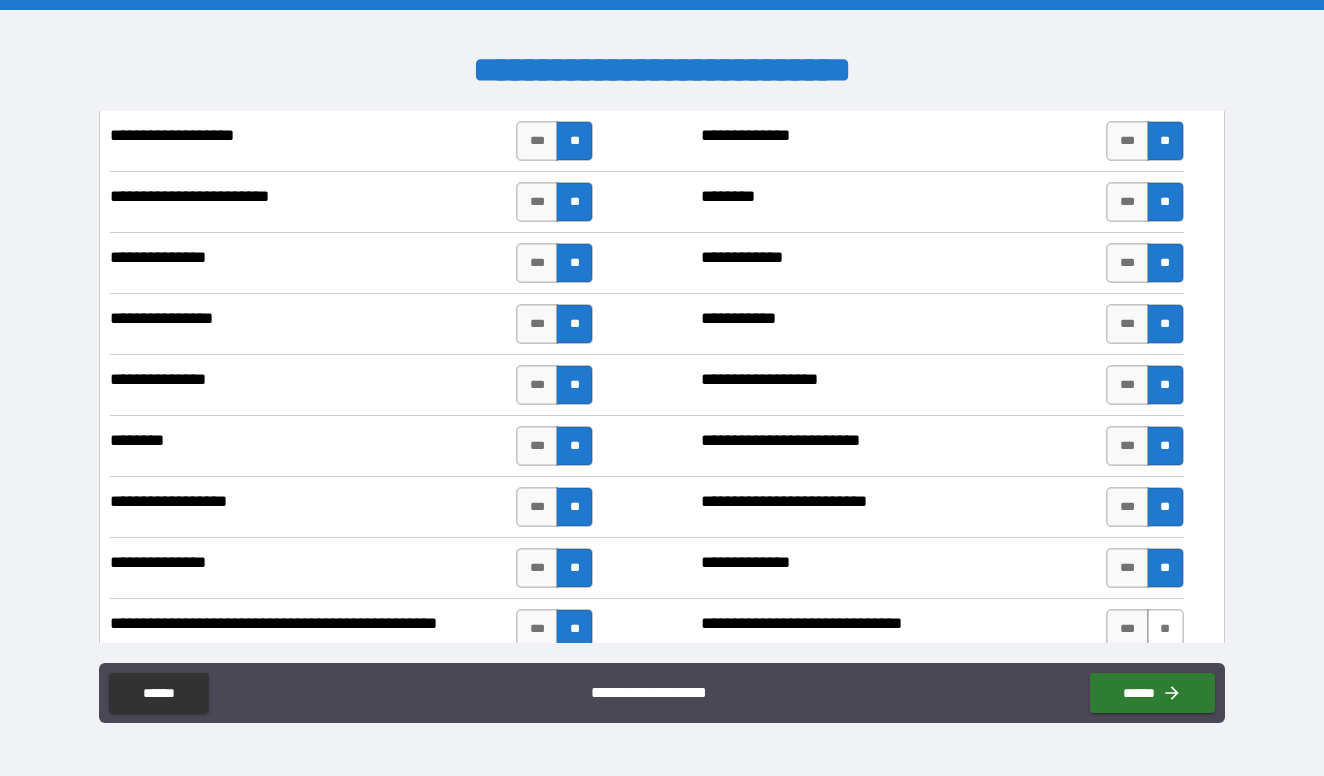 click on "**" at bounding box center [1165, 629] 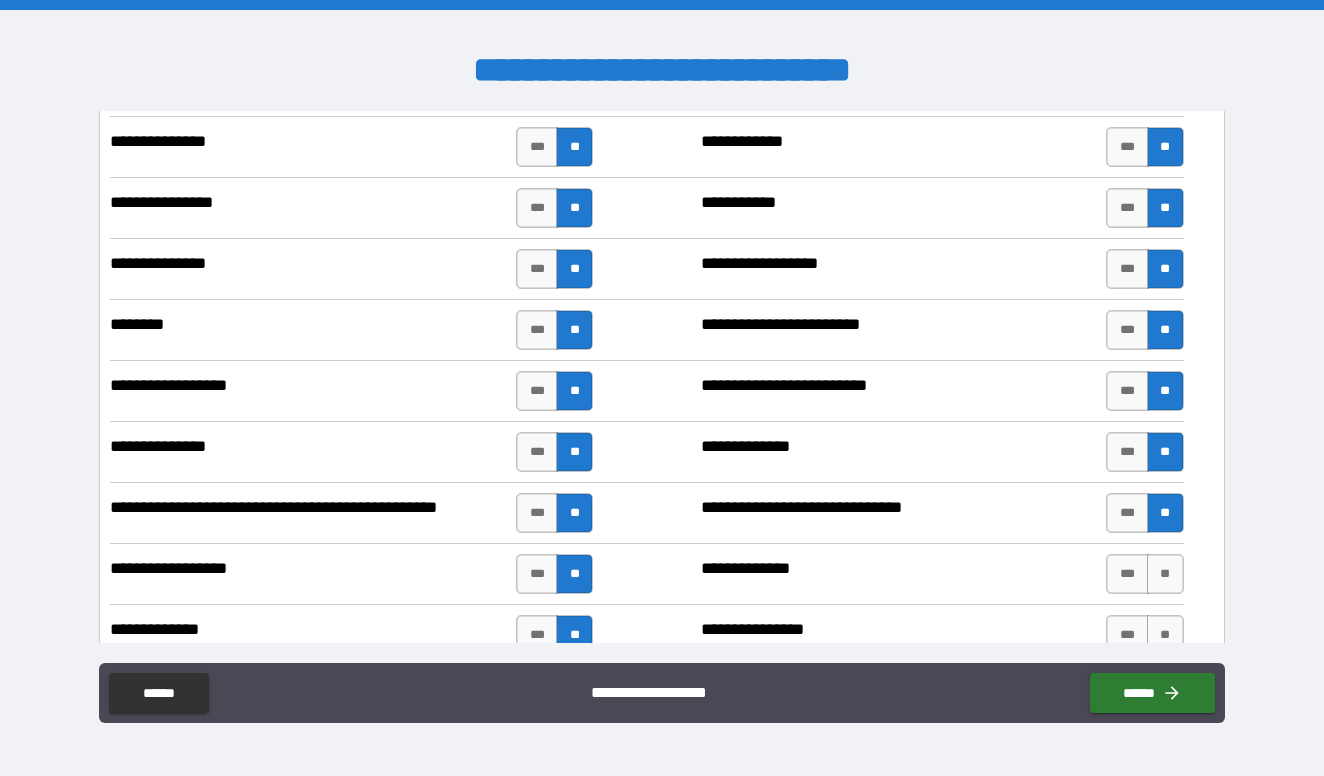 scroll, scrollTop: 7079, scrollLeft: 0, axis: vertical 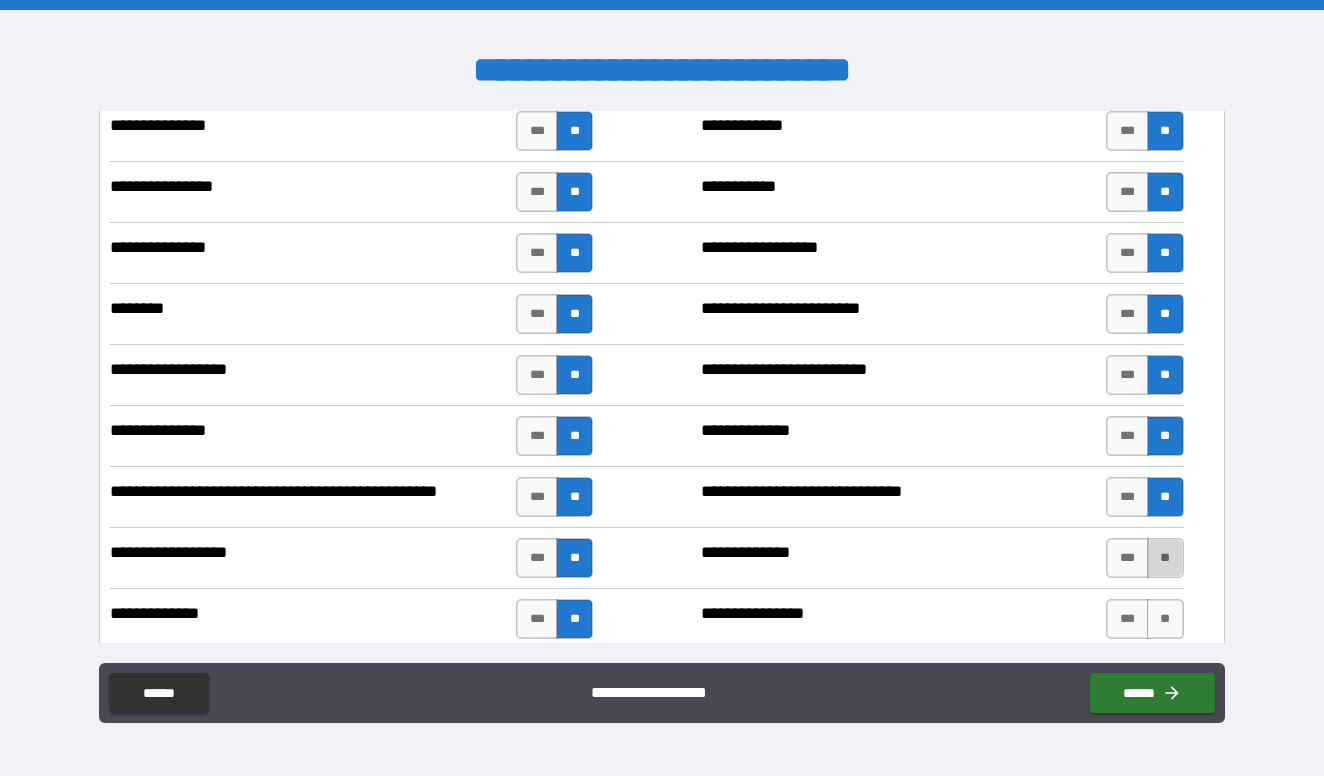 click on "**" at bounding box center (1165, 558) 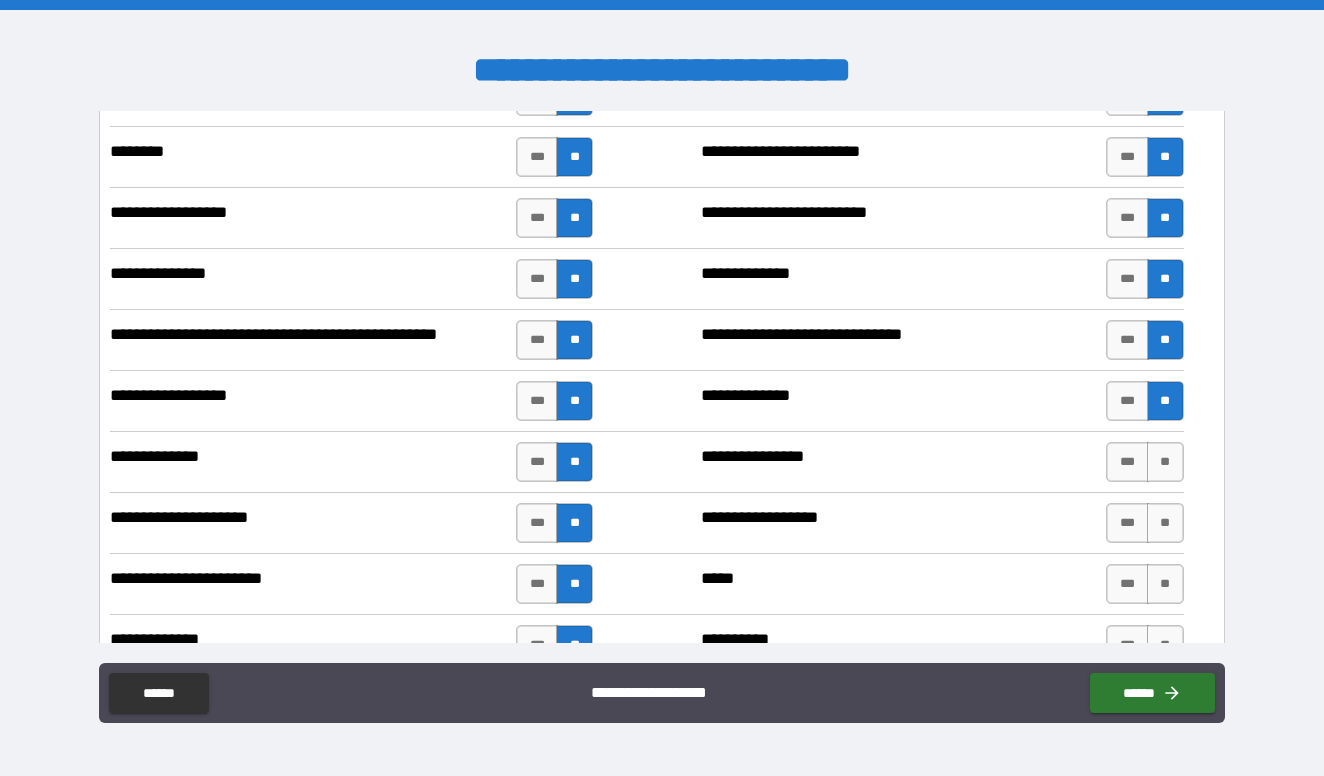 scroll, scrollTop: 7241, scrollLeft: 0, axis: vertical 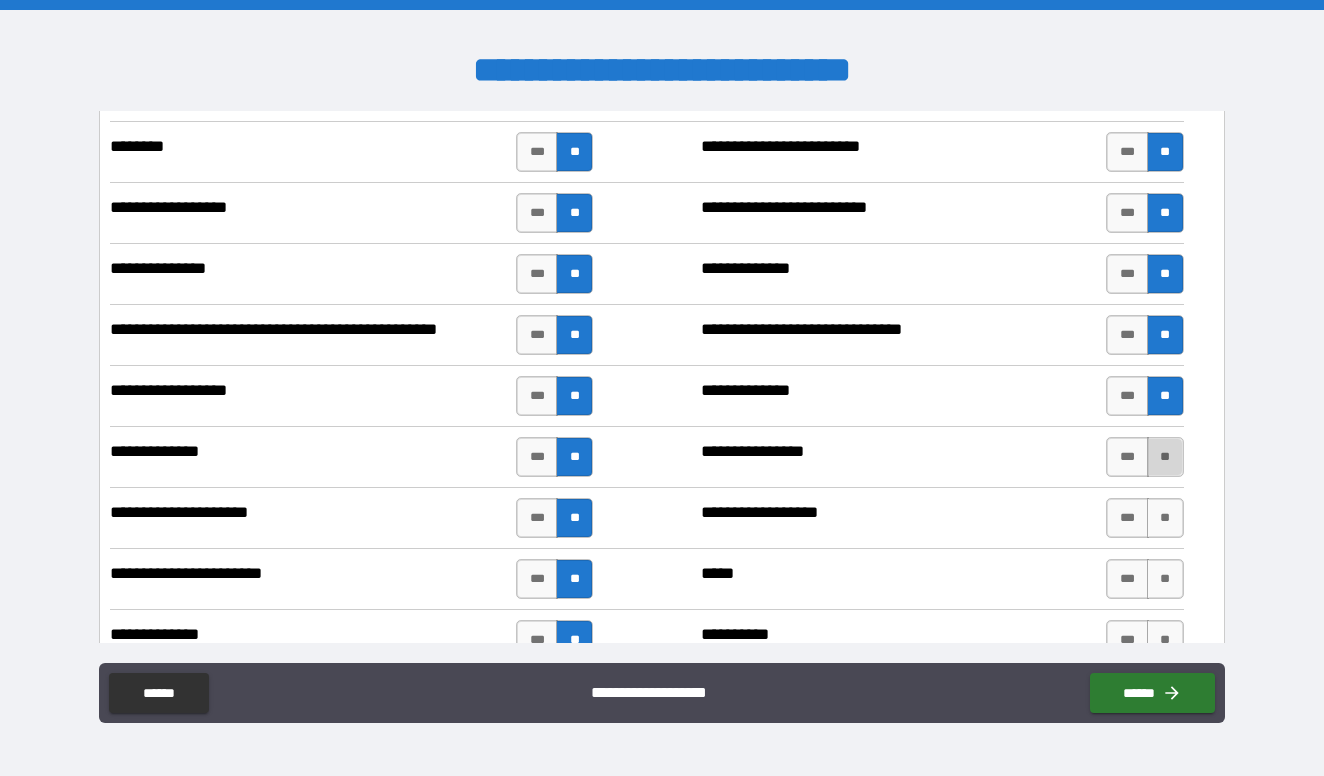 click on "**" at bounding box center [1165, 457] 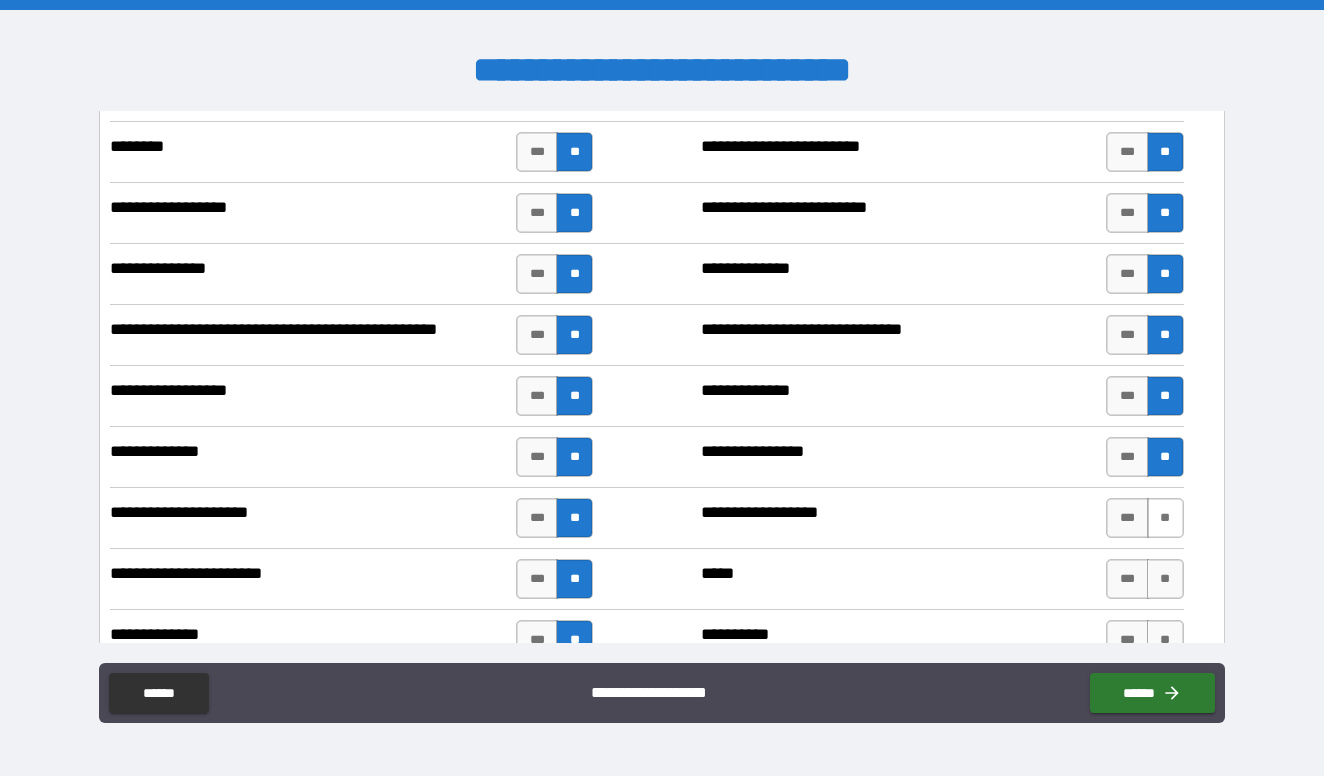 click on "**" at bounding box center (1165, 518) 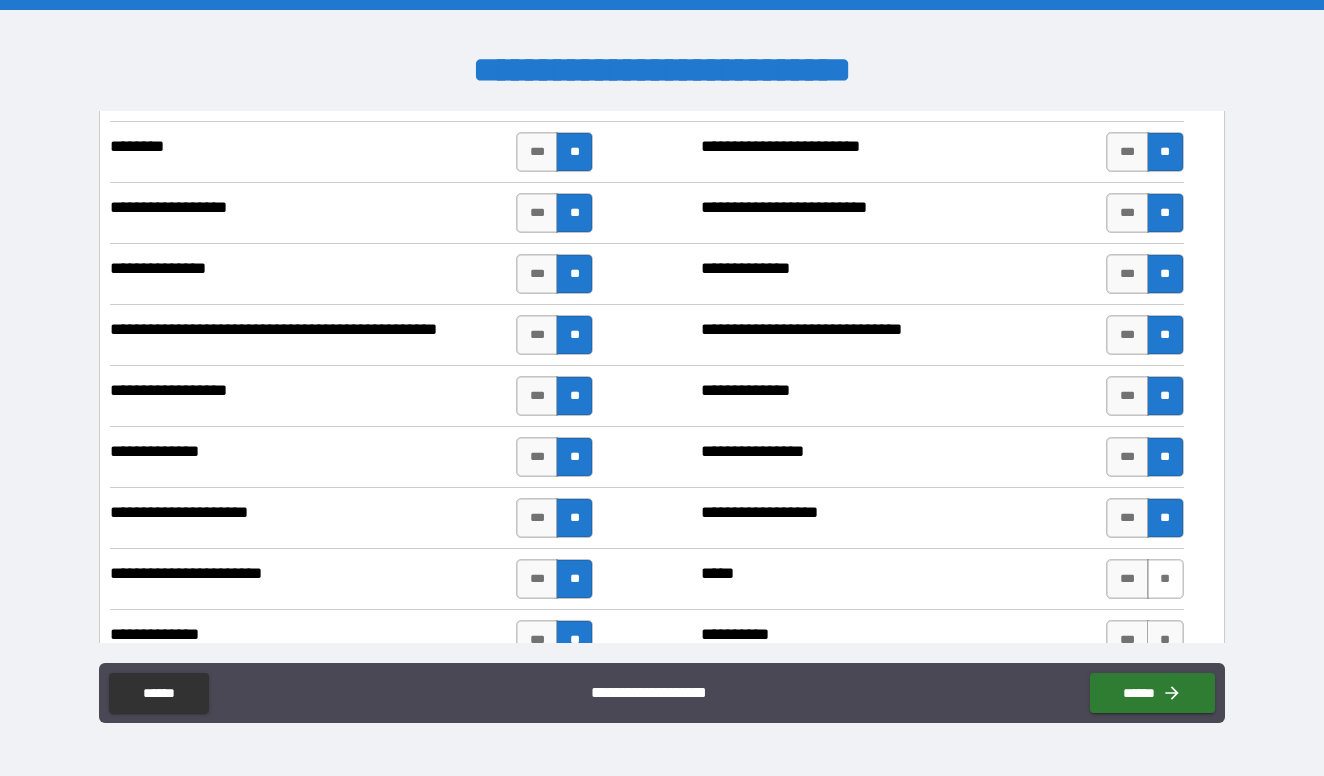 click on "**" at bounding box center (1165, 579) 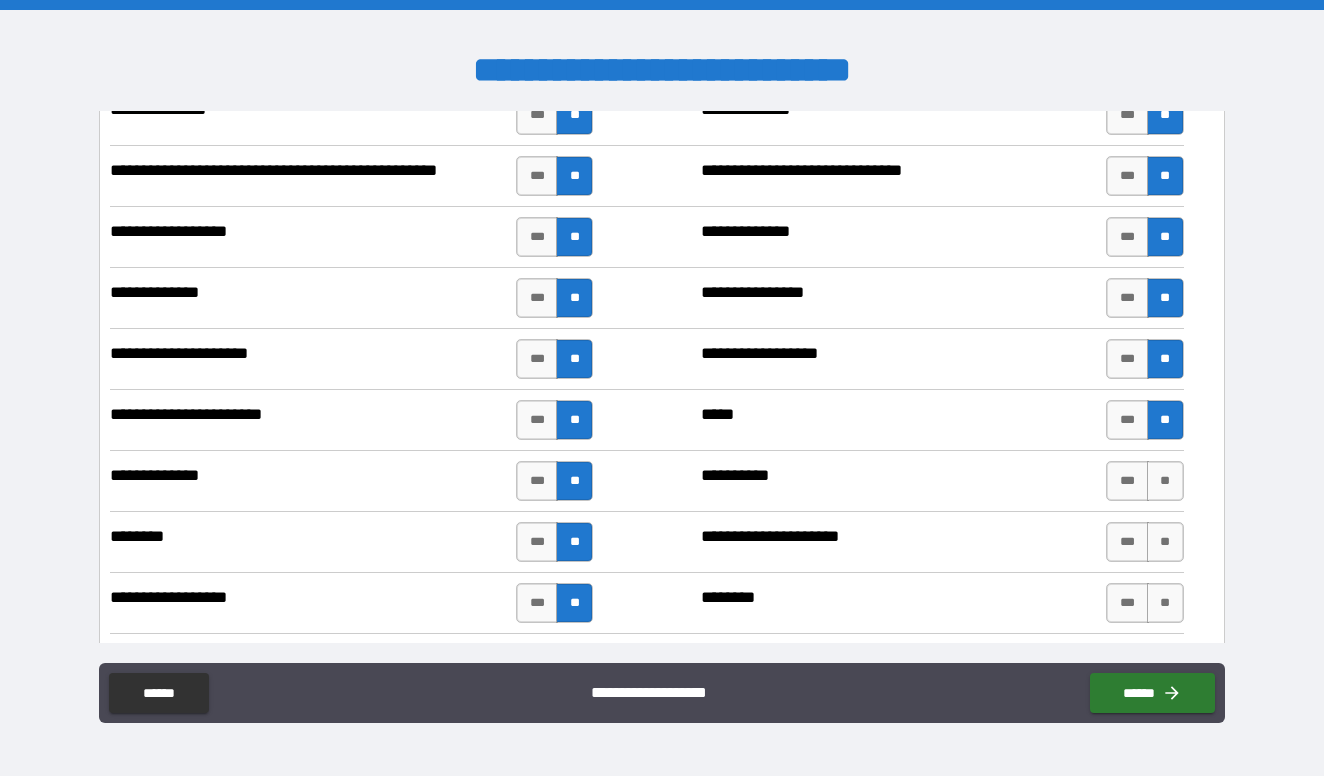 scroll, scrollTop: 7412, scrollLeft: 0, axis: vertical 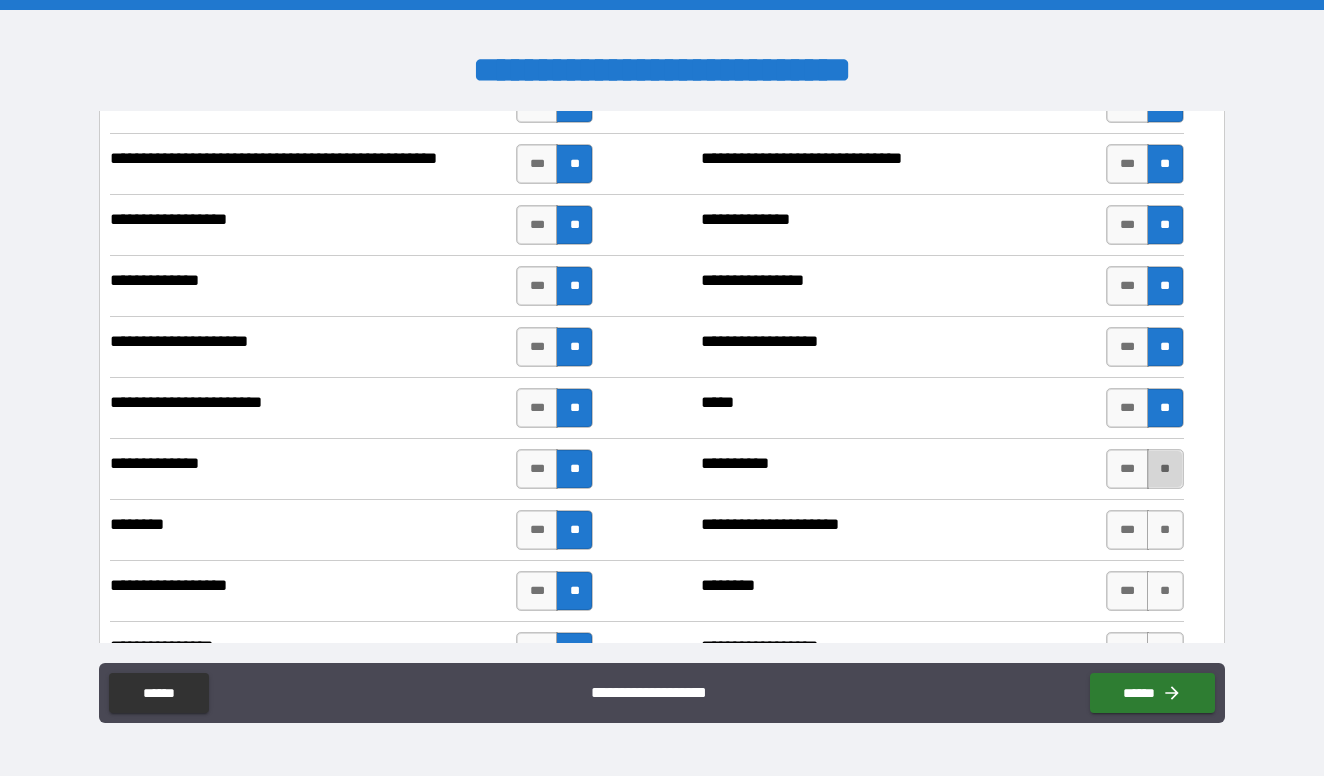click on "**" at bounding box center [1165, 469] 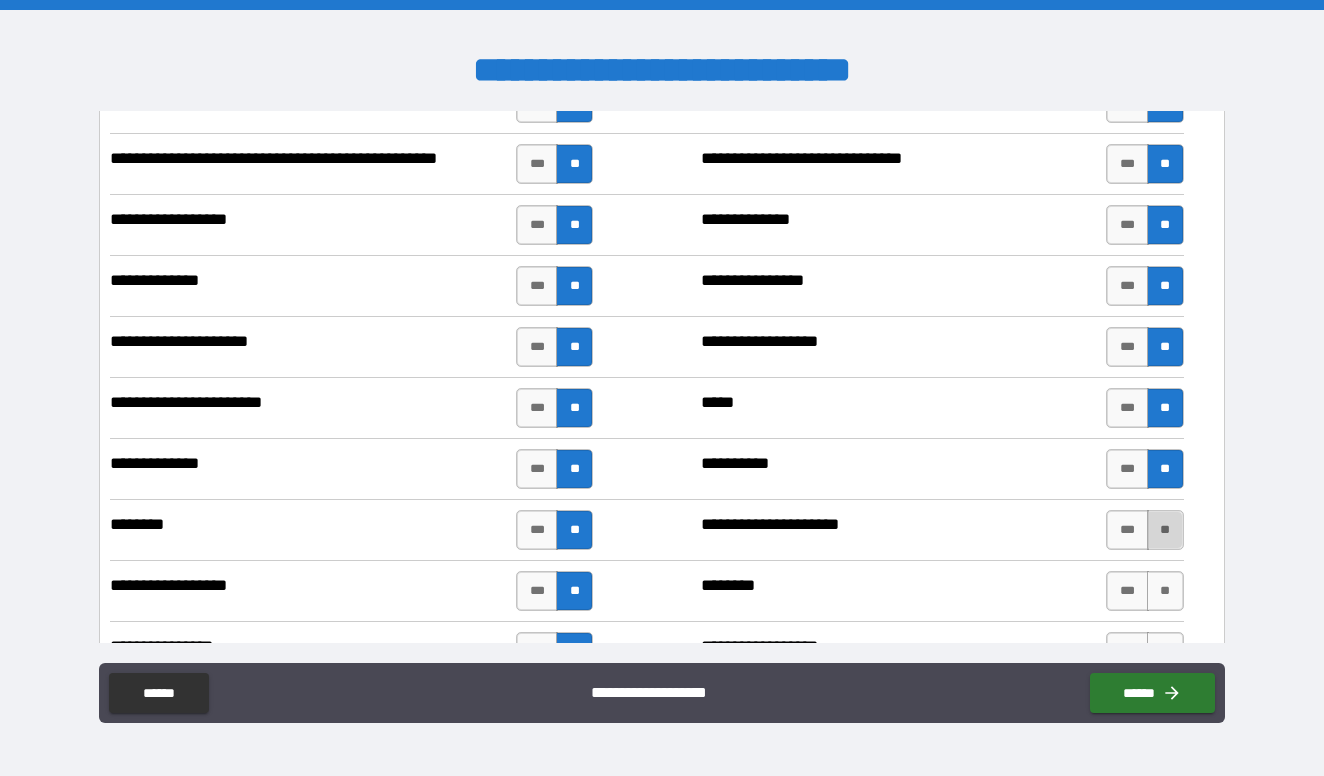 click on "**" at bounding box center [1165, 530] 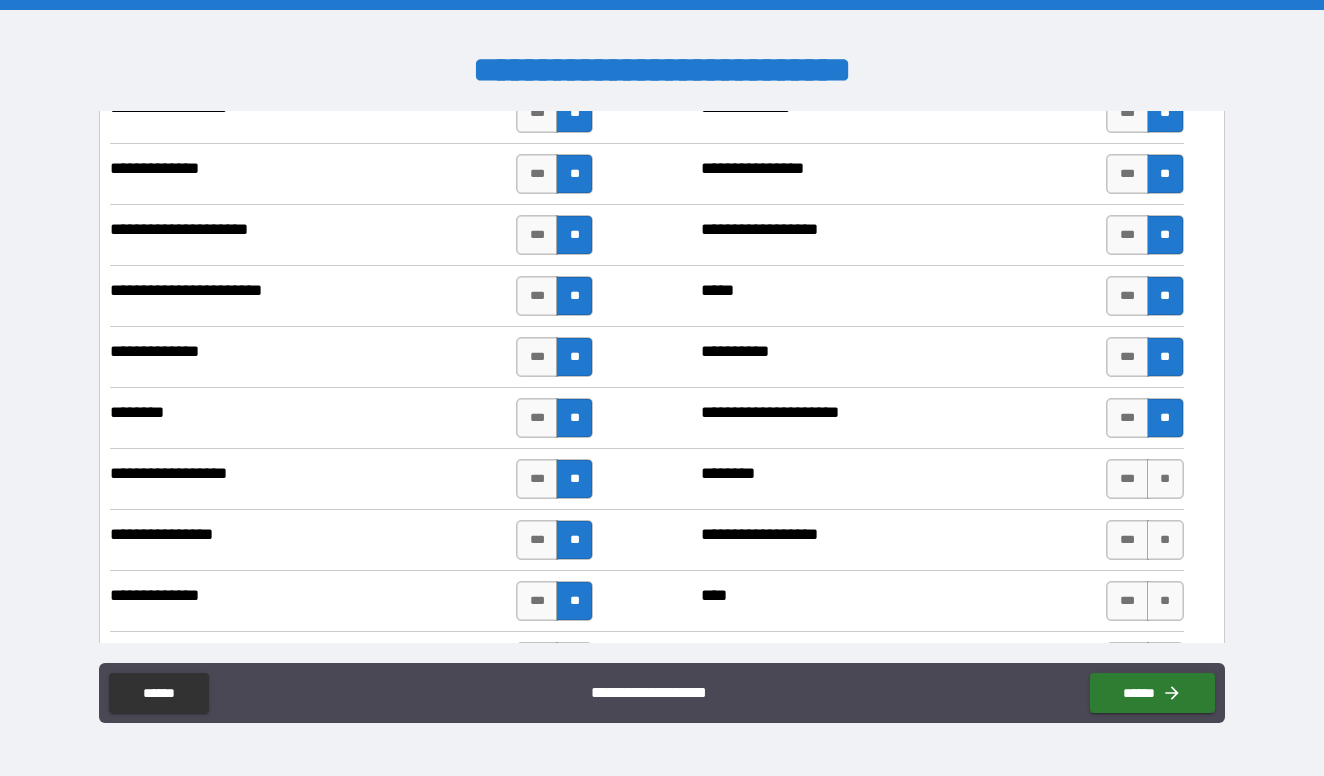 scroll, scrollTop: 7539, scrollLeft: 0, axis: vertical 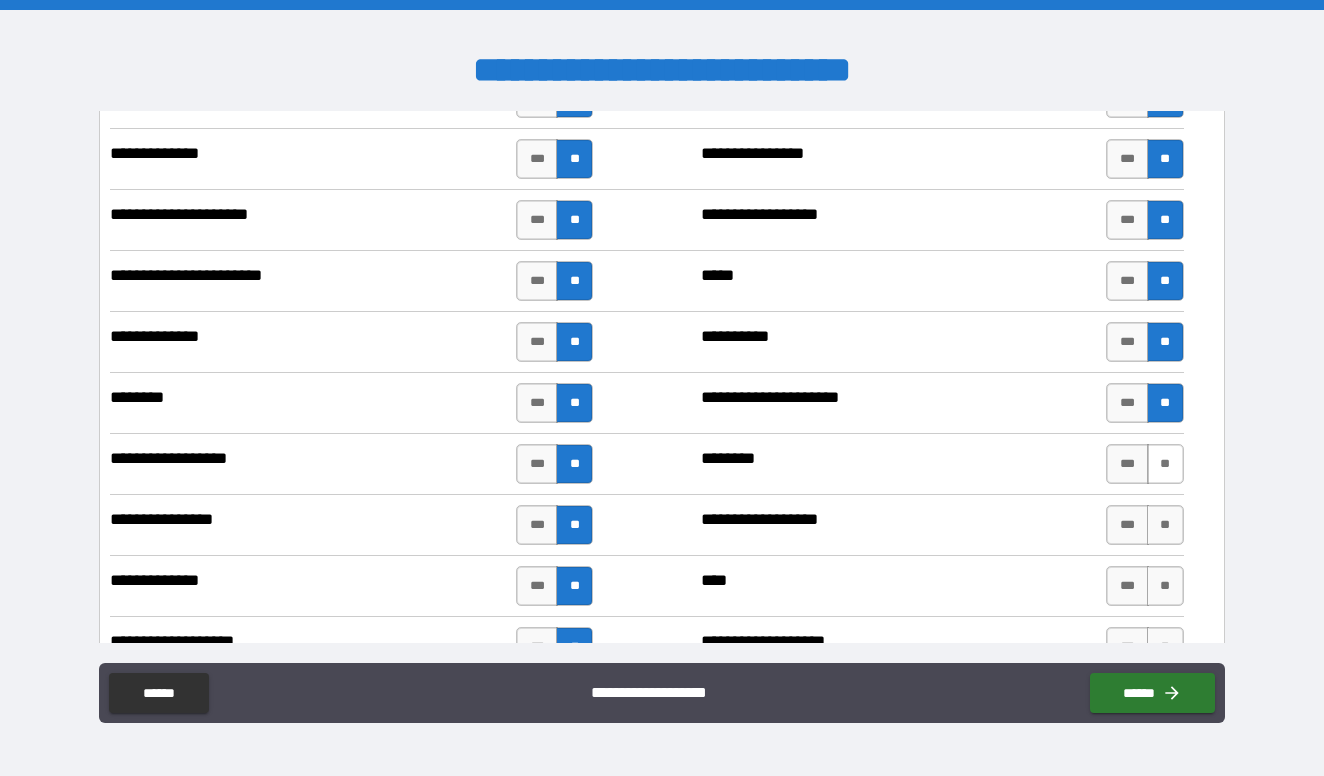 click on "**" at bounding box center [1165, 464] 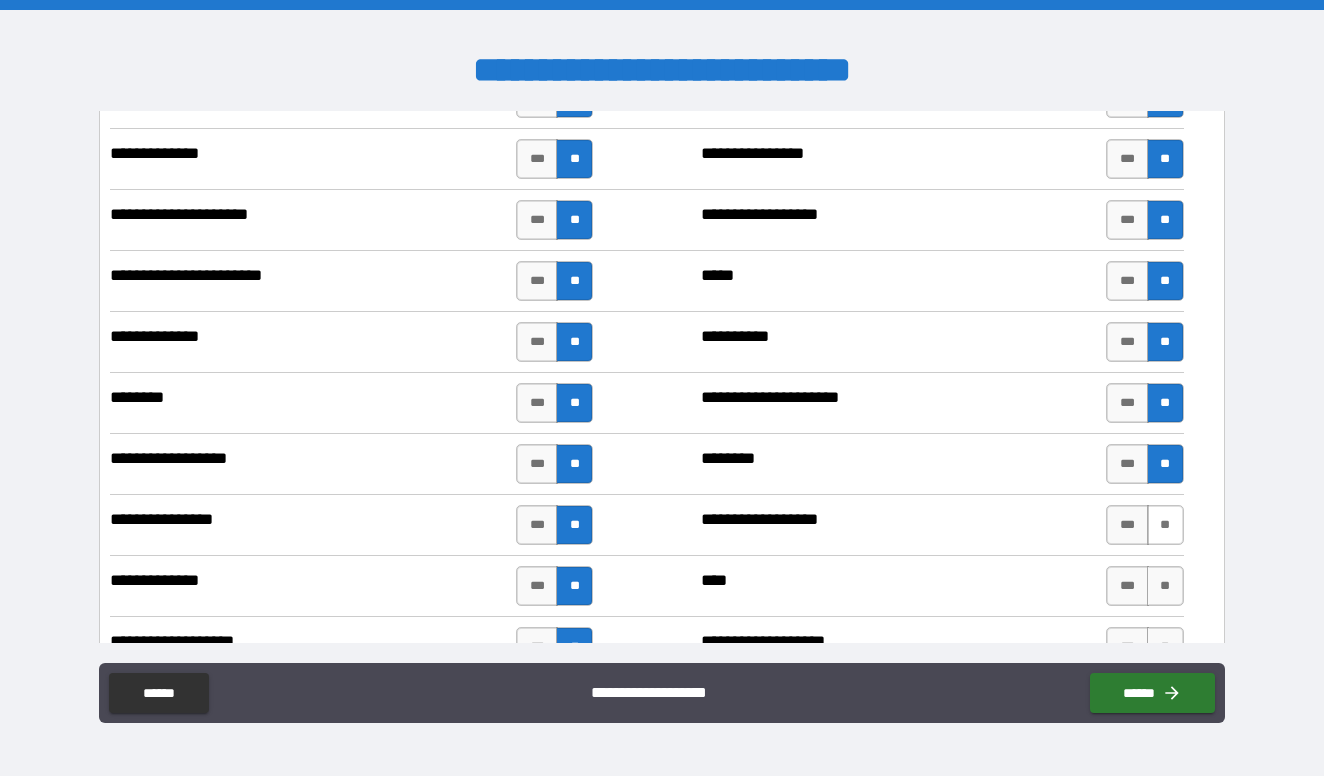 click on "**" at bounding box center [1165, 525] 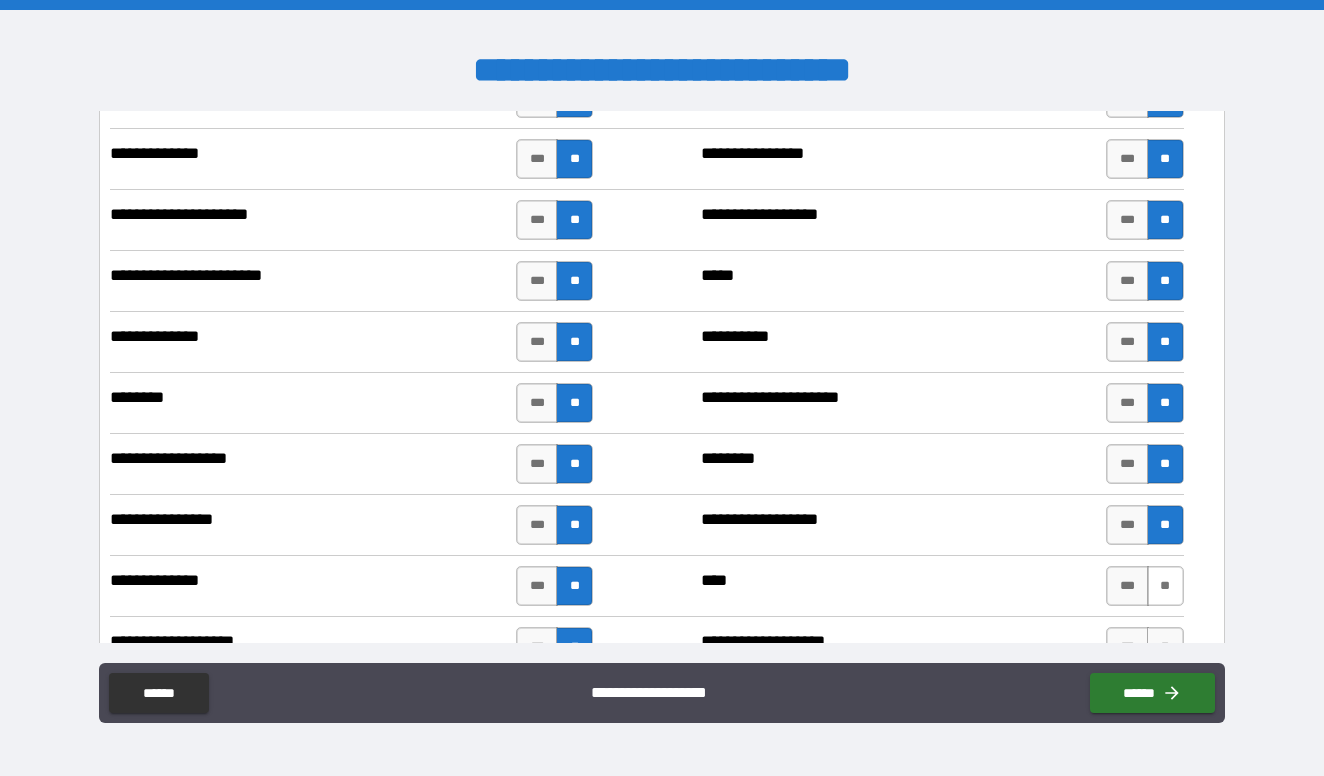 click on "**" at bounding box center (1165, 586) 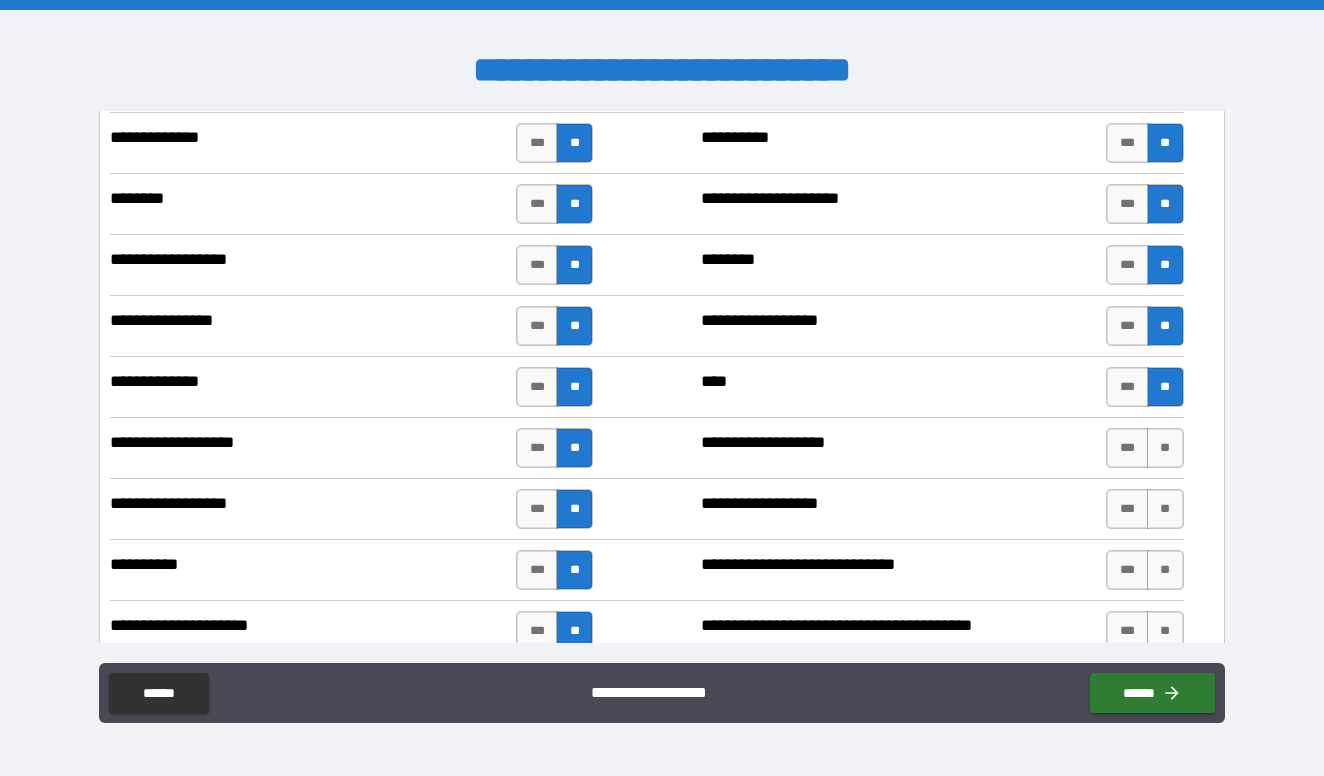 scroll, scrollTop: 7750, scrollLeft: 0, axis: vertical 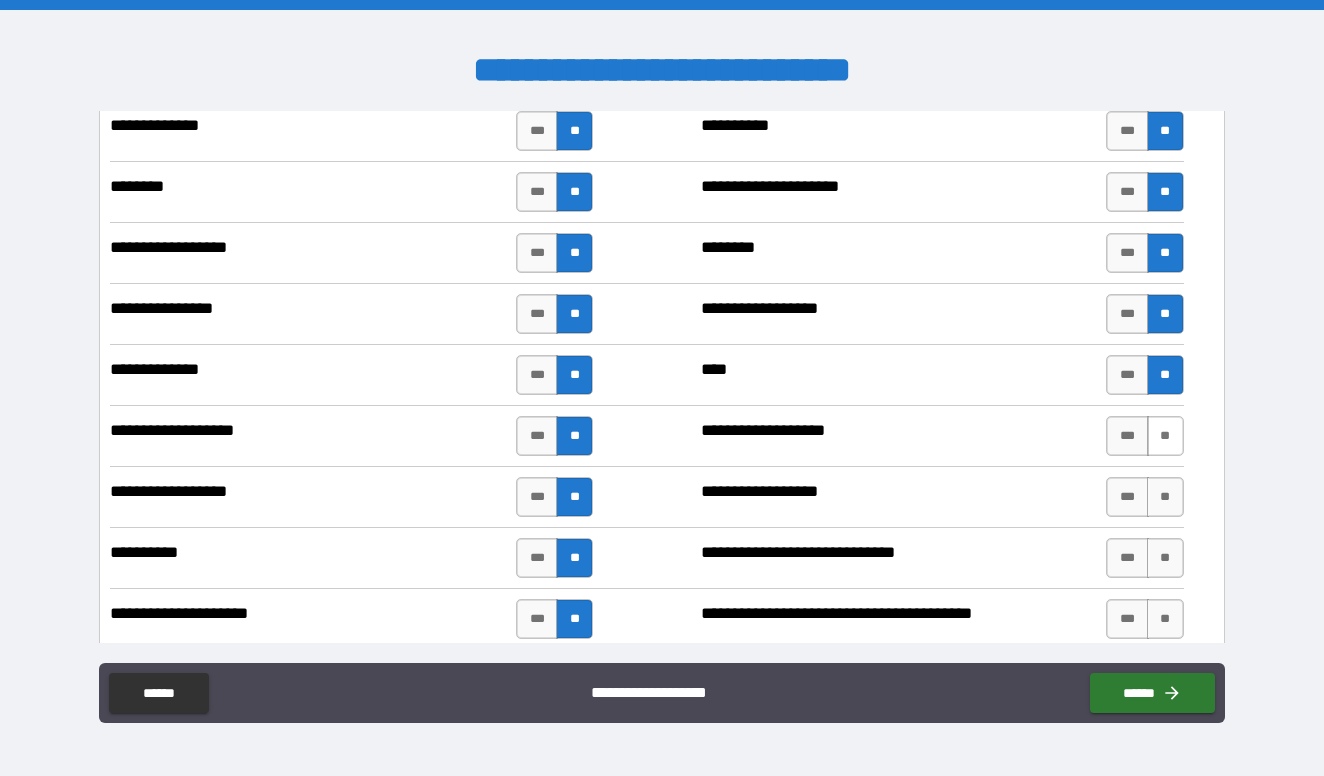 click on "**" at bounding box center (1165, 436) 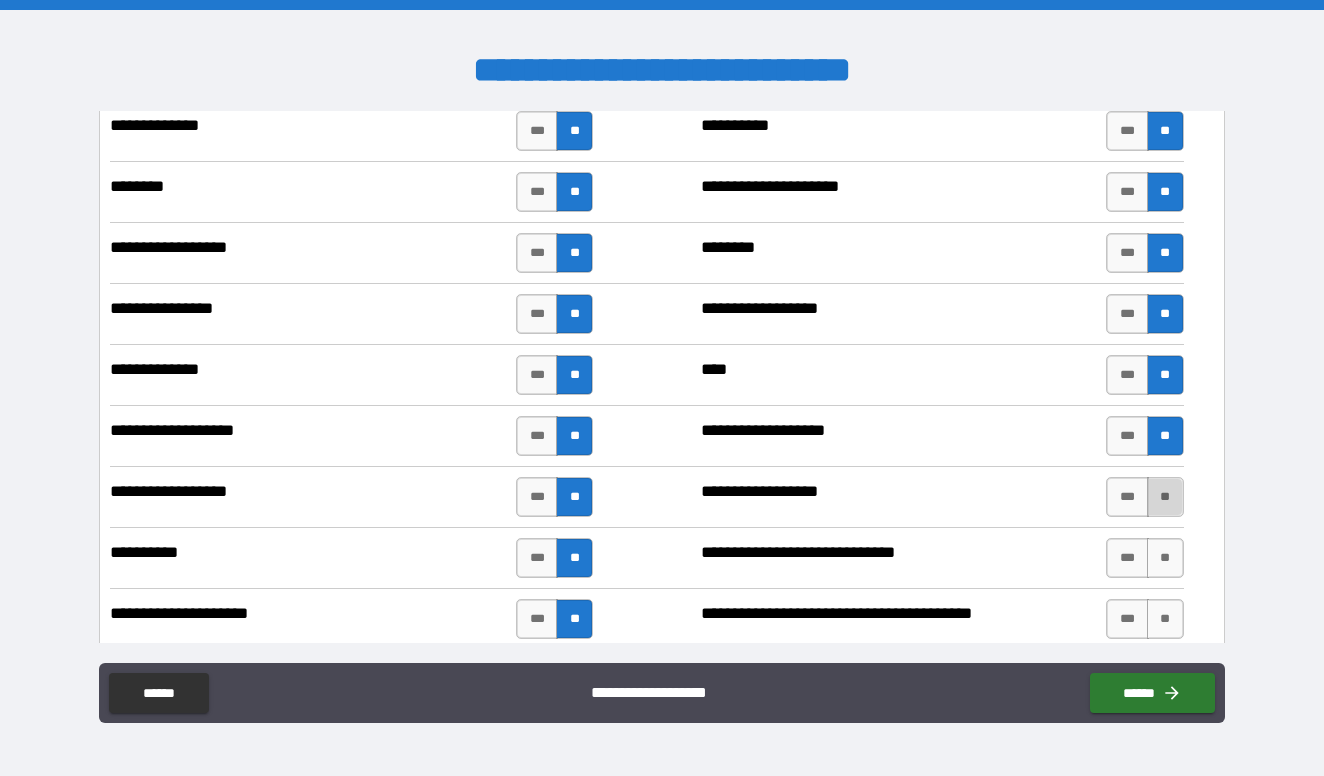 click on "**" at bounding box center (1165, 497) 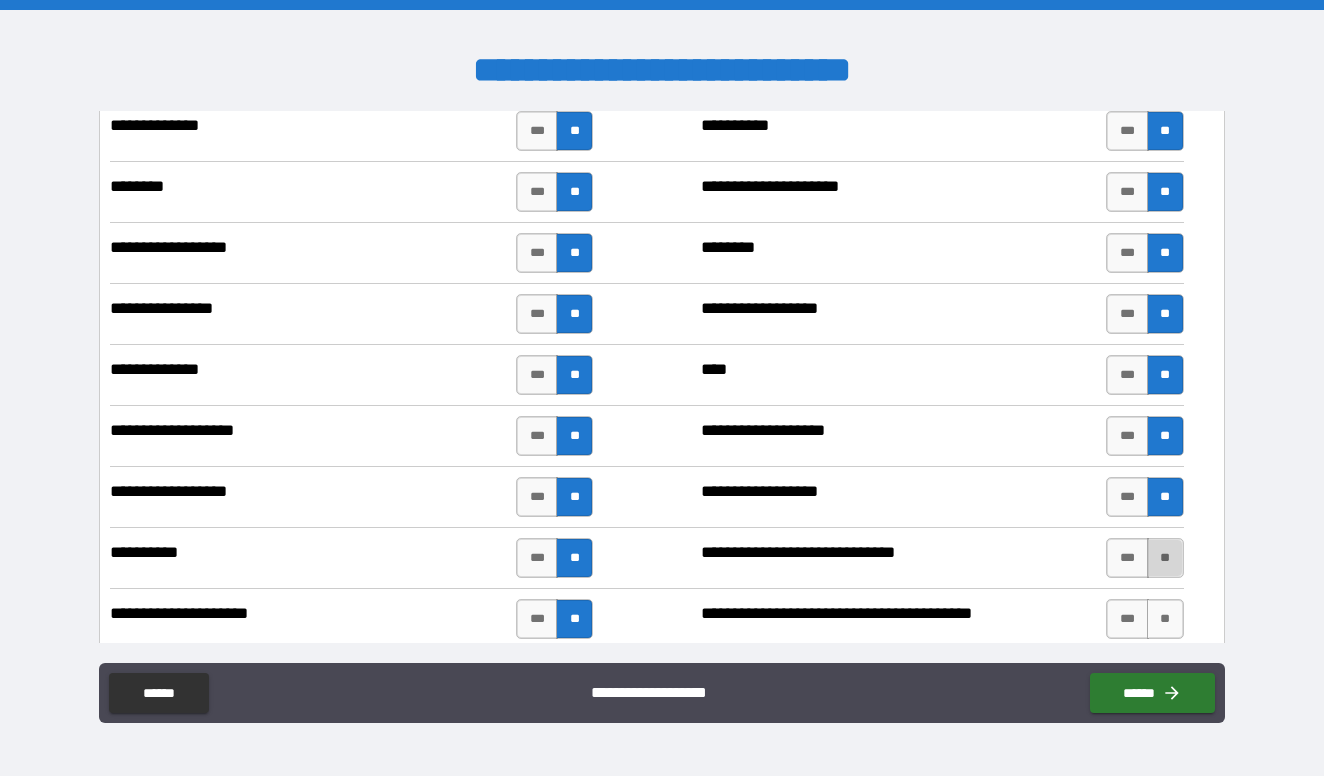 click on "**" at bounding box center [1165, 558] 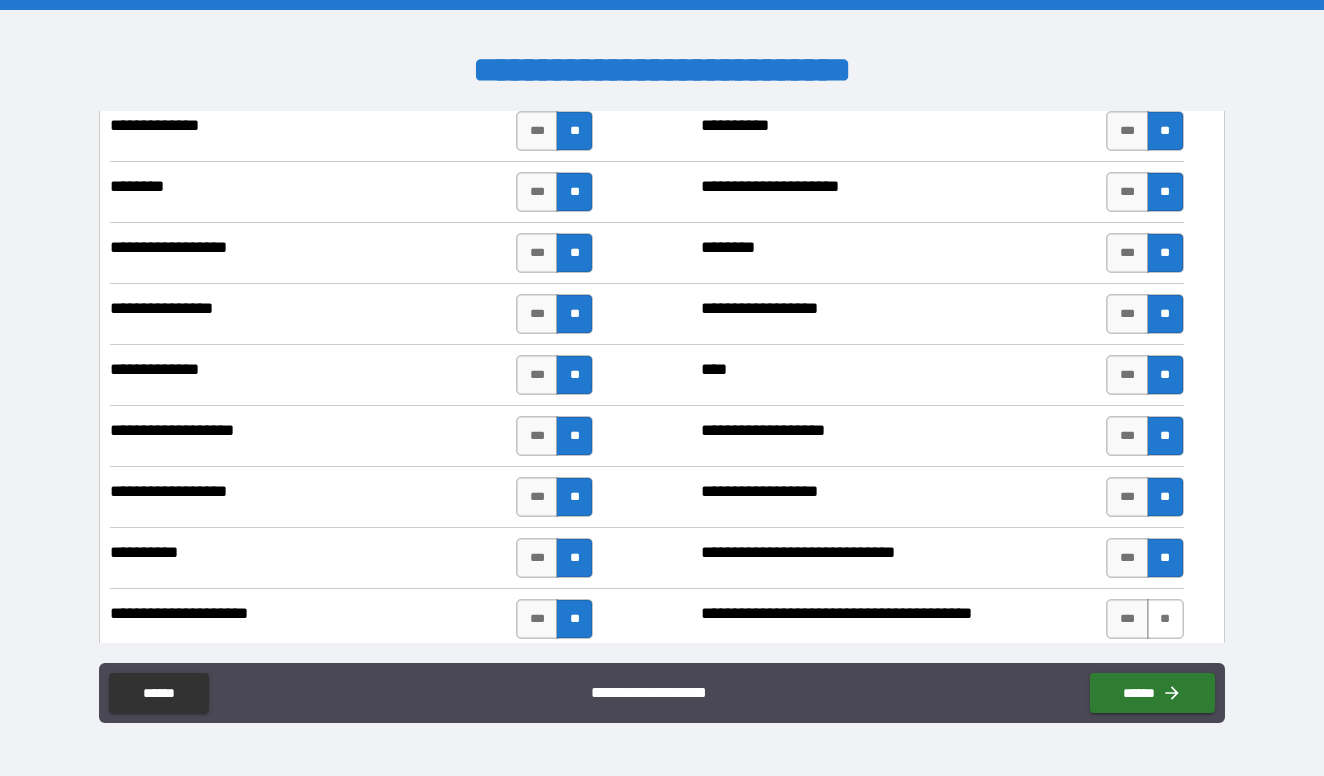 click on "**" at bounding box center [1165, 619] 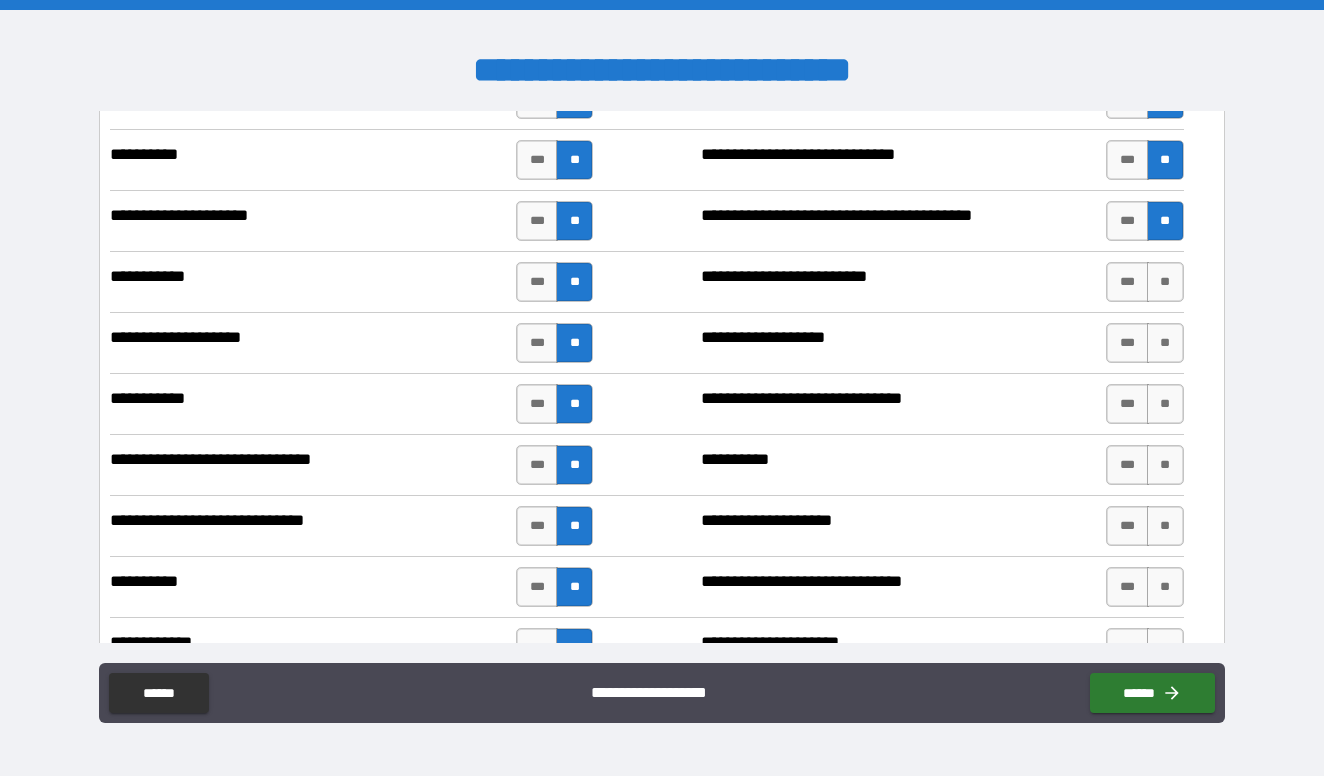 scroll, scrollTop: 8166, scrollLeft: 0, axis: vertical 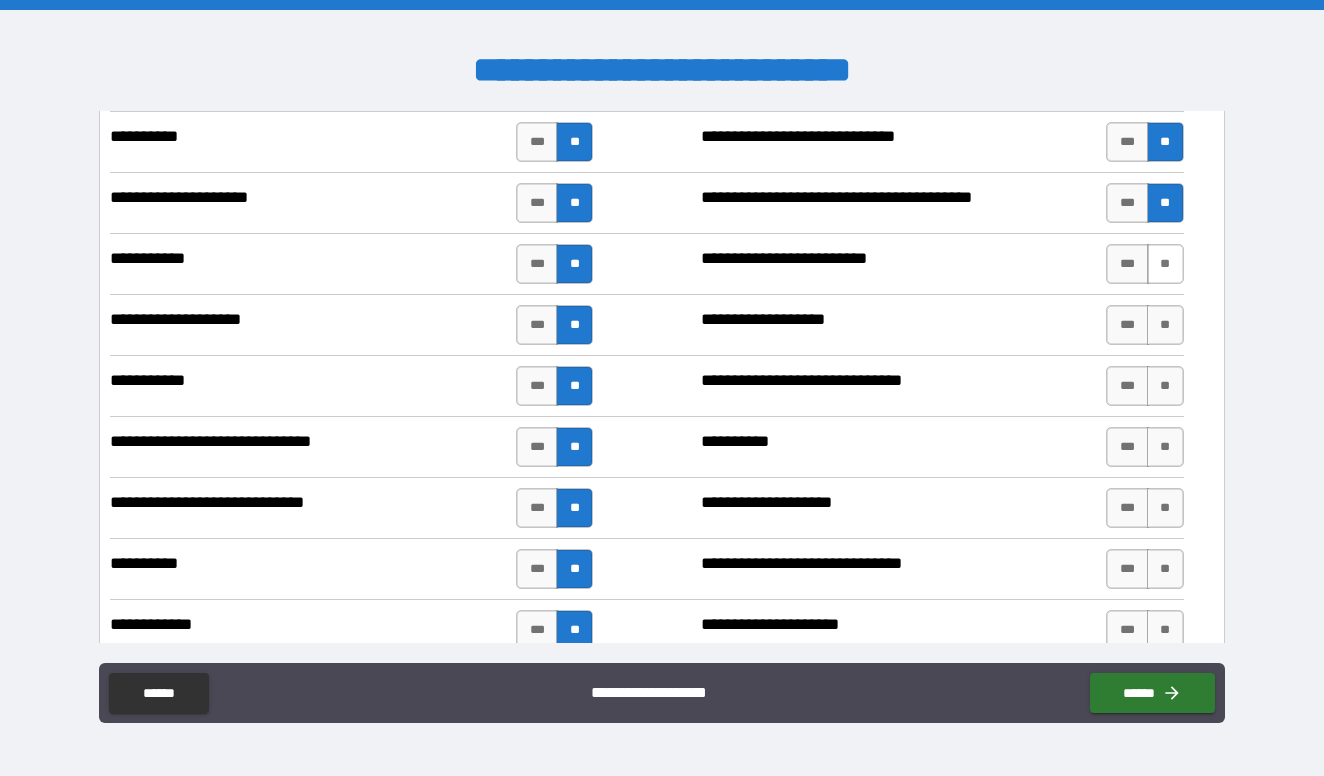 click on "**" at bounding box center [1165, 264] 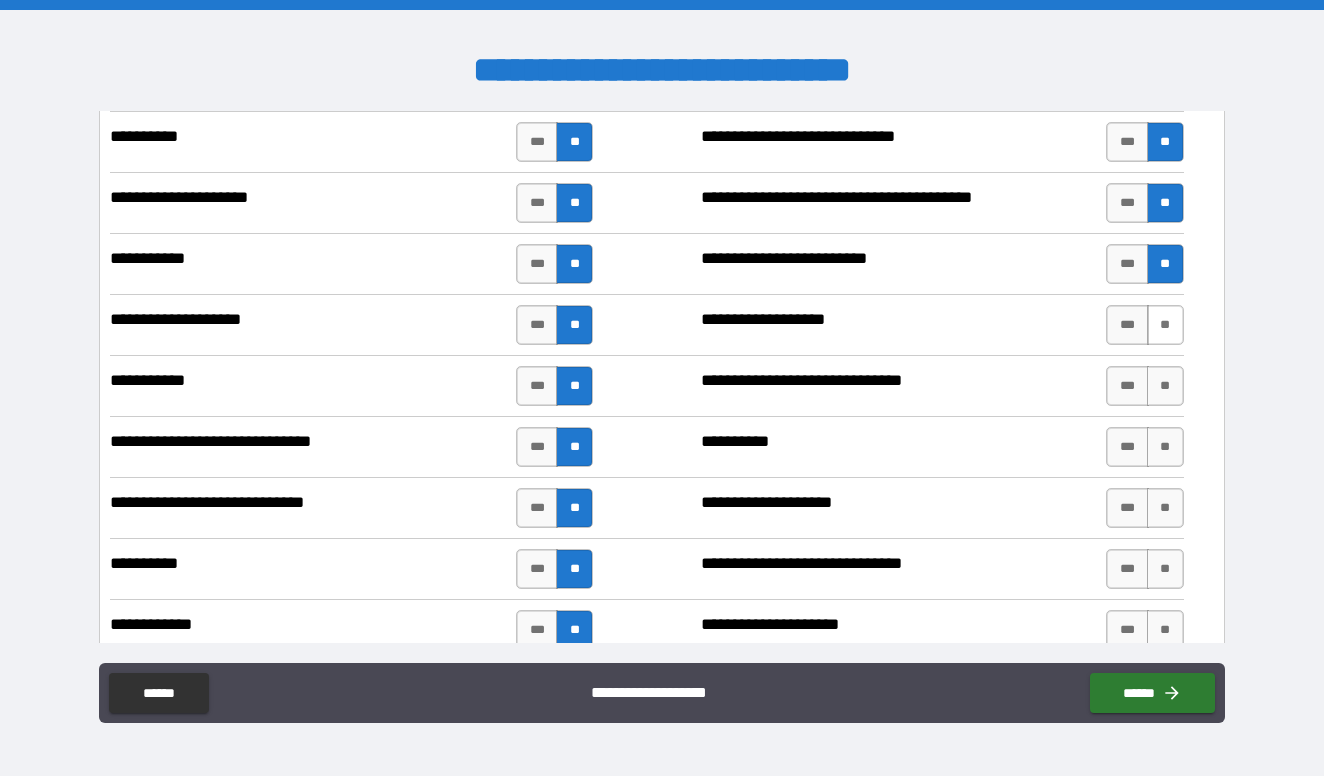 click on "**" at bounding box center (1165, 325) 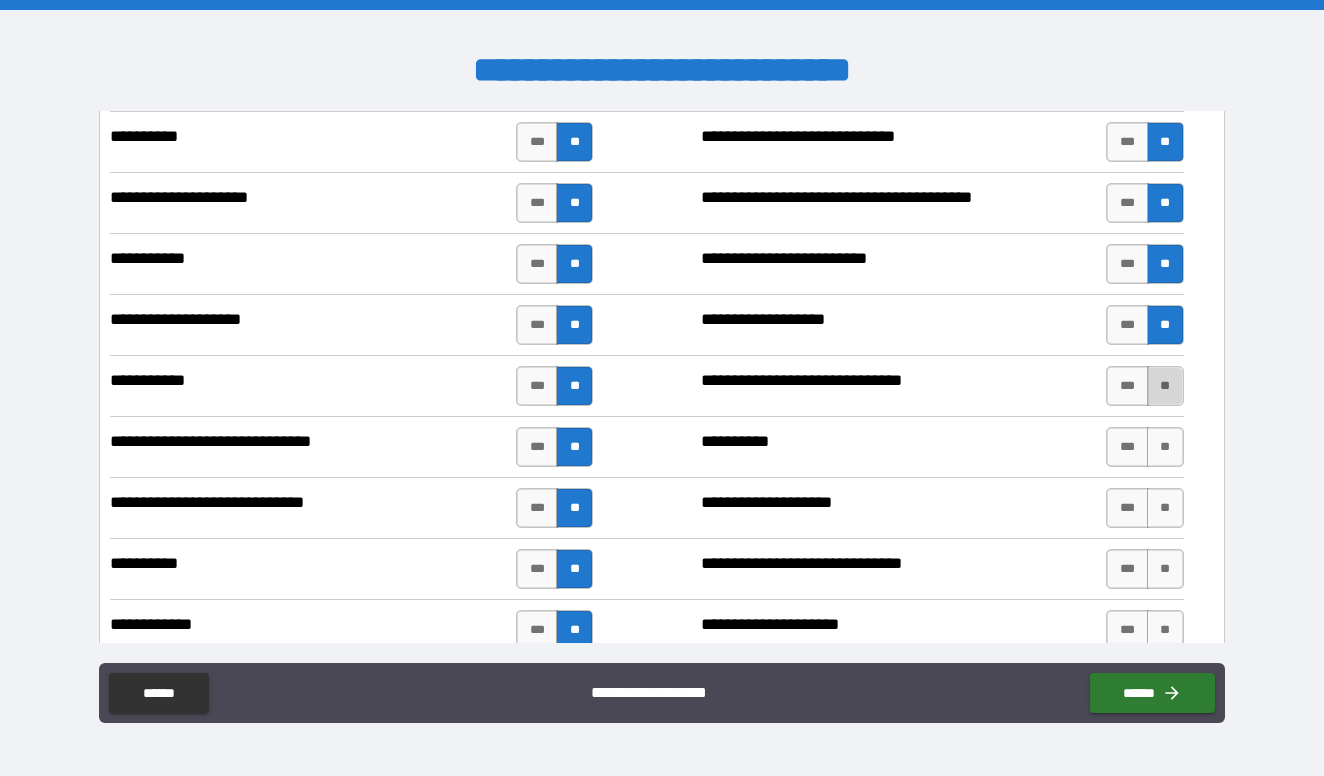 click on "**" at bounding box center (1165, 386) 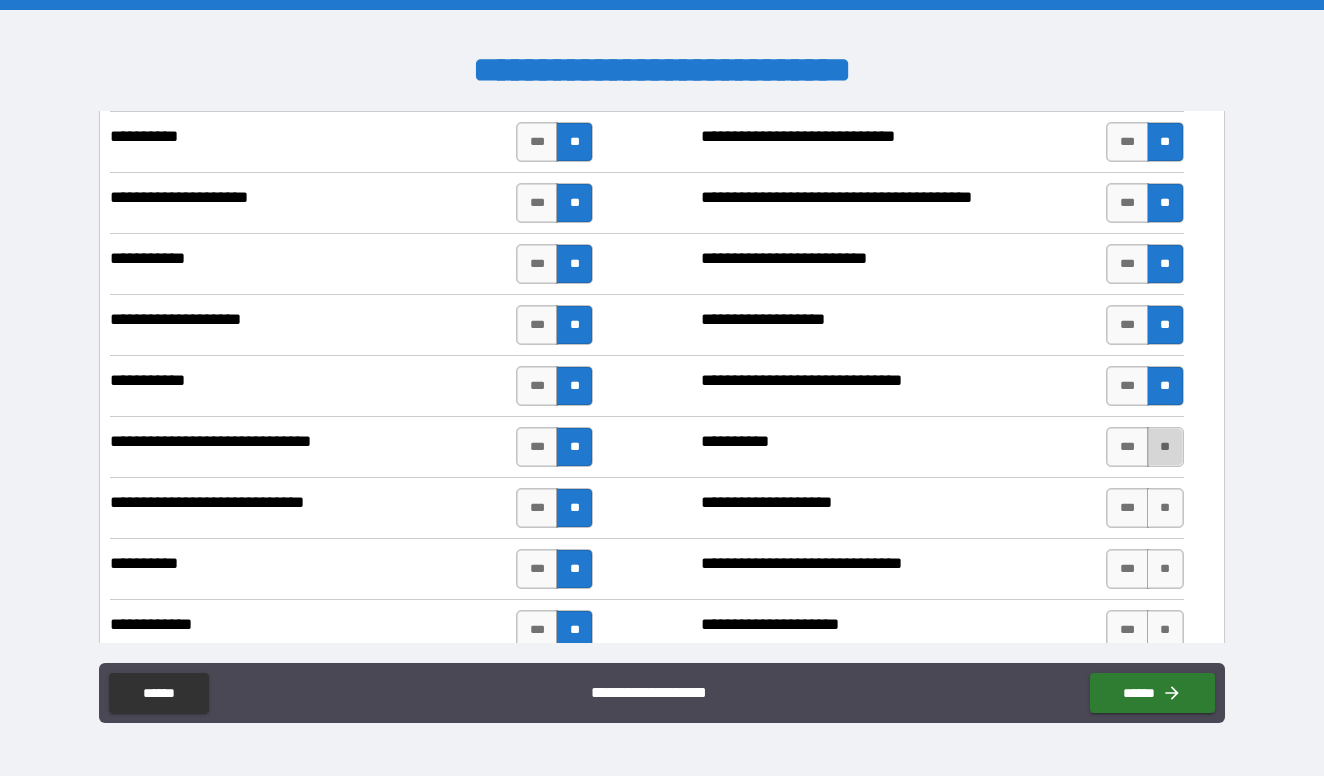 click on "**" at bounding box center (1165, 447) 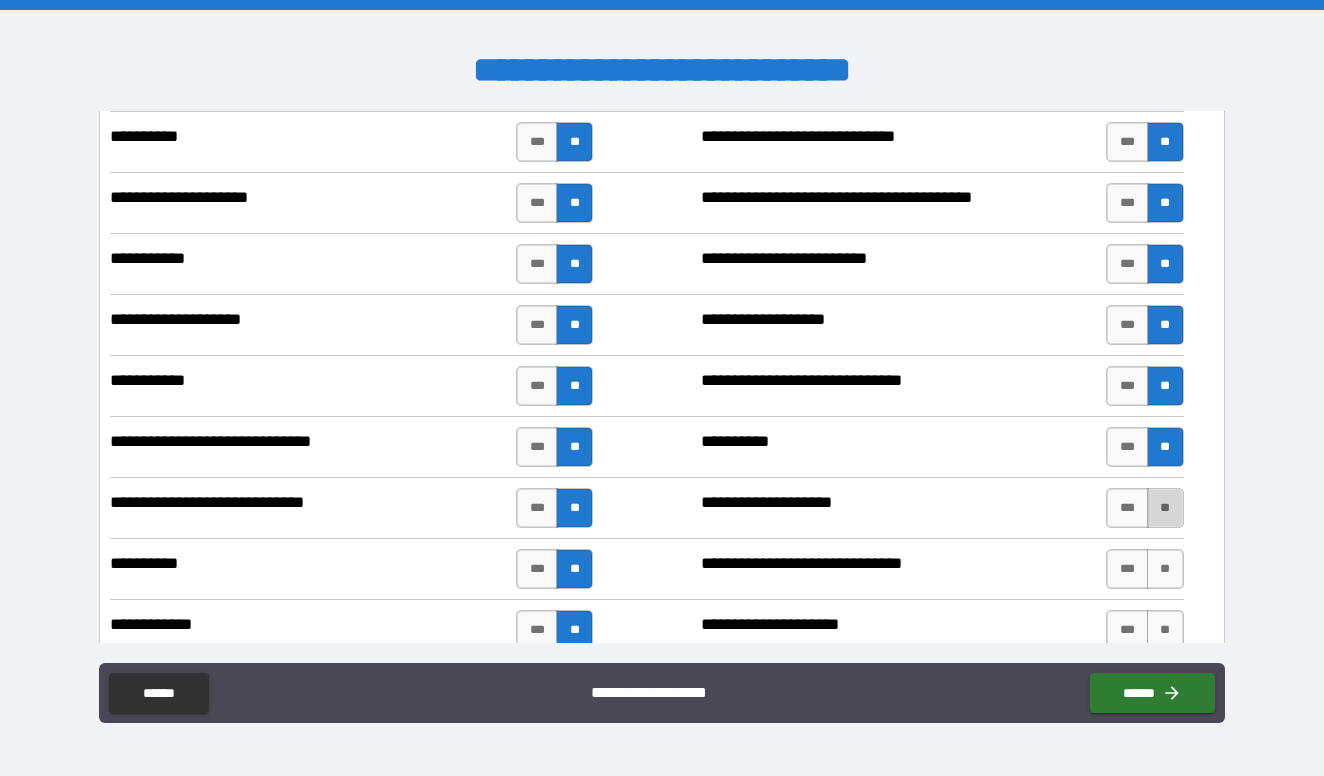 click on "**" at bounding box center (1165, 508) 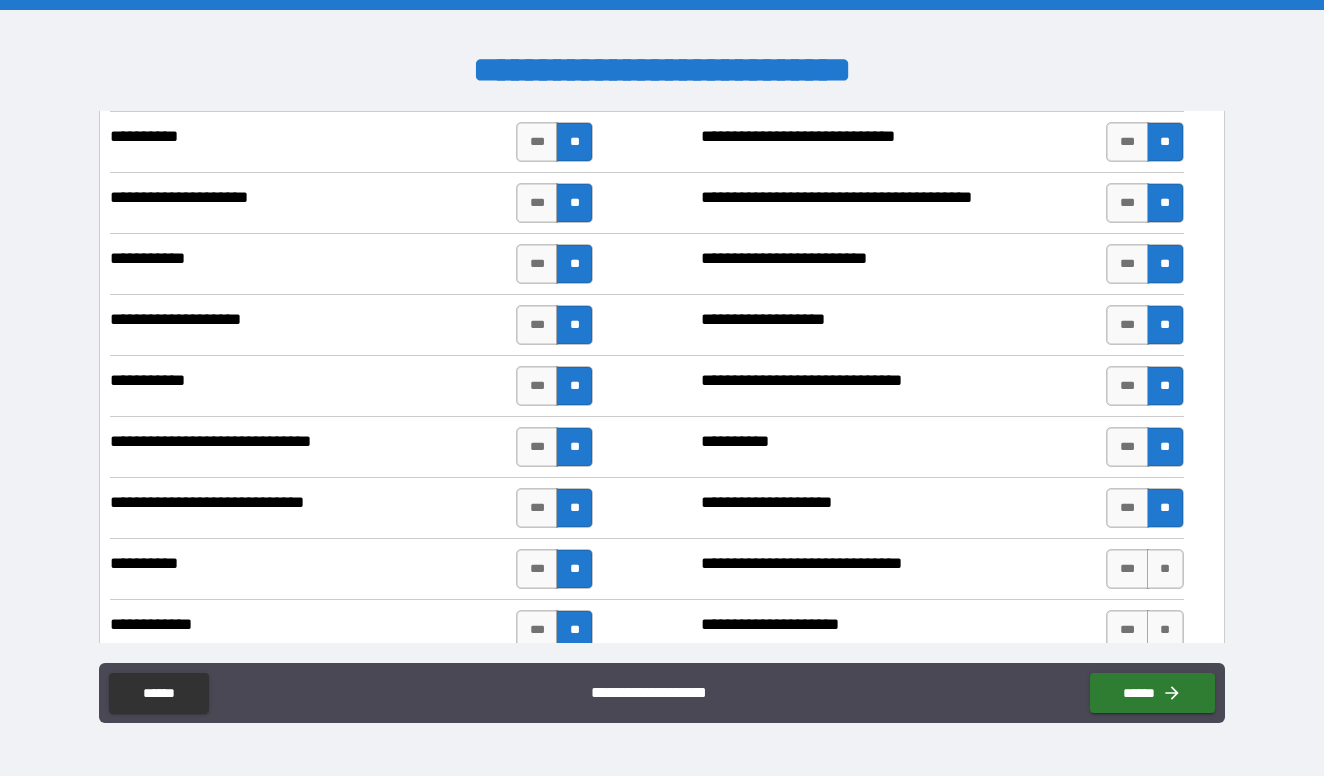 click on "*** **" at bounding box center (1144, 569) 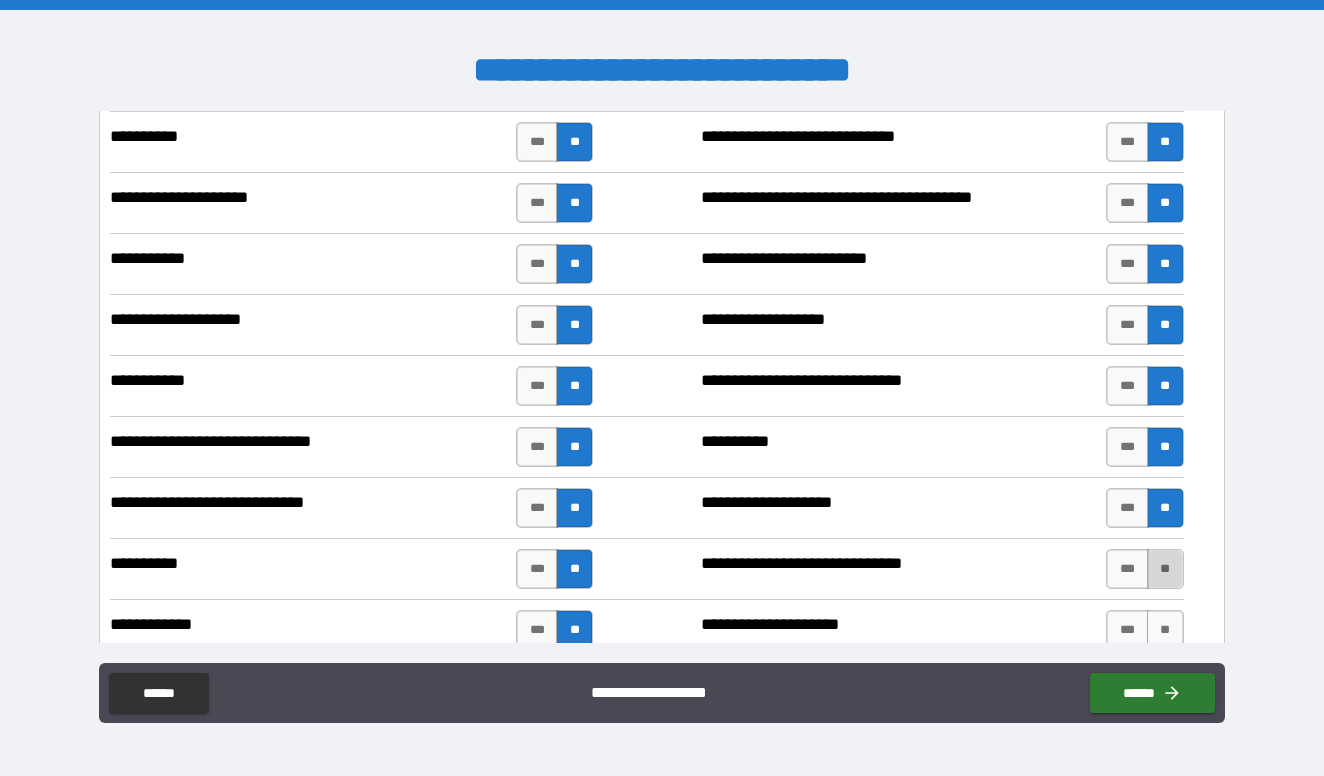click on "**" at bounding box center (1165, 569) 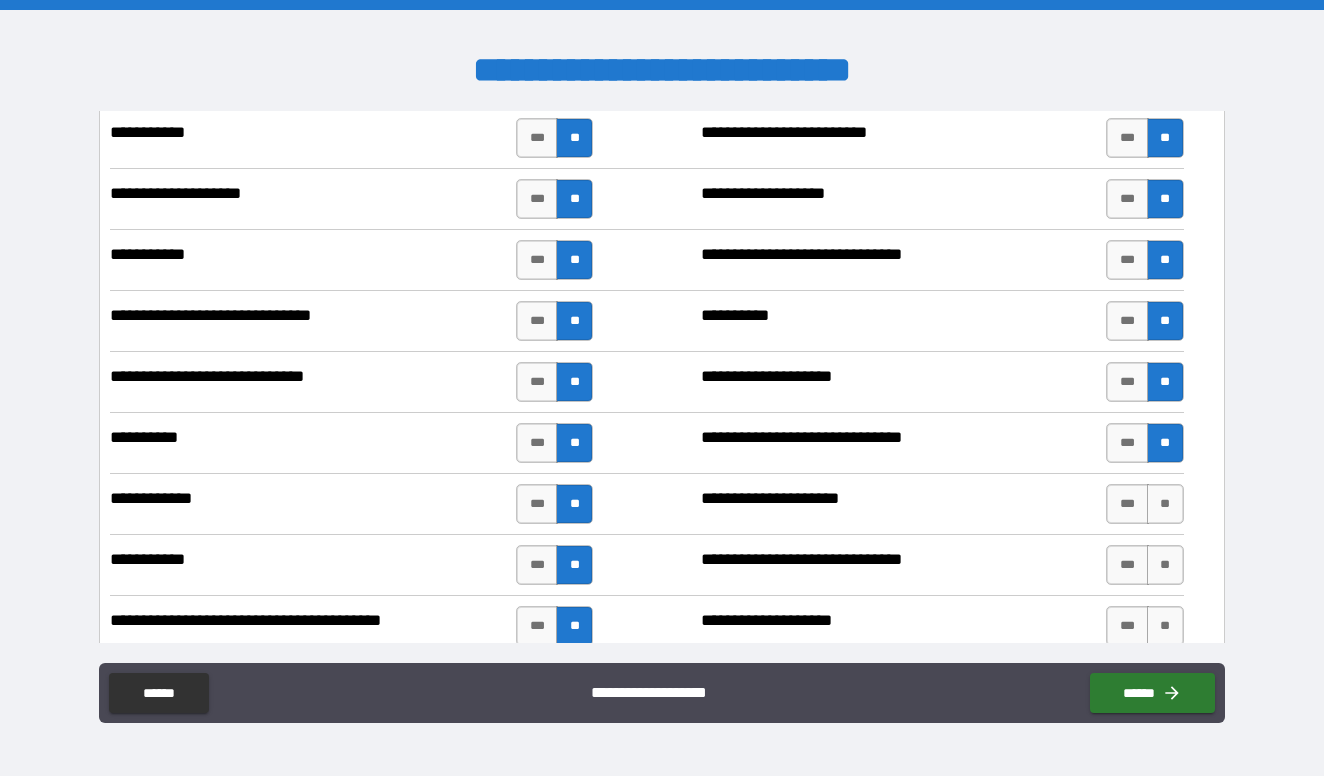 scroll, scrollTop: 8324, scrollLeft: 0, axis: vertical 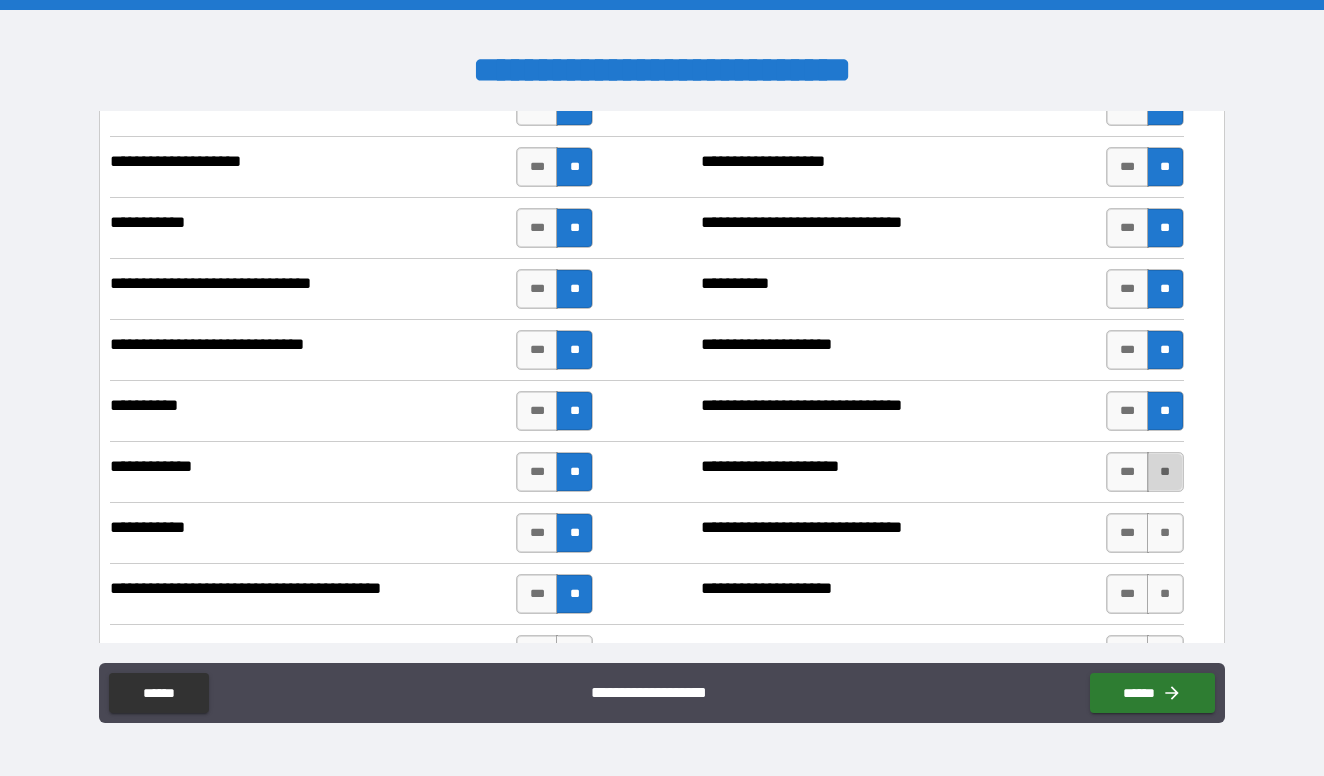 click on "**" at bounding box center [1165, 472] 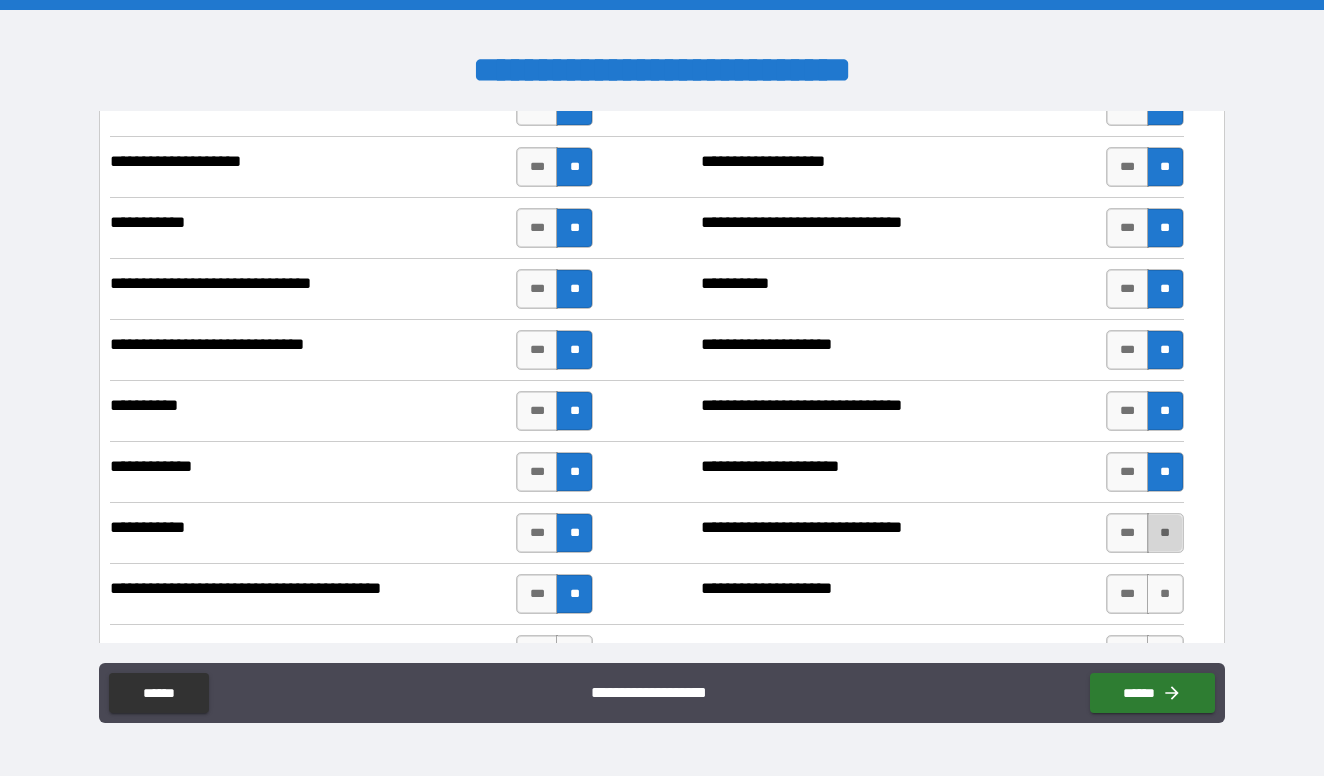 click on "**" at bounding box center [1165, 533] 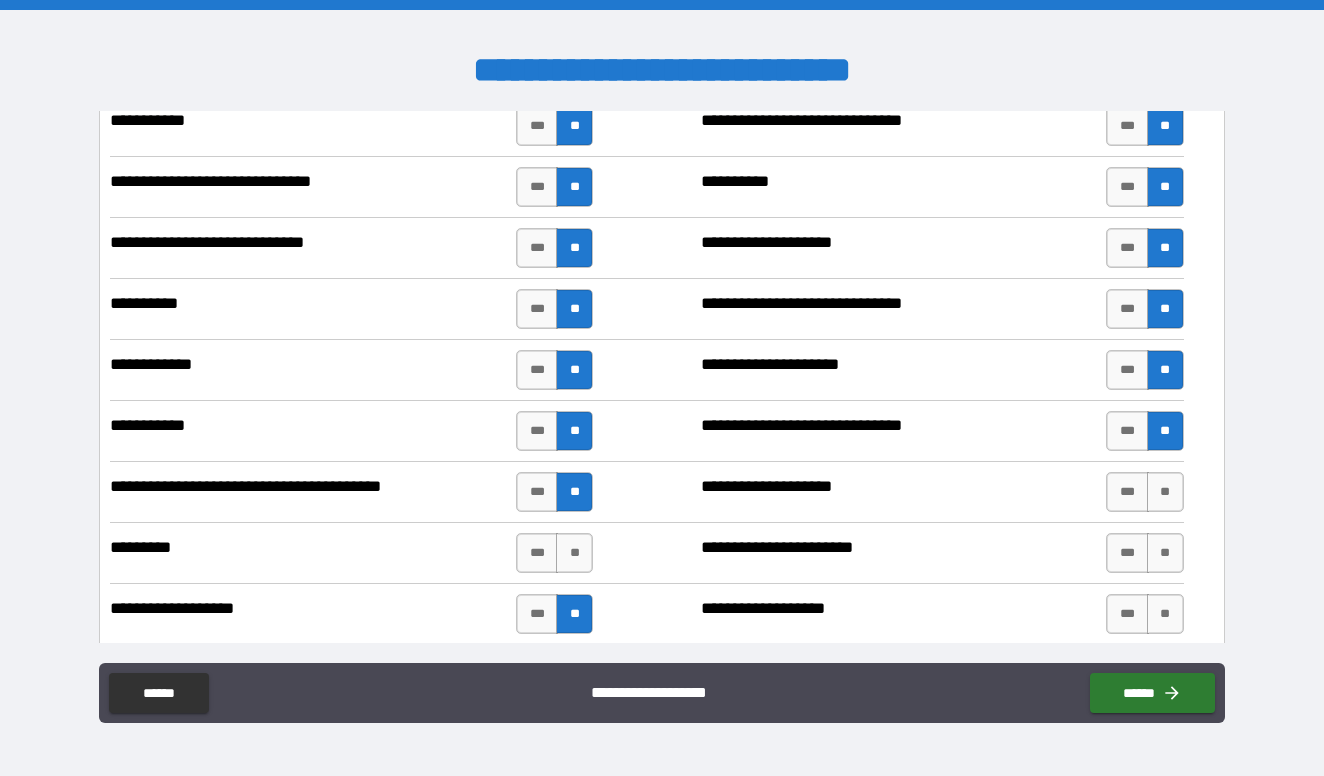 scroll, scrollTop: 8454, scrollLeft: 0, axis: vertical 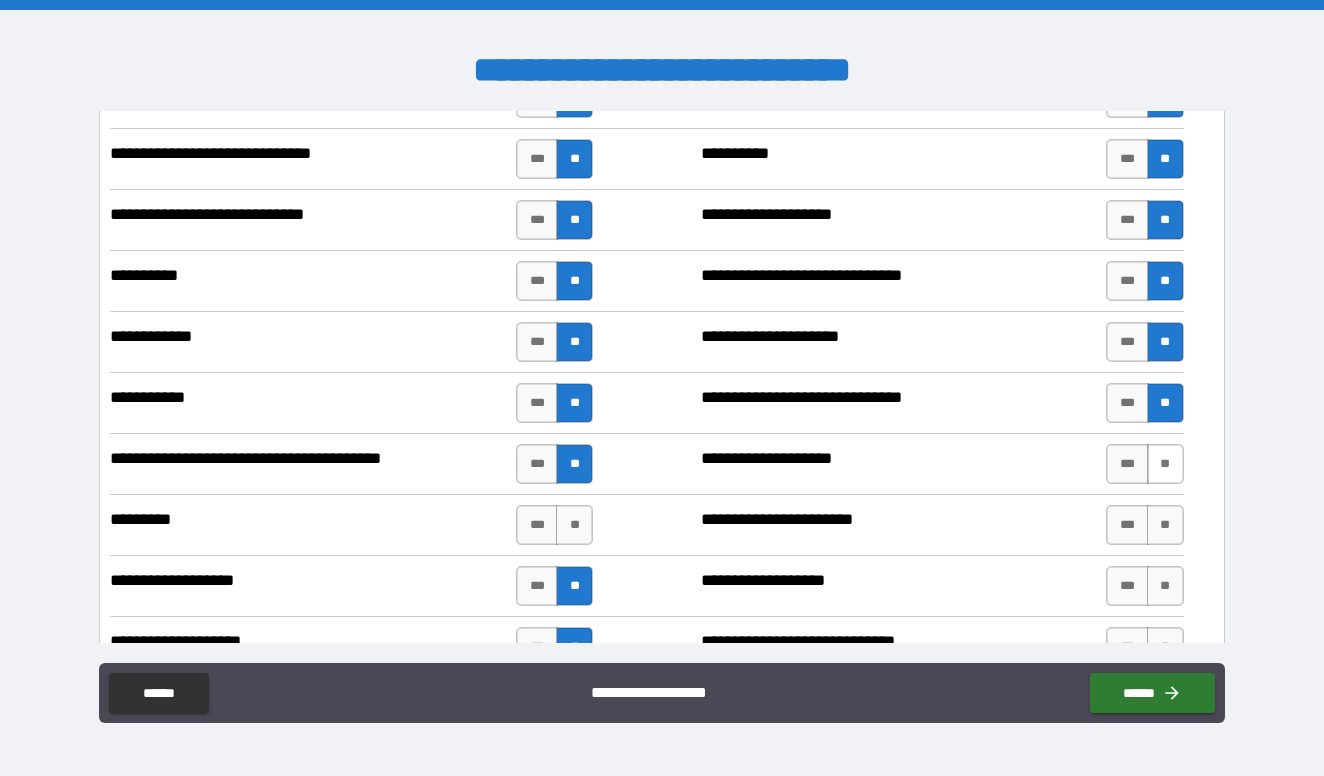 click on "**" at bounding box center (1165, 464) 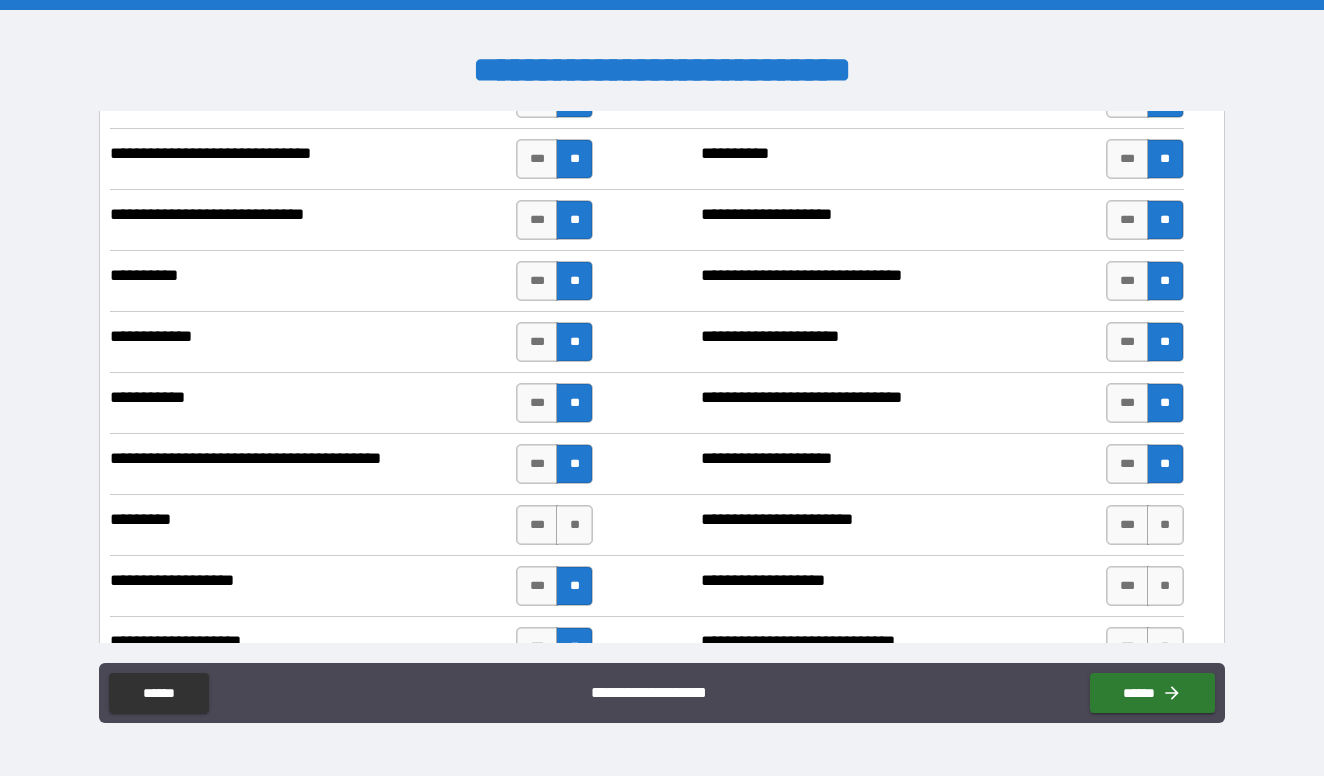 click on "**********" at bounding box center (646, 525) 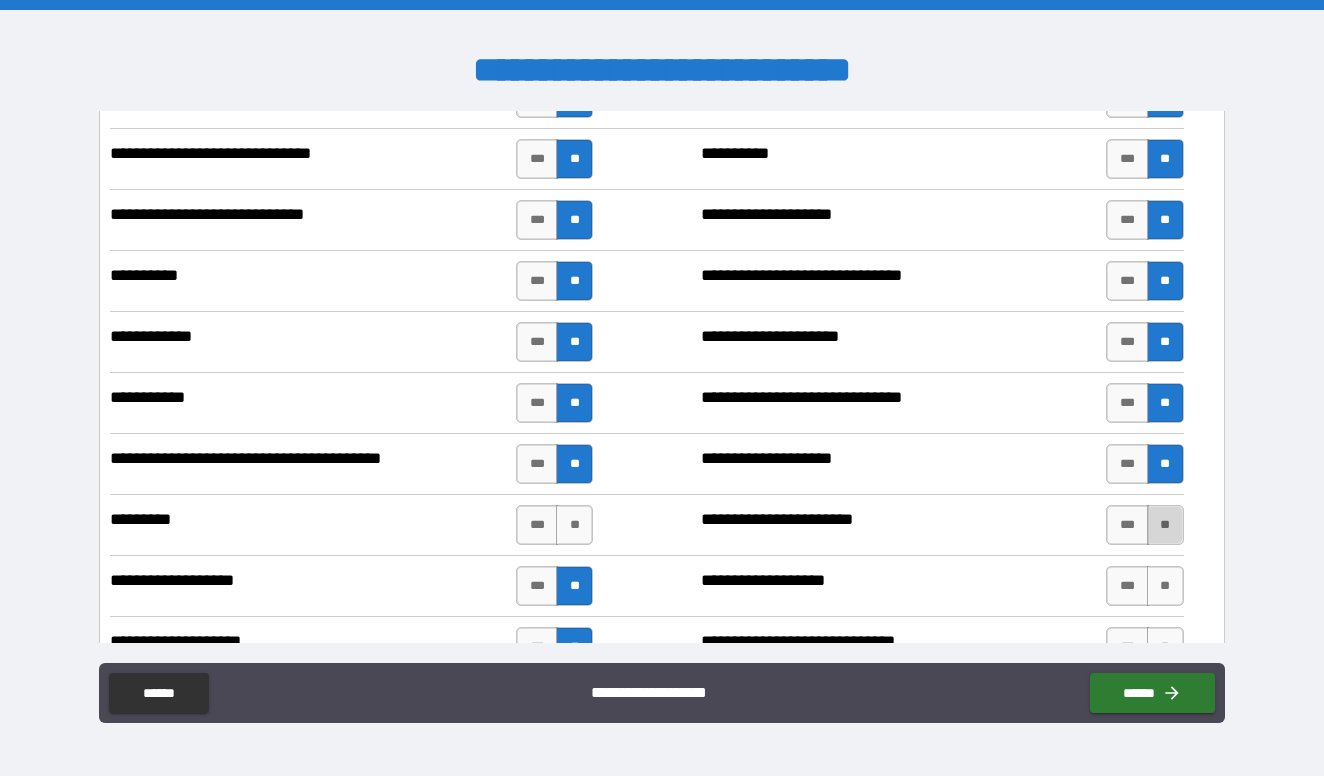 click on "**" at bounding box center (1165, 525) 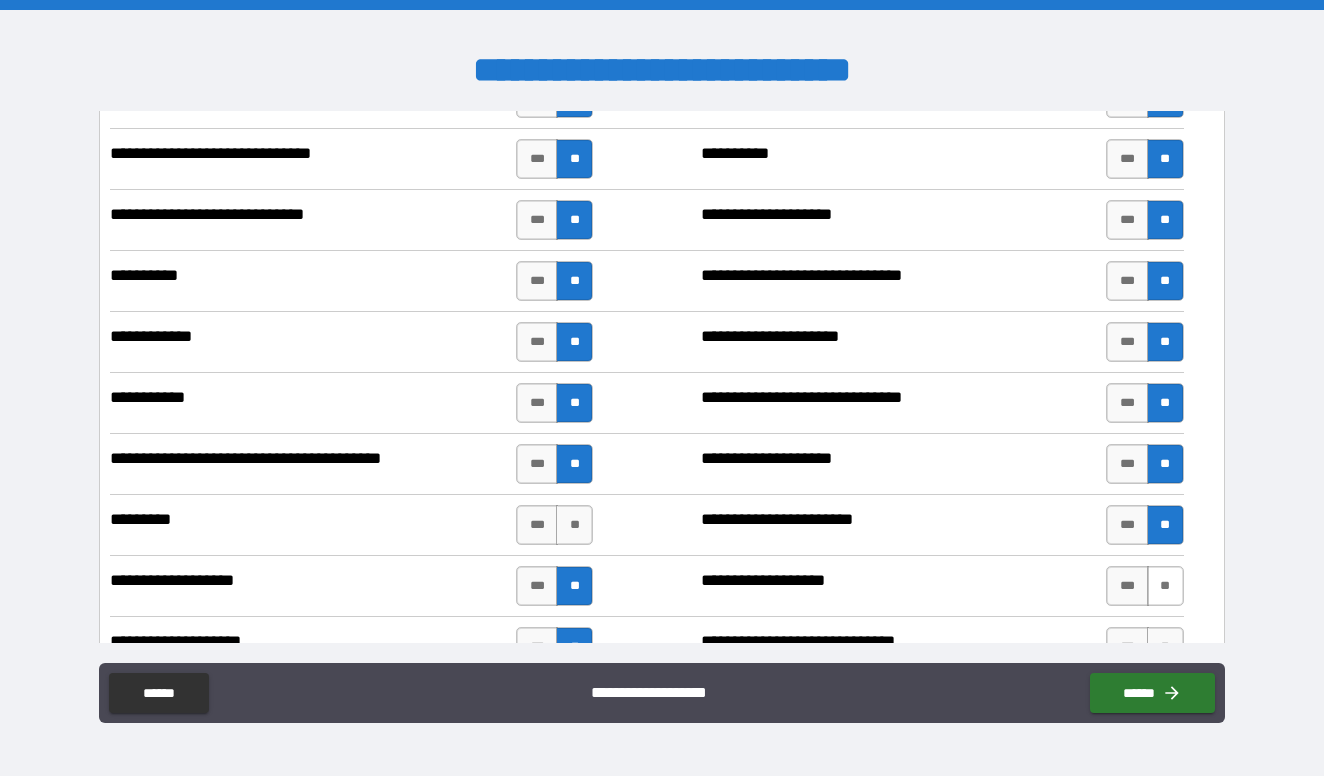 click on "**" at bounding box center [1165, 586] 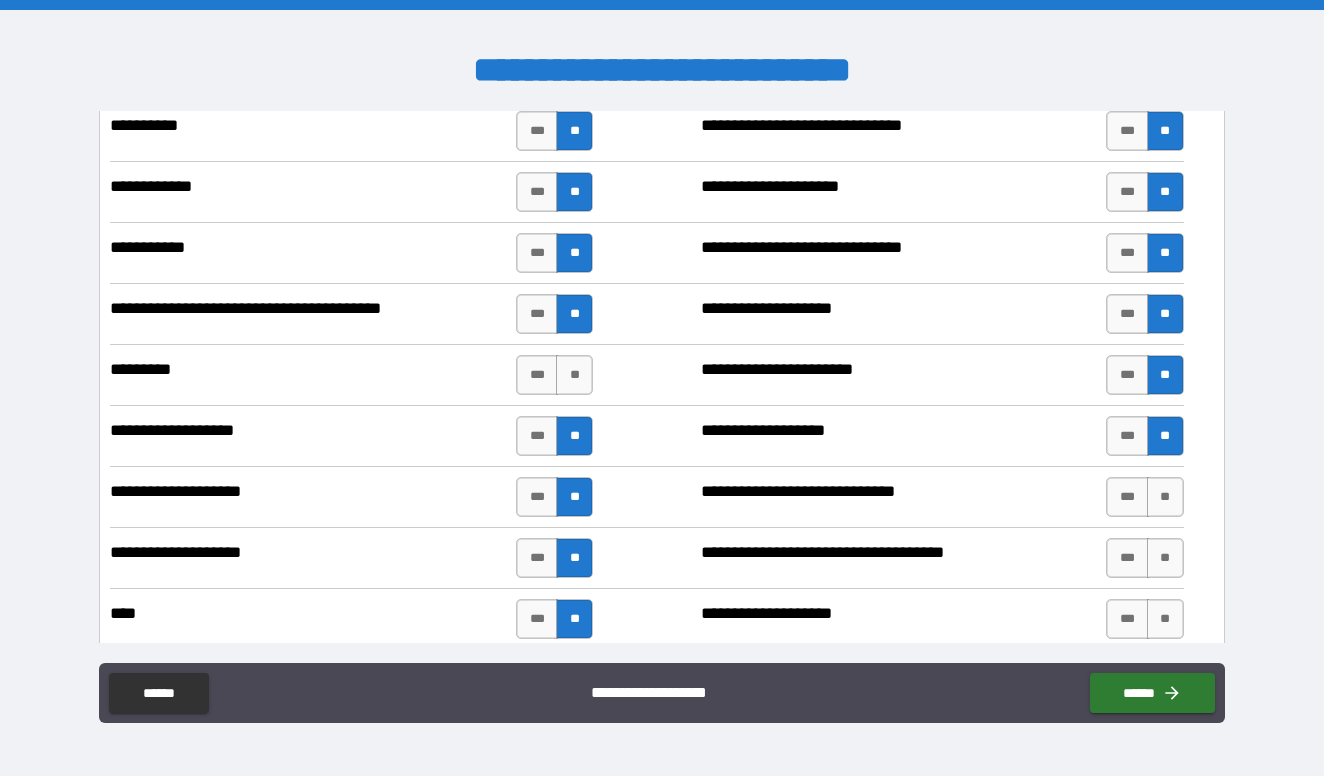 scroll, scrollTop: 8611, scrollLeft: 0, axis: vertical 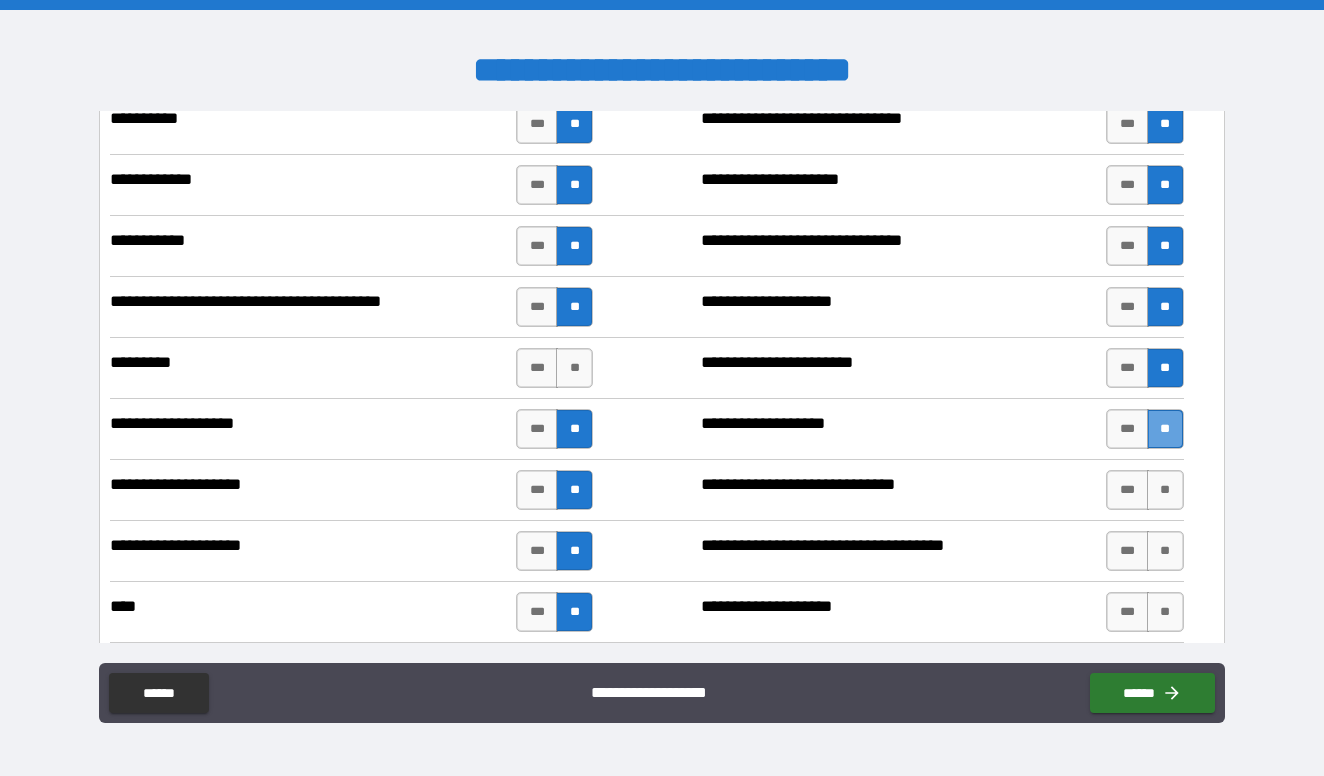 click on "**" at bounding box center (1165, 429) 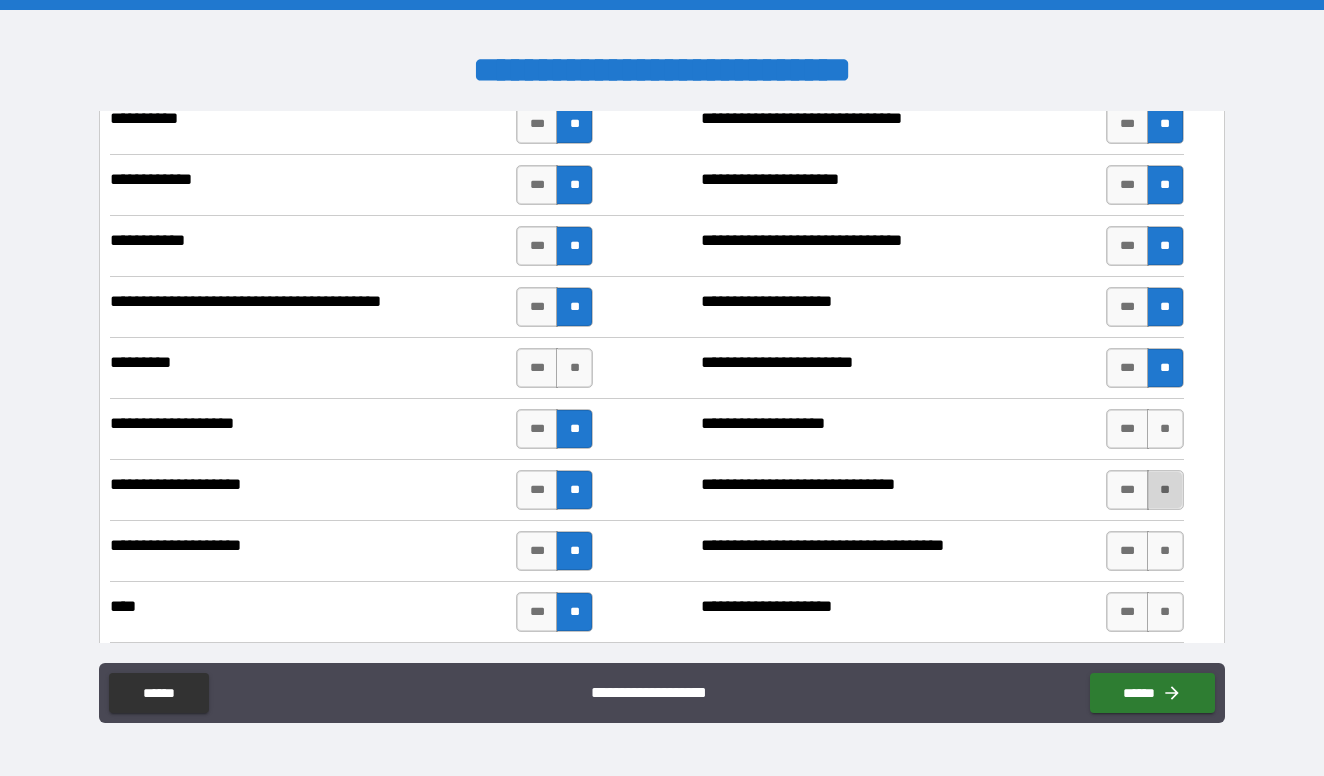 click on "**" at bounding box center [1165, 490] 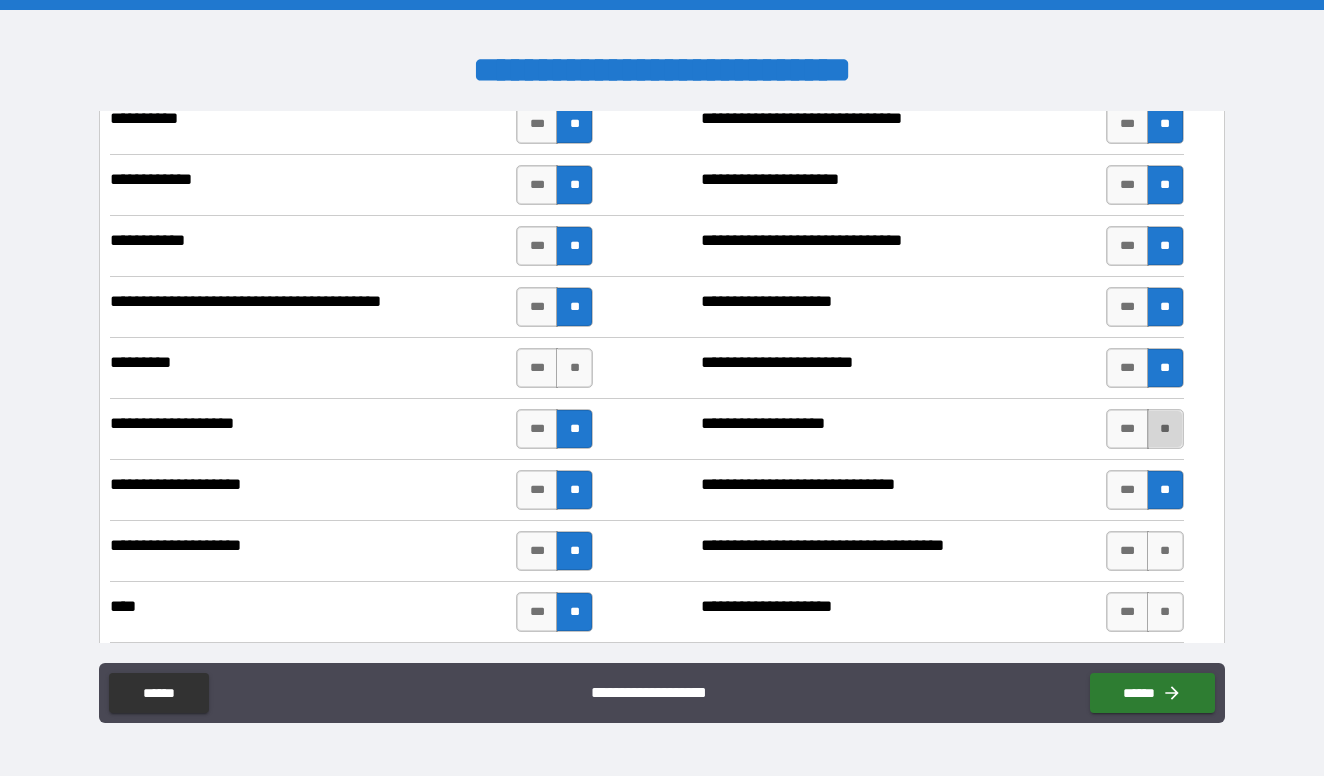 click on "**" at bounding box center [1165, 429] 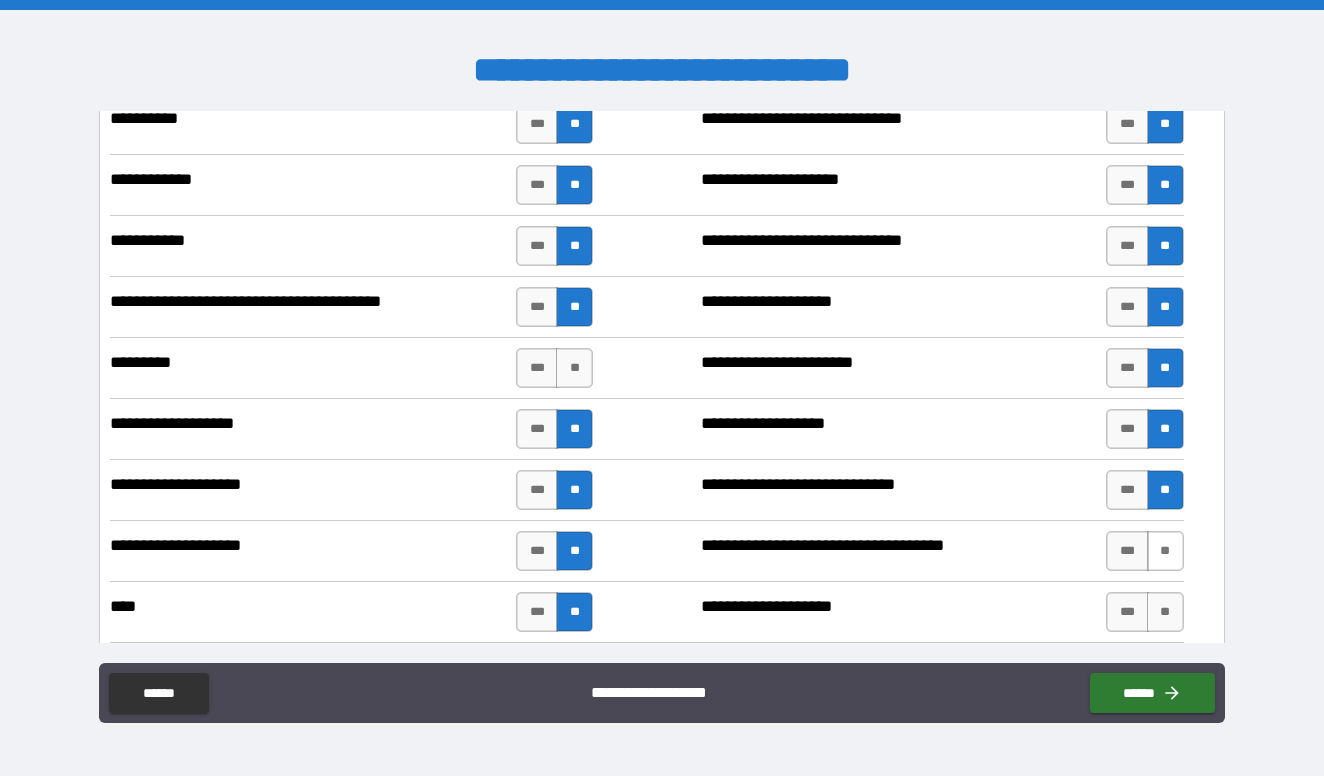 click on "**" at bounding box center [1165, 551] 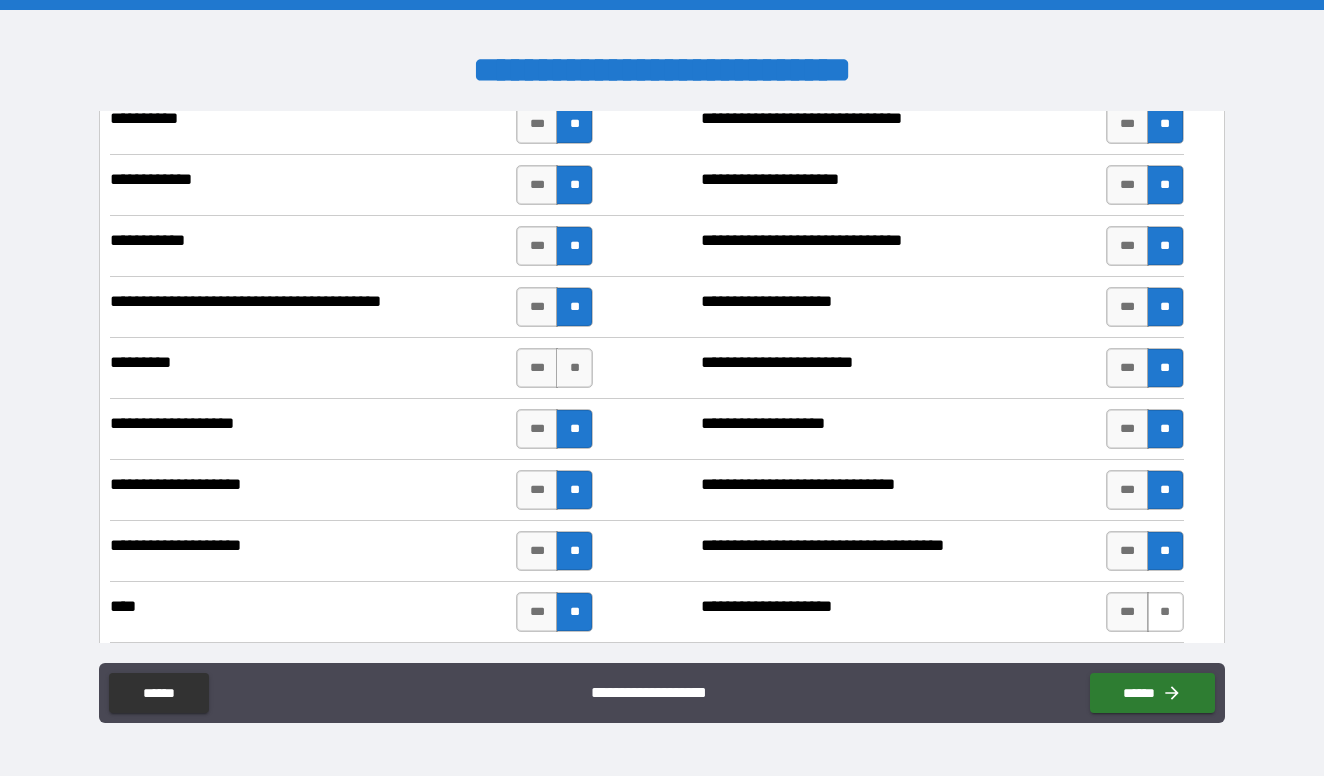 click on "**" at bounding box center [1165, 612] 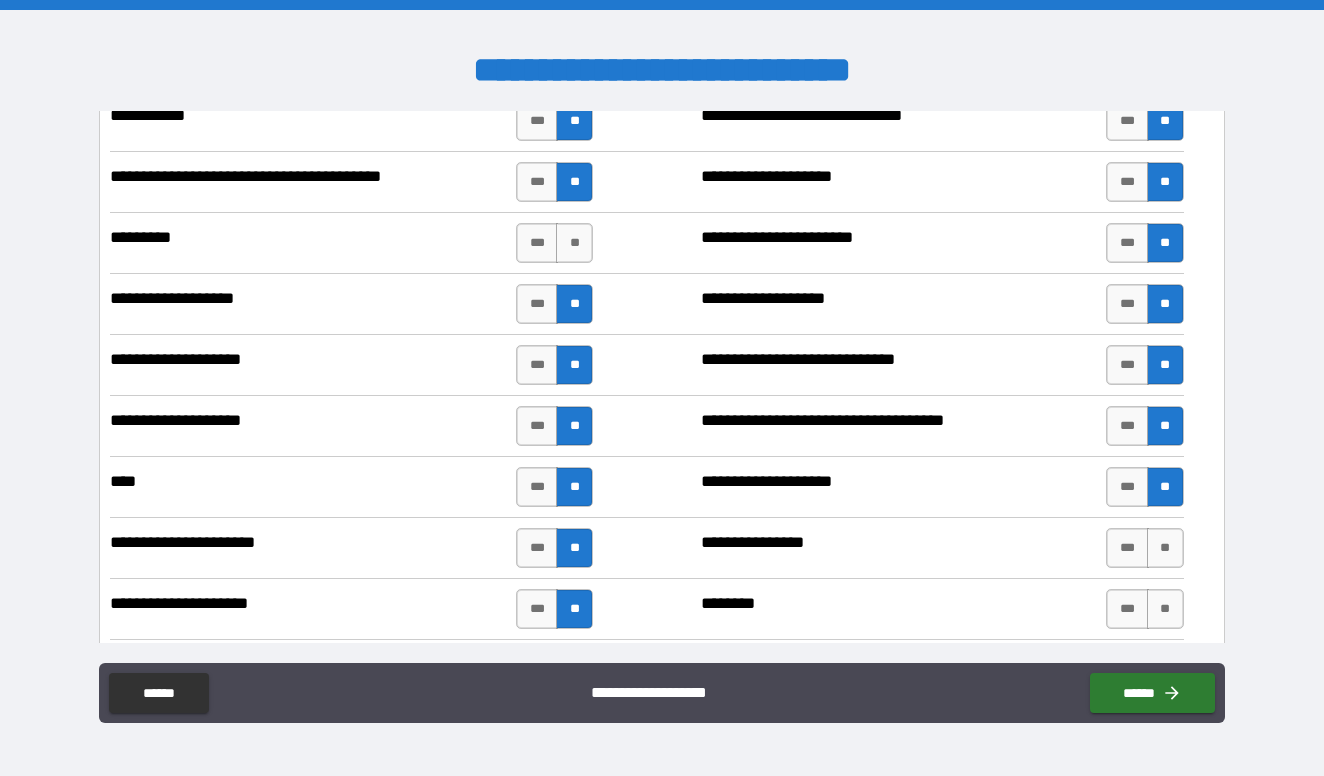 scroll, scrollTop: 8764, scrollLeft: 0, axis: vertical 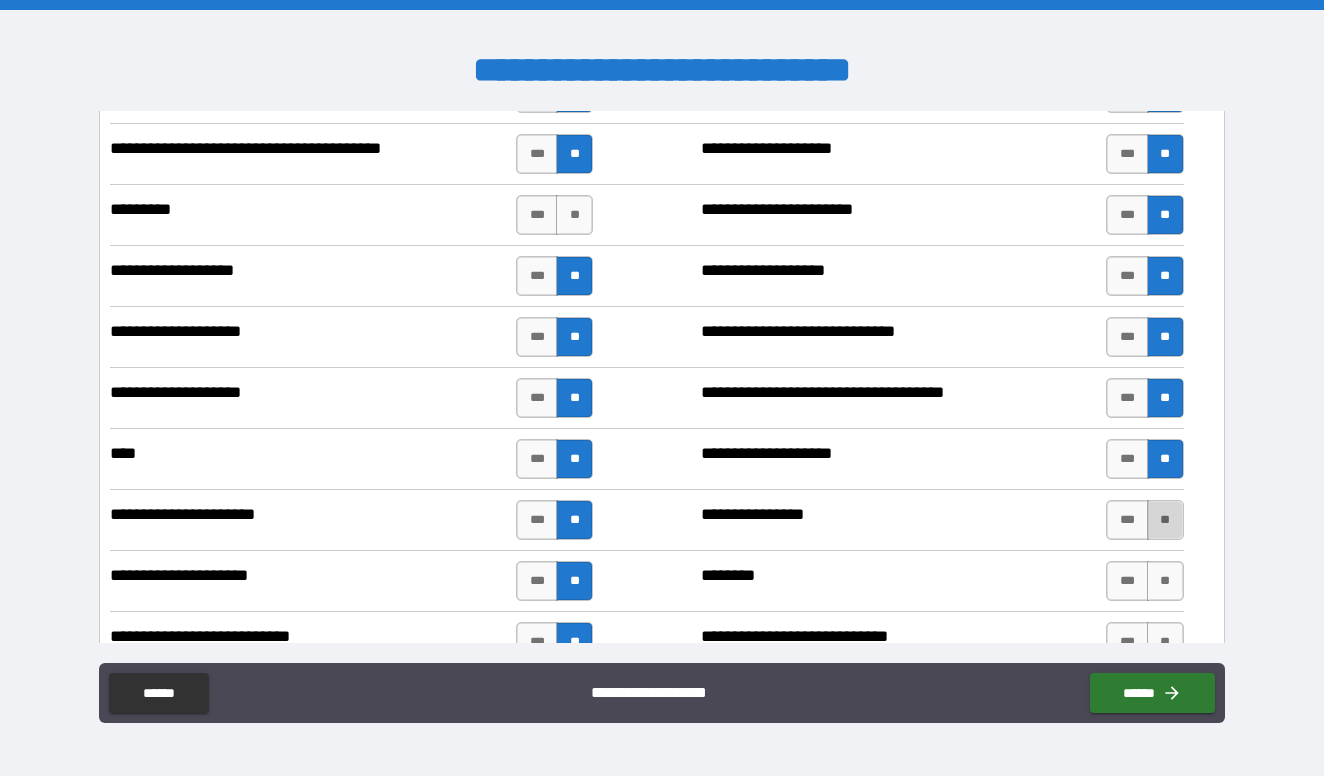 click on "**" at bounding box center [1165, 520] 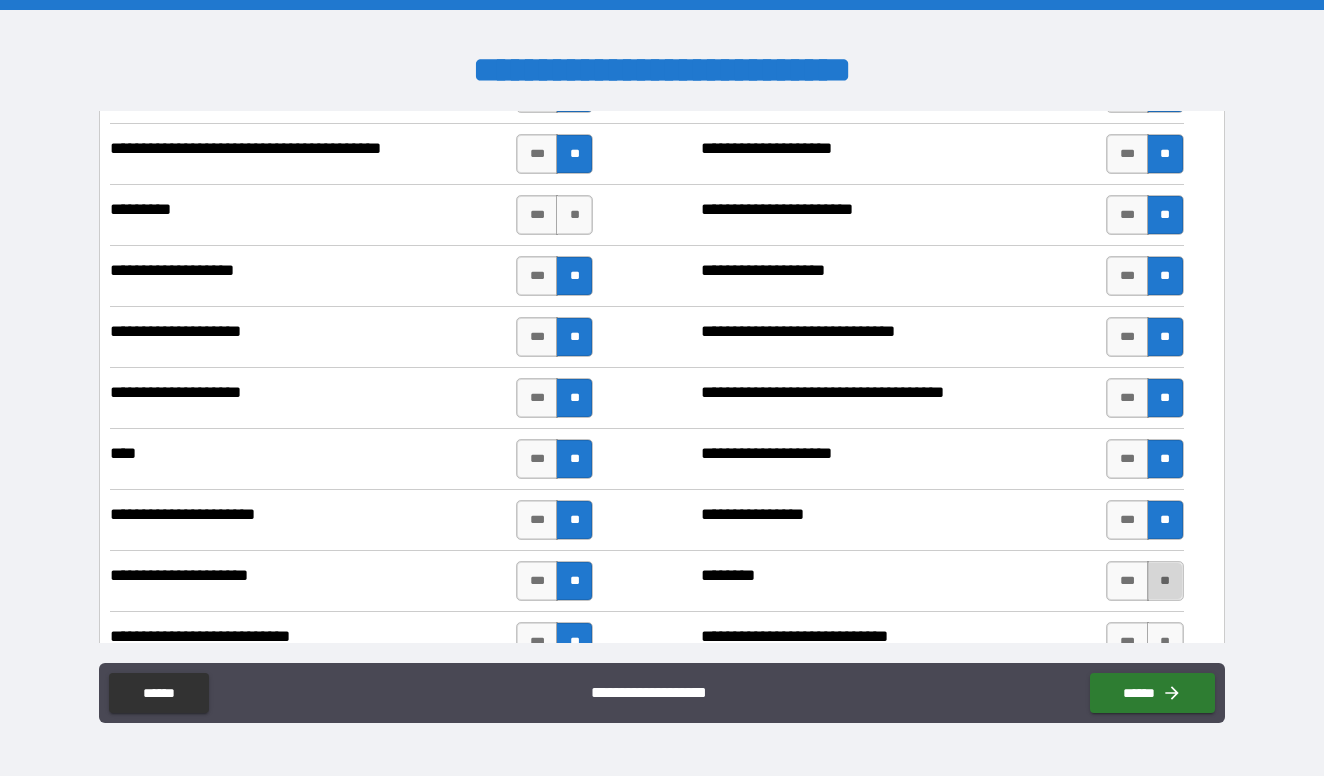 click on "**" at bounding box center [1165, 581] 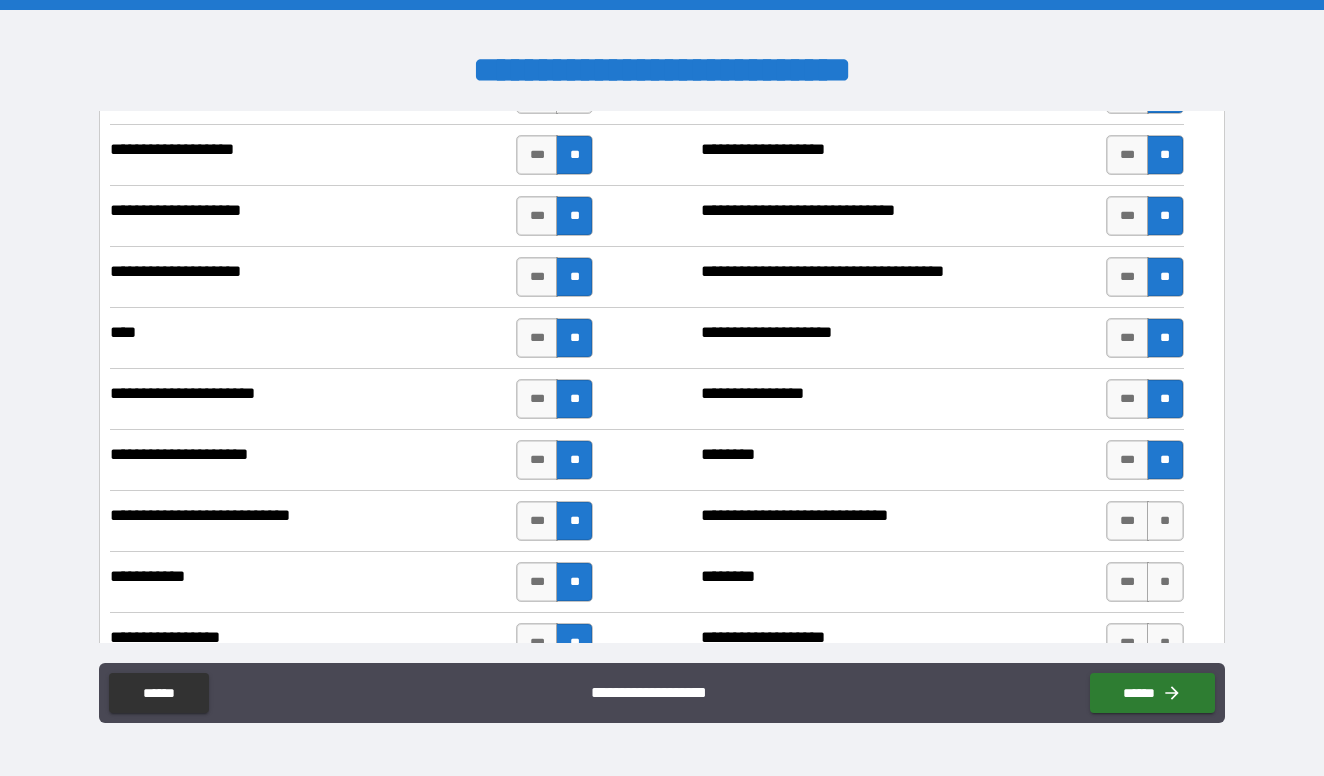 scroll, scrollTop: 8923, scrollLeft: 0, axis: vertical 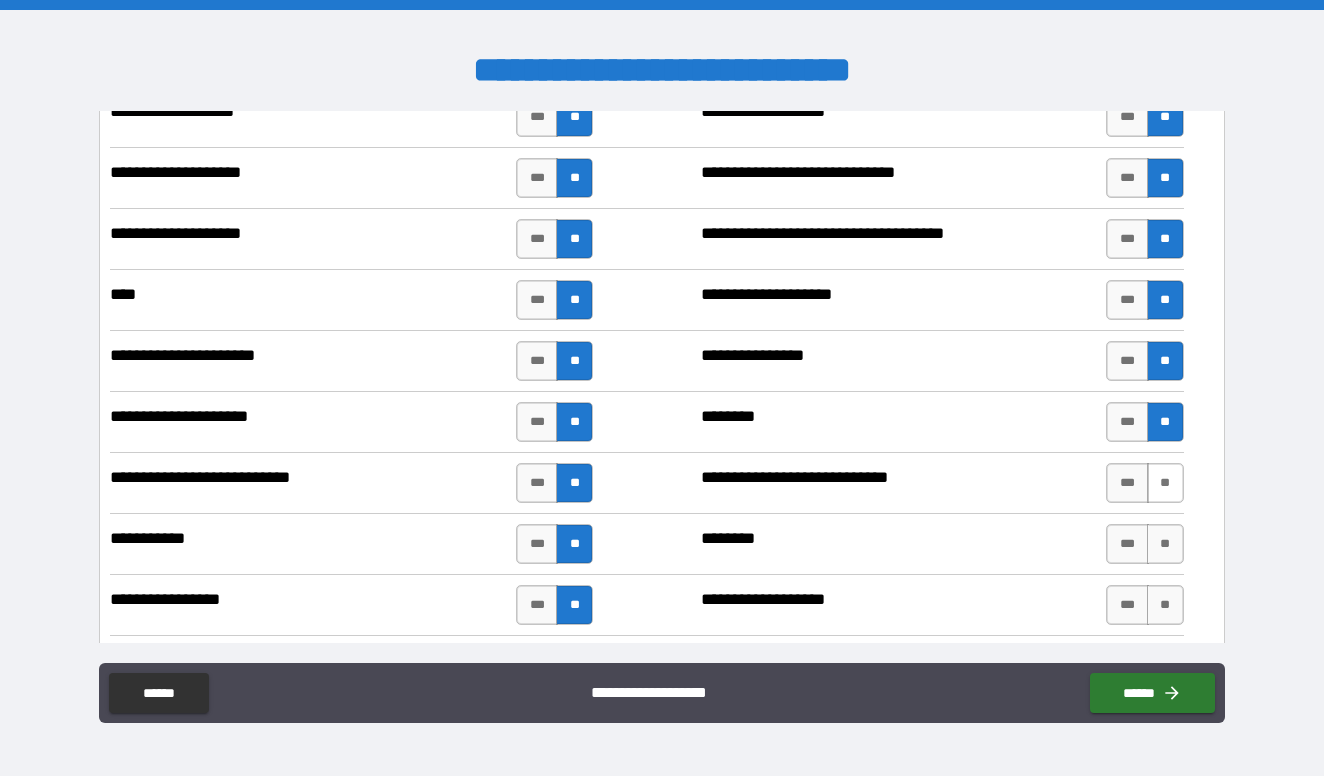 click on "**" at bounding box center (1165, 483) 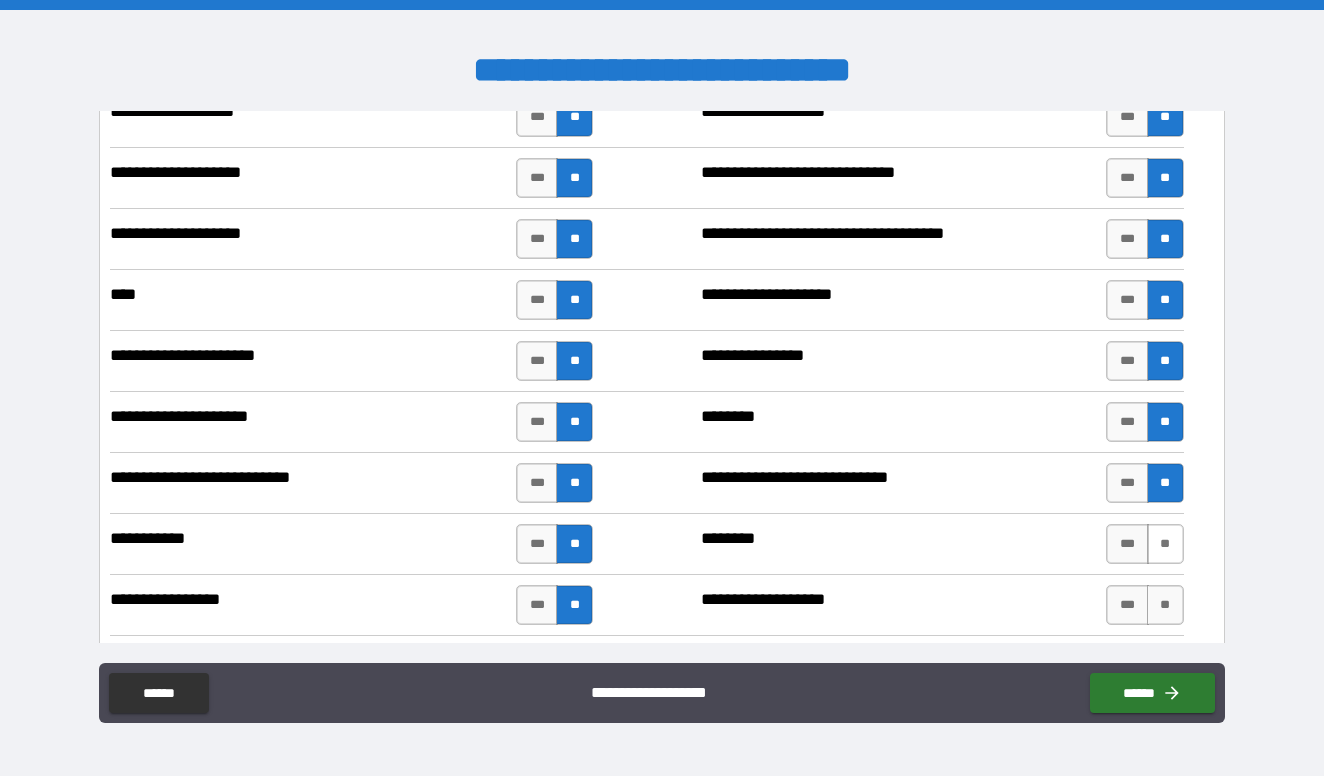 click on "**" at bounding box center [1165, 544] 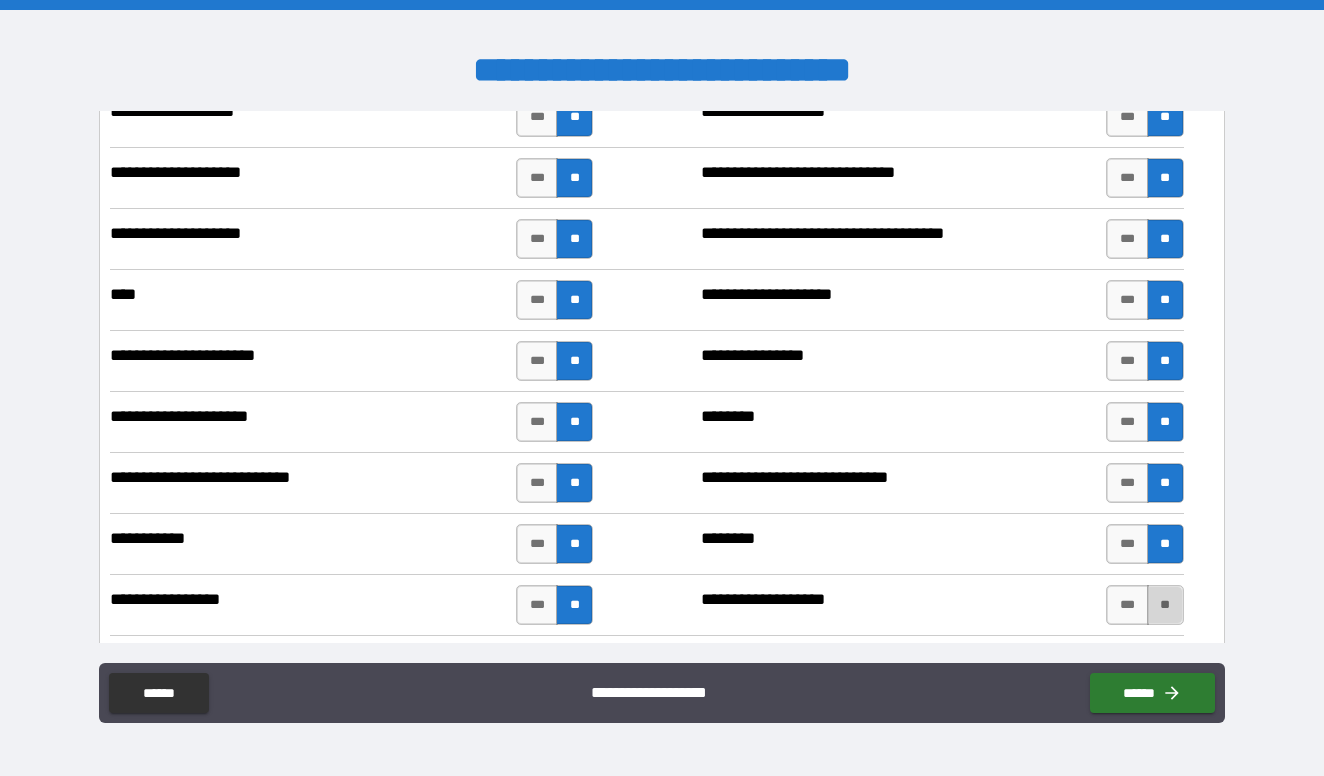 click on "**" at bounding box center [1165, 605] 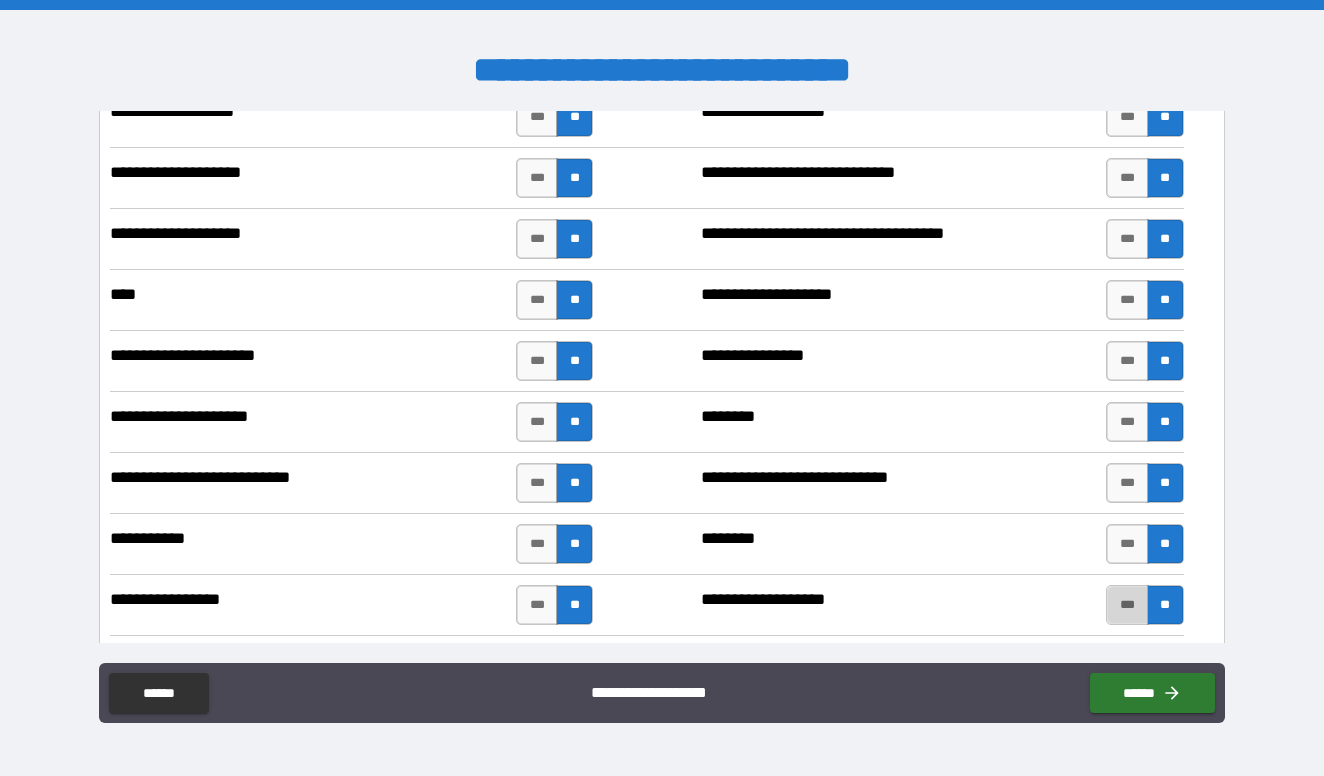 click on "***" at bounding box center (1127, 605) 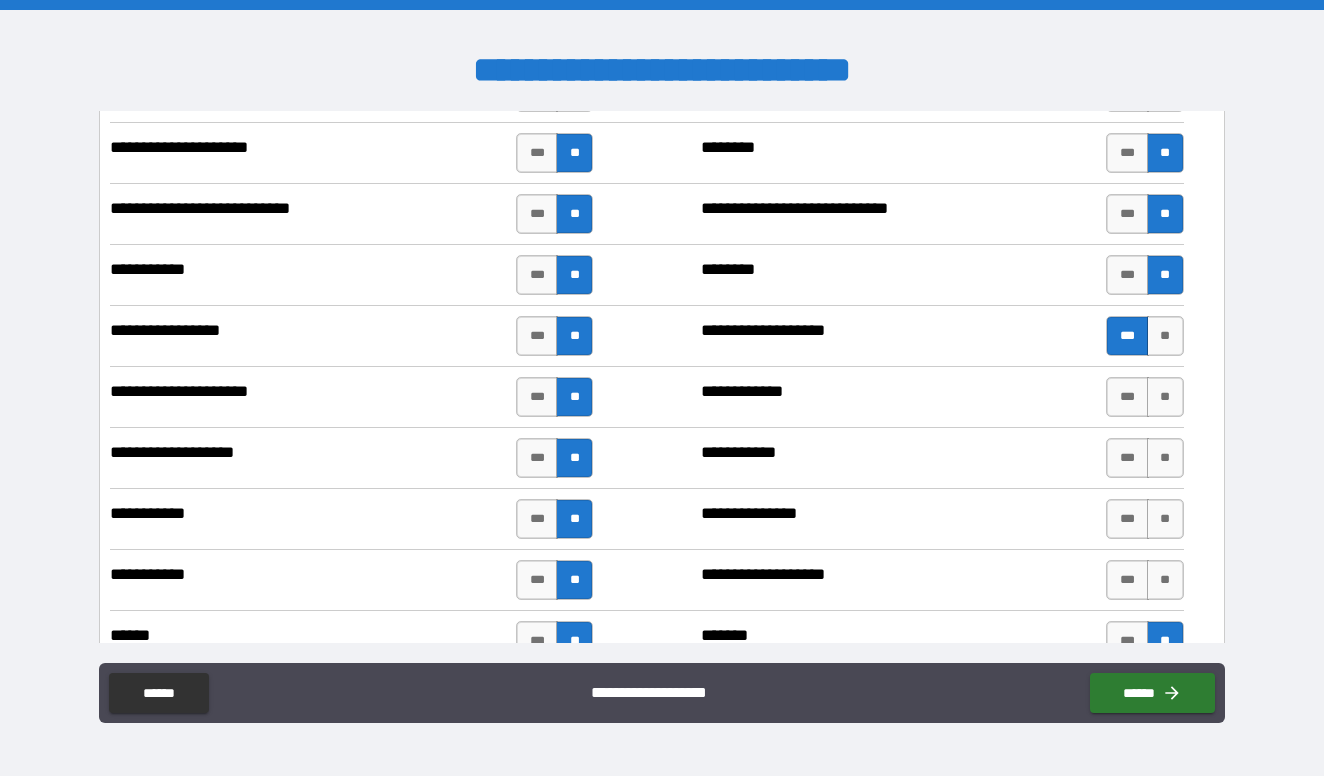 scroll, scrollTop: 9202, scrollLeft: 0, axis: vertical 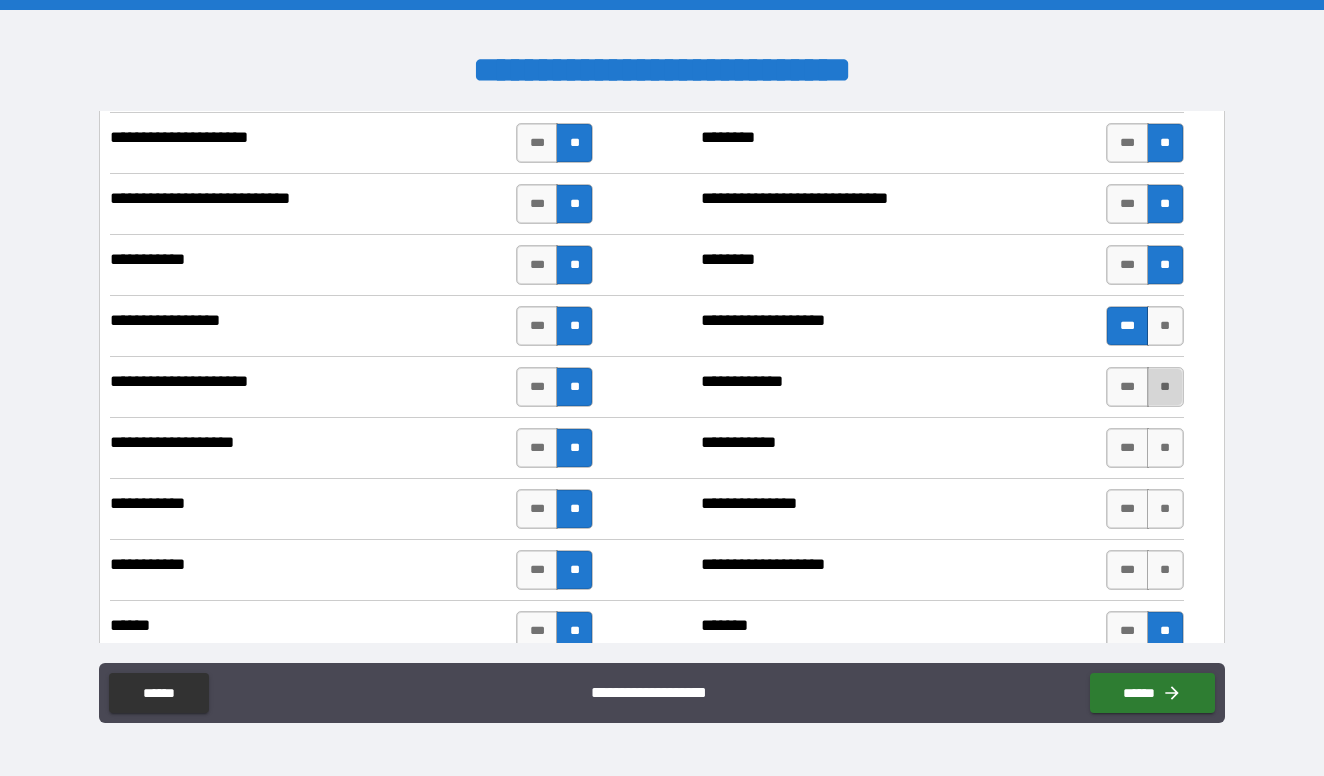 click on "**" at bounding box center (1165, 387) 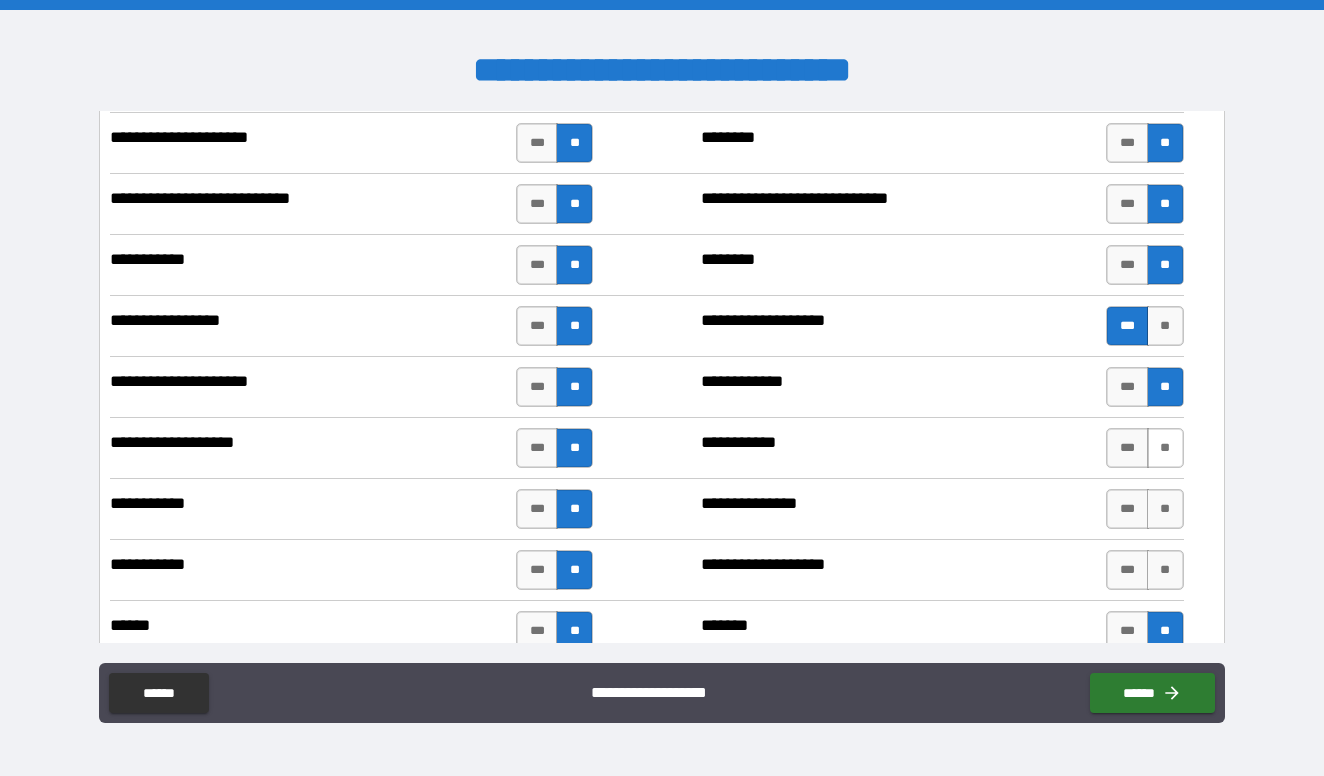 click on "**" at bounding box center (1165, 448) 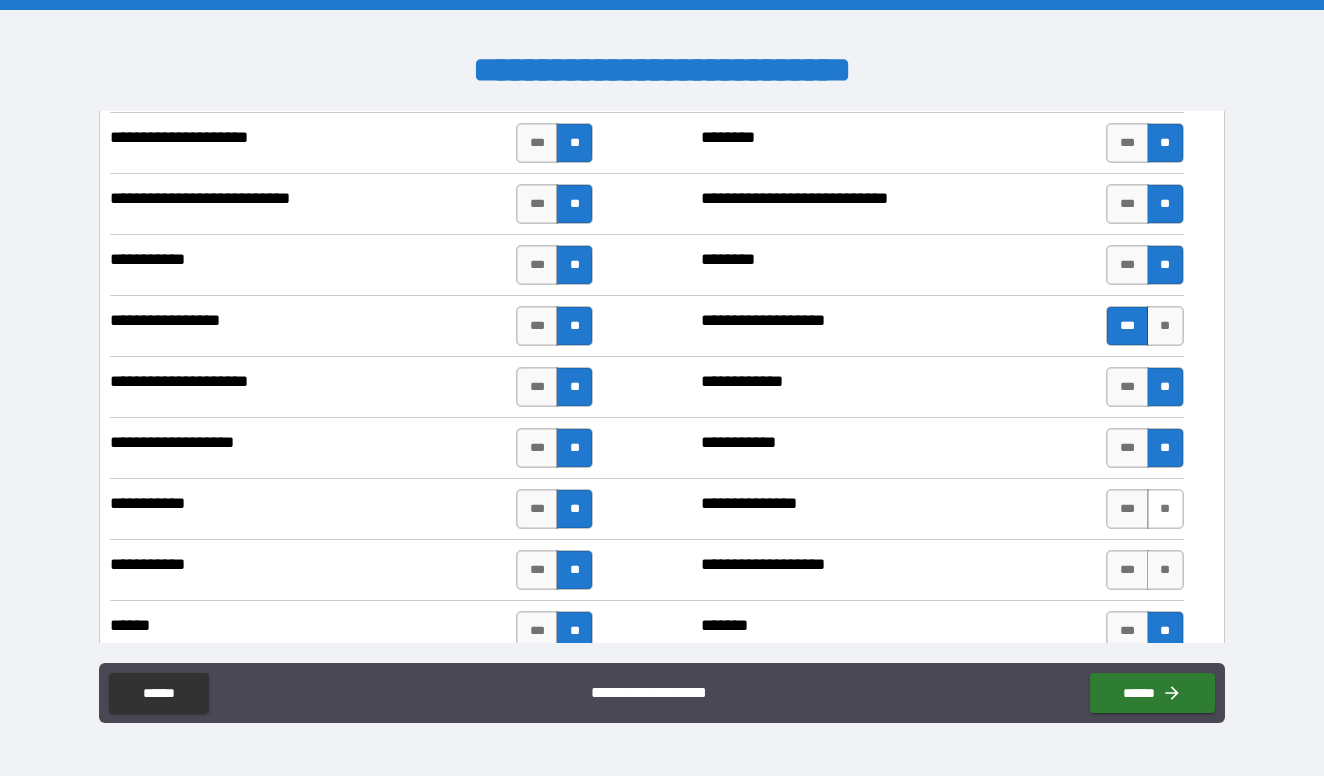 click on "**" at bounding box center [1165, 509] 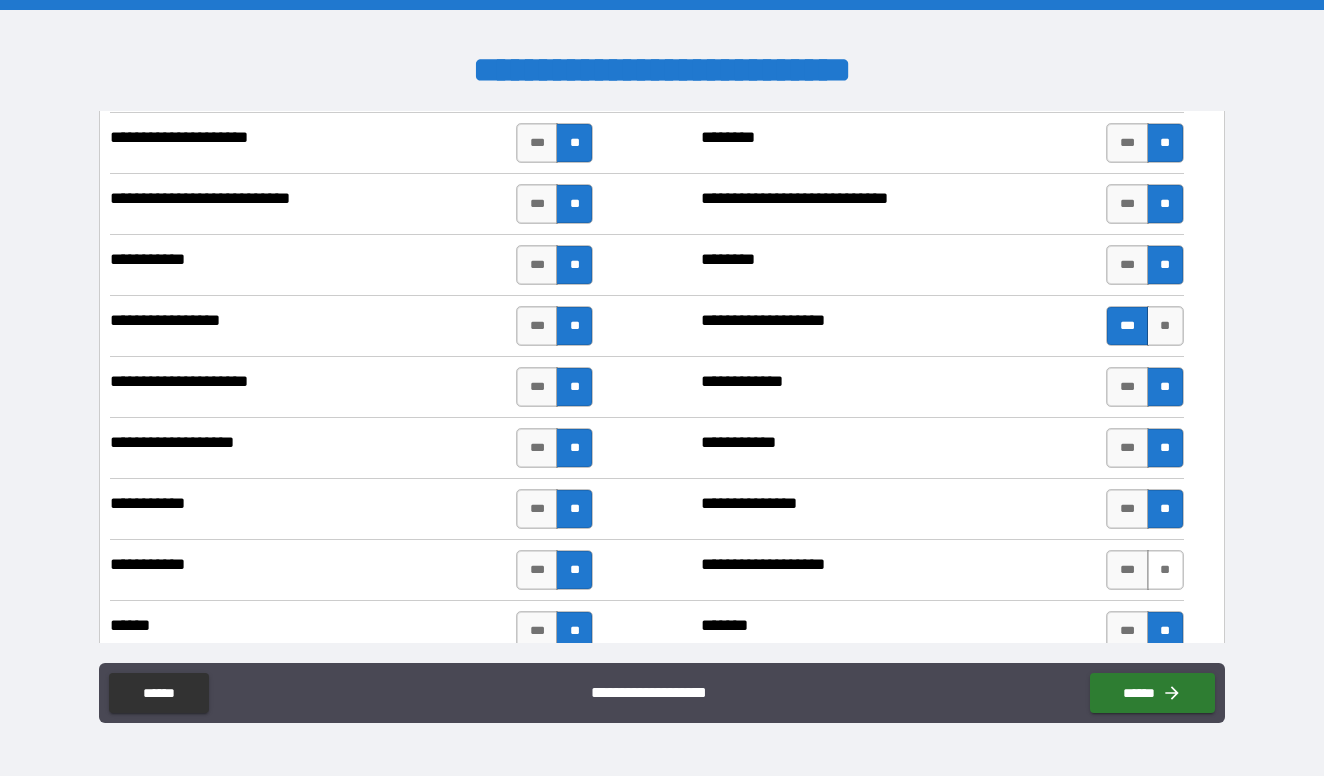 click on "**" at bounding box center [1165, 570] 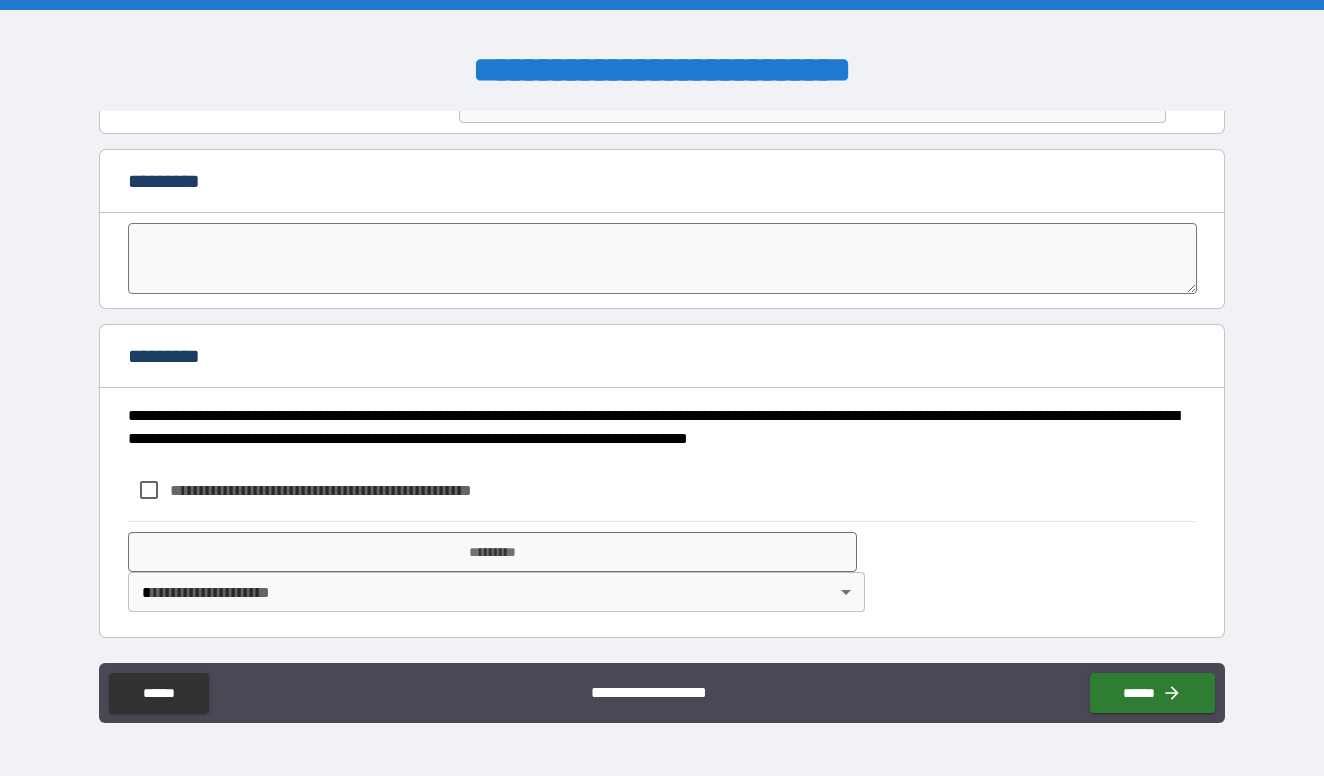 scroll, scrollTop: 10150, scrollLeft: 0, axis: vertical 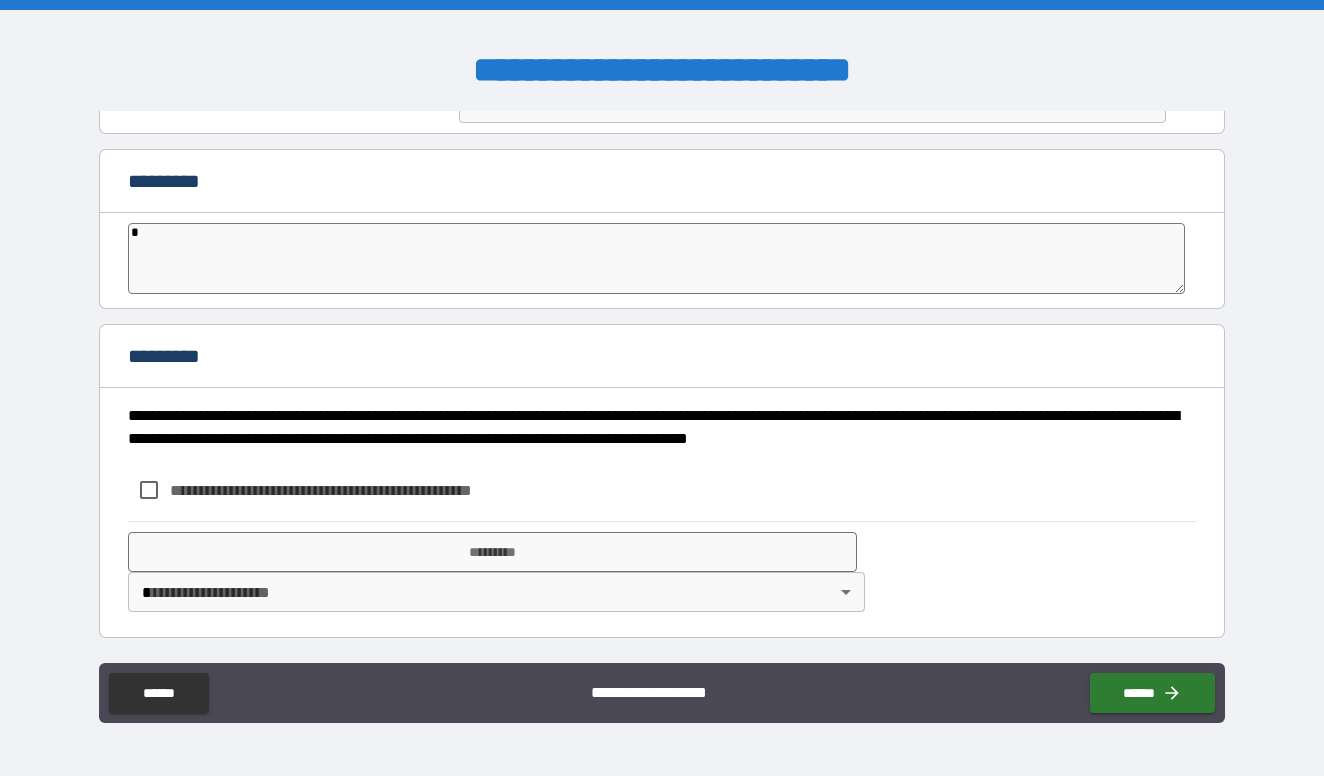 type on "**" 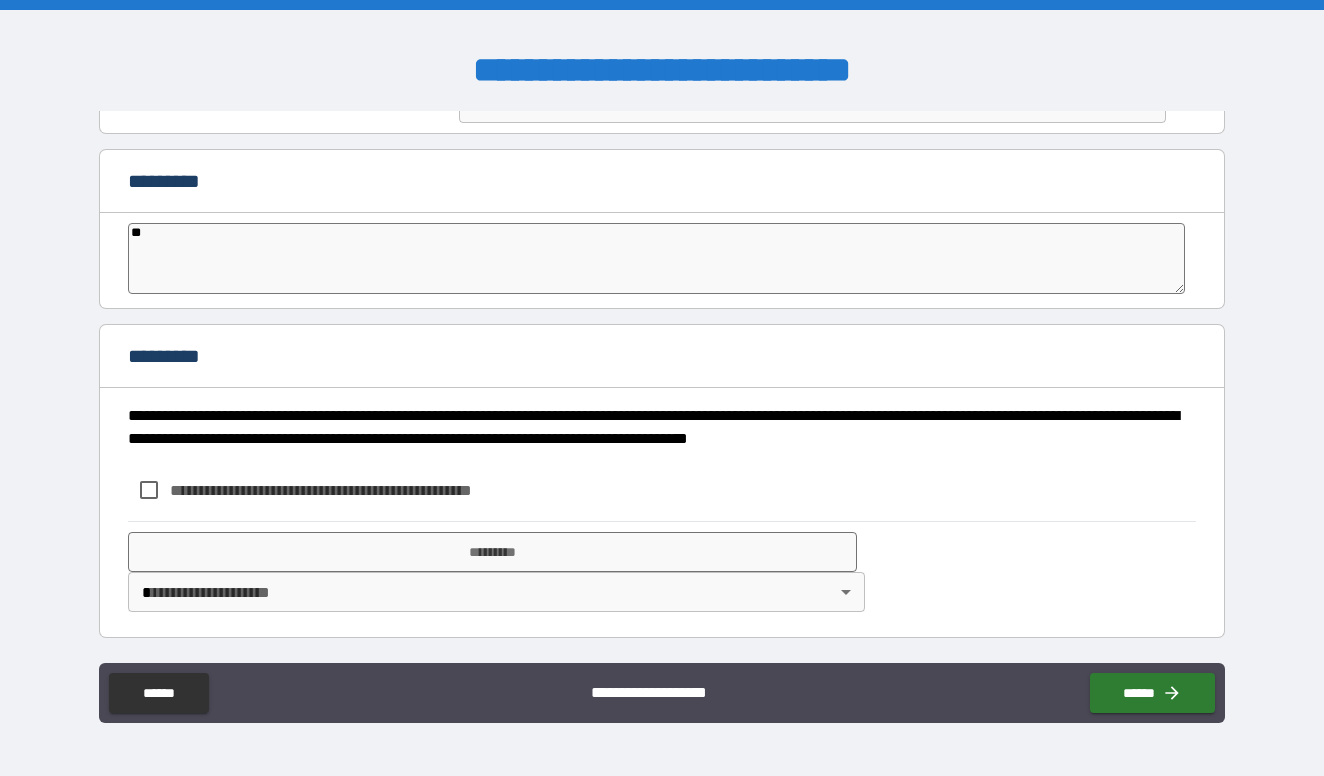 type on "***" 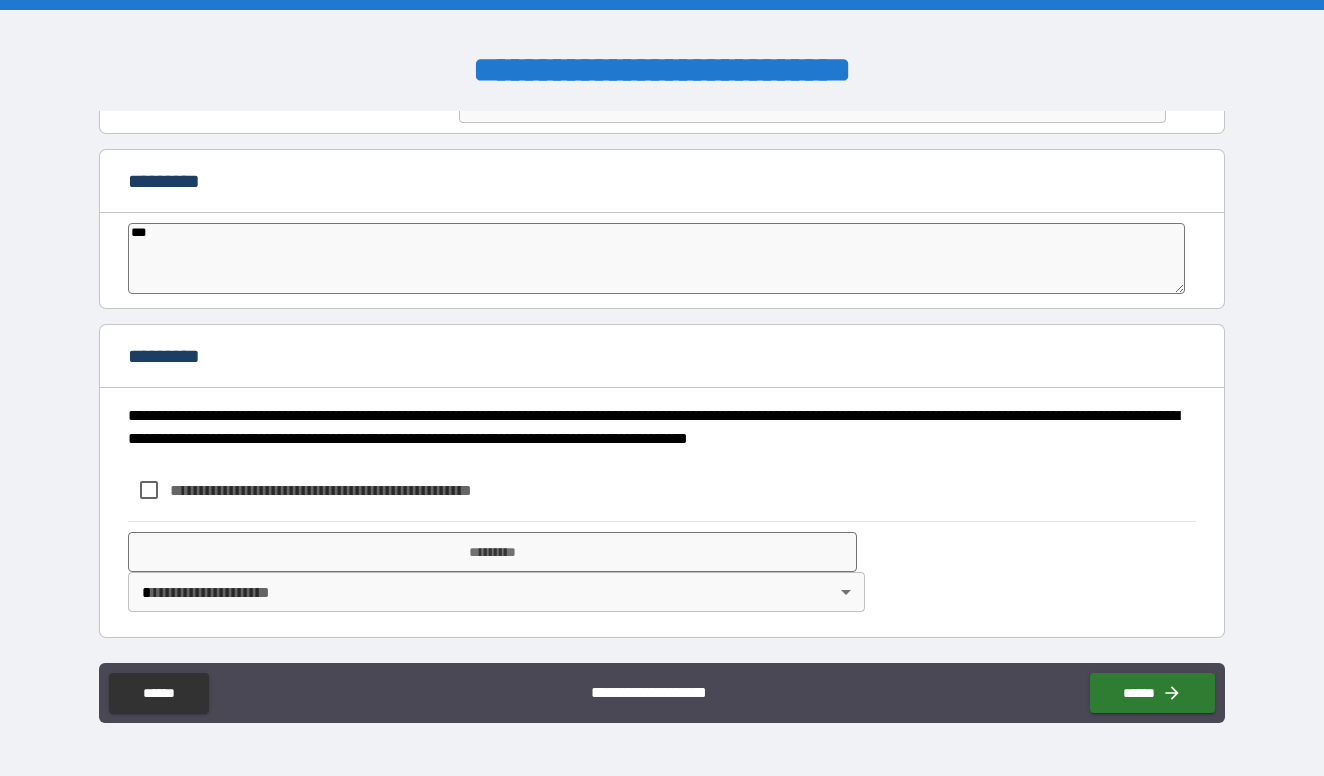 type on "*" 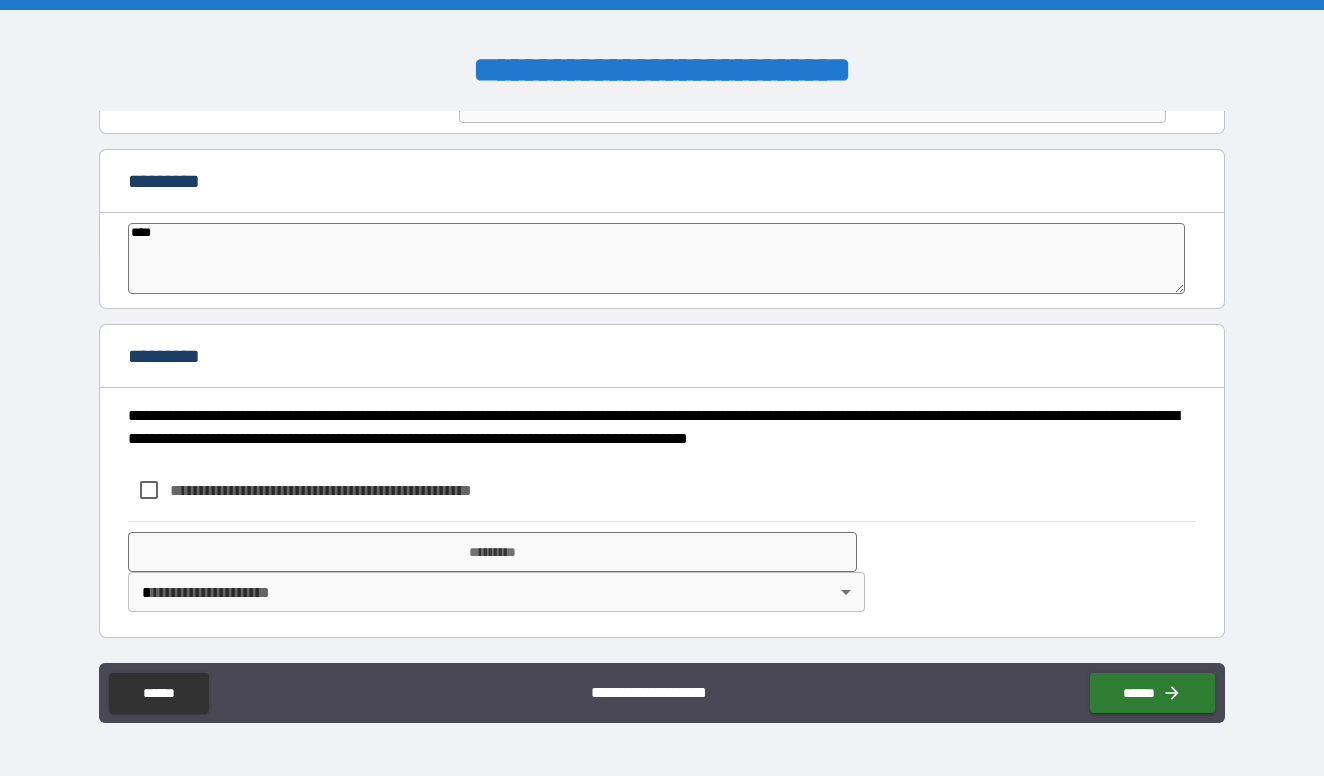 type on "*****" 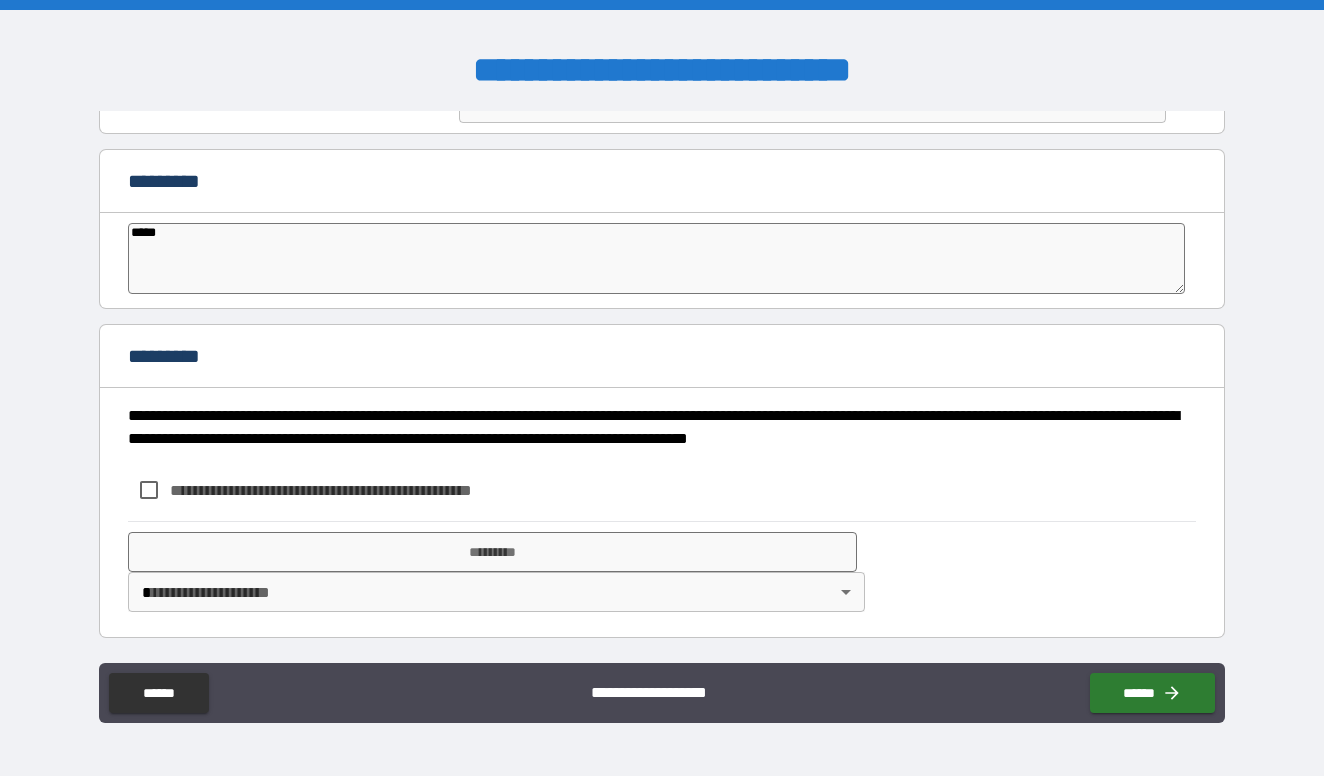 type on "*" 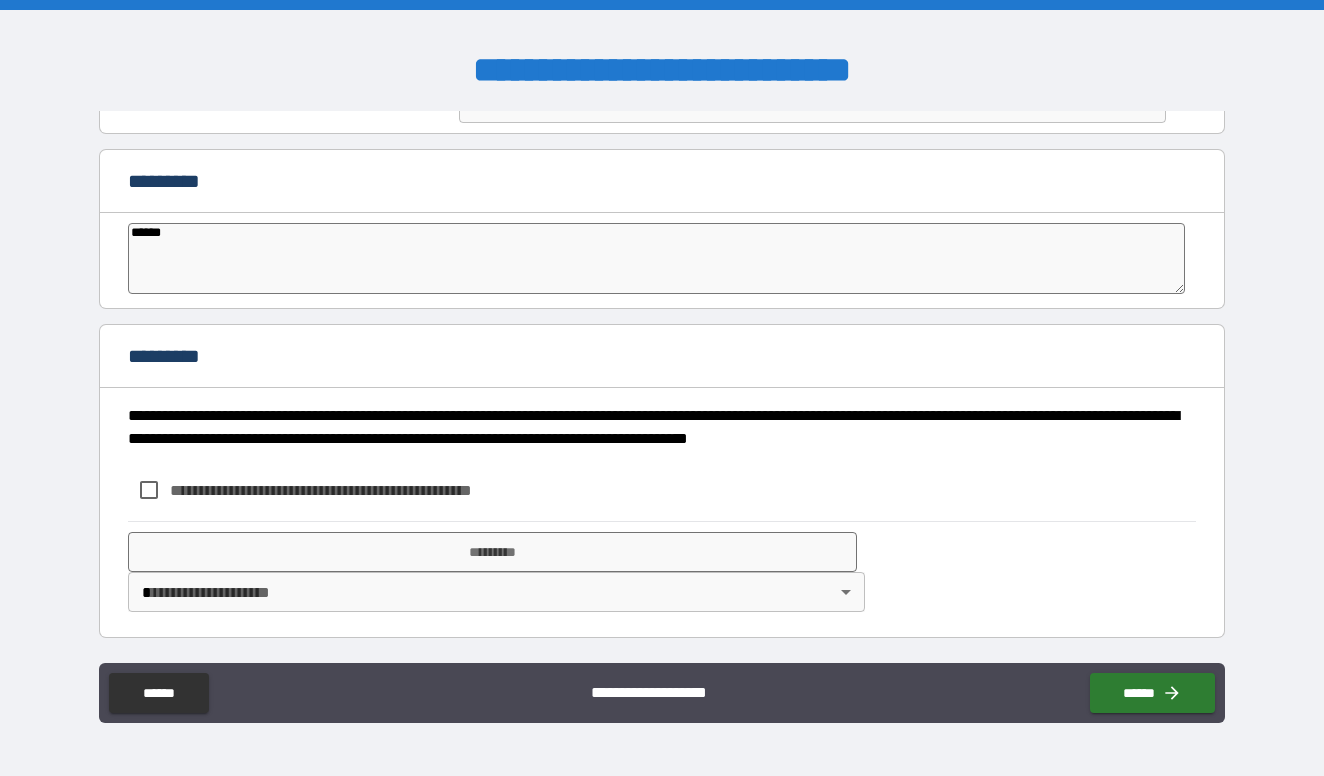 type on "*******" 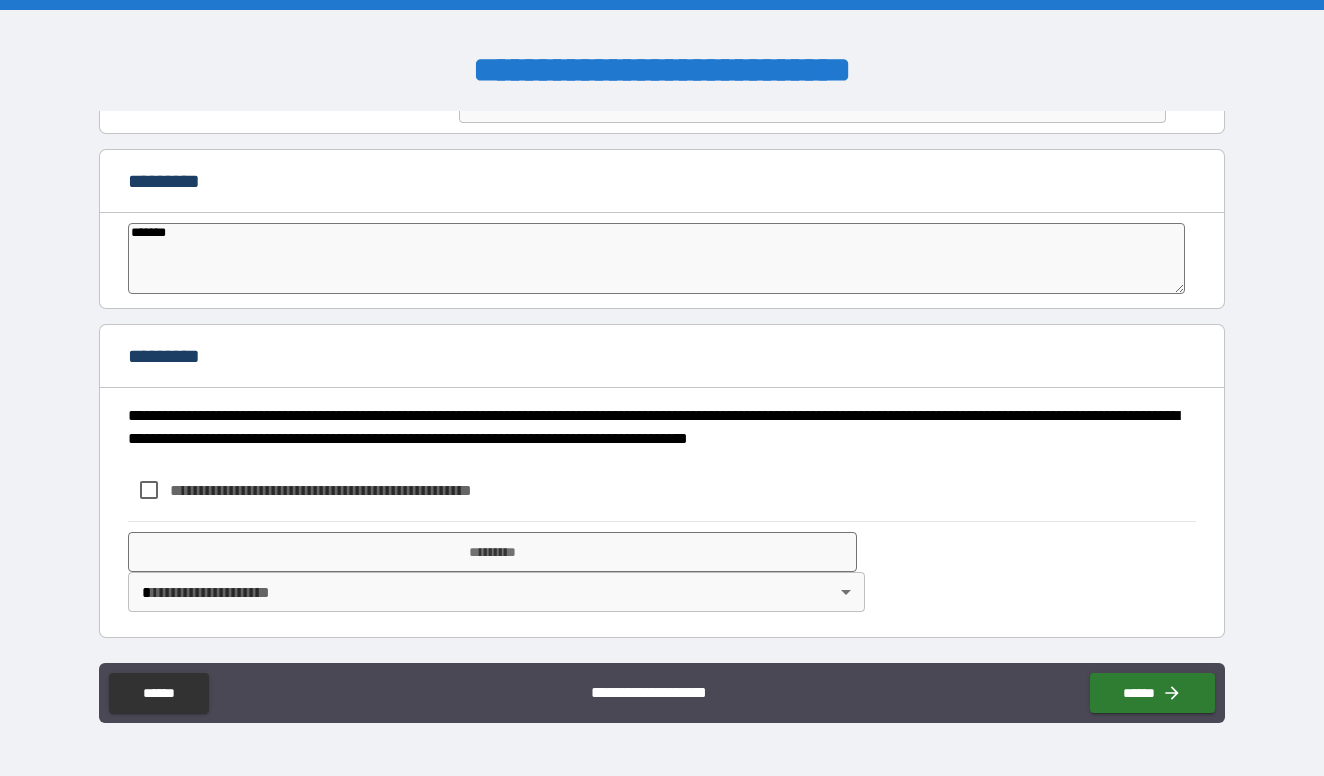 type on "********" 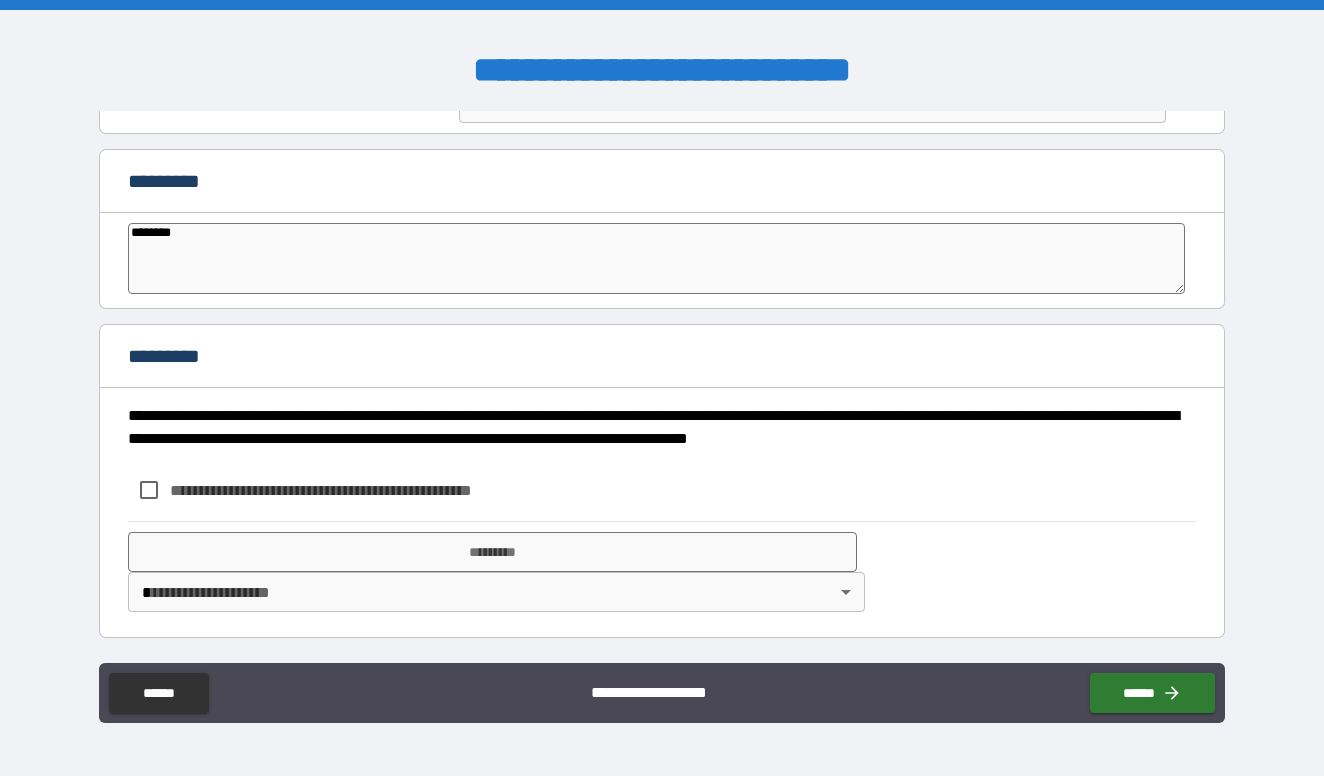 type on "*" 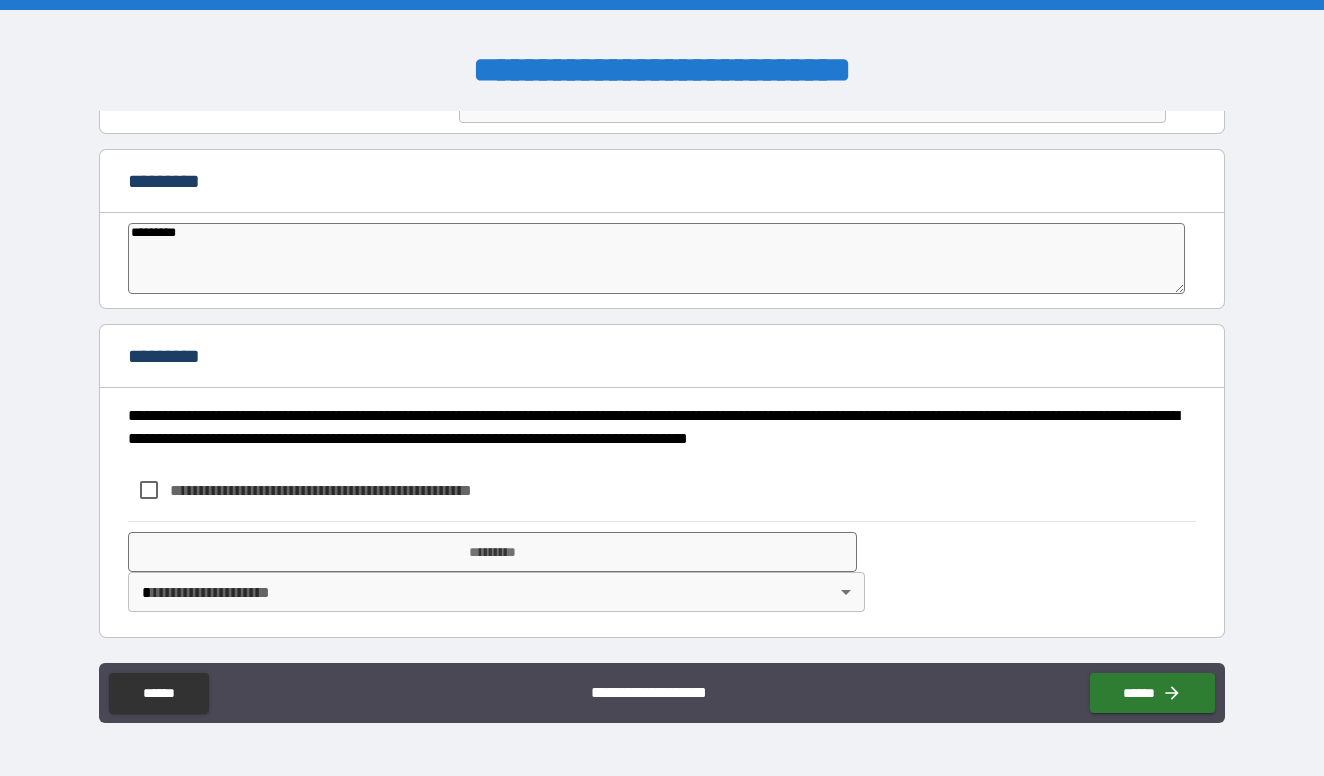 type on "*" 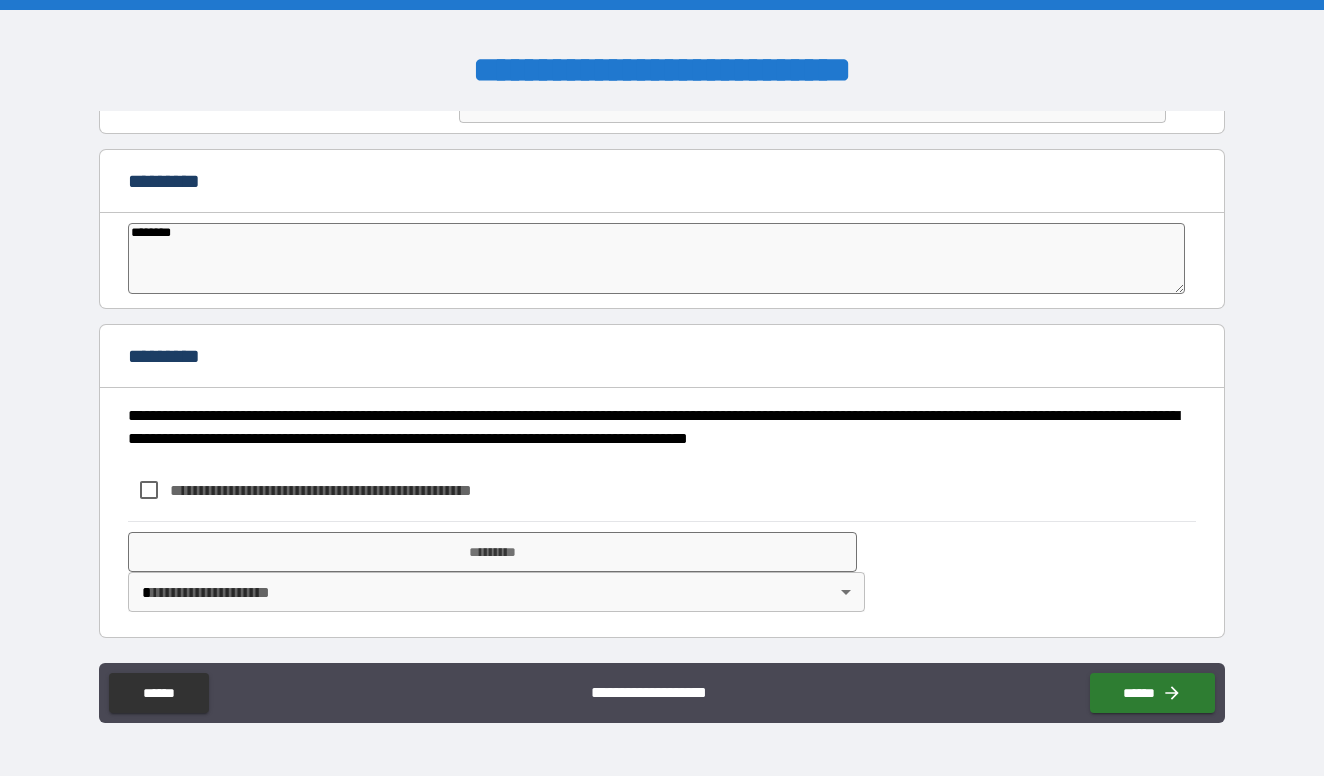 type on "*" 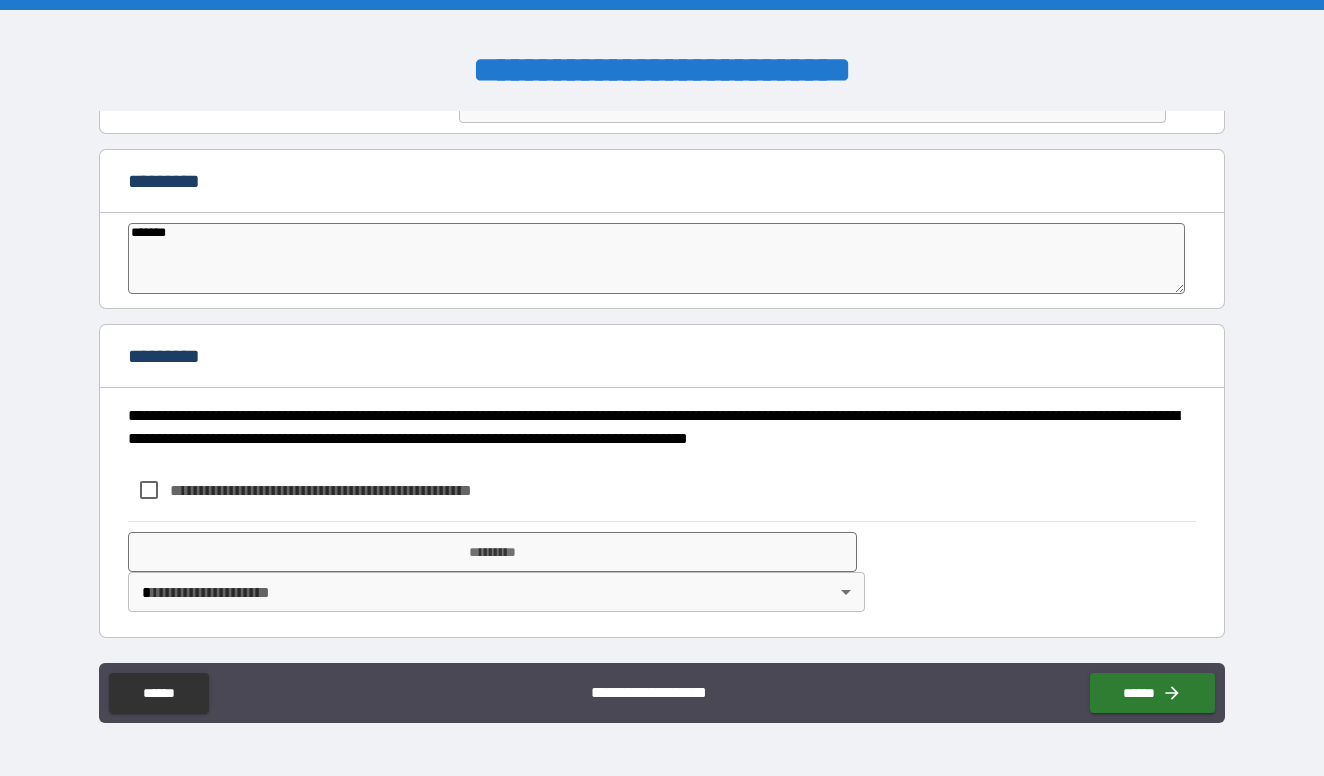 type on "******" 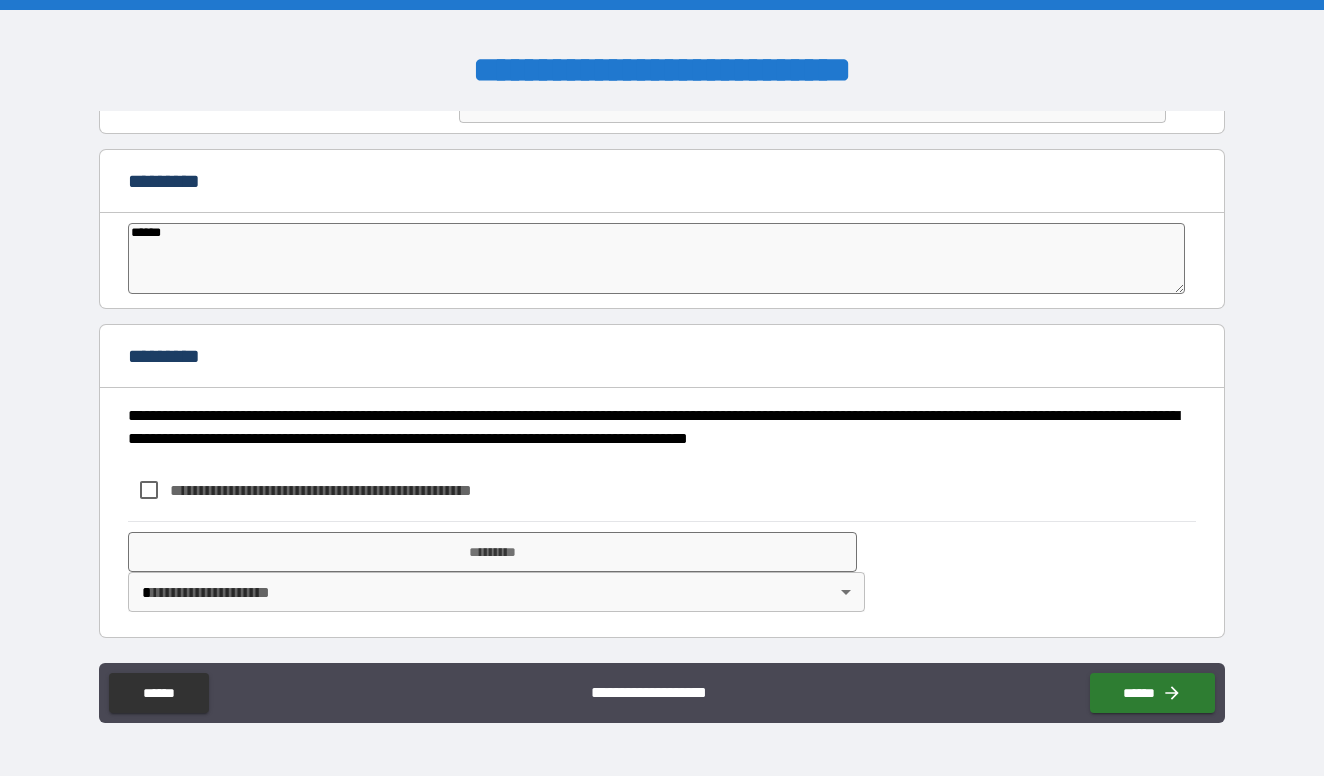 type on "*****" 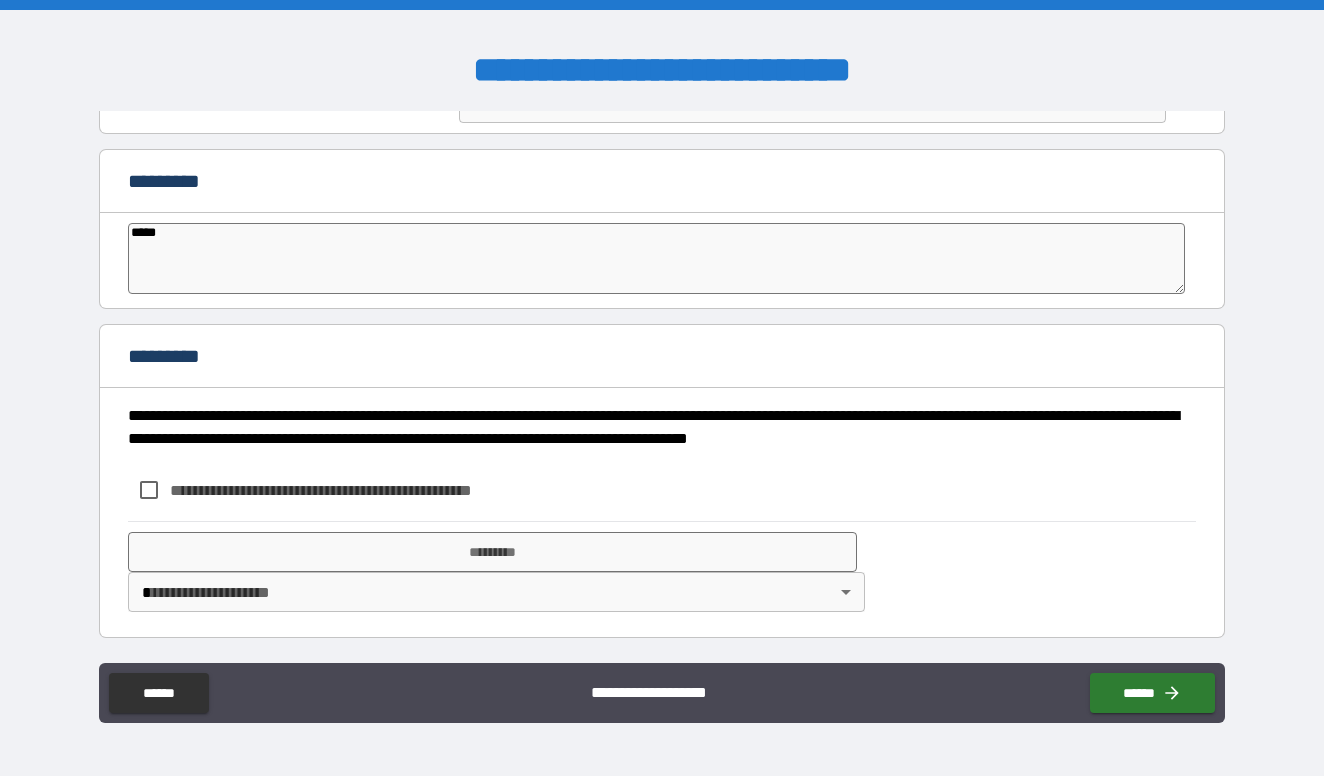 type on "****" 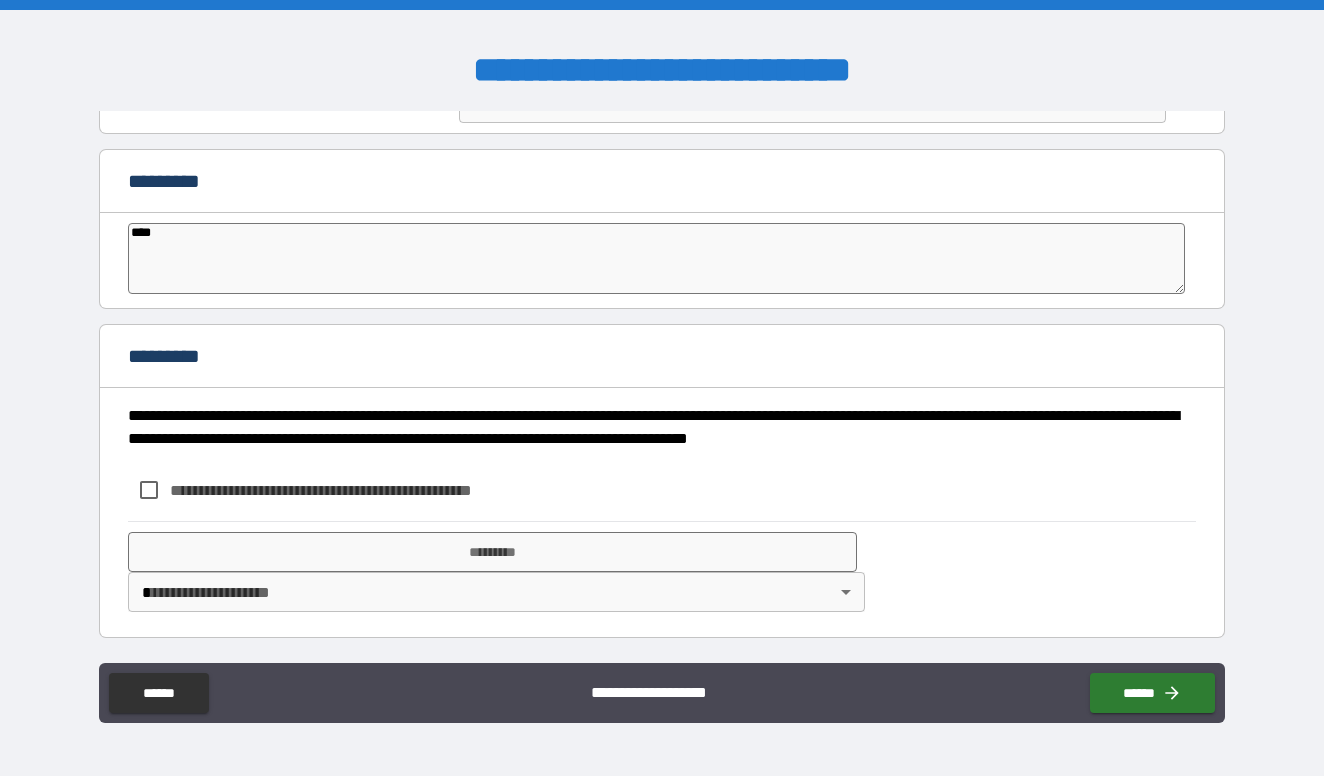 type on "*" 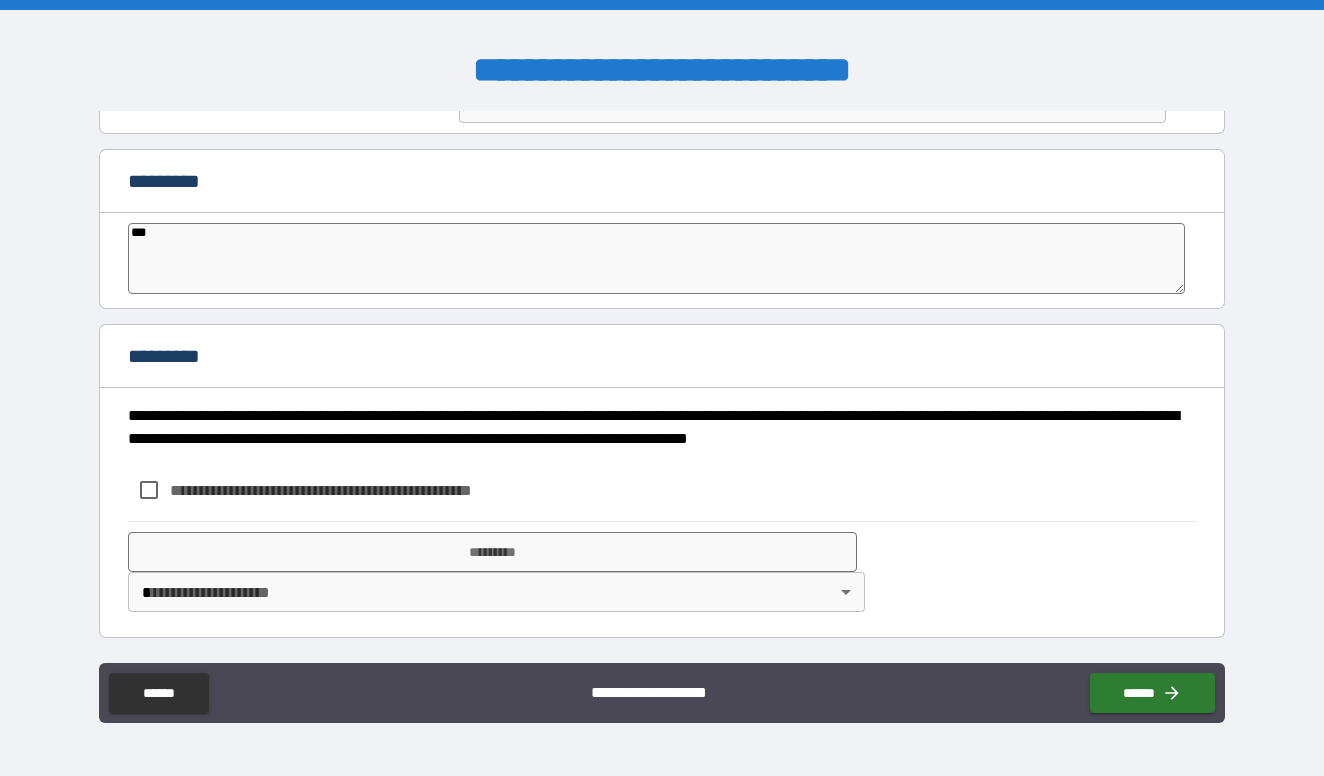 type on "*" 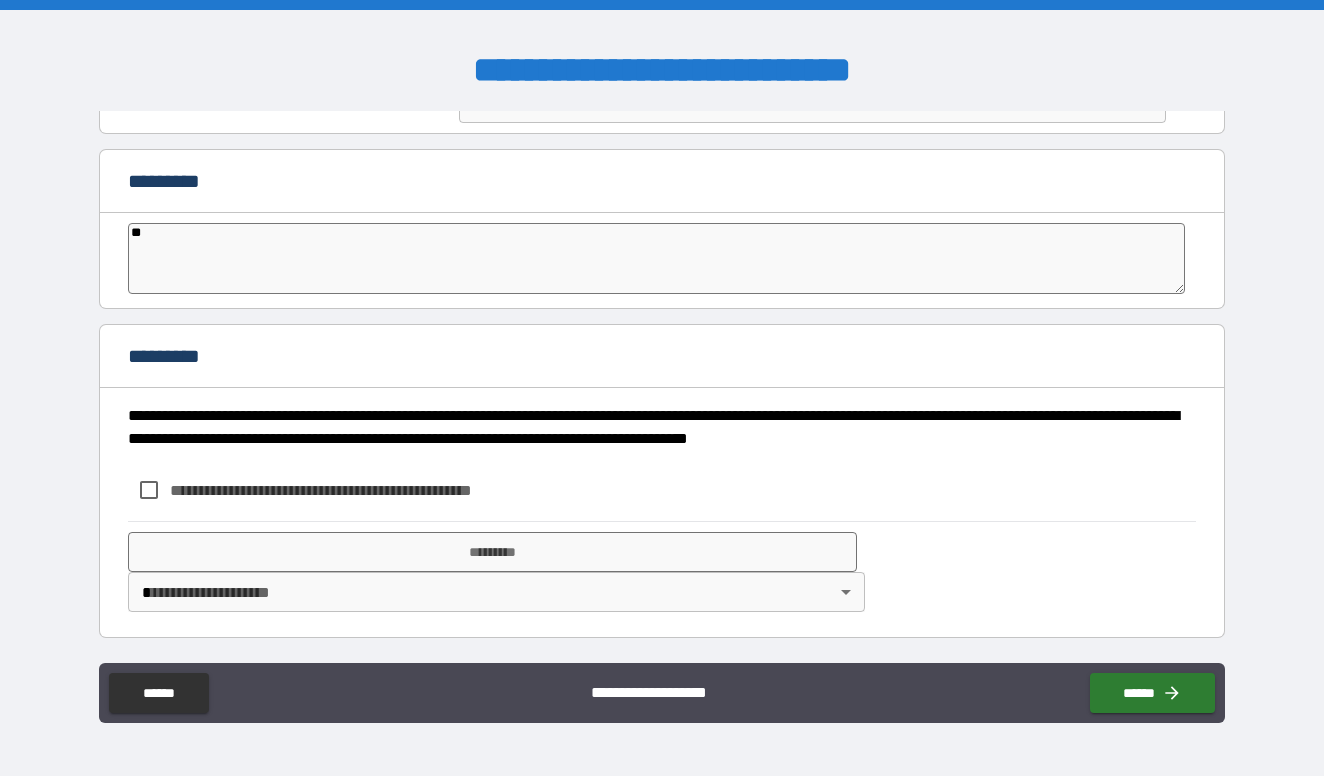 type on "*" 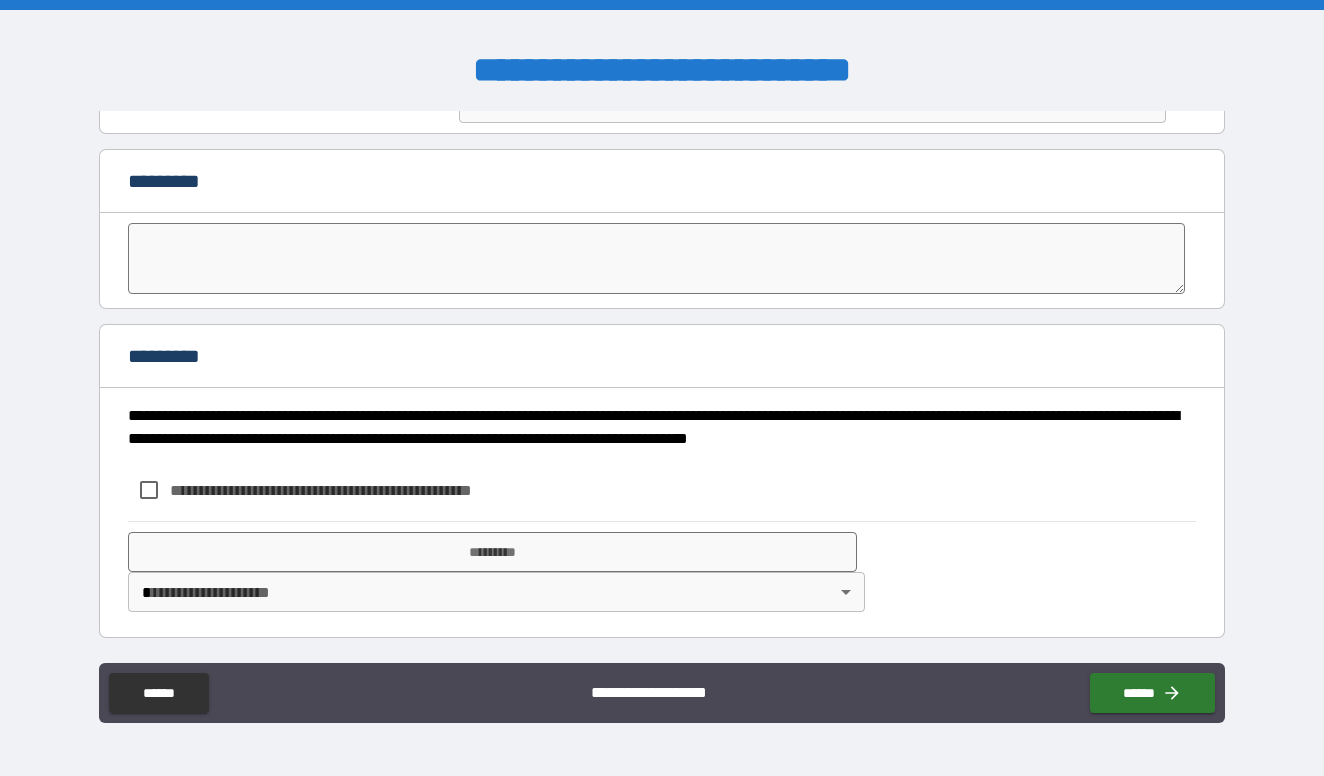type on "*" 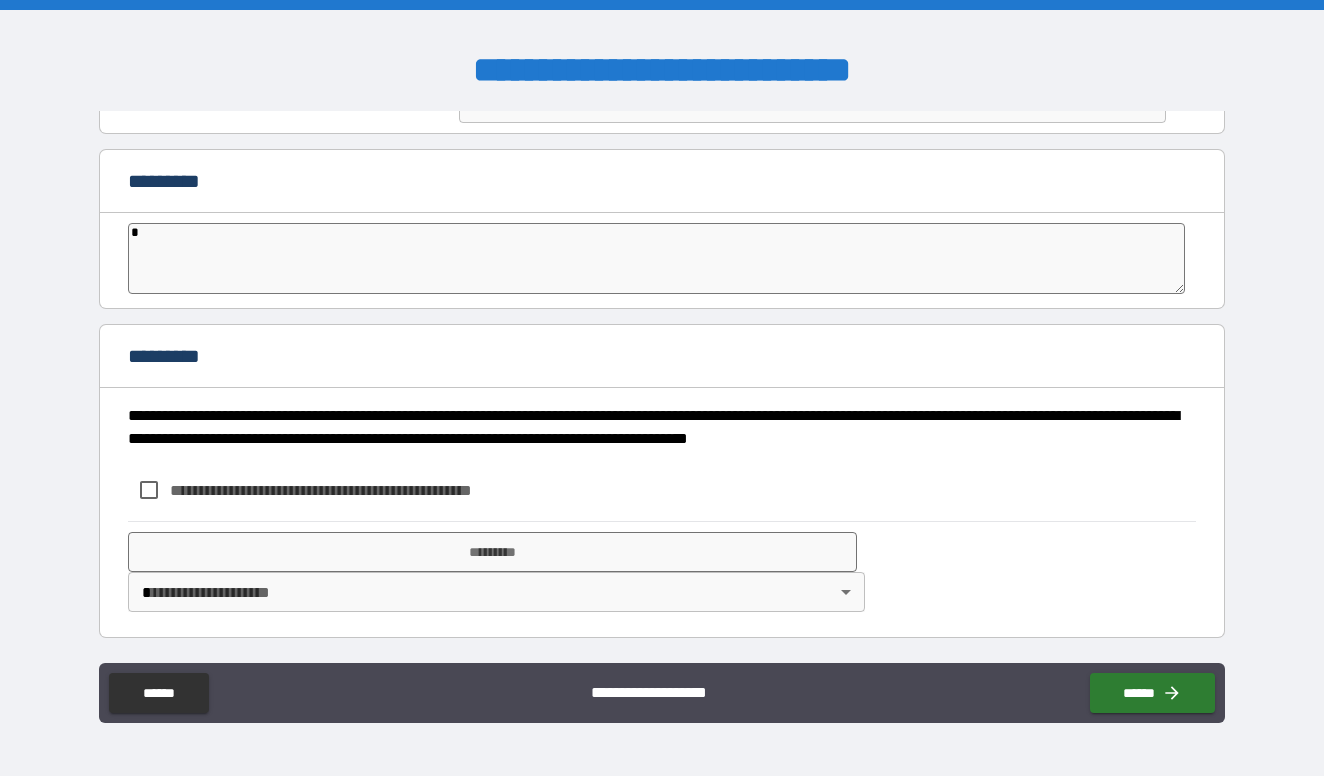 type on "*" 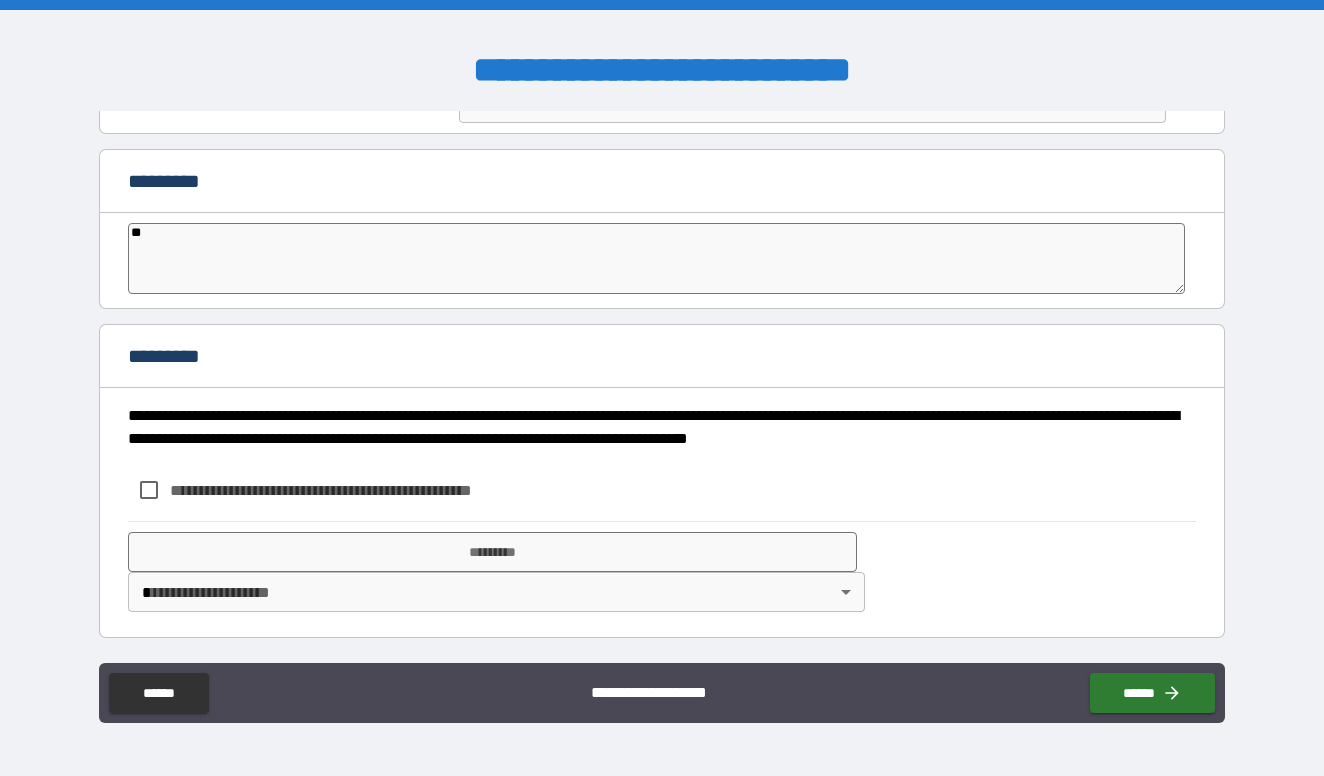 type on "***" 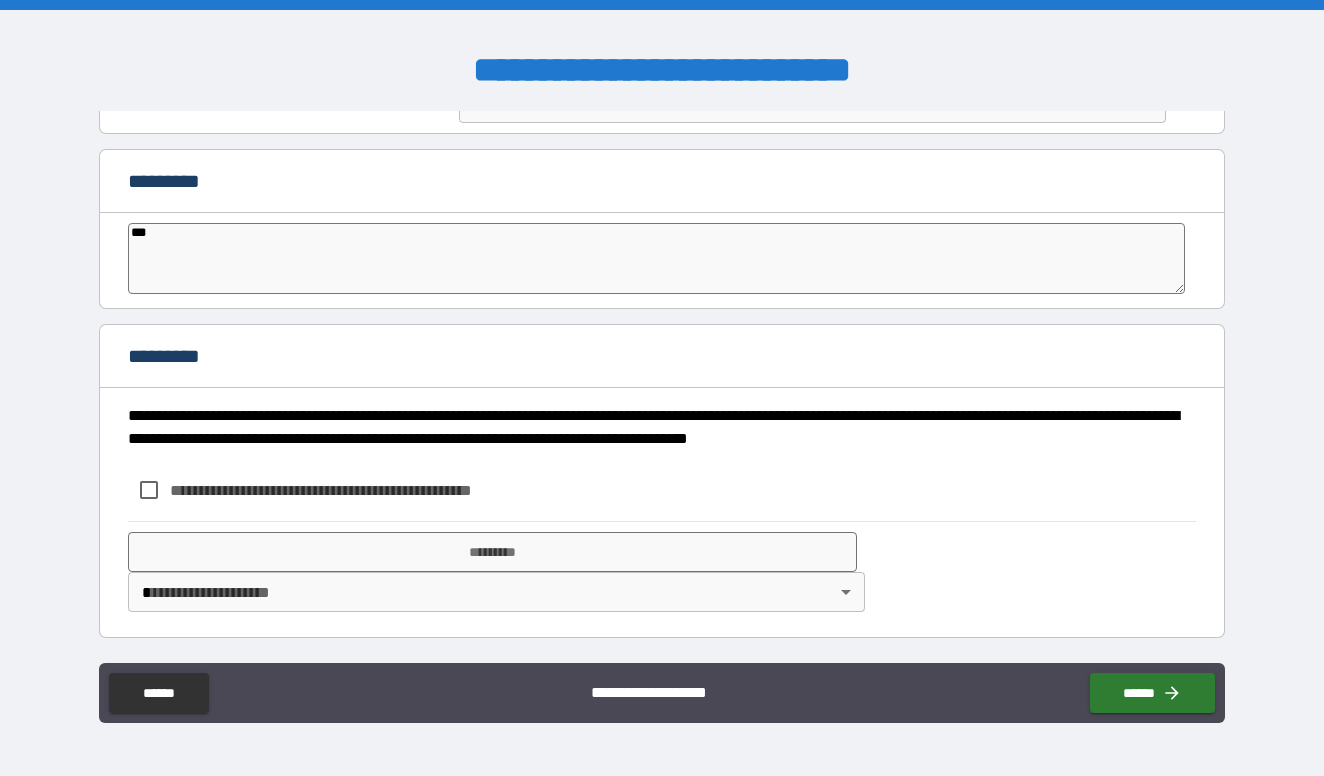 type on "****" 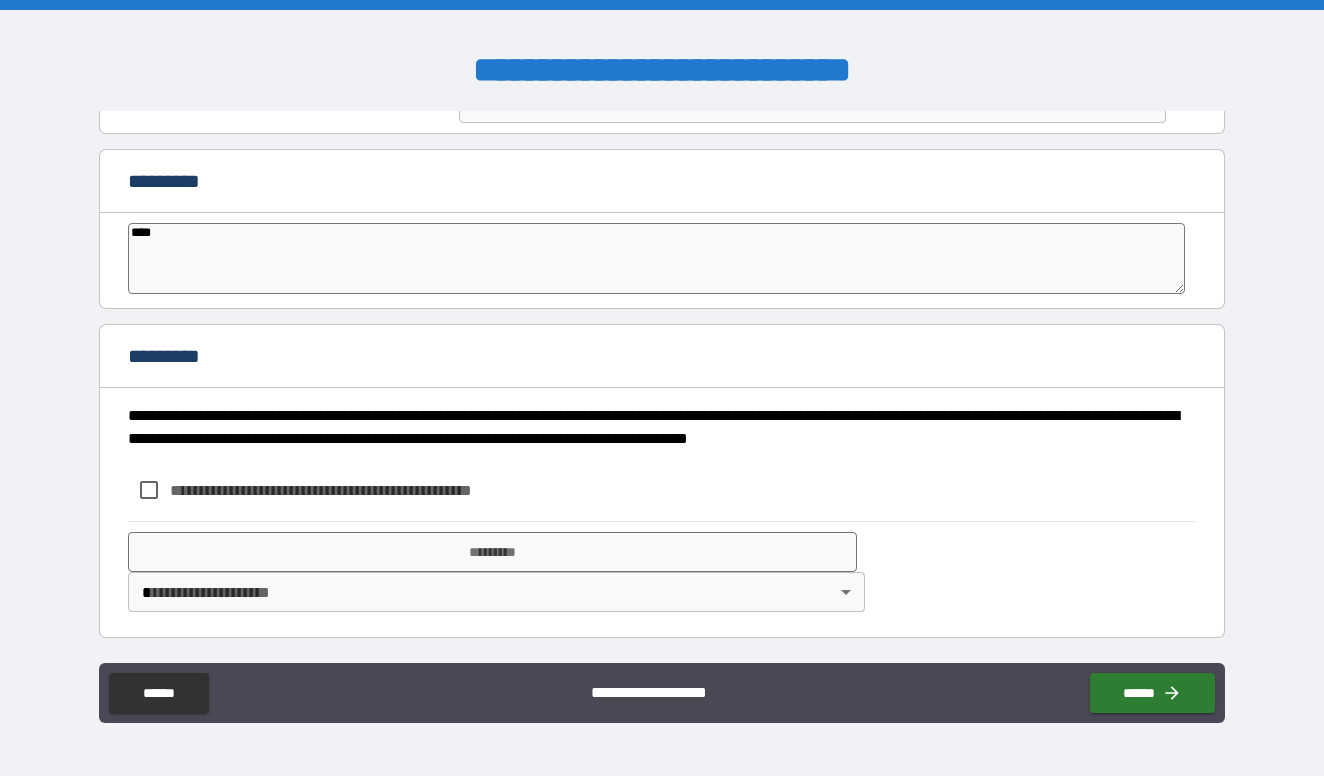 type on "*" 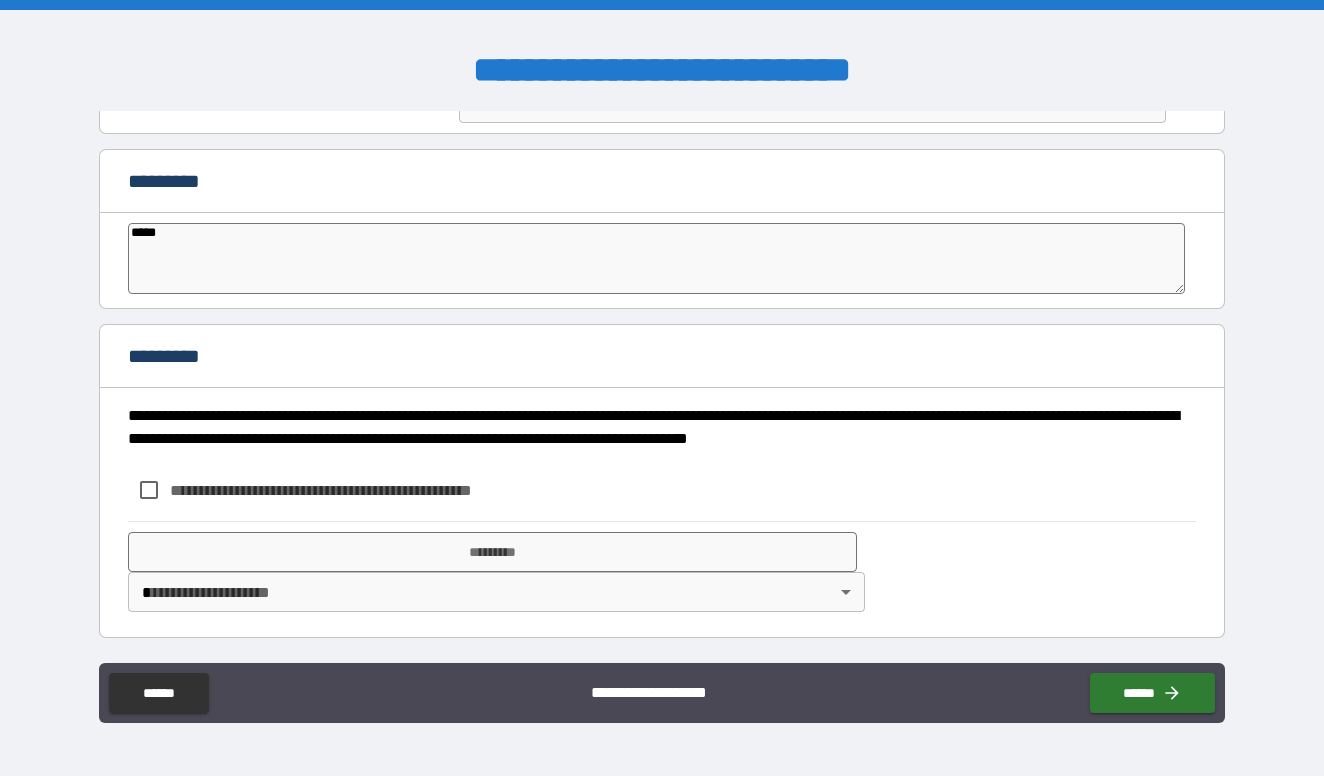 type on "*" 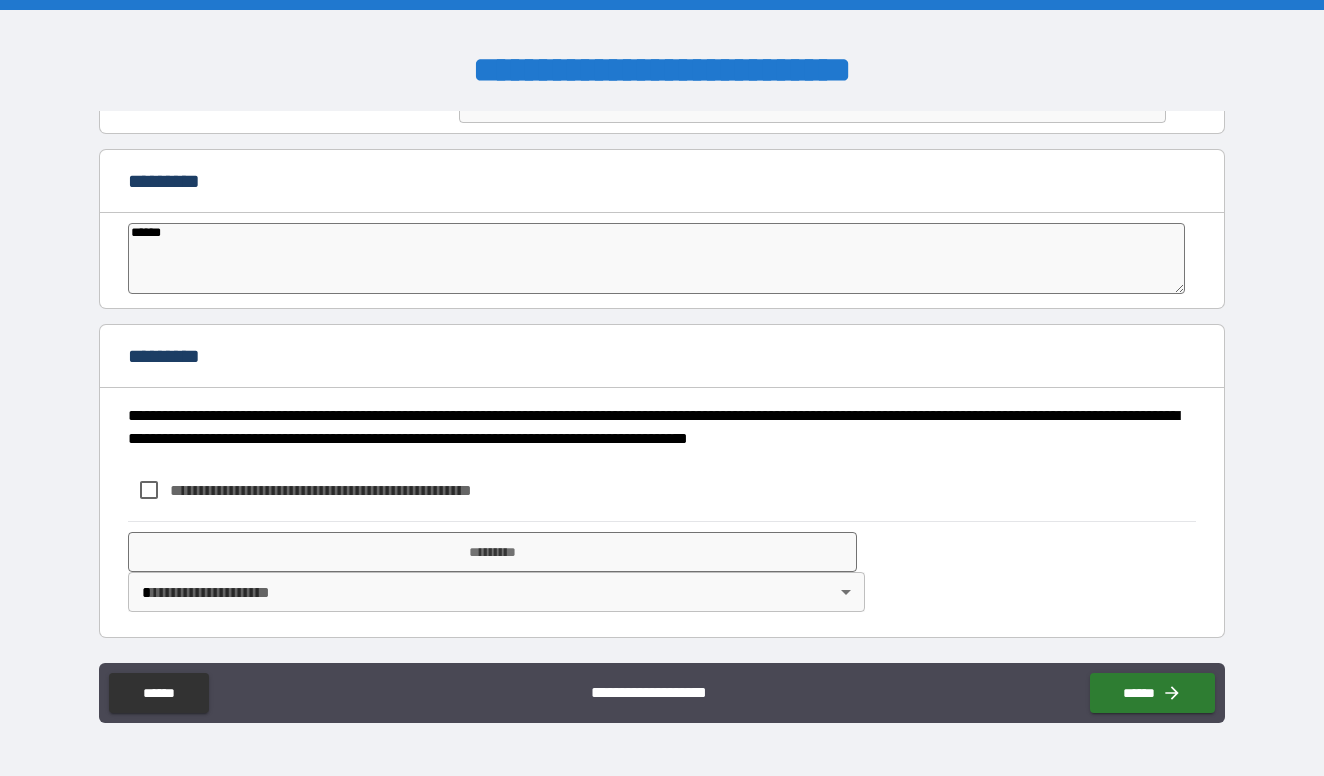 type on "*******" 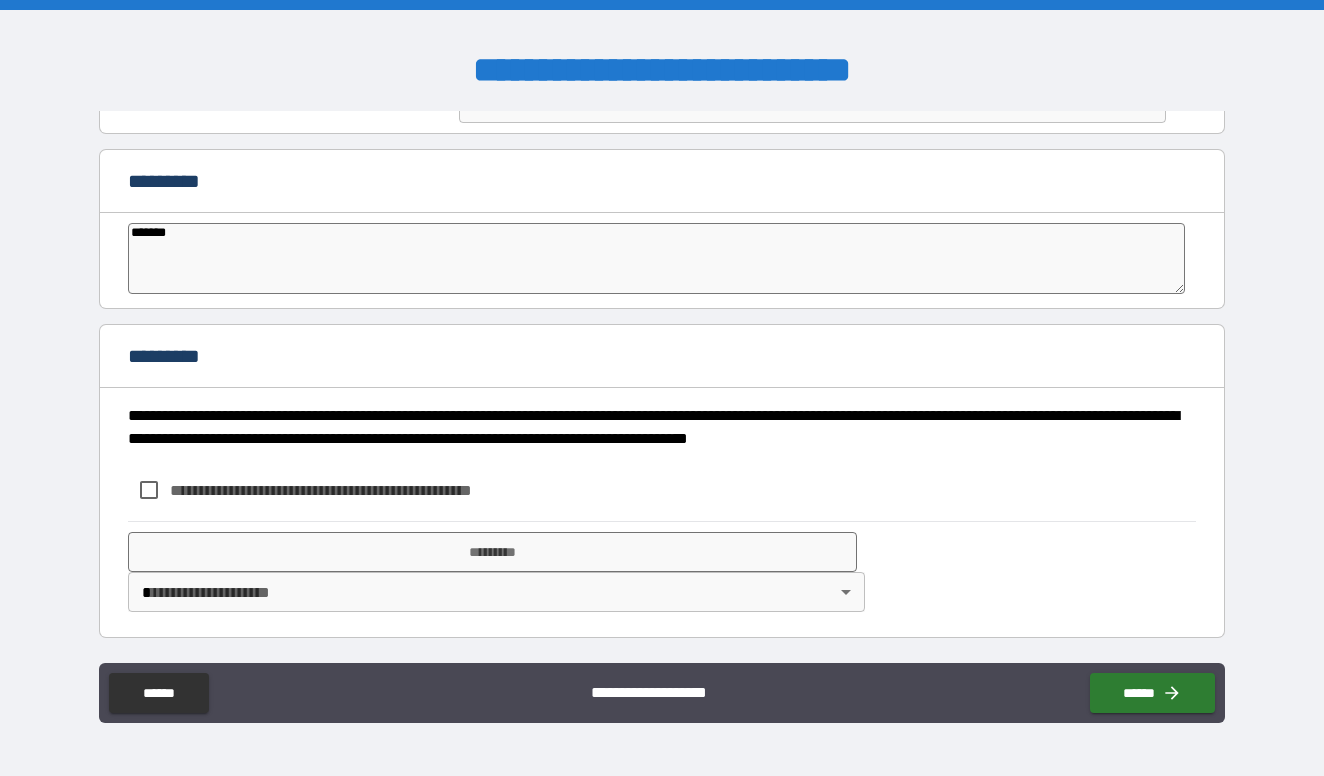 type on "********" 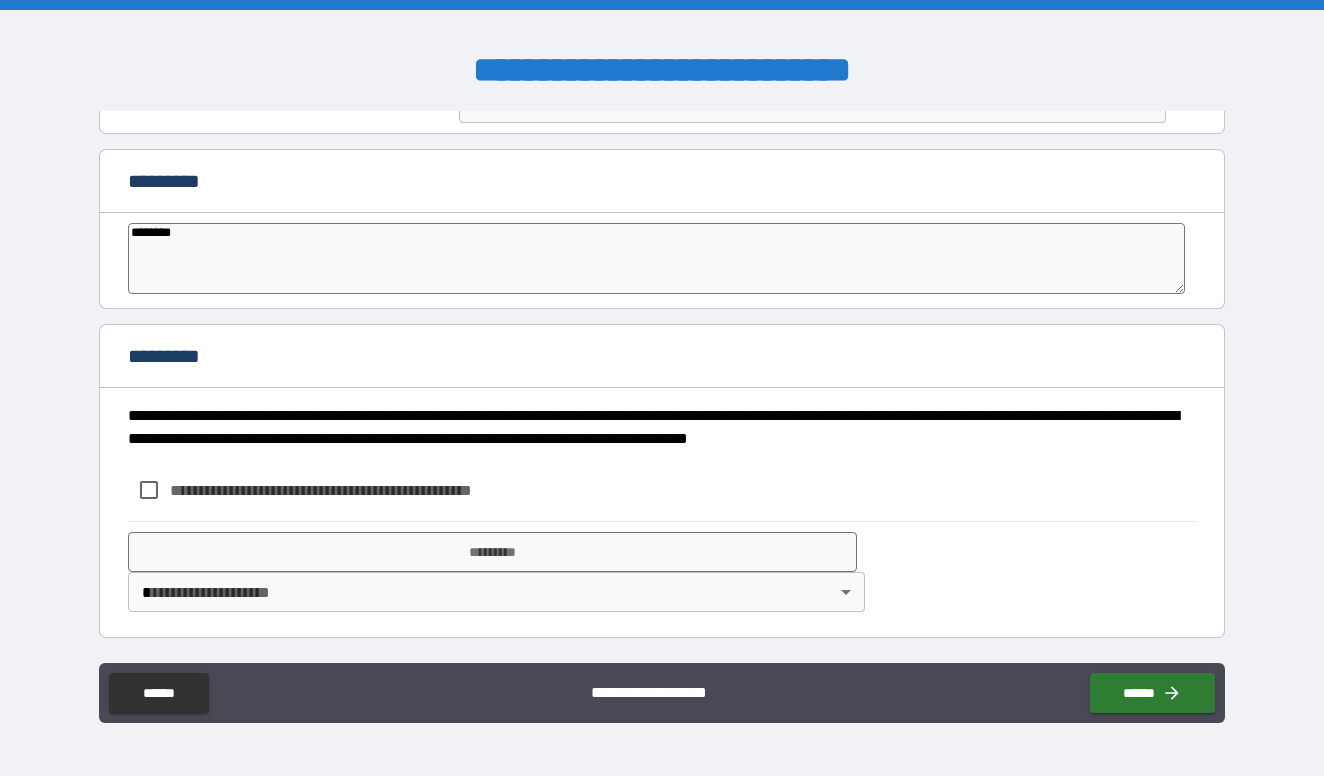 type on "*********" 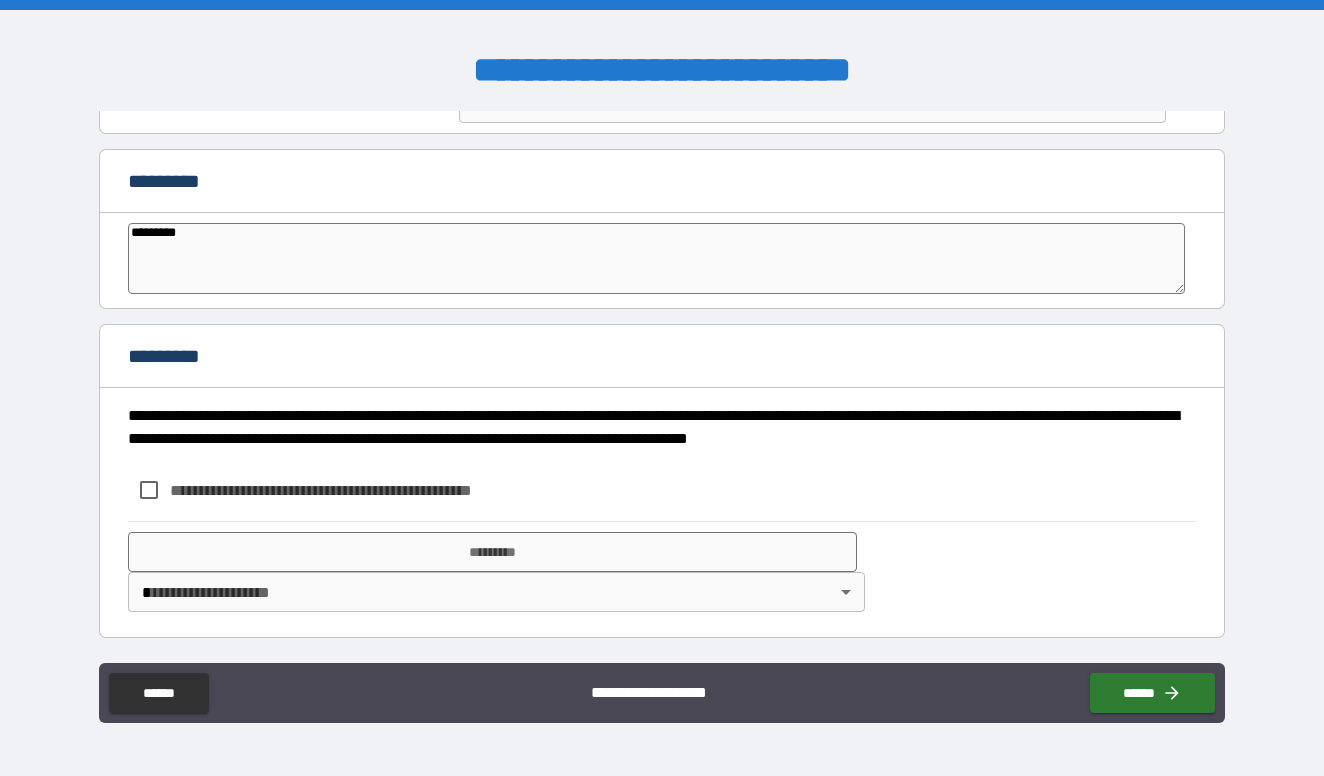 type on "**********" 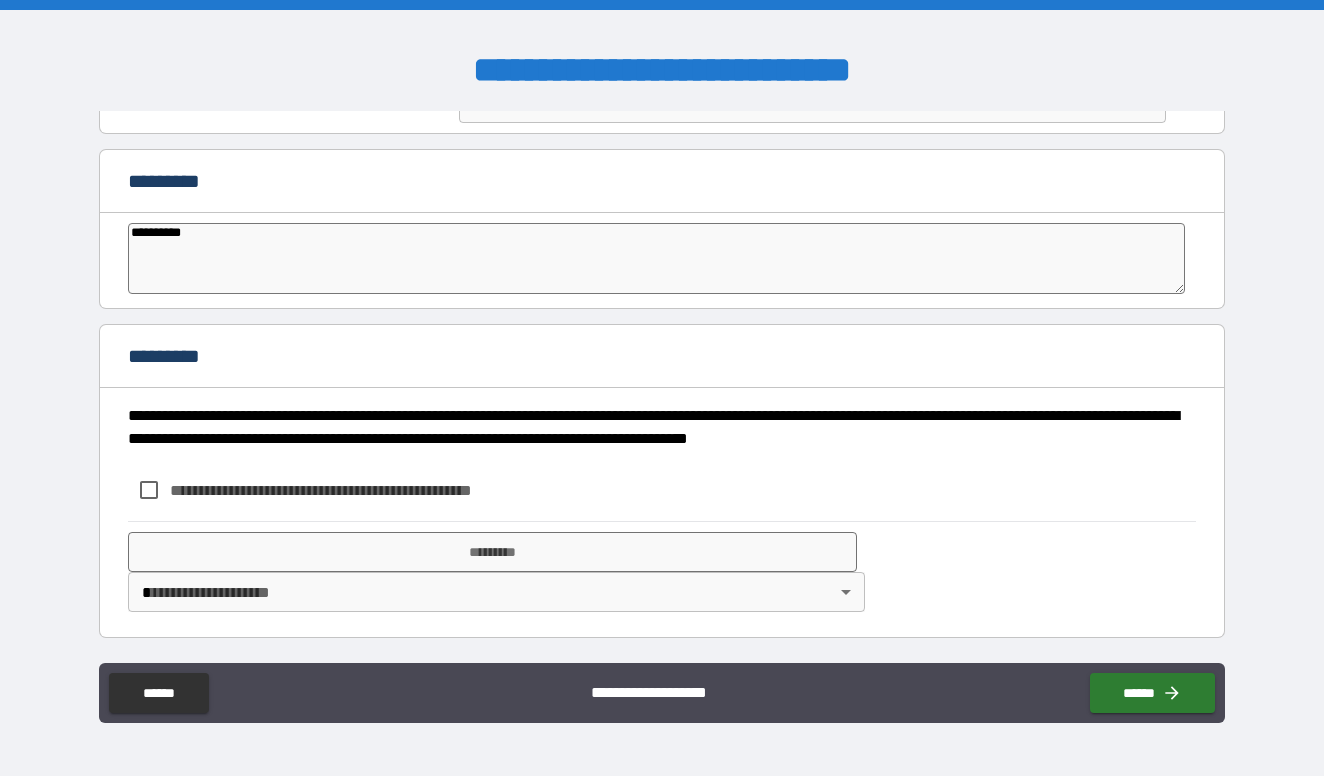 type on "**********" 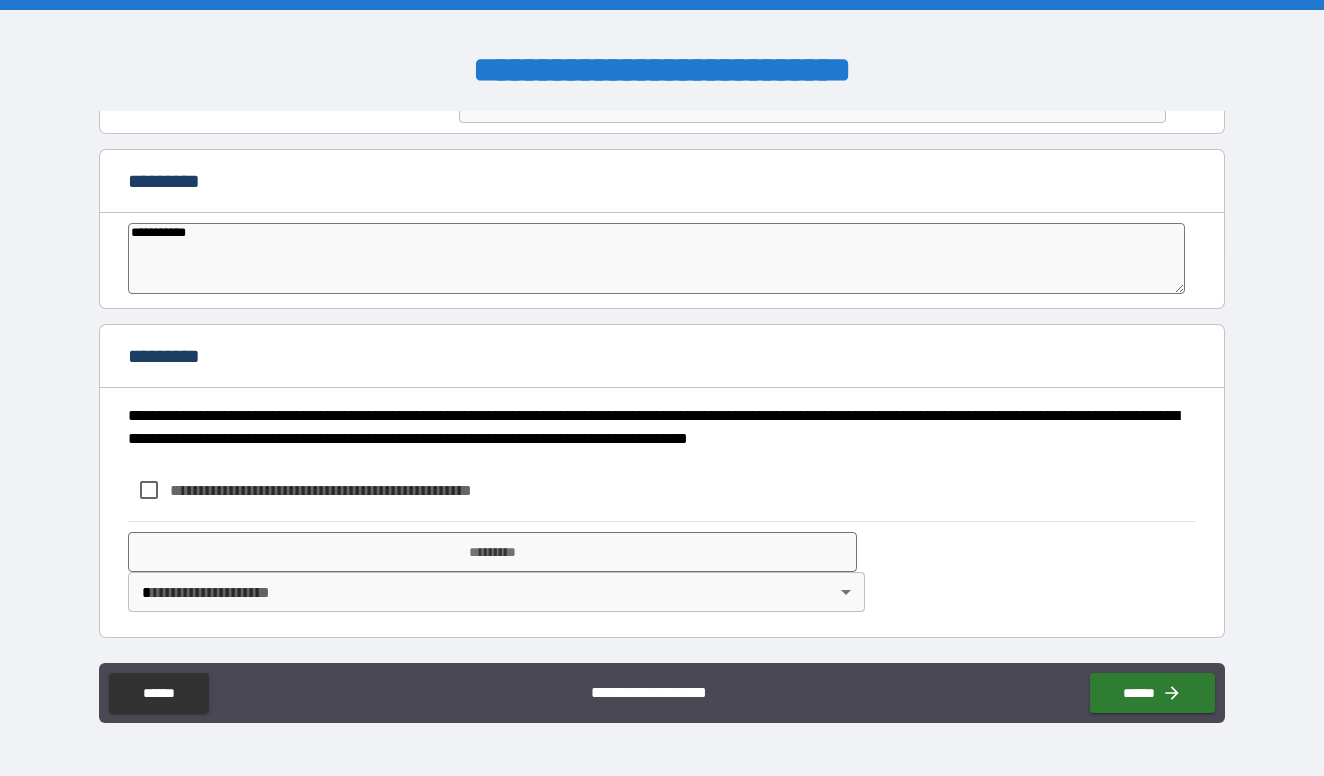 type on "**********" 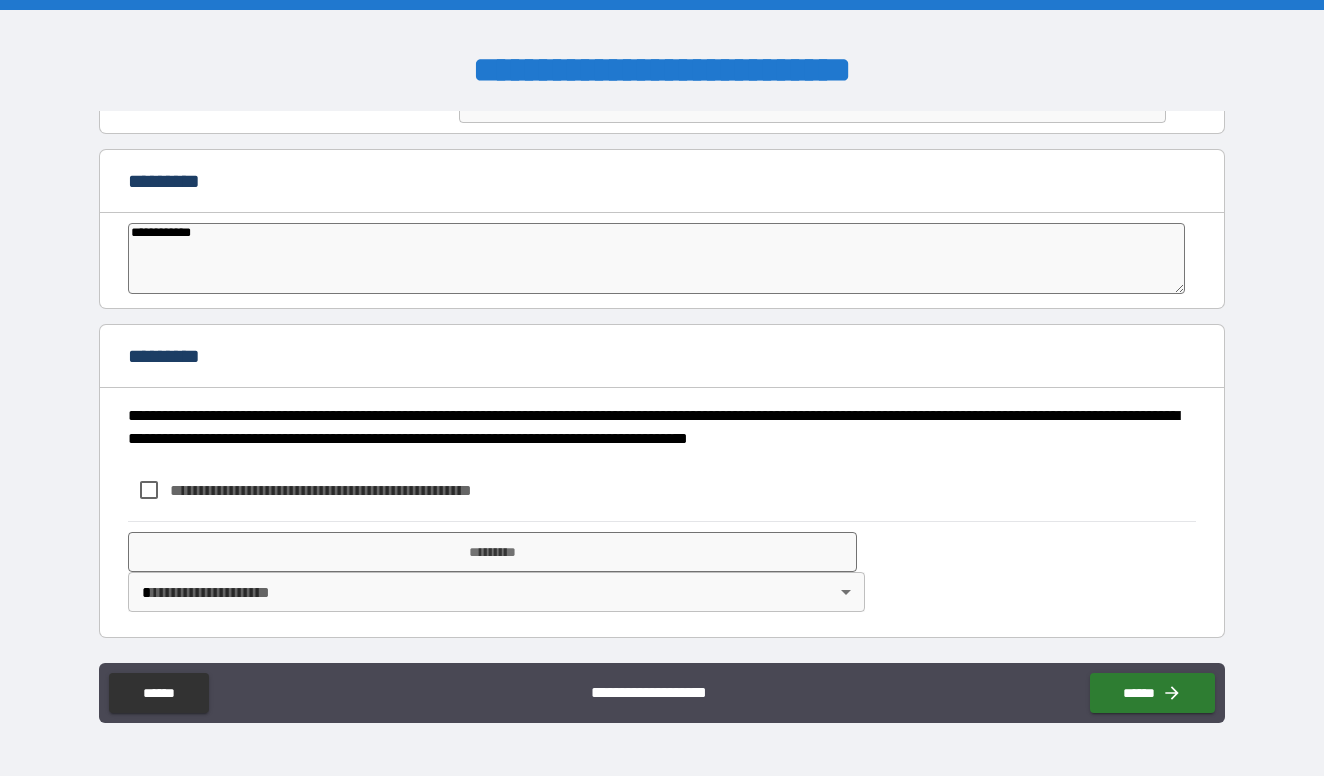 type on "**********" 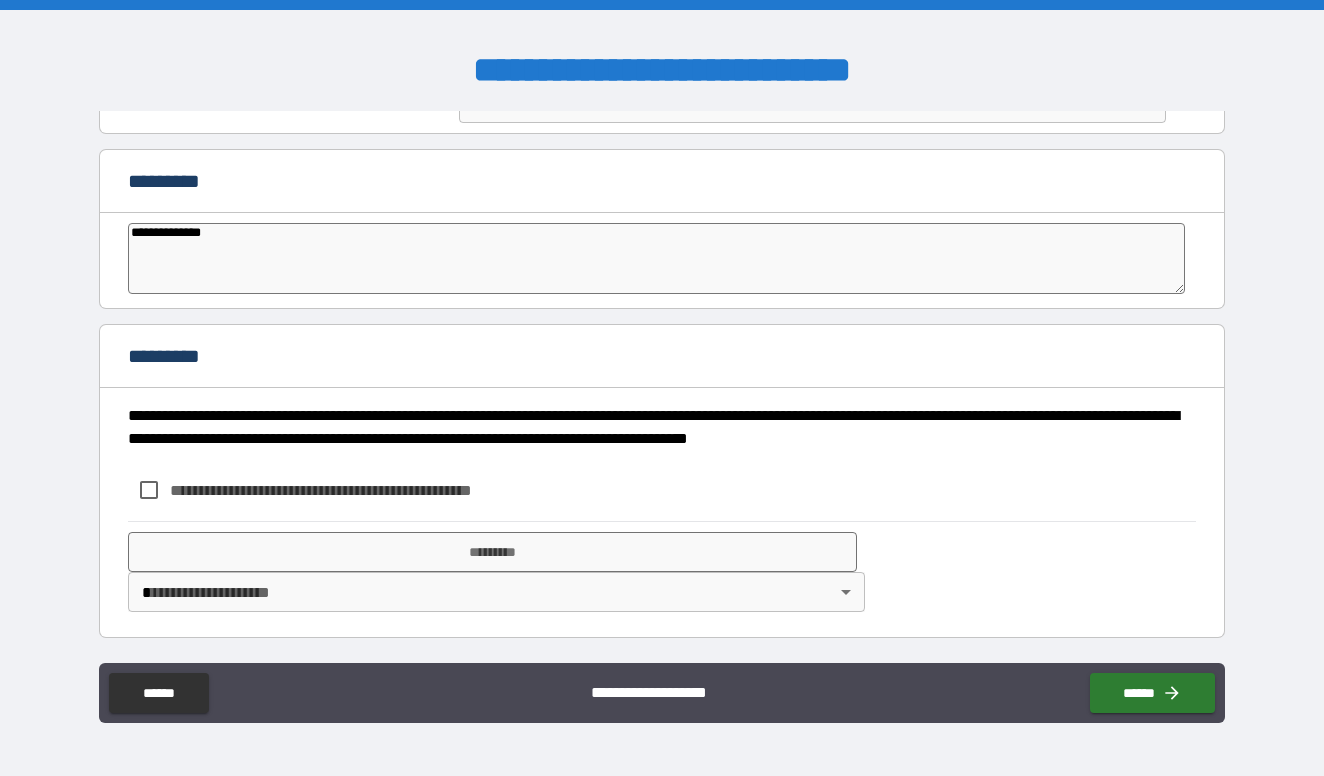 type on "**********" 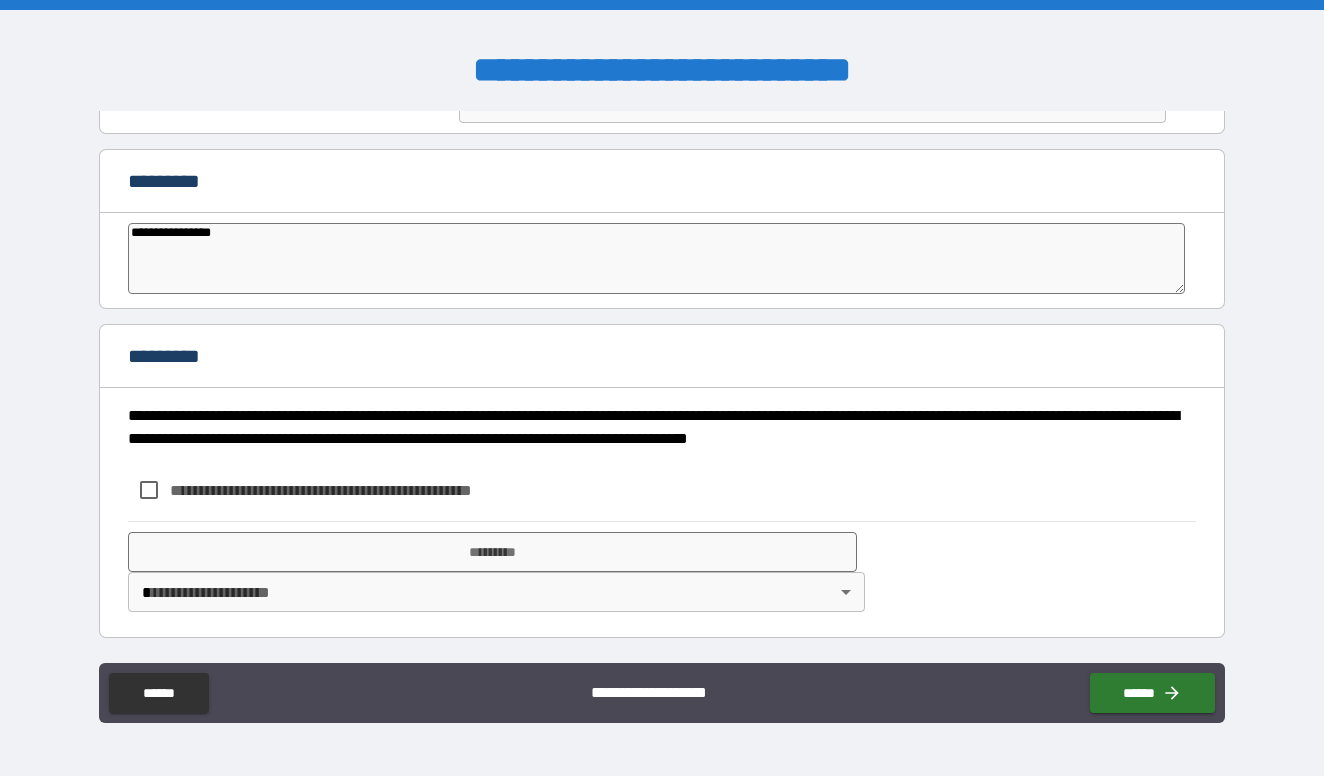 type on "**********" 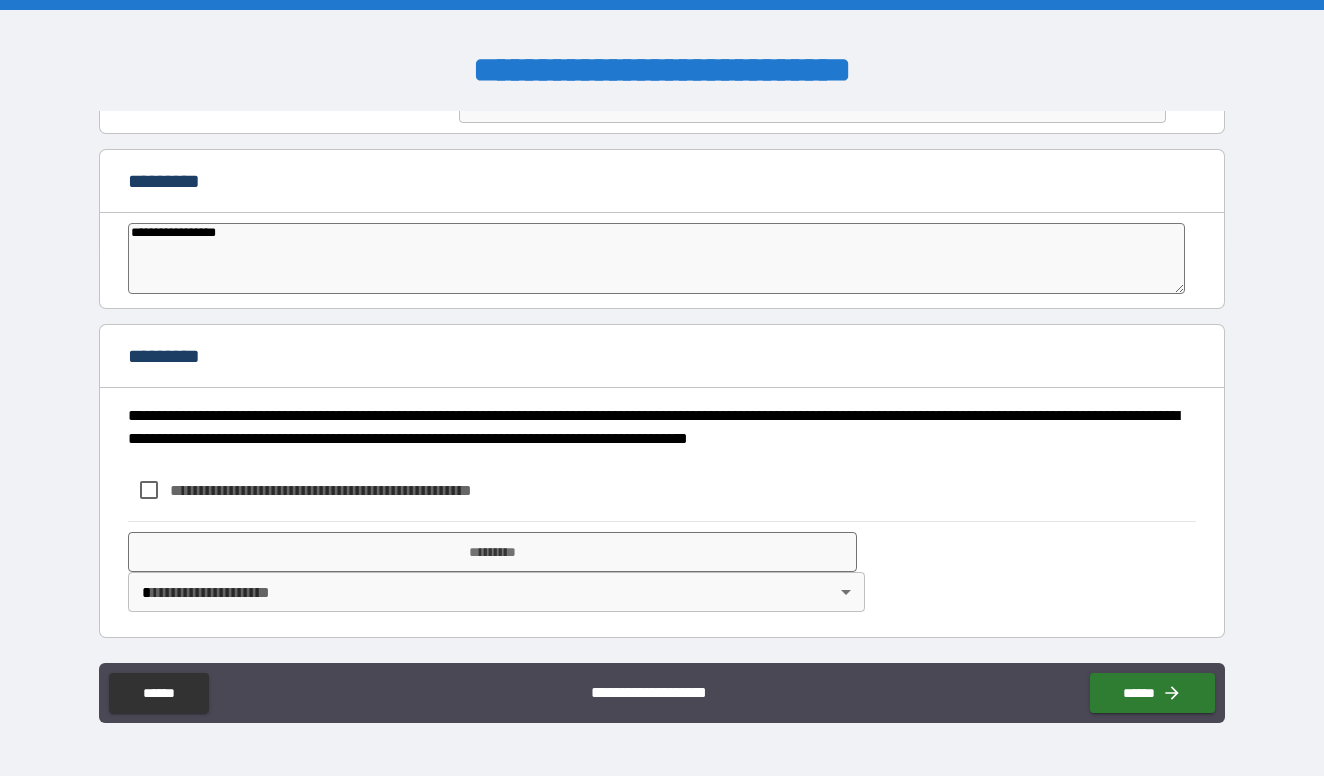 type on "**********" 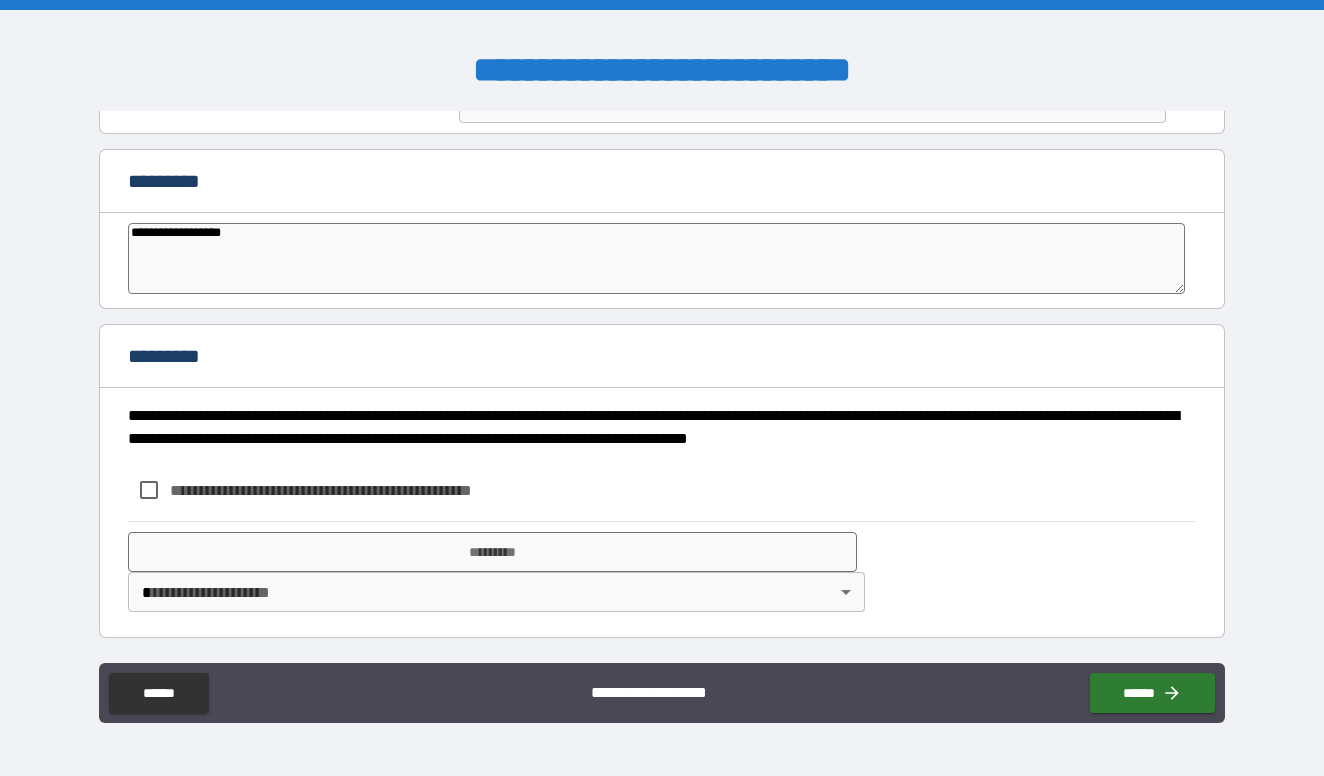 type on "*" 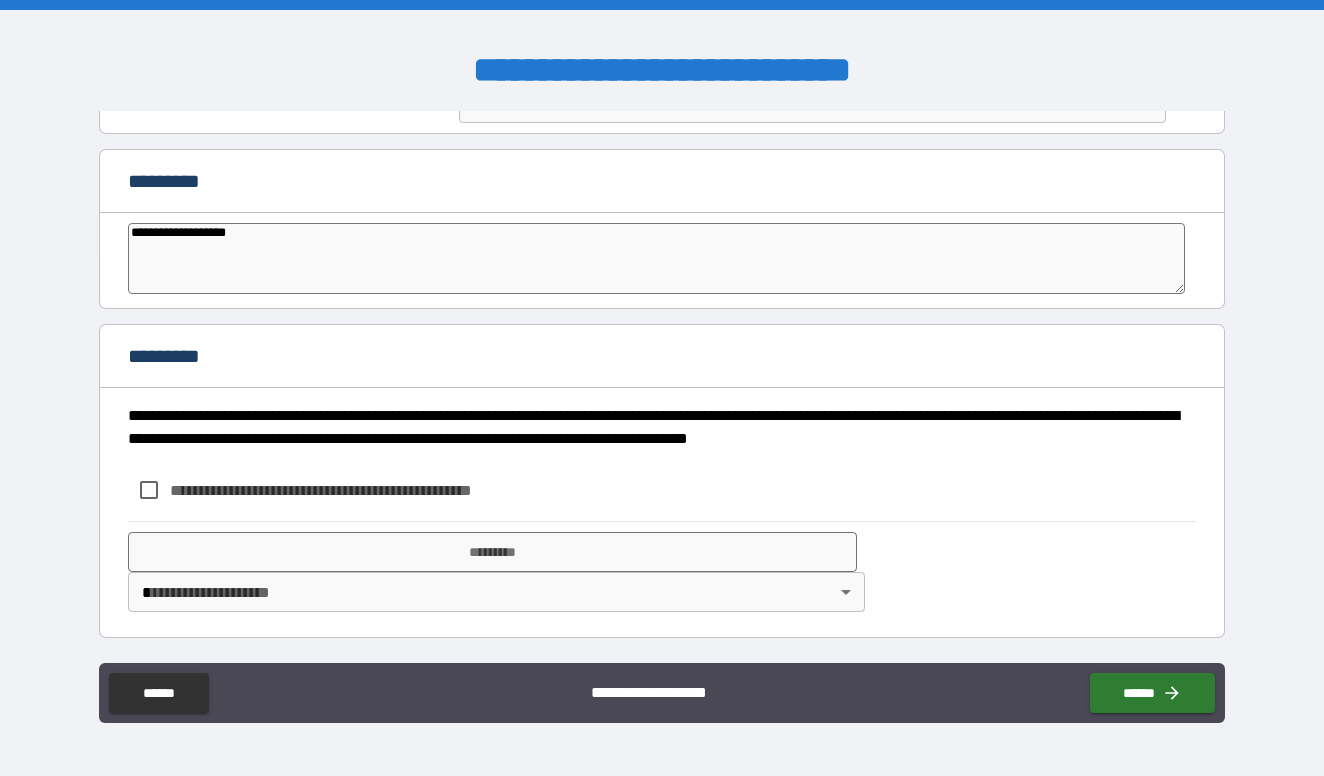 type on "**********" 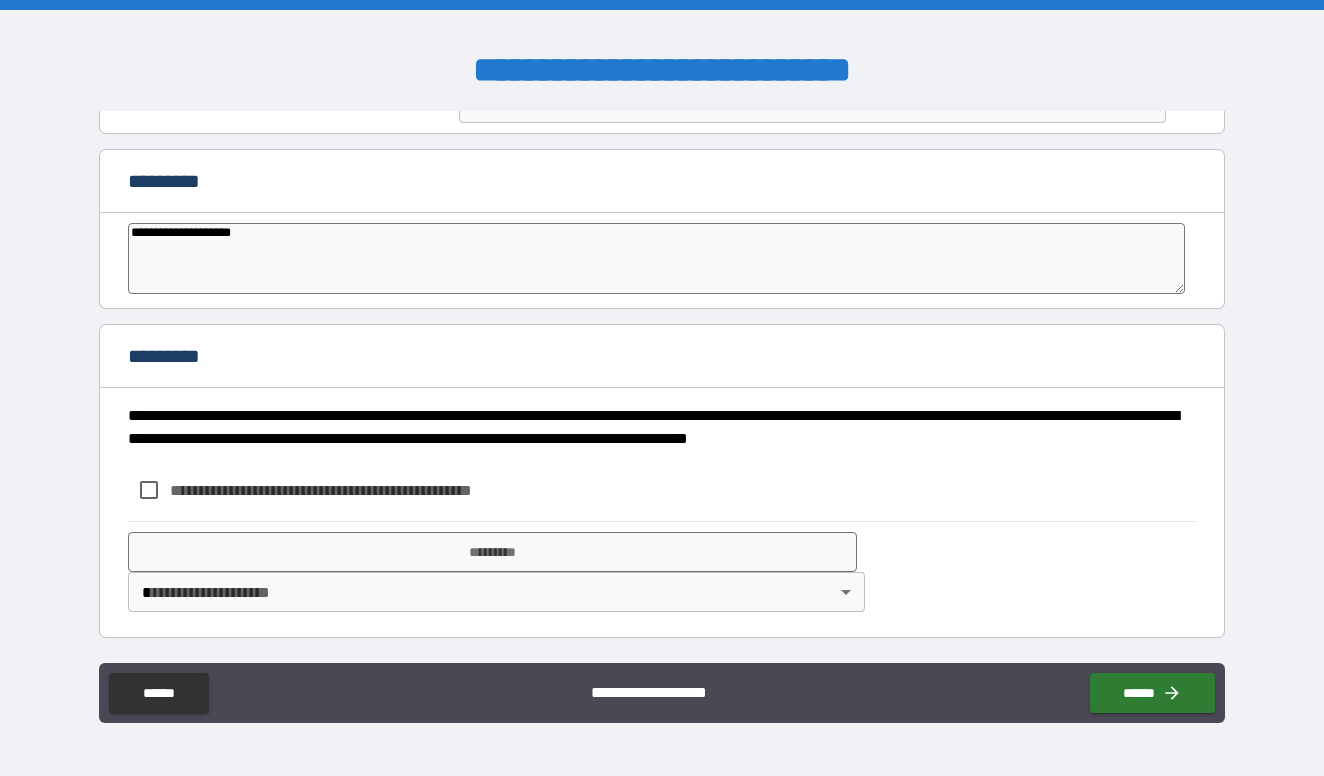 type on "**********" 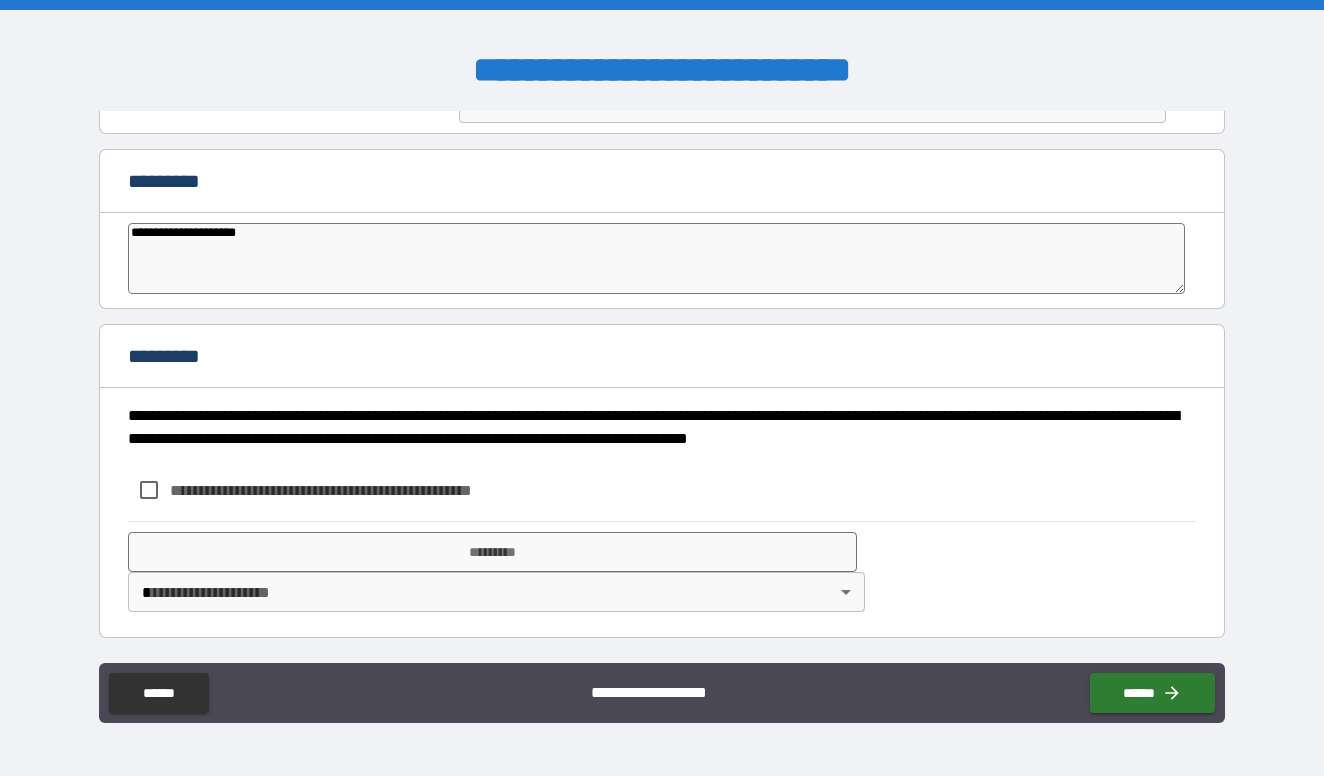 type on "*" 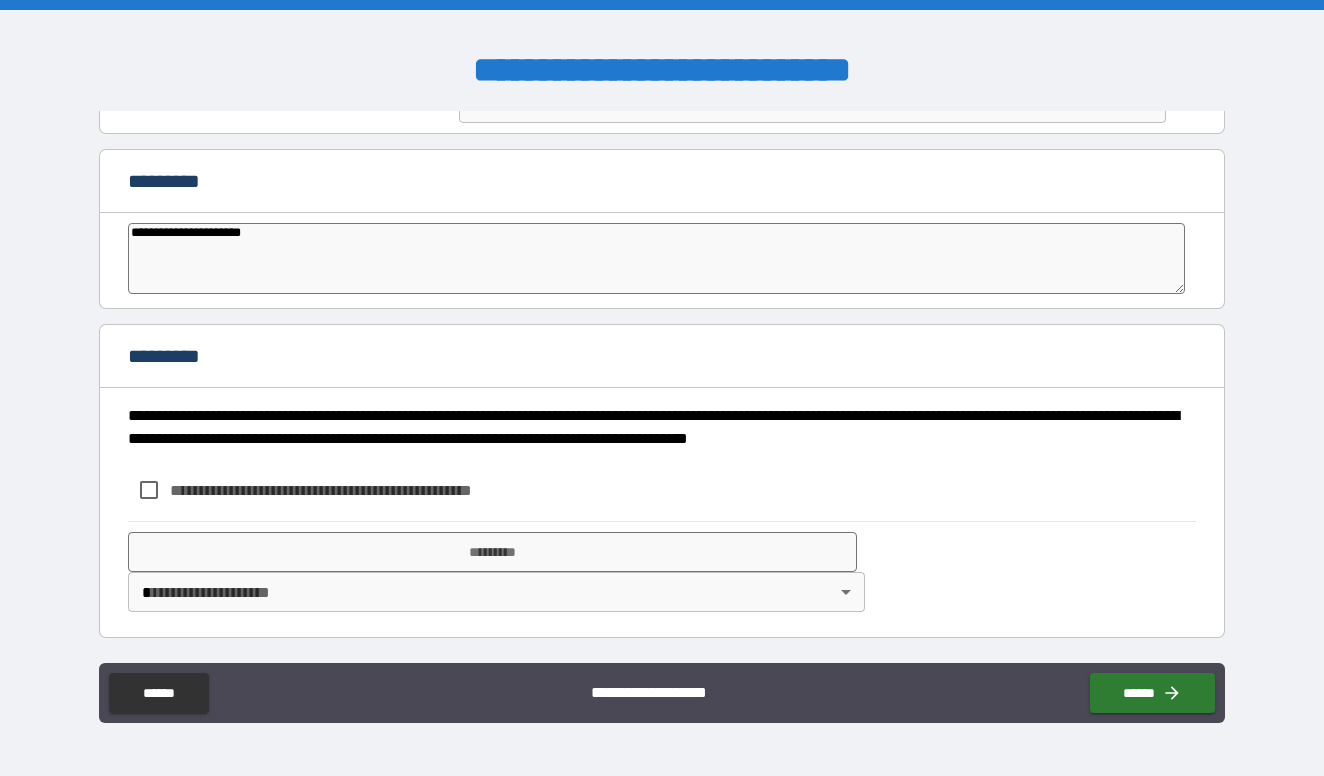 type on "**********" 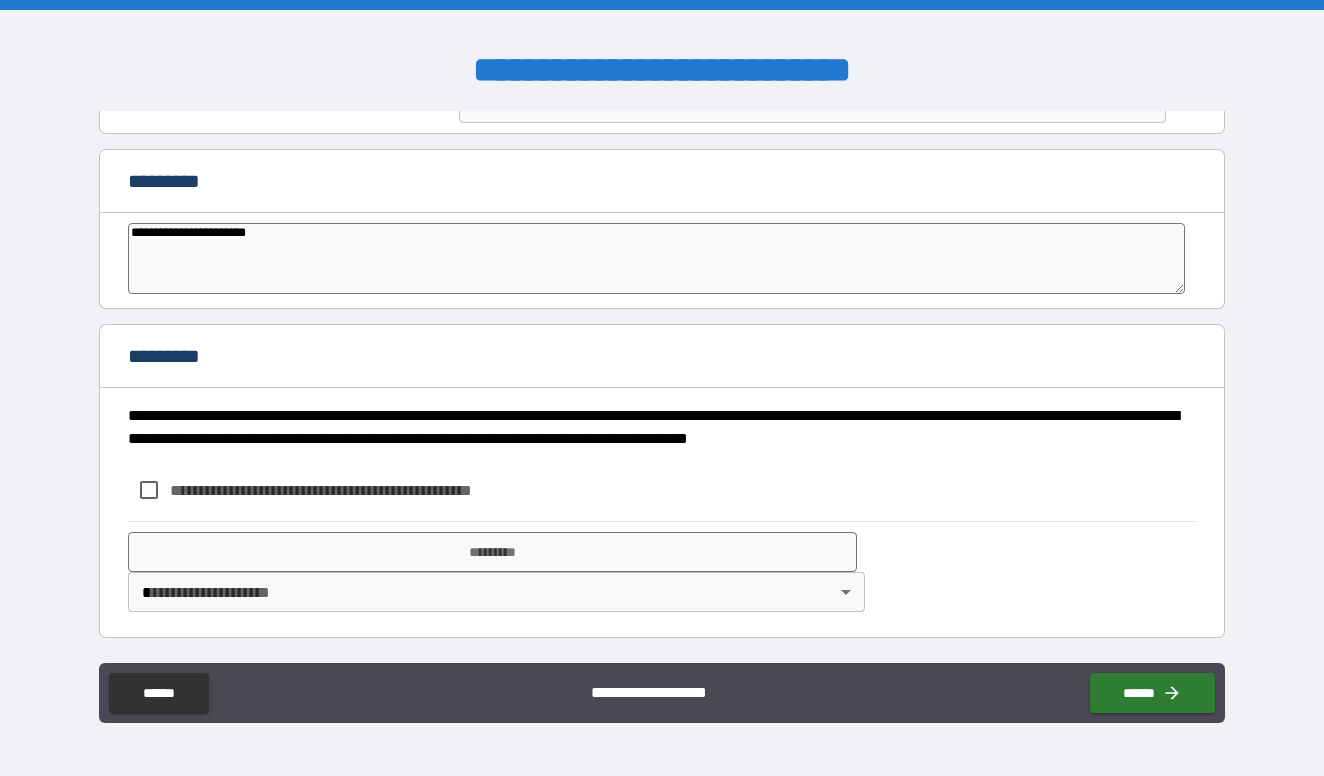 type on "*" 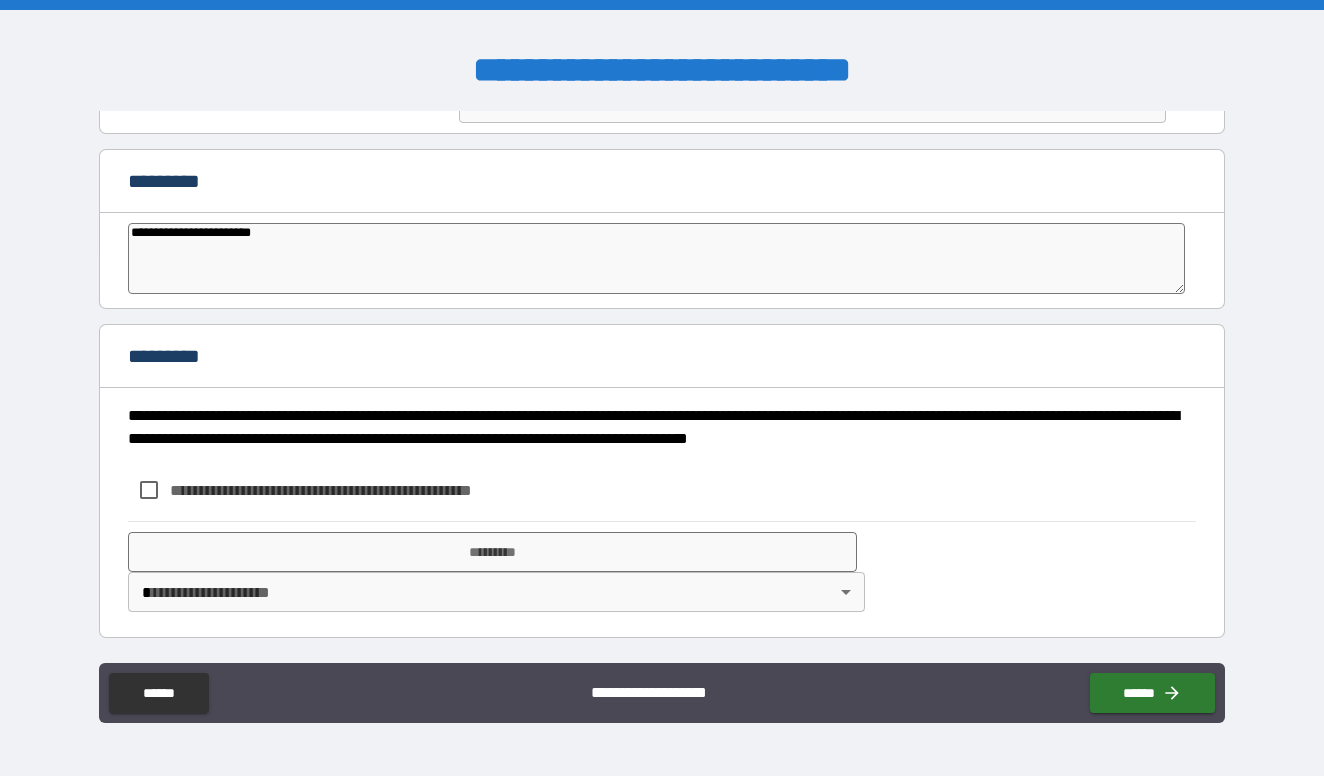 type on "*" 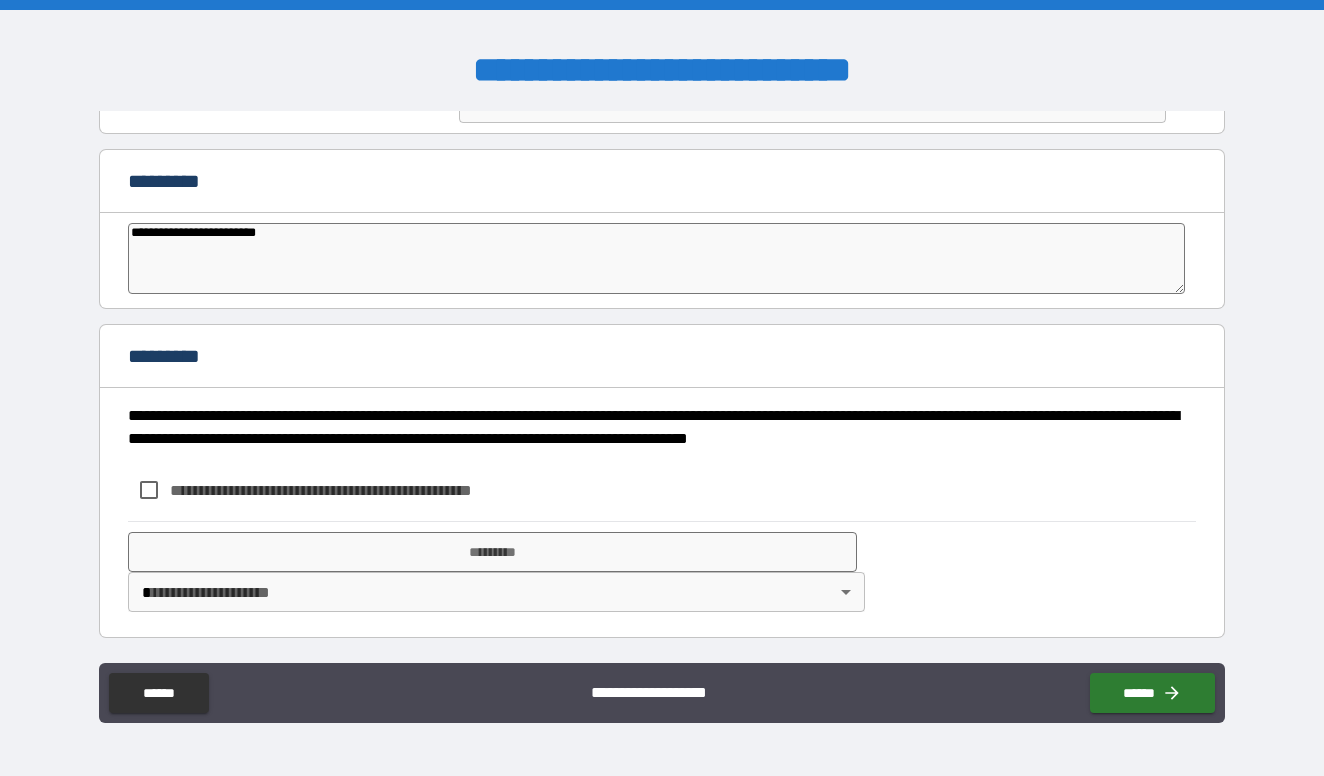 type on "**********" 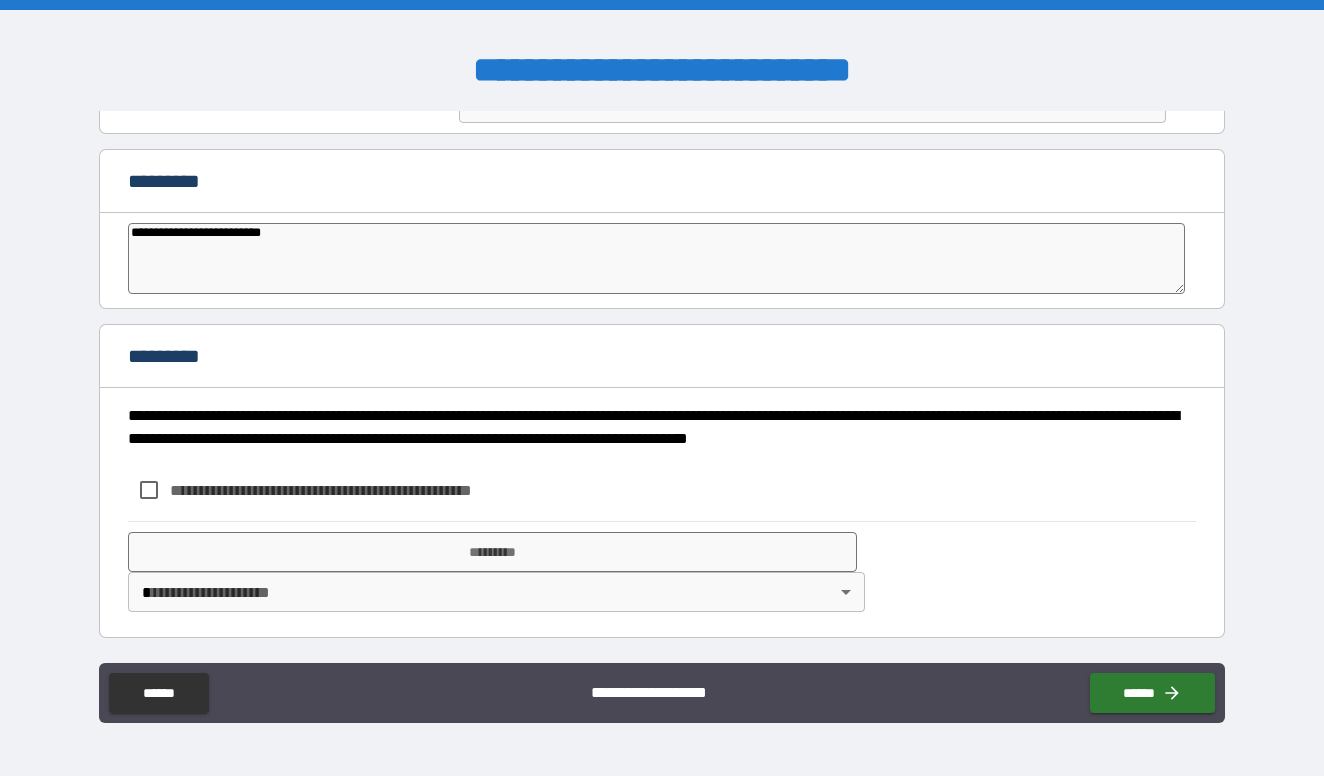 type on "**********" 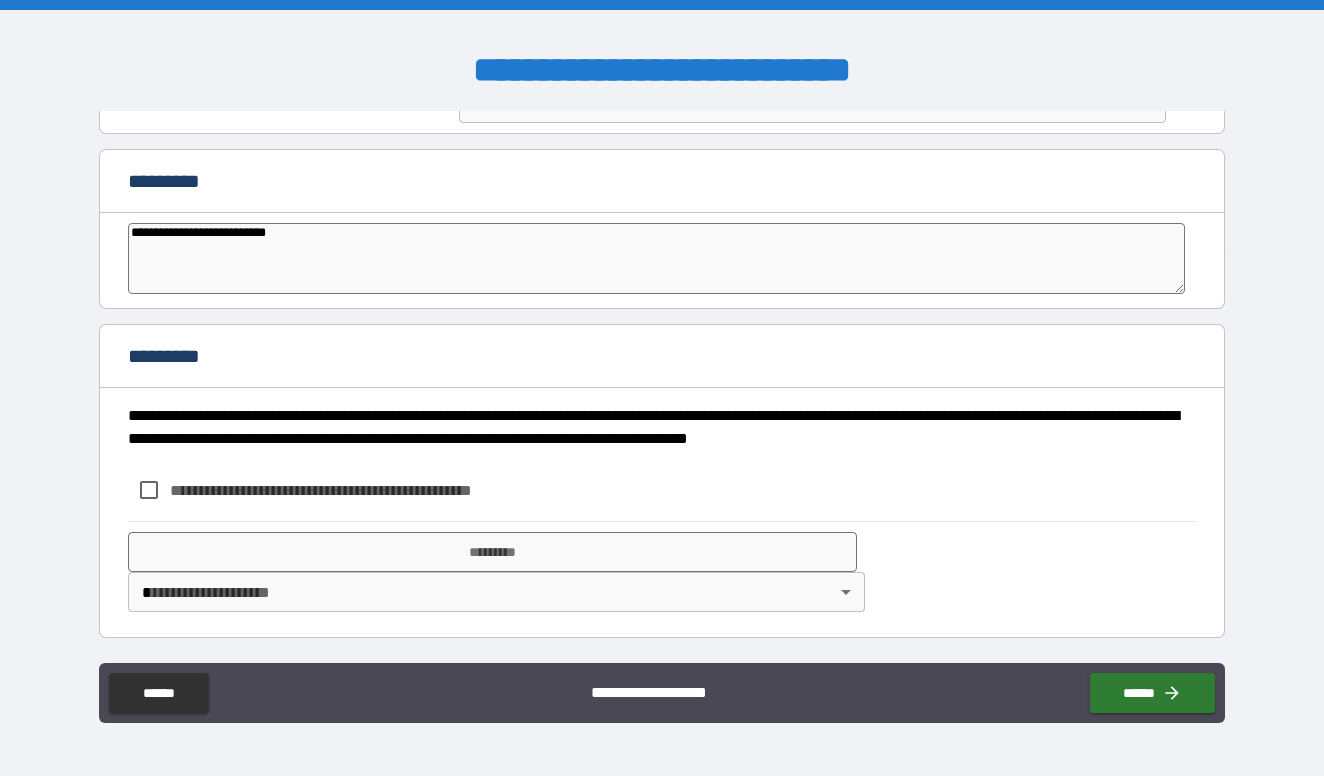 type on "**********" 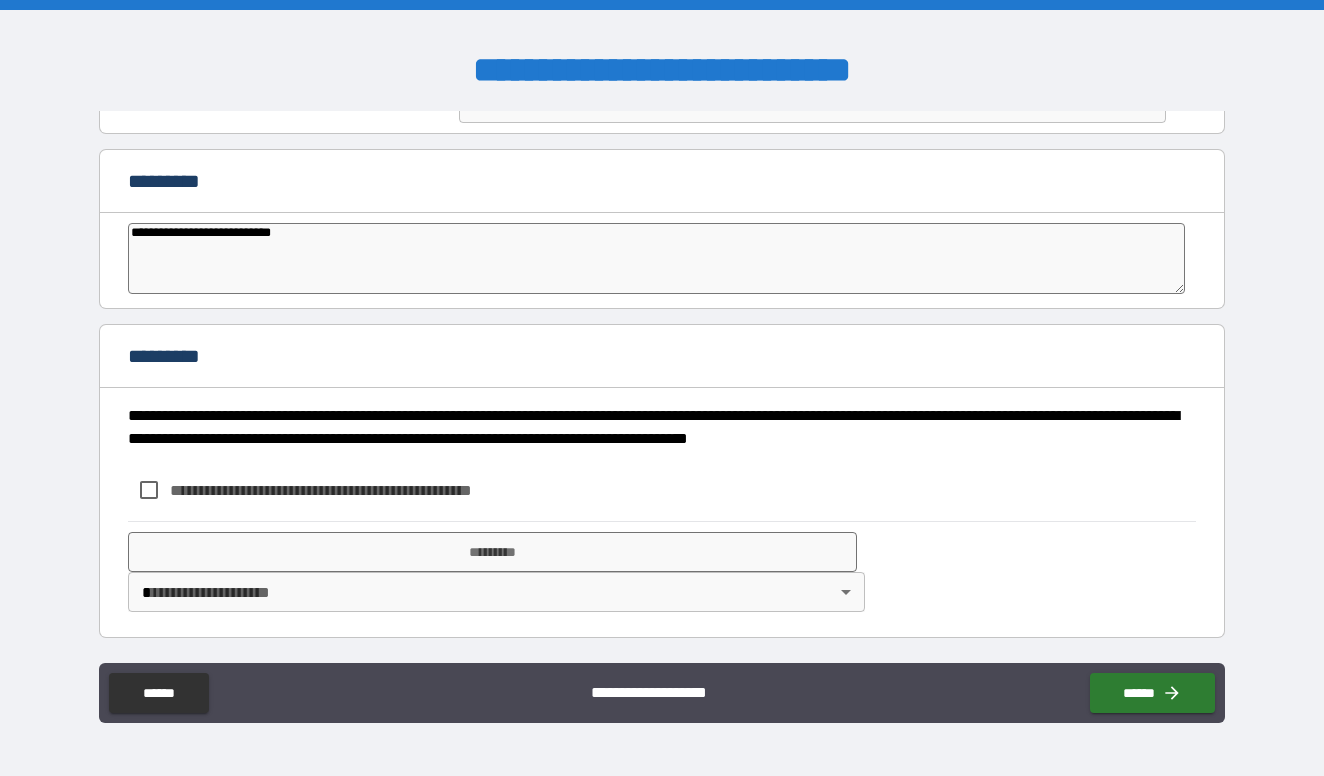 type on "*" 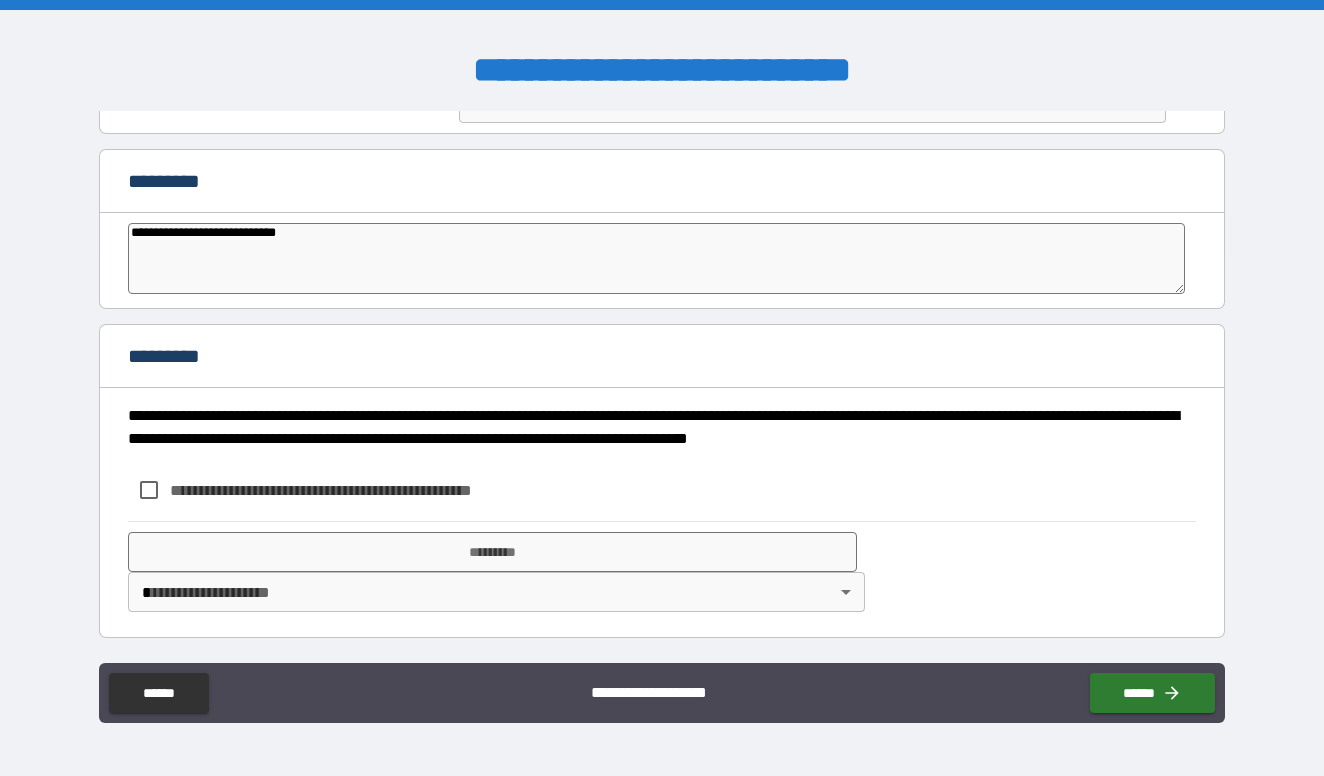 type on "*" 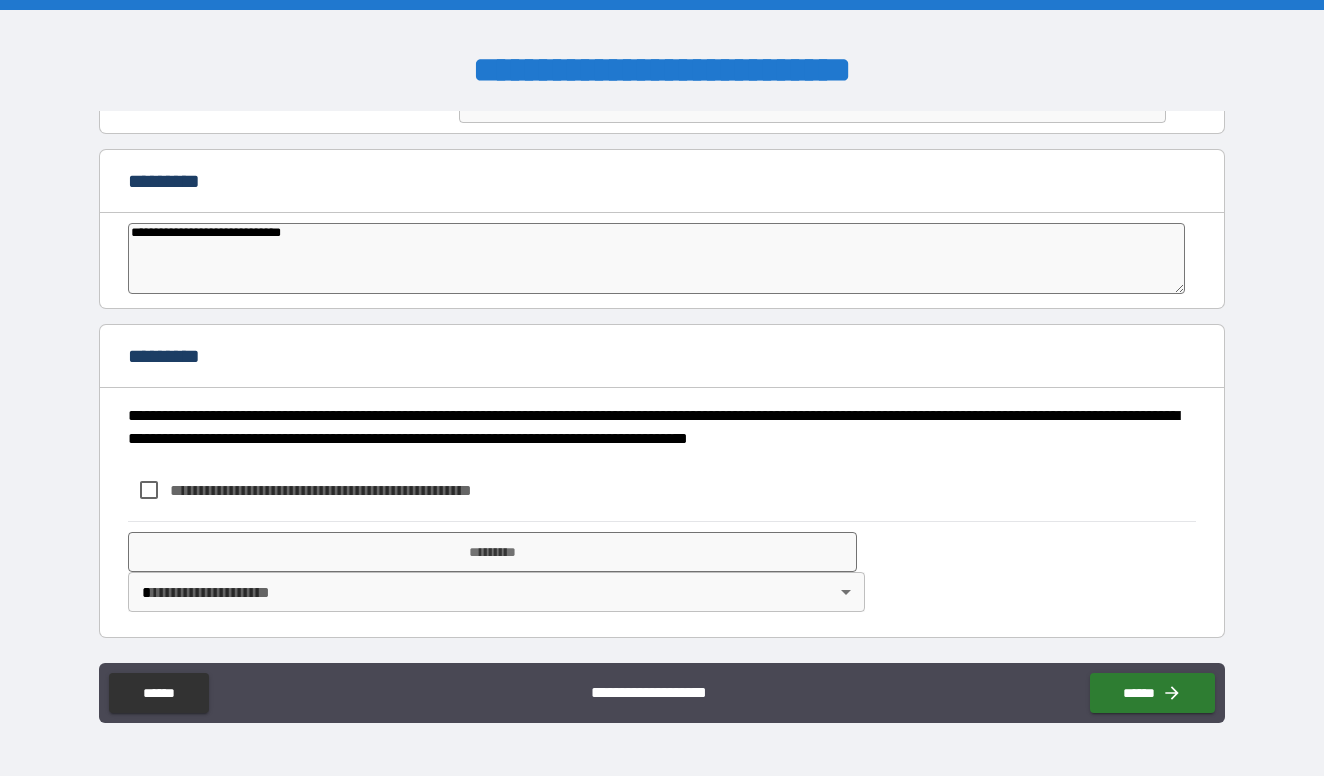 type on "*" 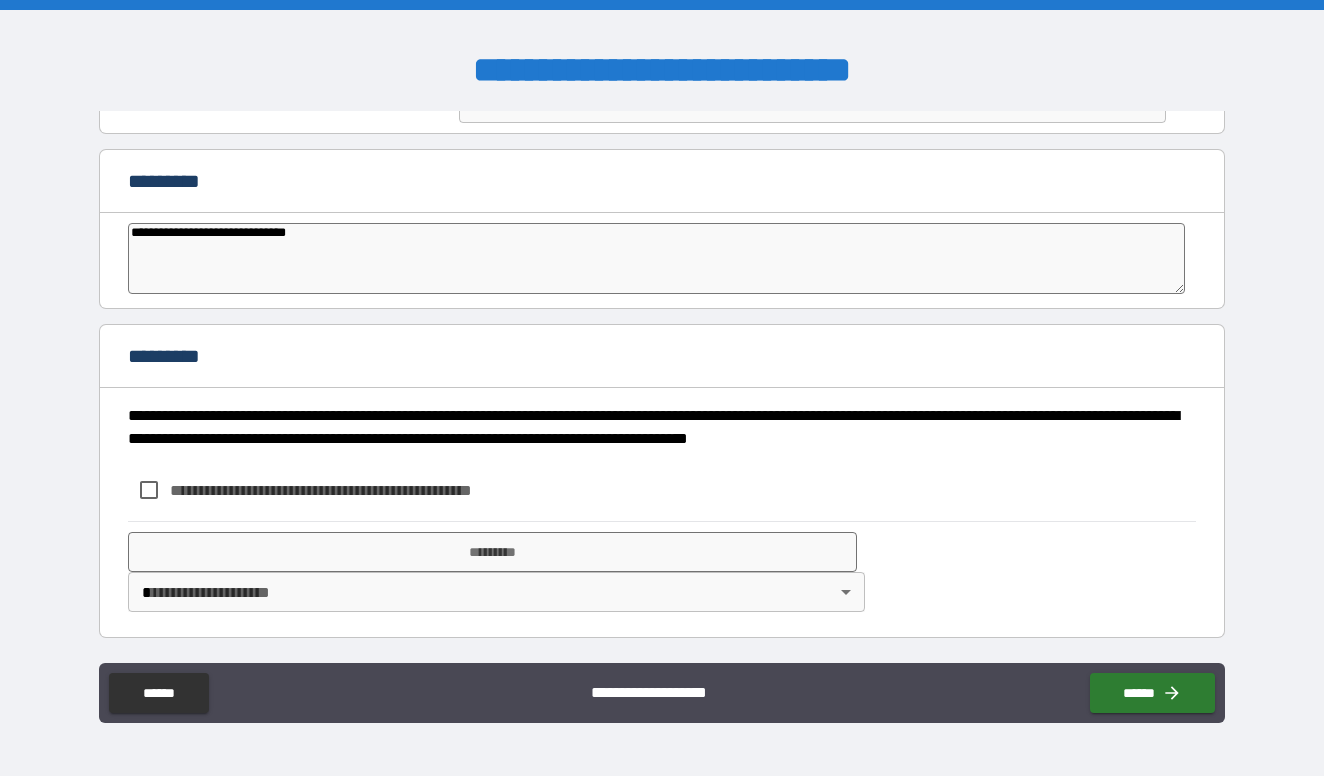 type on "*" 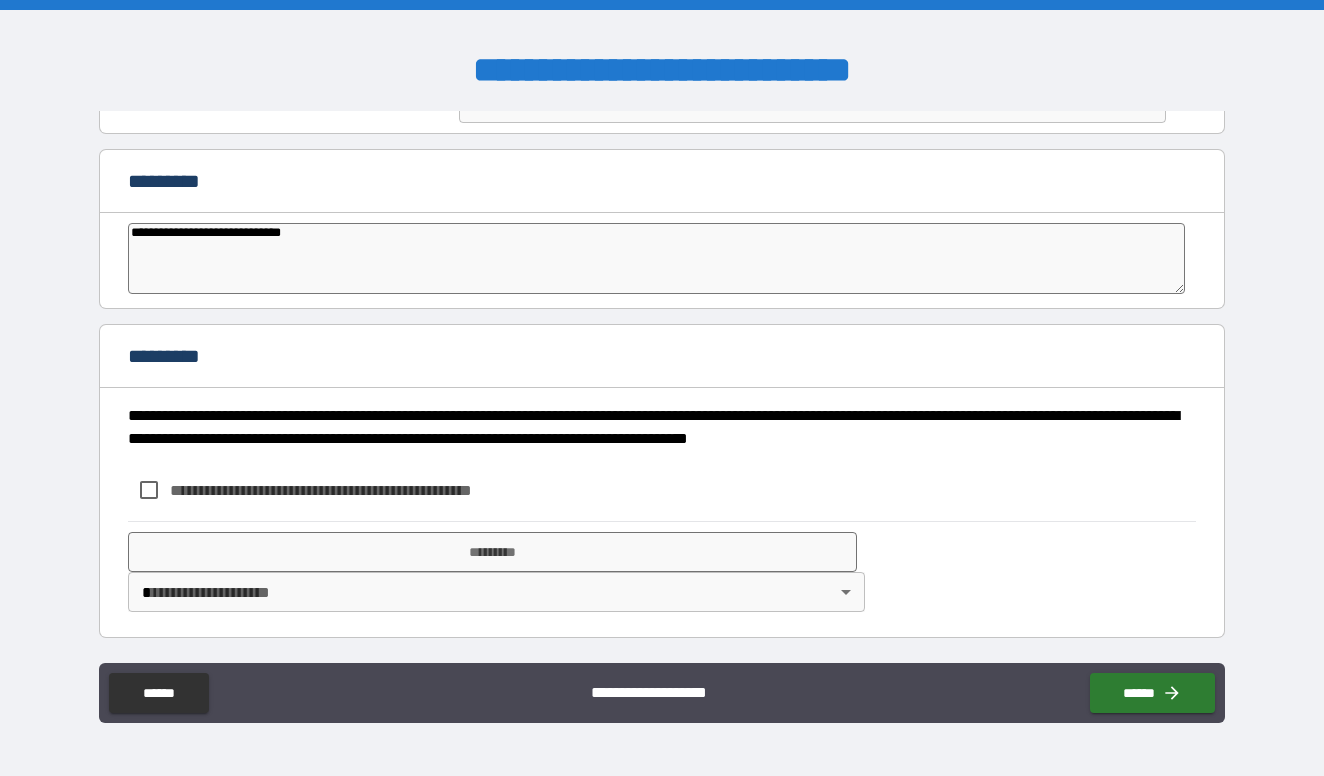 type on "*" 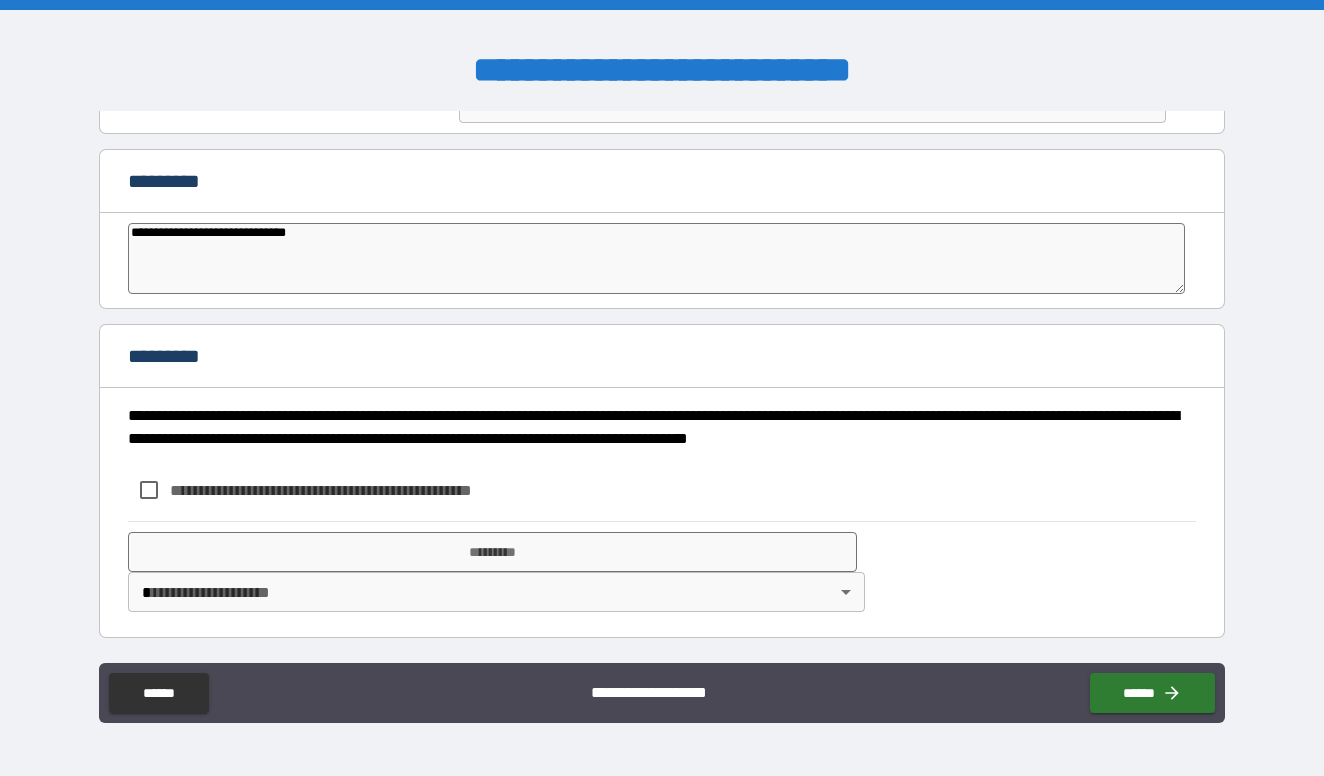 type on "*" 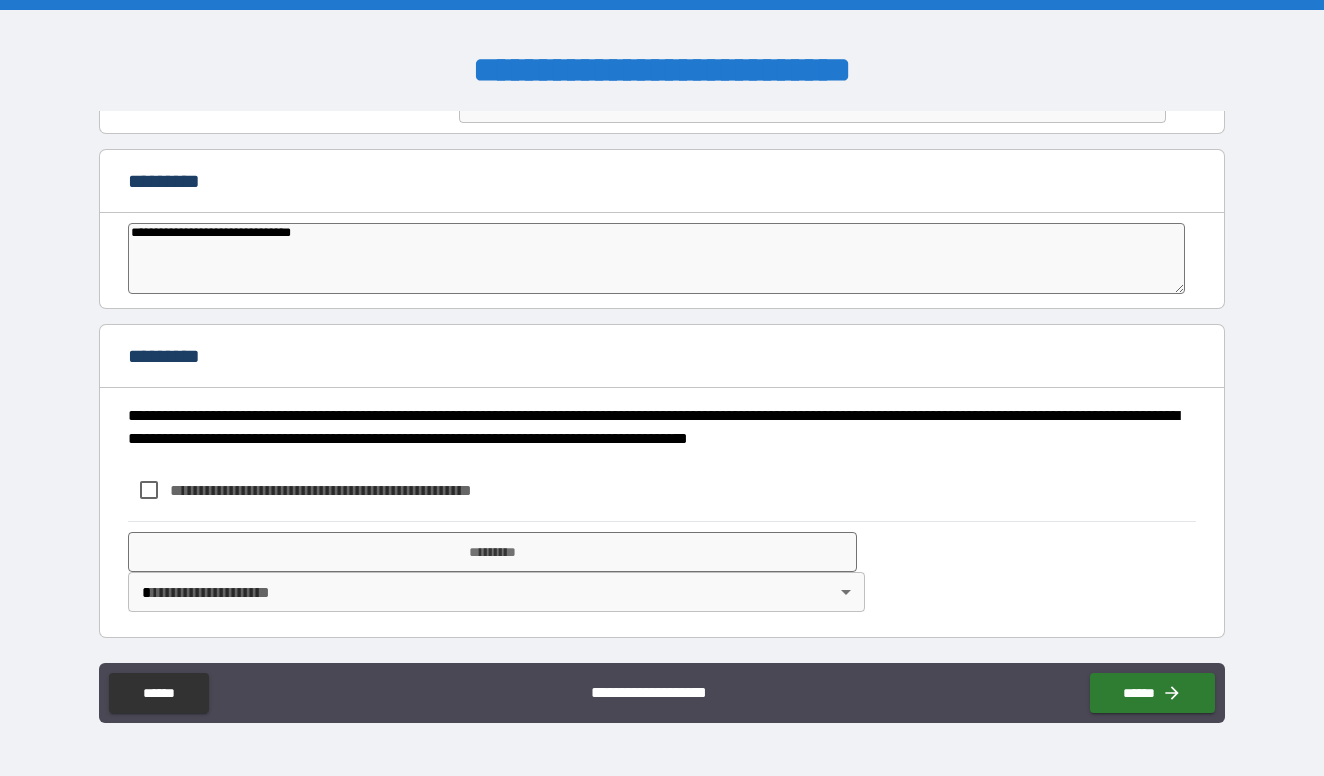 type on "**********" 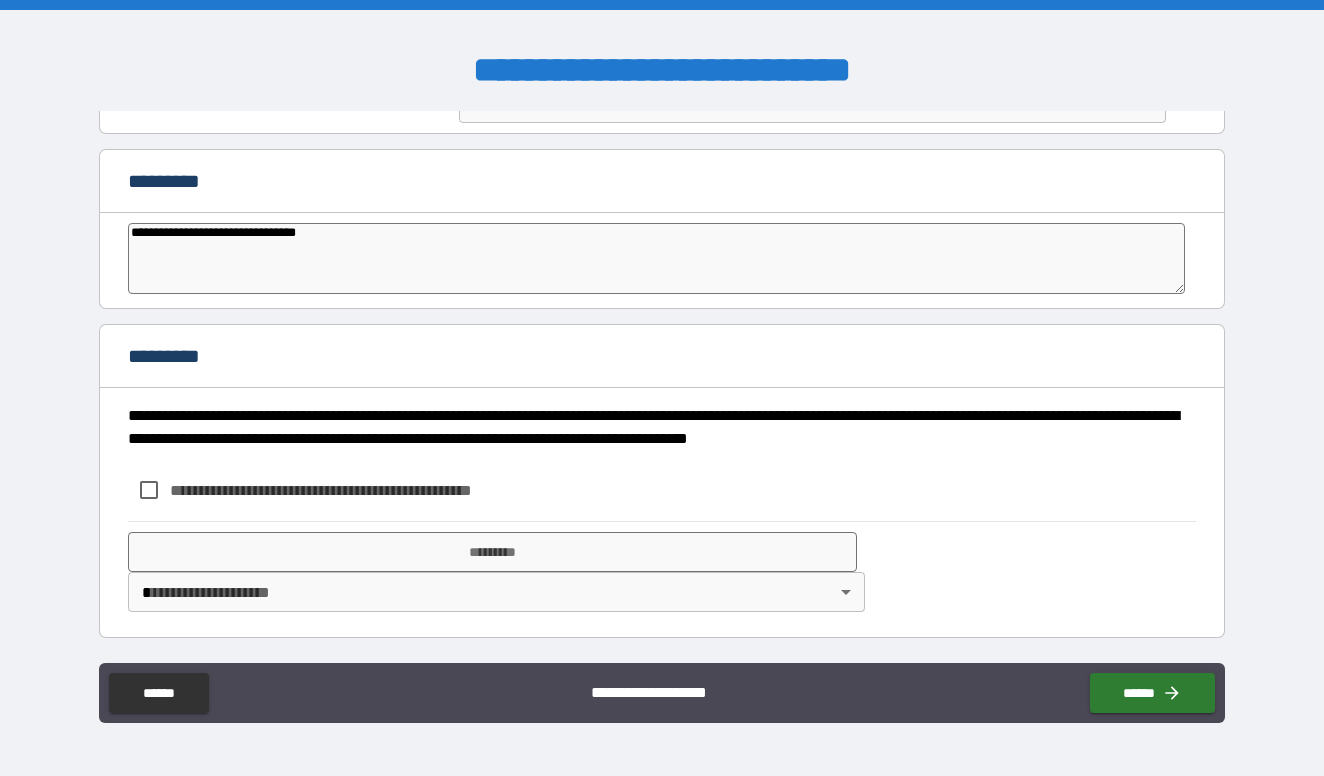 type on "**********" 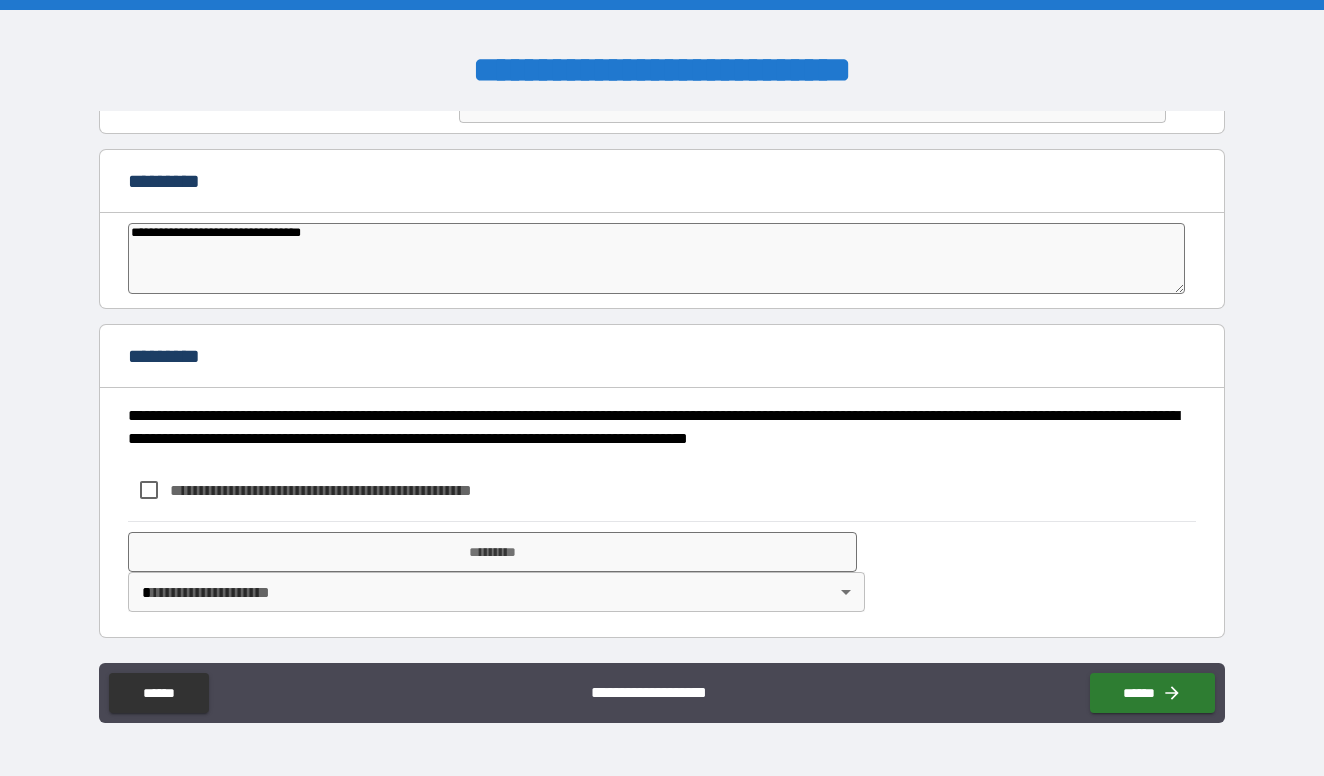 type on "**********" 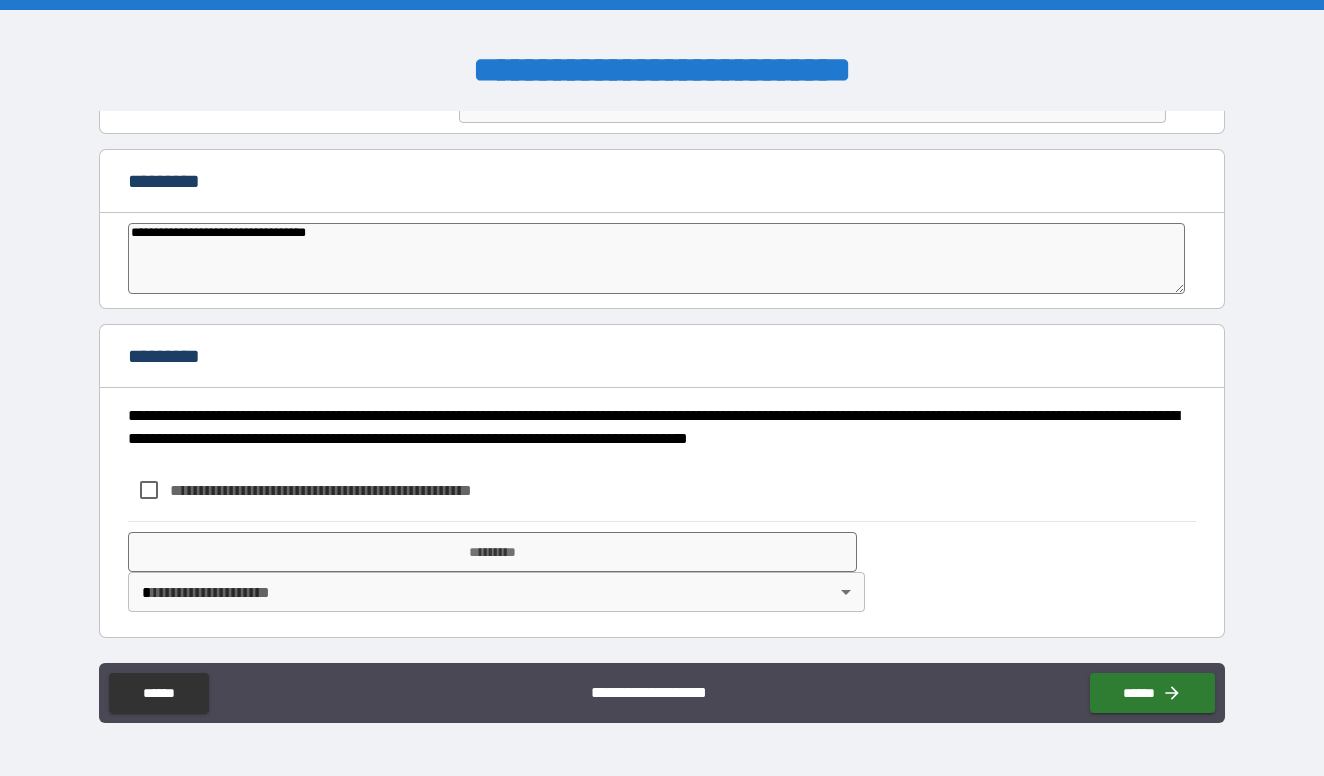 type on "**********" 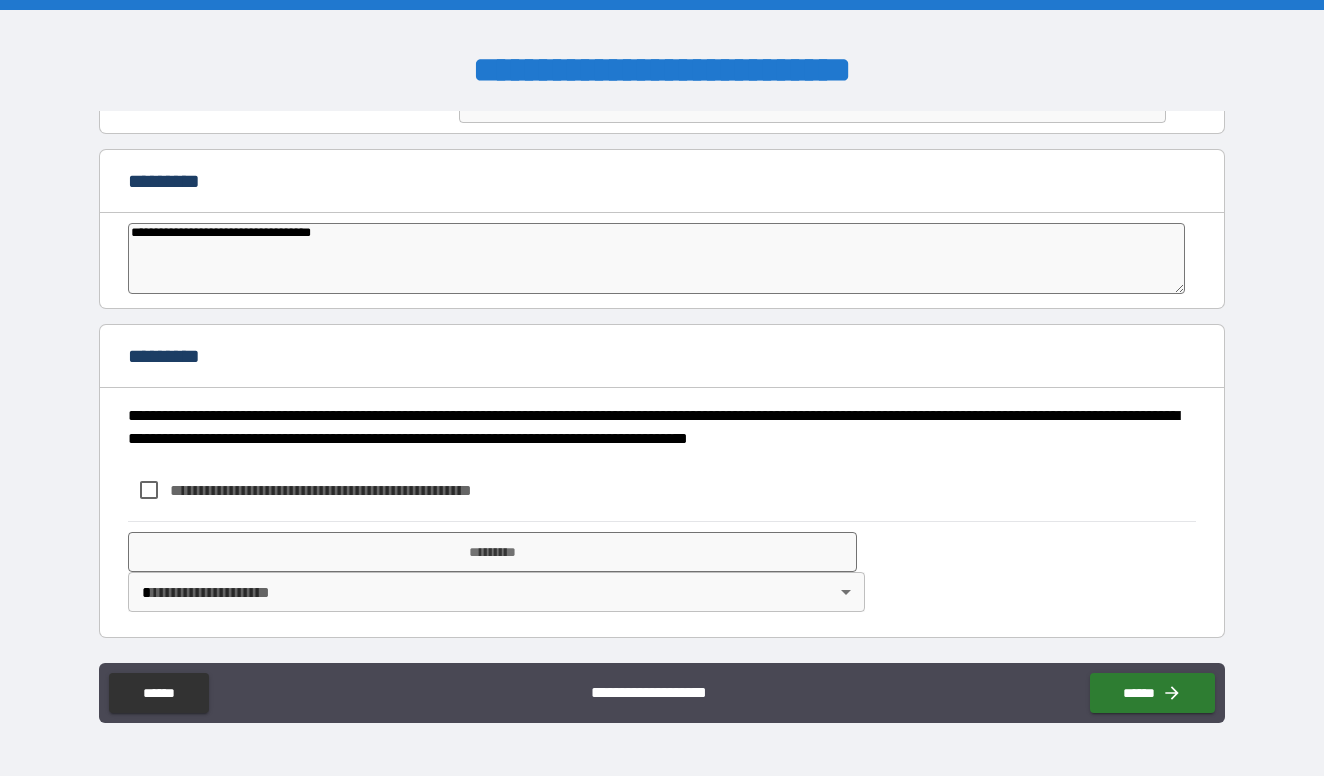 type on "**********" 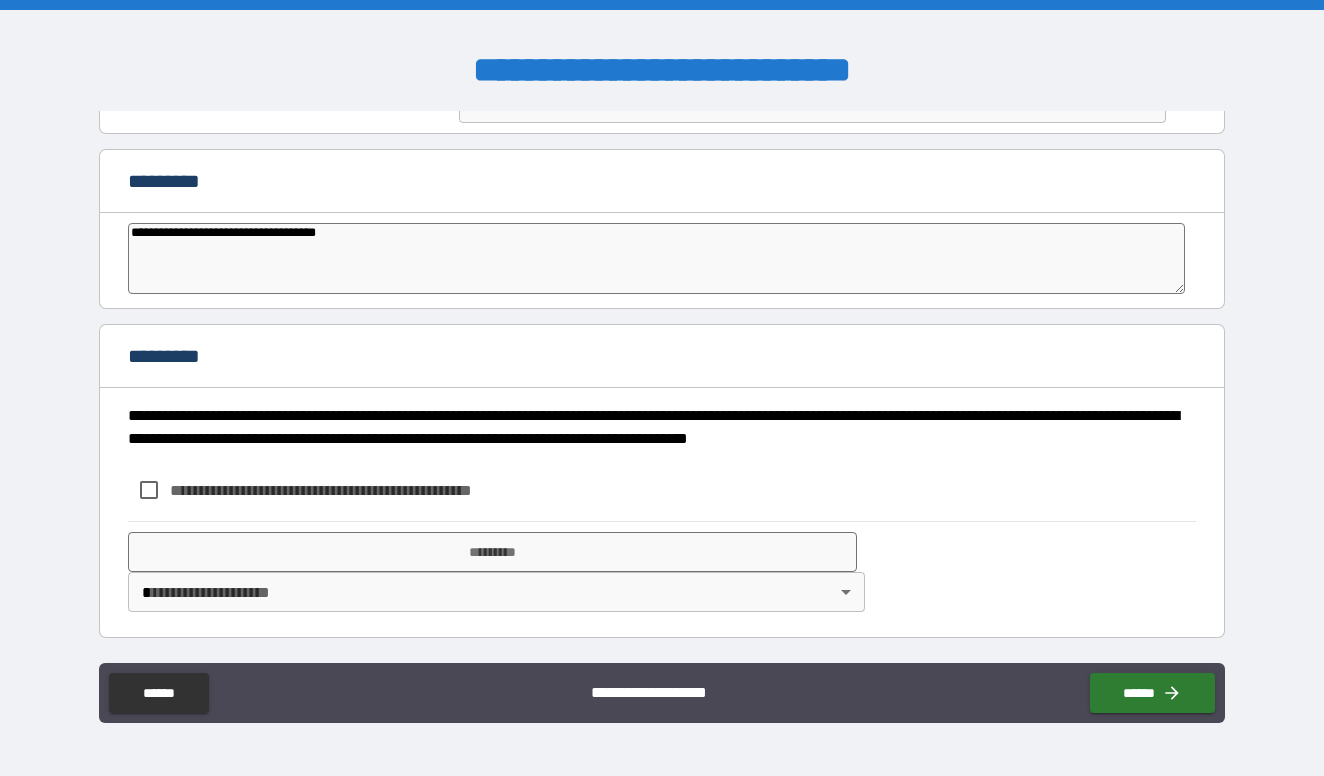 type on "**********" 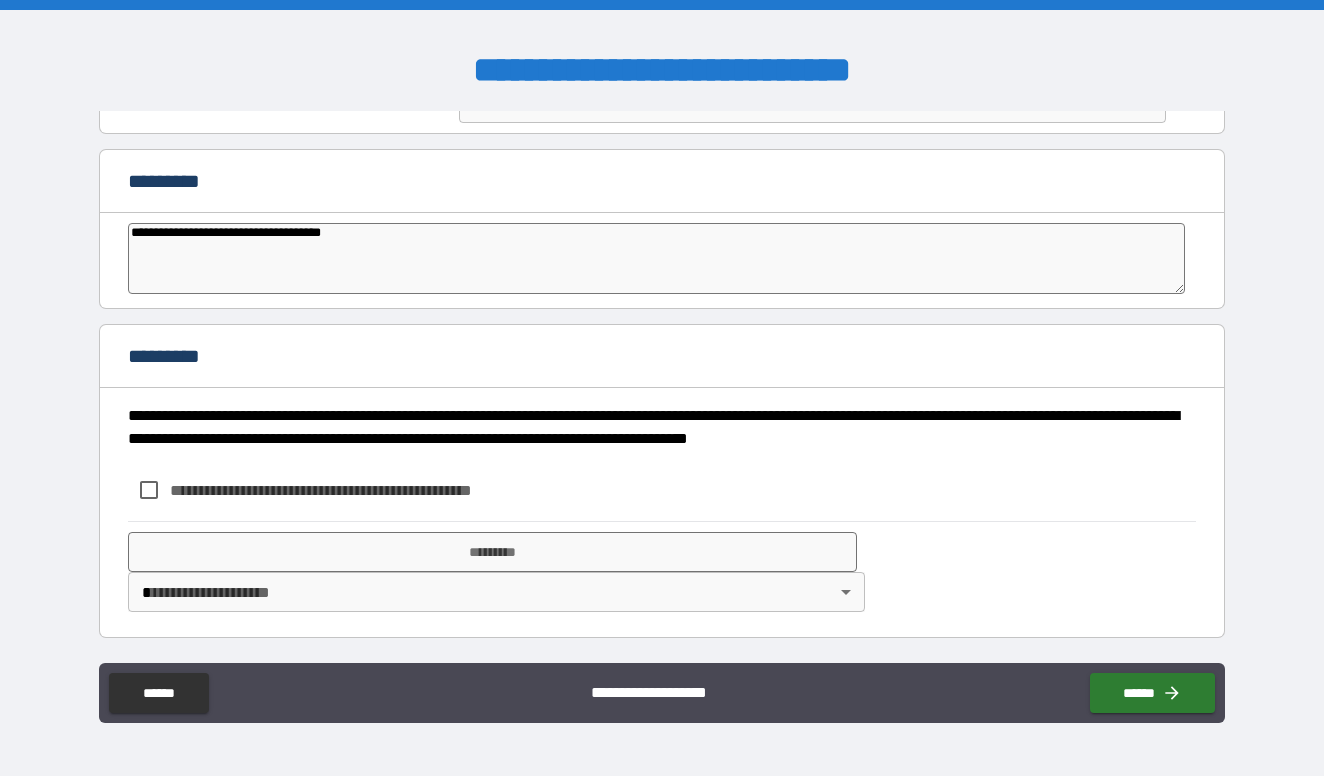type on "*" 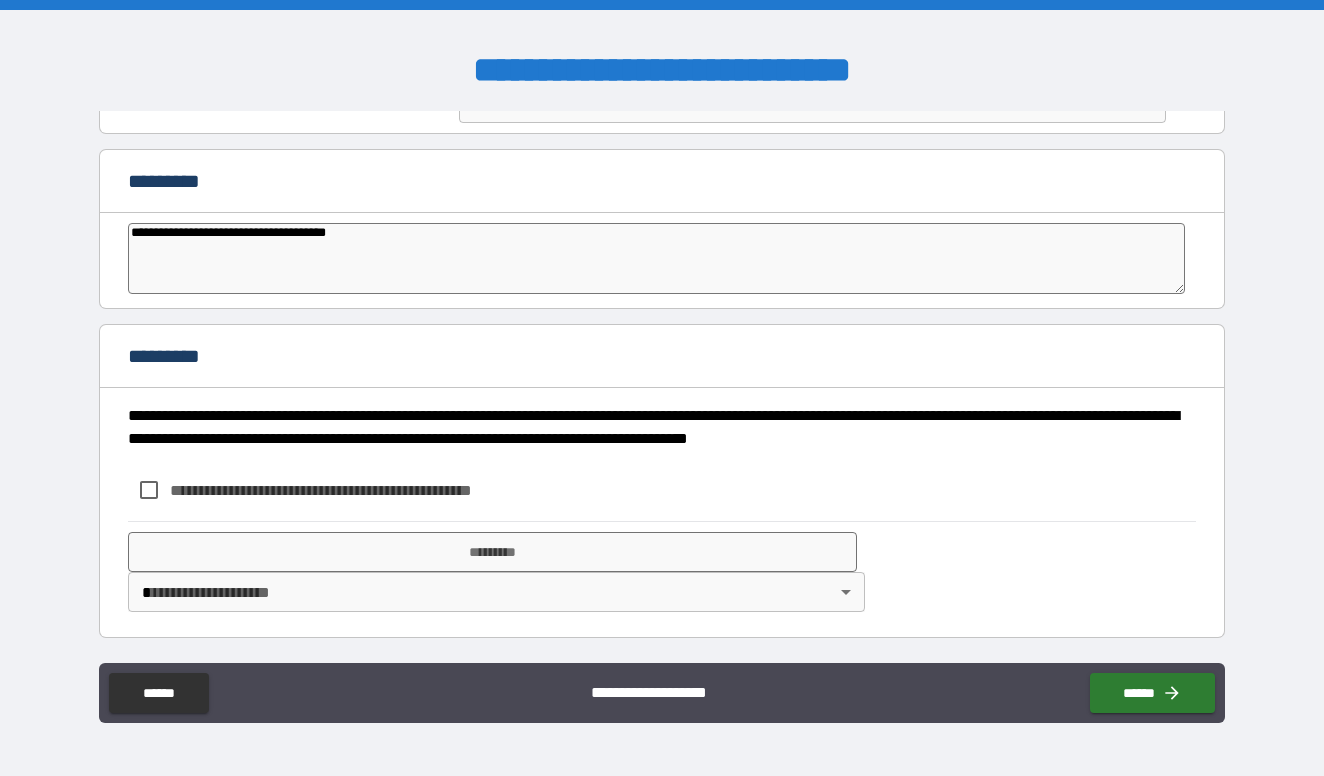 type on "*" 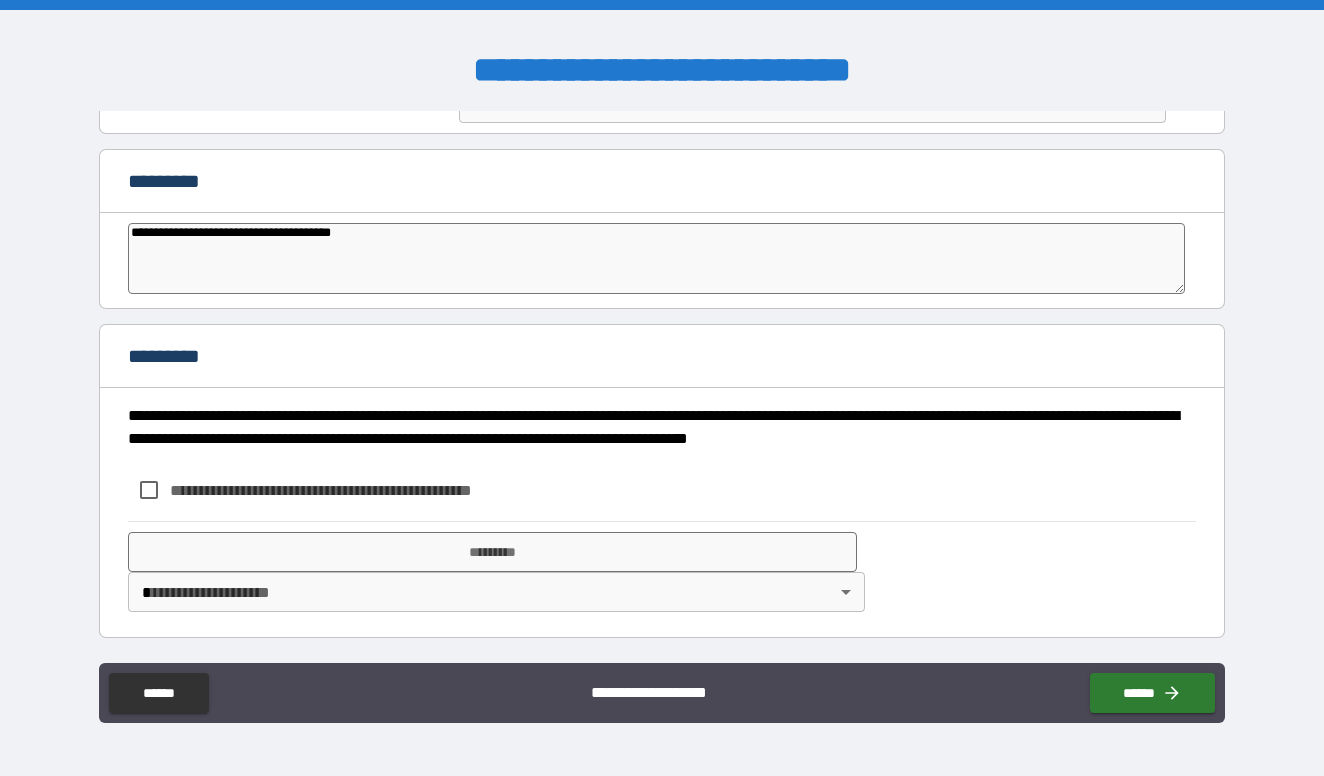 type on "**********" 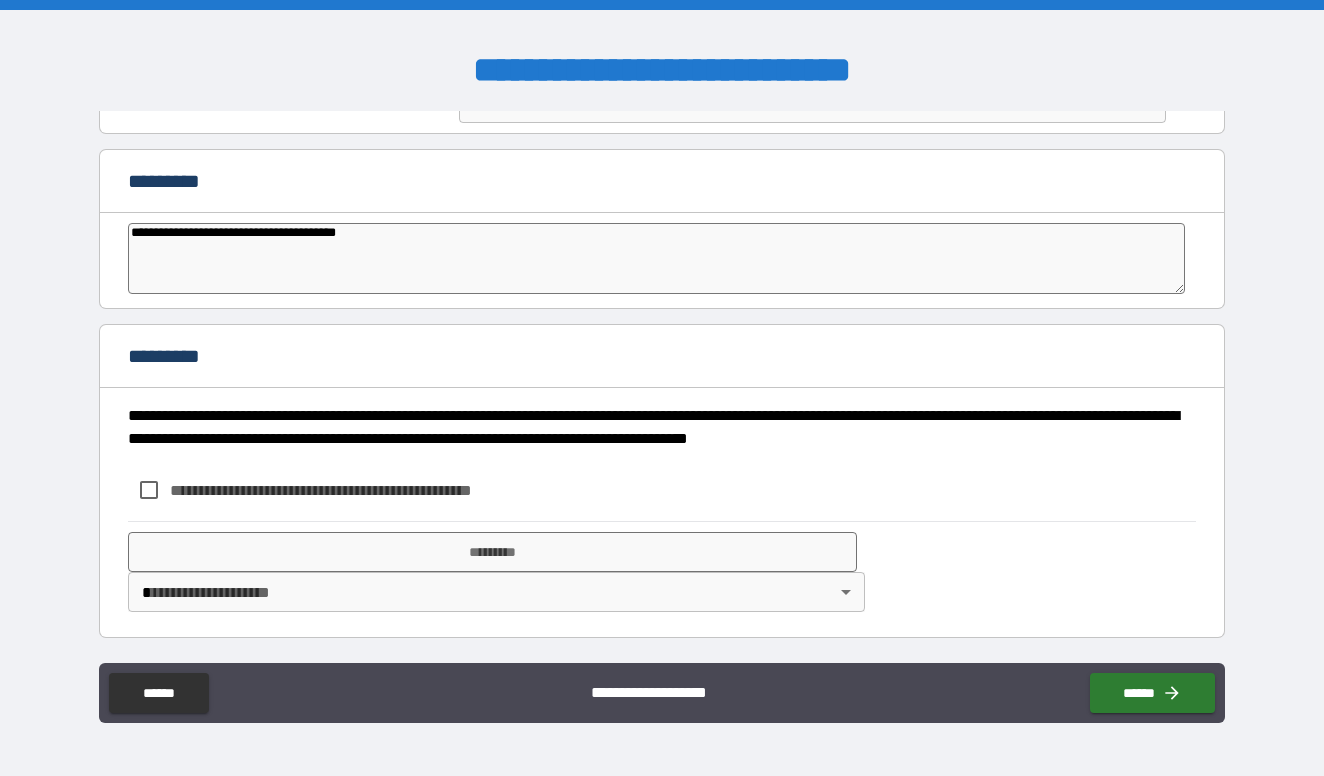 type on "**********" 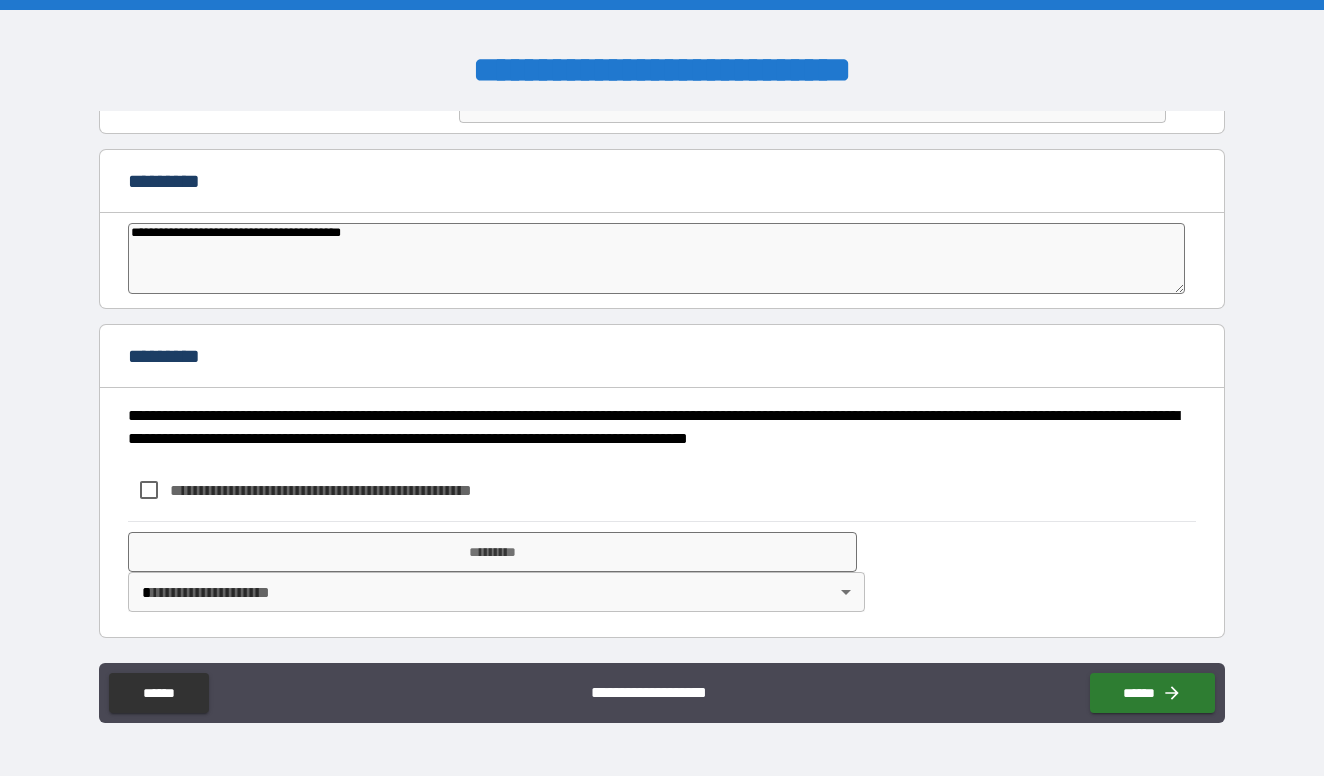 type on "**********" 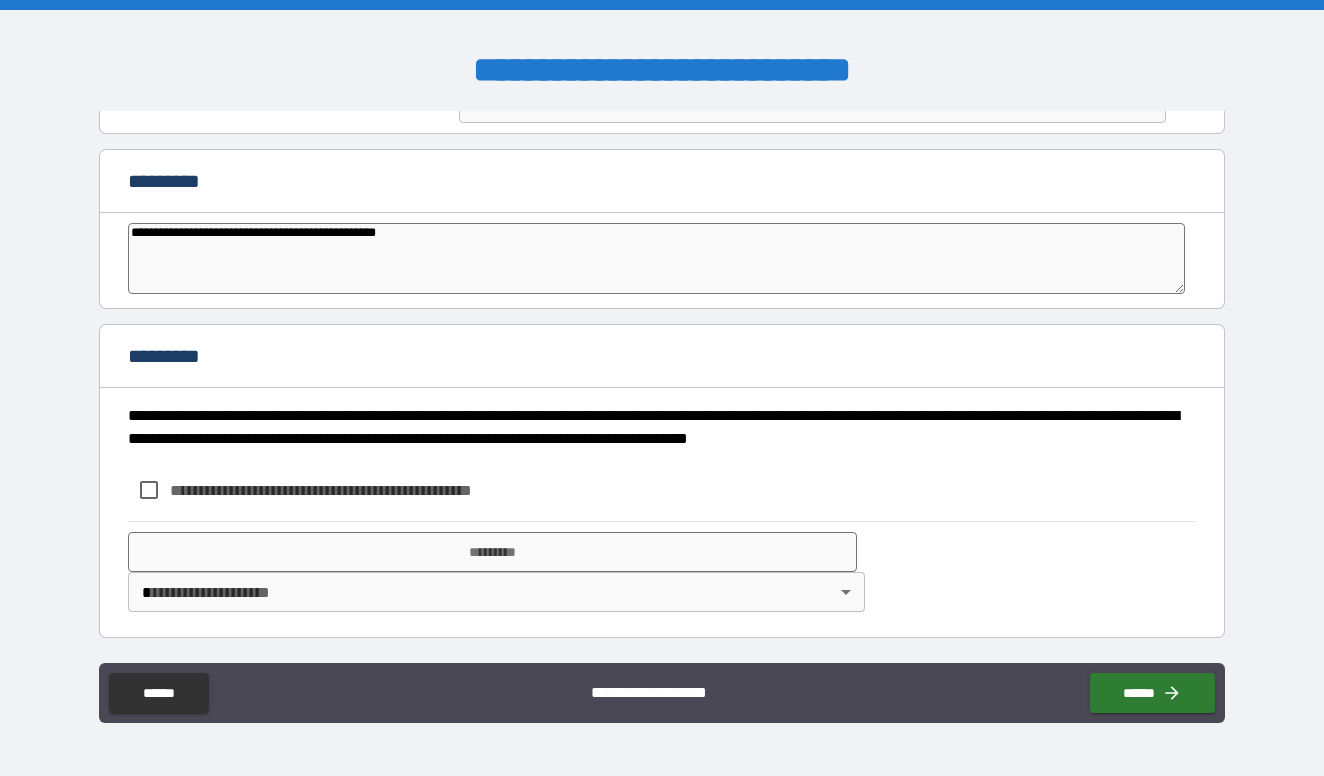 type on "*" 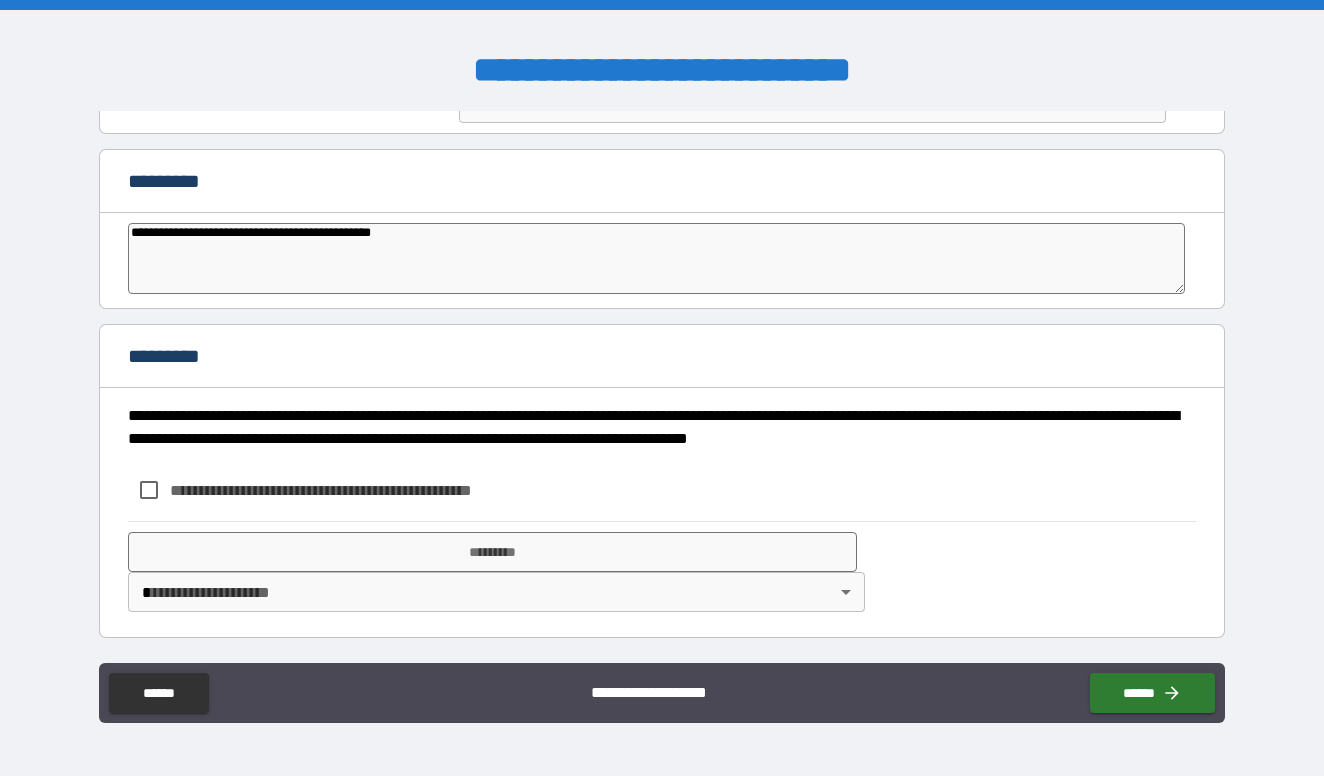 type on "**********" 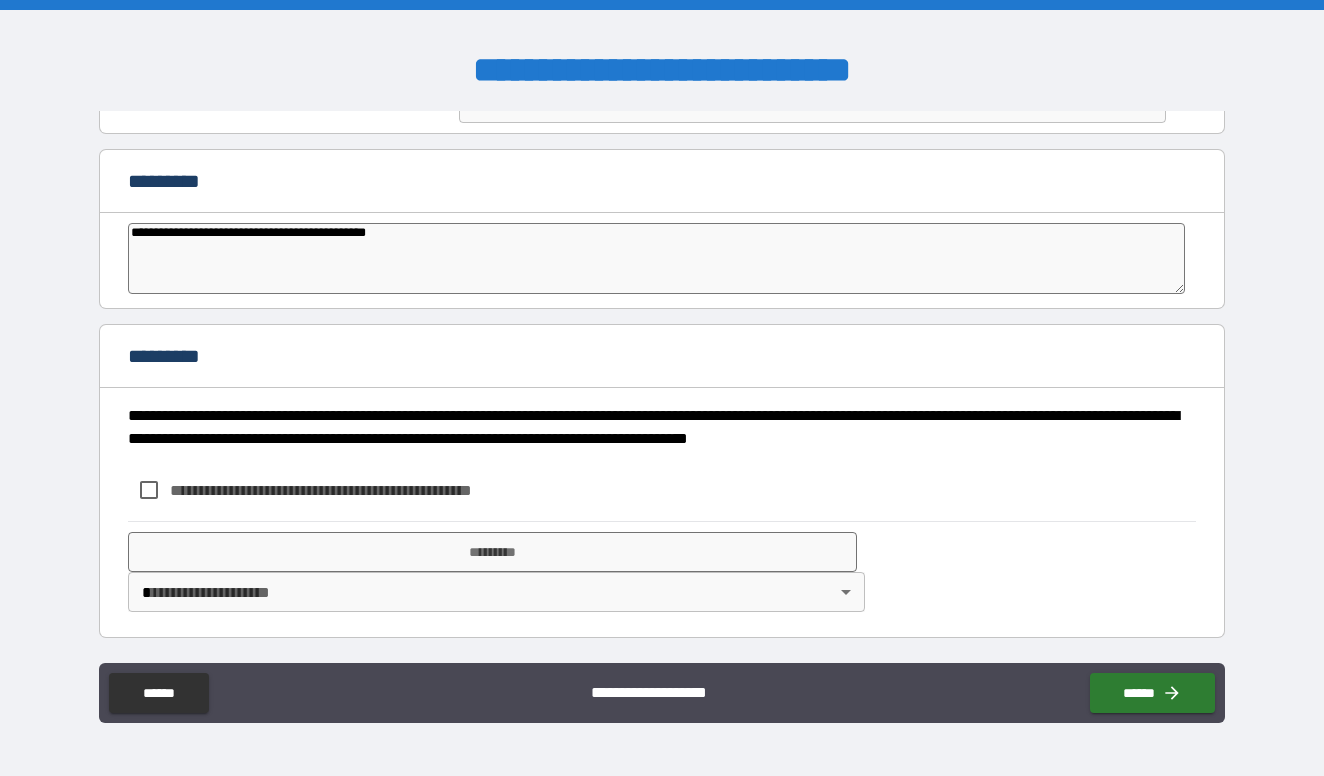 type on "**********" 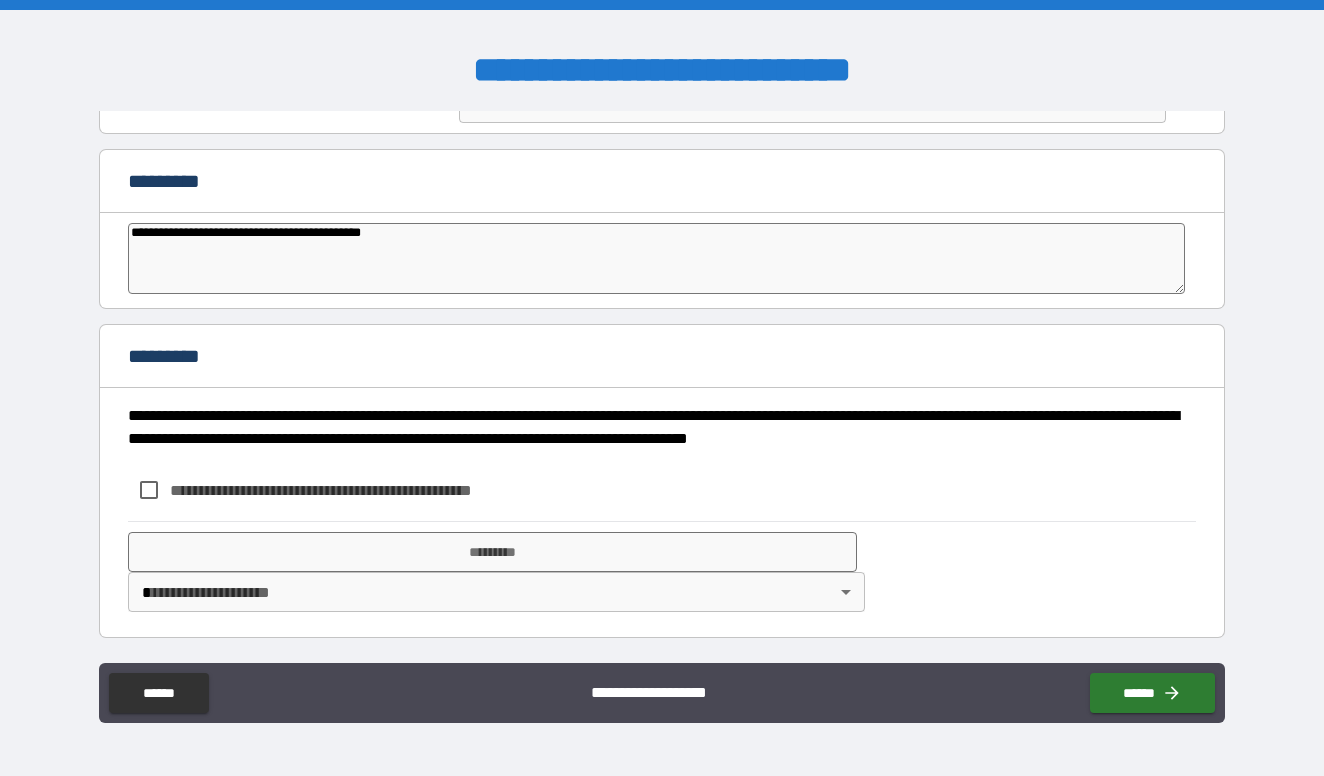 type on "**********" 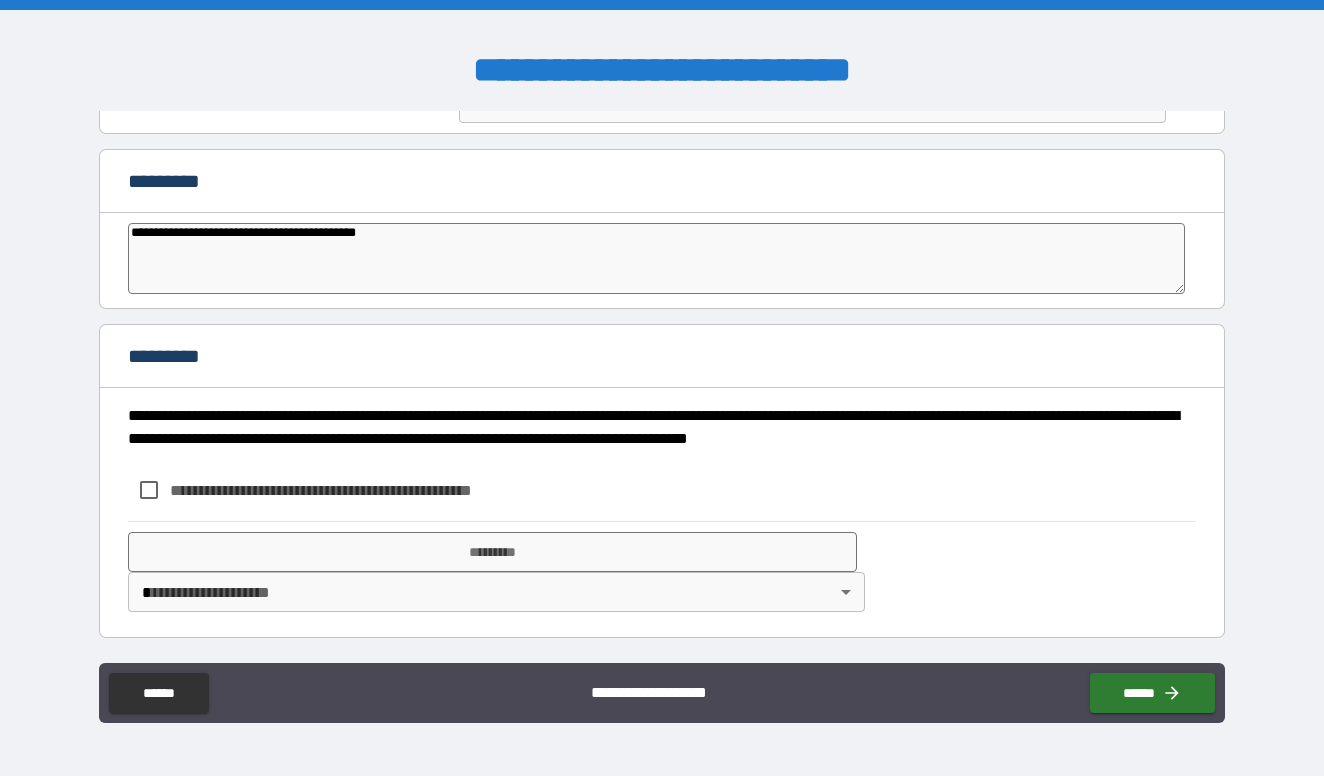 type on "**********" 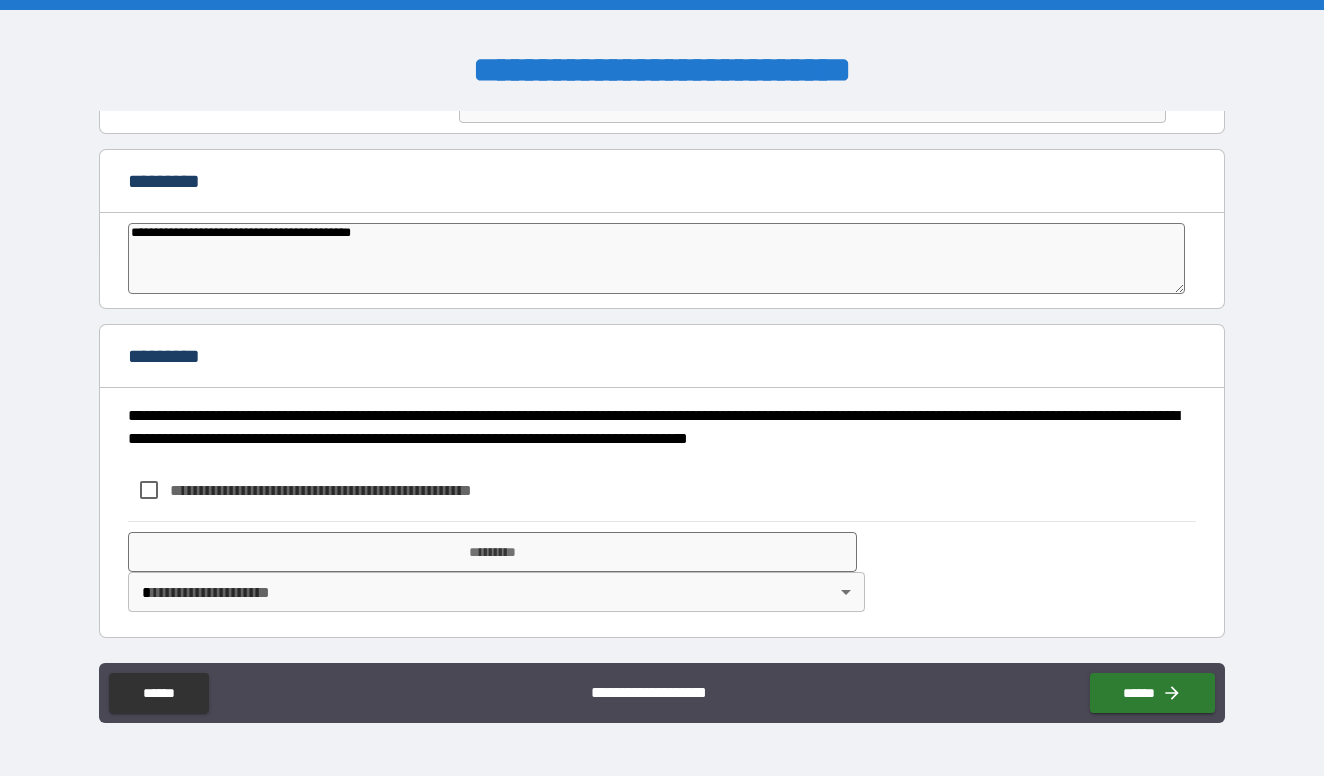 type on "**********" 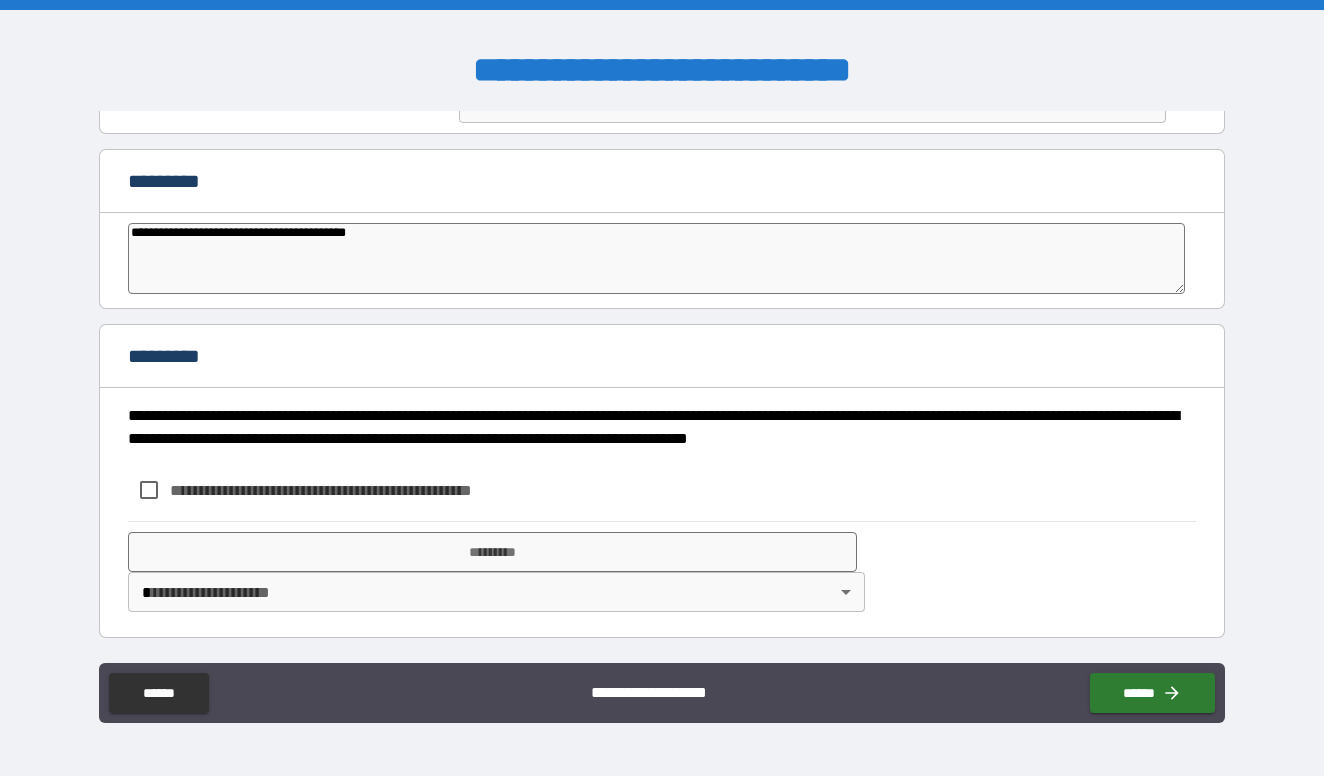 type on "**********" 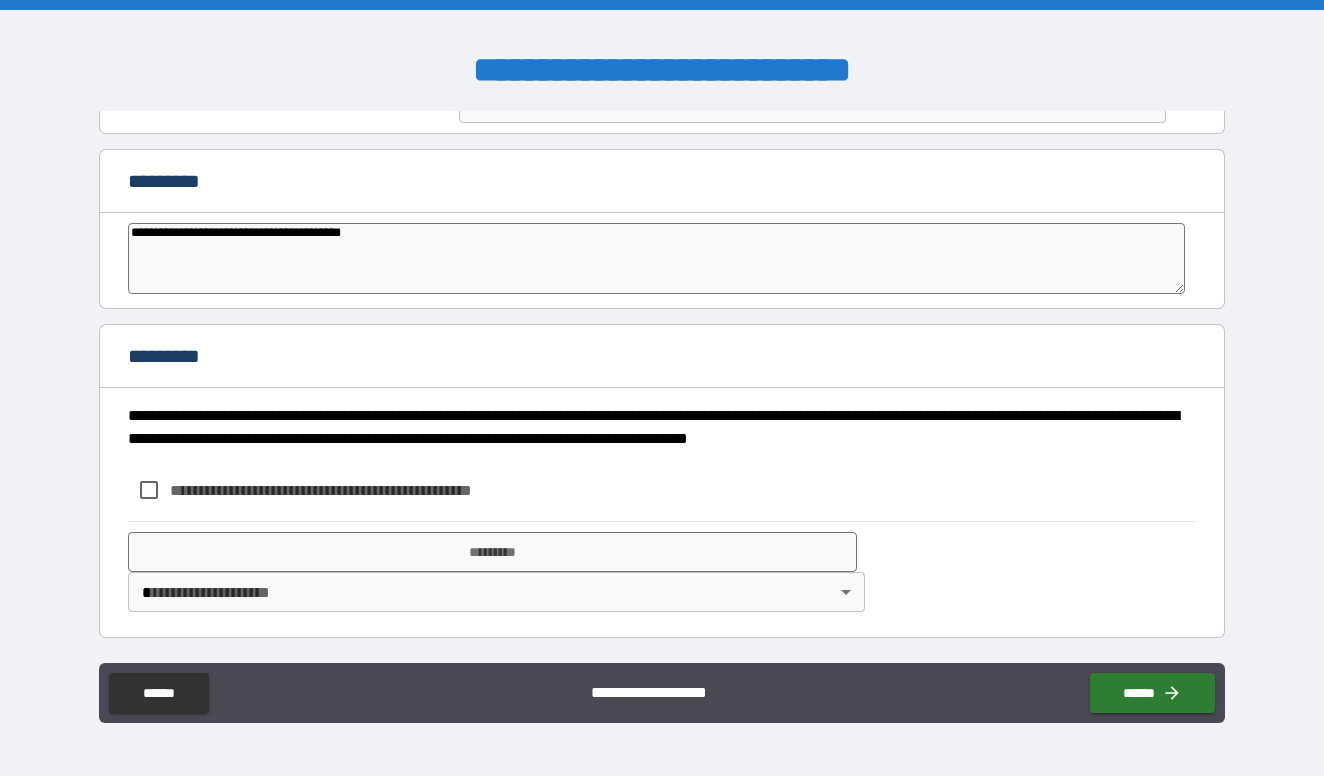 type on "**********" 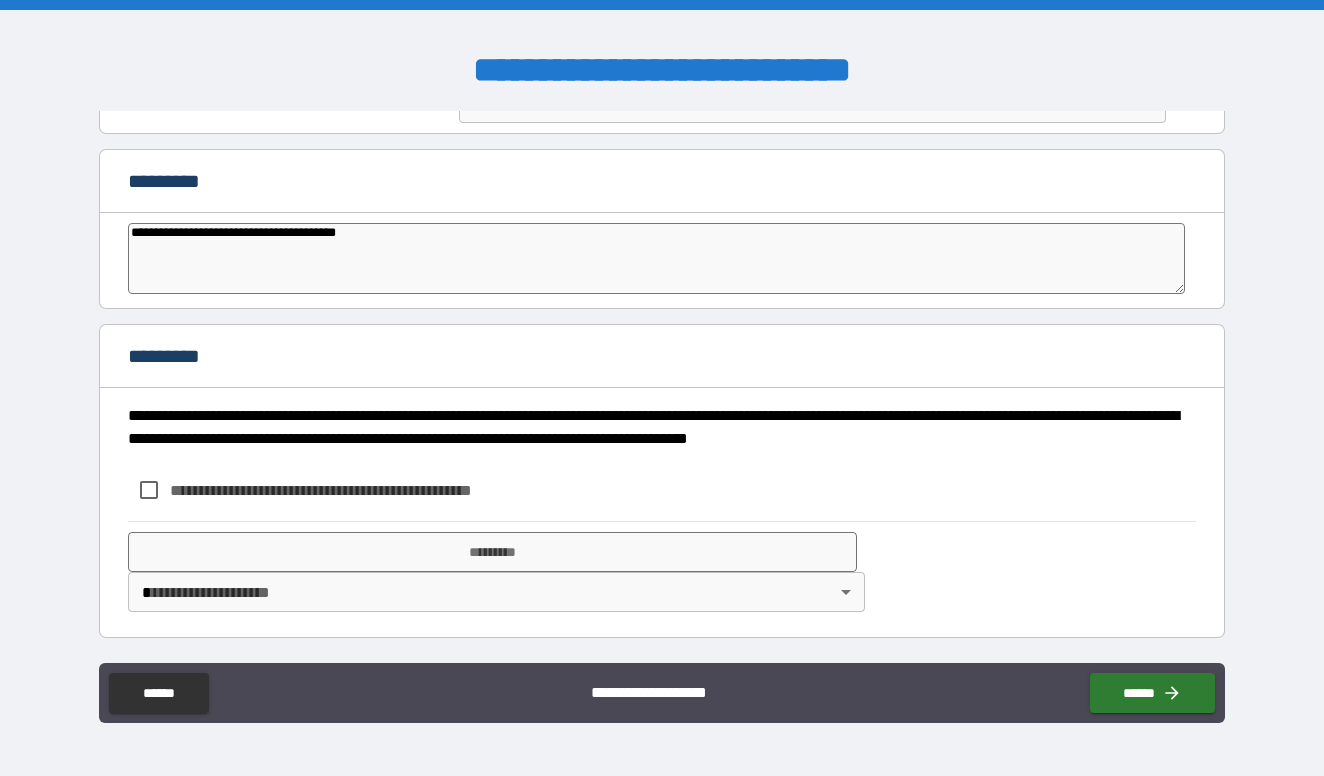 type on "**********" 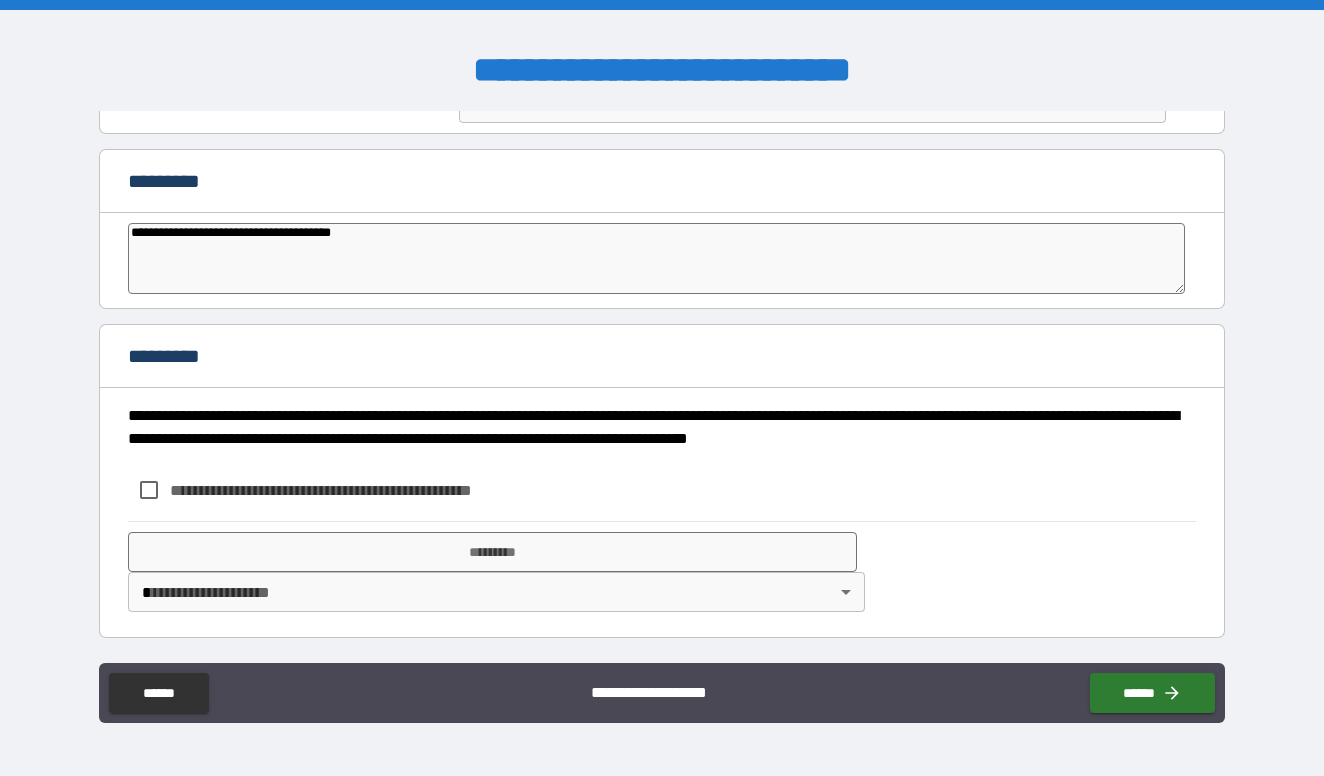 type on "*" 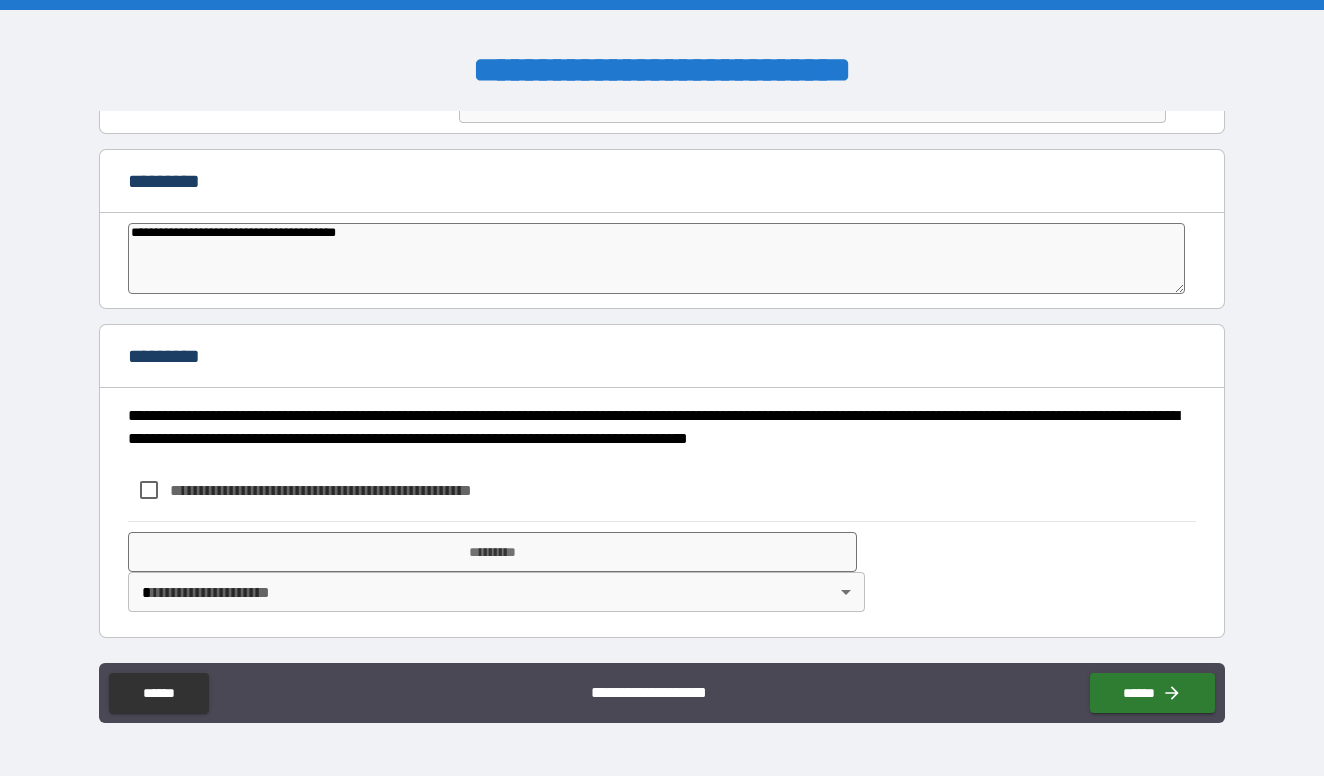 type on "**********" 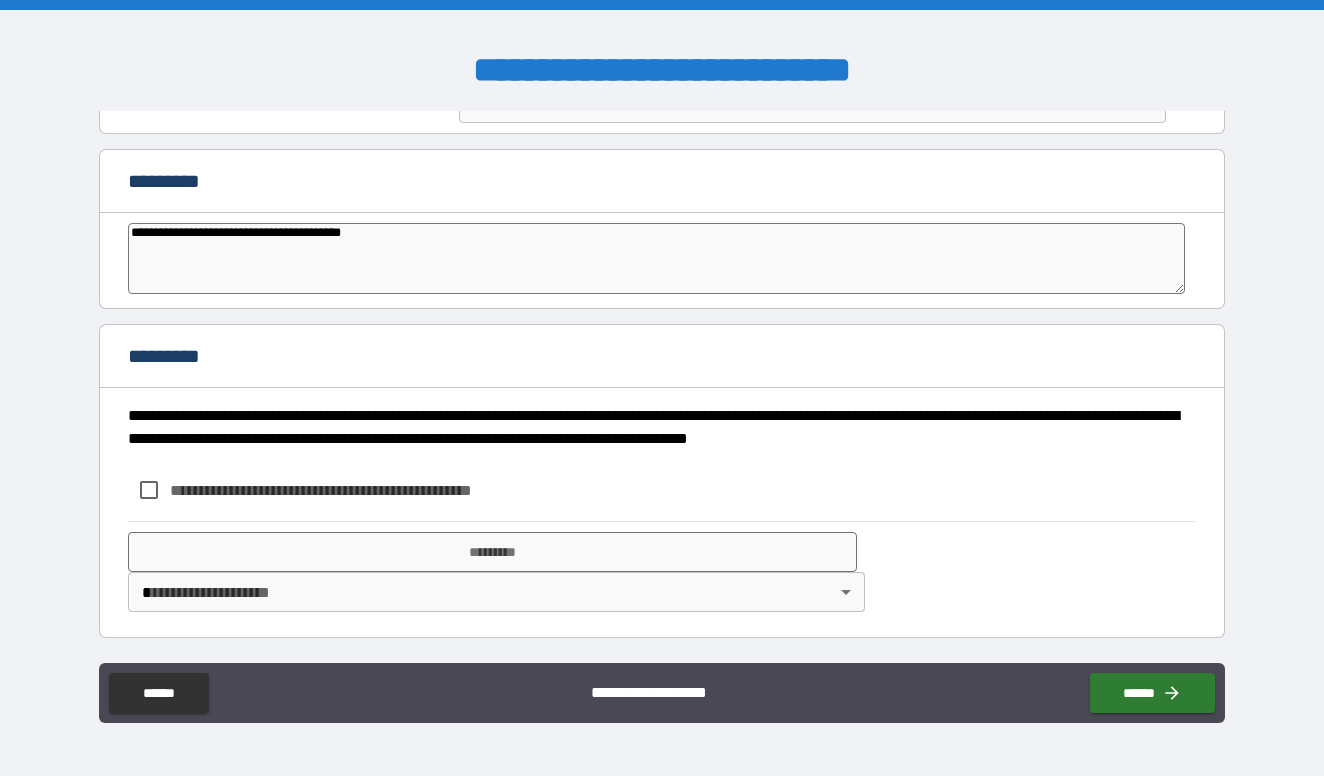 type on "**********" 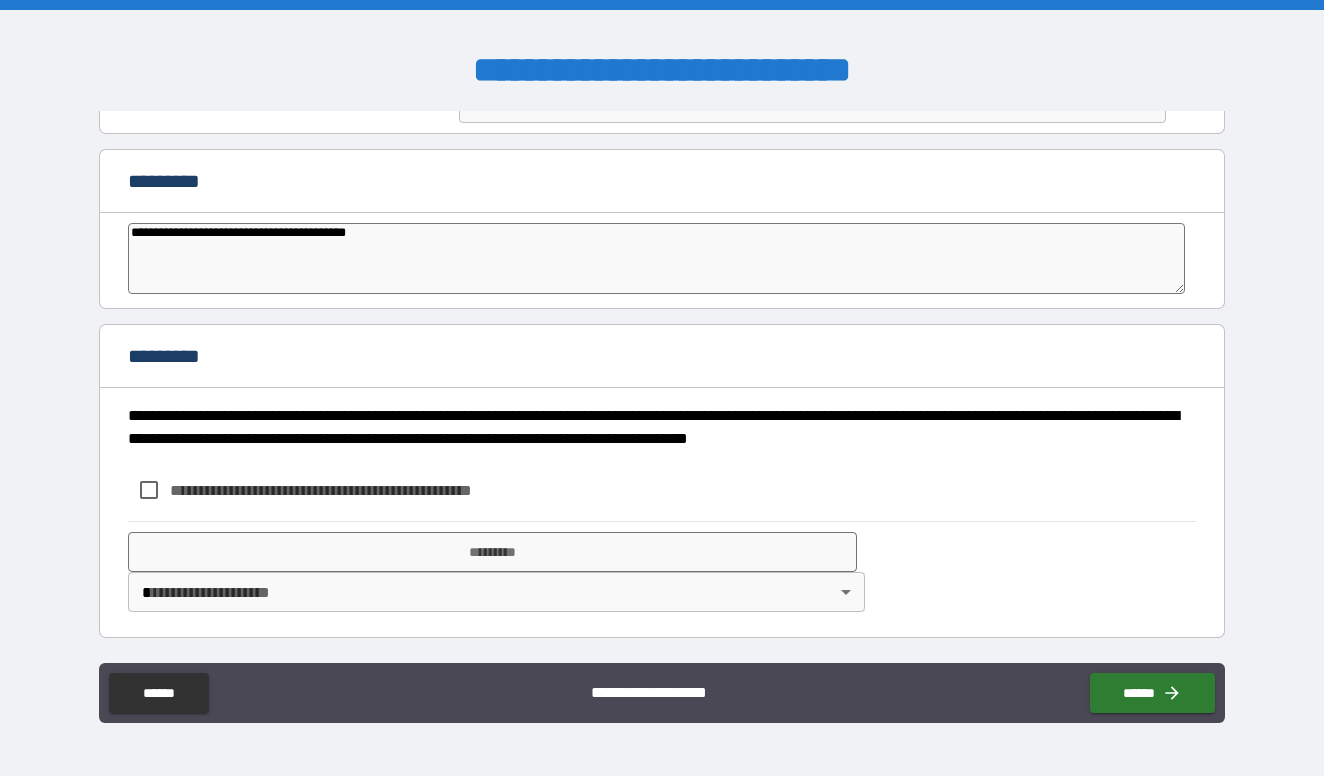 type on "**********" 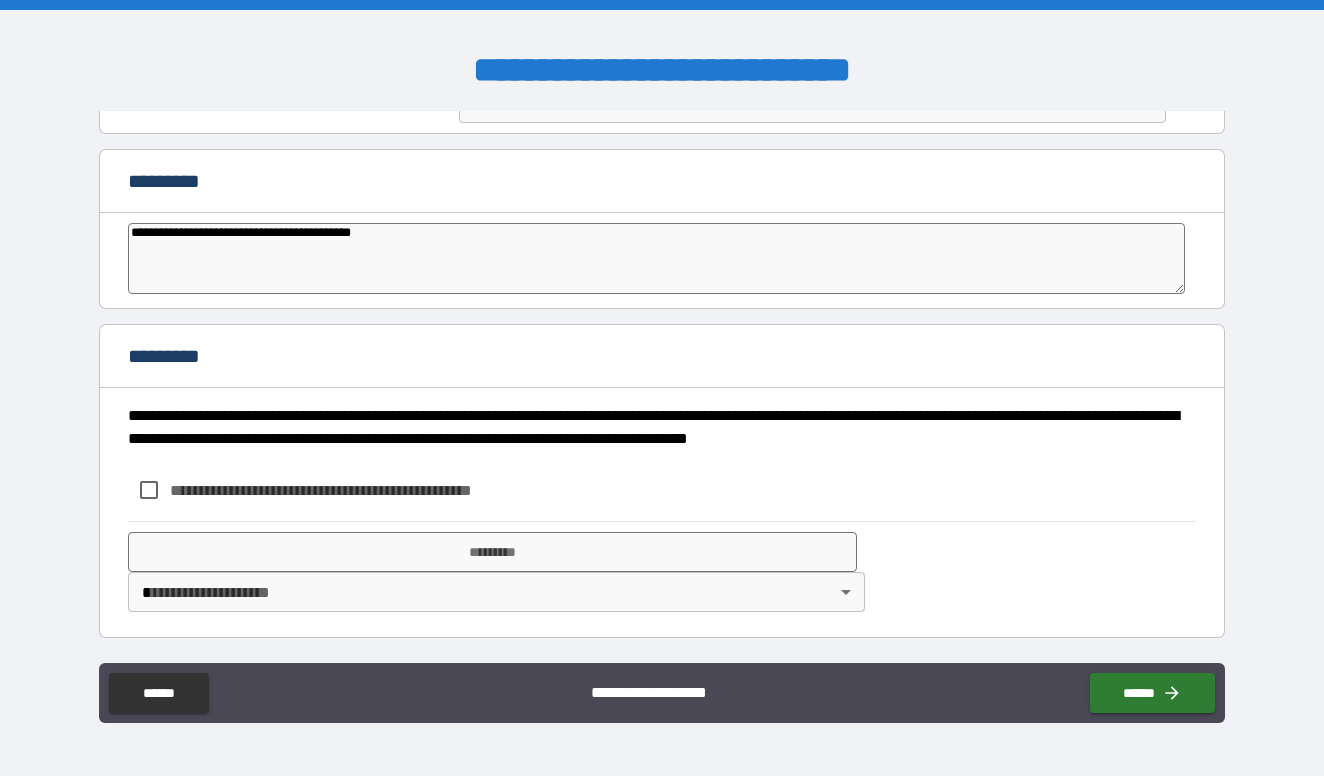 type on "*" 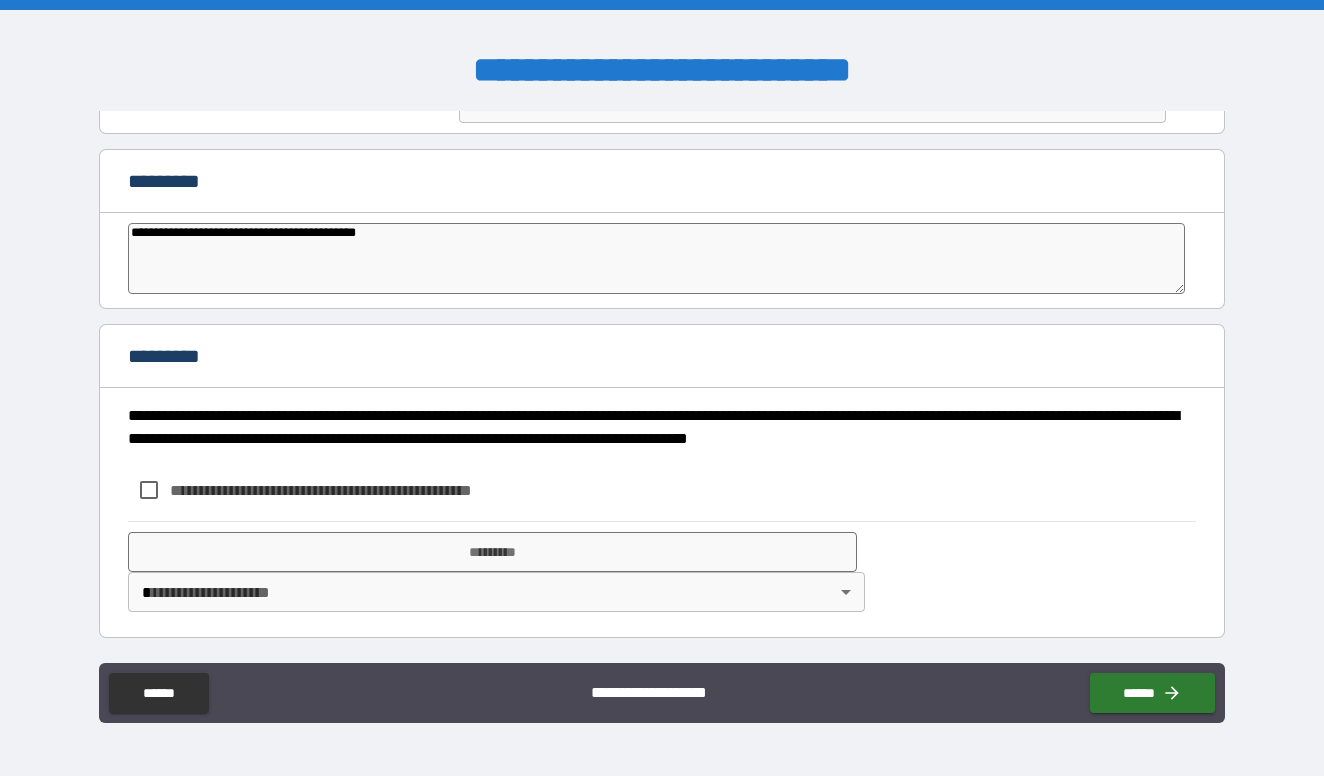 type on "**********" 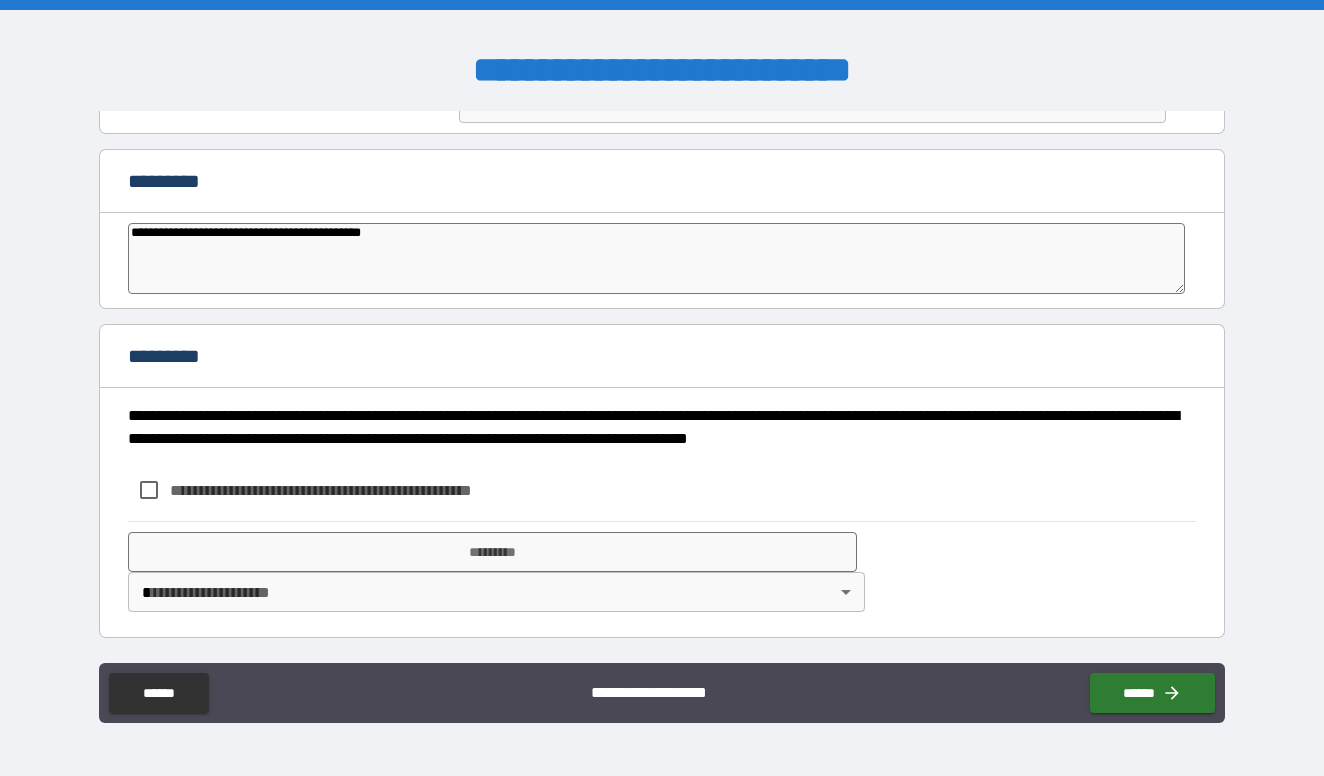 type on "*" 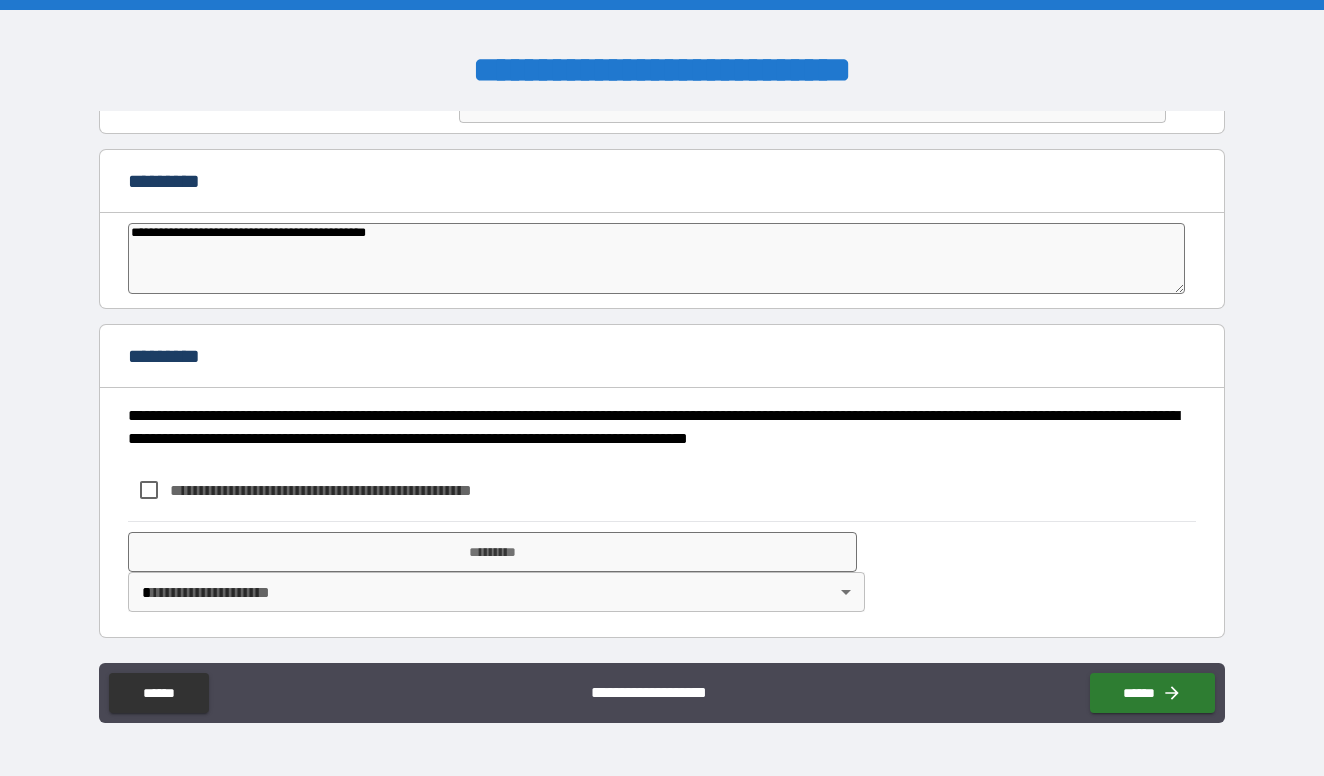 type on "**********" 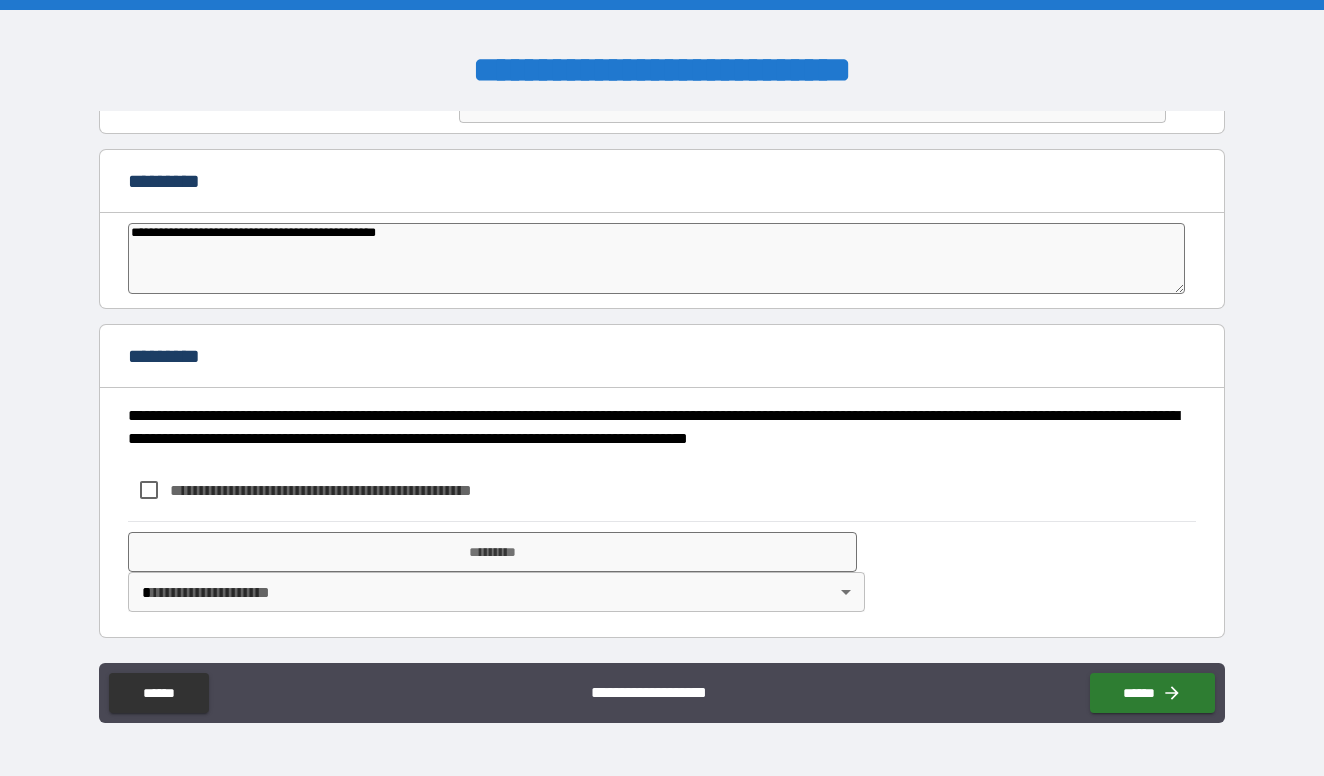 type on "*" 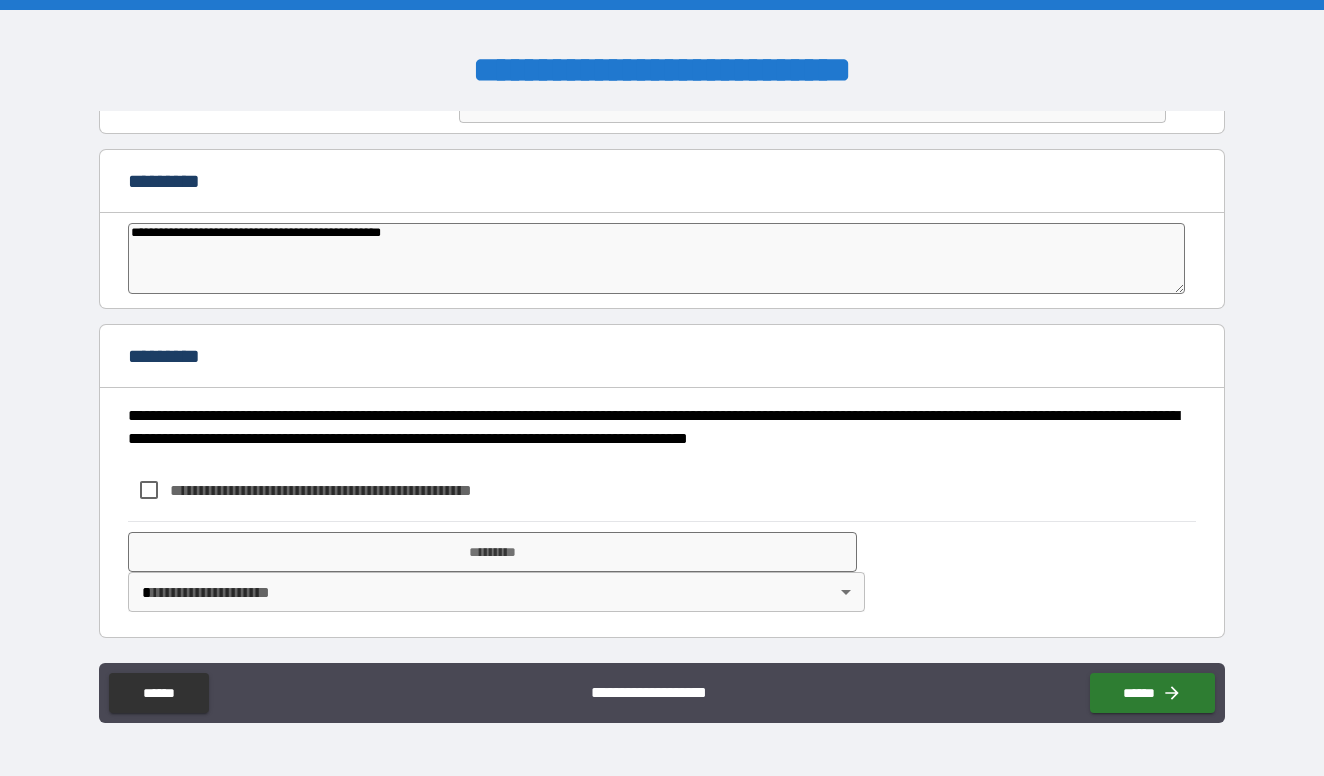 type on "**********" 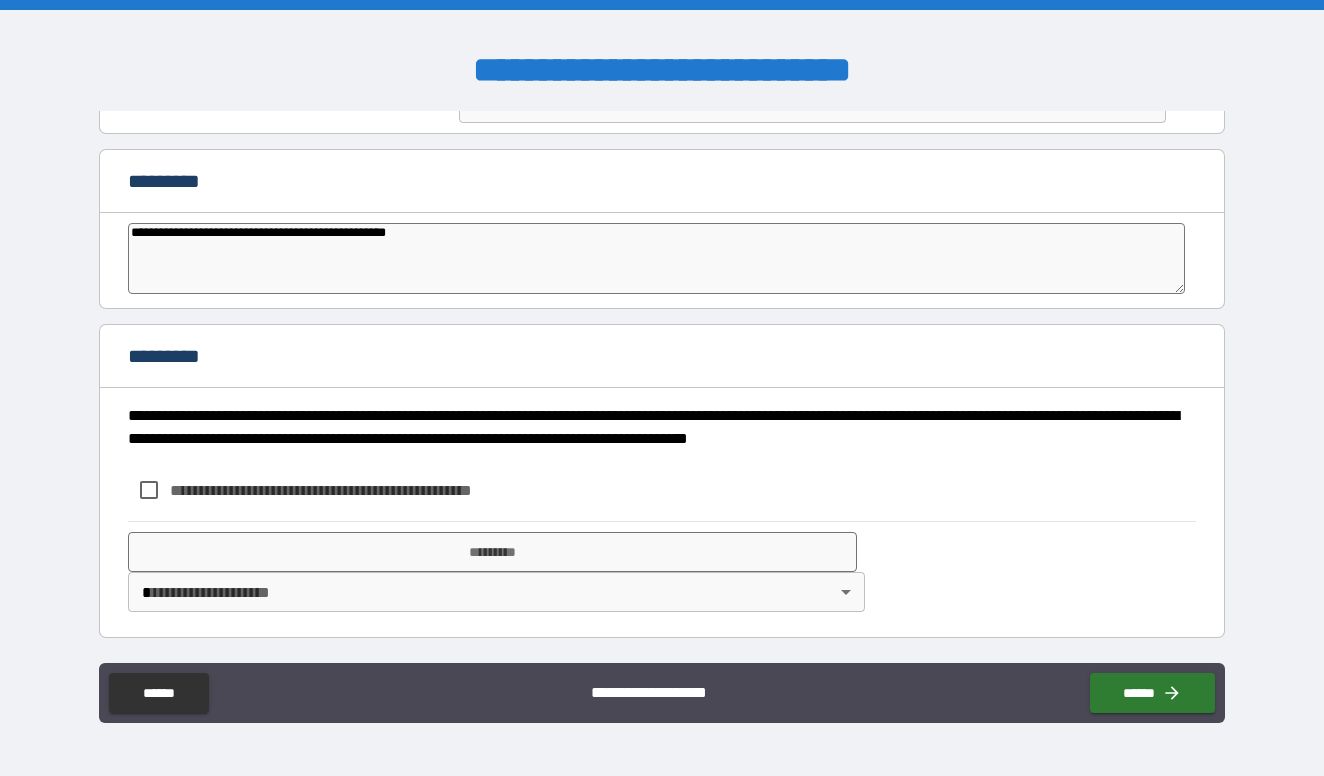 type on "*" 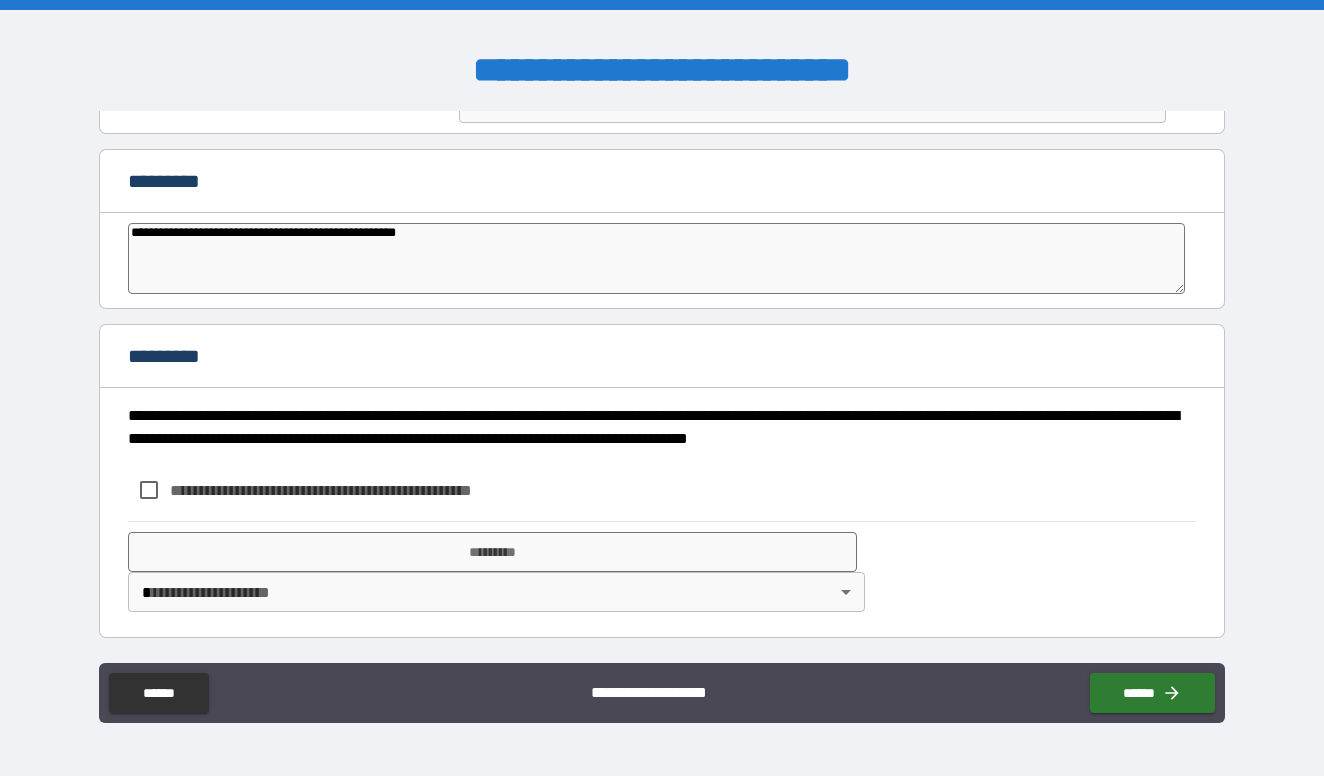 type on "**********" 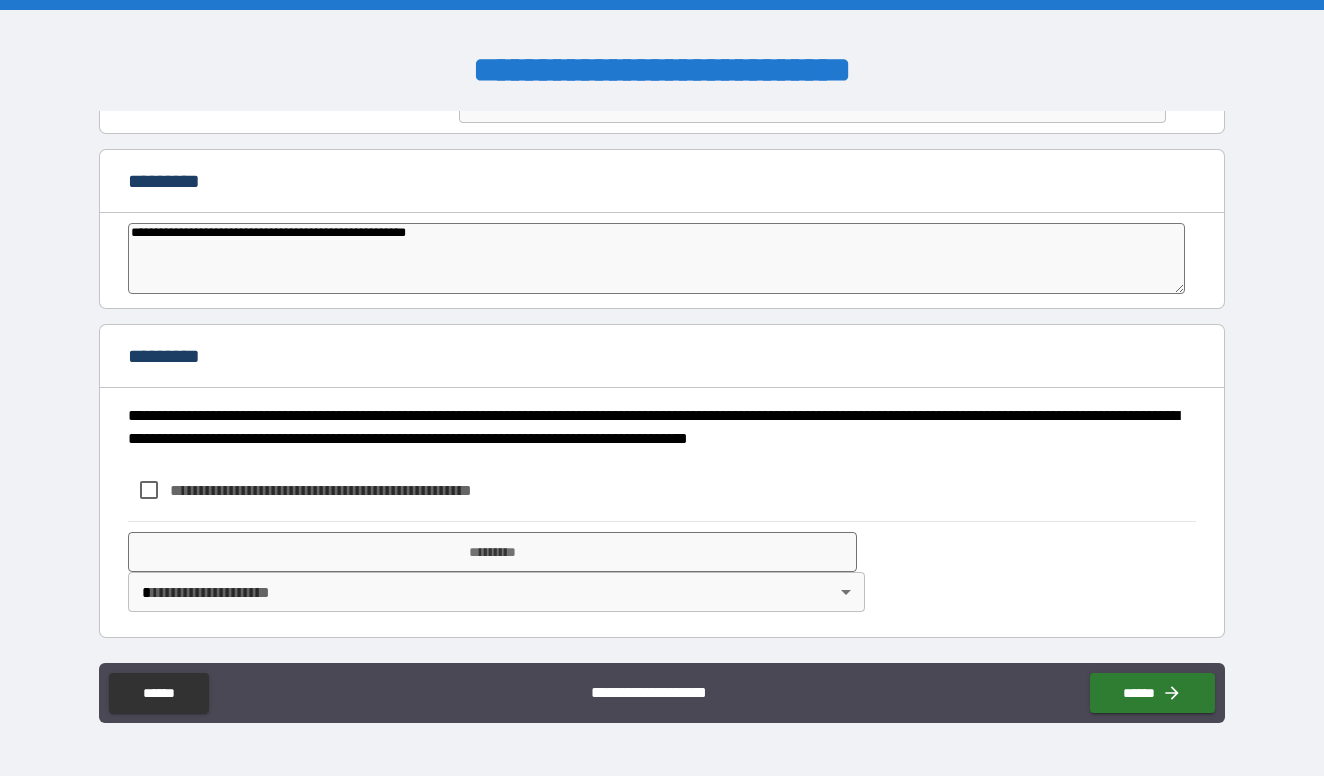 type on "**********" 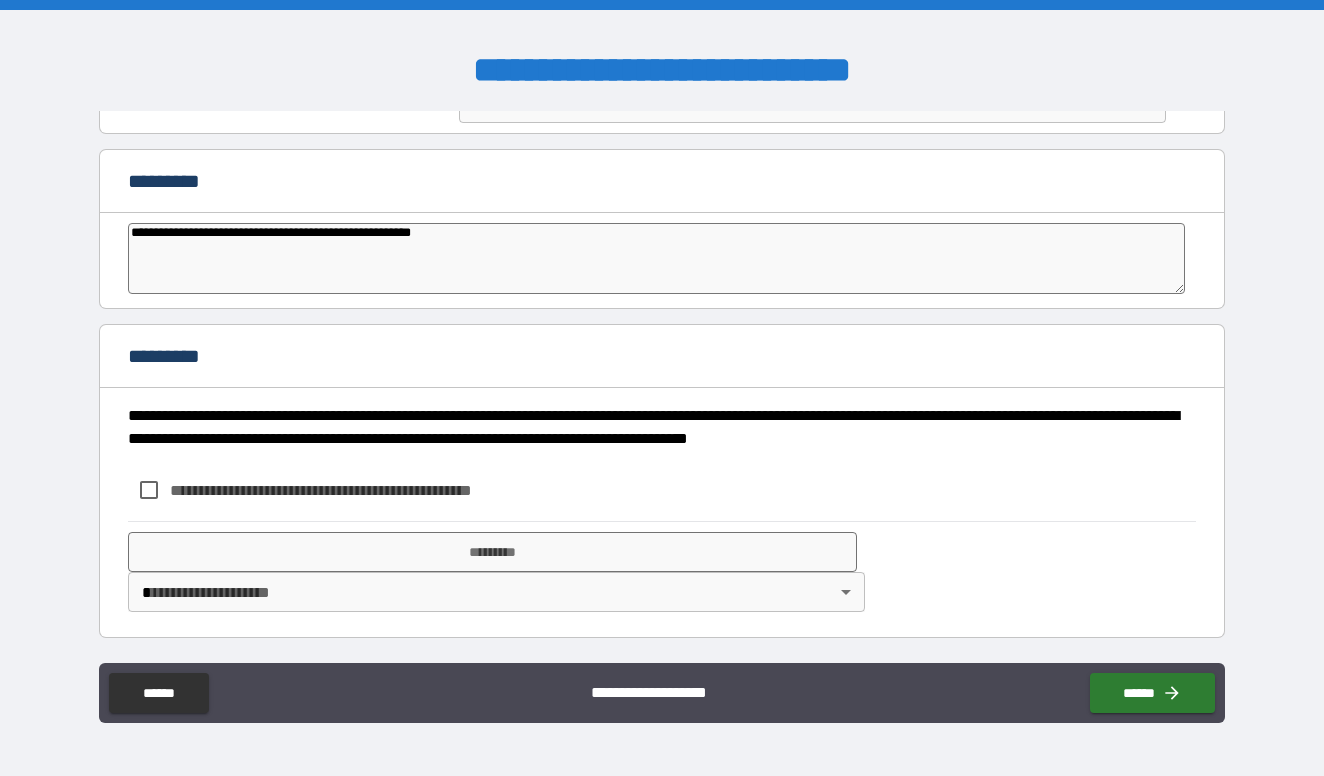 type on "**********" 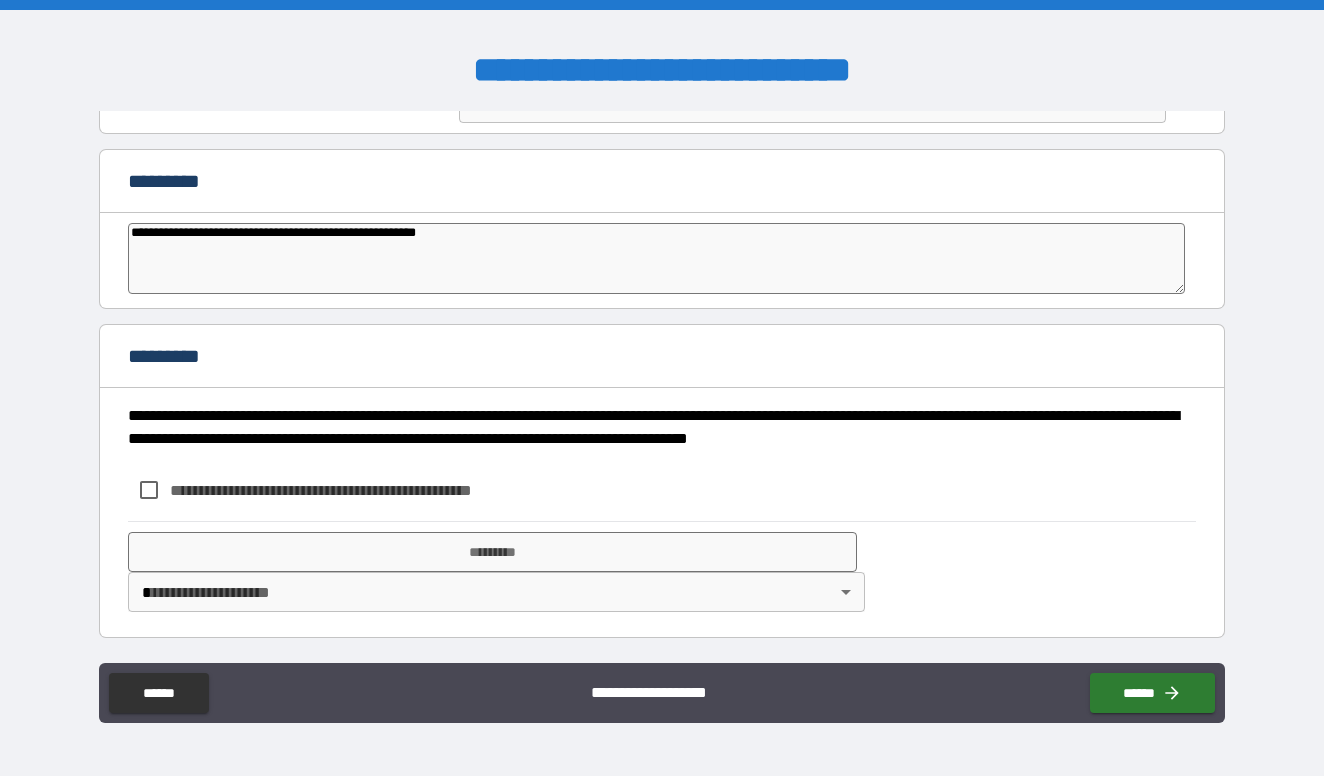 type on "*" 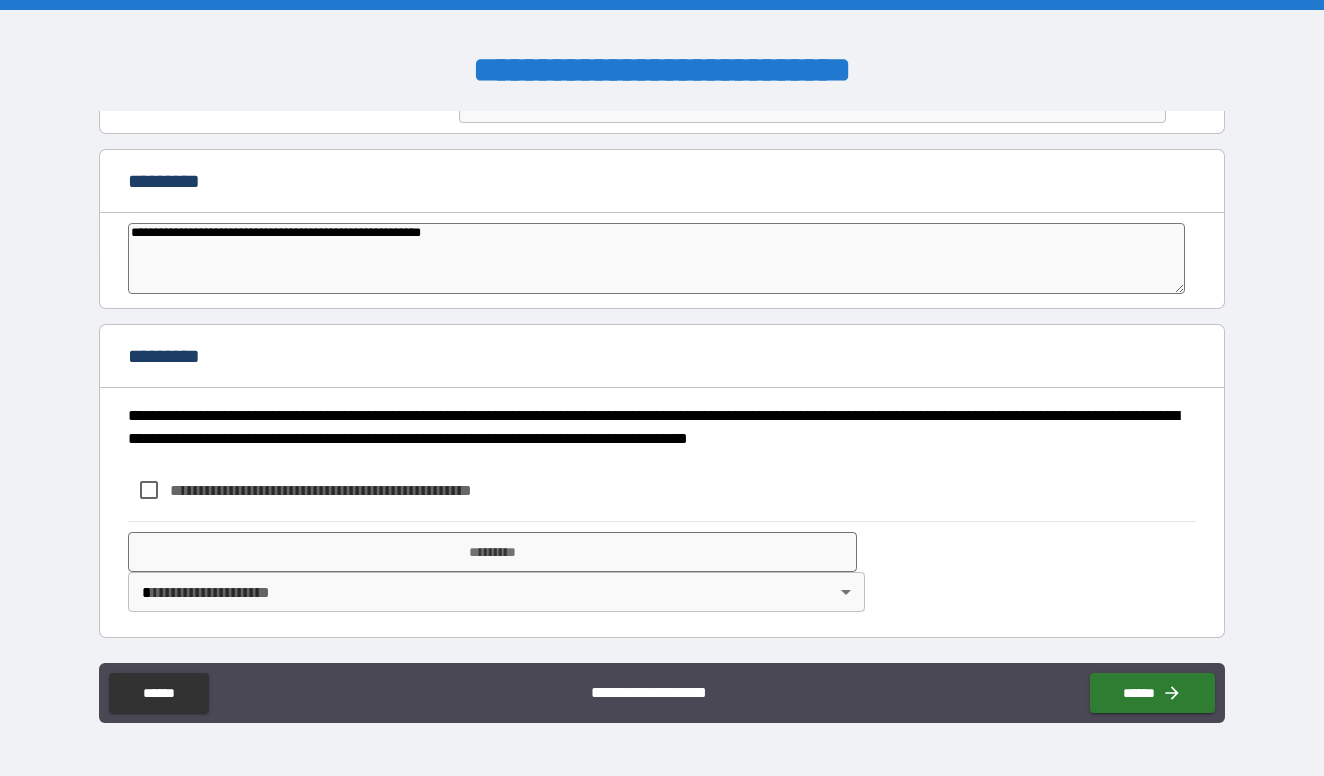 type on "**********" 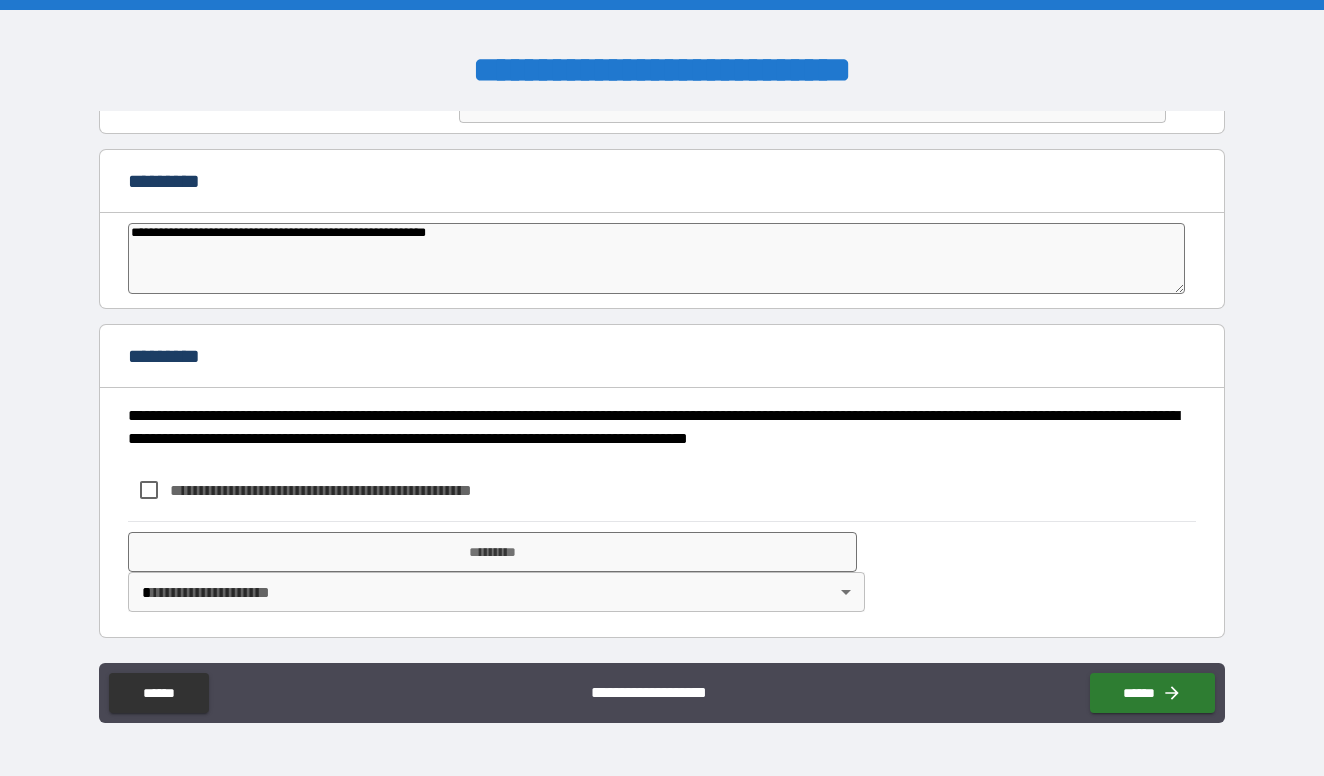 type on "**********" 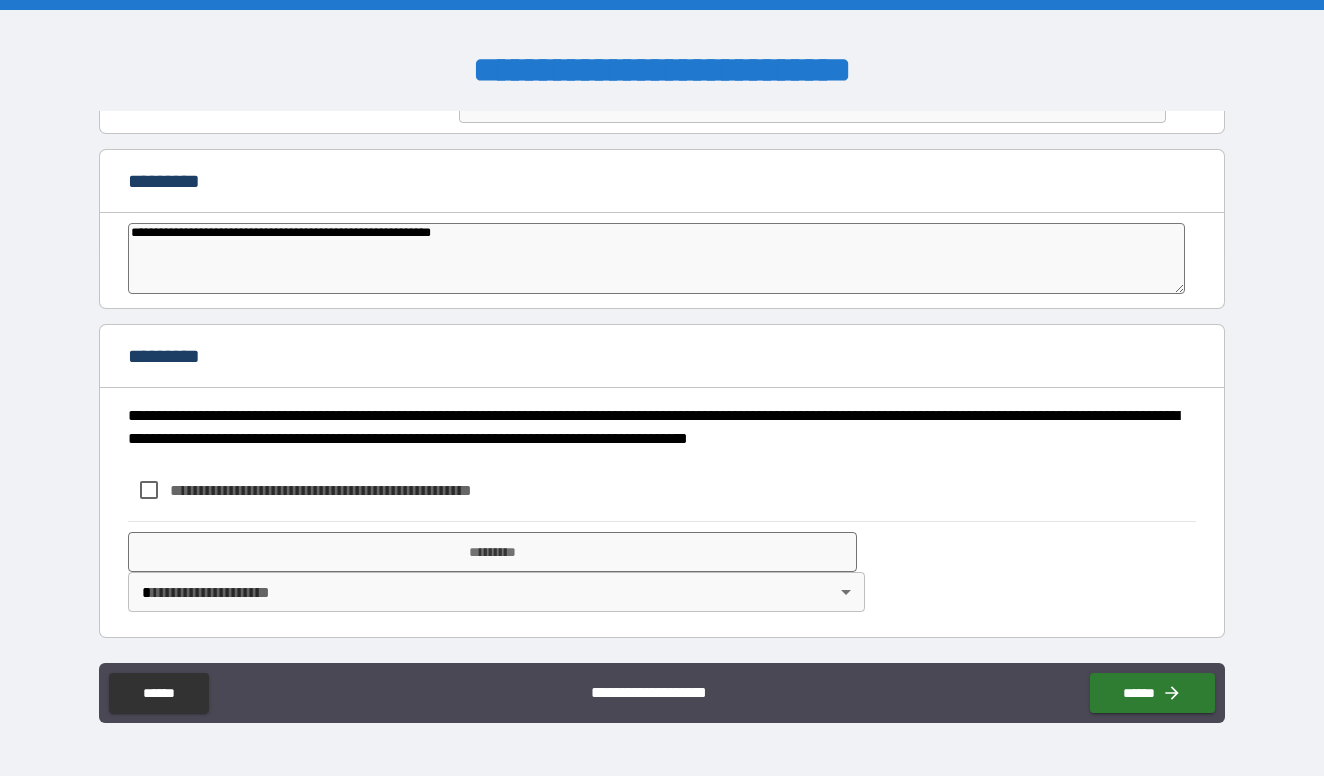 type on "*" 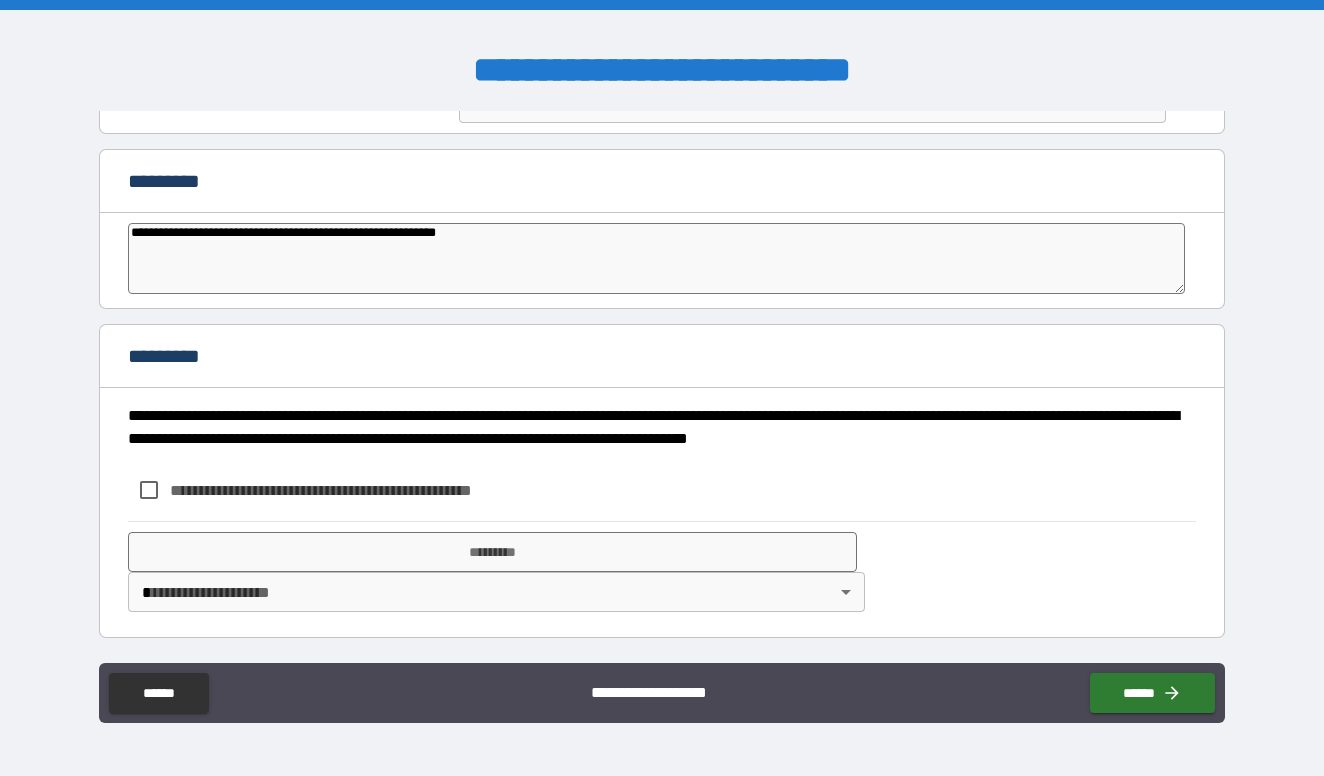 type on "*" 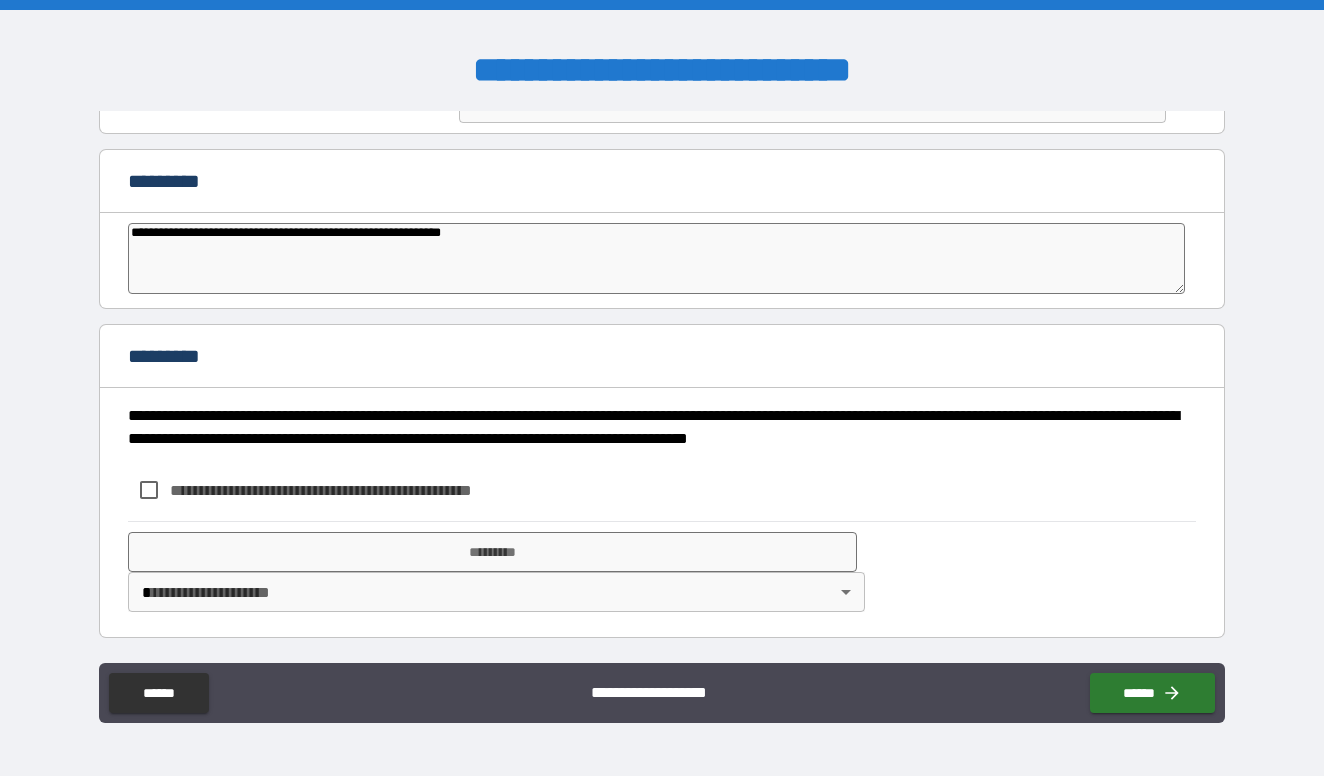 type on "**********" 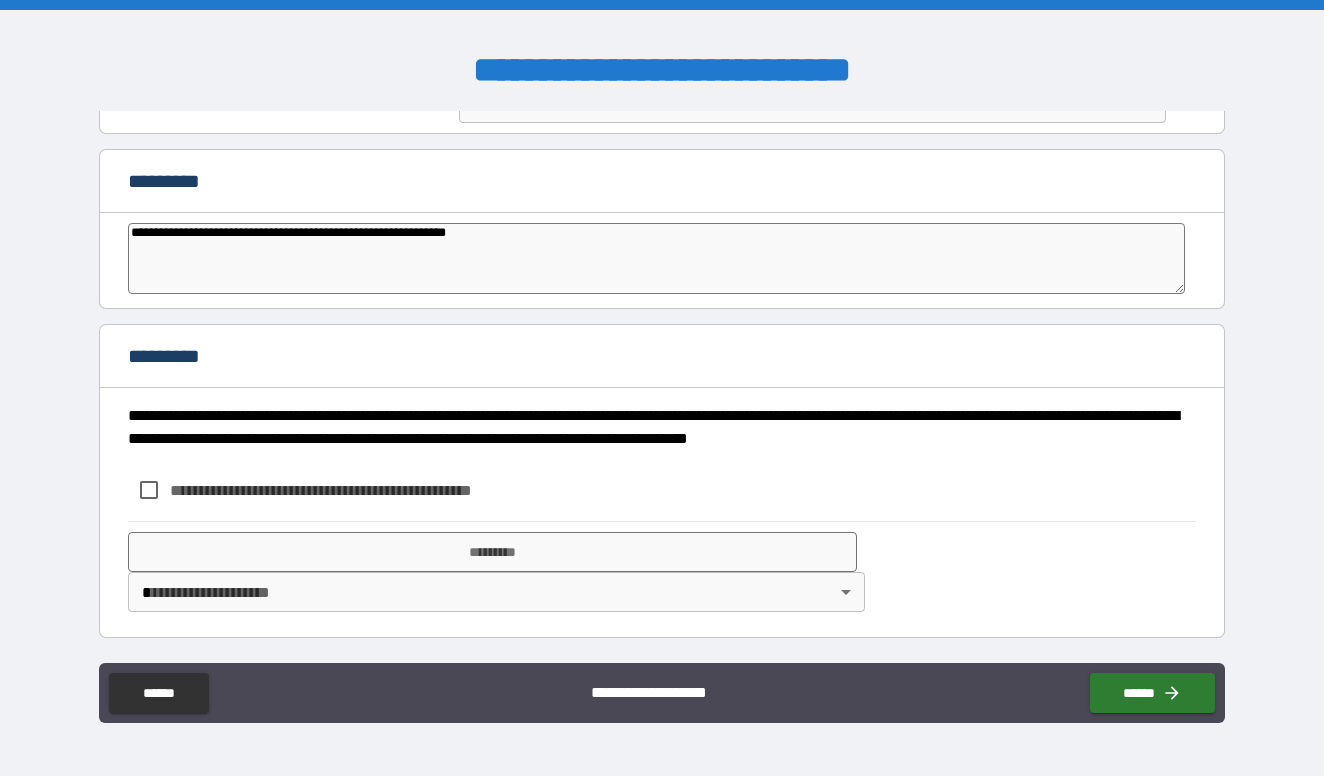 type on "*" 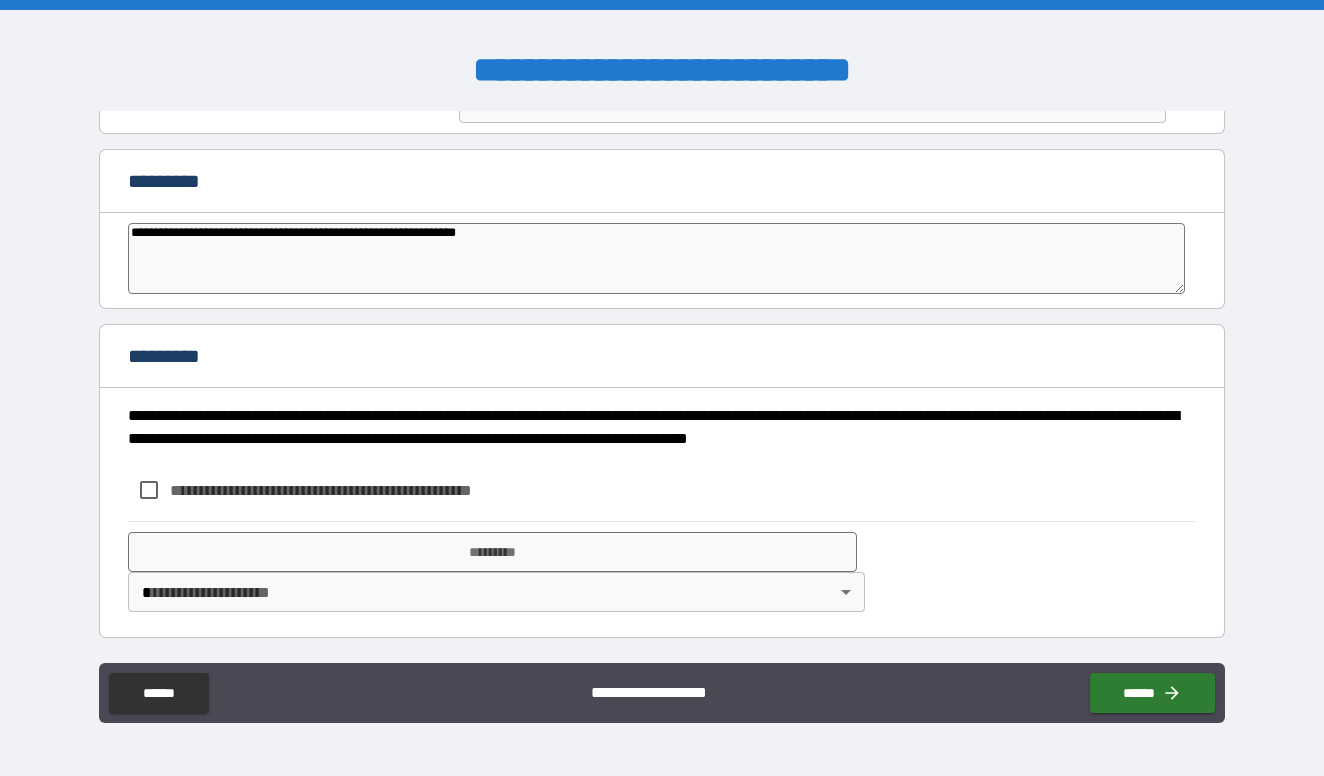 type on "**********" 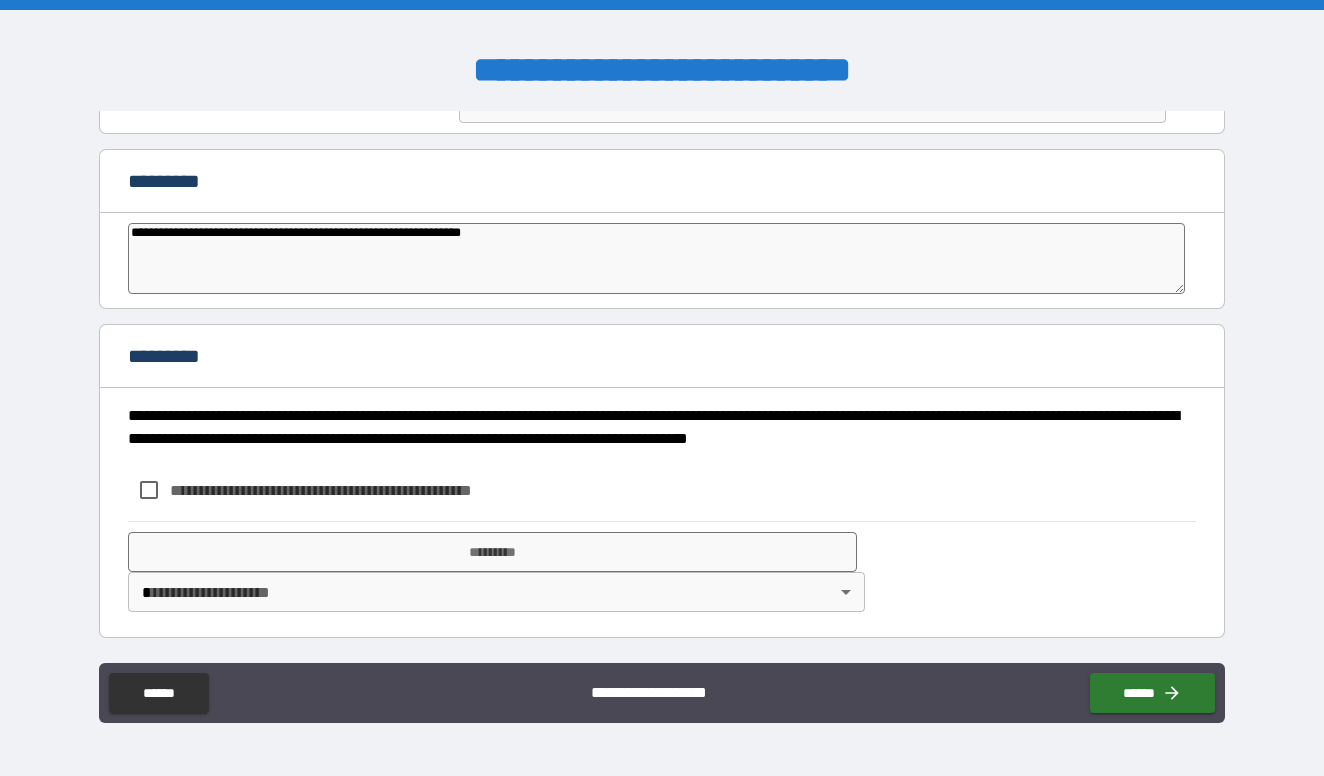 type on "*" 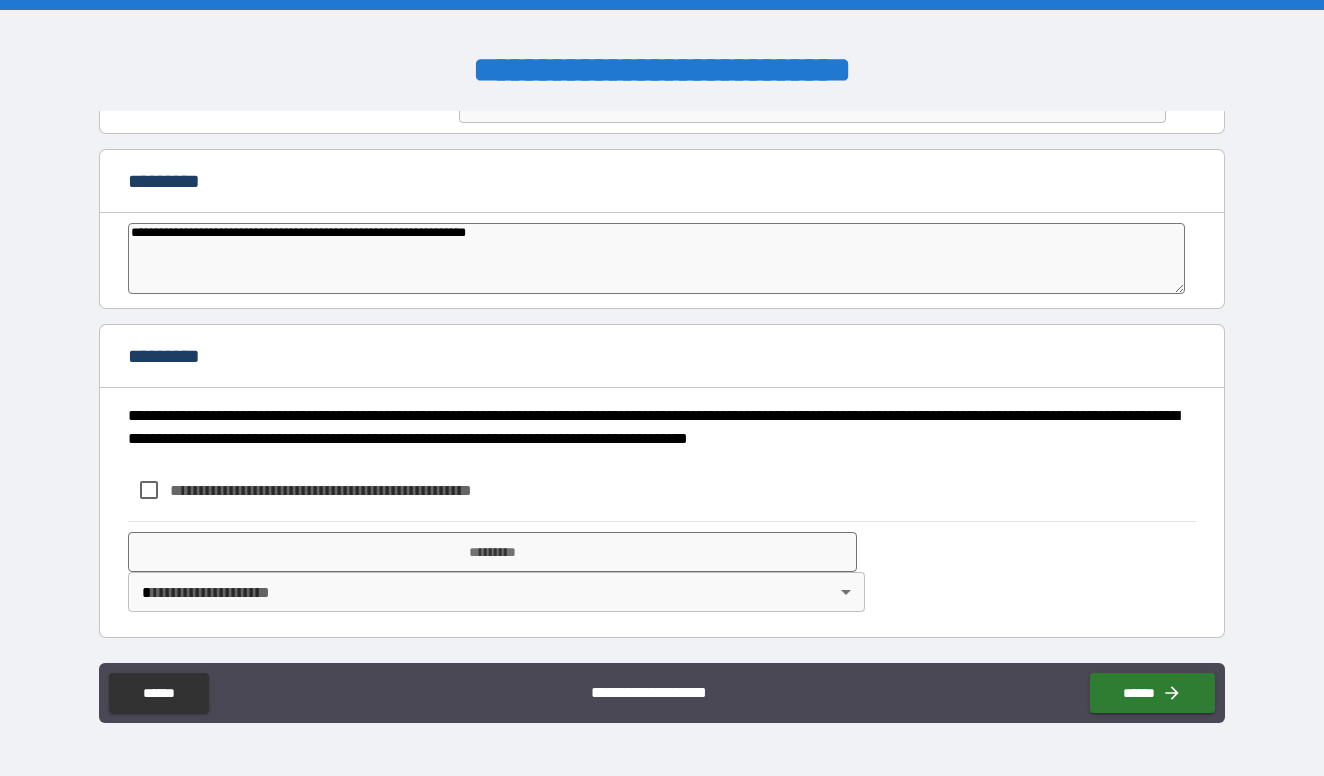 type on "**********" 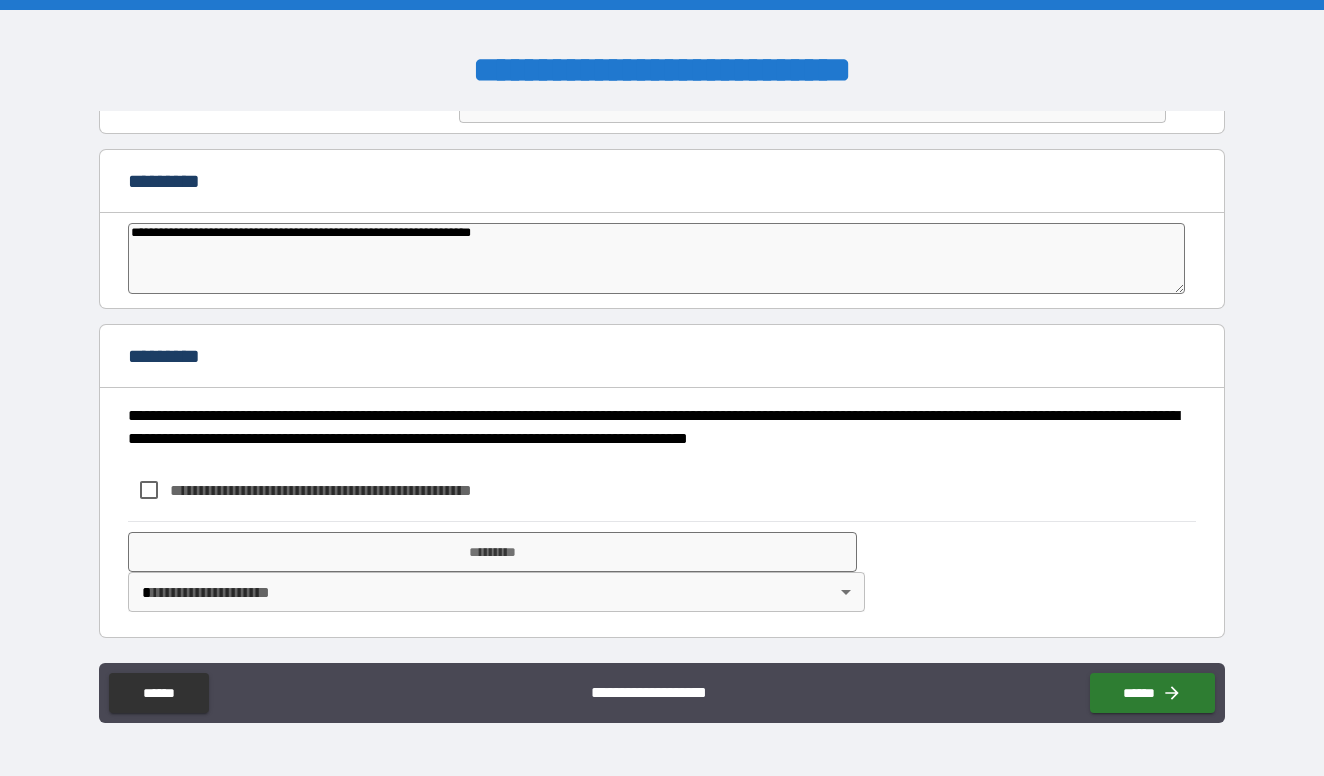 type on "**********" 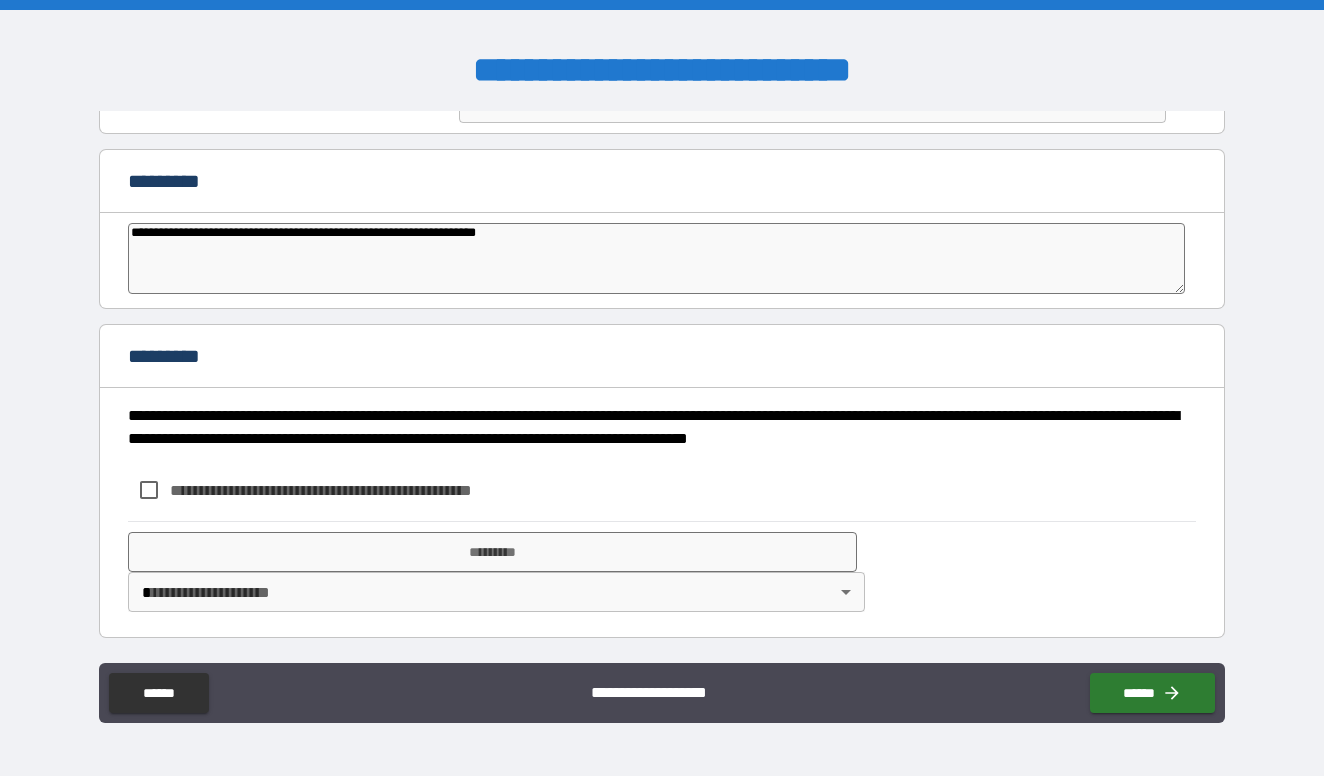 type on "*" 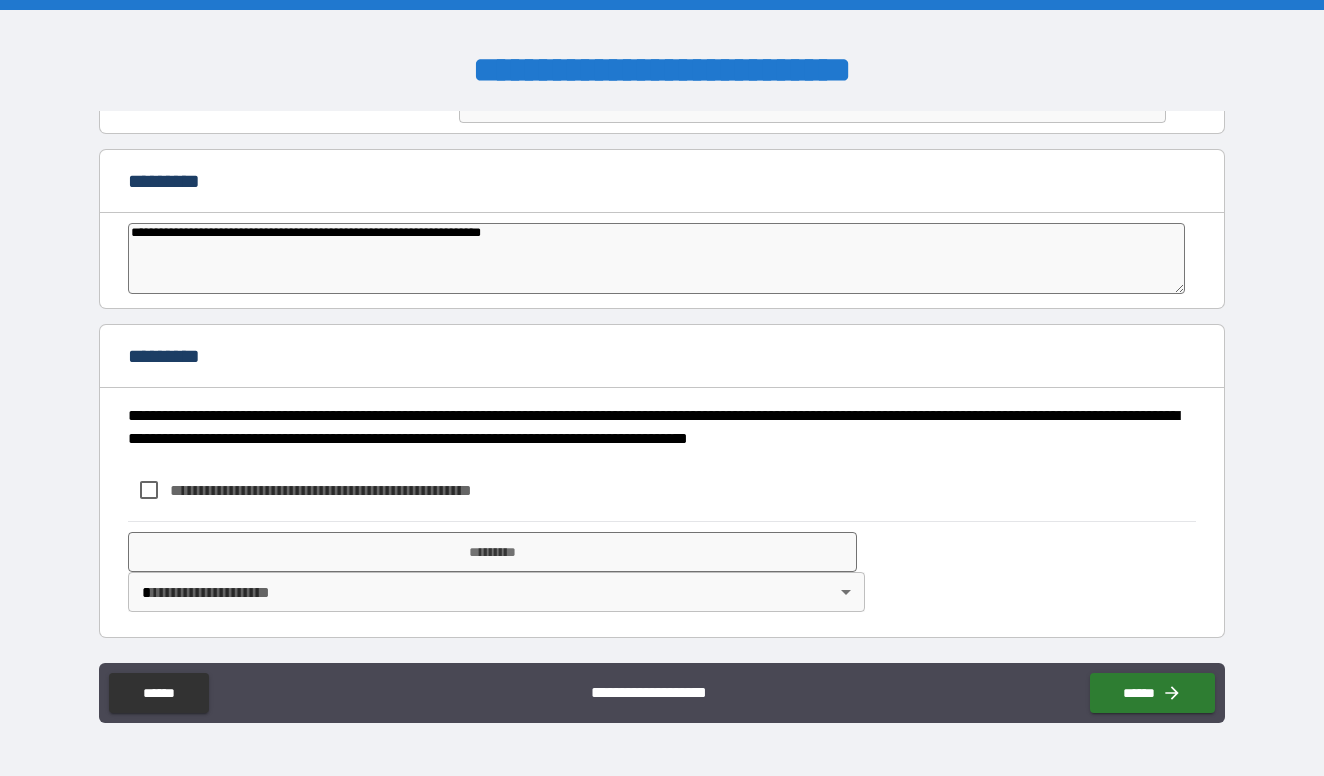 type on "**********" 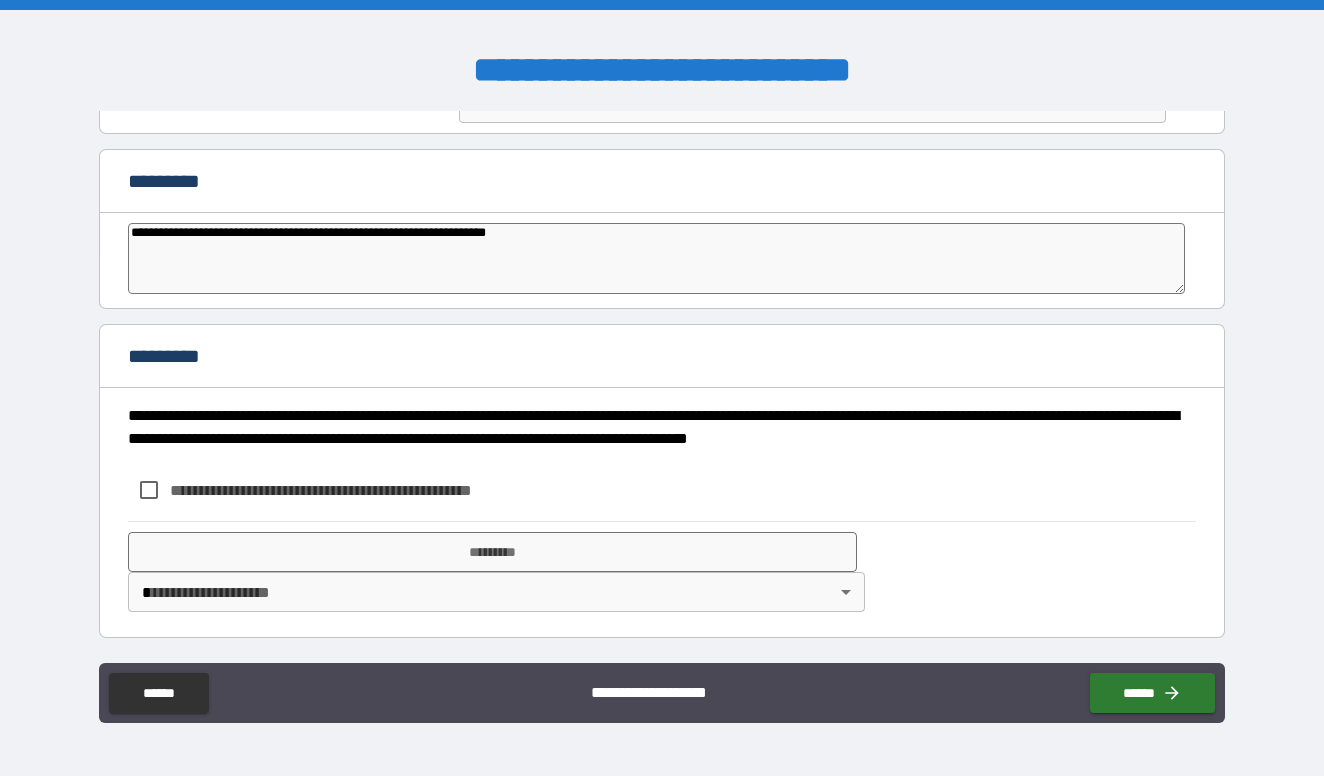 type on "**********" 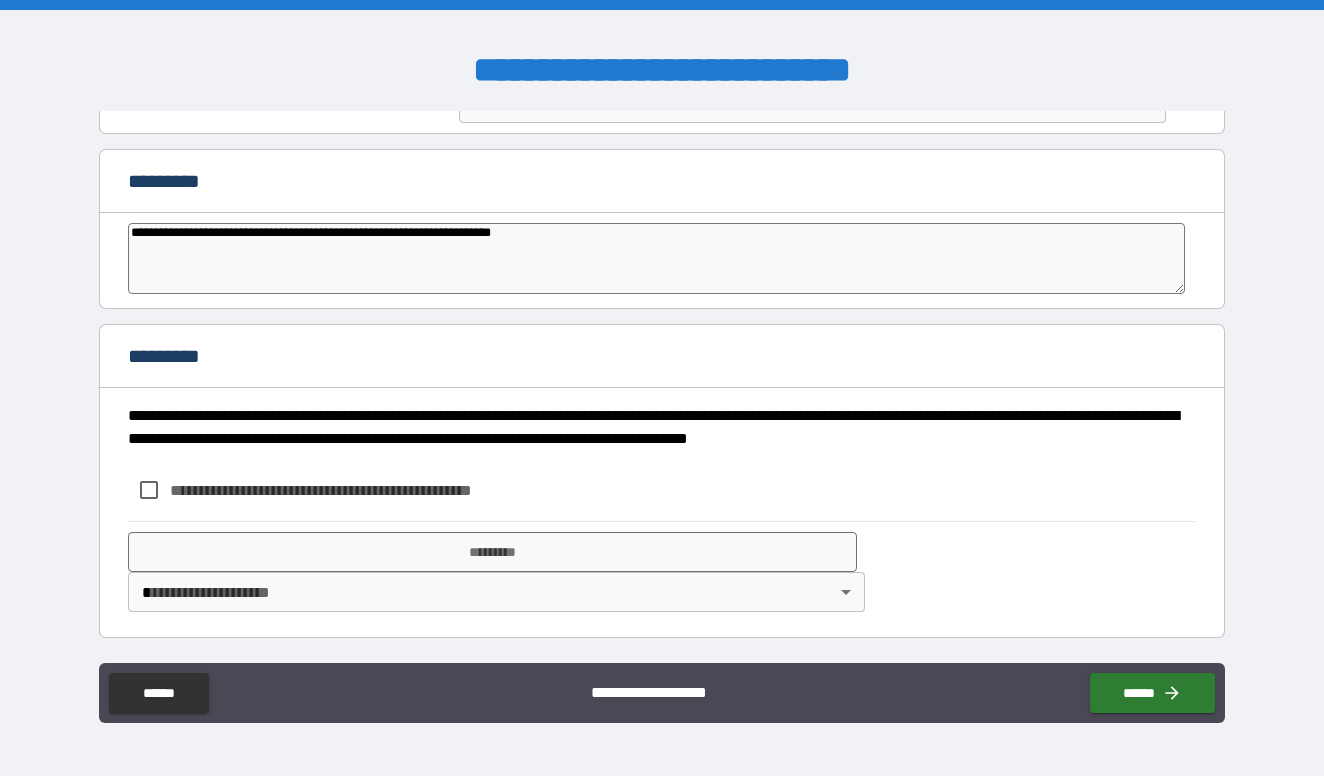 type on "**********" 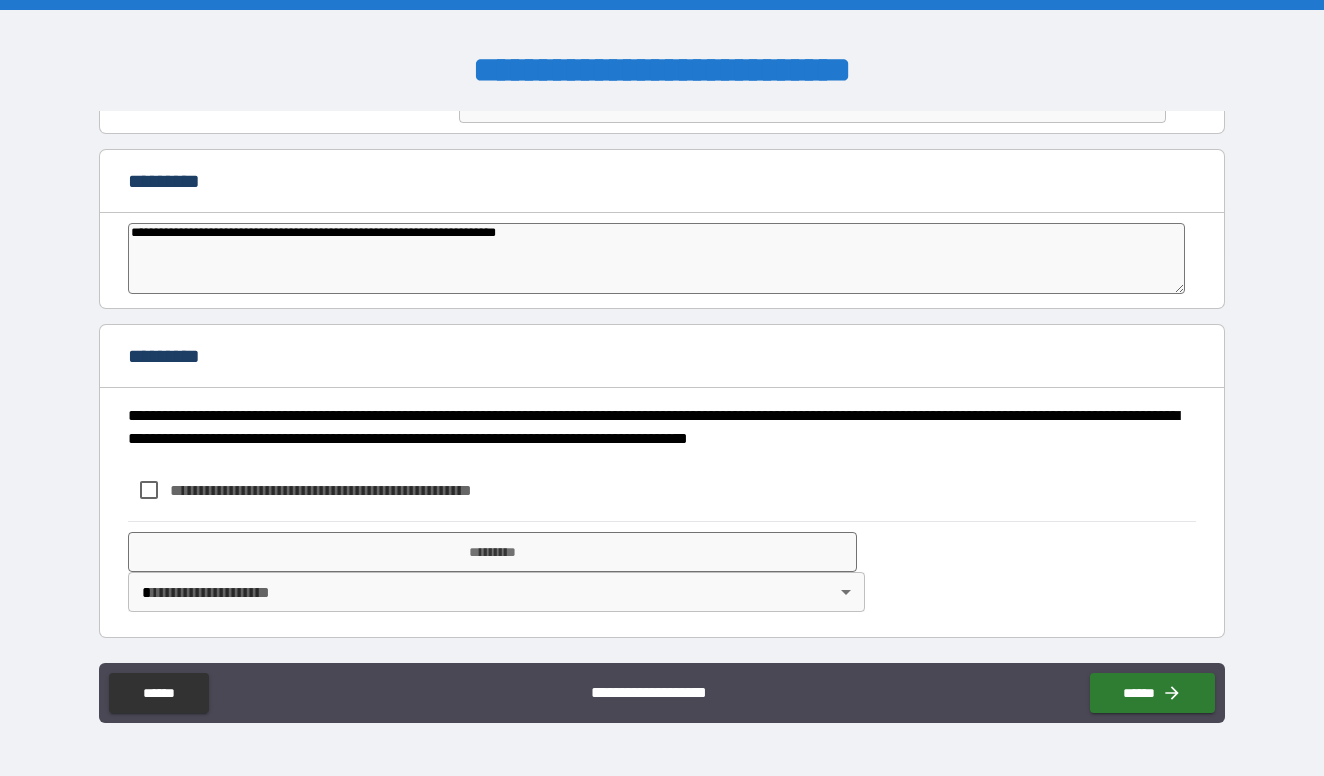 type on "**********" 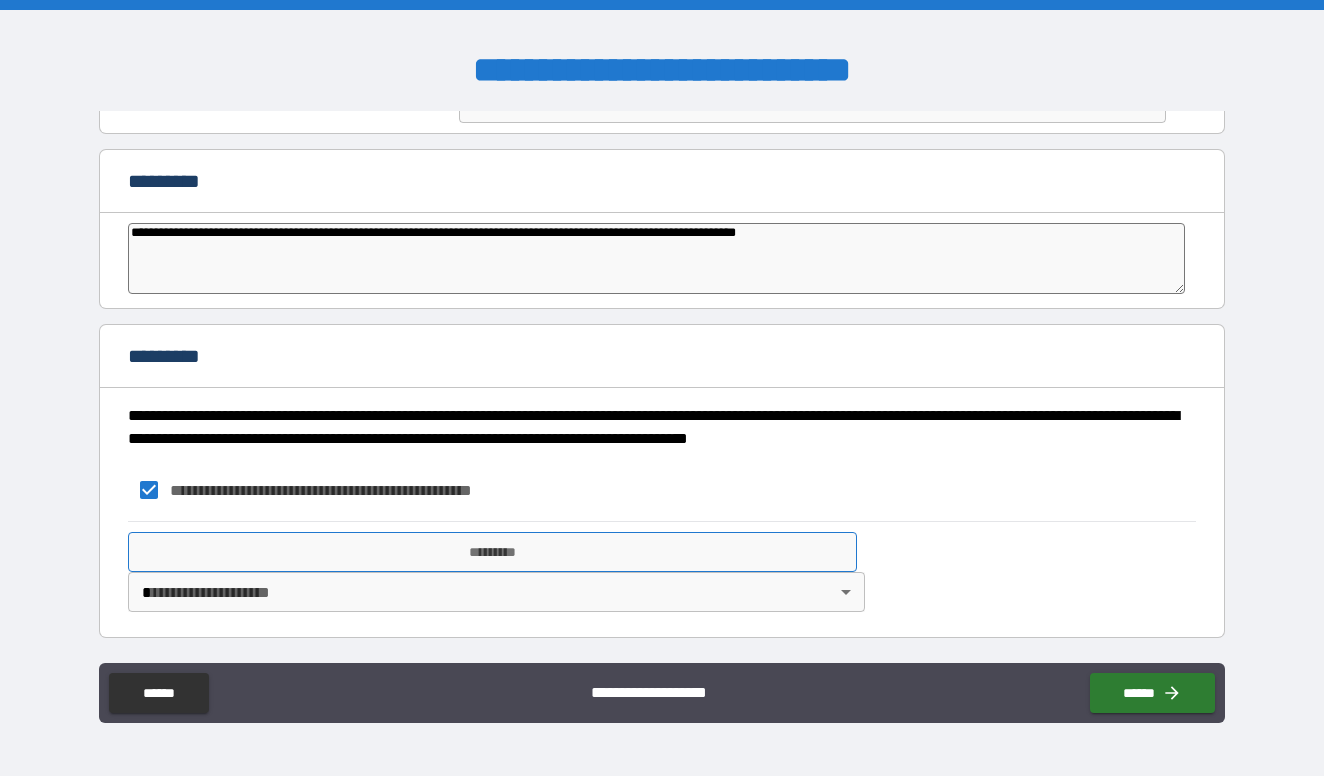 click on "*********" at bounding box center (492, 552) 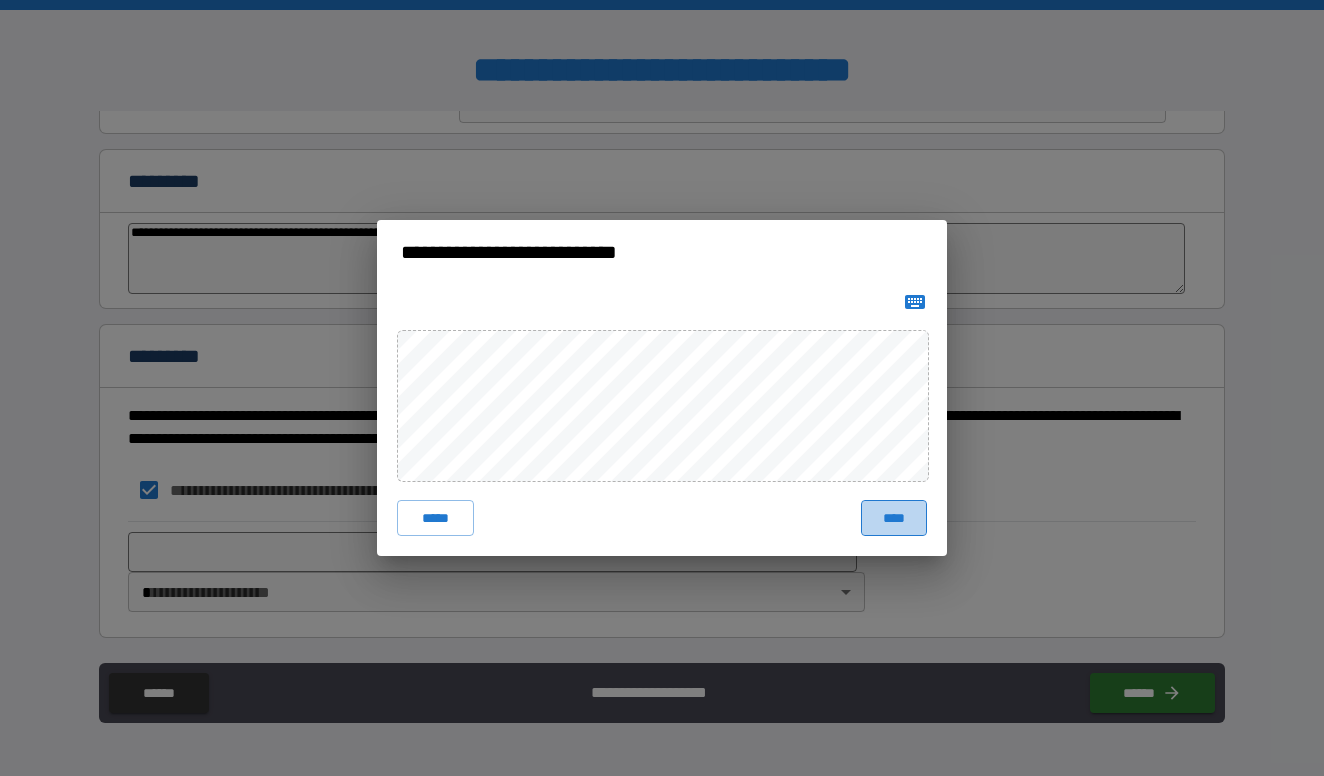 click on "****" at bounding box center (894, 518) 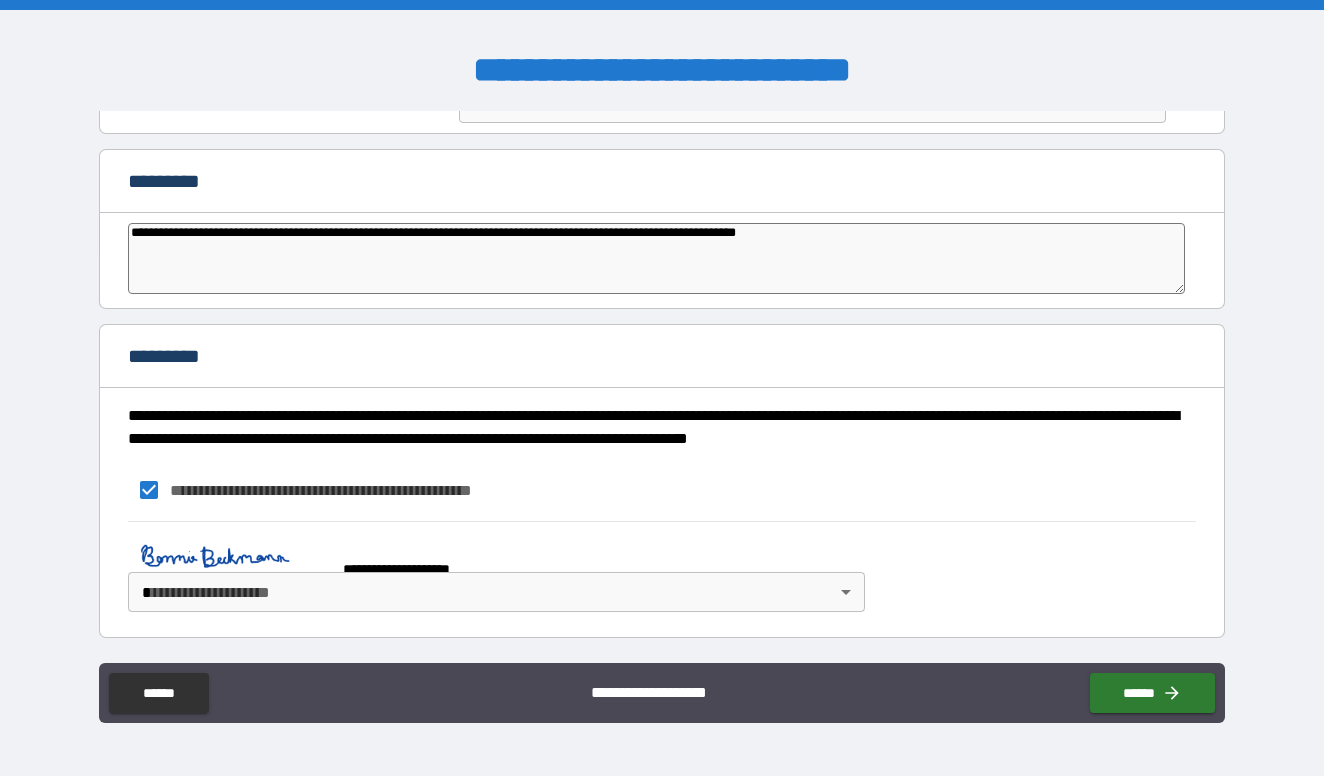 scroll, scrollTop: 10140, scrollLeft: 0, axis: vertical 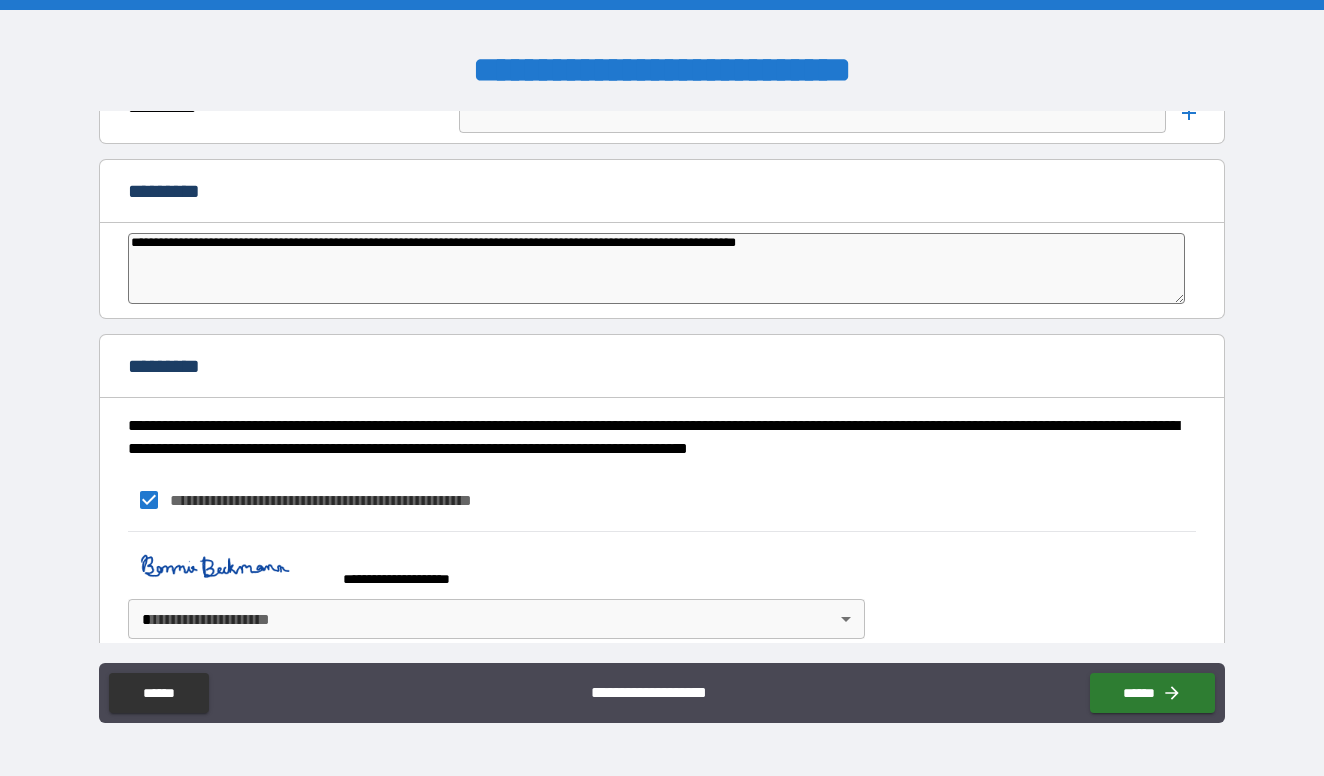 click on "**********" at bounding box center (662, 388) 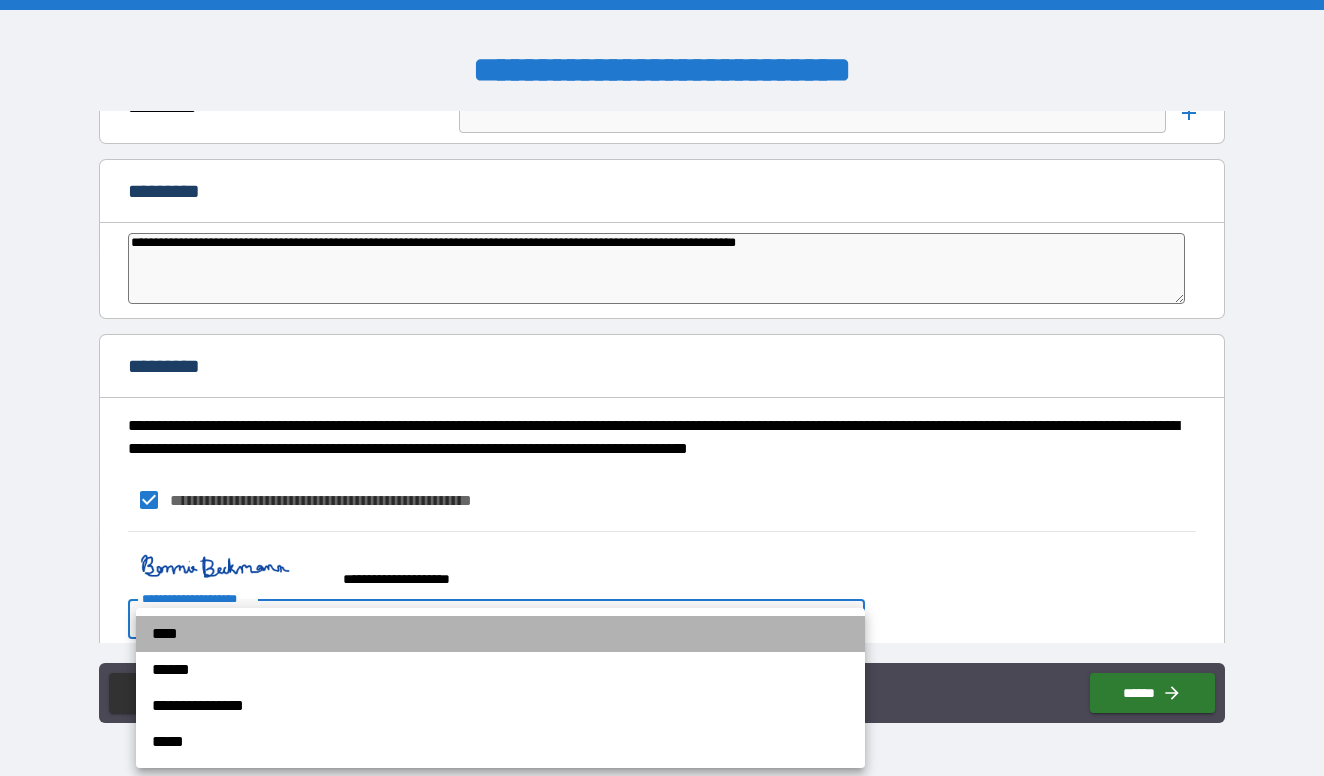 click on "****" at bounding box center [500, 634] 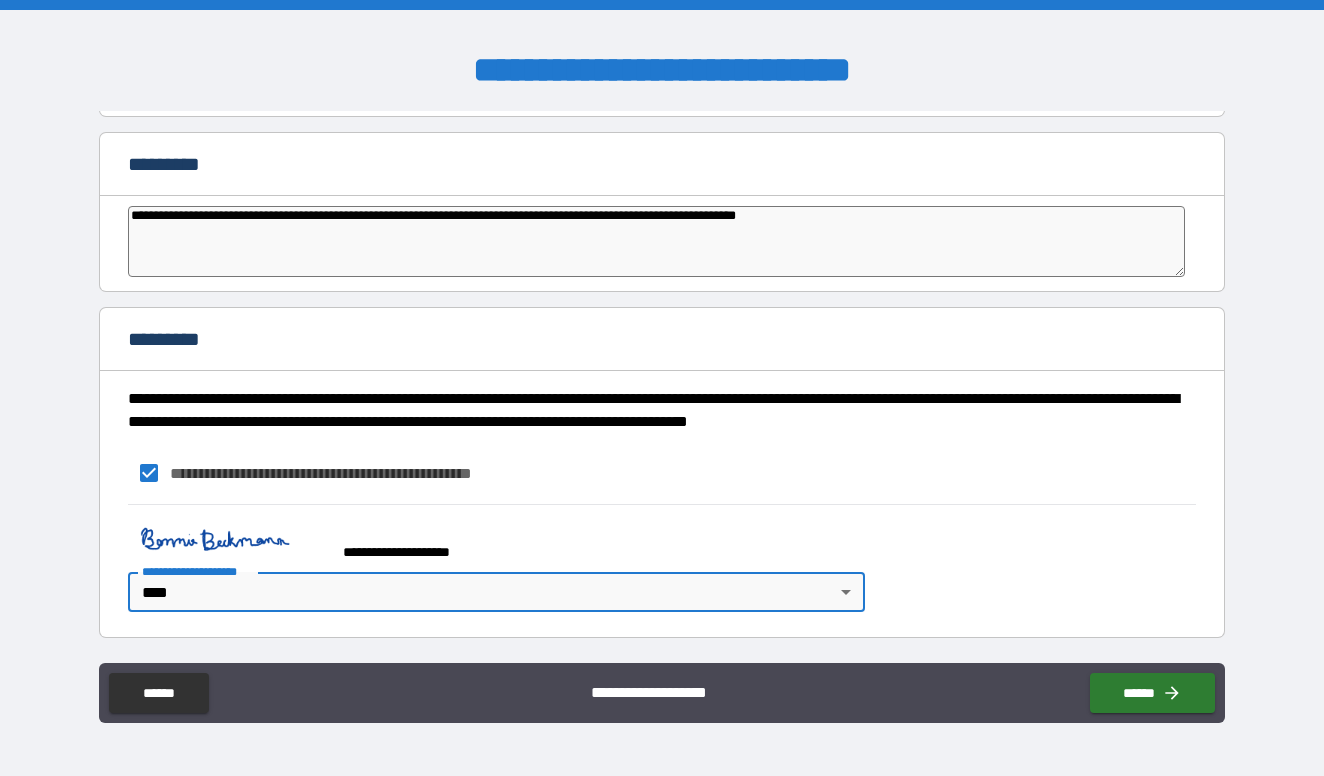 scroll, scrollTop: 10167, scrollLeft: 0, axis: vertical 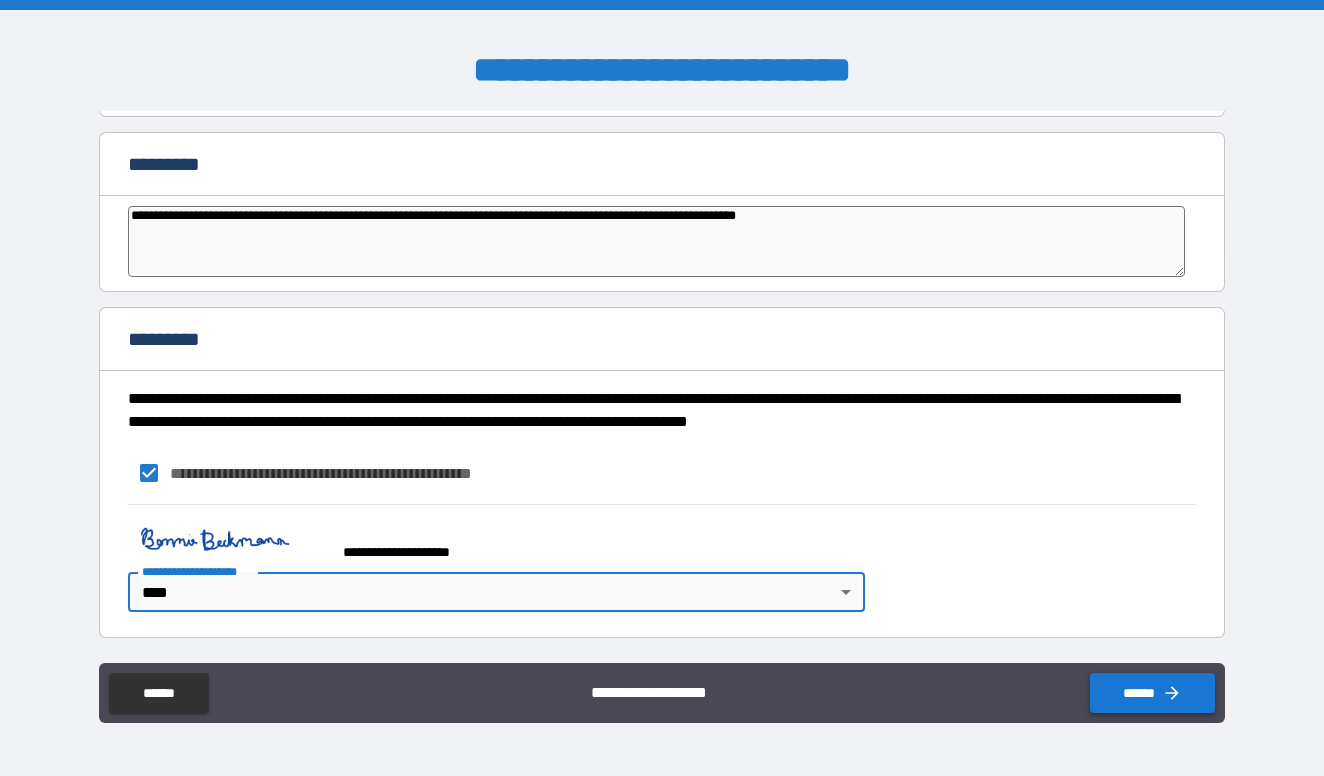 click on "******" at bounding box center [1152, 693] 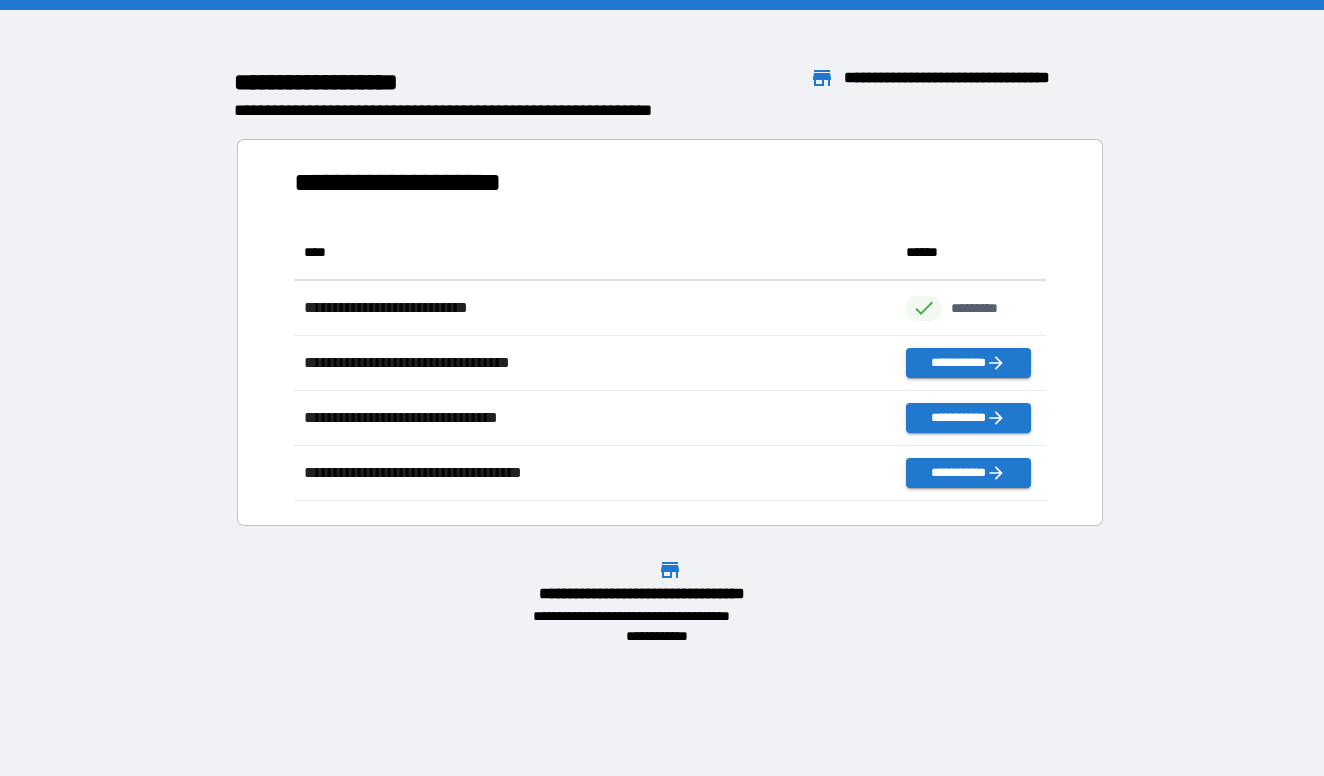 scroll, scrollTop: 1, scrollLeft: 1, axis: both 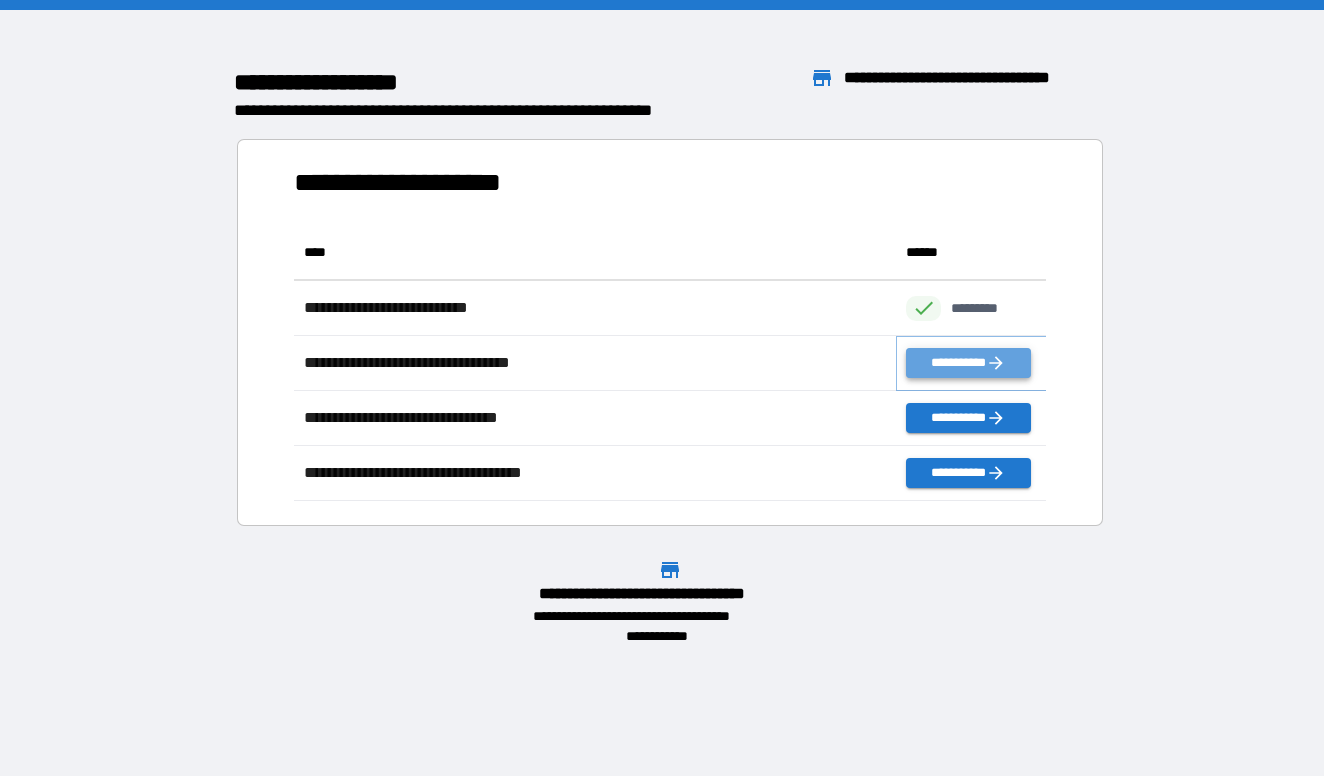 click on "**********" at bounding box center (968, 363) 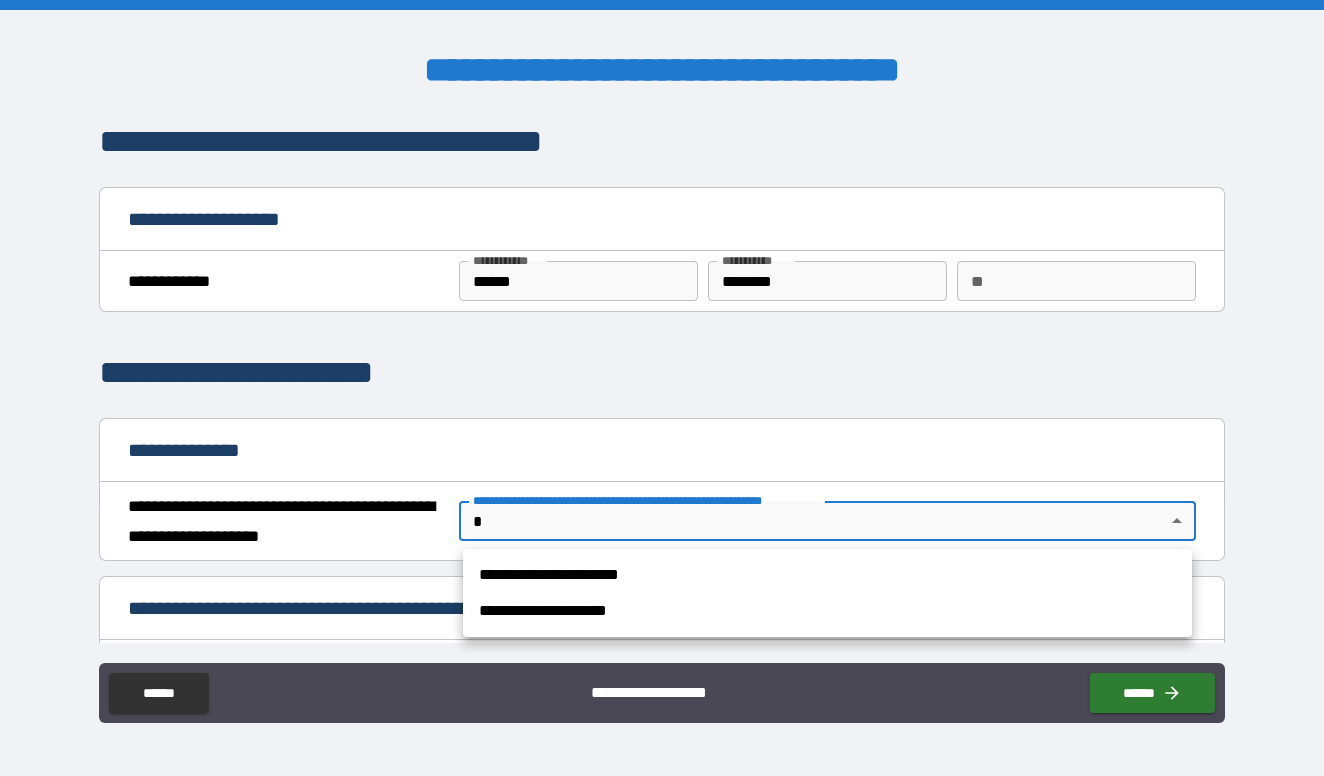 click on "**********" at bounding box center [662, 388] 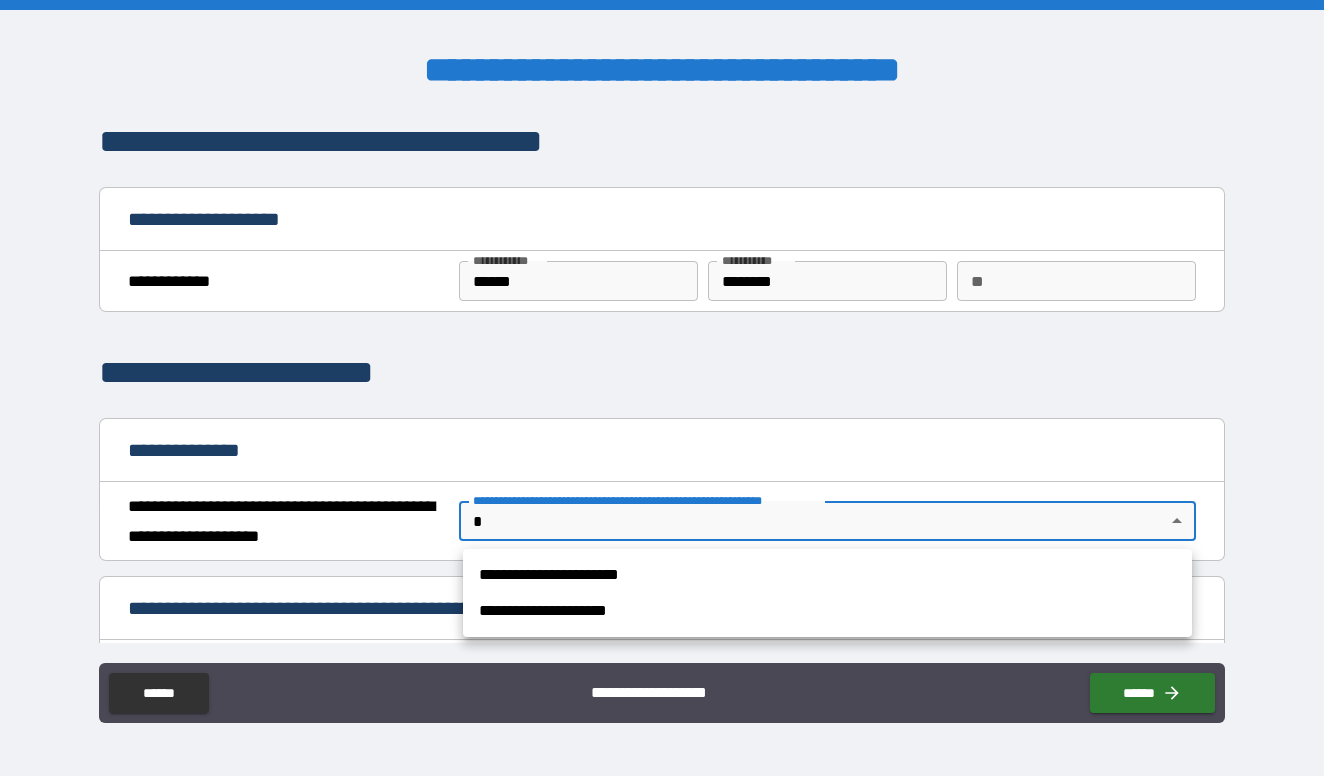 click on "**********" at bounding box center [827, 575] 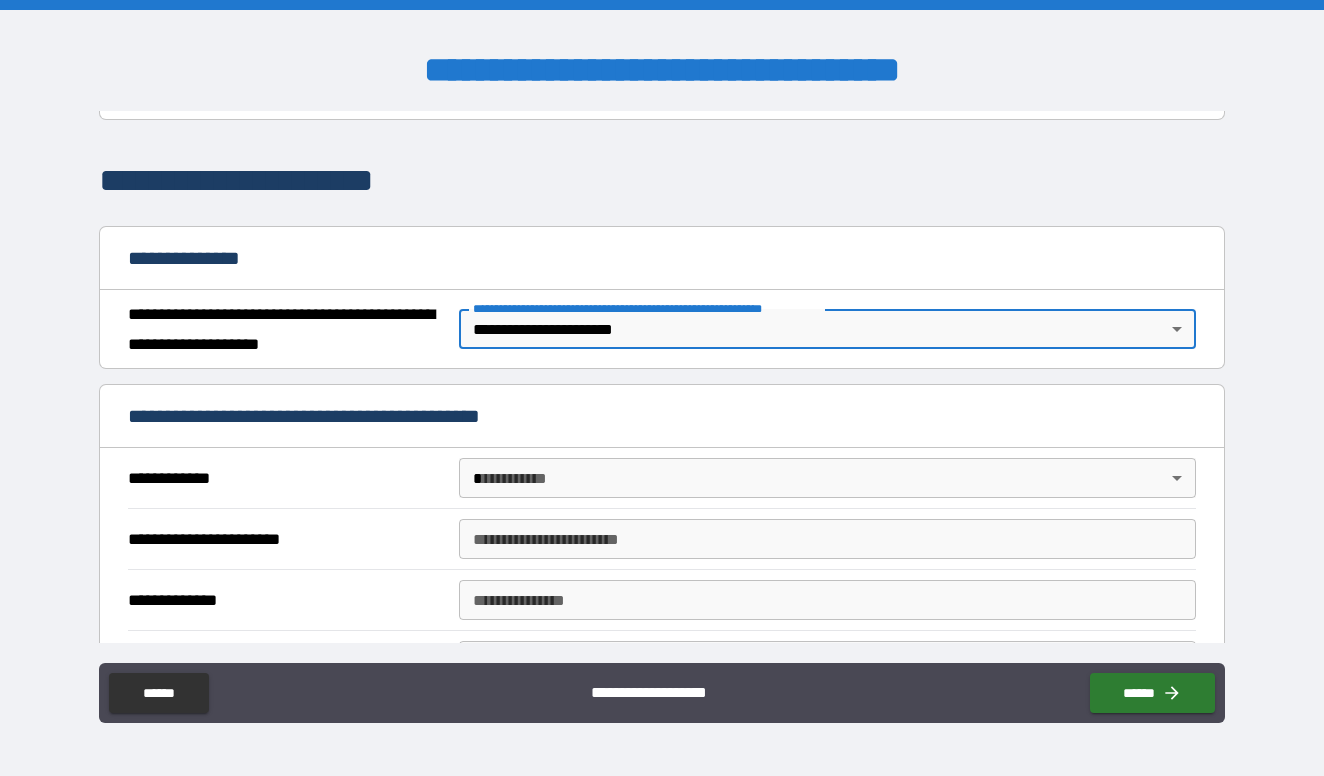 scroll, scrollTop: 210, scrollLeft: 0, axis: vertical 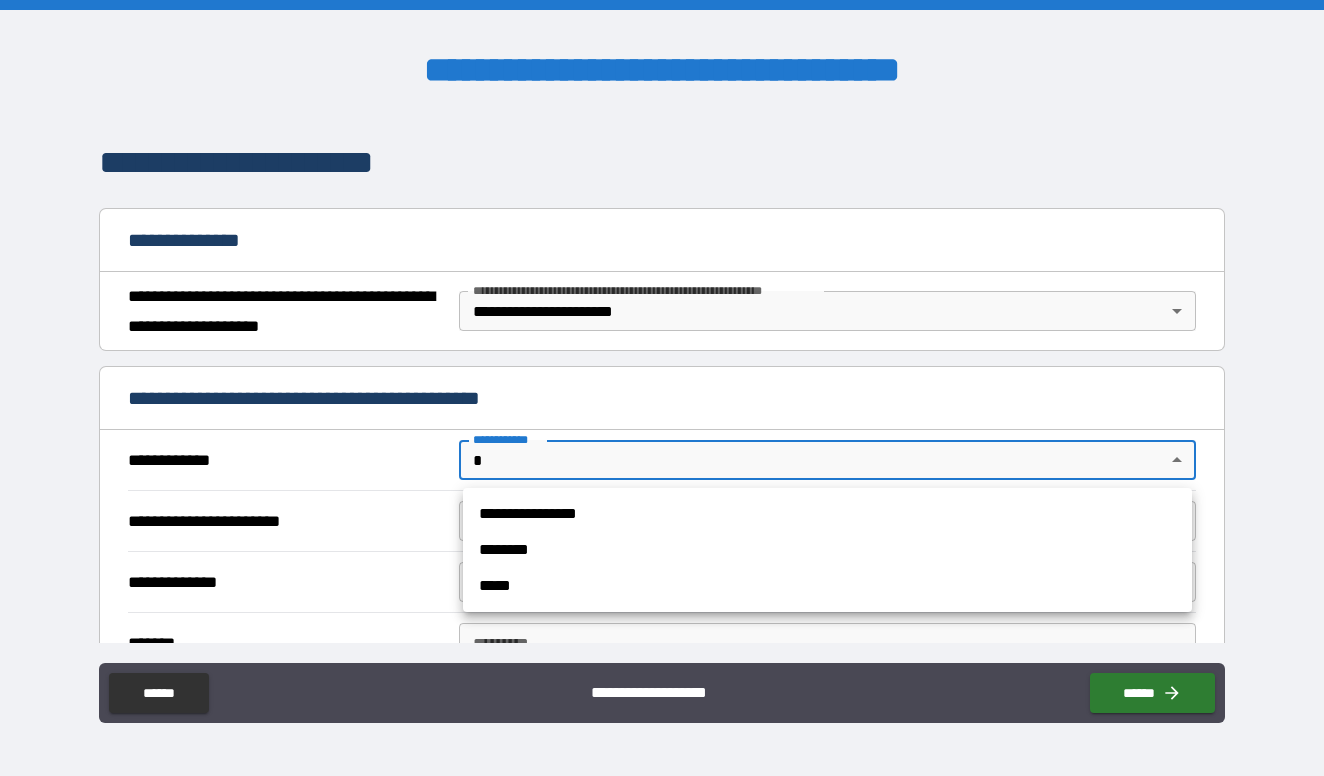 click on "**********" at bounding box center (662, 388) 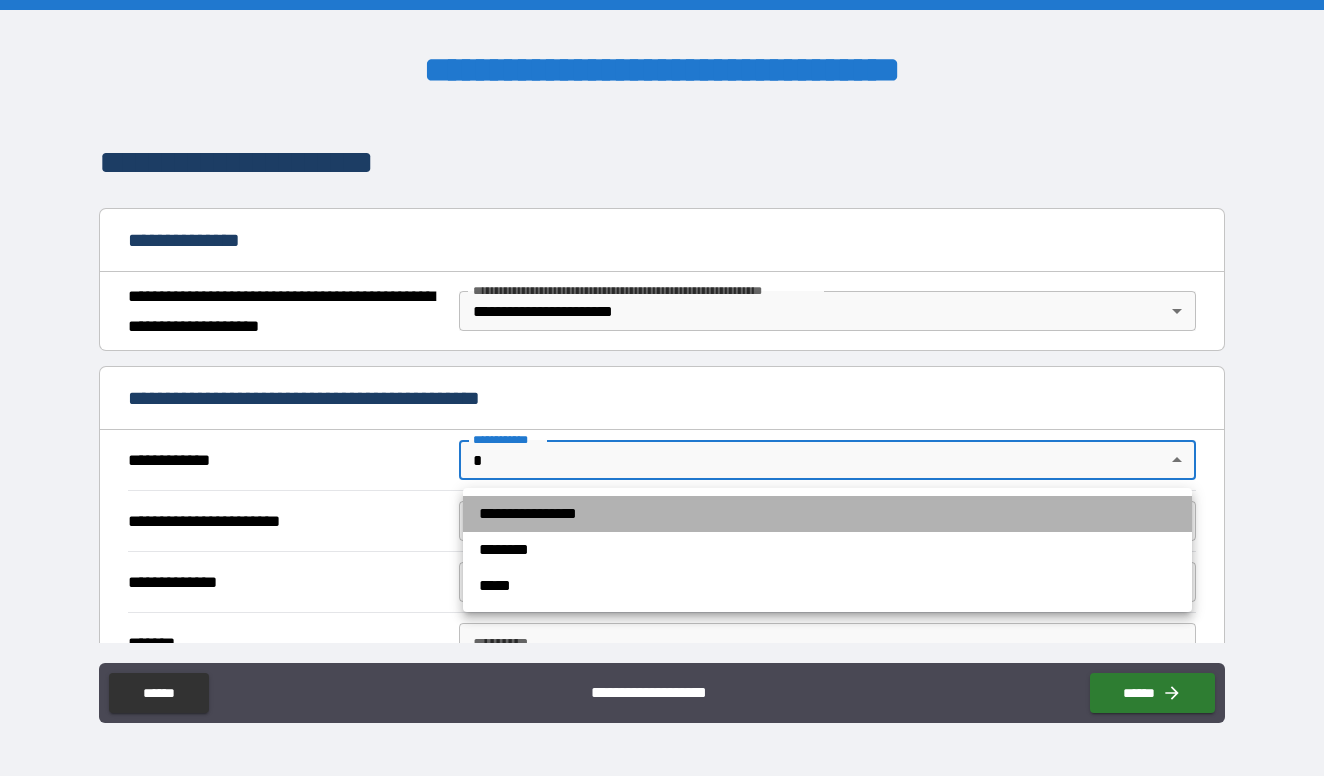 click on "**********" at bounding box center (827, 514) 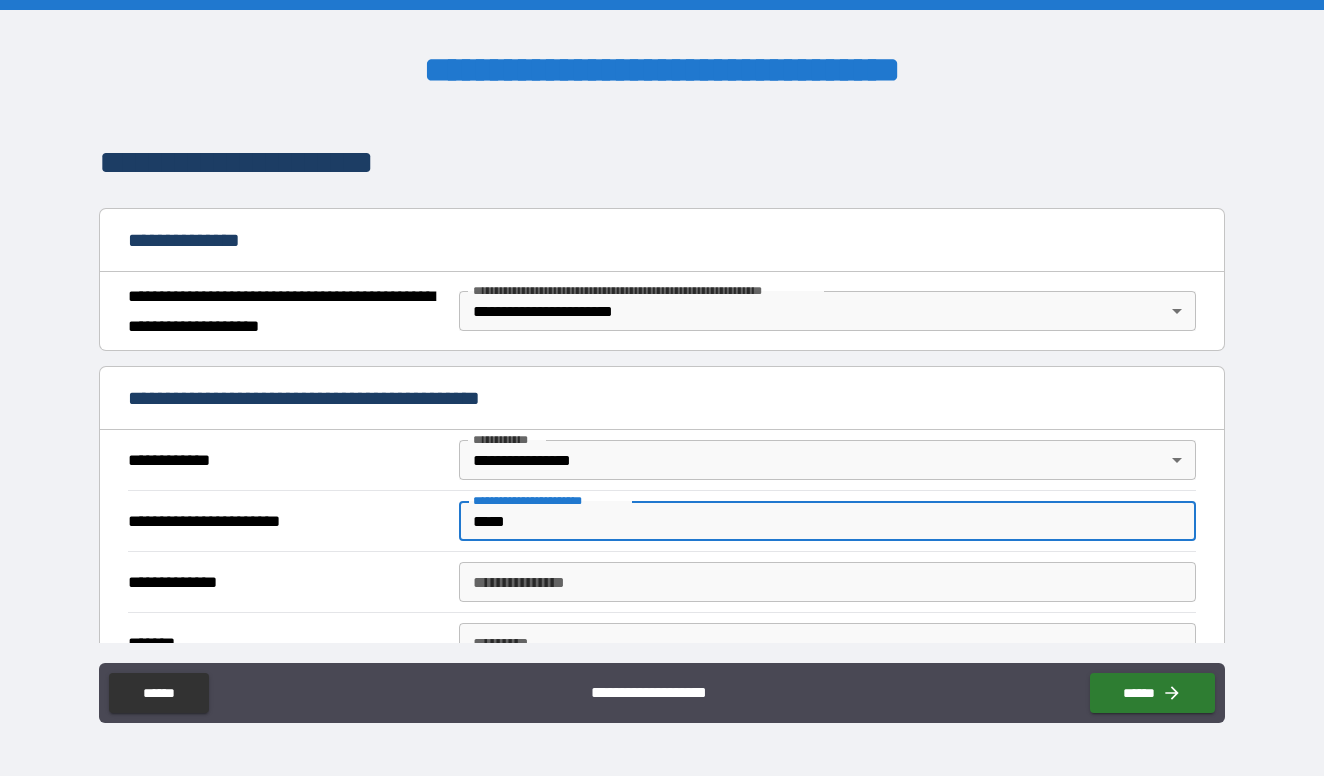 click on "*****" at bounding box center [827, 521] 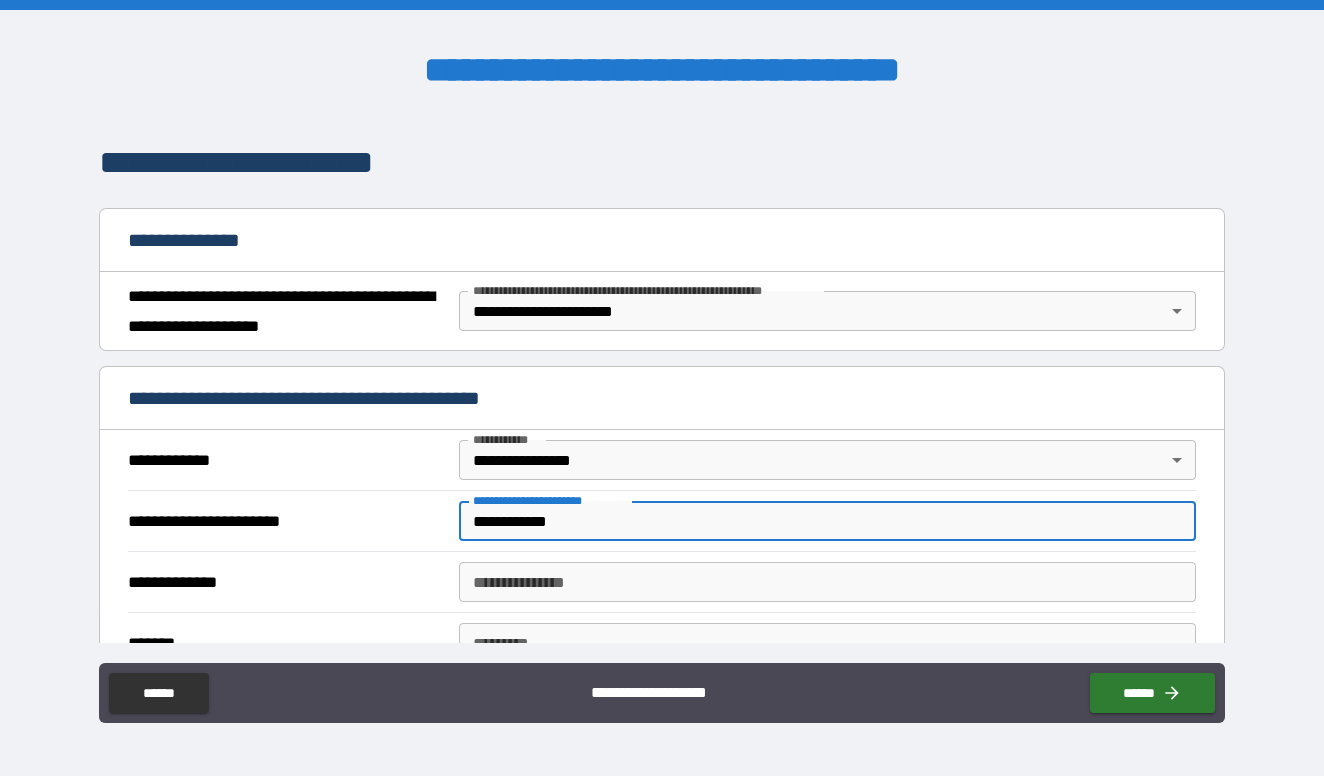 click on "**********" at bounding box center (827, 582) 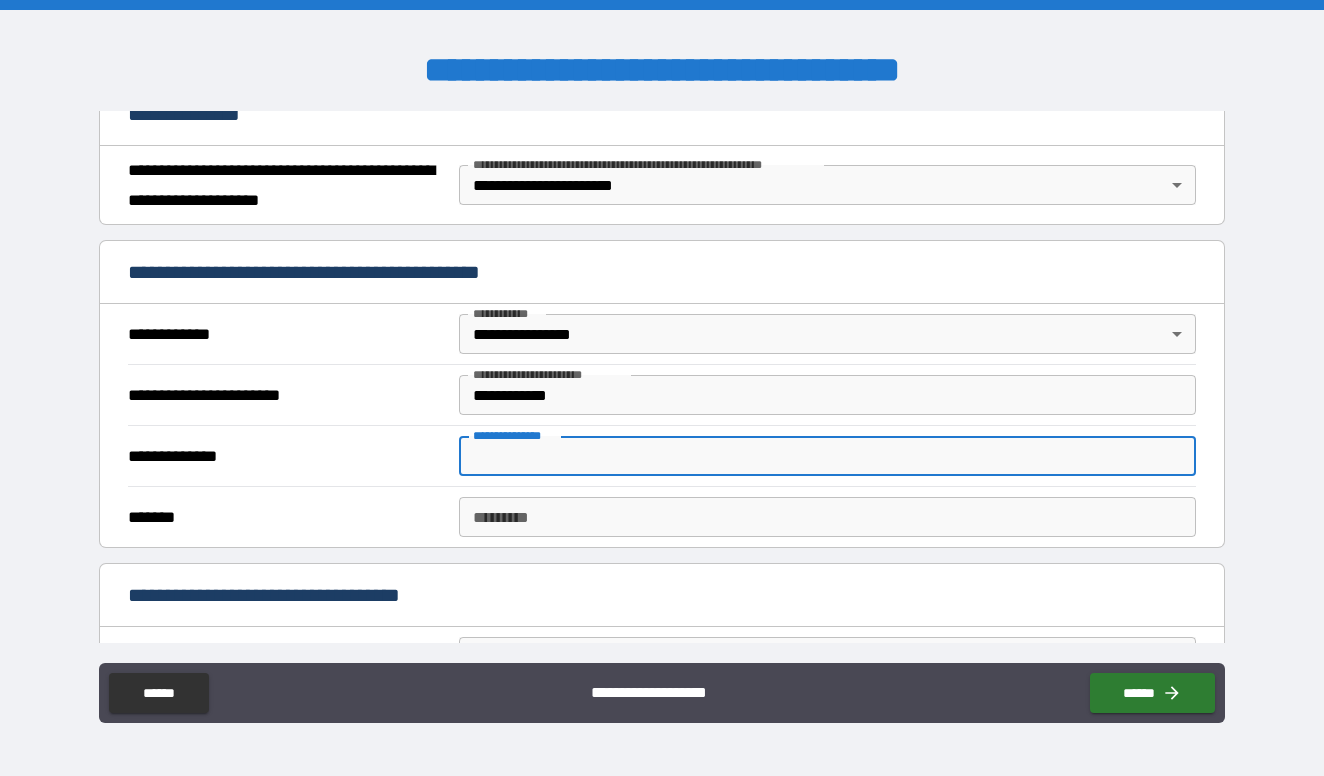 scroll, scrollTop: 341, scrollLeft: 0, axis: vertical 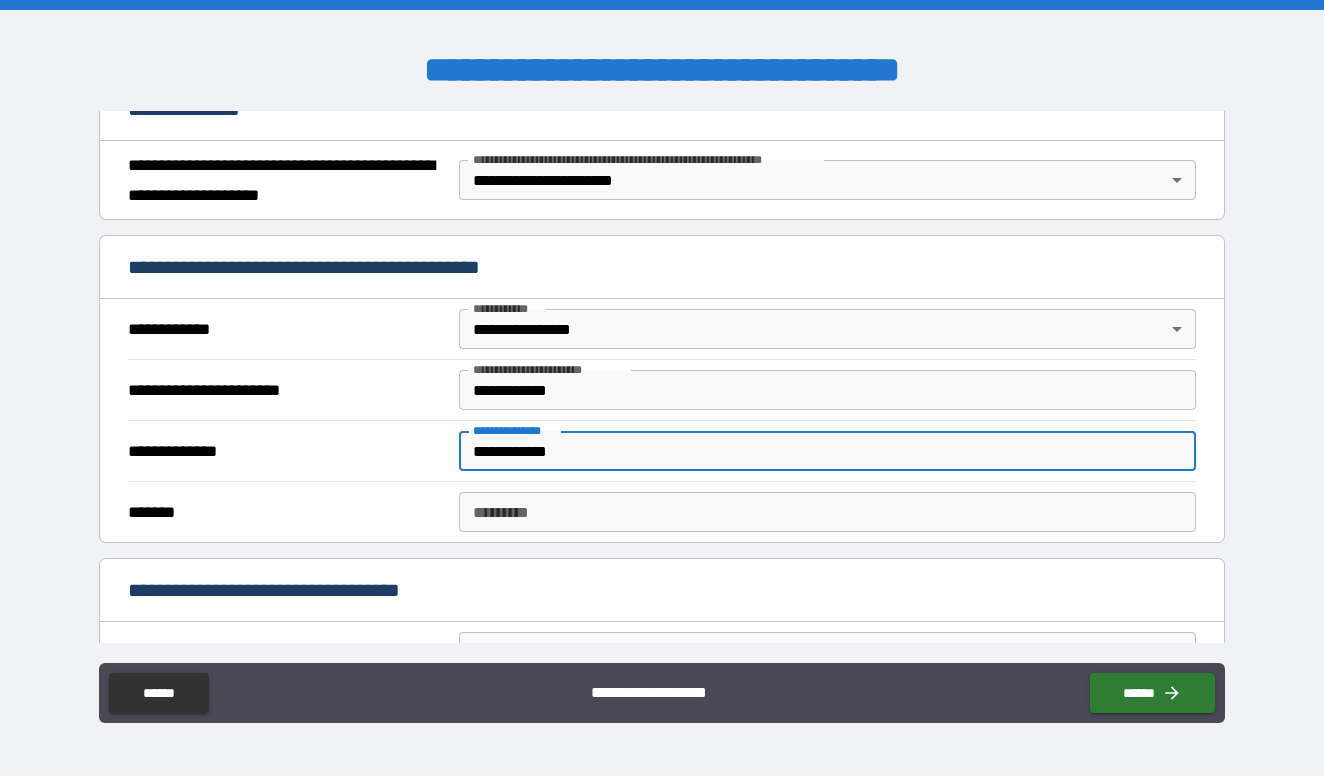 click on "*******   *" at bounding box center (827, 512) 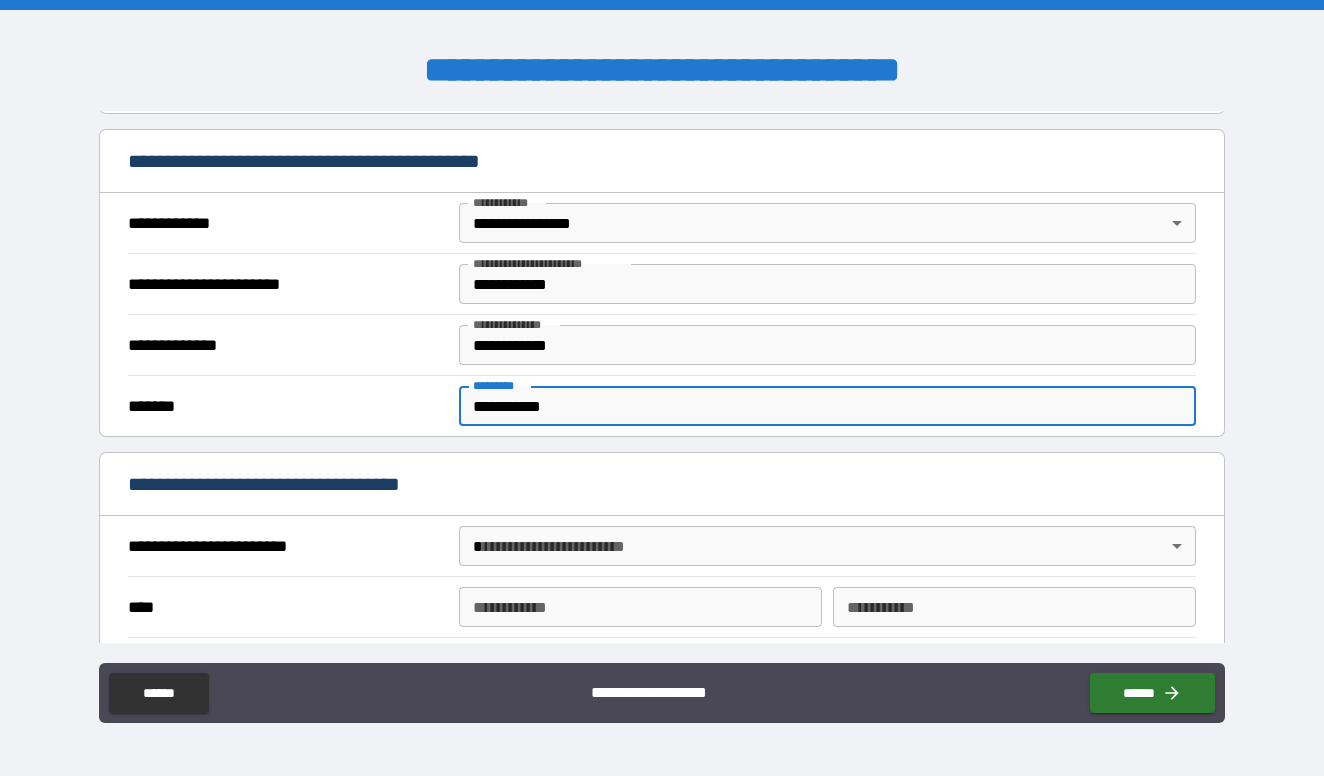 scroll, scrollTop: 470, scrollLeft: 0, axis: vertical 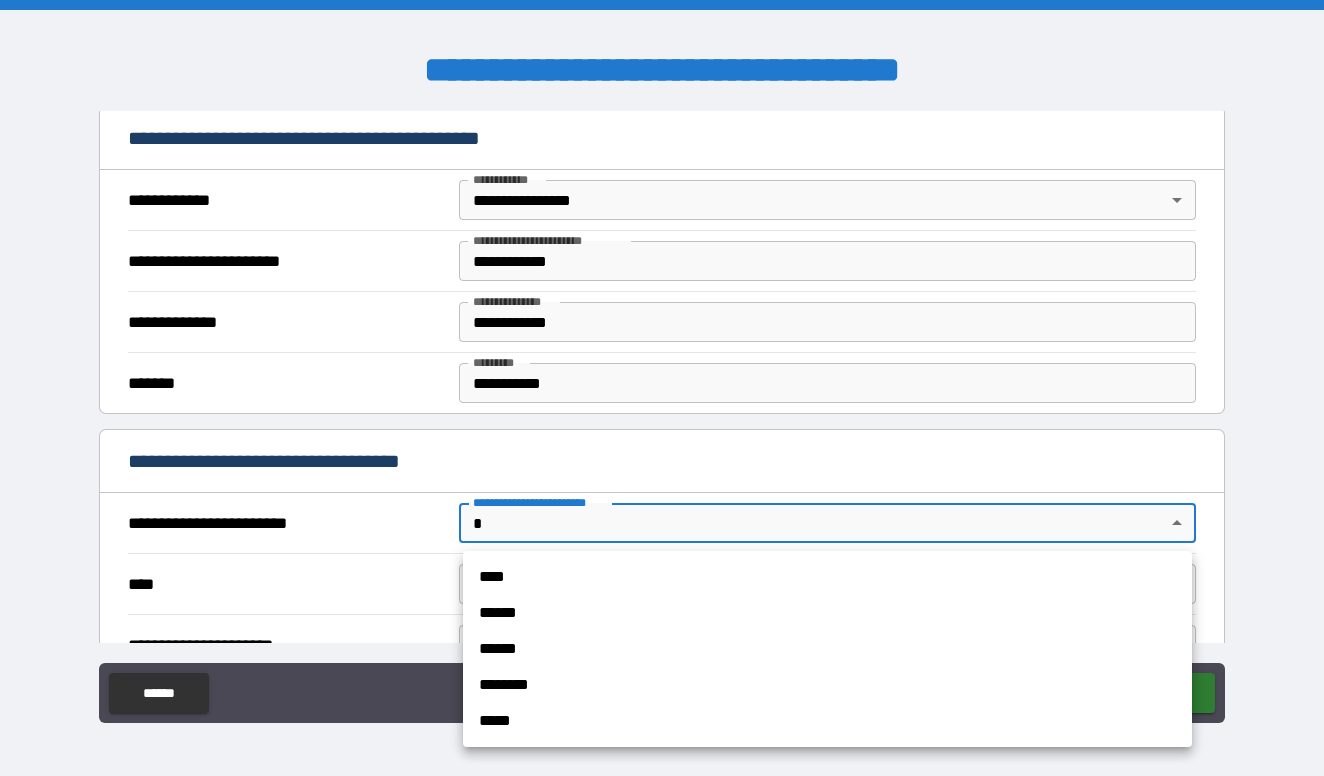 click on "**********" at bounding box center [662, 388] 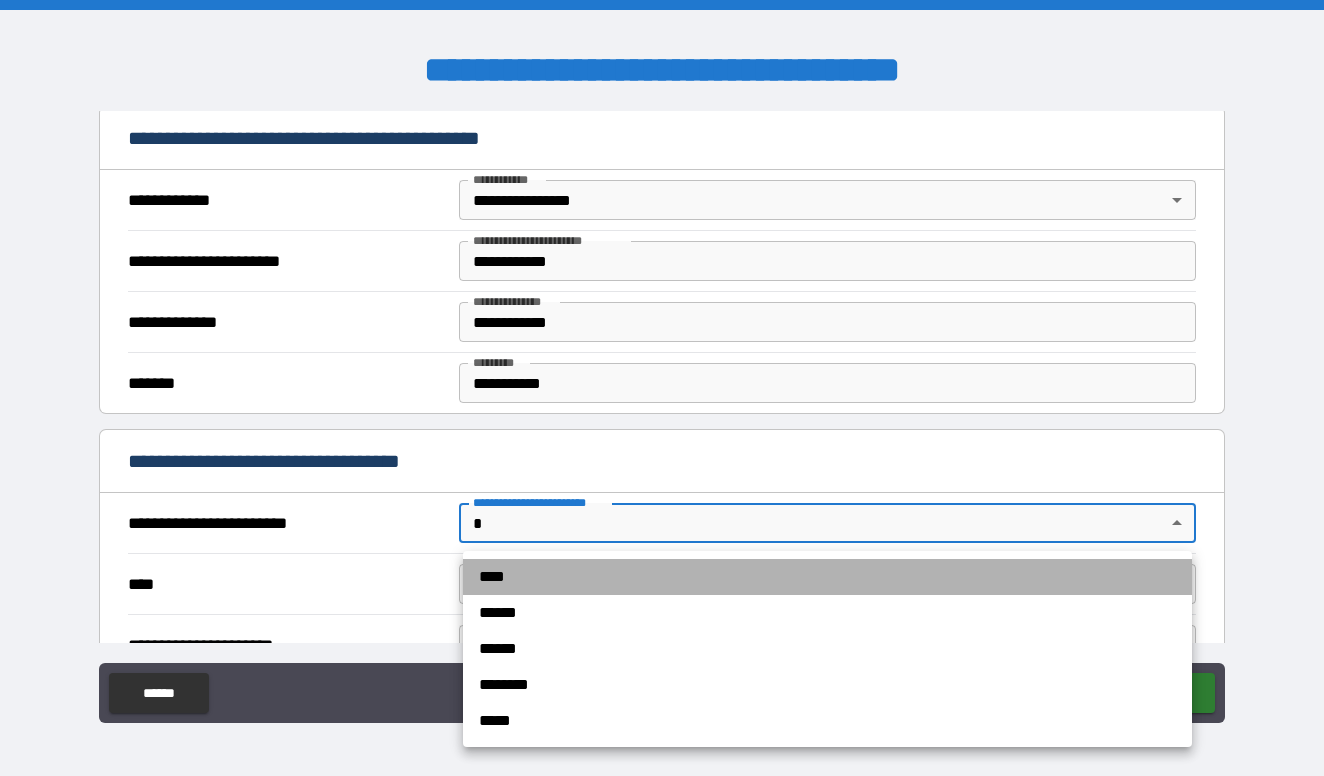 click on "****" at bounding box center (827, 577) 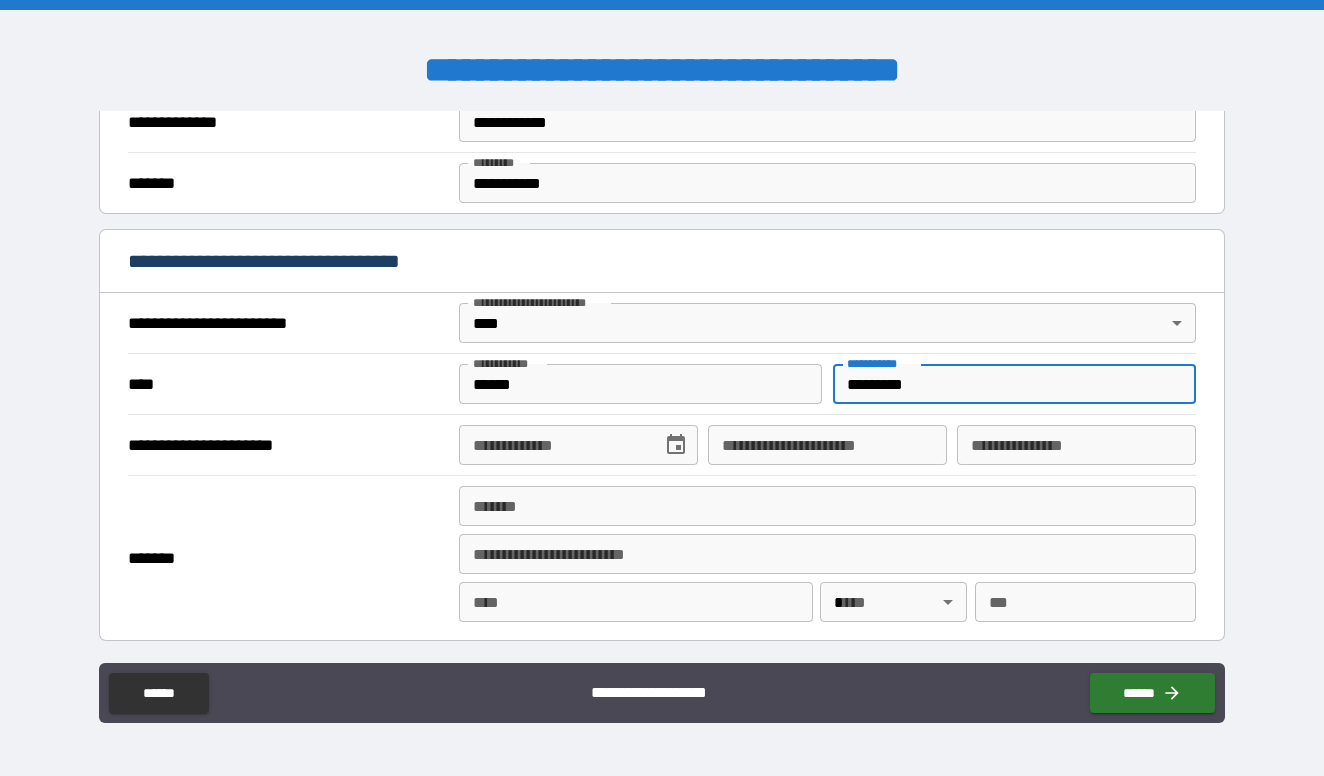 scroll, scrollTop: 681, scrollLeft: 0, axis: vertical 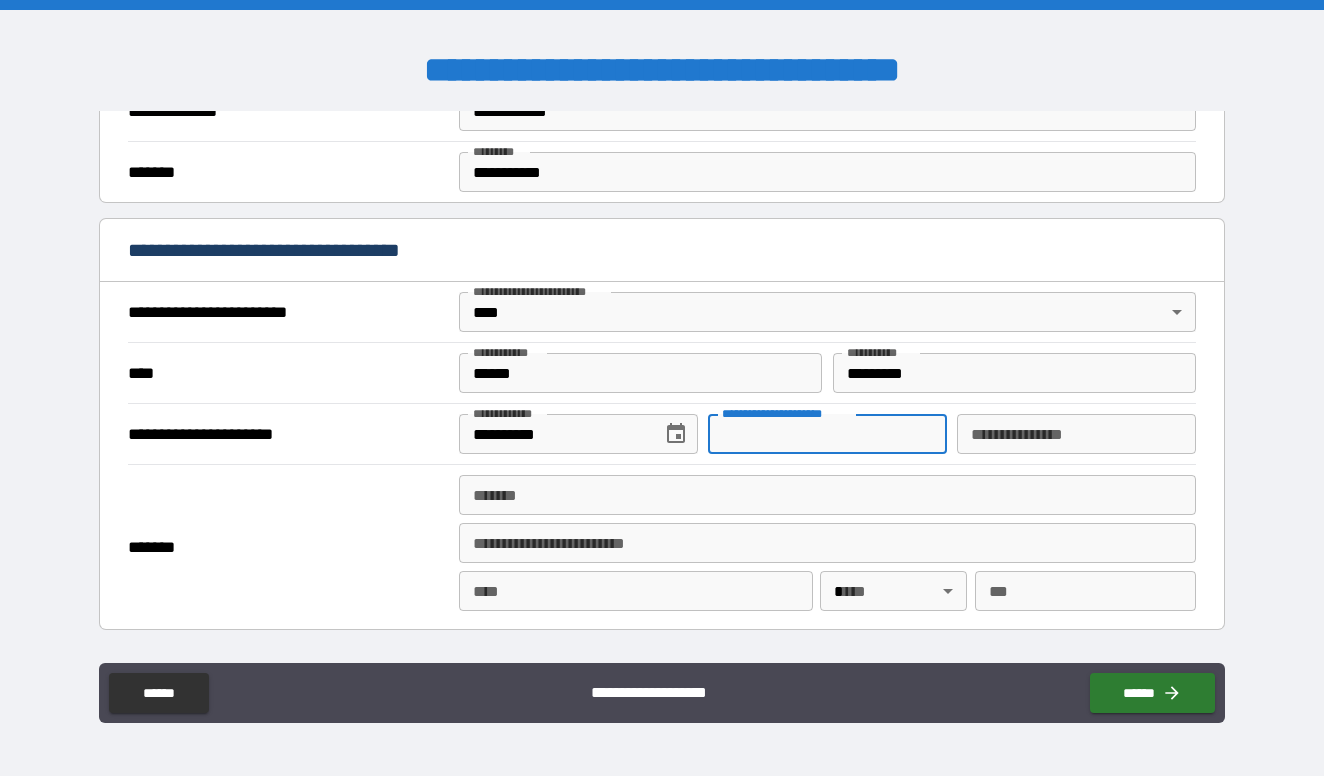 click on "**********" at bounding box center [827, 434] 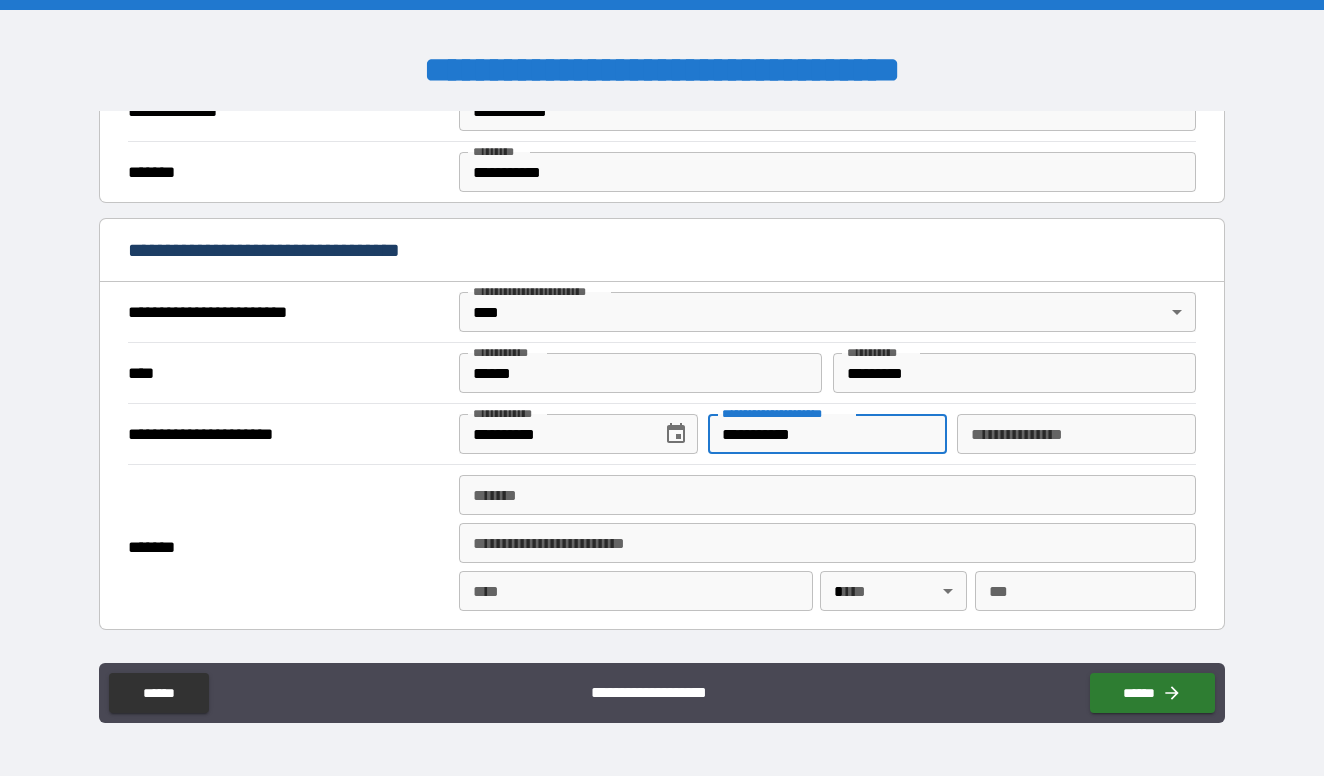 click on "**********" at bounding box center (1076, 434) 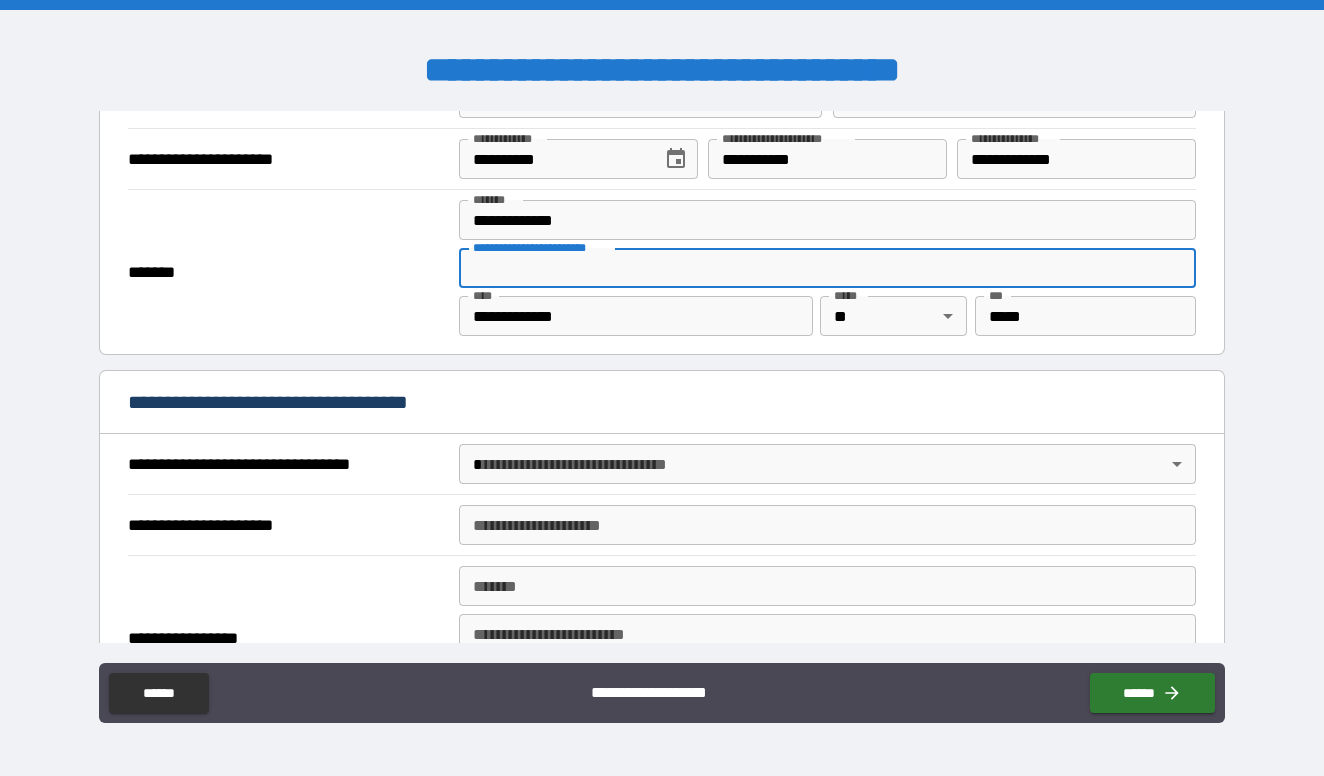 scroll, scrollTop: 964, scrollLeft: 0, axis: vertical 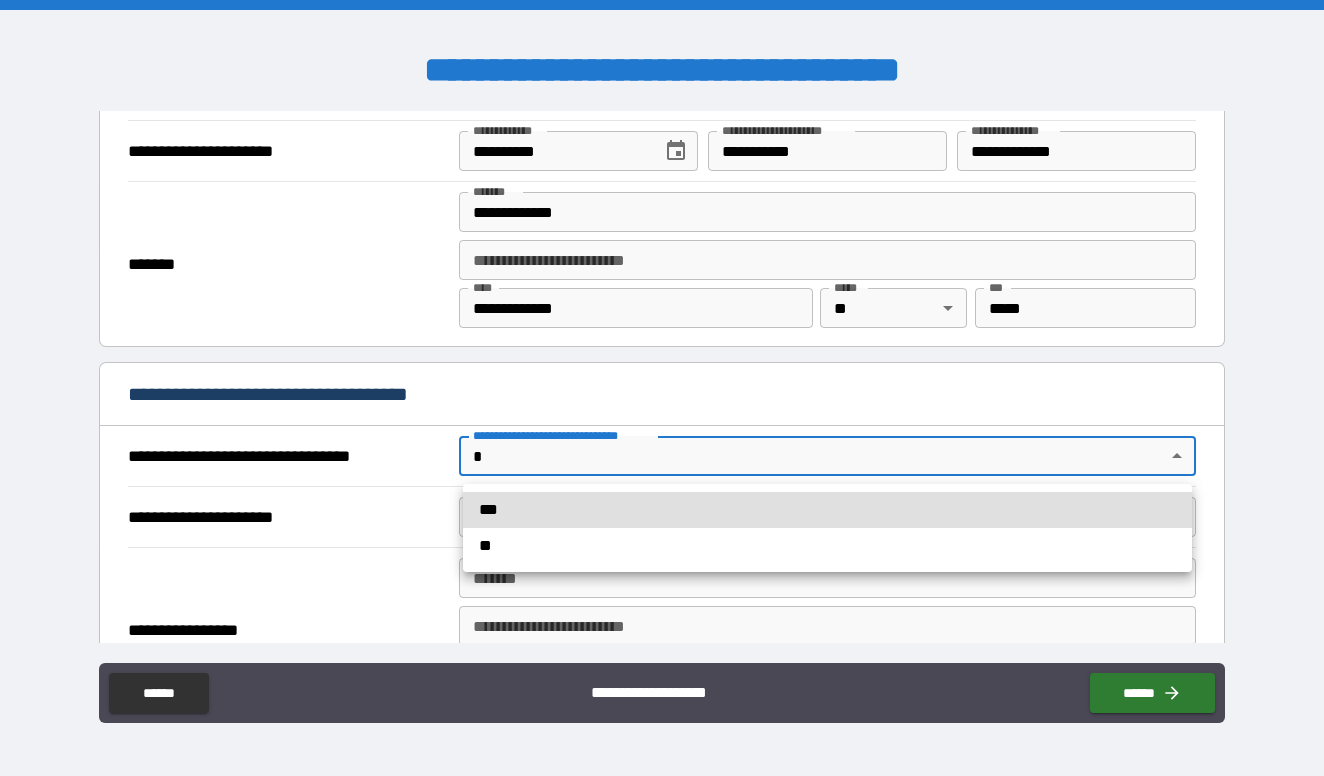 click on "**********" at bounding box center [662, 388] 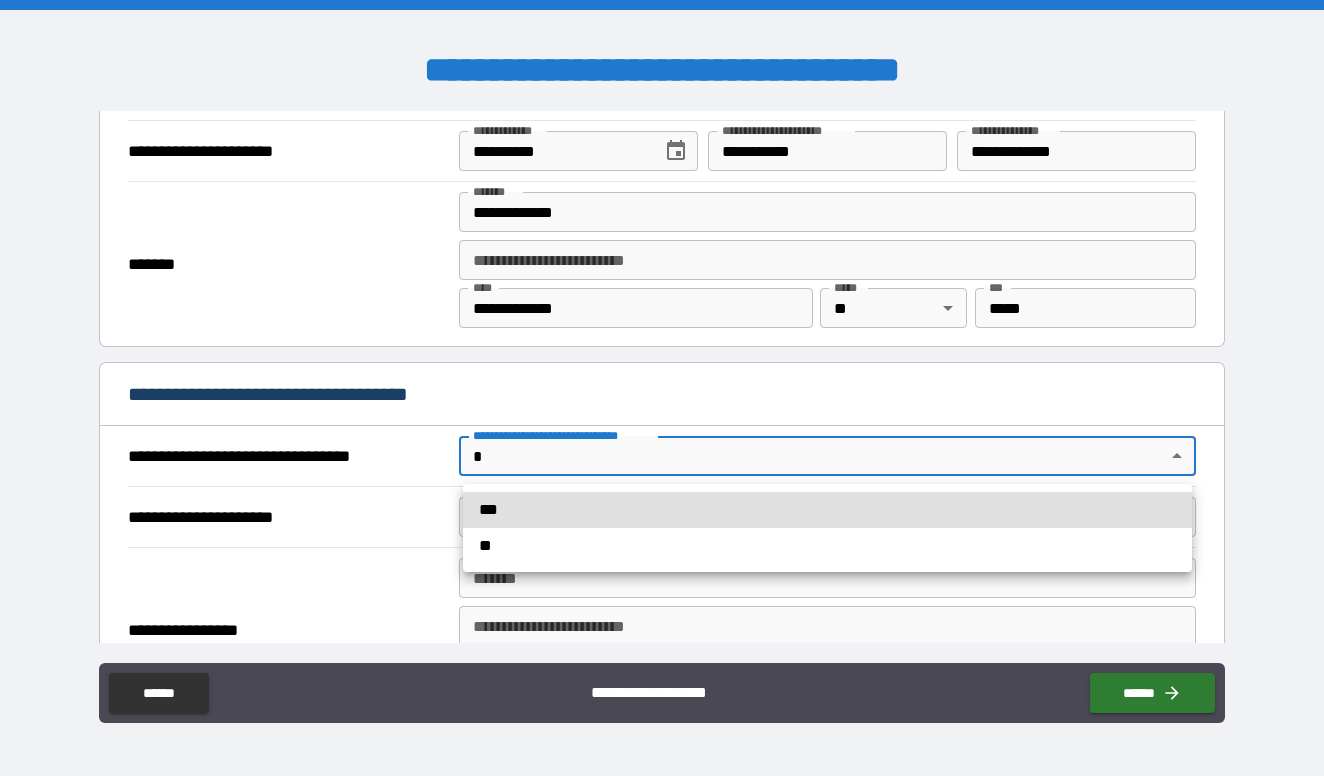 click on "***" at bounding box center [827, 510] 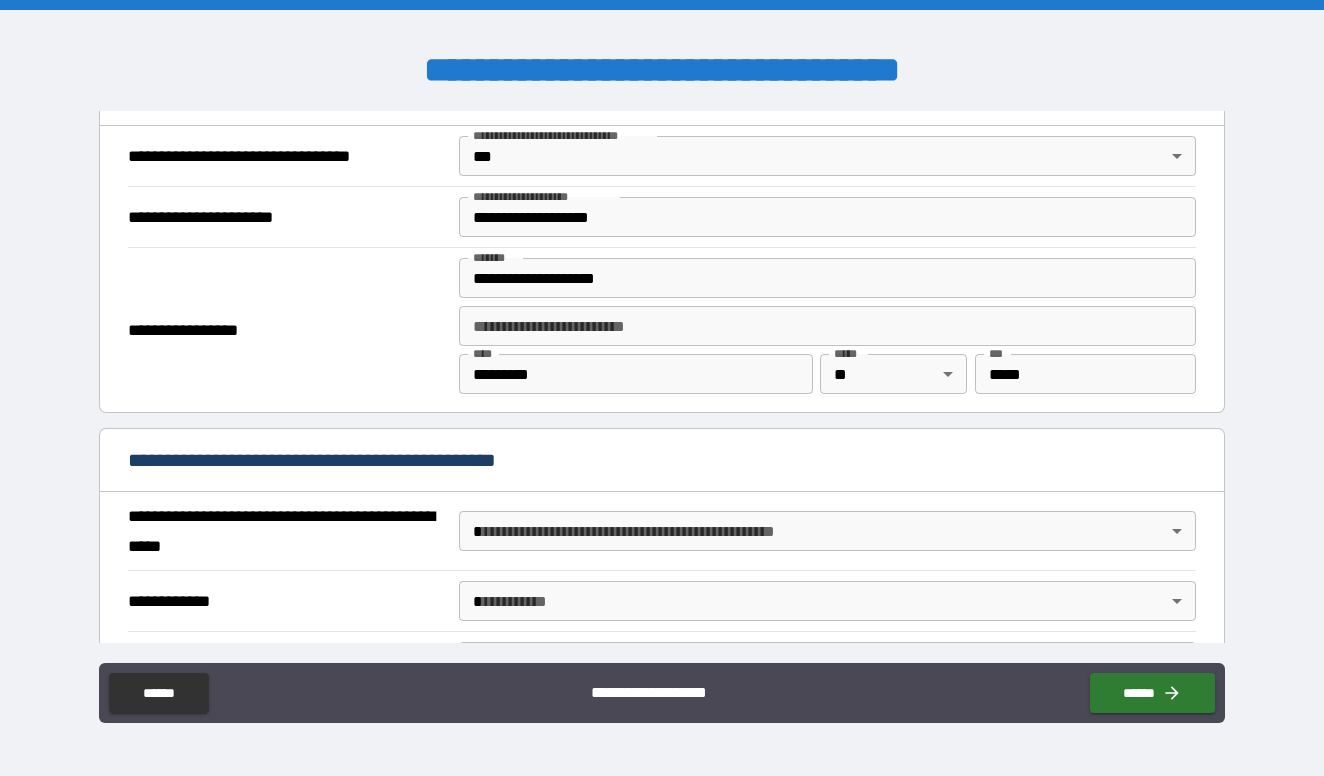 scroll, scrollTop: 1266, scrollLeft: 0, axis: vertical 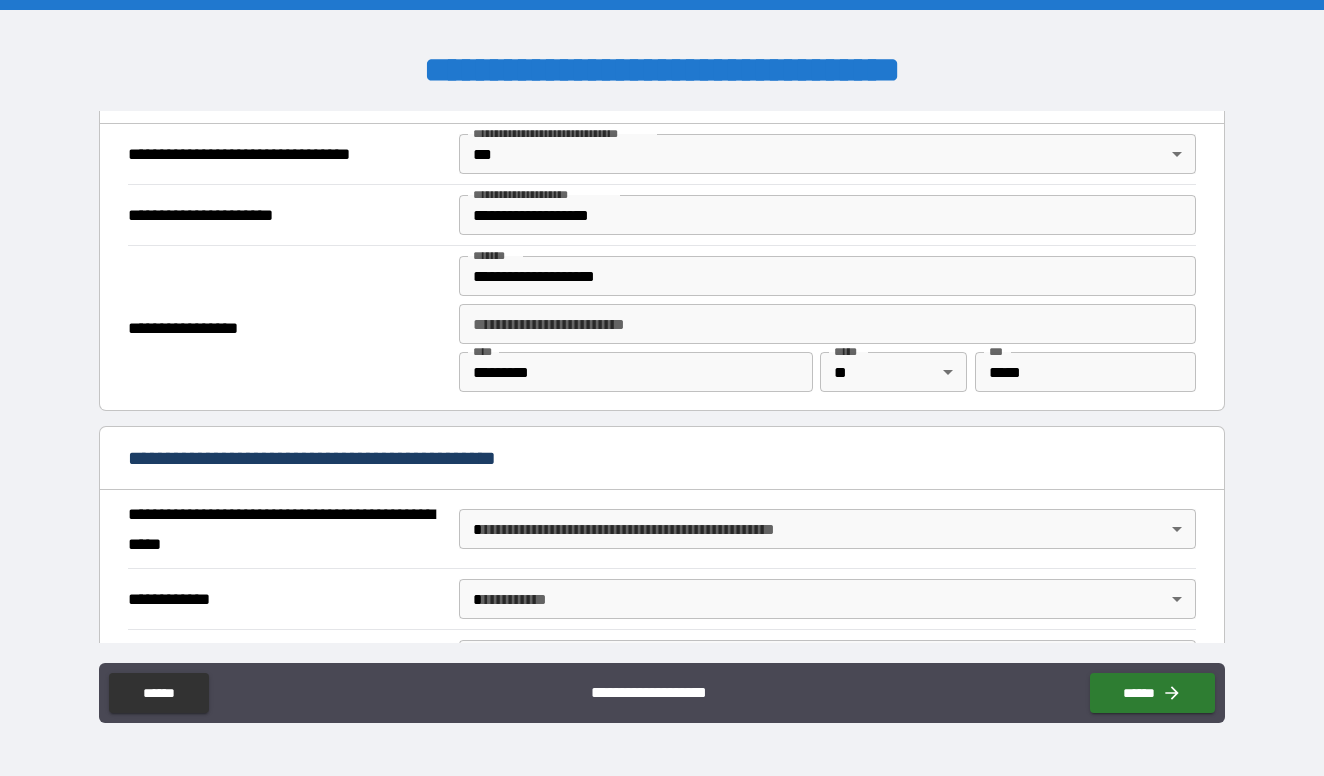 click on "**********" at bounding box center [662, 388] 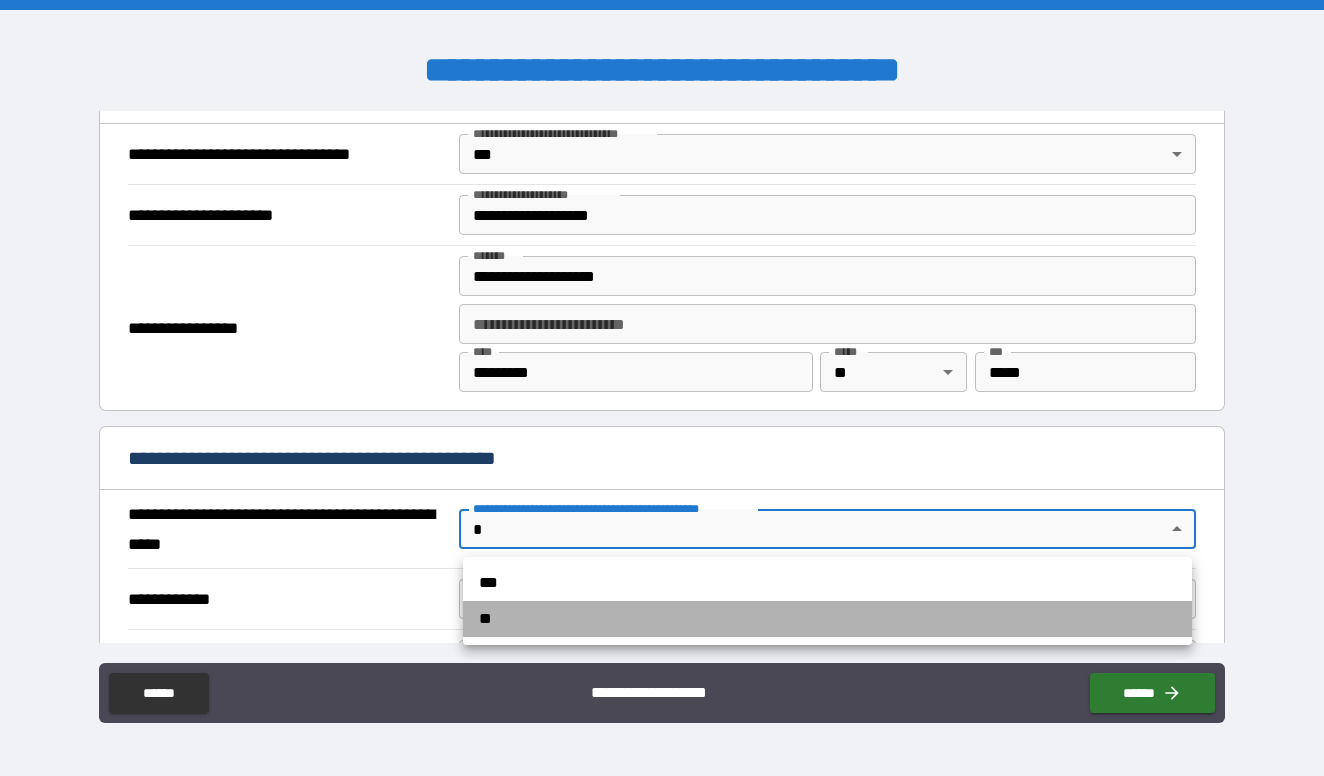click on "**" at bounding box center (827, 619) 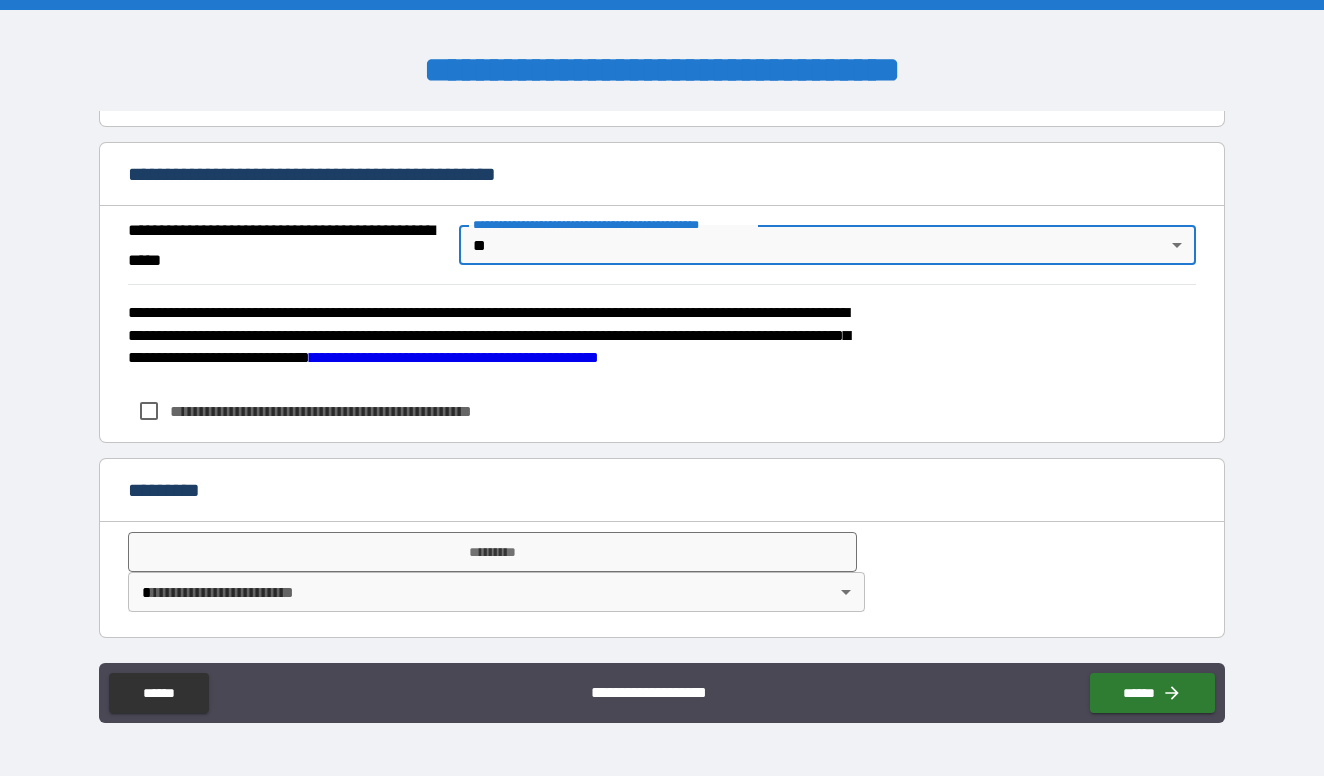 scroll, scrollTop: 1550, scrollLeft: 0, axis: vertical 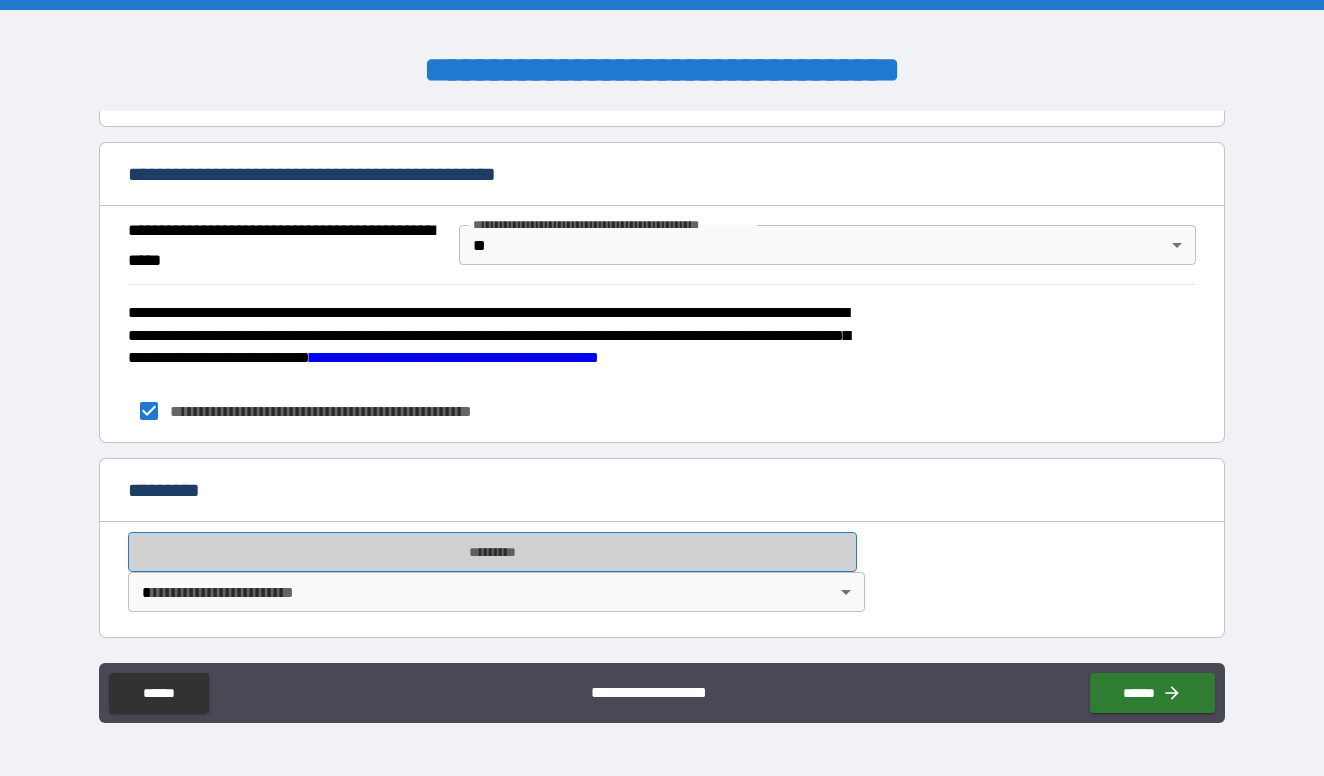 click on "*********" at bounding box center [492, 552] 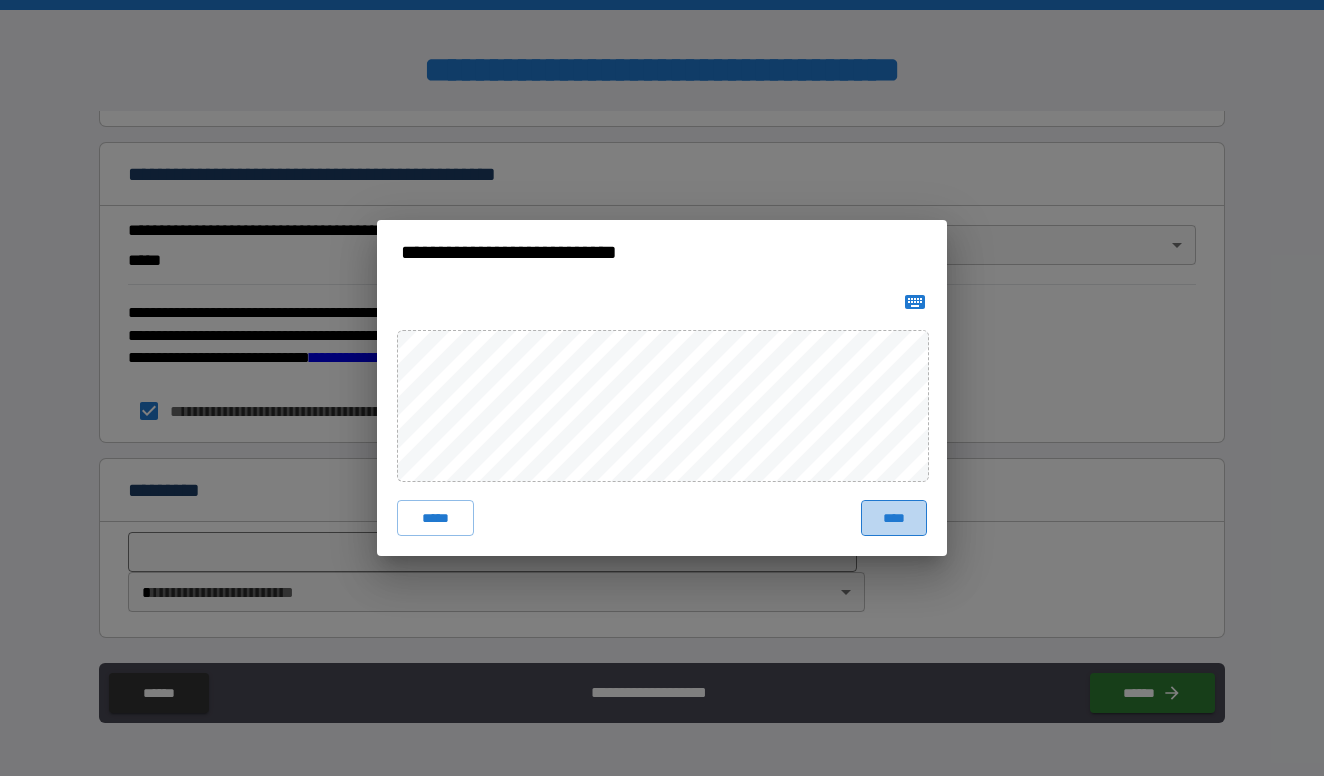 click on "****" at bounding box center [894, 518] 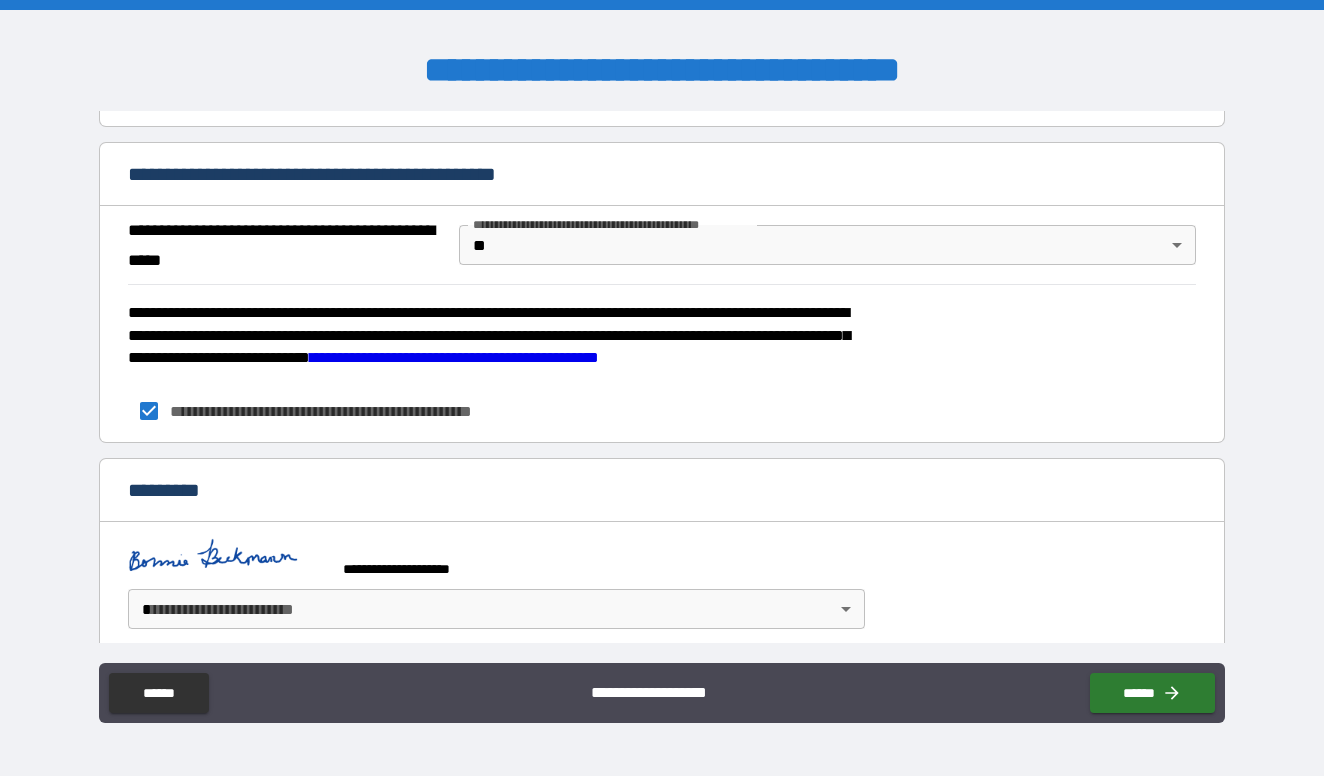 scroll, scrollTop: 1540, scrollLeft: 0, axis: vertical 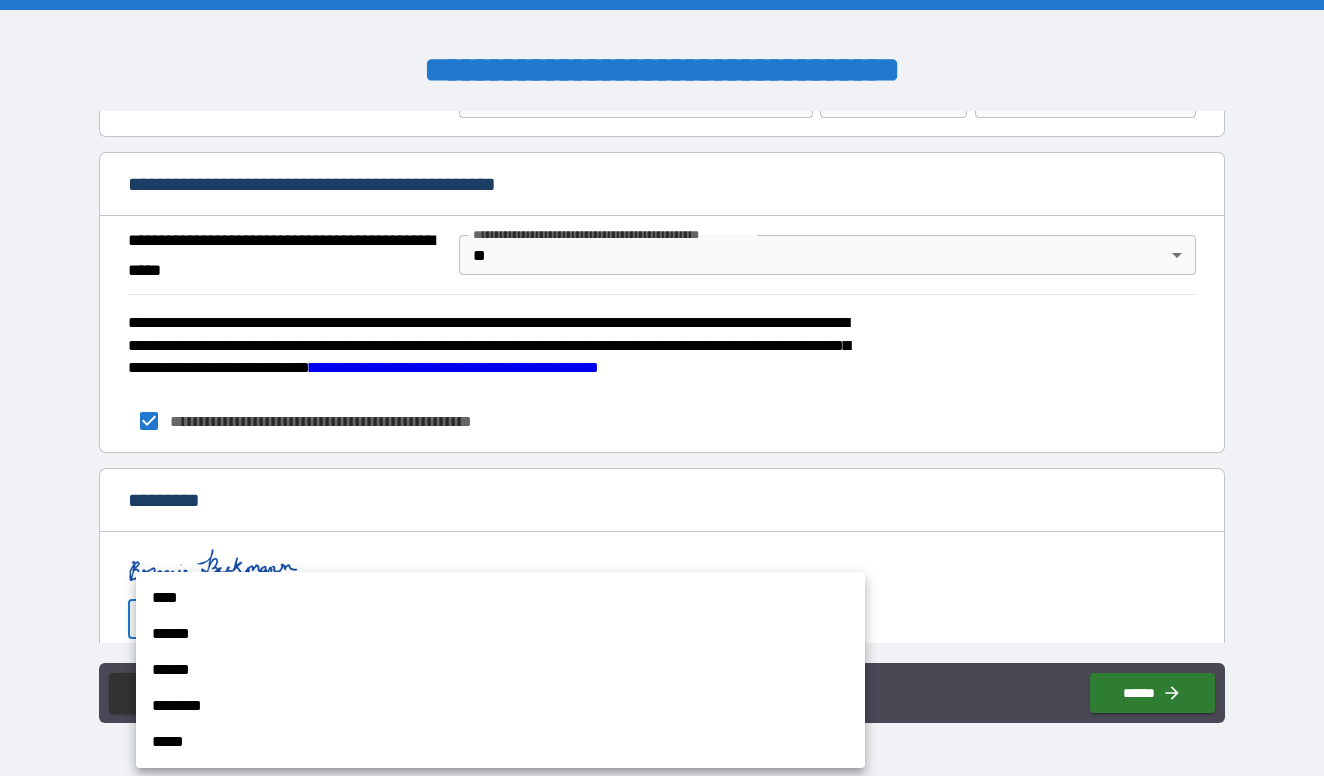 click on "**********" at bounding box center [662, 388] 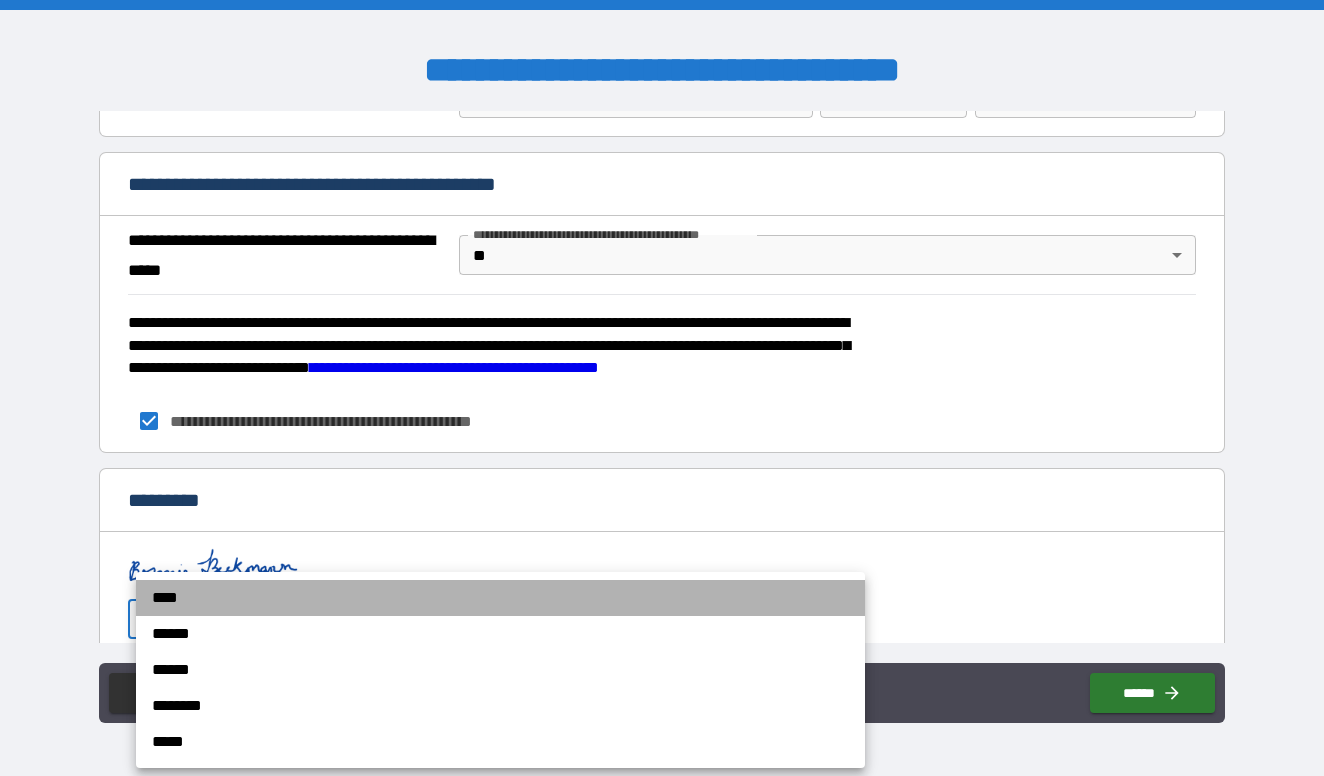 click on "****" at bounding box center [500, 598] 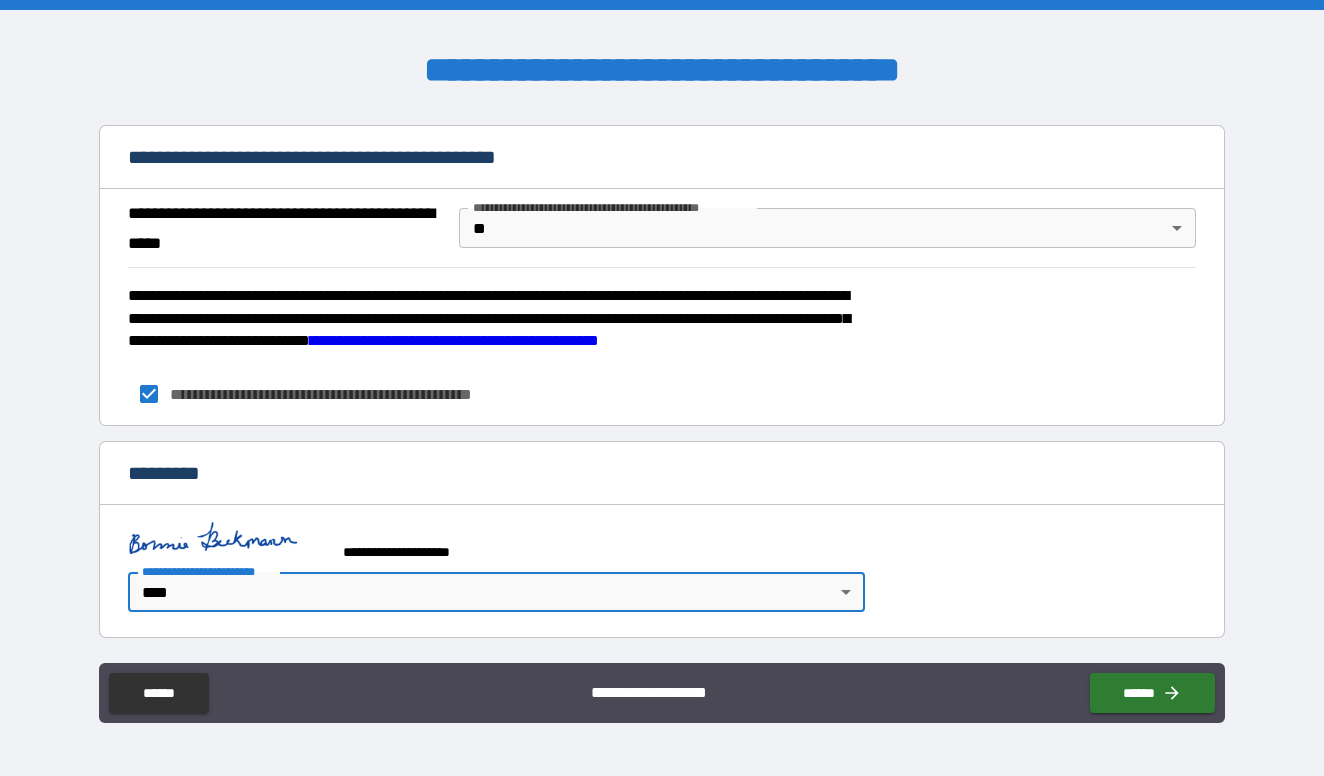 scroll, scrollTop: 1567, scrollLeft: 0, axis: vertical 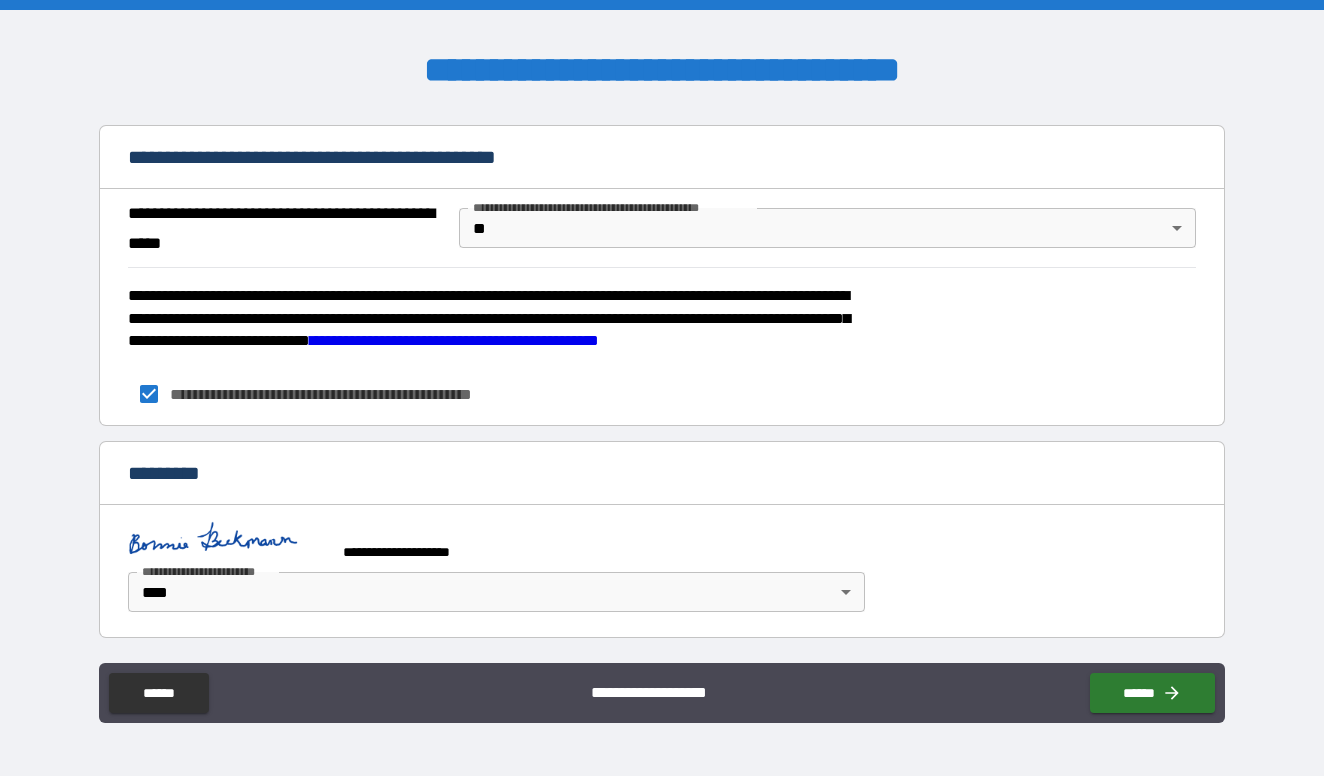 click on "**********" at bounding box center (661, 695) 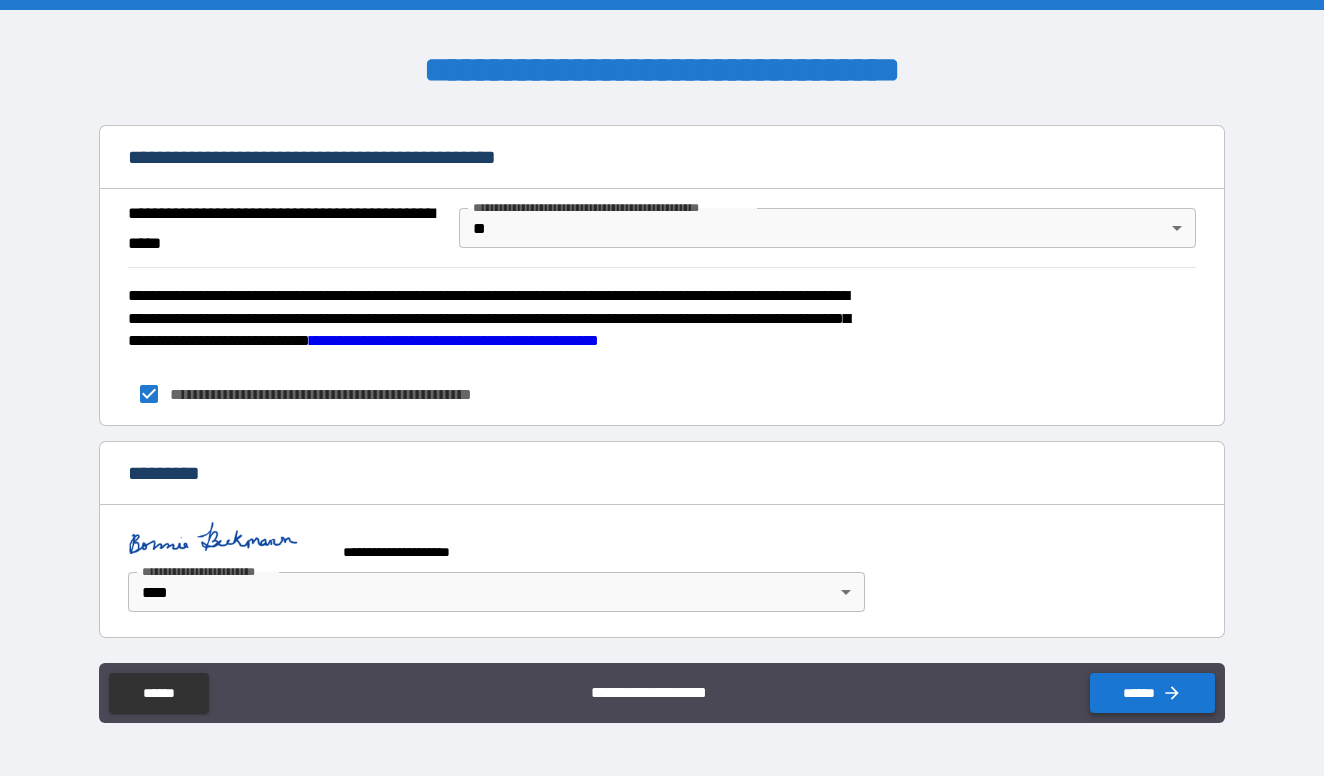 click on "******" at bounding box center [1152, 693] 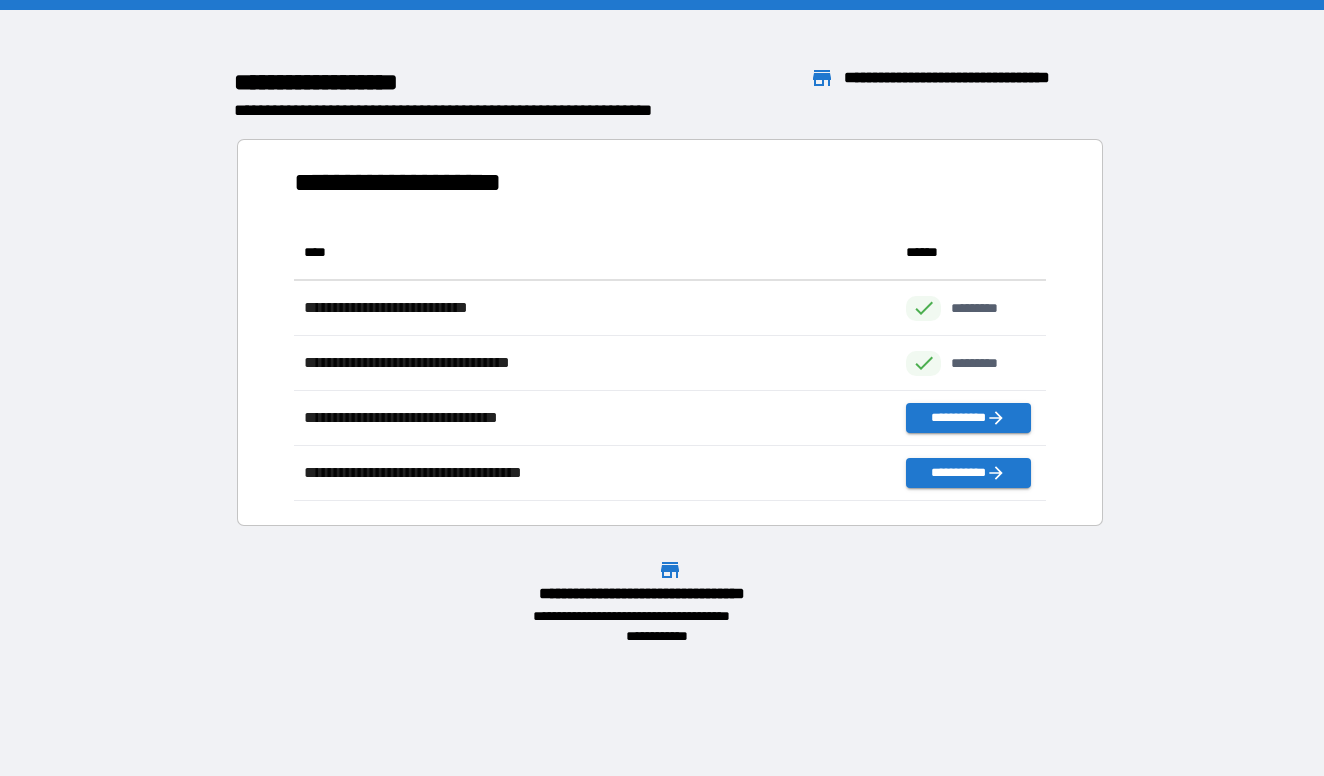 scroll, scrollTop: 1, scrollLeft: 1, axis: both 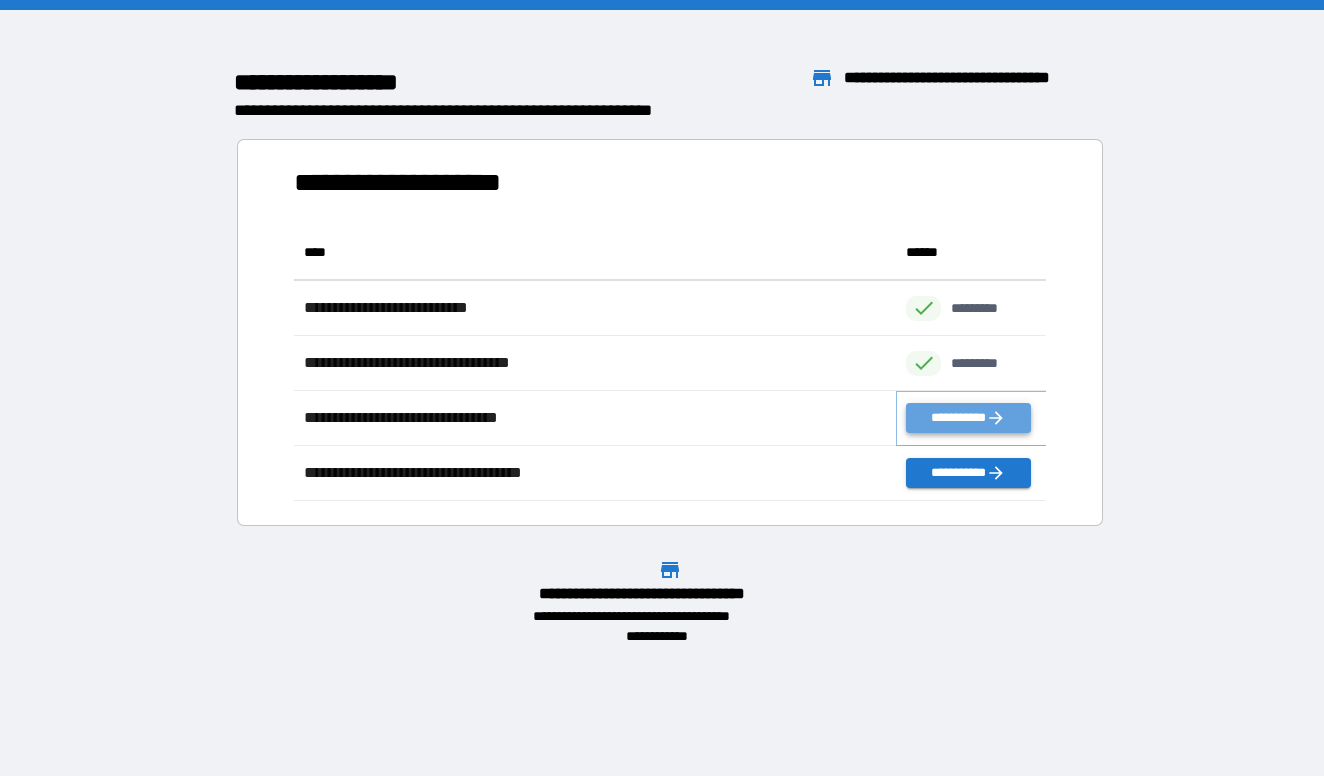 click on "**********" at bounding box center [968, 418] 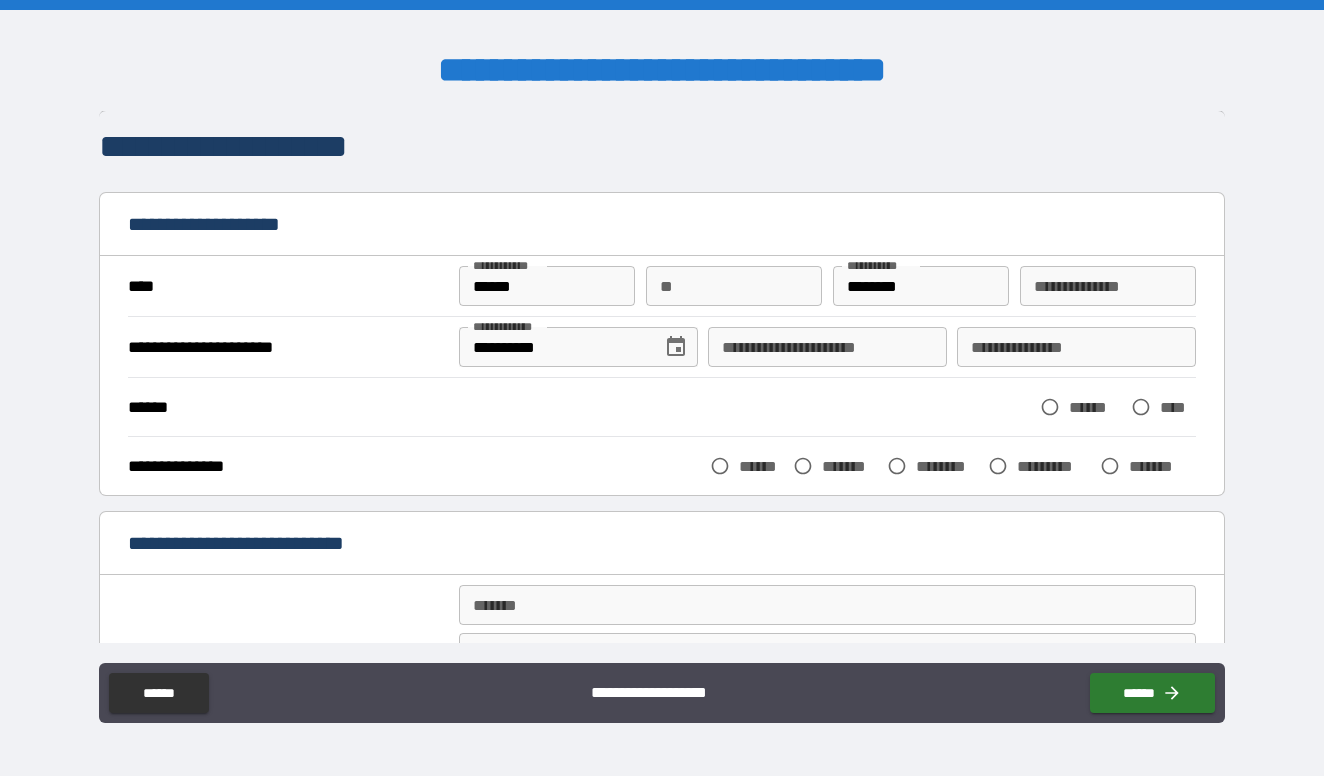 scroll, scrollTop: 157, scrollLeft: 0, axis: vertical 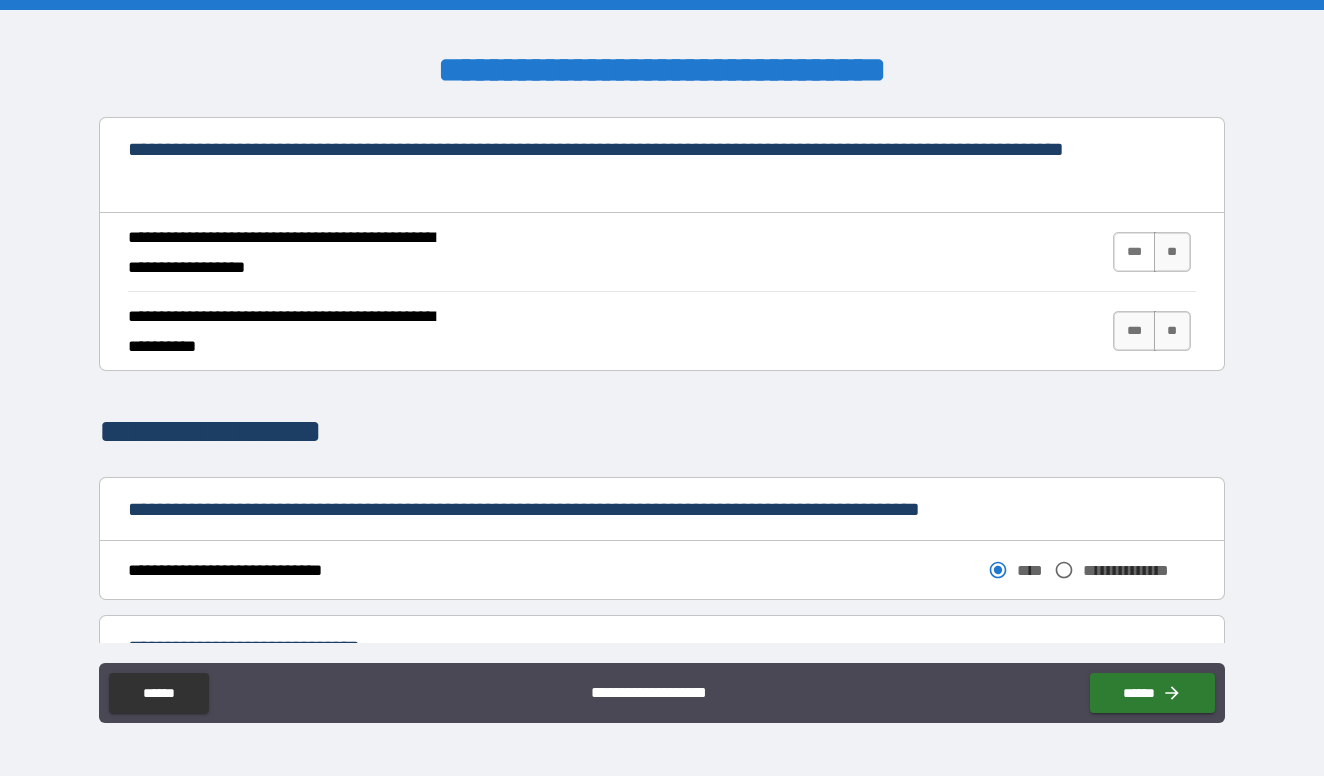 click on "***" at bounding box center (1134, 252) 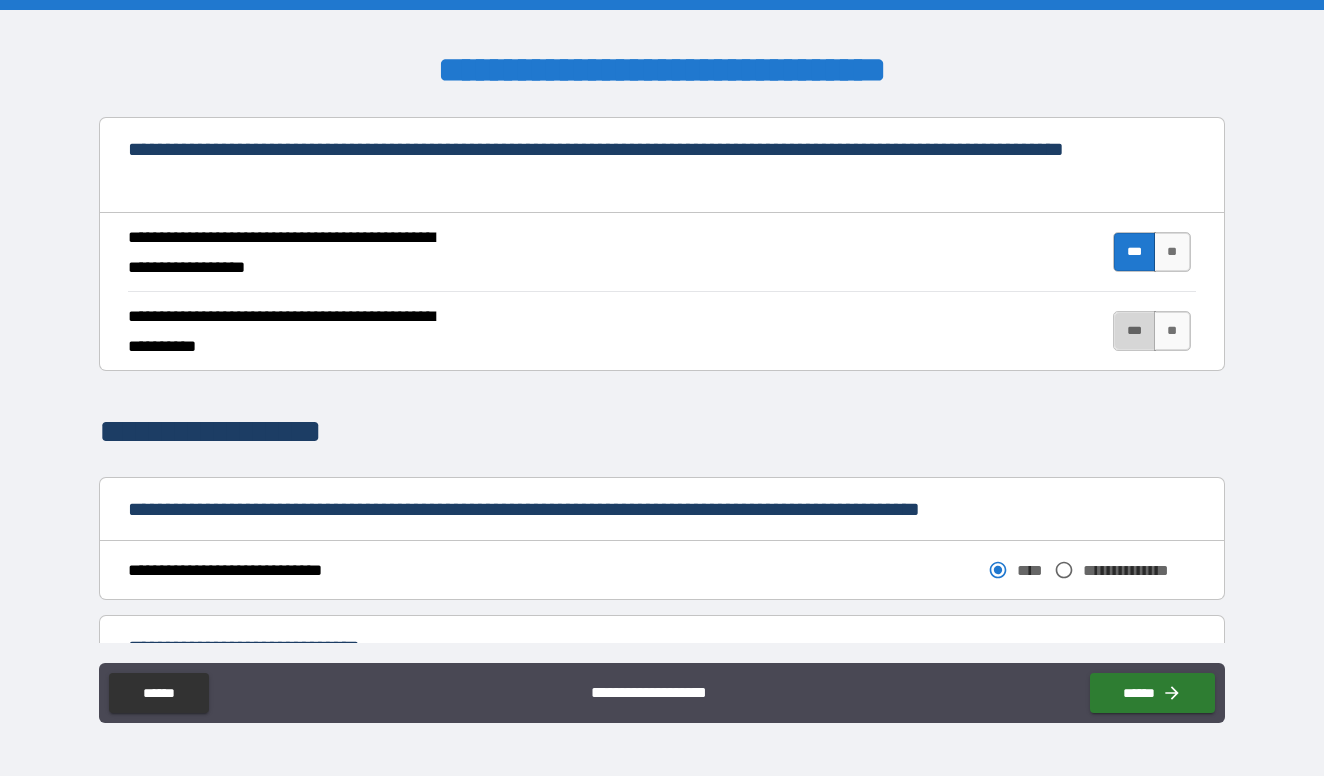 click on "***" at bounding box center (1134, 331) 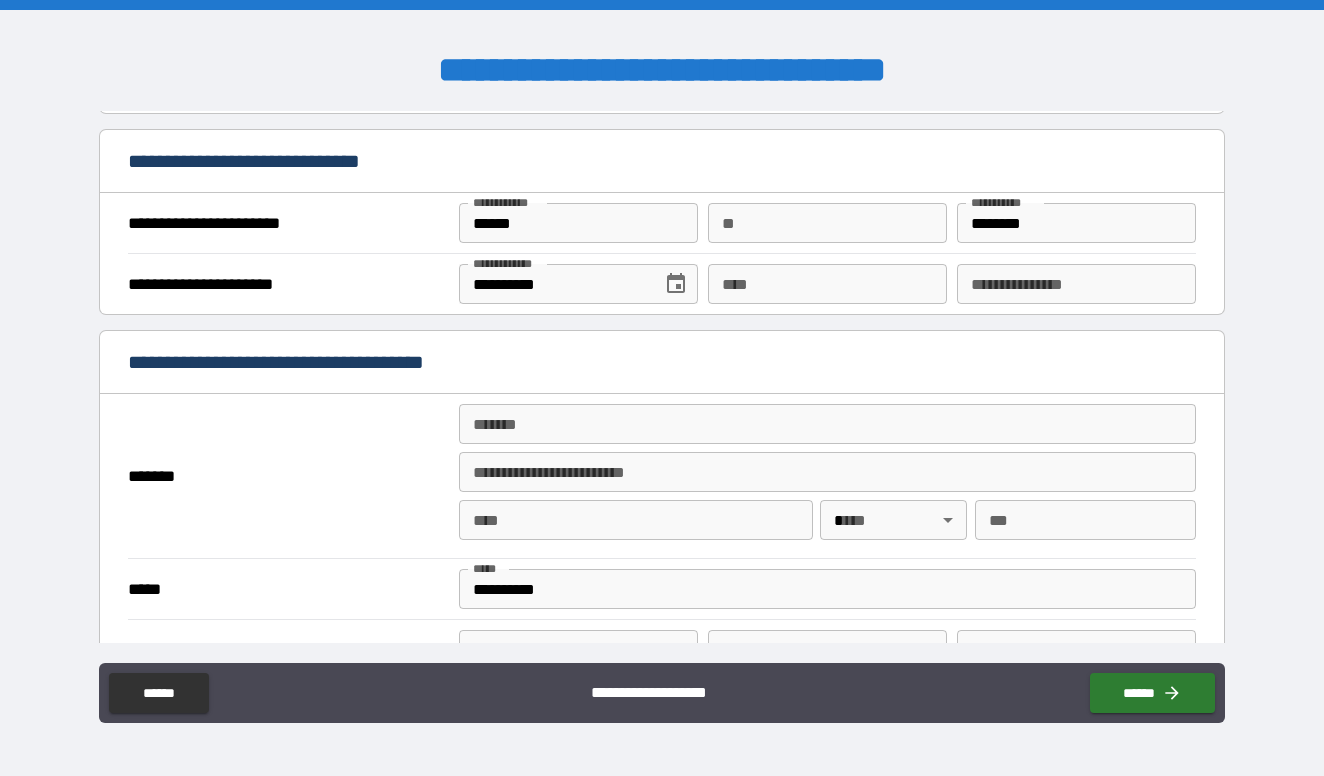 scroll, scrollTop: 1338, scrollLeft: 0, axis: vertical 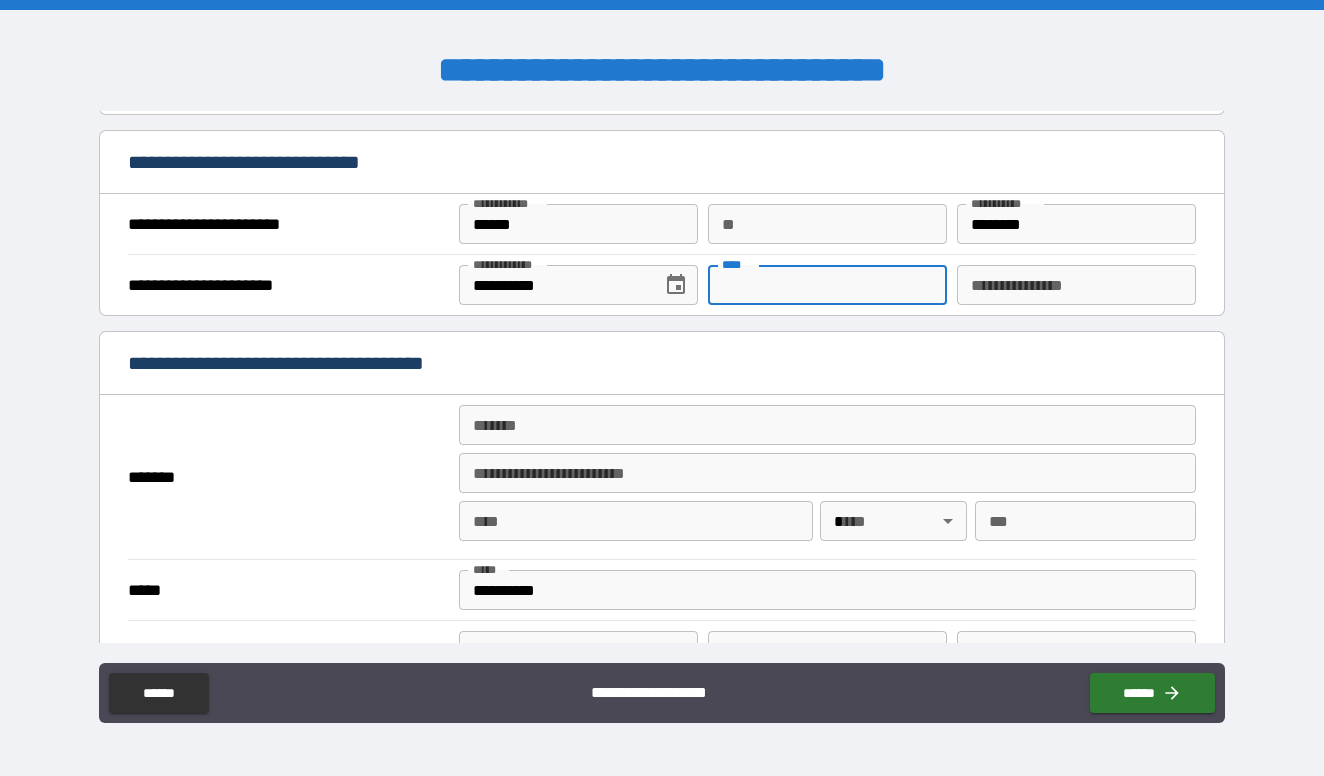click on "****" at bounding box center [827, 285] 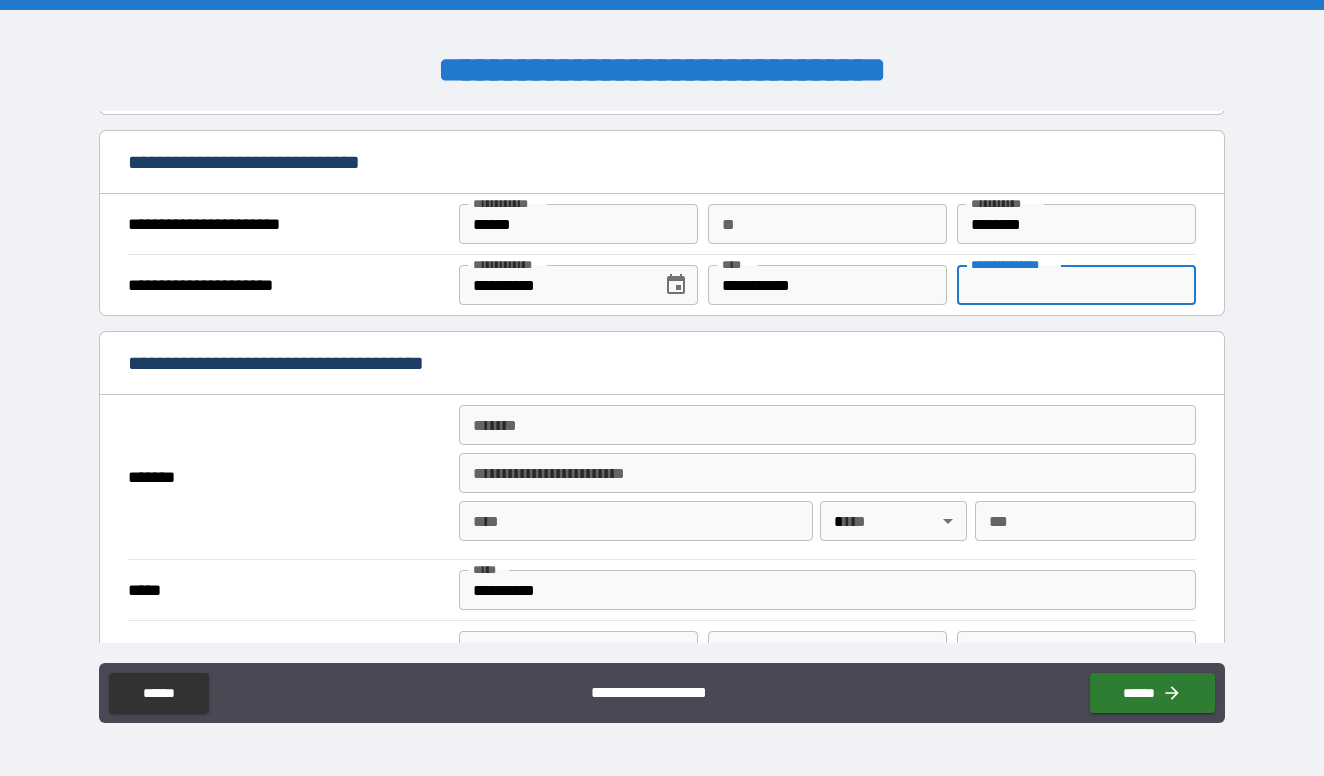 click on "**********" at bounding box center (1076, 285) 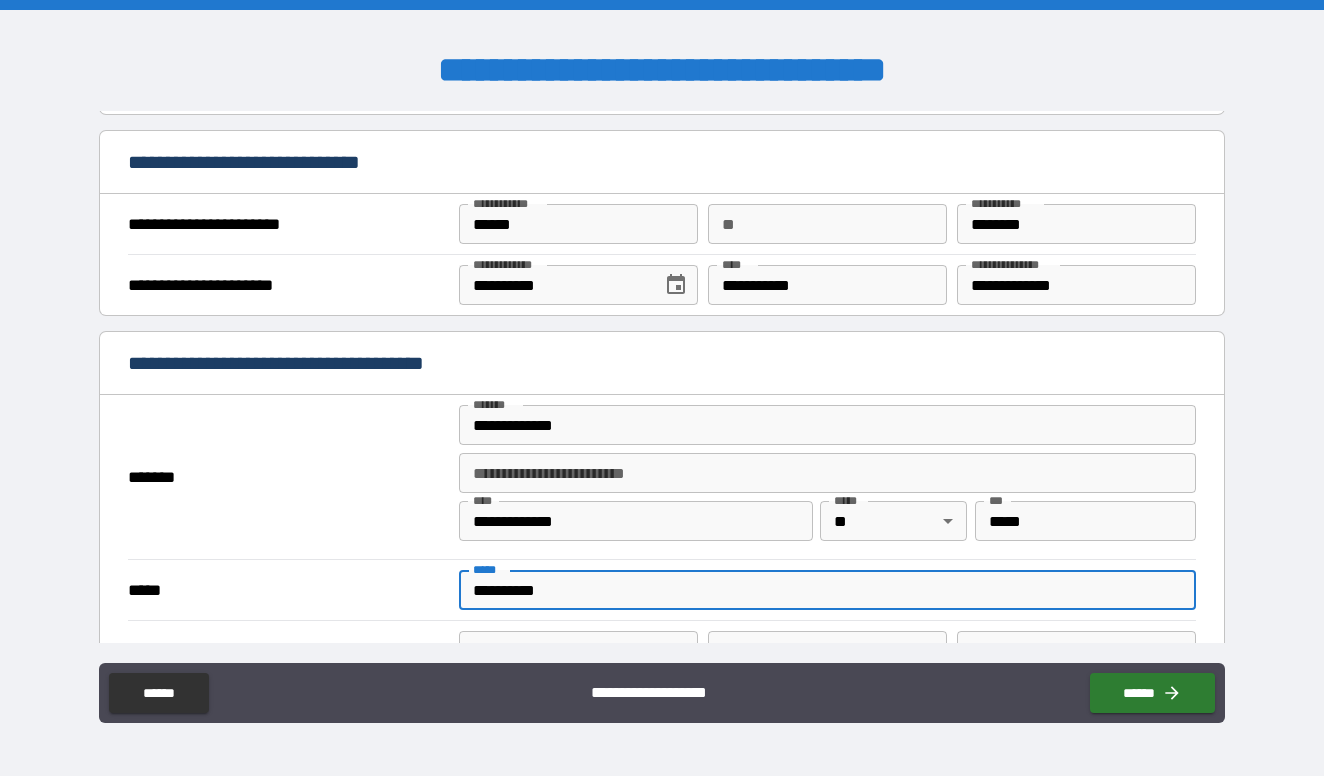 drag, startPoint x: 589, startPoint y: 595, endPoint x: 424, endPoint y: 578, distance: 165.87344 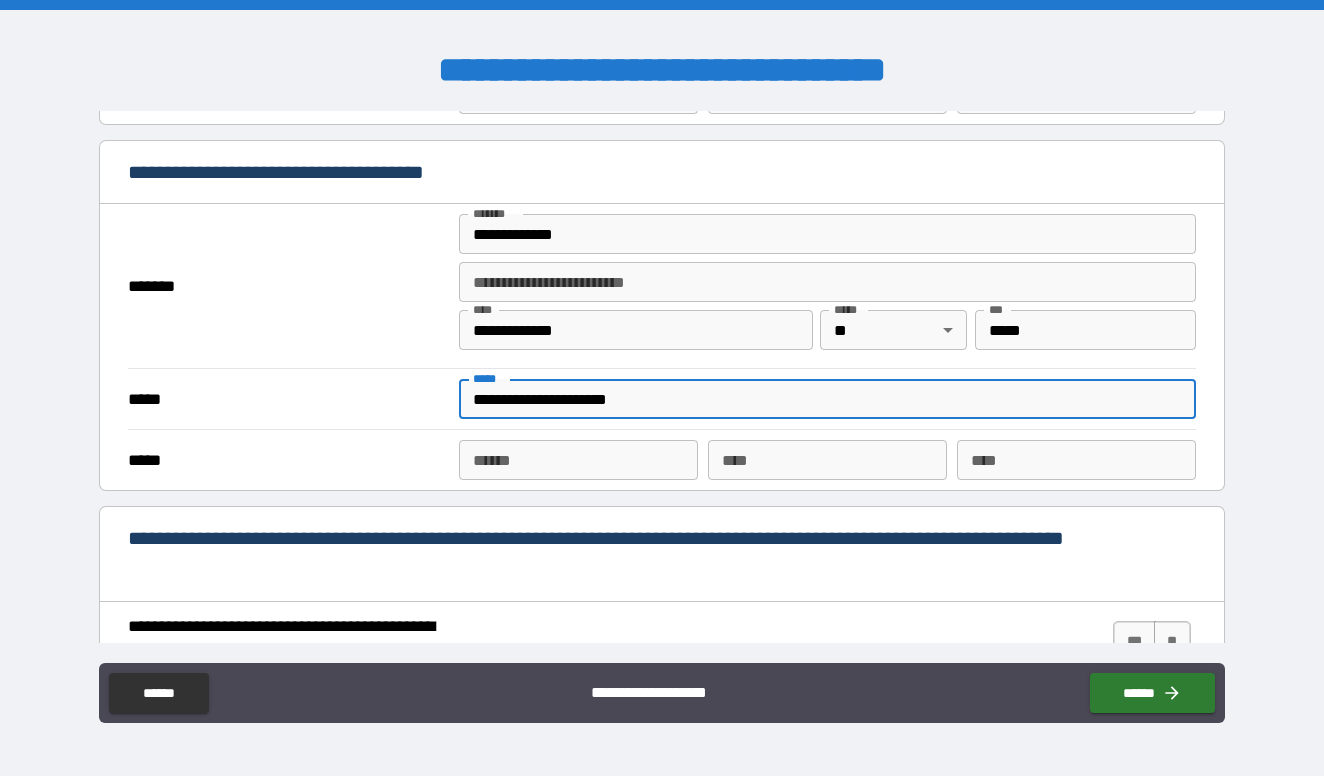 scroll, scrollTop: 1530, scrollLeft: 0, axis: vertical 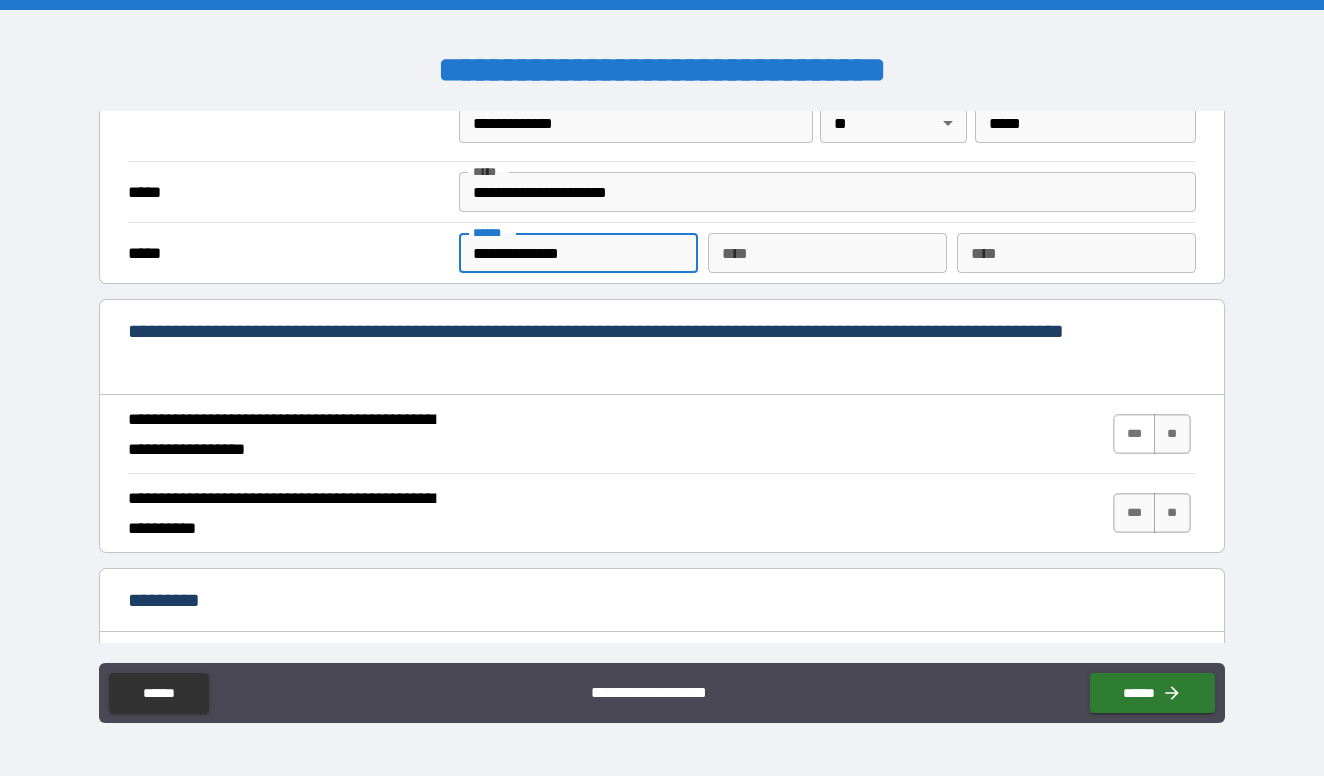 click on "***" at bounding box center (1134, 434) 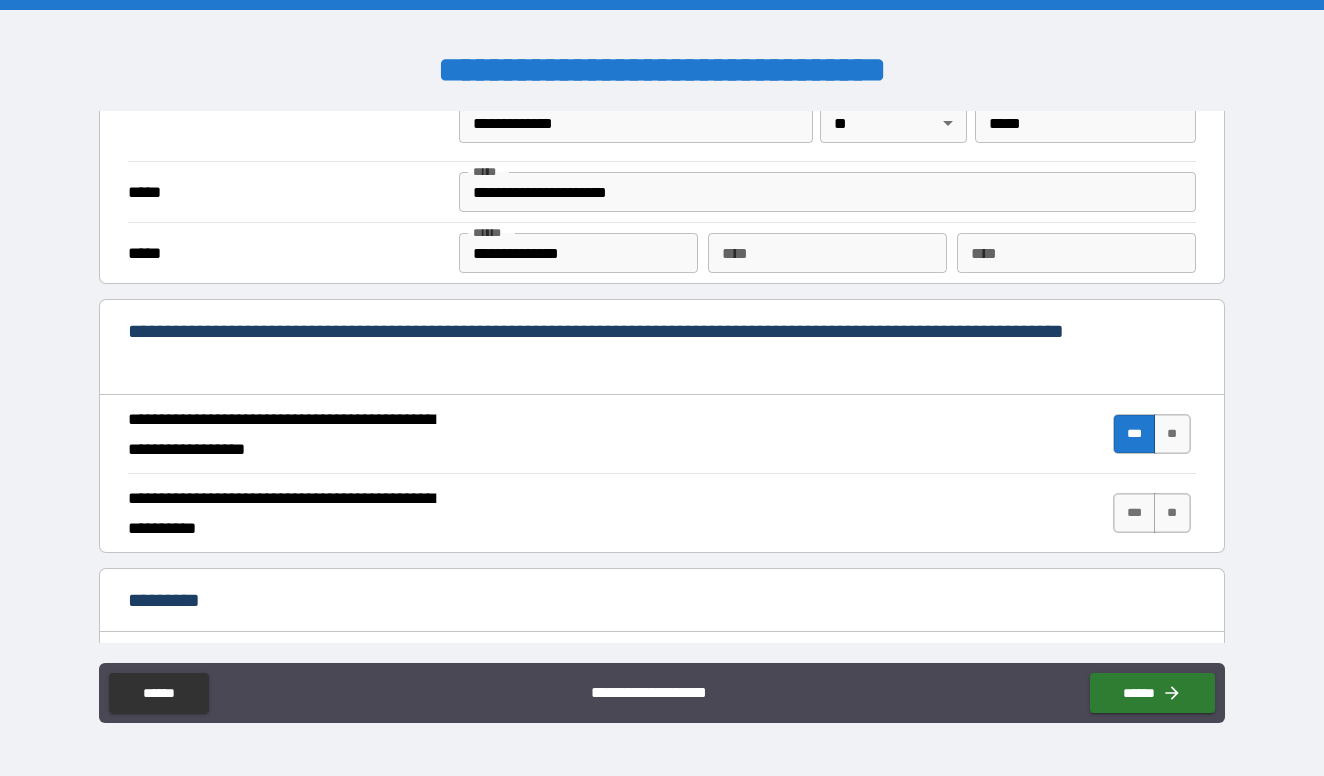 click on "*** **" at bounding box center [1151, 513] 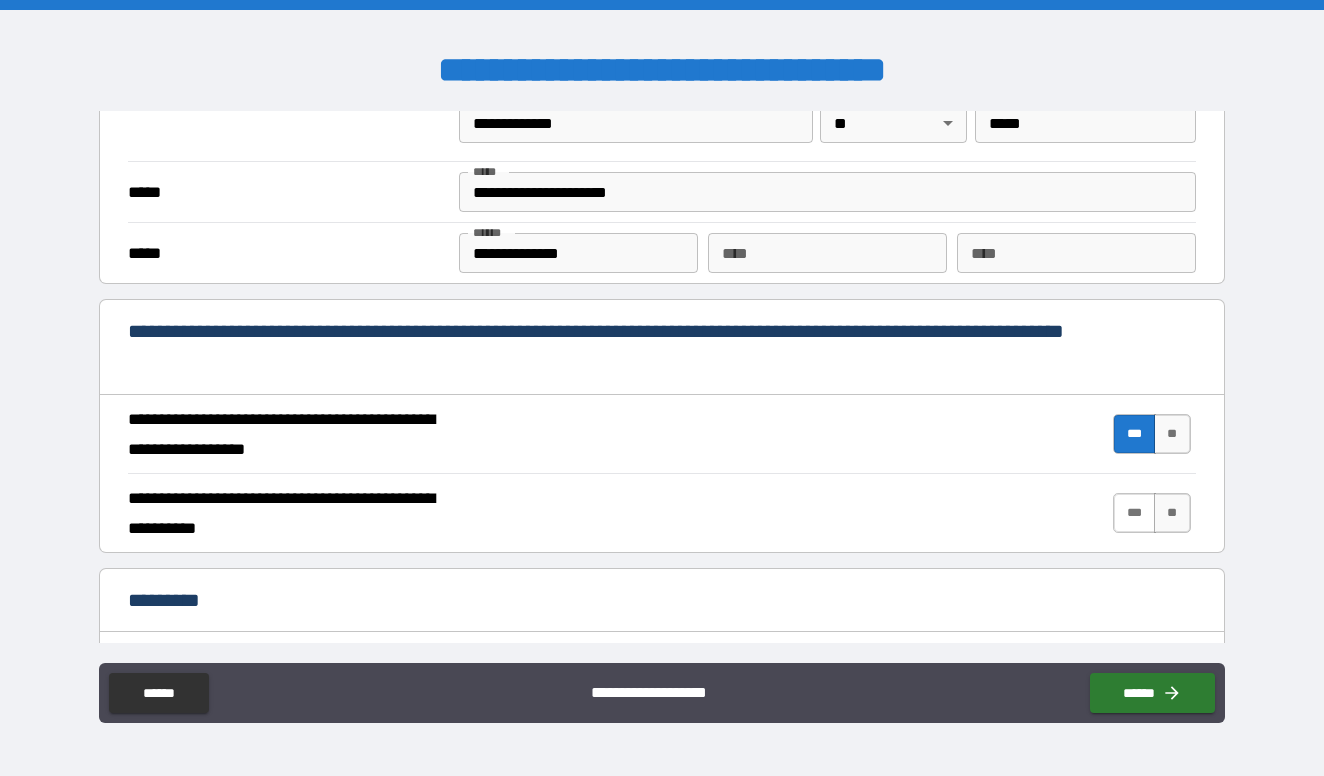 click on "***" at bounding box center [1134, 513] 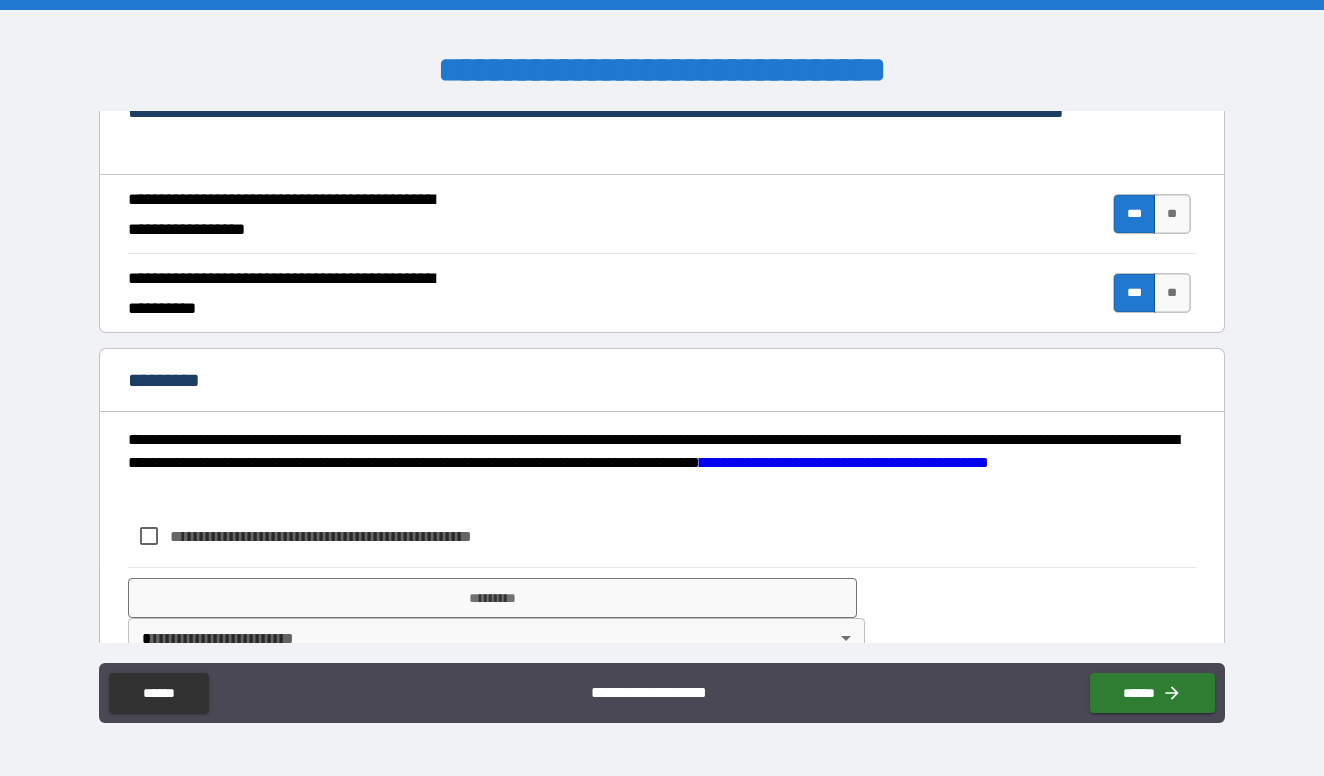 scroll, scrollTop: 2002, scrollLeft: 0, axis: vertical 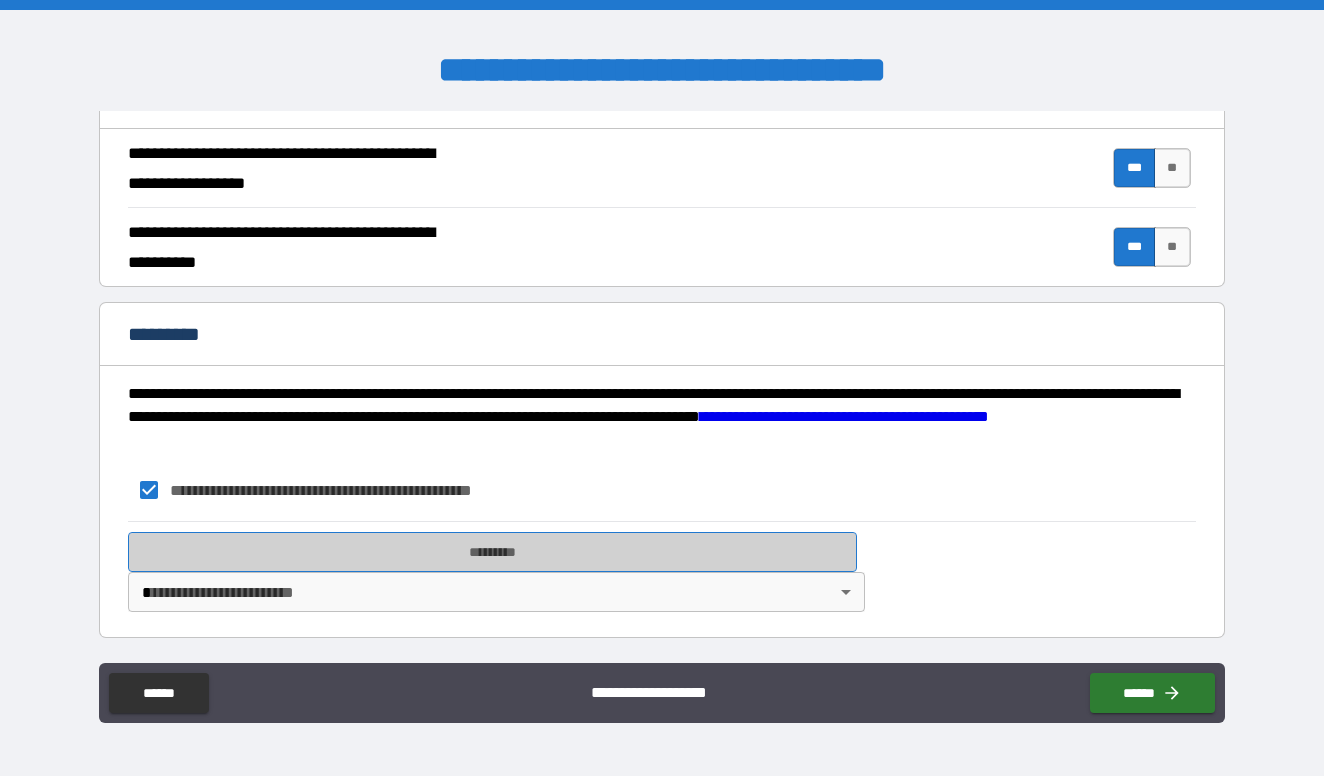 click on "*********" at bounding box center [492, 552] 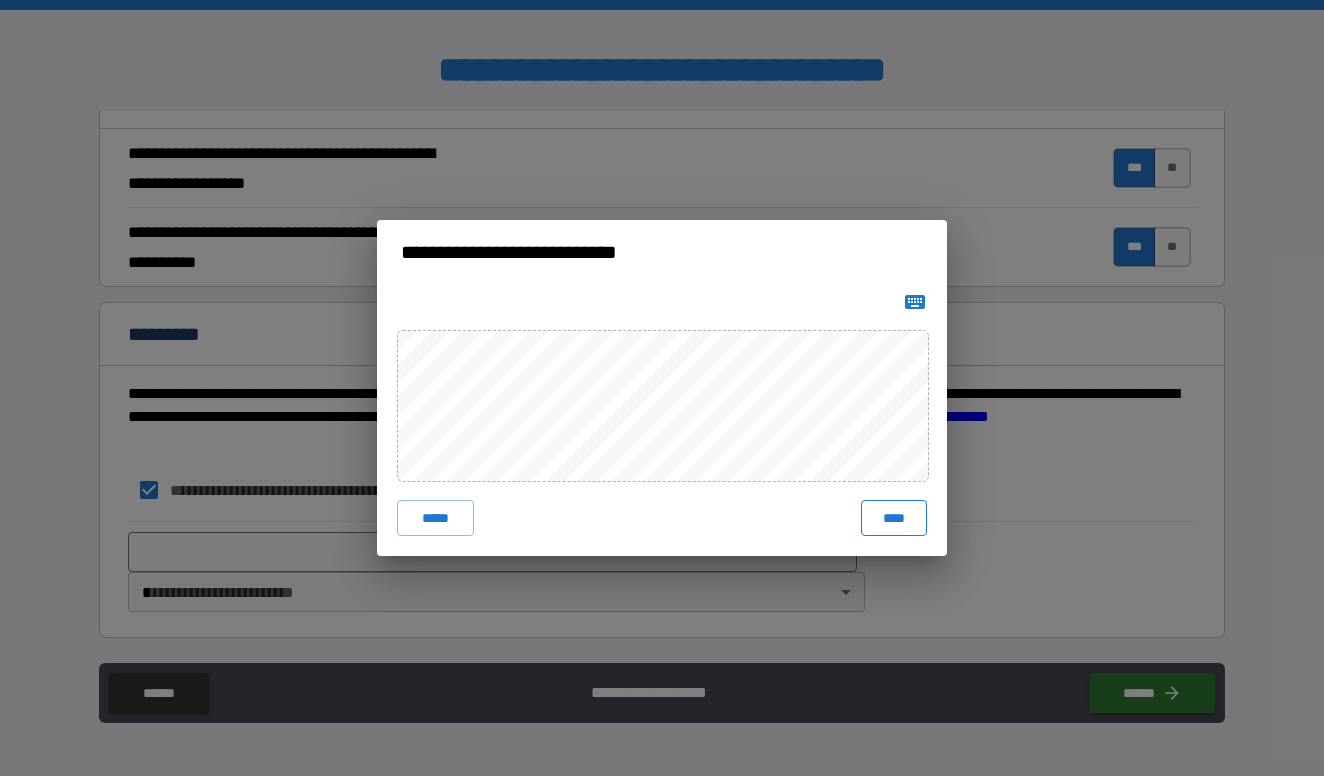 click on "****" at bounding box center (894, 518) 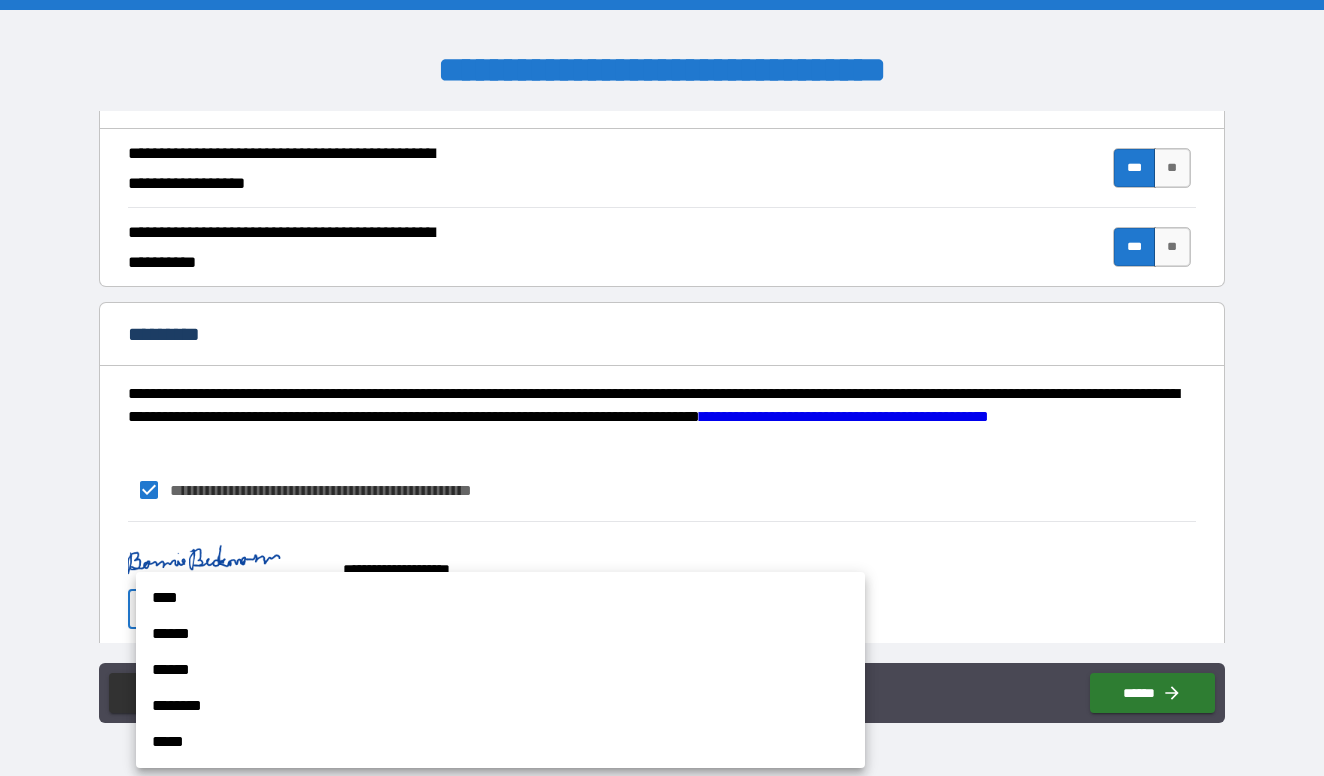 click on "**********" at bounding box center [662, 388] 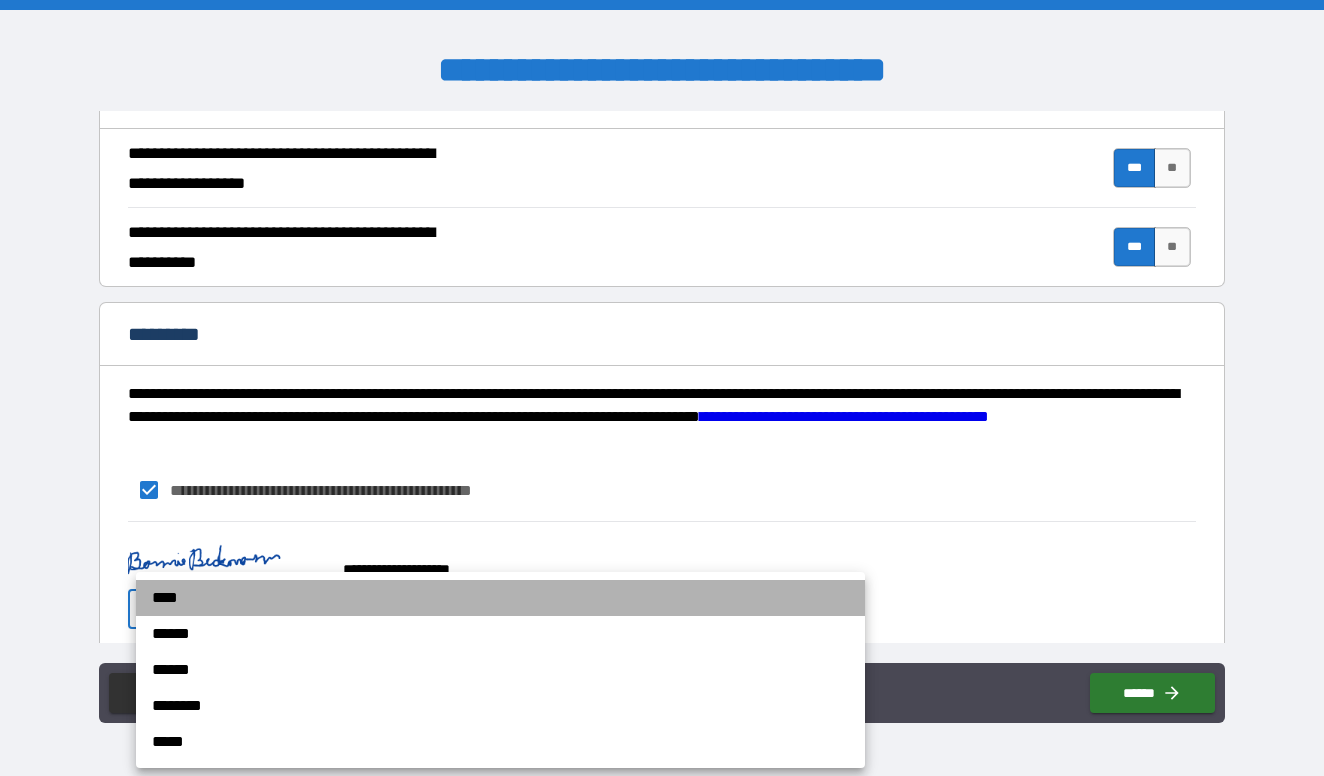 click on "****" at bounding box center [500, 598] 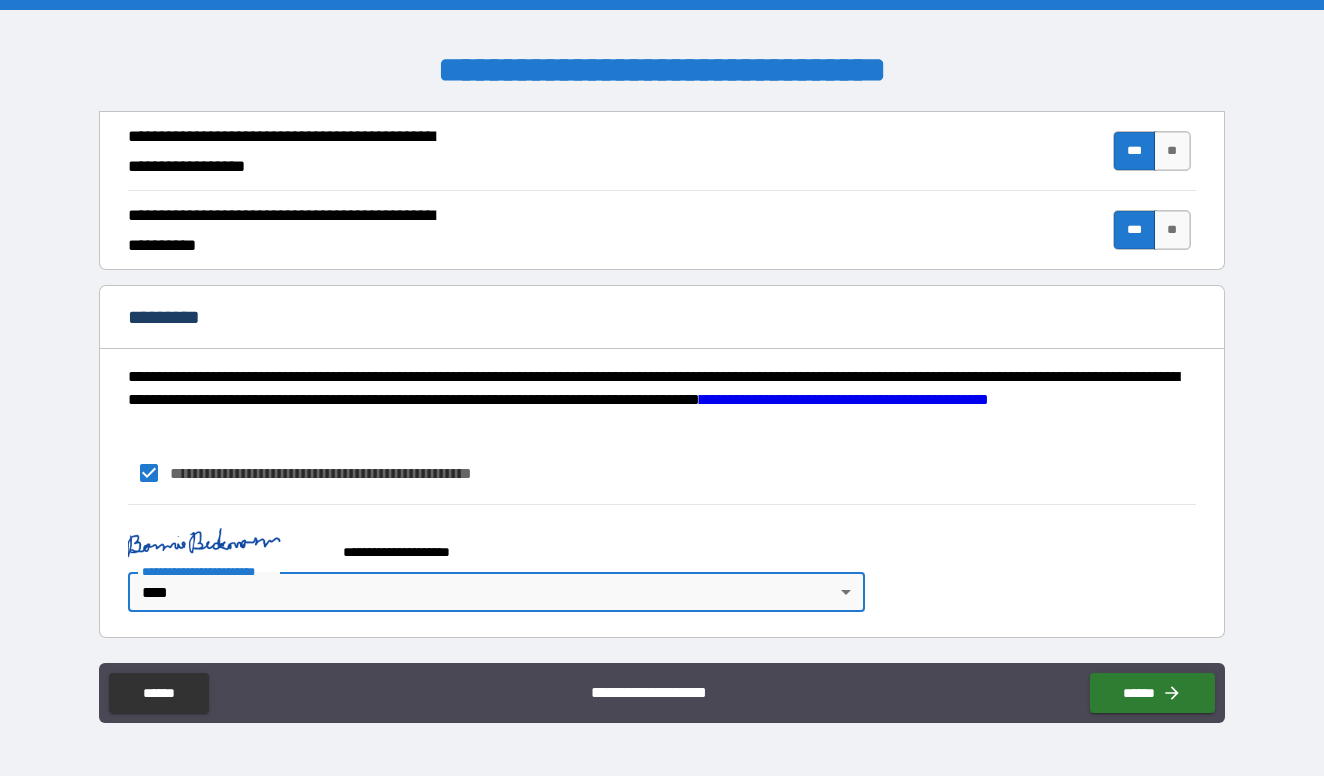 scroll, scrollTop: 2019, scrollLeft: 0, axis: vertical 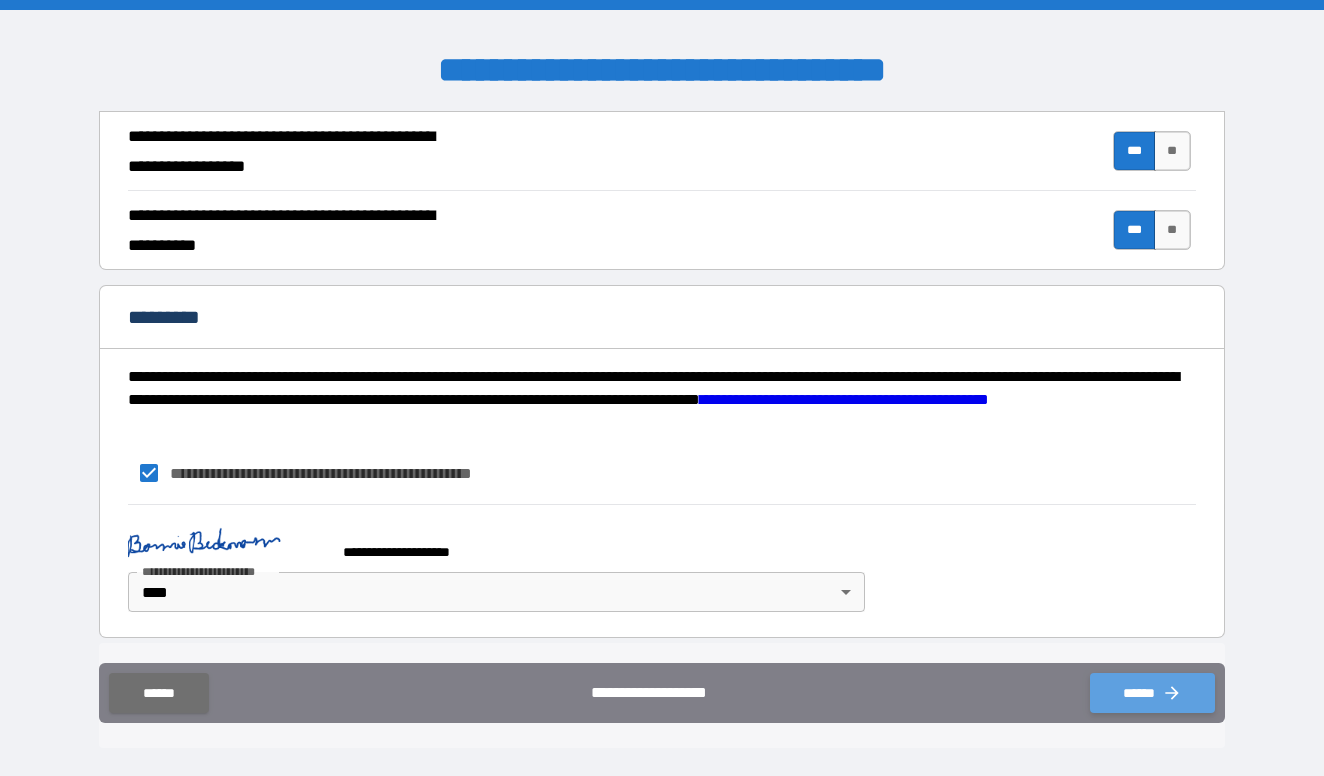click on "******" at bounding box center [1152, 693] 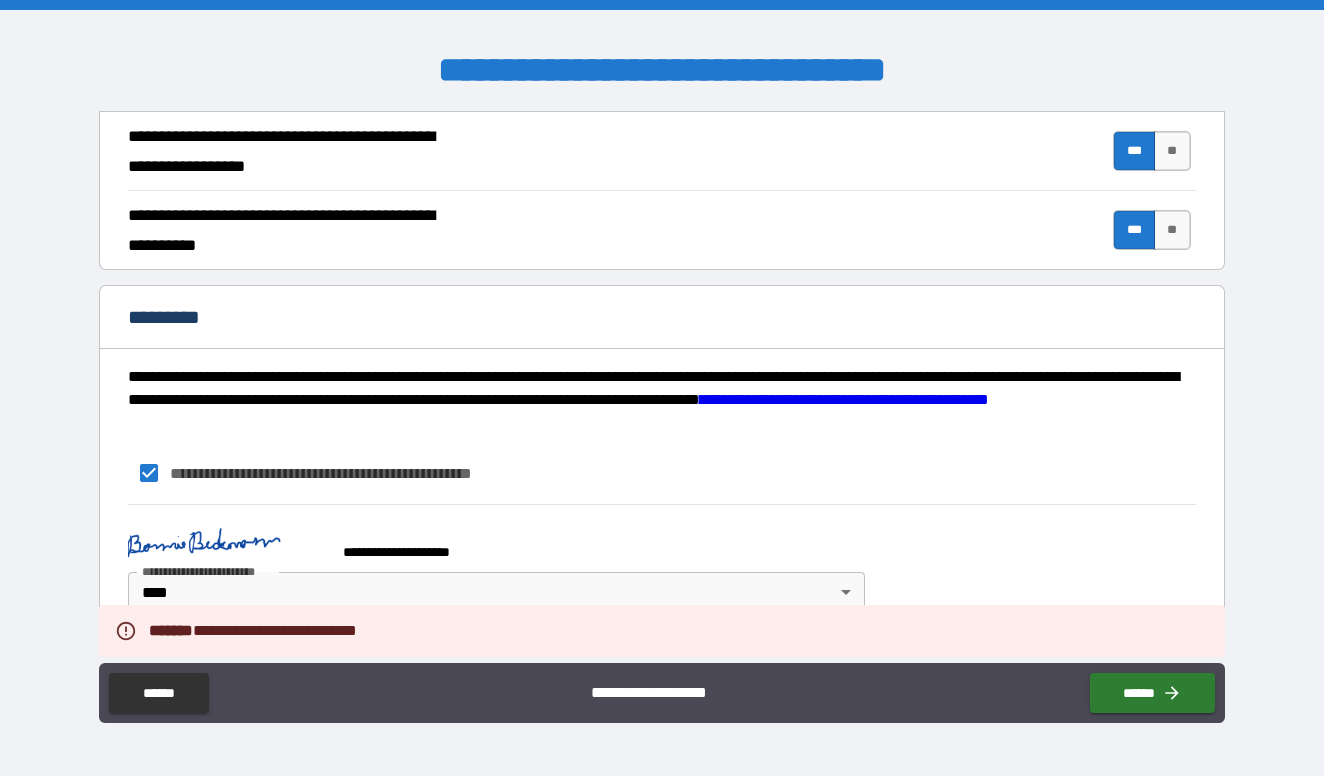 click on "**********" at bounding box center [661, 563] 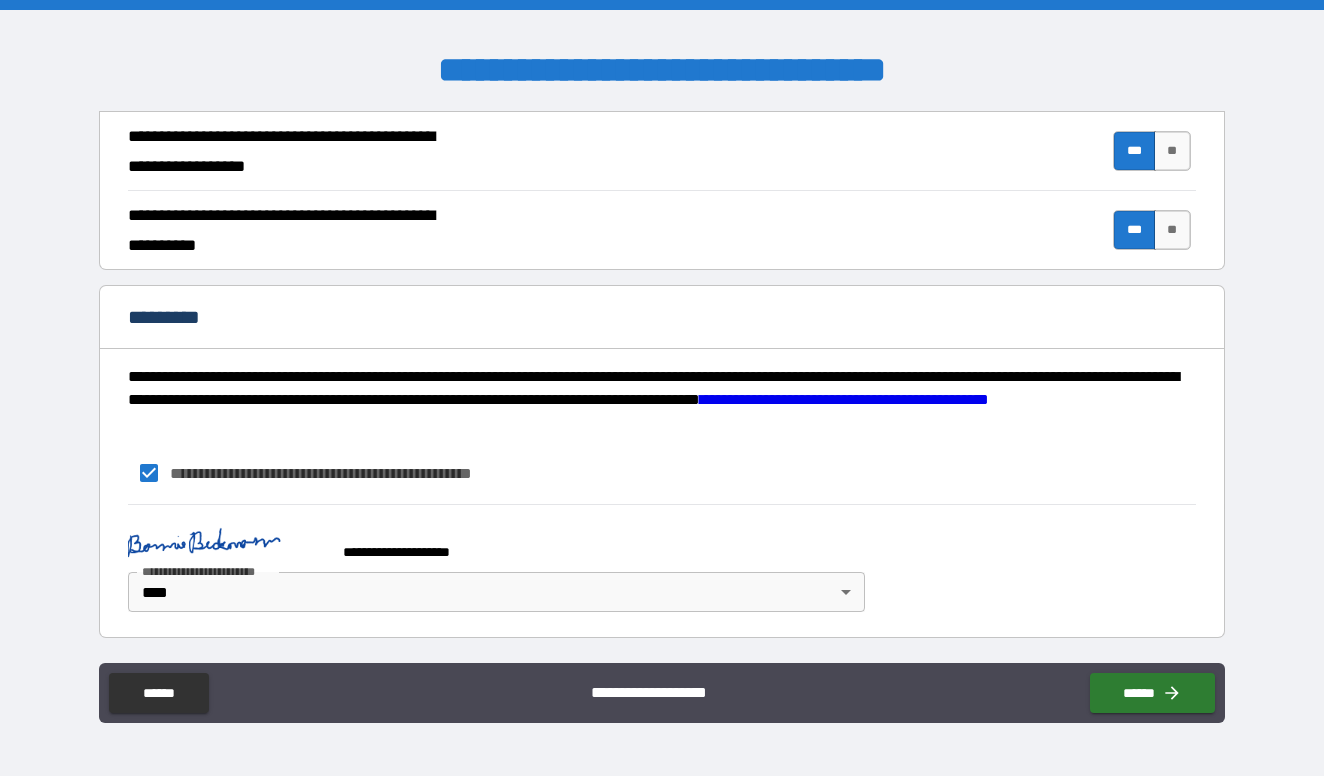 click on "**********" at bounding box center [661, 563] 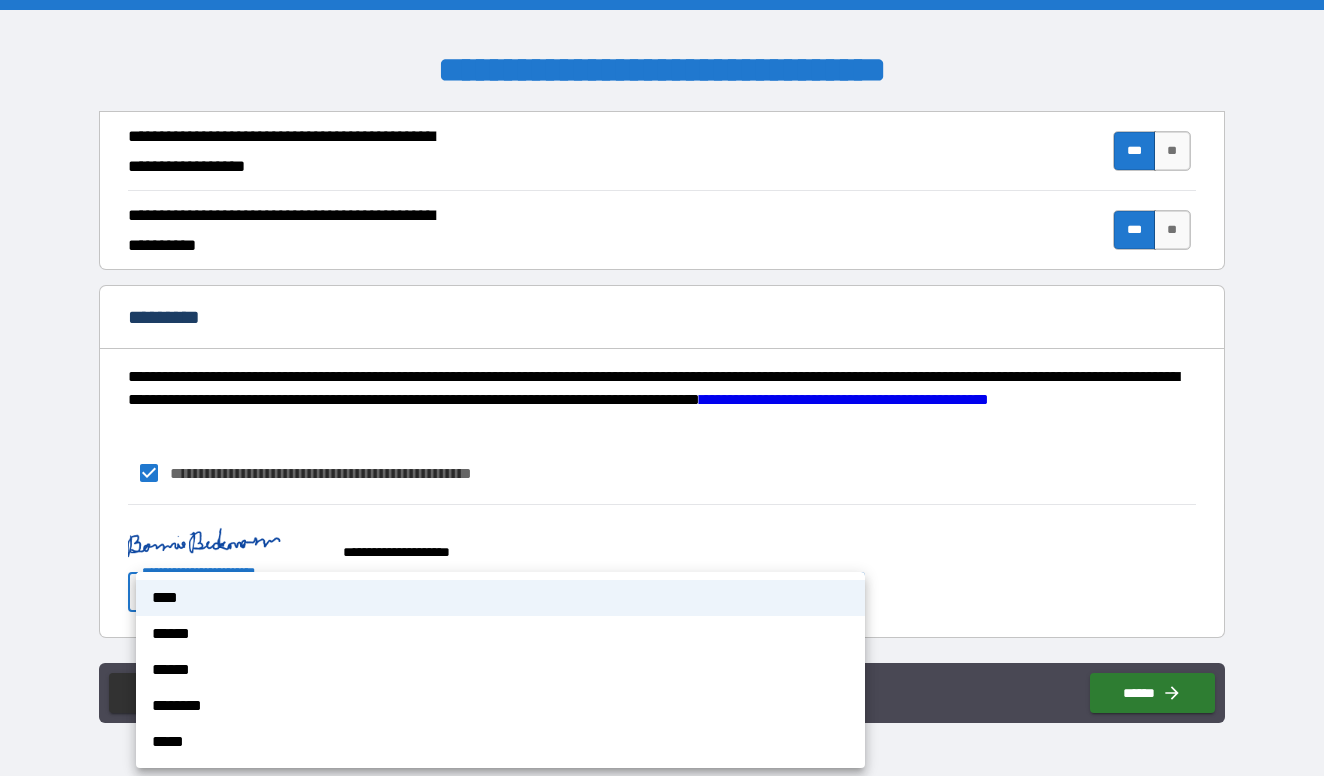 click on "**********" at bounding box center [662, 388] 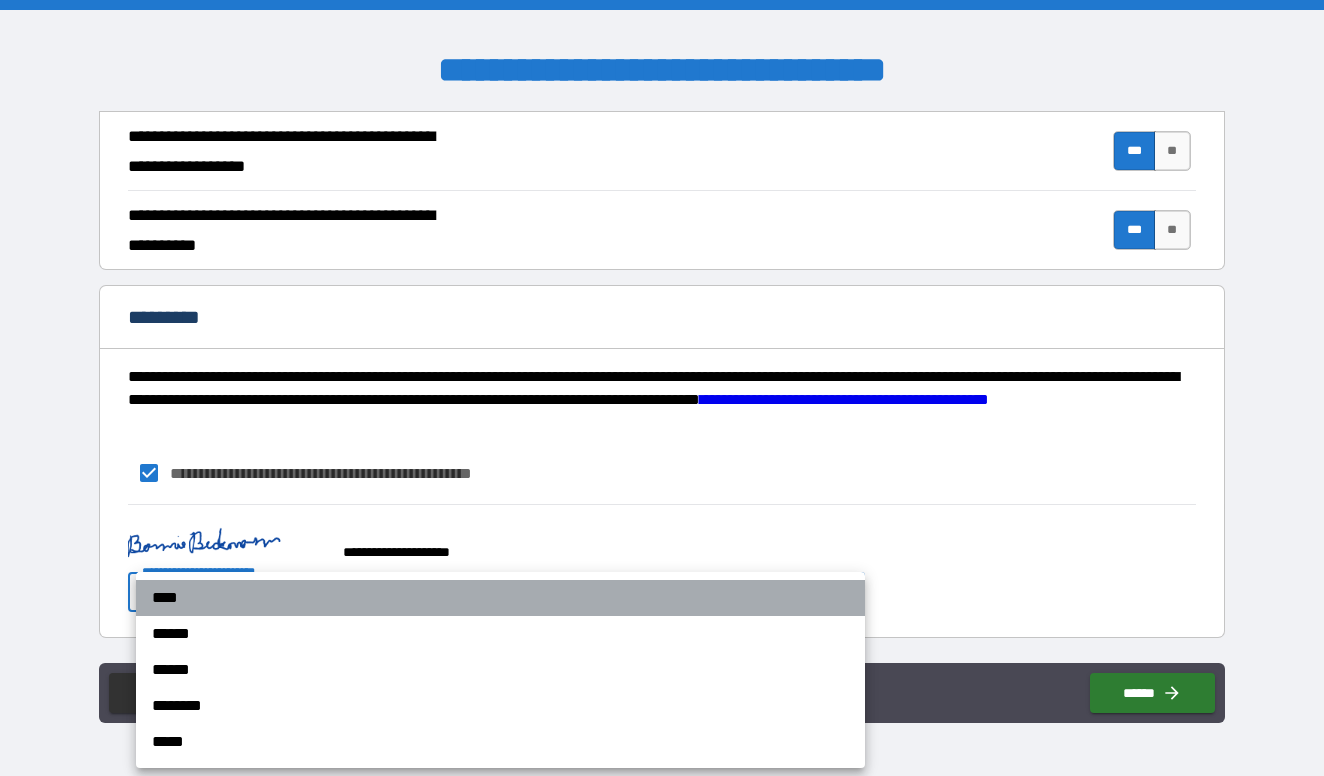 click on "****" at bounding box center (500, 598) 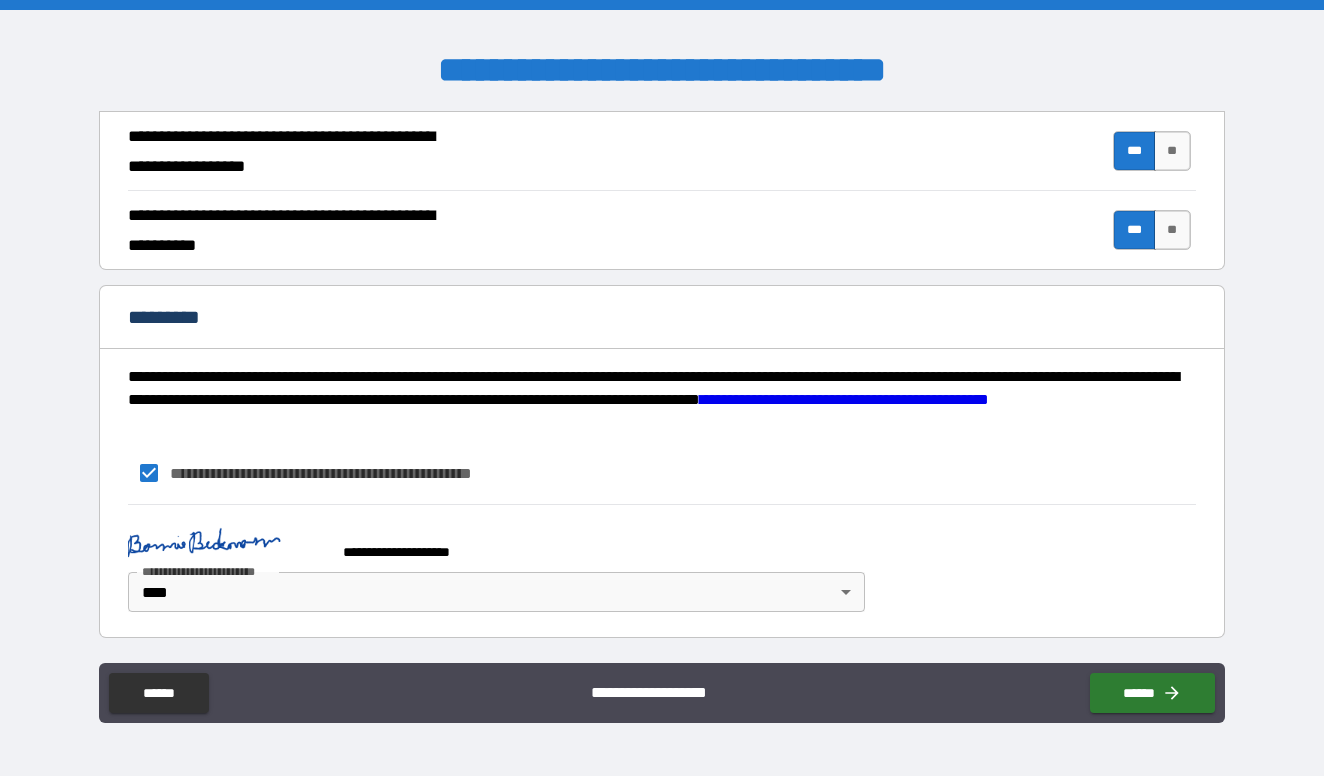 click on "**********" at bounding box center [661, 473] 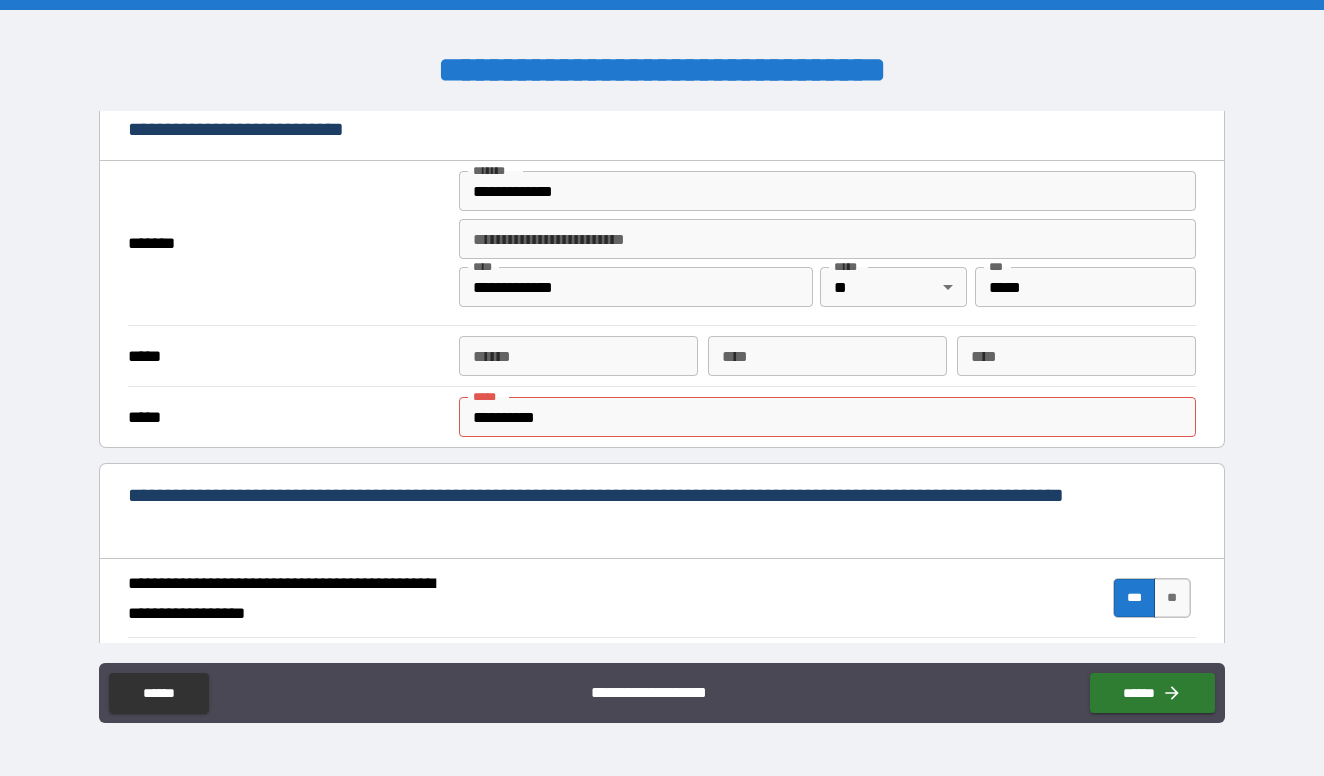 scroll, scrollTop: 508, scrollLeft: 0, axis: vertical 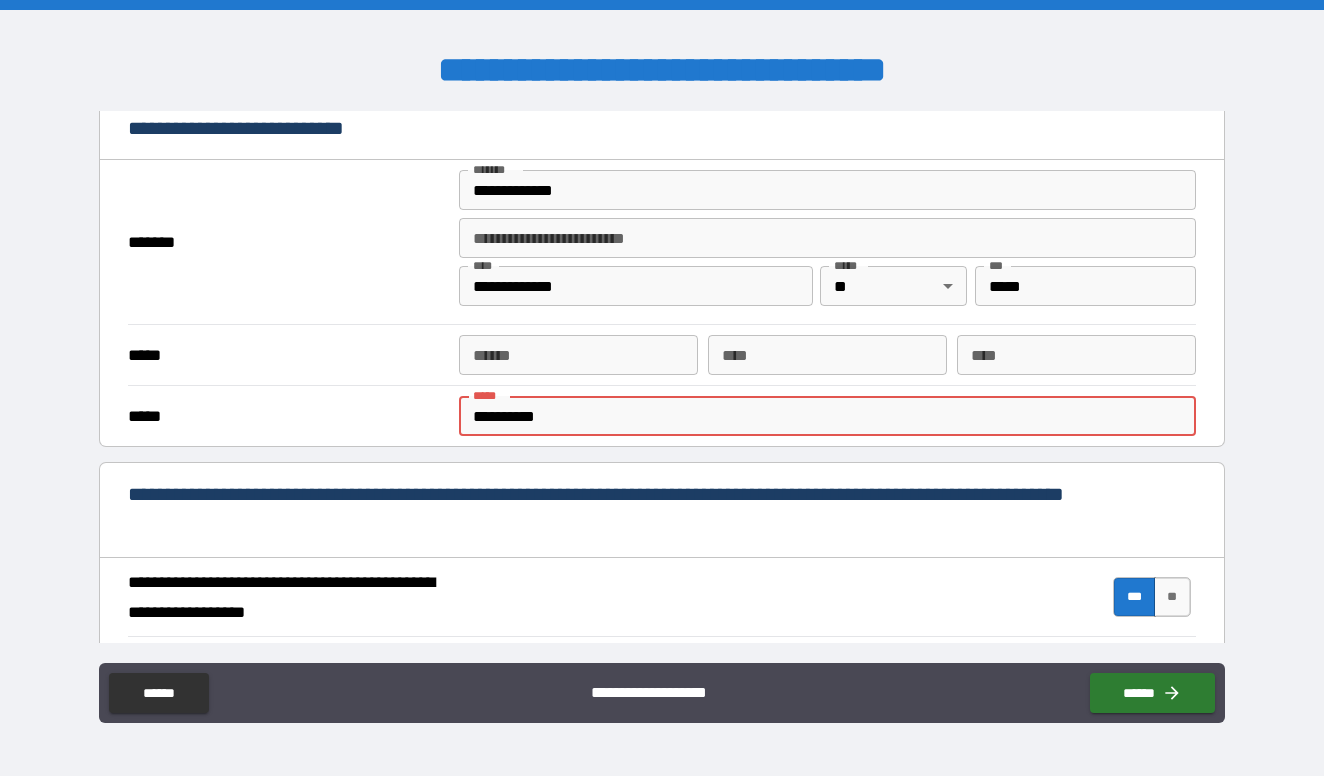 drag, startPoint x: 676, startPoint y: 416, endPoint x: 435, endPoint y: 415, distance: 241.00208 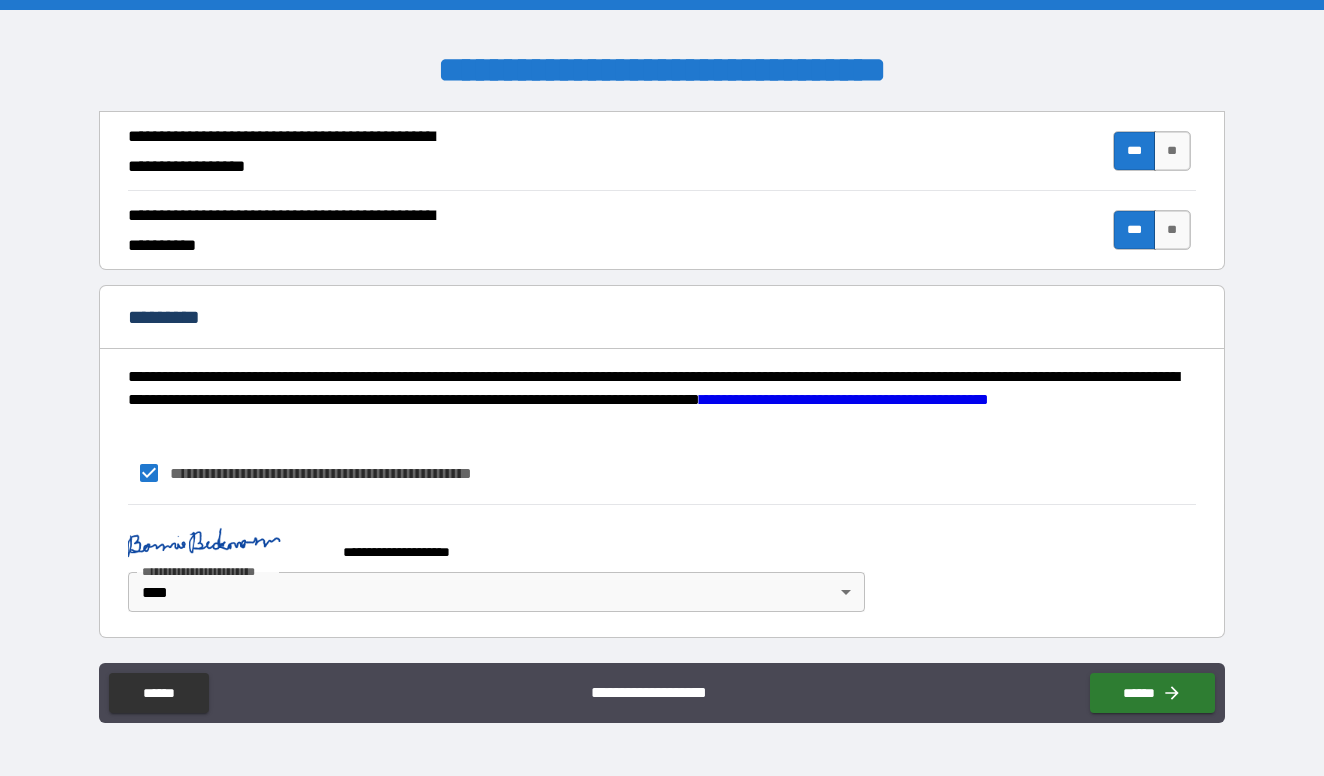 scroll, scrollTop: 2019, scrollLeft: 0, axis: vertical 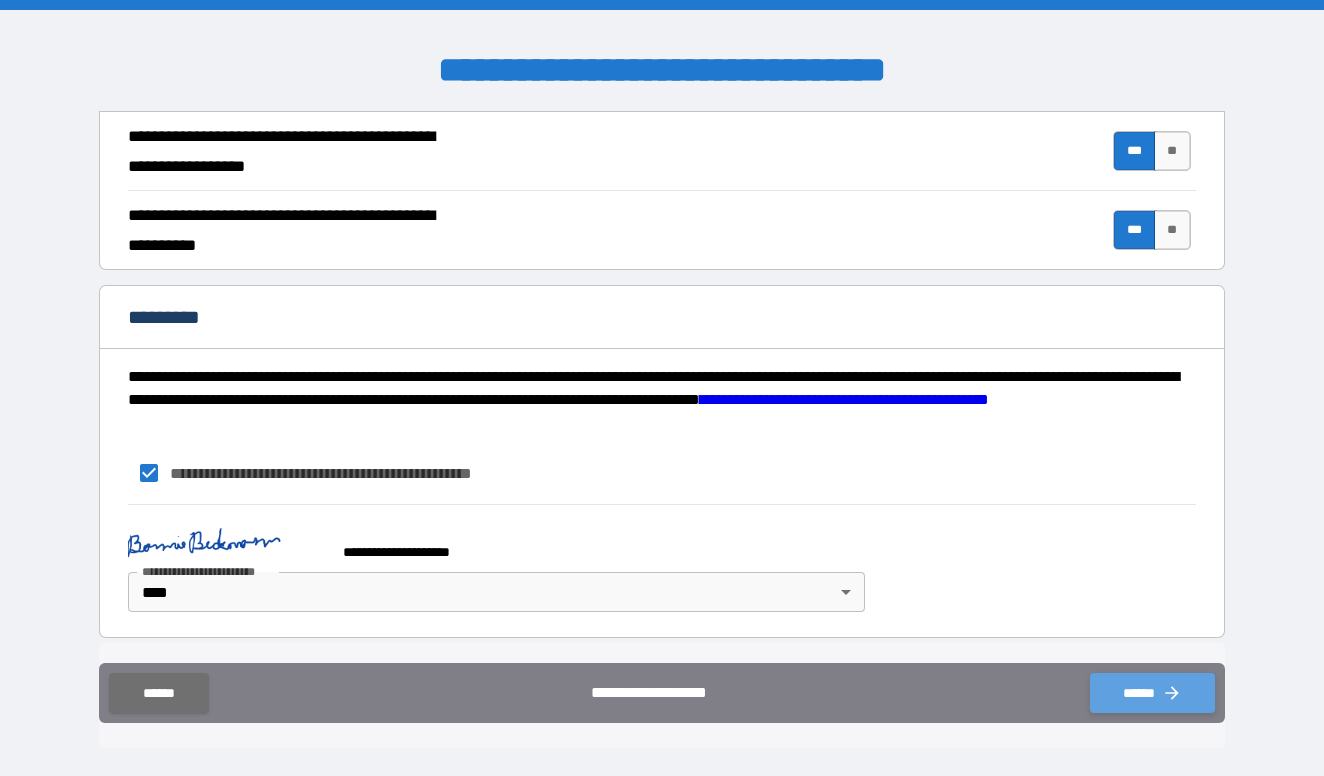 click on "******" at bounding box center [1152, 693] 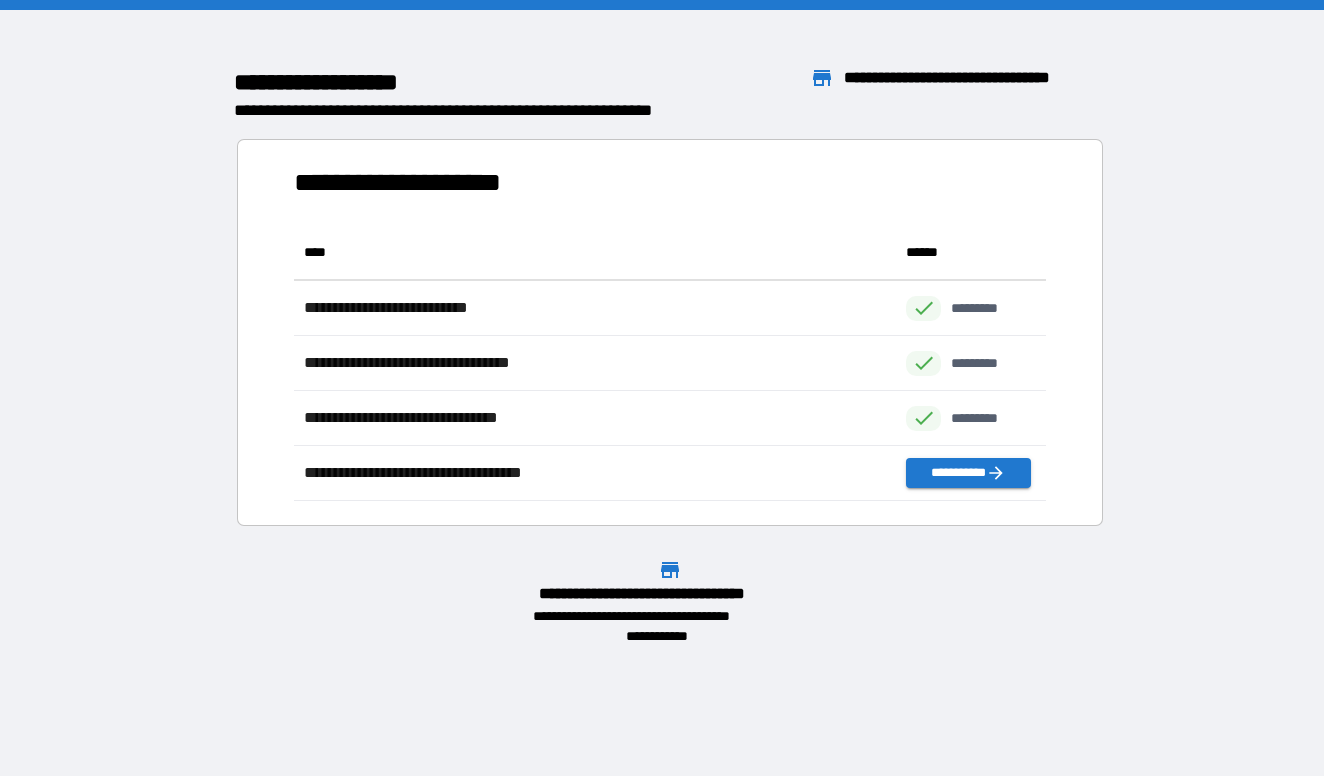 scroll, scrollTop: 1, scrollLeft: 1, axis: both 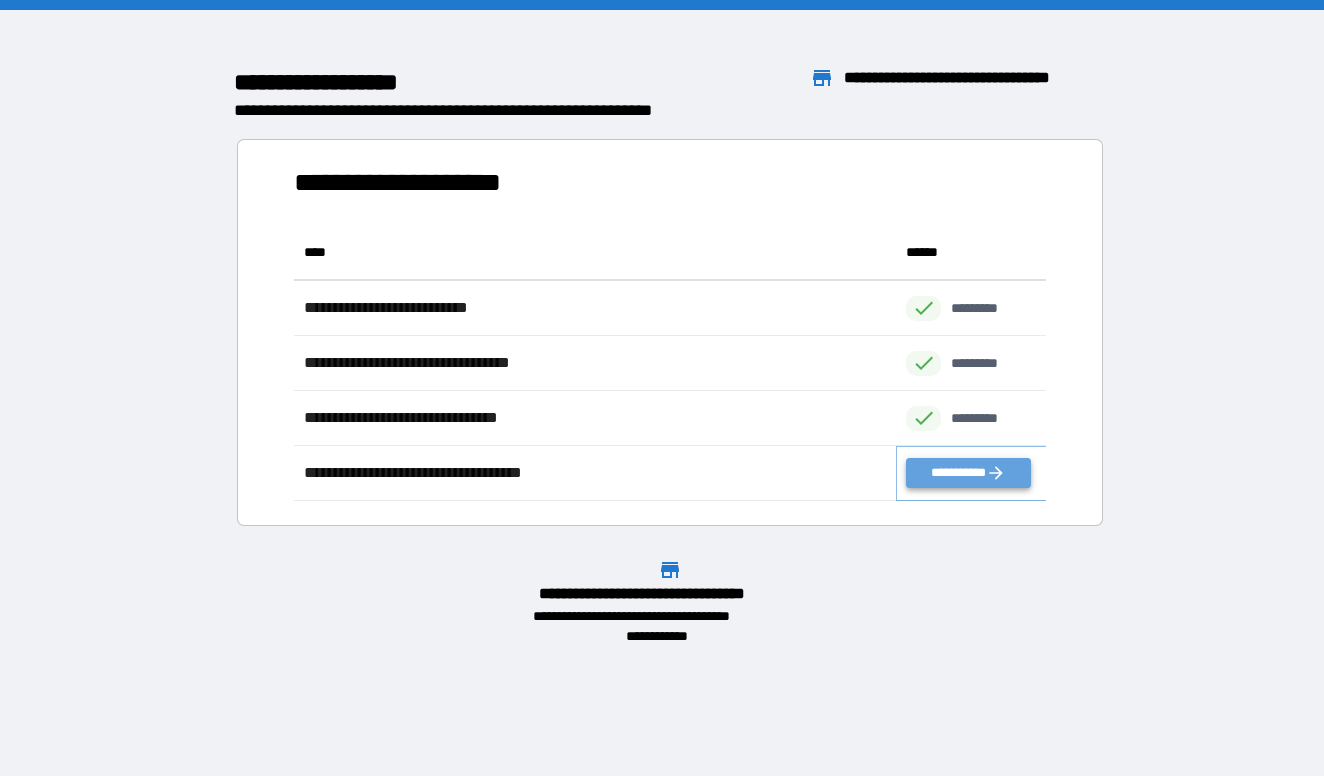 click on "**********" at bounding box center [968, 473] 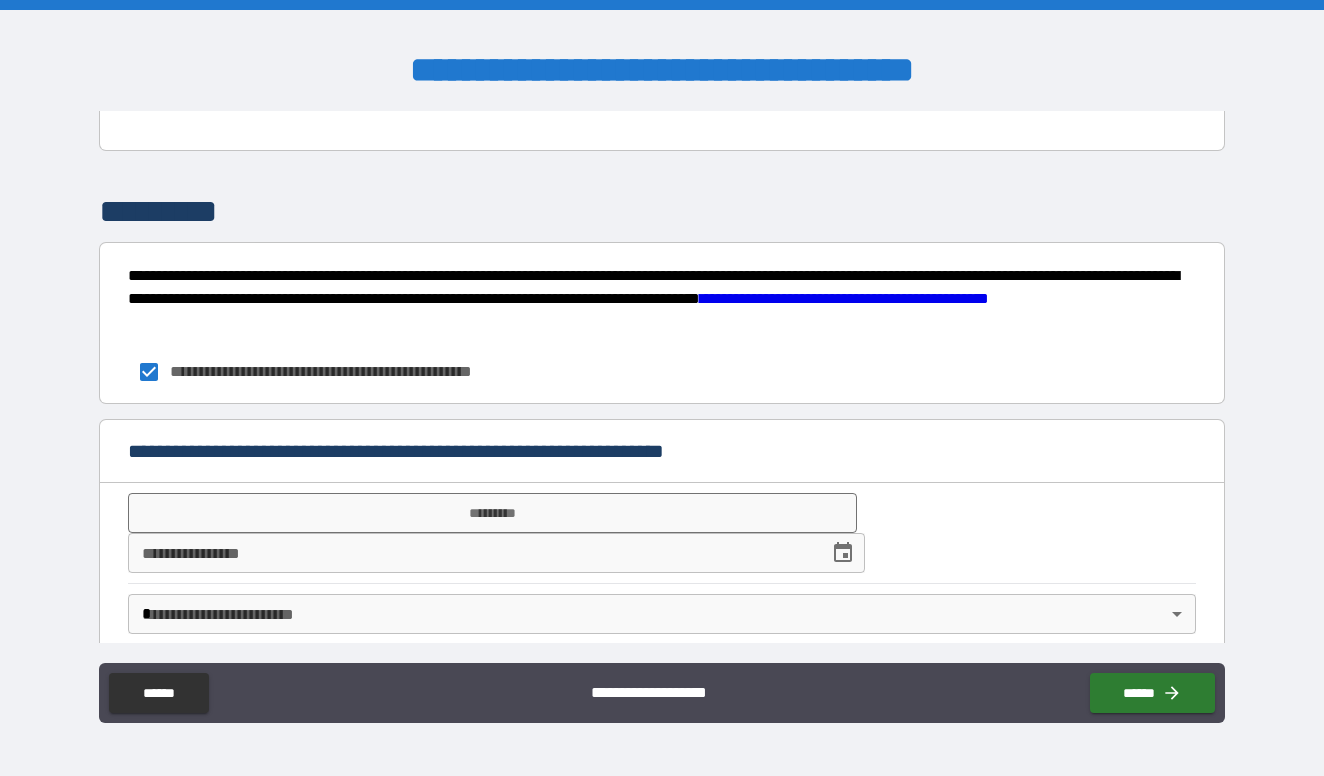 scroll, scrollTop: 969, scrollLeft: 0, axis: vertical 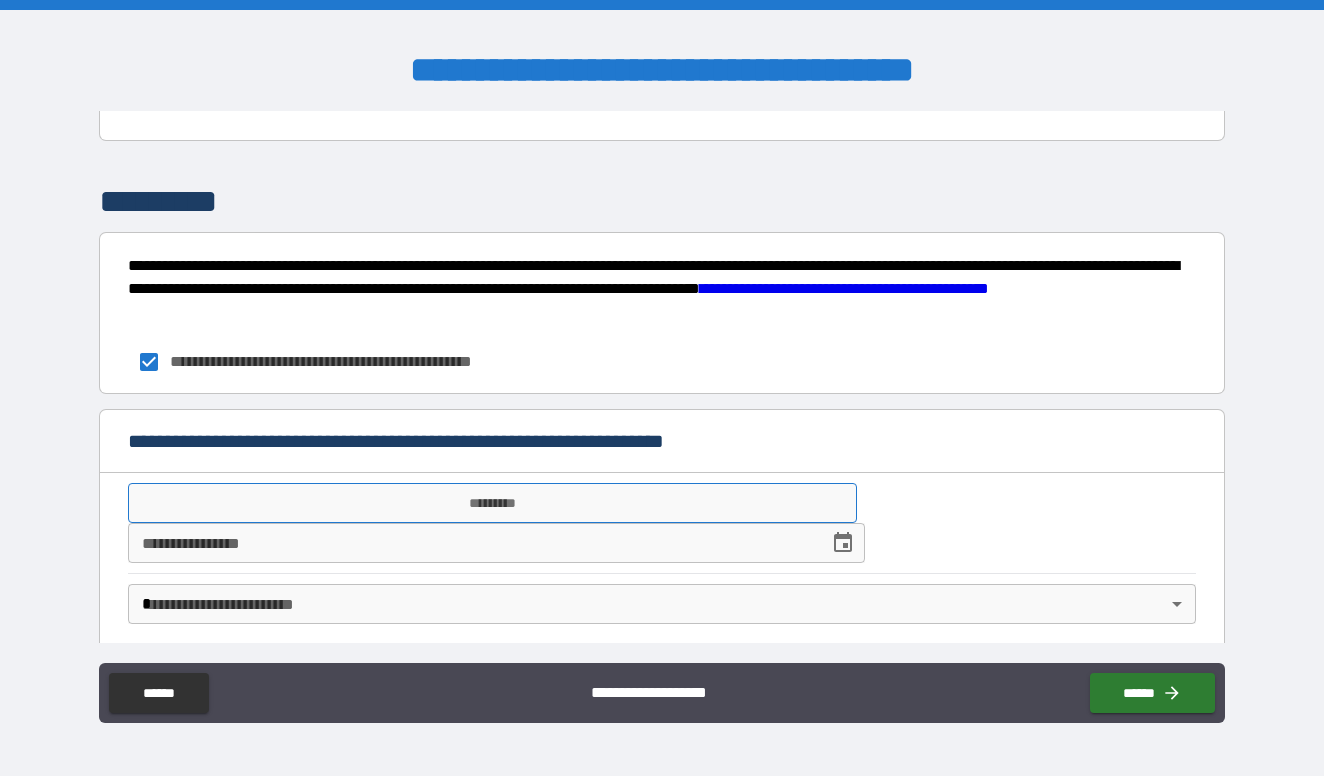 click on "*********" at bounding box center (492, 503) 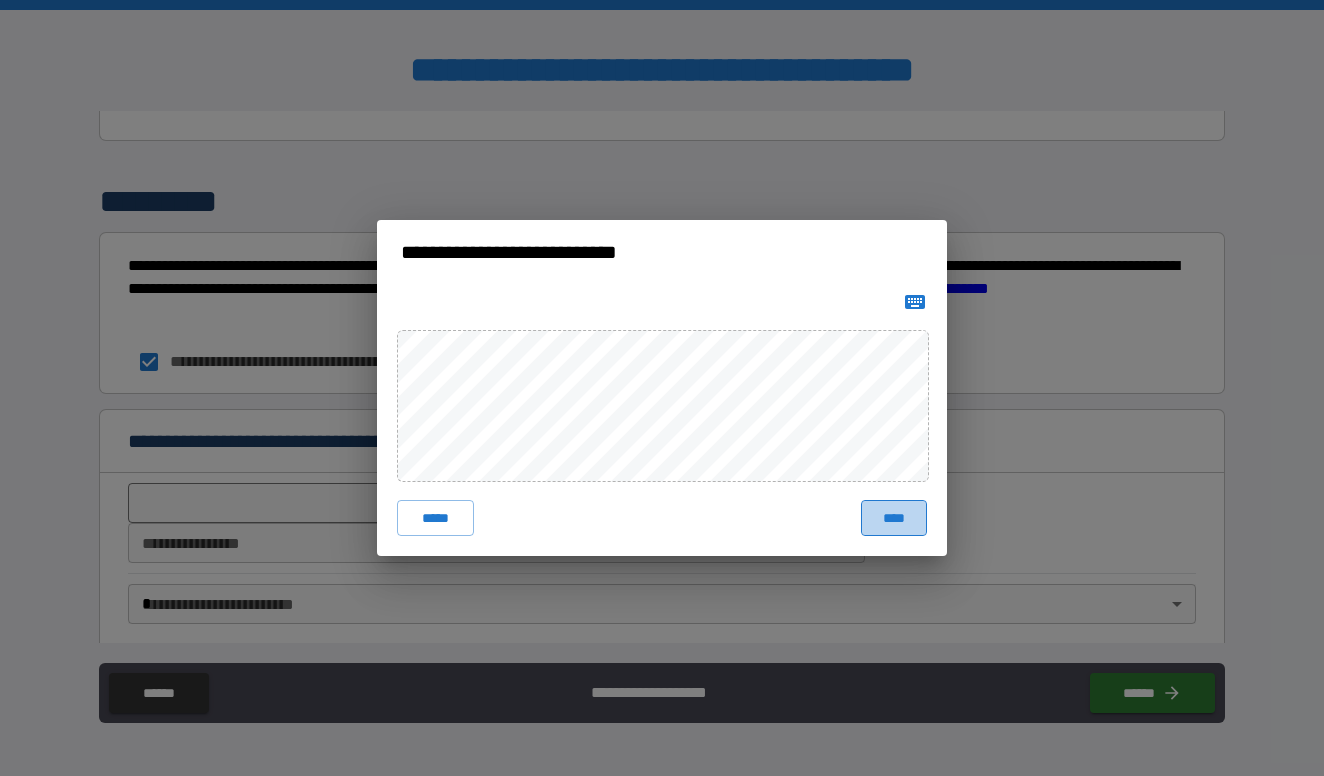 click on "****" at bounding box center (894, 518) 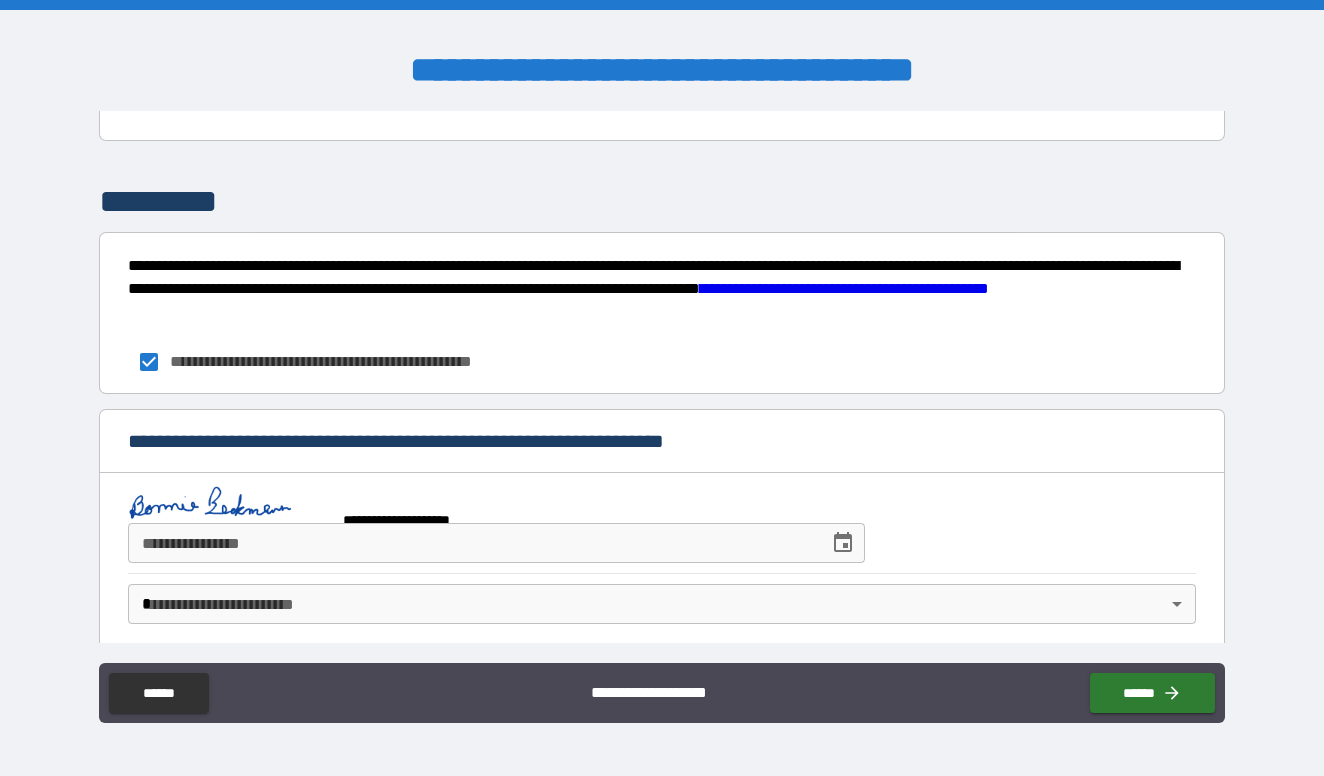 scroll, scrollTop: 960, scrollLeft: 0, axis: vertical 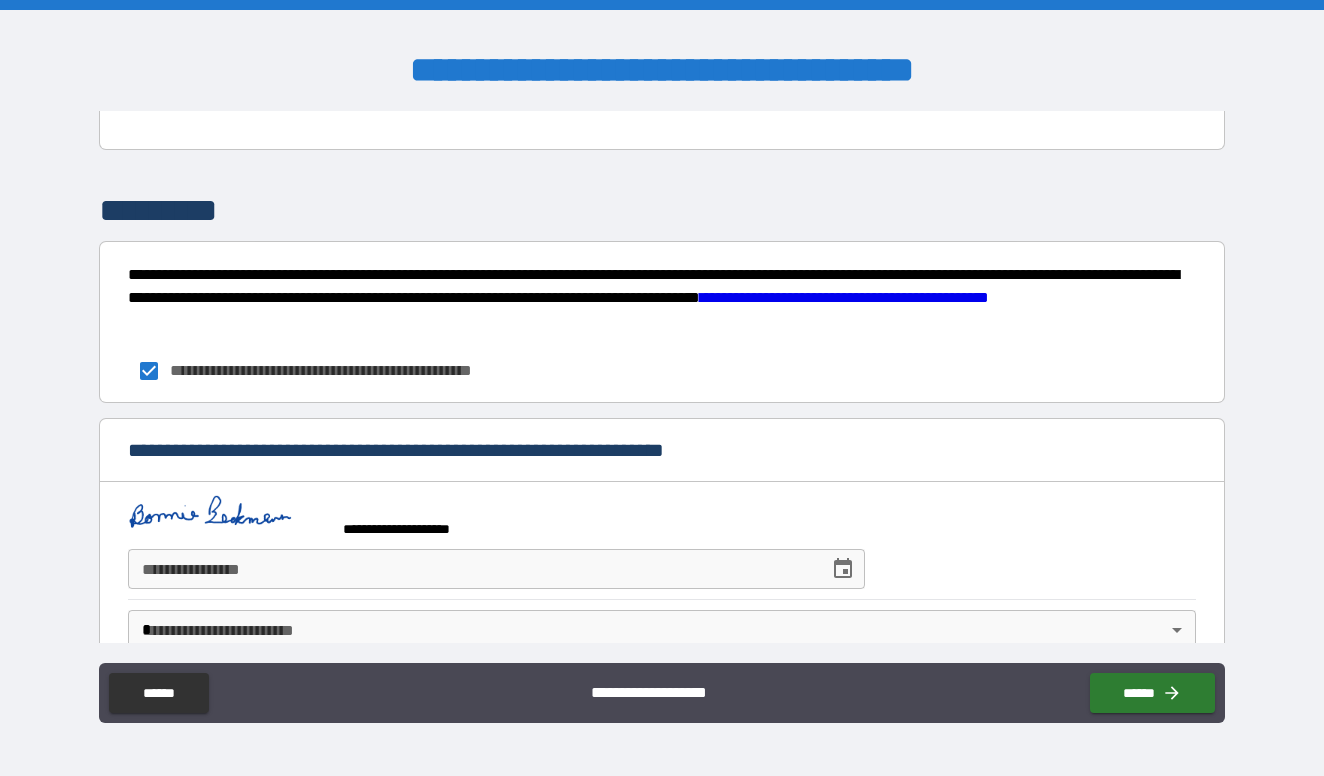 click on "**********" at bounding box center [662, 388] 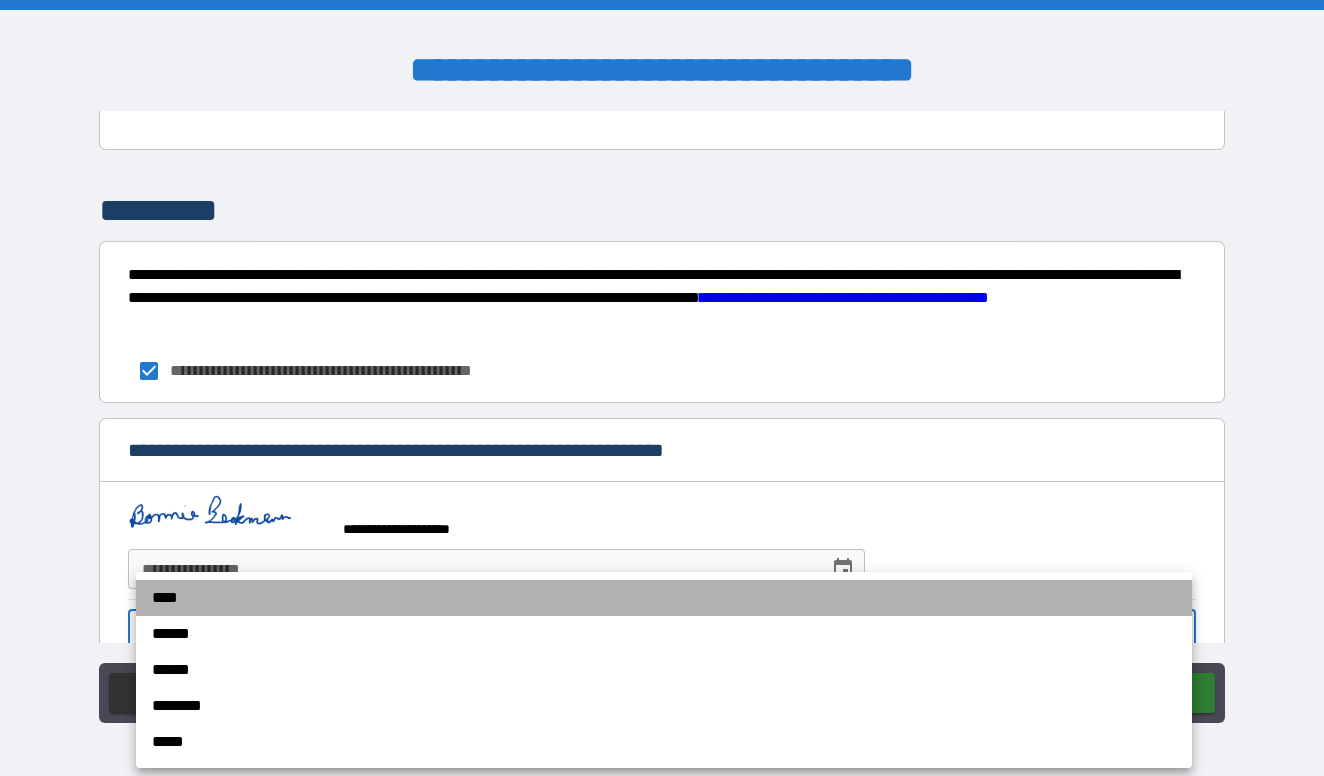 click on "****" at bounding box center [664, 598] 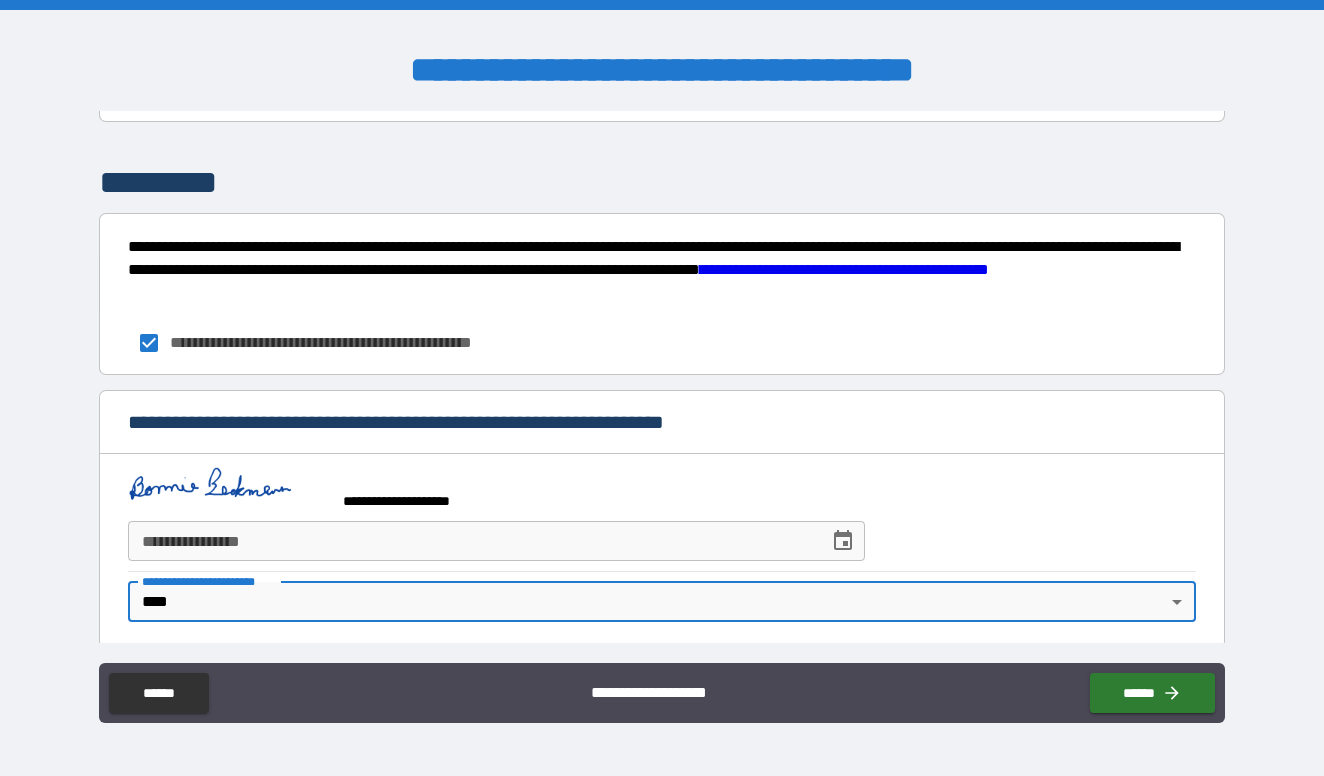 scroll, scrollTop: 987, scrollLeft: 0, axis: vertical 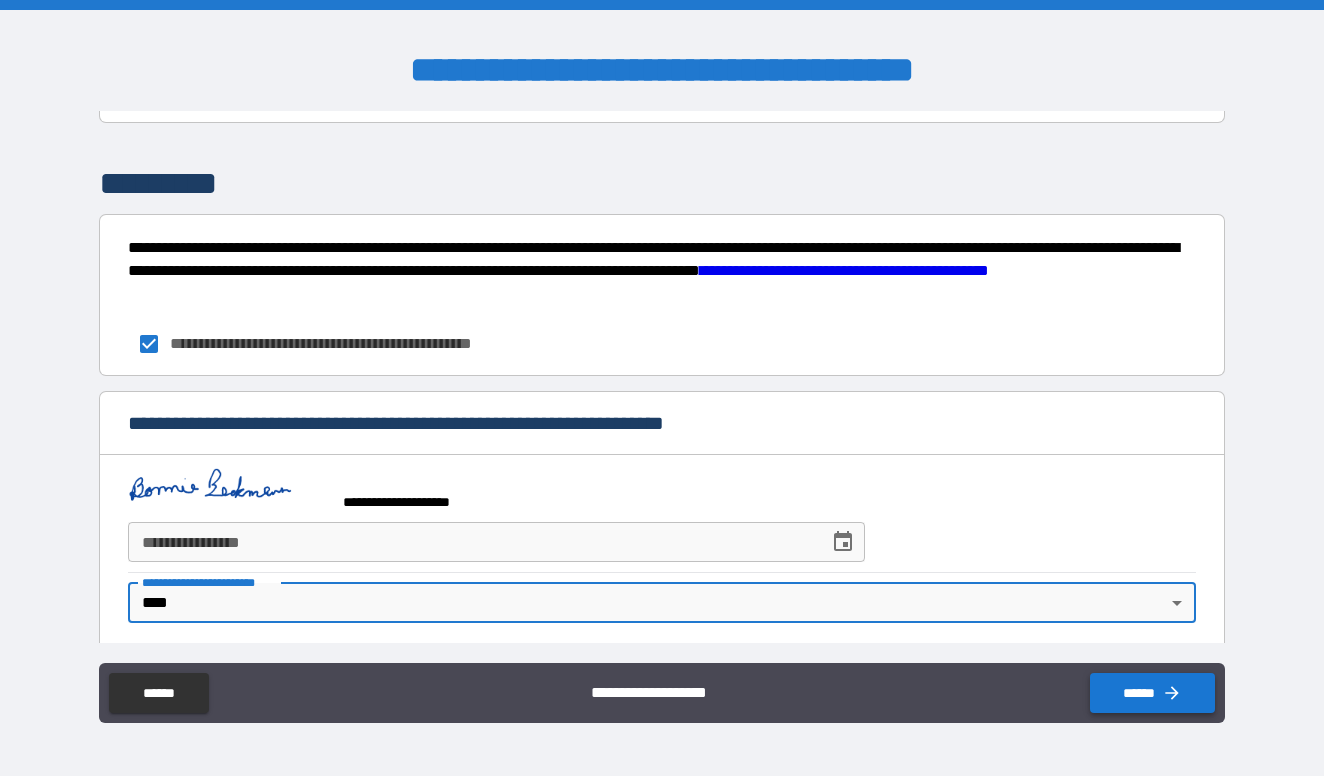 click on "******" at bounding box center [1152, 693] 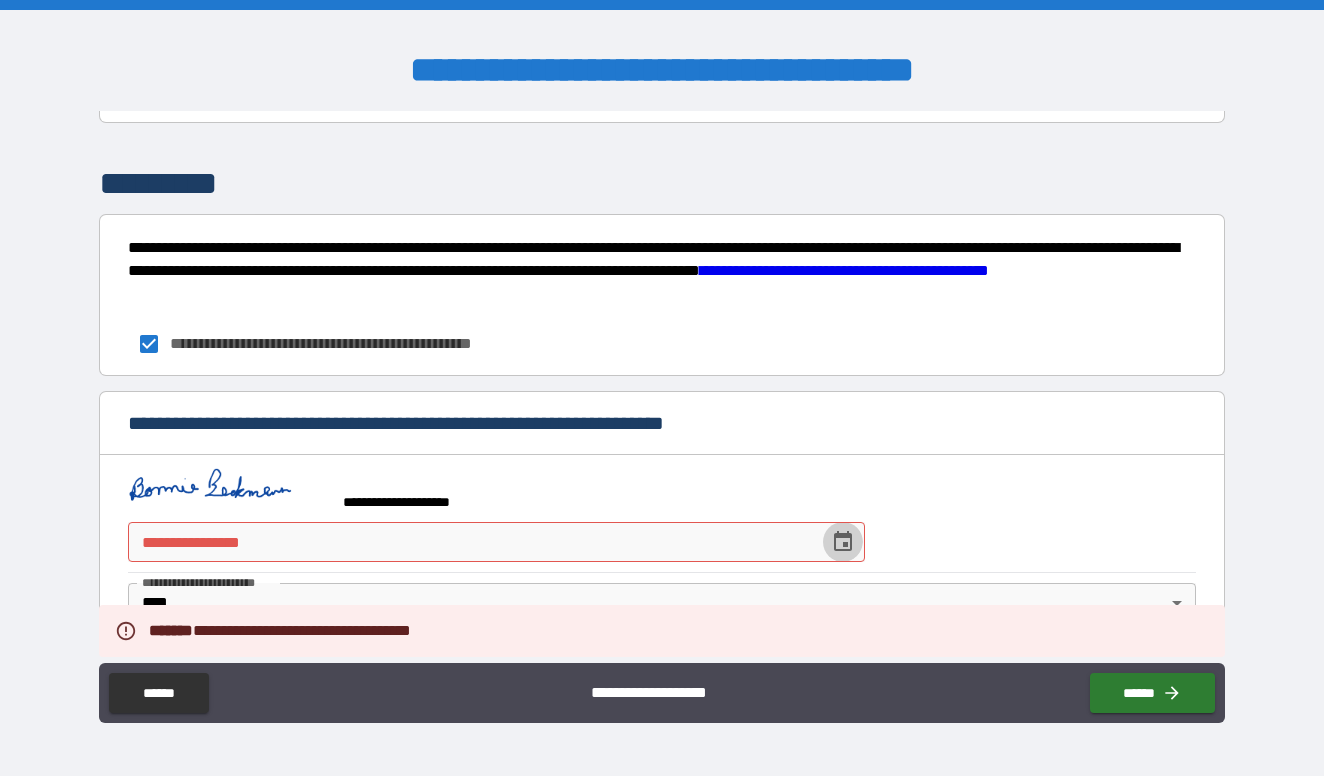 click 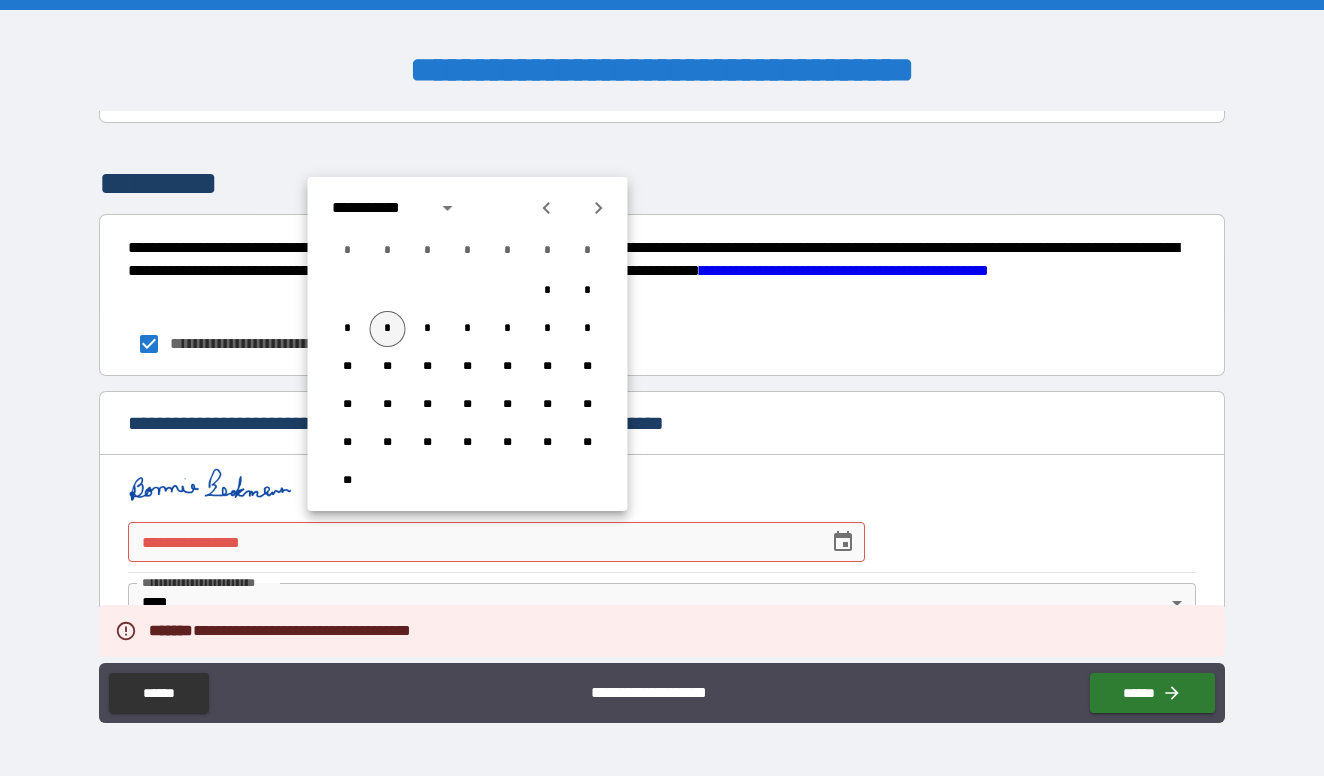 click on "*" at bounding box center (388, 329) 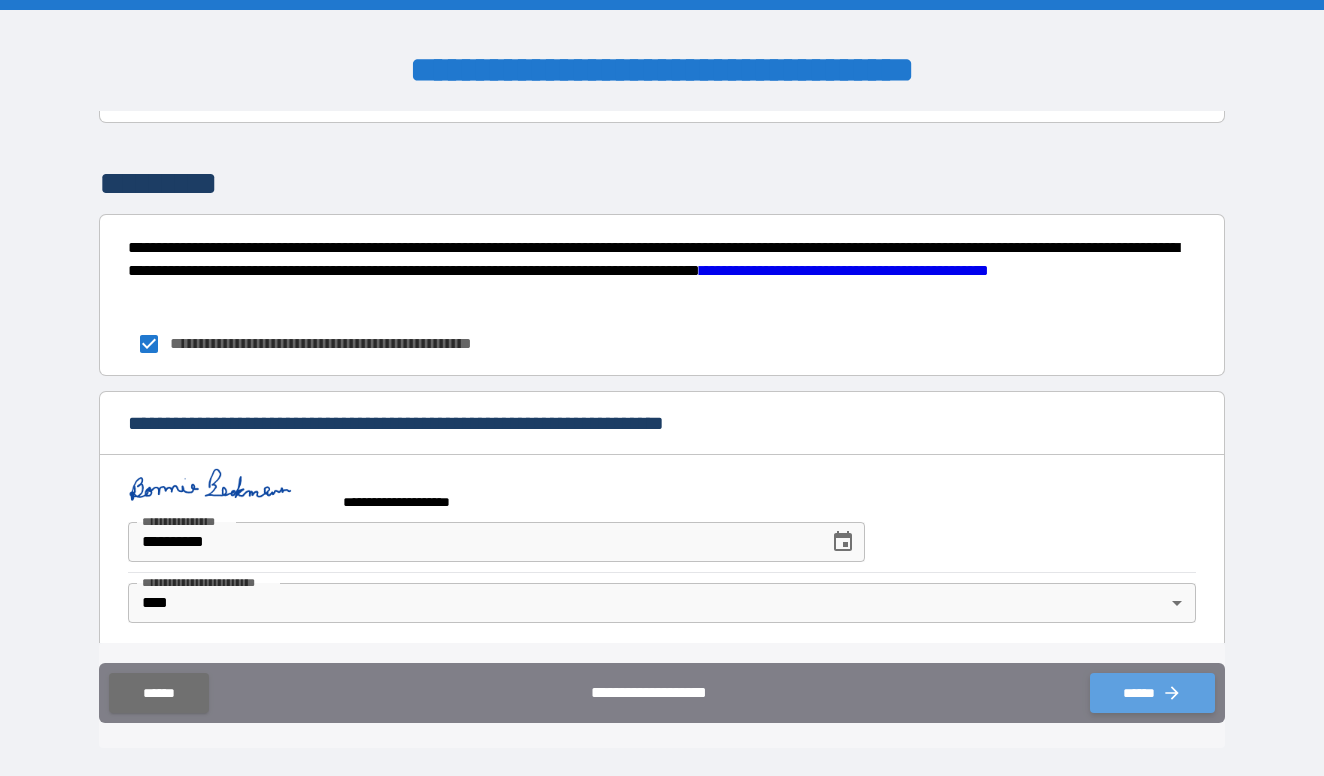 click on "******" at bounding box center (1152, 693) 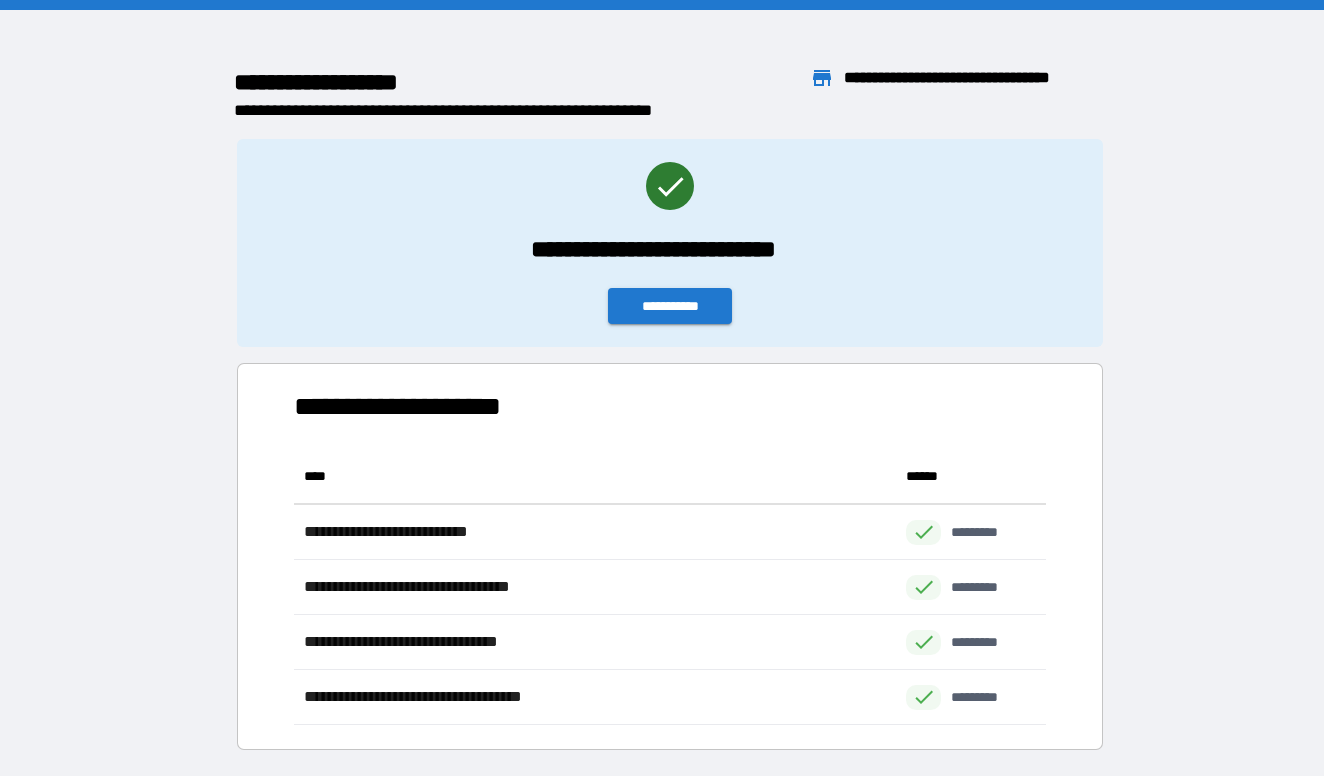 scroll, scrollTop: 1, scrollLeft: 1, axis: both 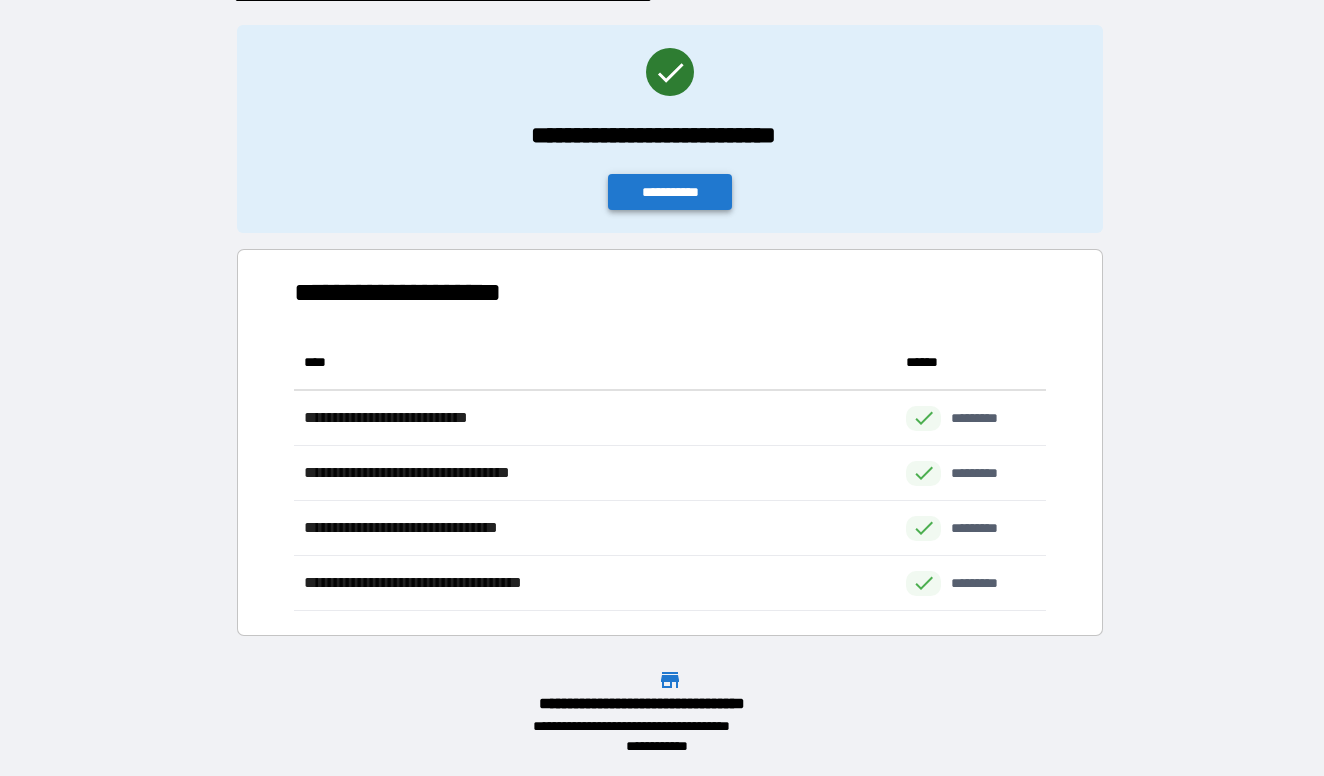 click on "**********" at bounding box center [670, 192] 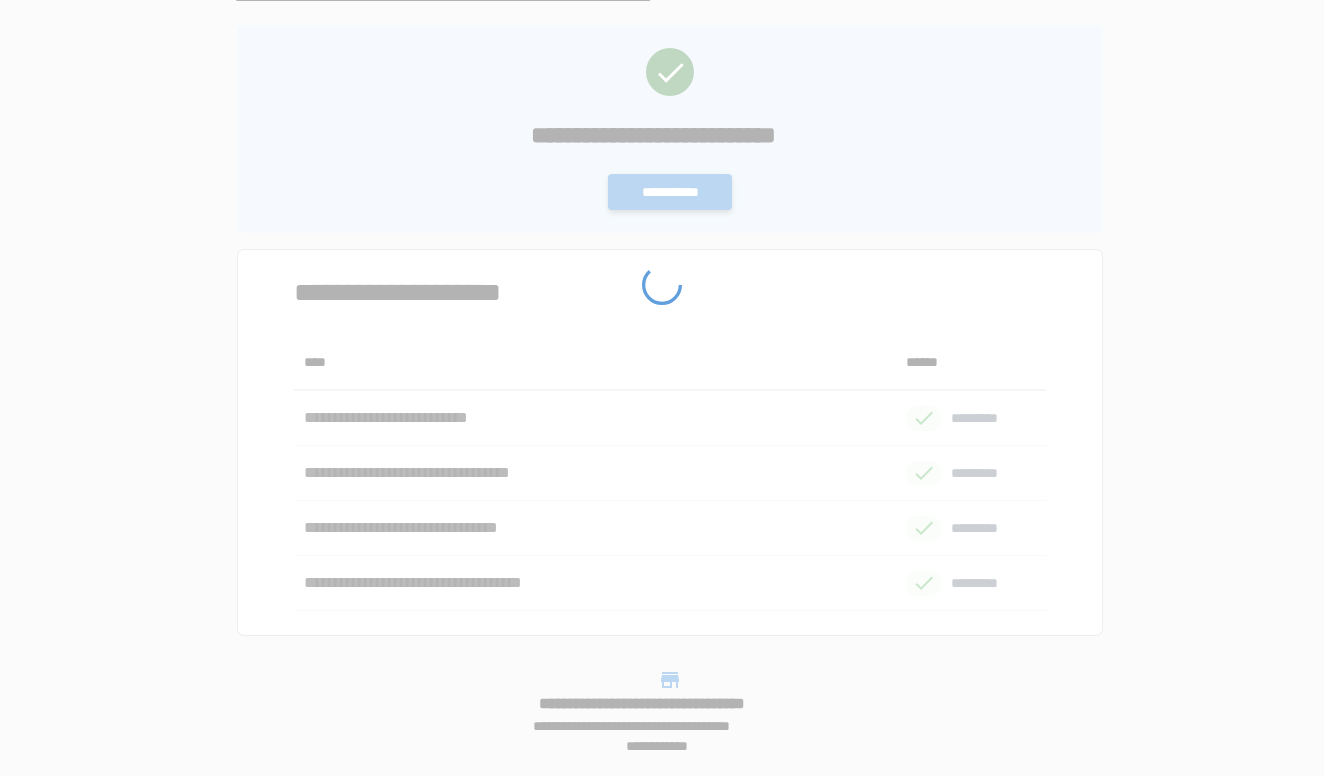 scroll, scrollTop: 0, scrollLeft: 0, axis: both 